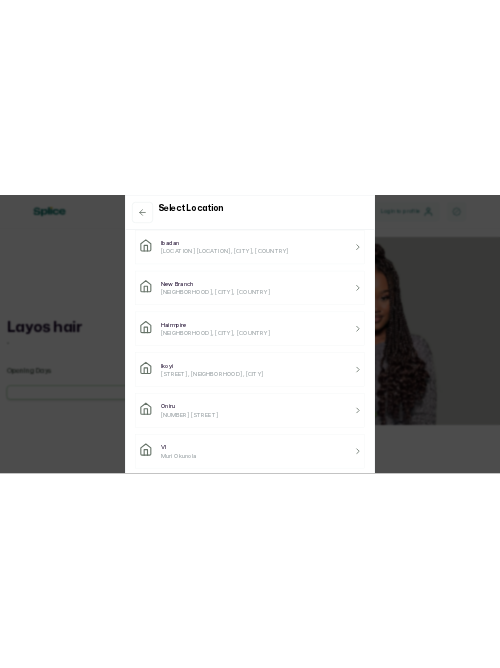 scroll, scrollTop: 0, scrollLeft: 0, axis: both 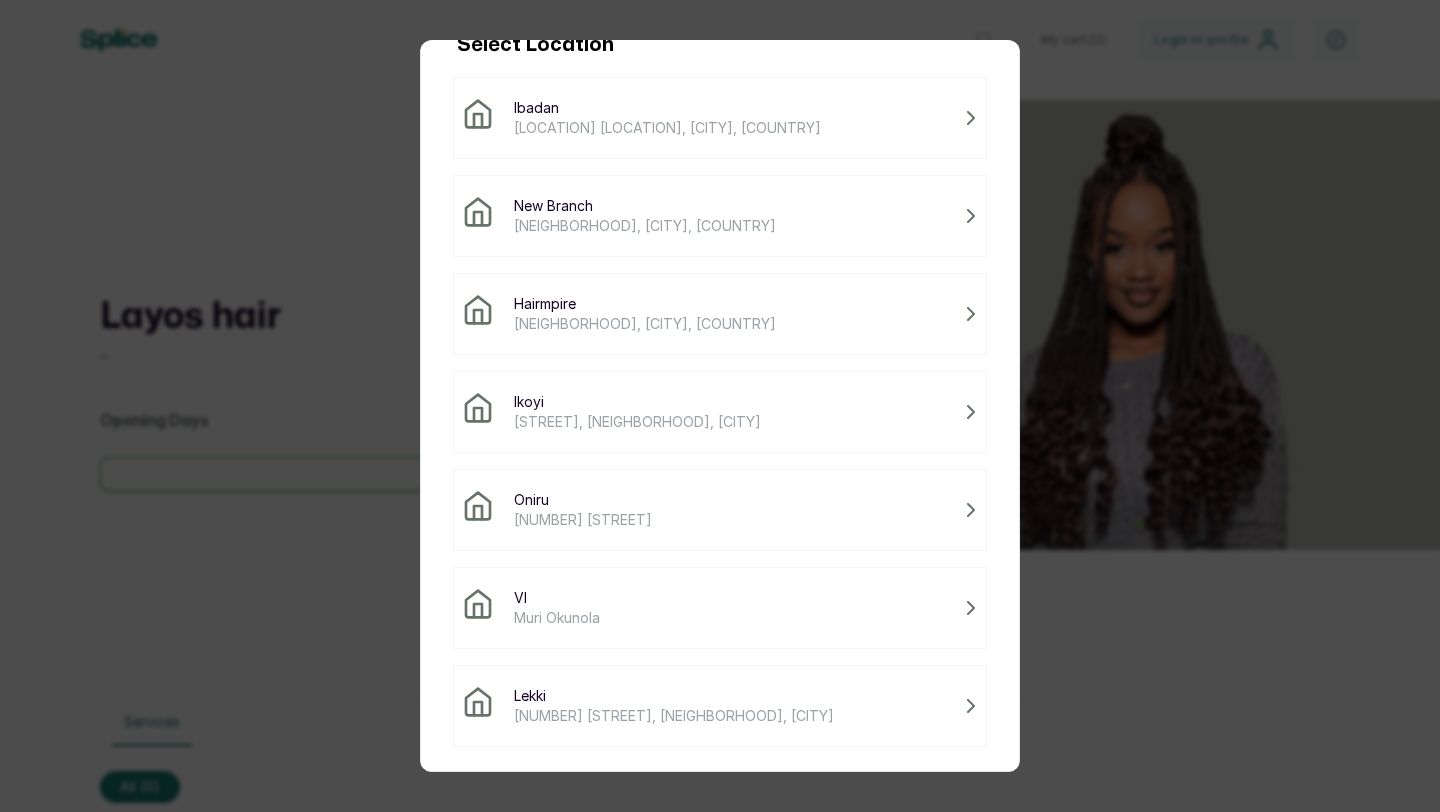 click on "Lekki" at bounding box center [674, 696] 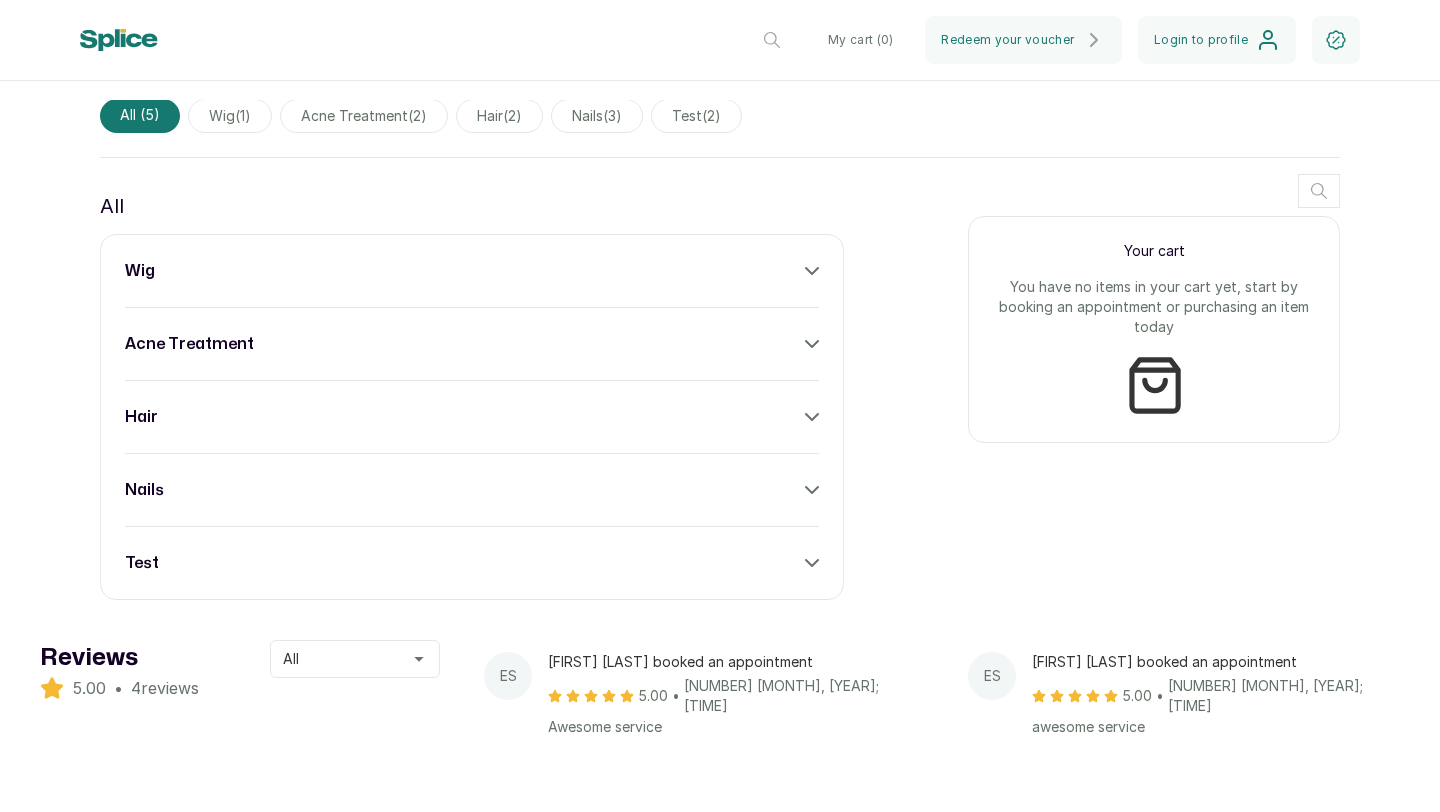 scroll, scrollTop: 748, scrollLeft: 0, axis: vertical 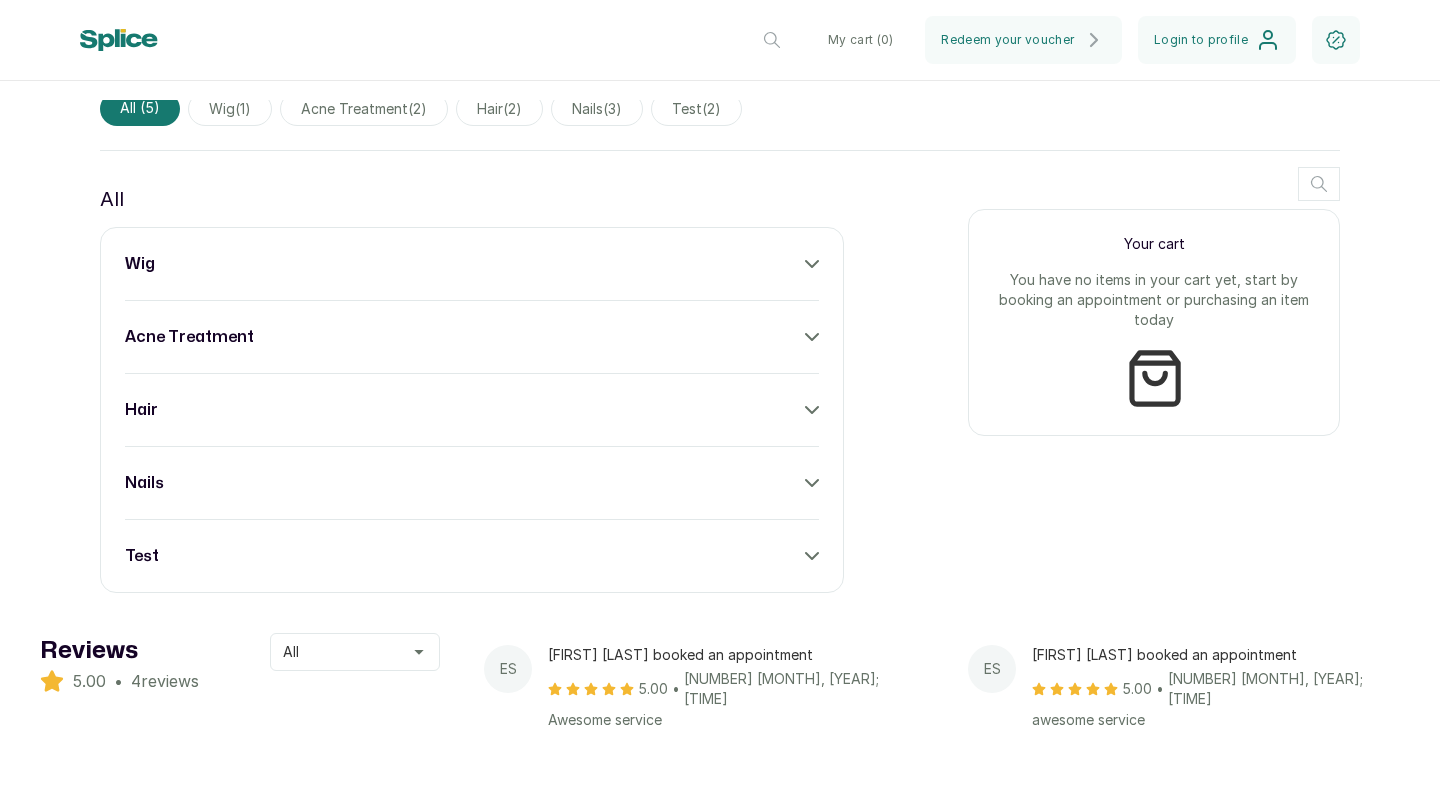 click on "test" at bounding box center (472, 556) 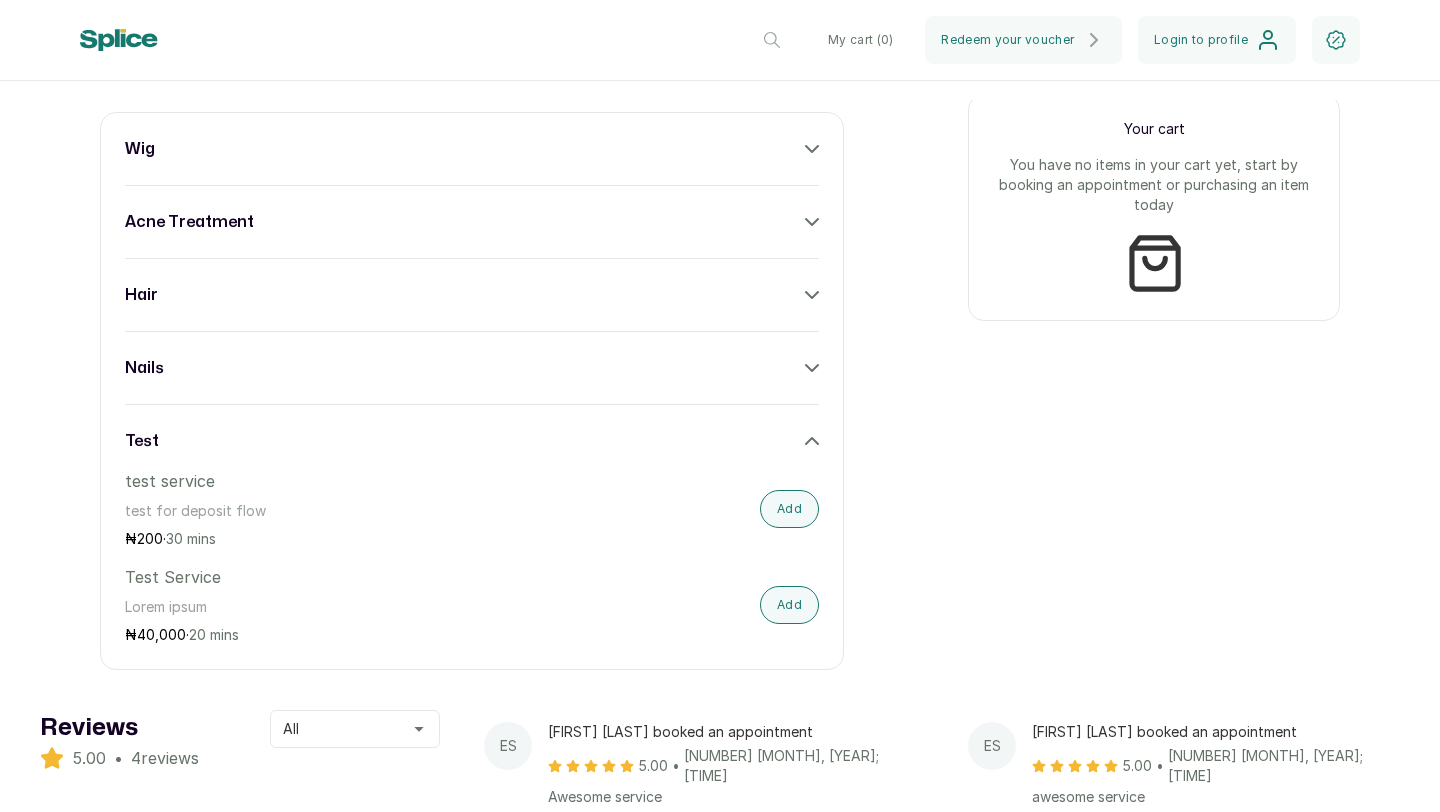 scroll, scrollTop: 908, scrollLeft: 0, axis: vertical 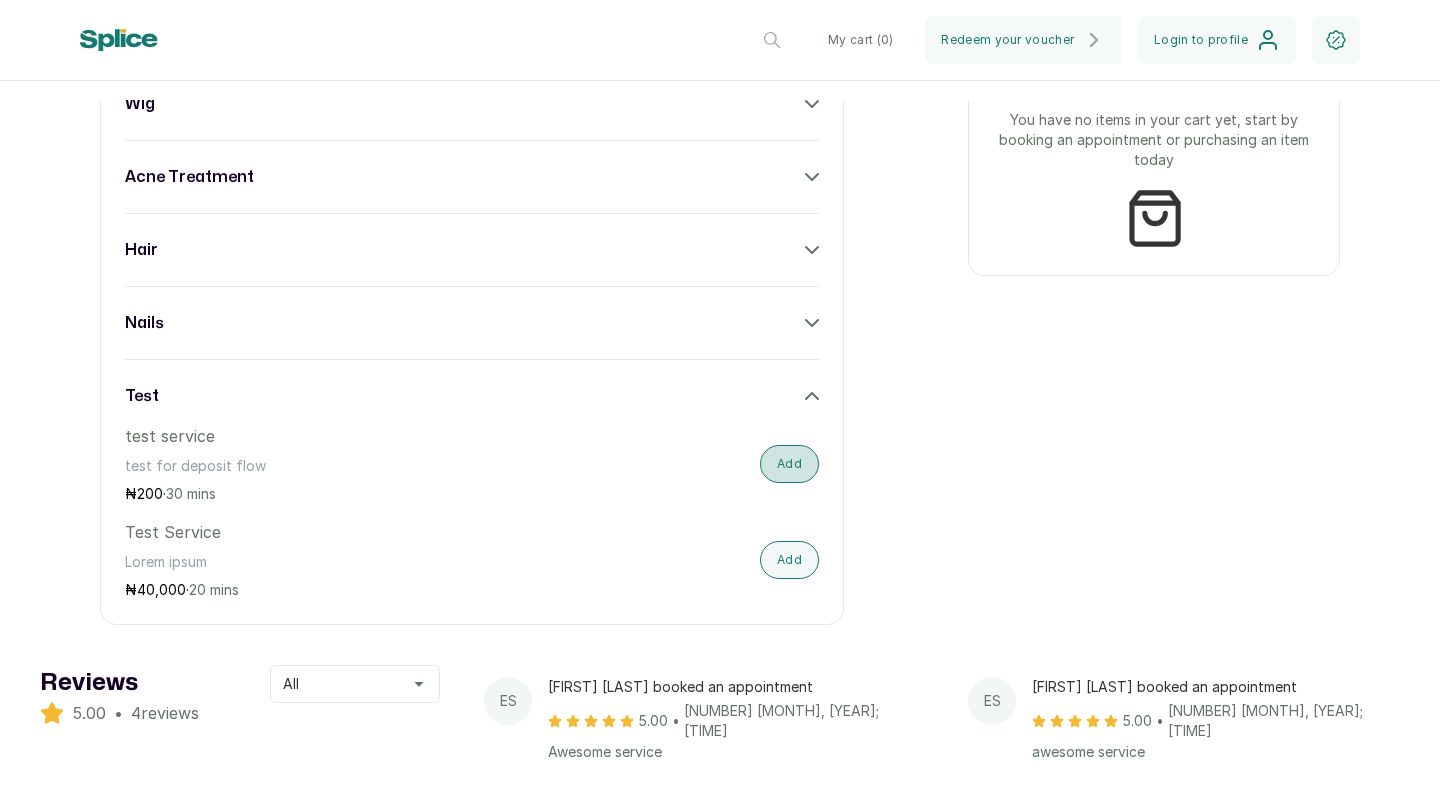 click on "Add" at bounding box center (789, 464) 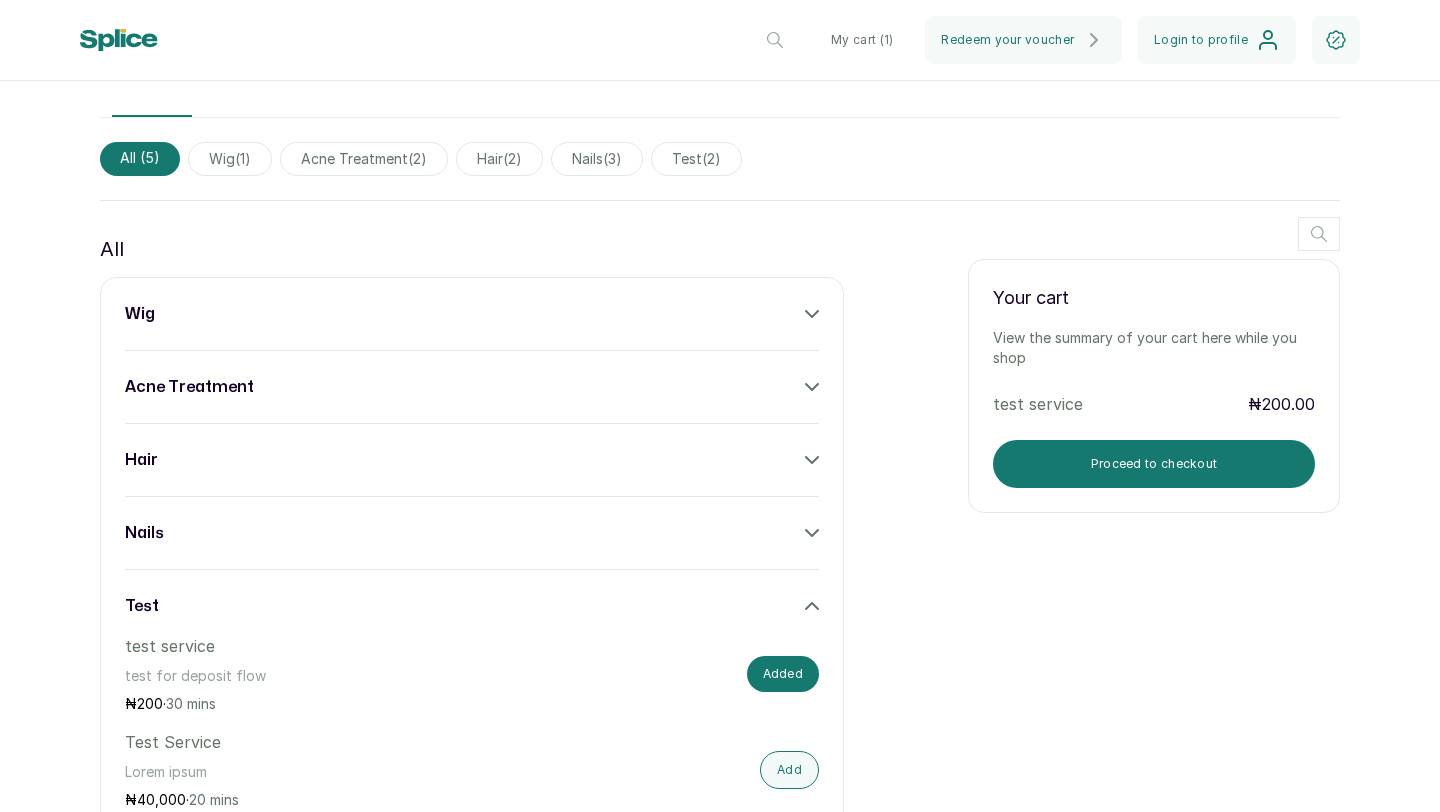 scroll, scrollTop: 696, scrollLeft: 0, axis: vertical 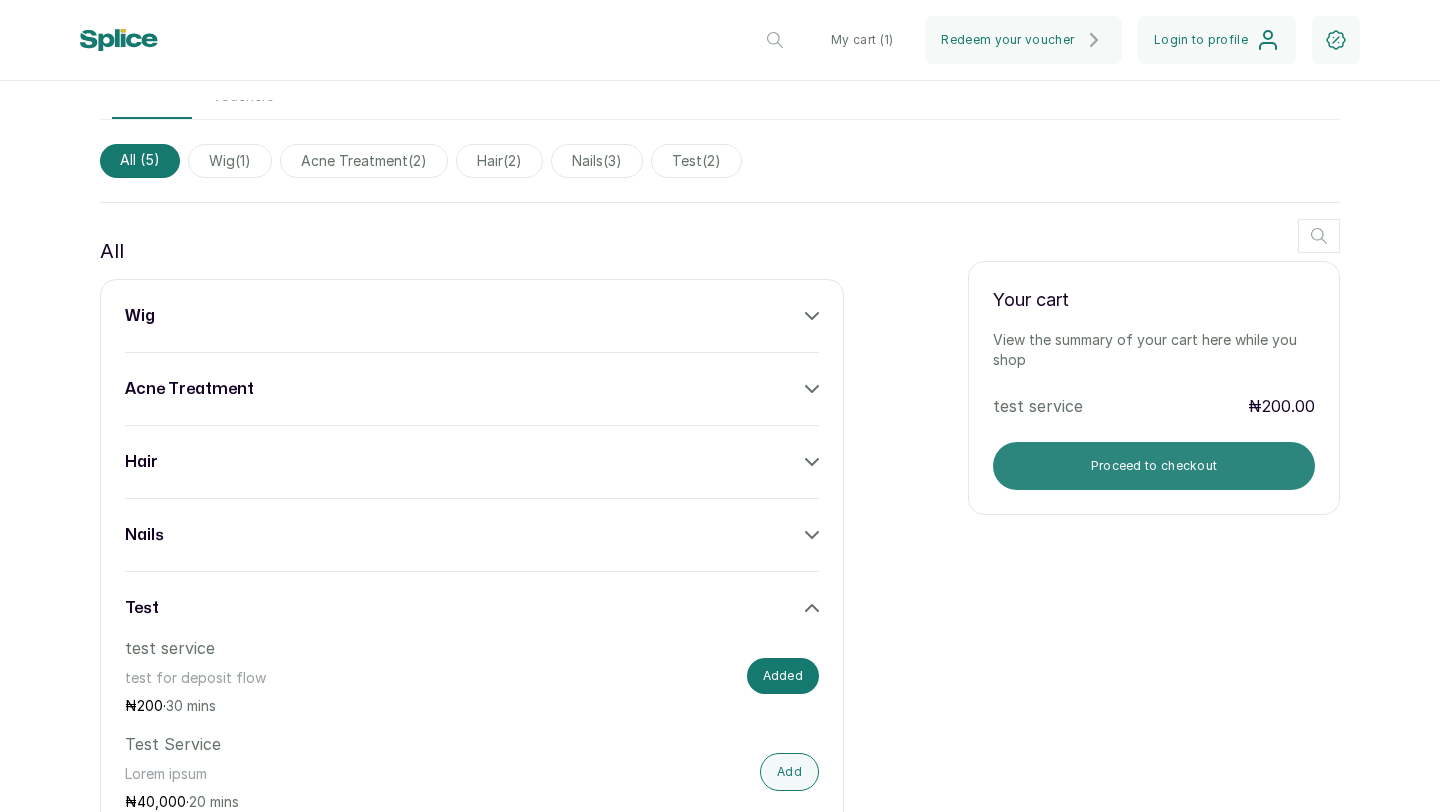 click on "Proceed to checkout" at bounding box center (1154, 466) 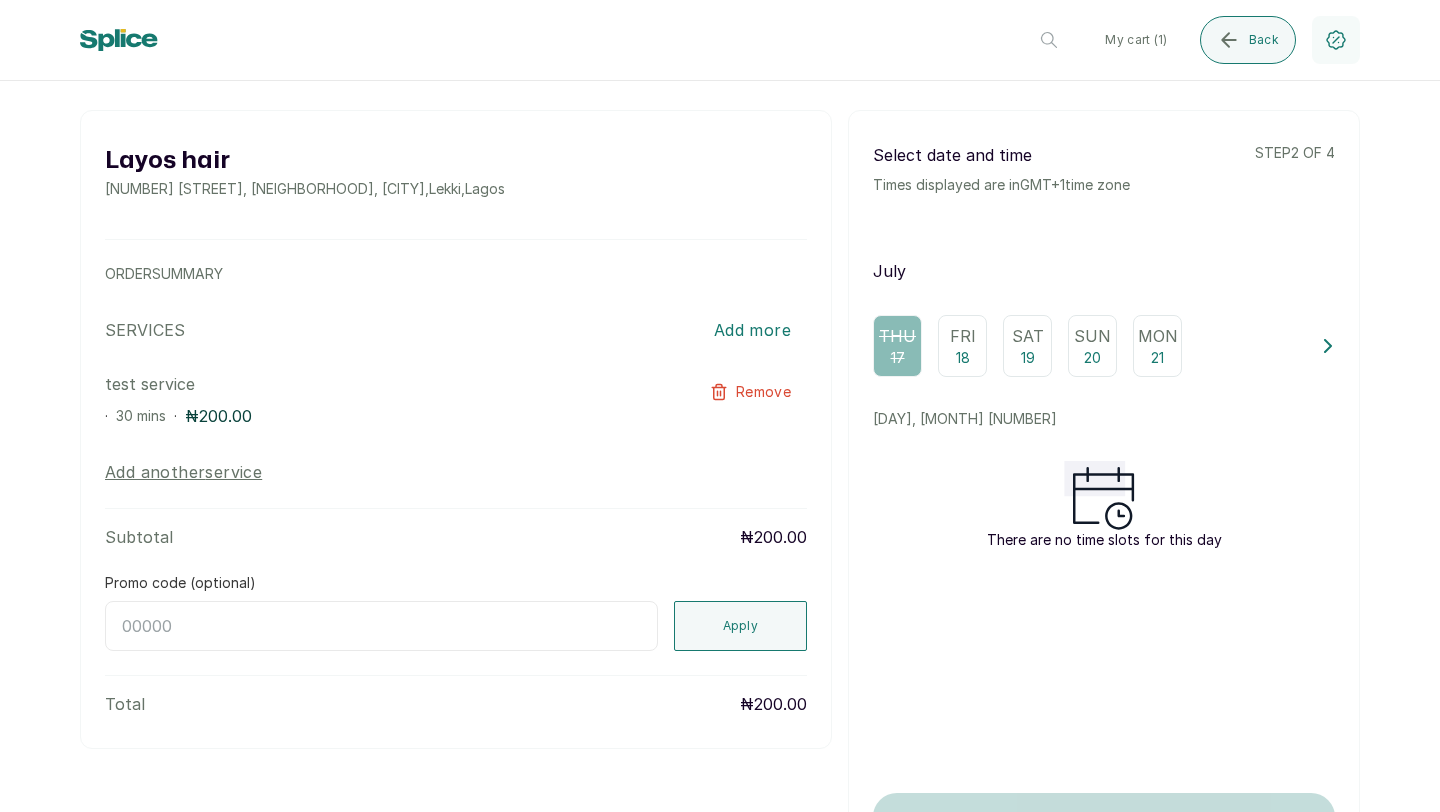 scroll, scrollTop: 0, scrollLeft: 0, axis: both 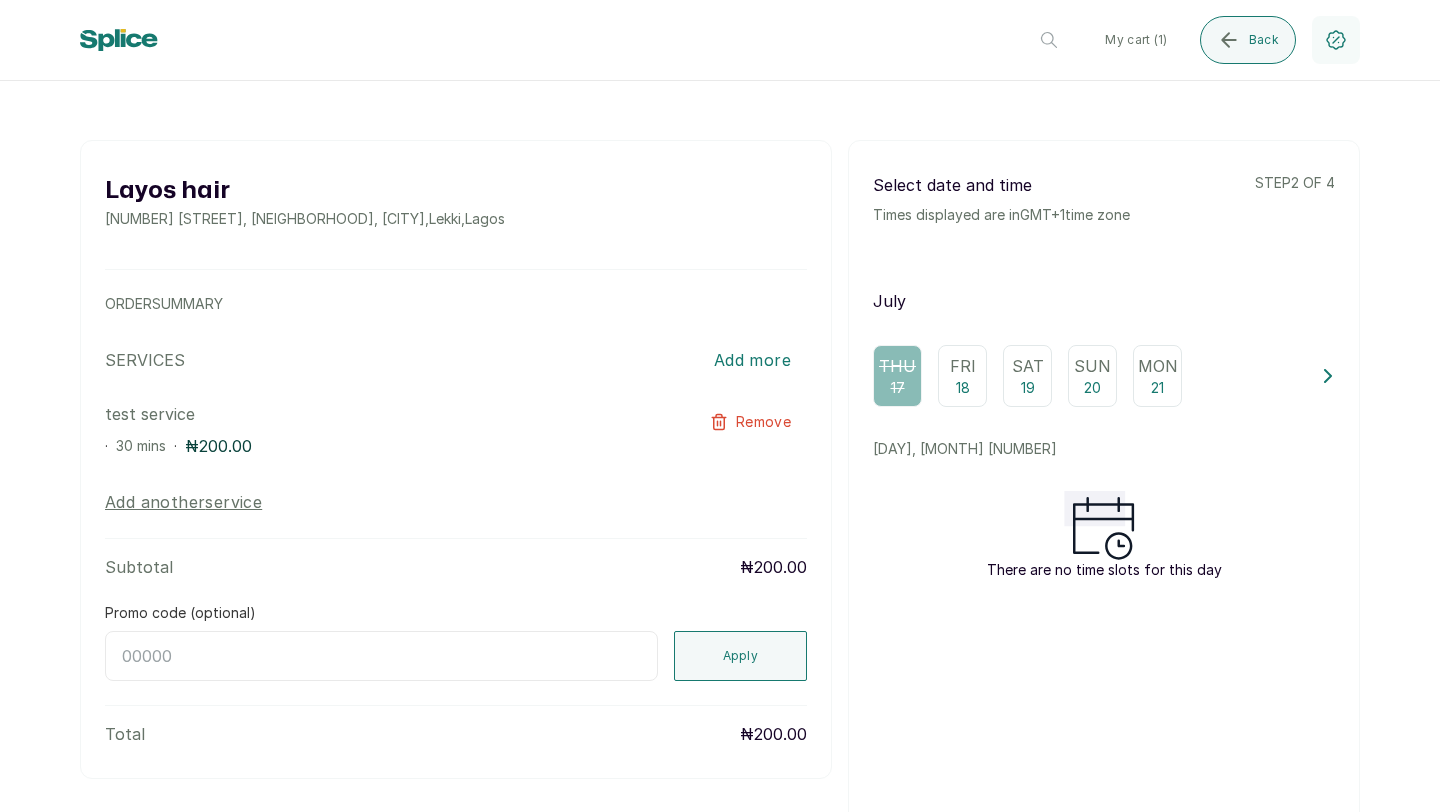 click 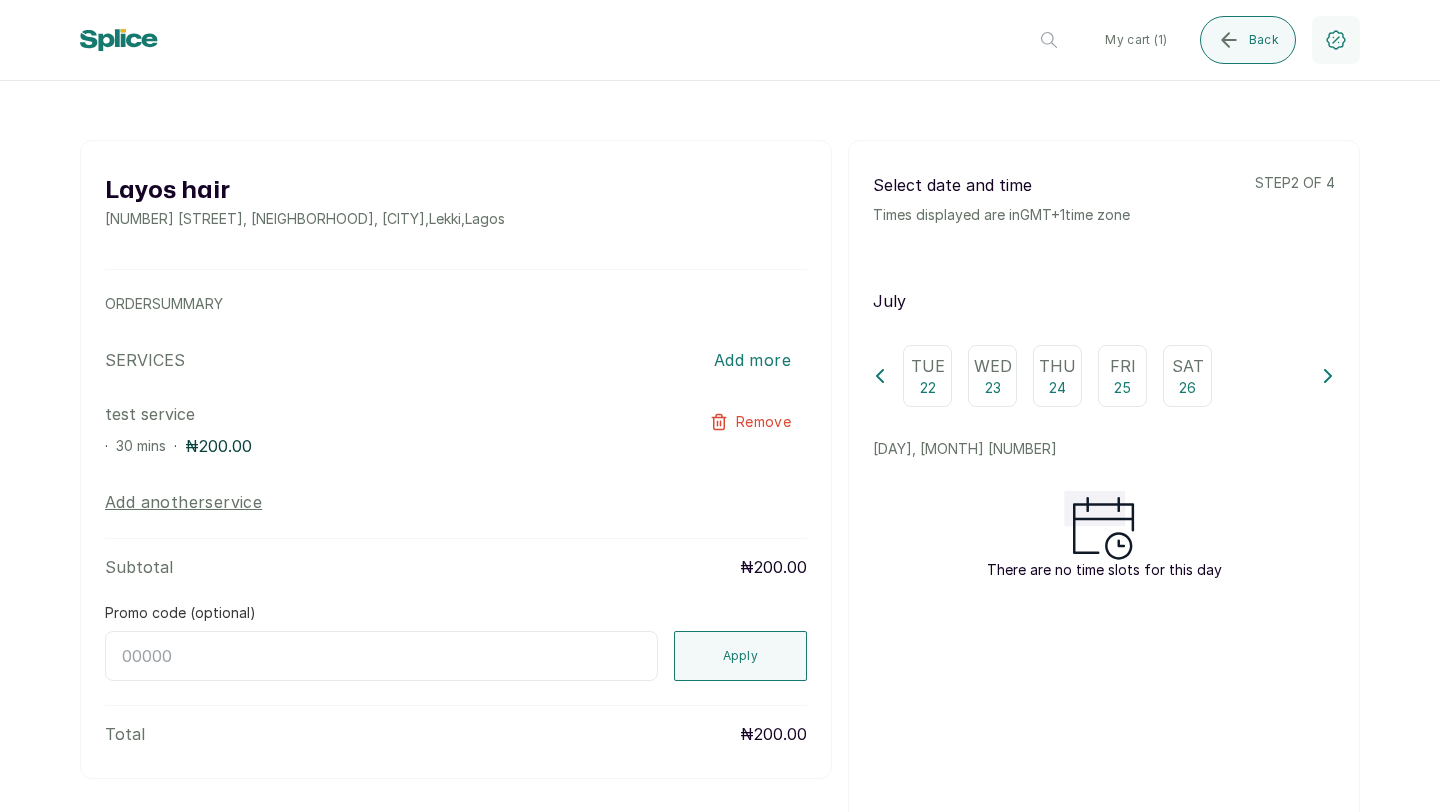 click 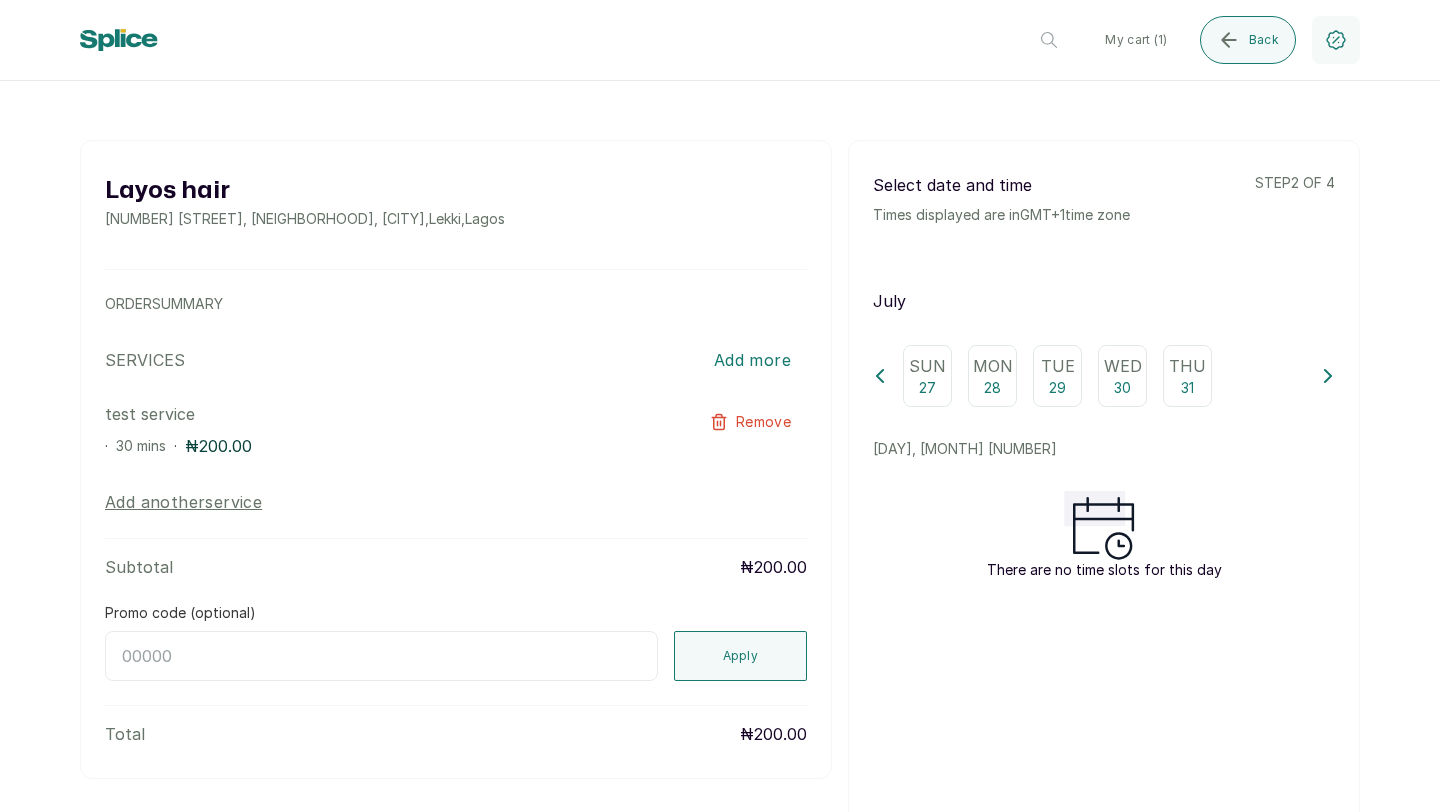 click 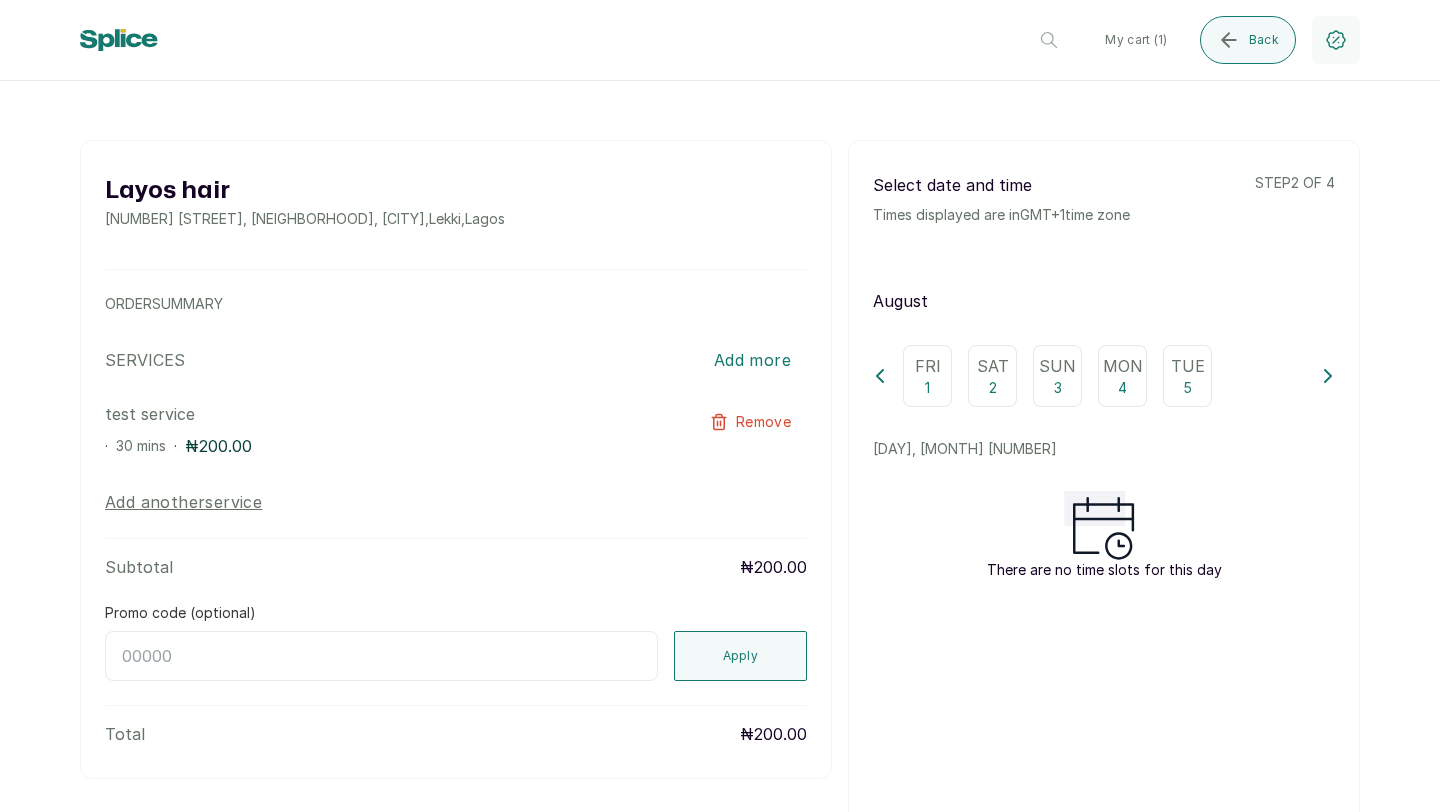 click 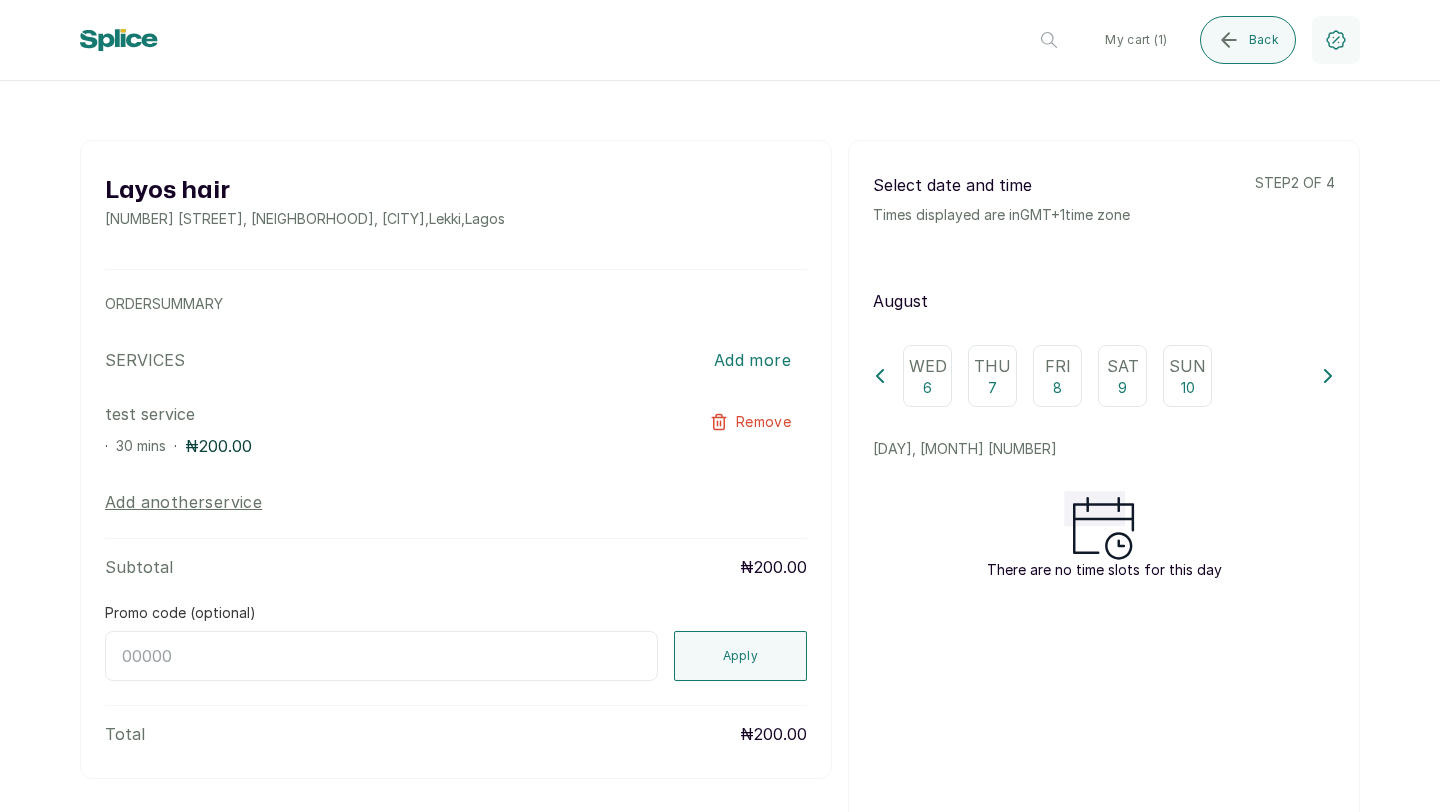 click on "Sun 10" at bounding box center [1187, 376] 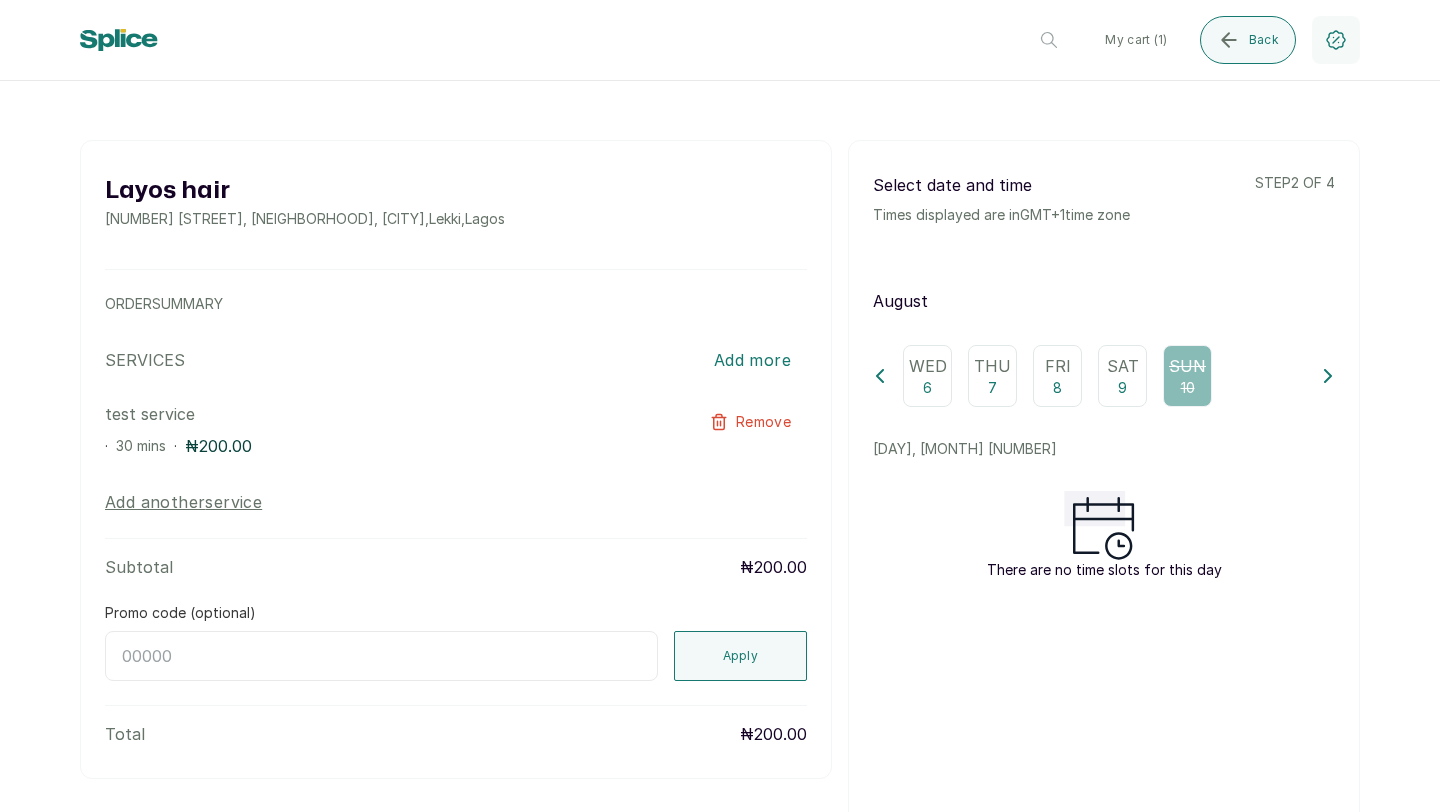 click on "8" at bounding box center [1057, 388] 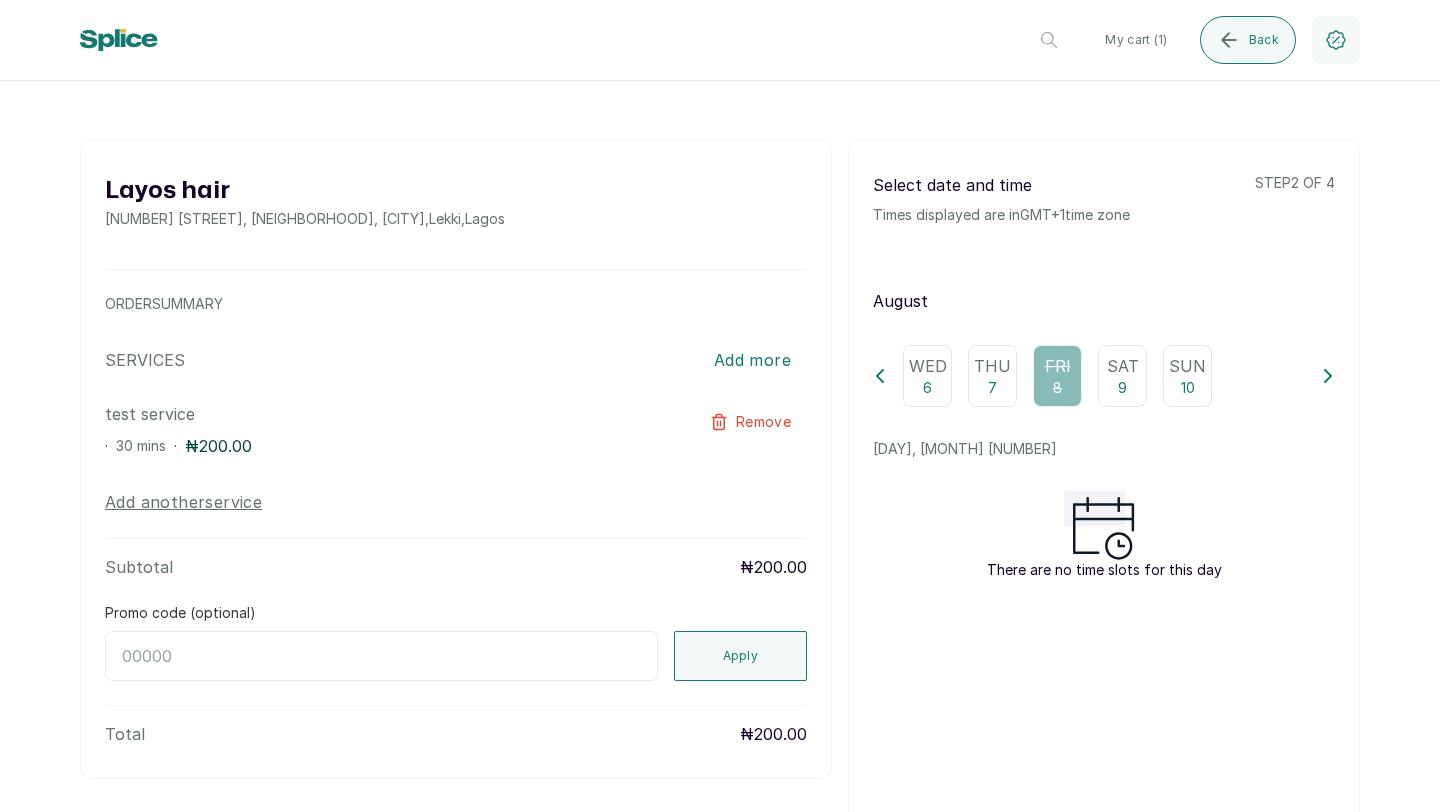click 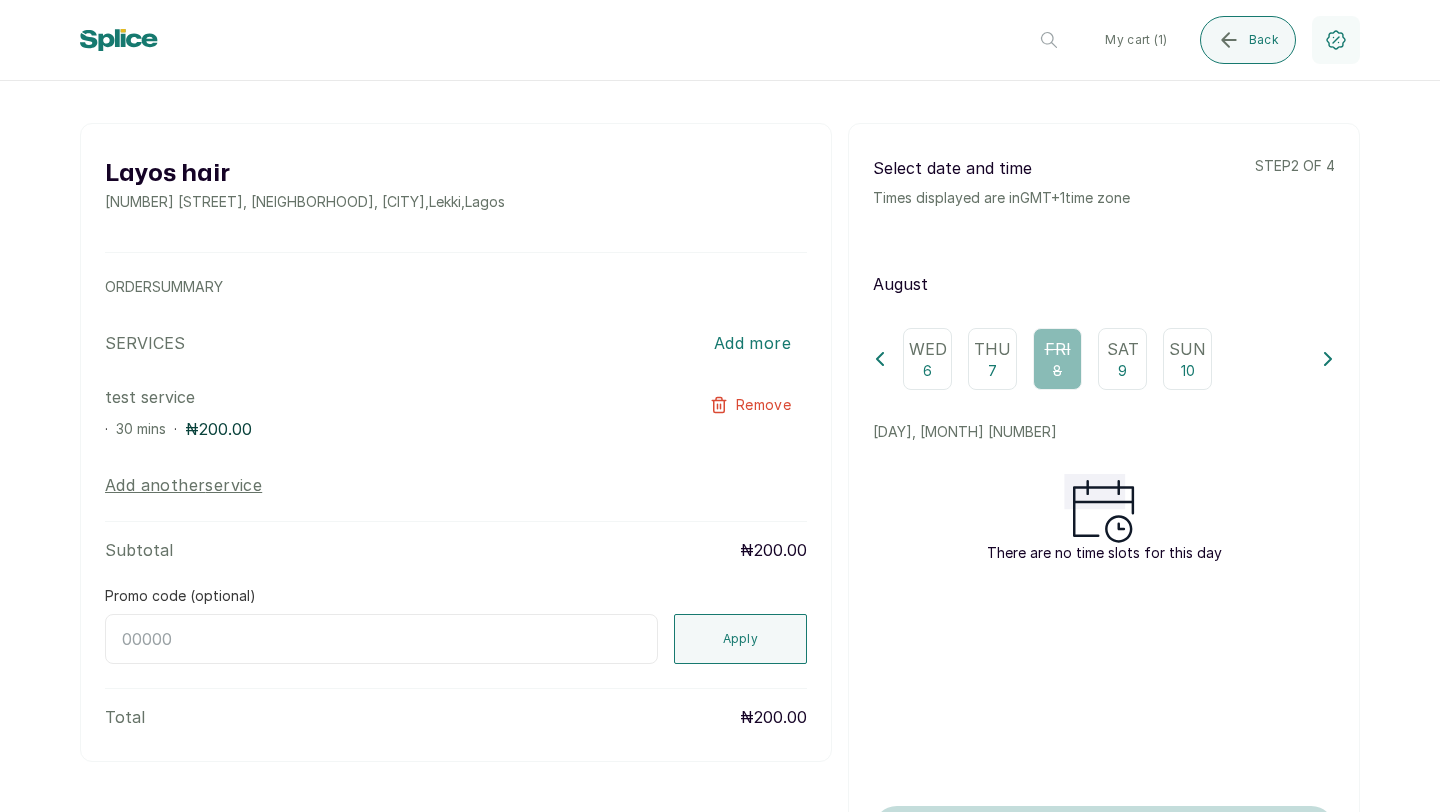 scroll, scrollTop: 0, scrollLeft: 0, axis: both 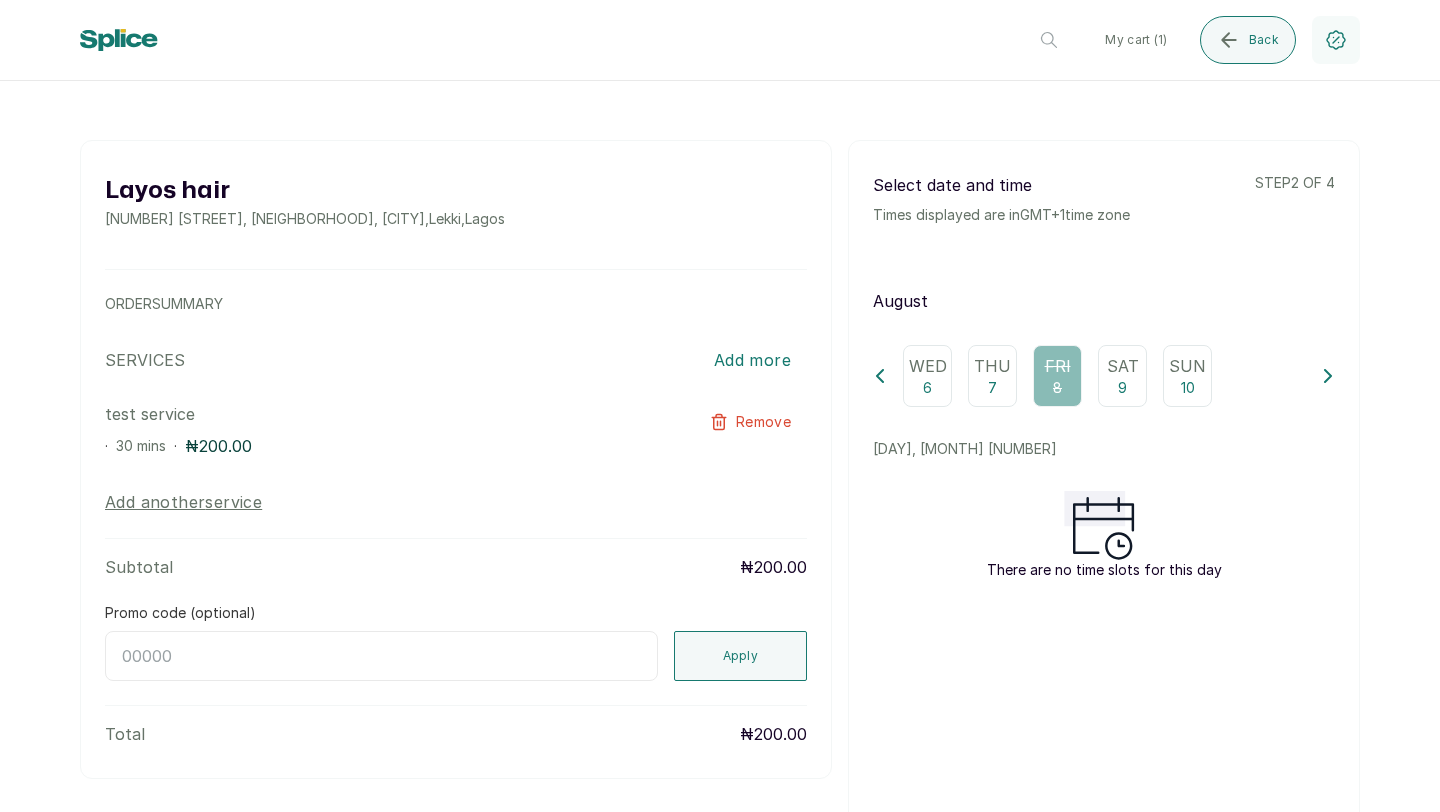 click on "Wed 6 Thu 7 Fri 8 Sat 9 Sun 10" at bounding box center (1104, 376) 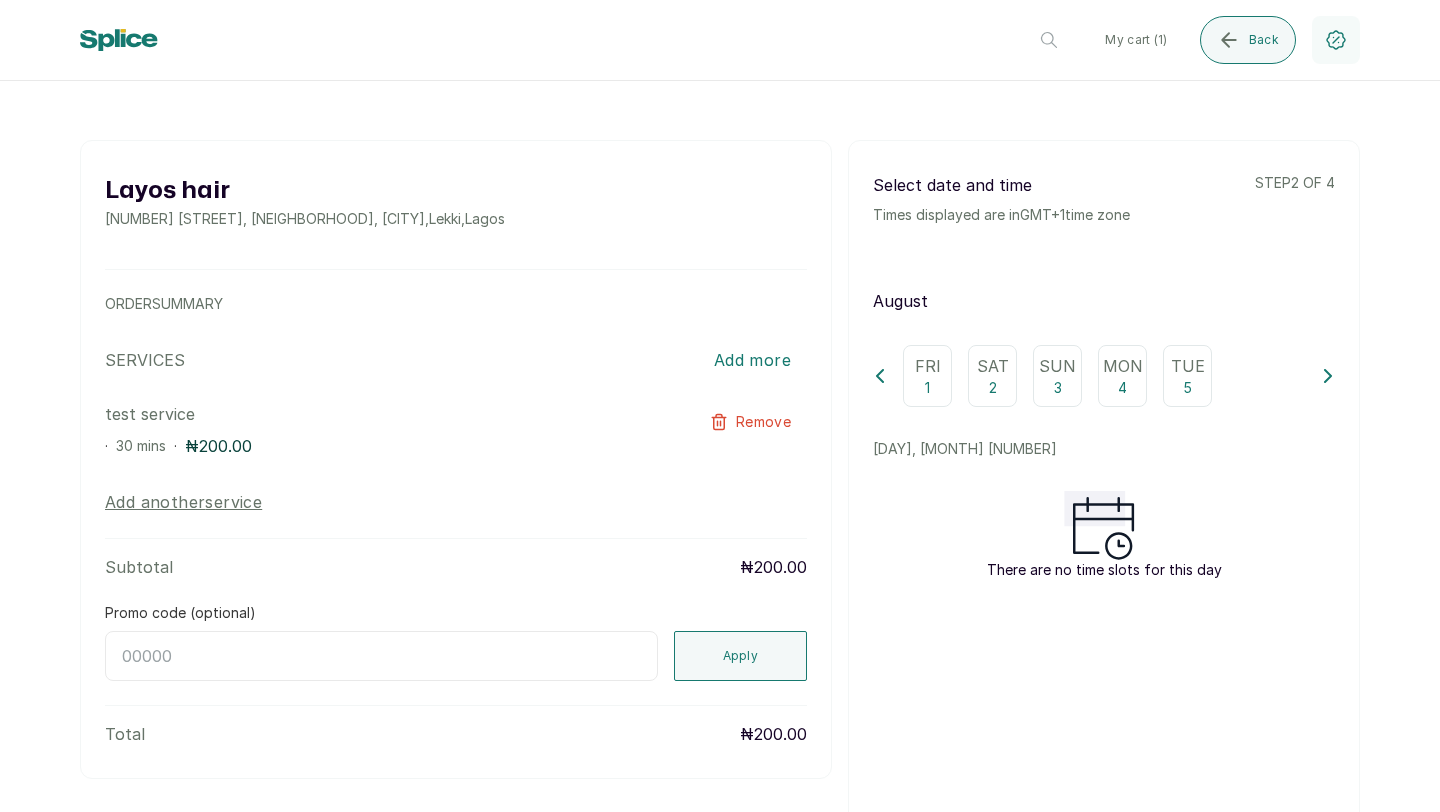 click 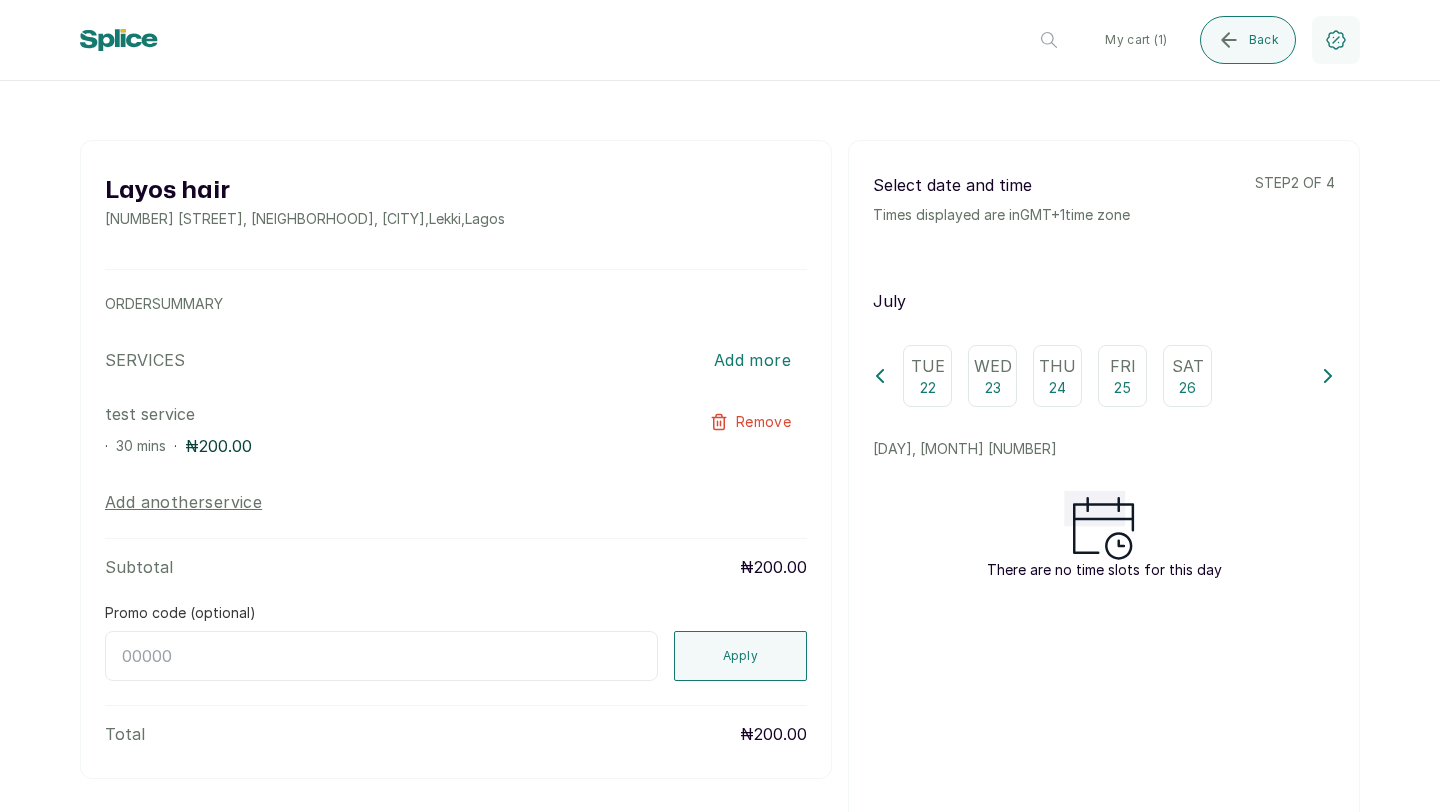 click 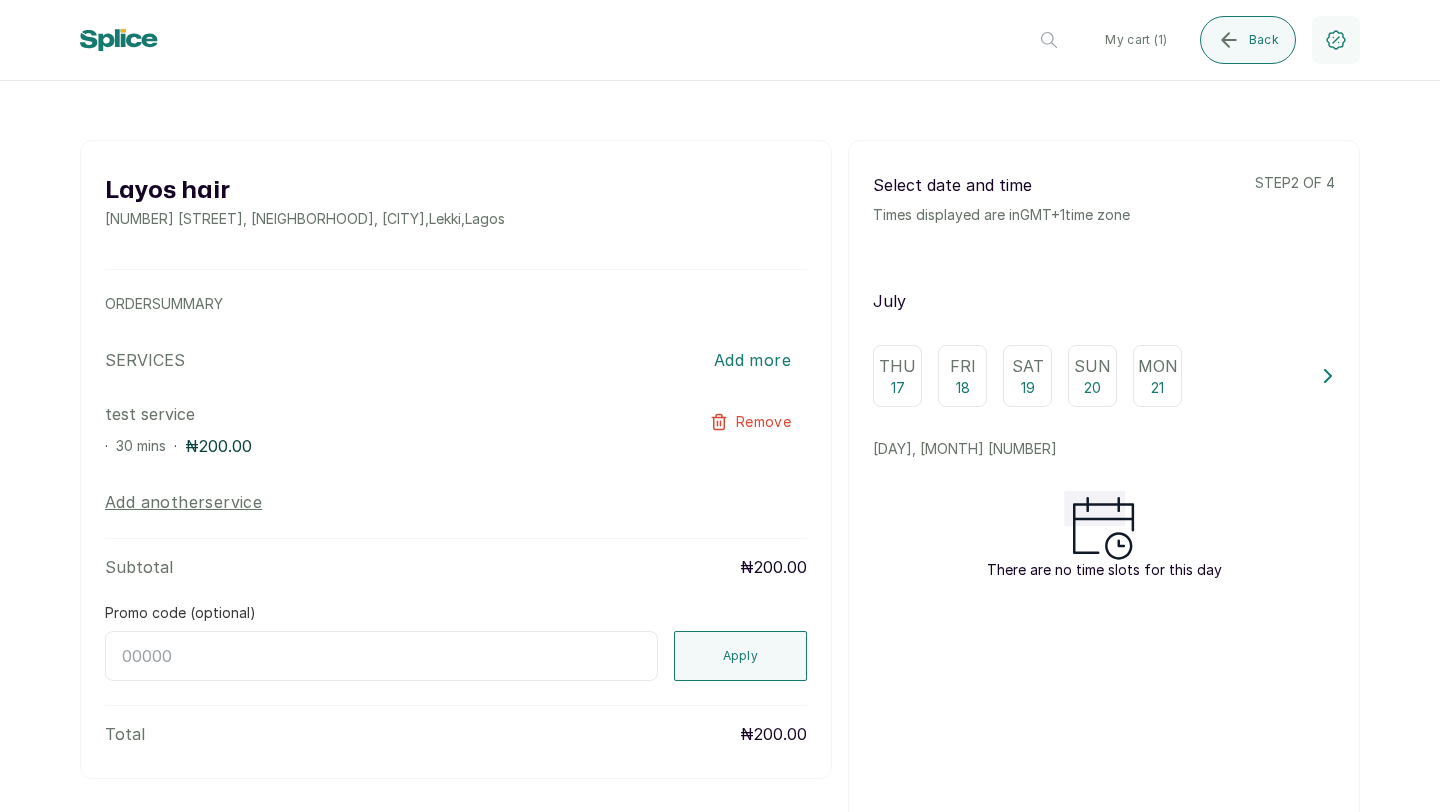 click on "Thu" at bounding box center (897, 366) 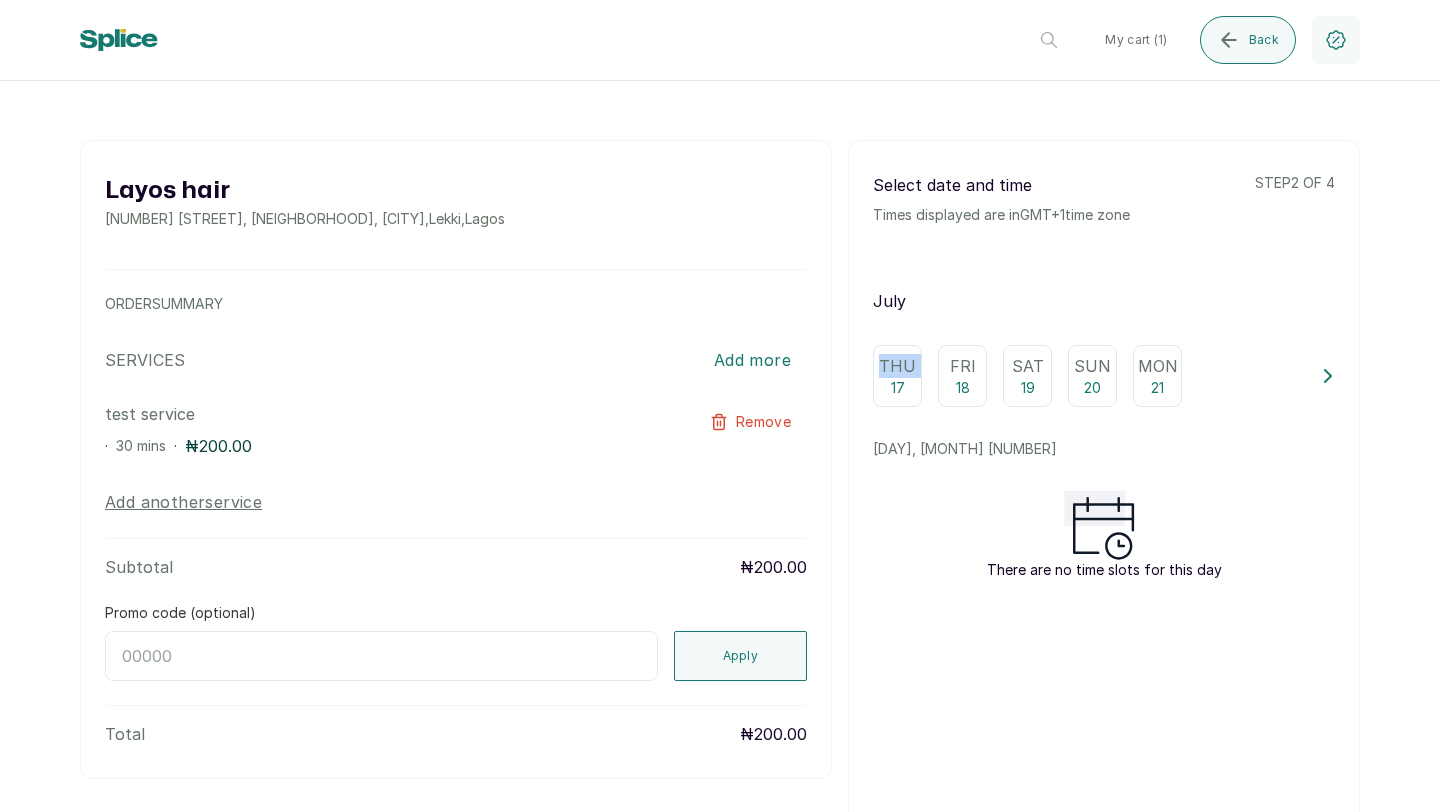 click on "Thu" at bounding box center (897, 366) 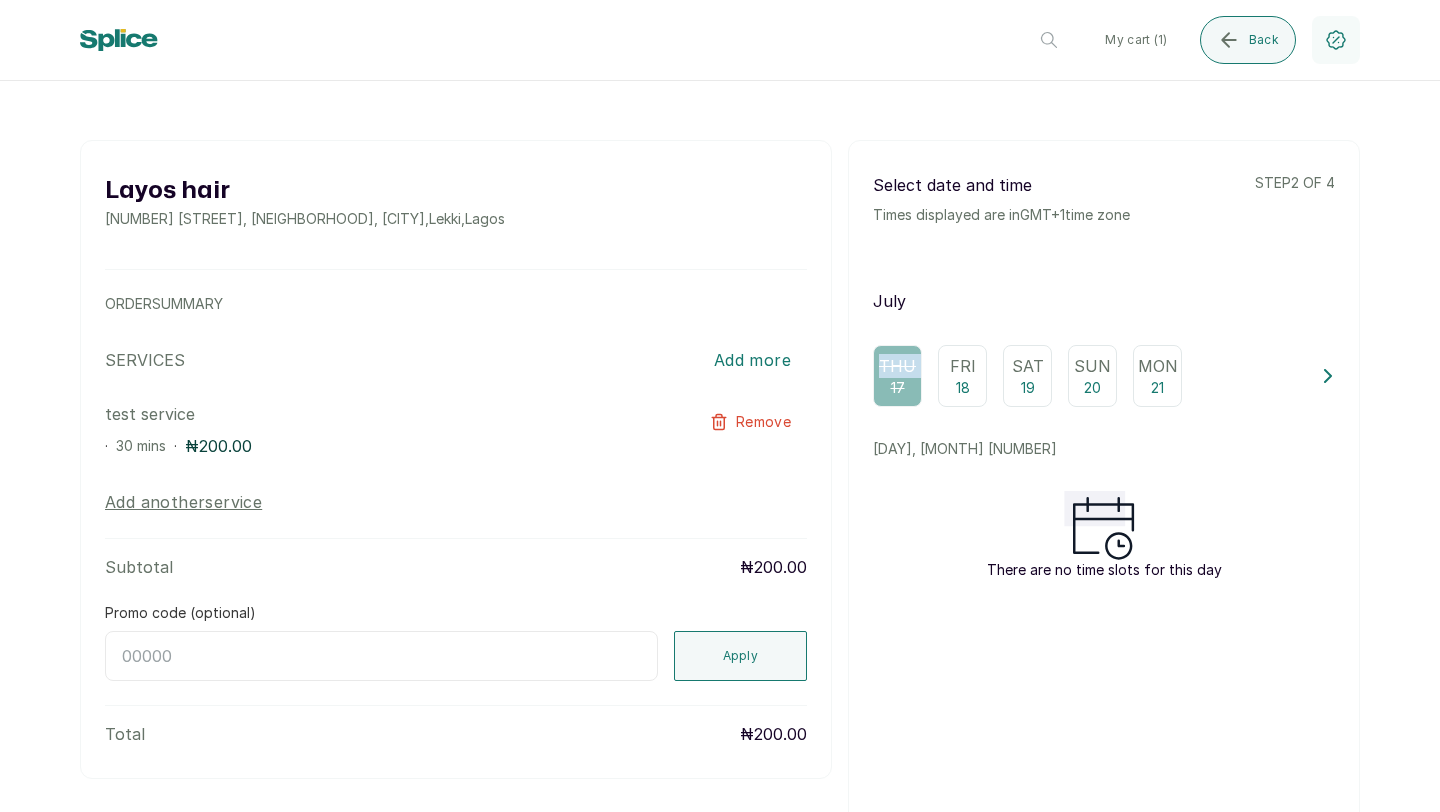 click 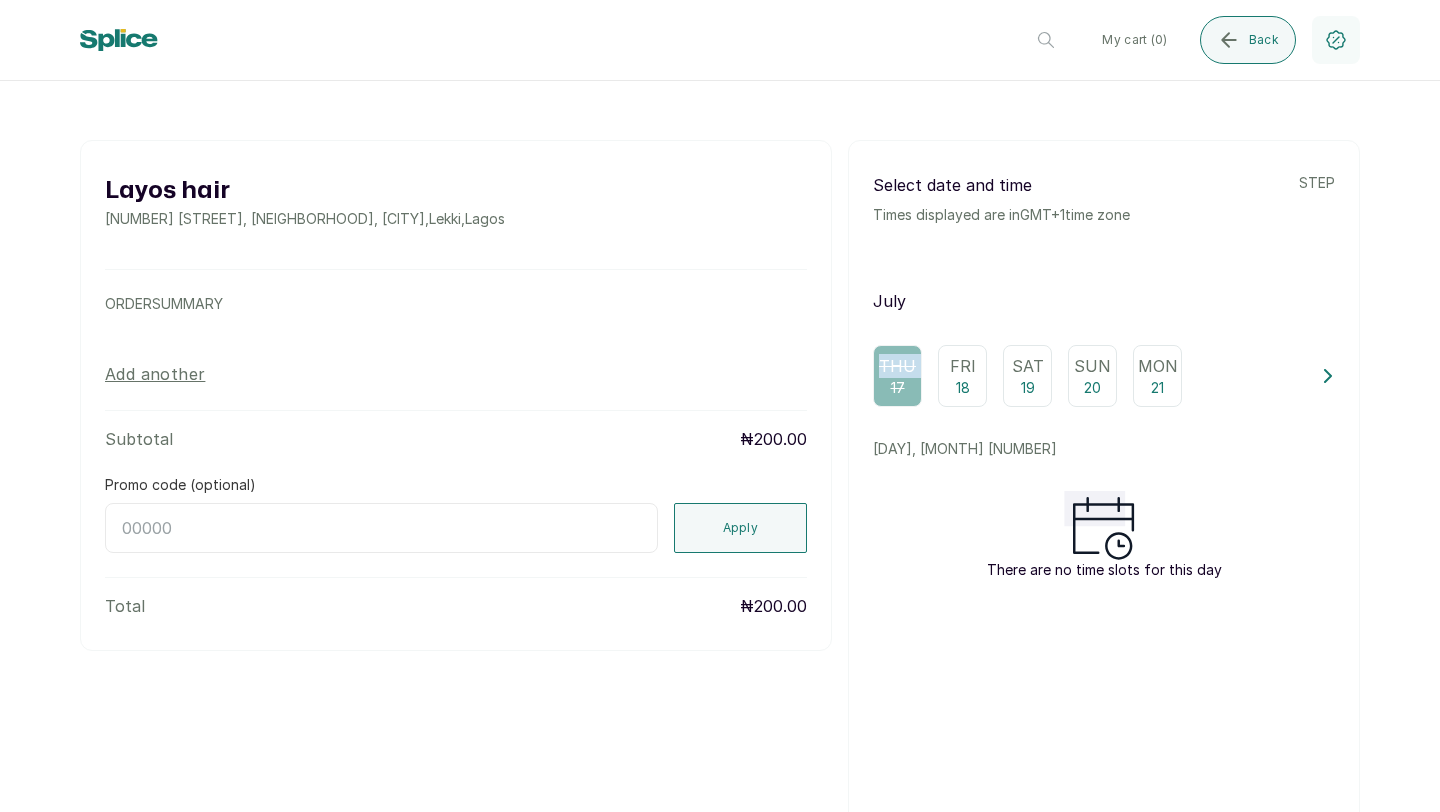click on "Add another" at bounding box center (155, 374) 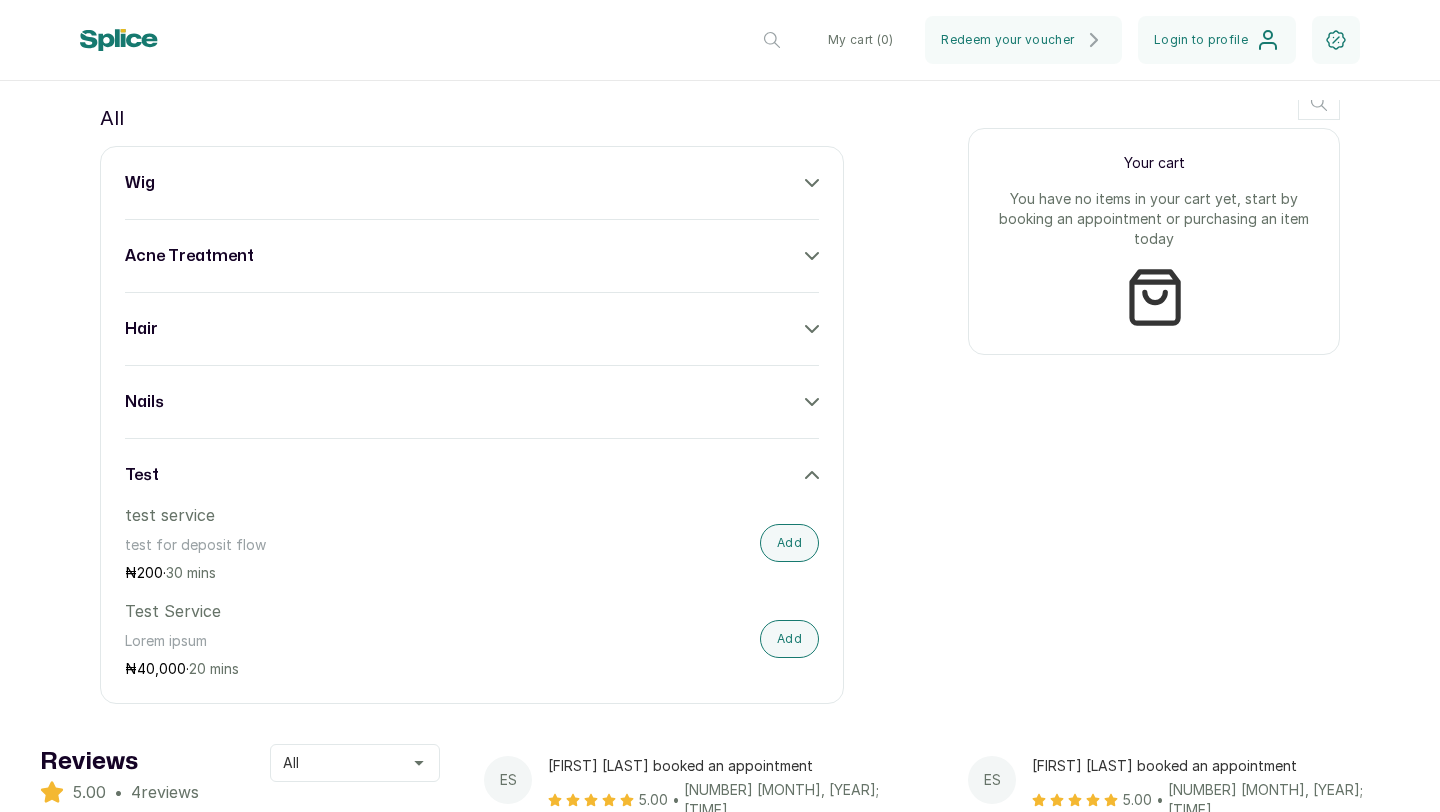 scroll, scrollTop: 805, scrollLeft: 0, axis: vertical 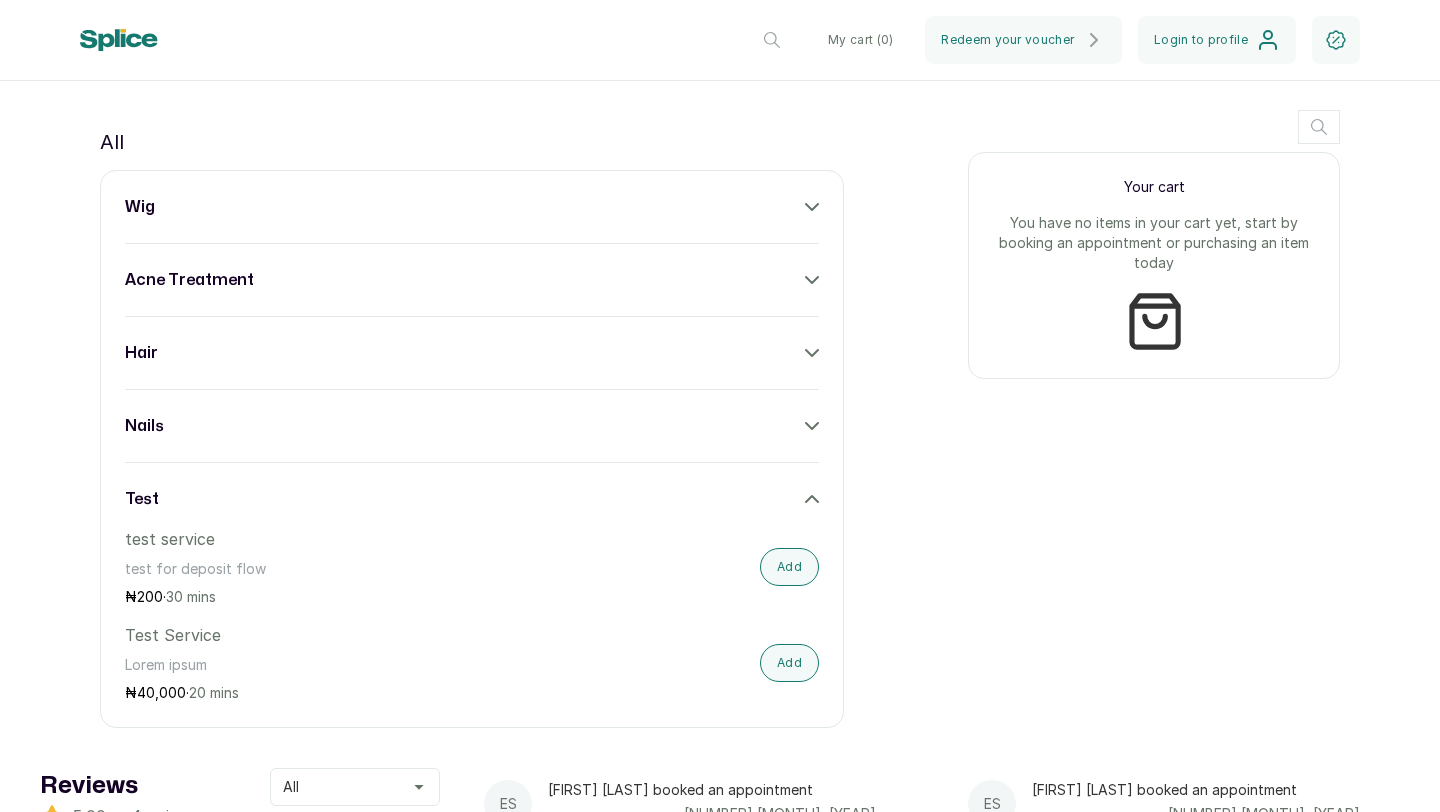 click on "wig acne treatment hair nails test test service test for deposit flow     ₦ 200  ·  30 mins Add Test Service Lorem ipsum     ₦ 40,000  ·  20 mins Add" at bounding box center (472, 449) 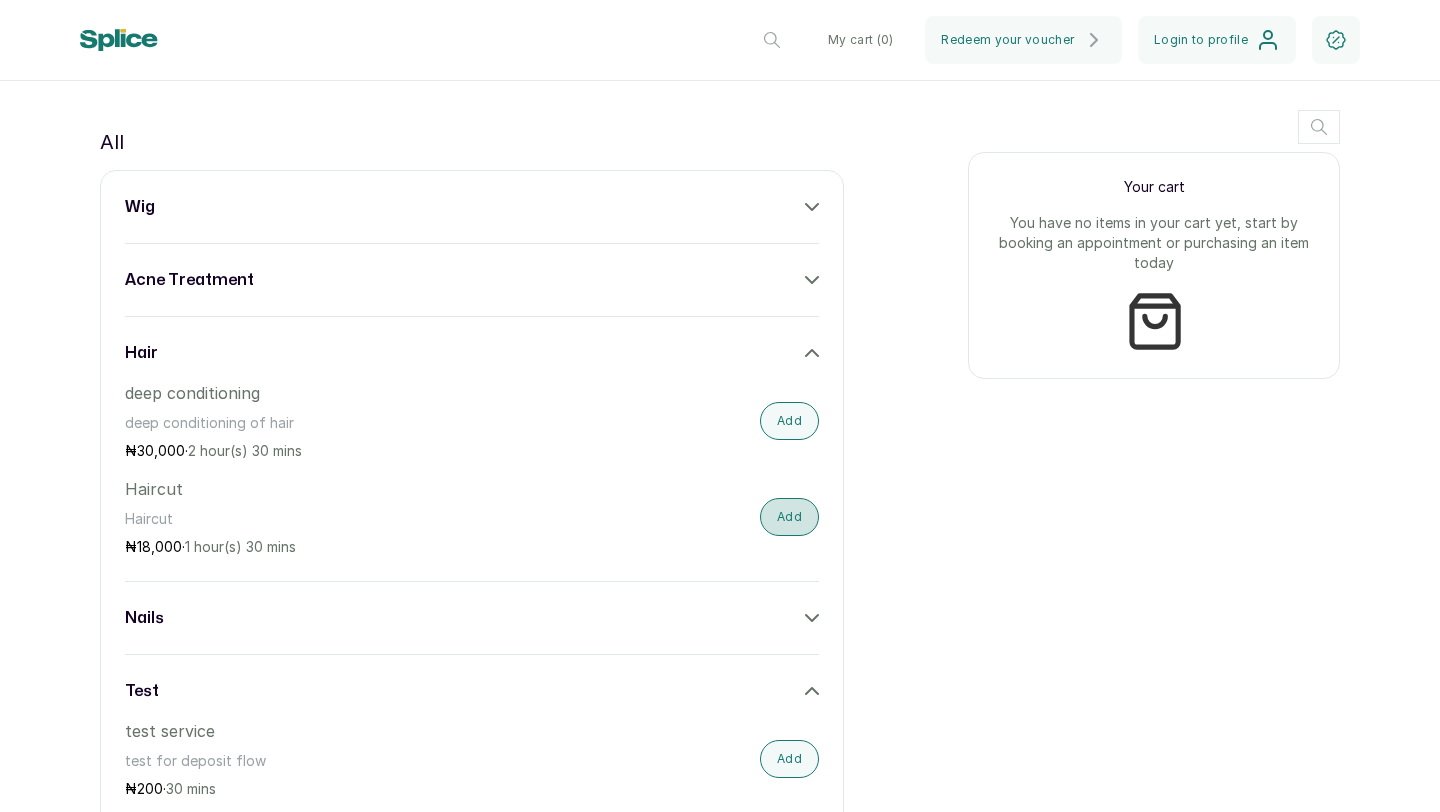 click on "Add" at bounding box center (789, 517) 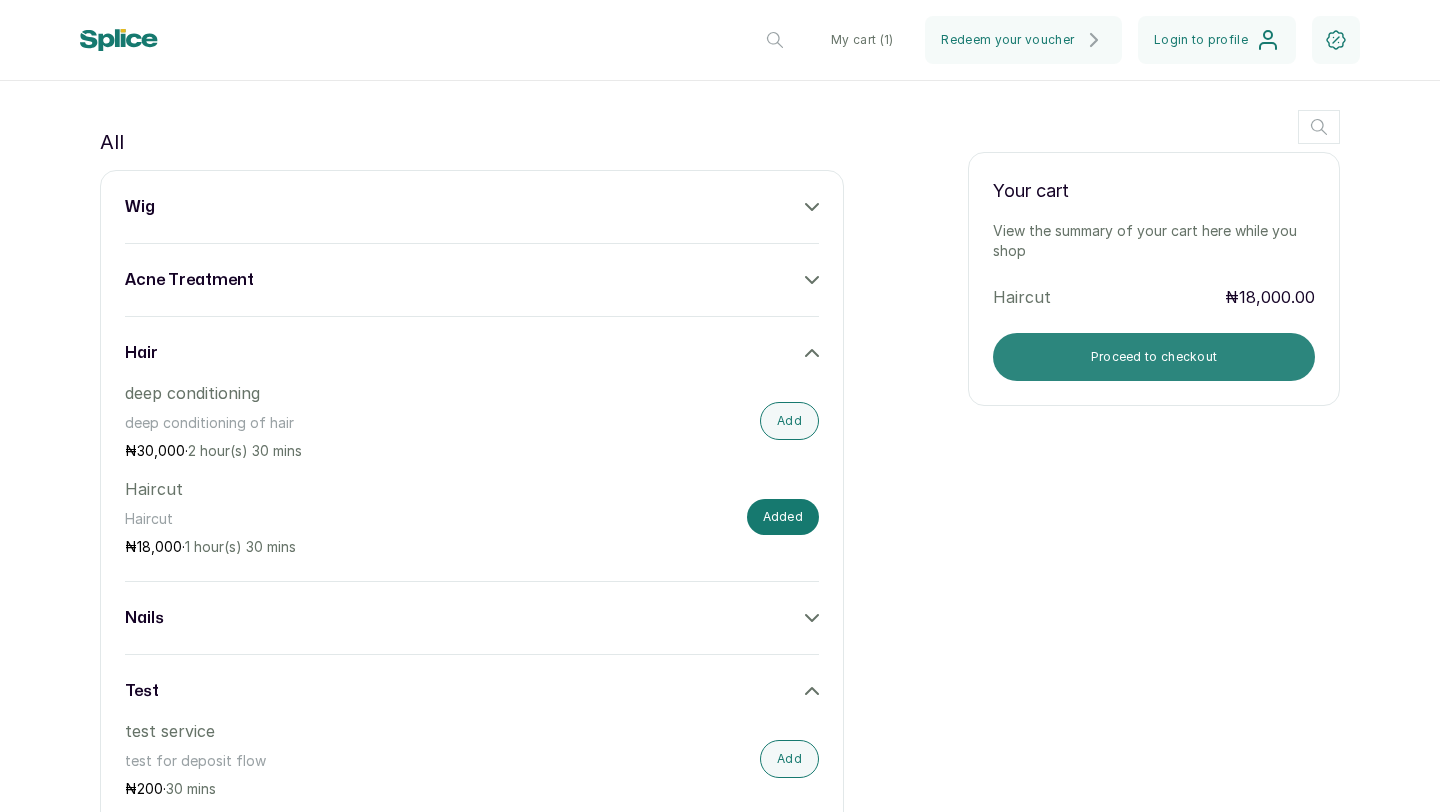 click on "Proceed to checkout" at bounding box center [1154, 357] 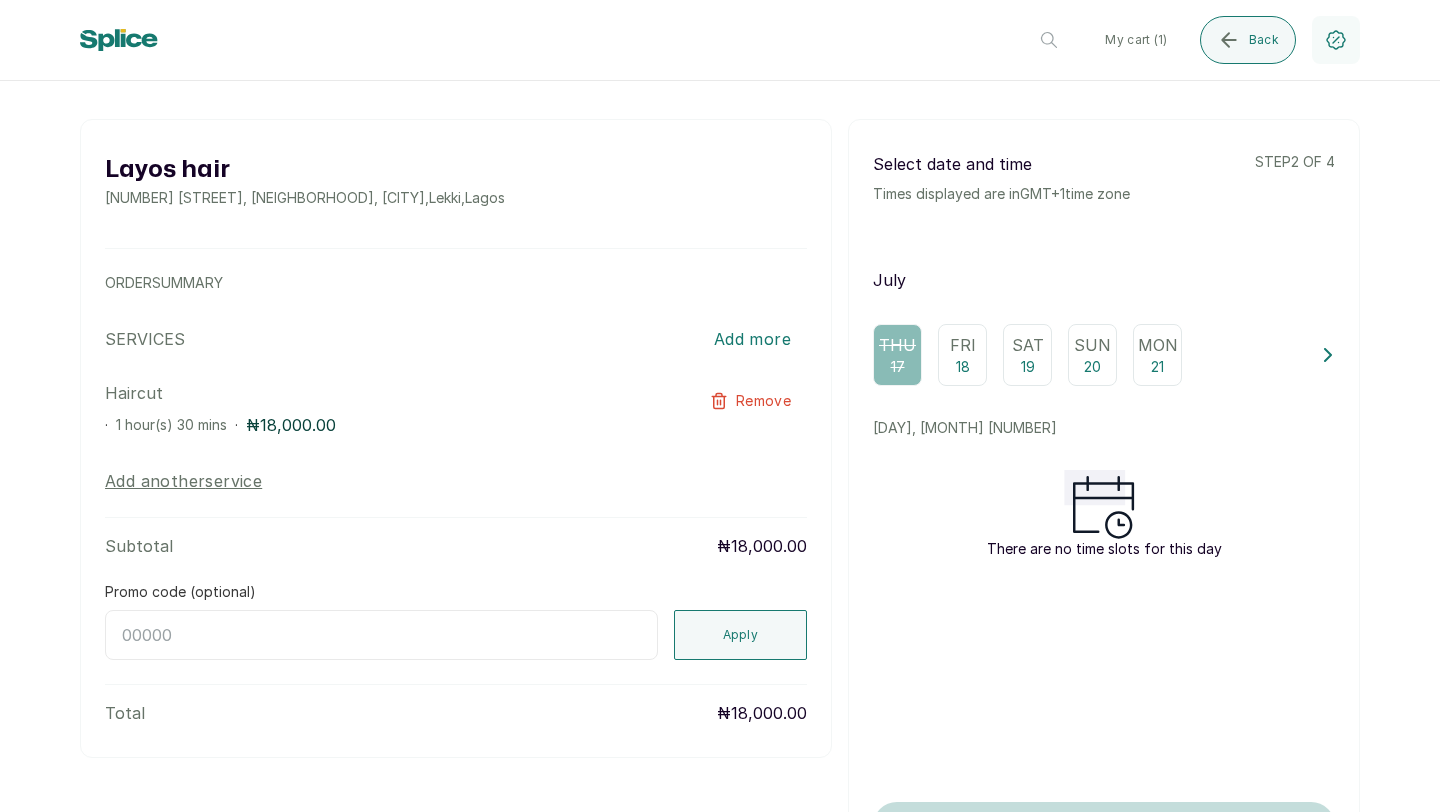 scroll, scrollTop: 0, scrollLeft: 0, axis: both 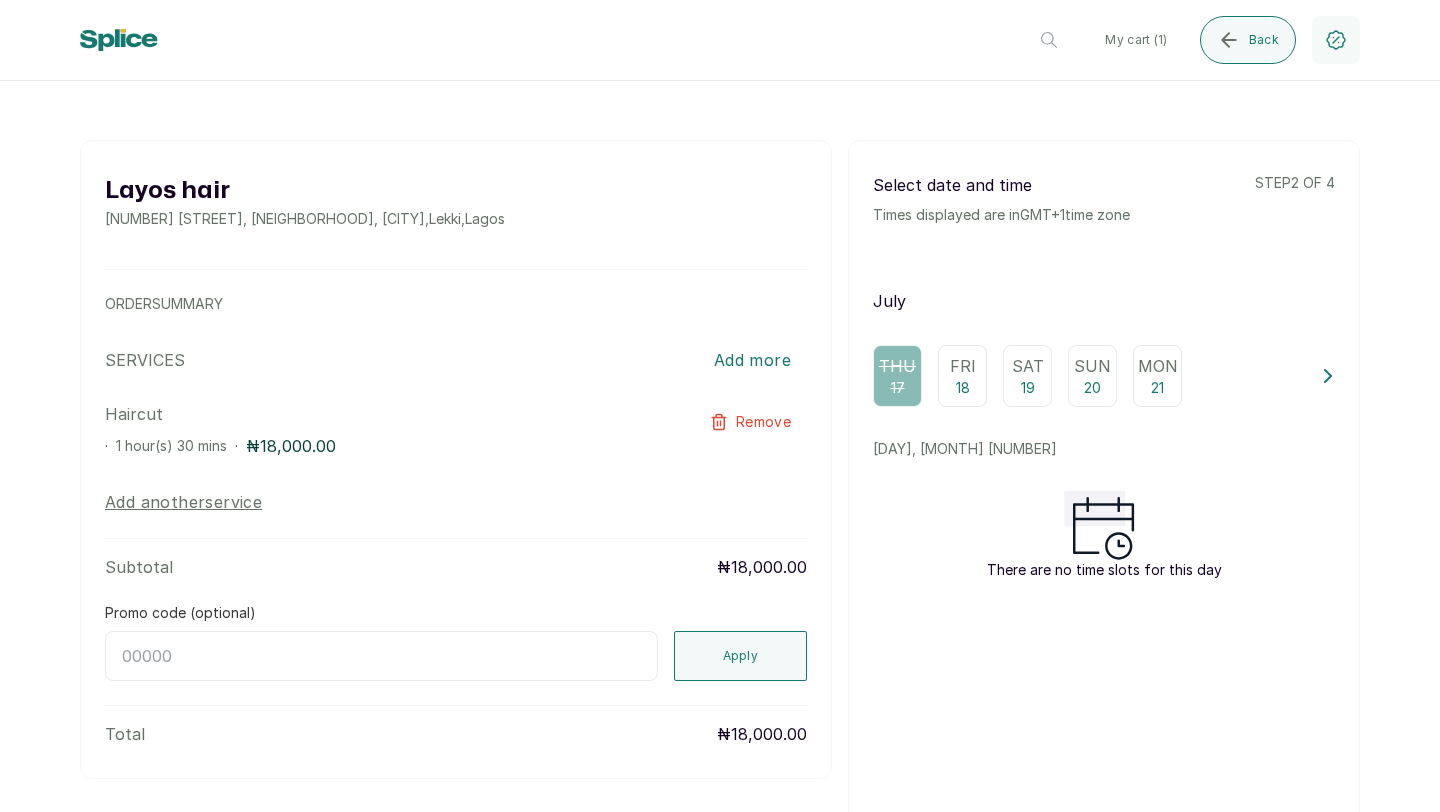 click on "18" at bounding box center (963, 388) 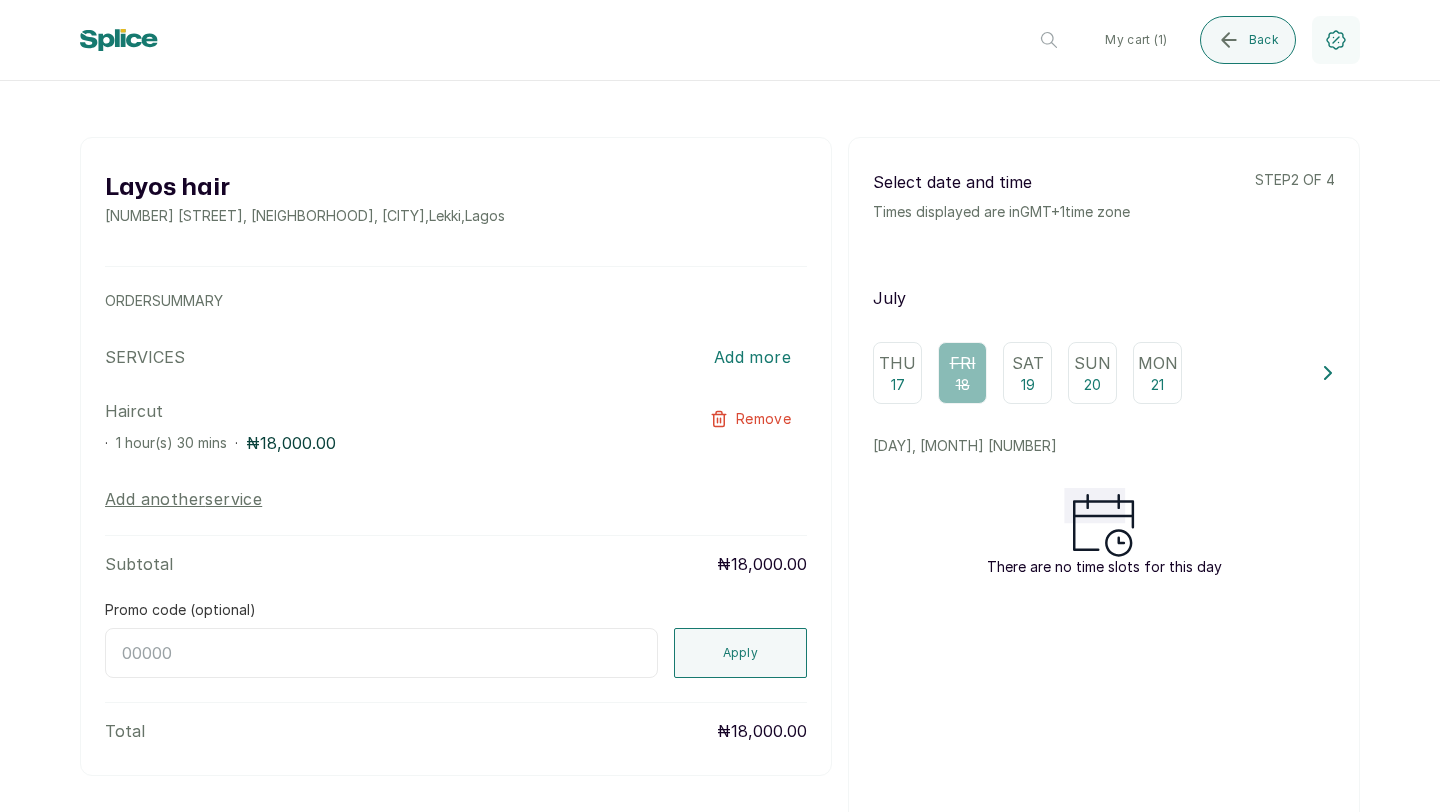 scroll, scrollTop: 0, scrollLeft: 0, axis: both 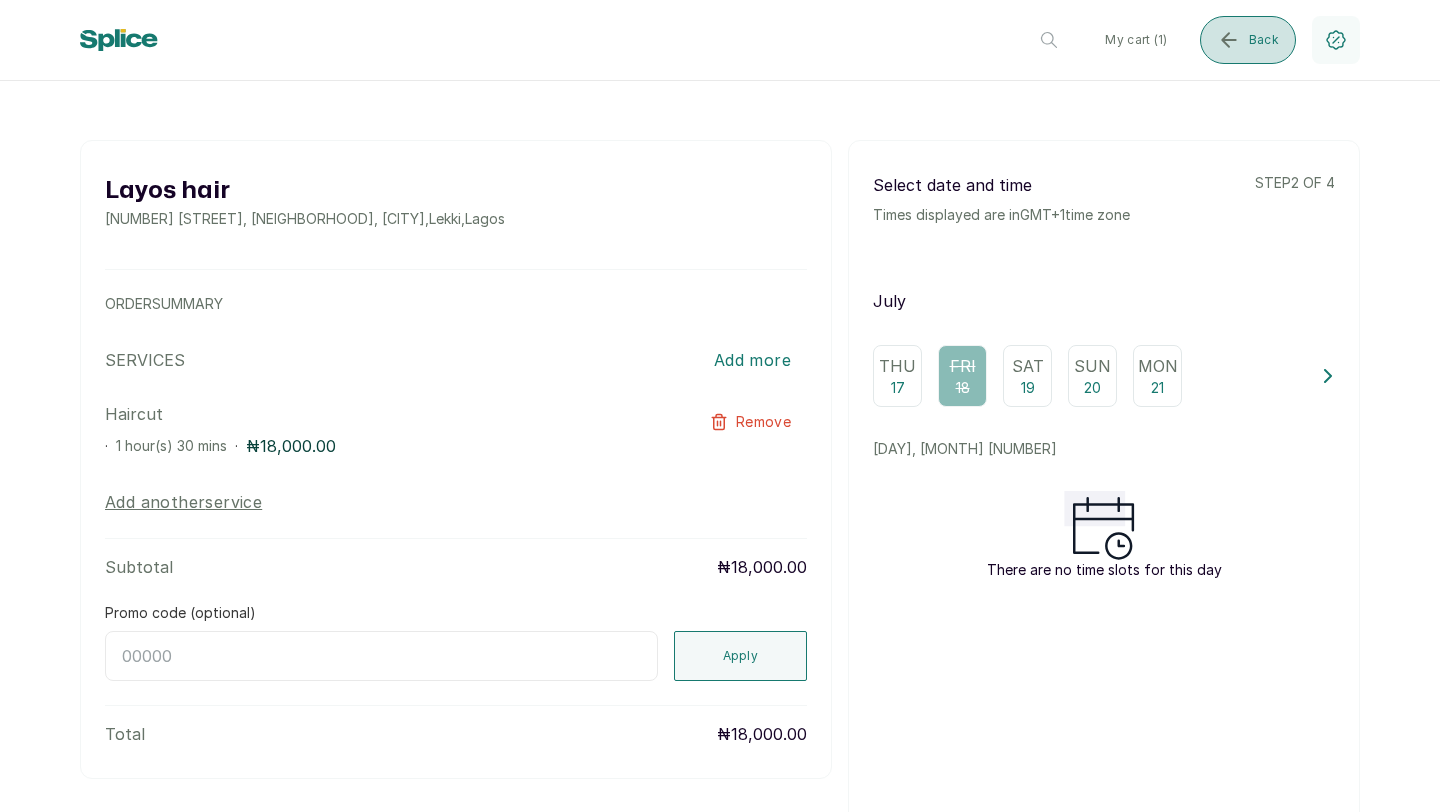 click 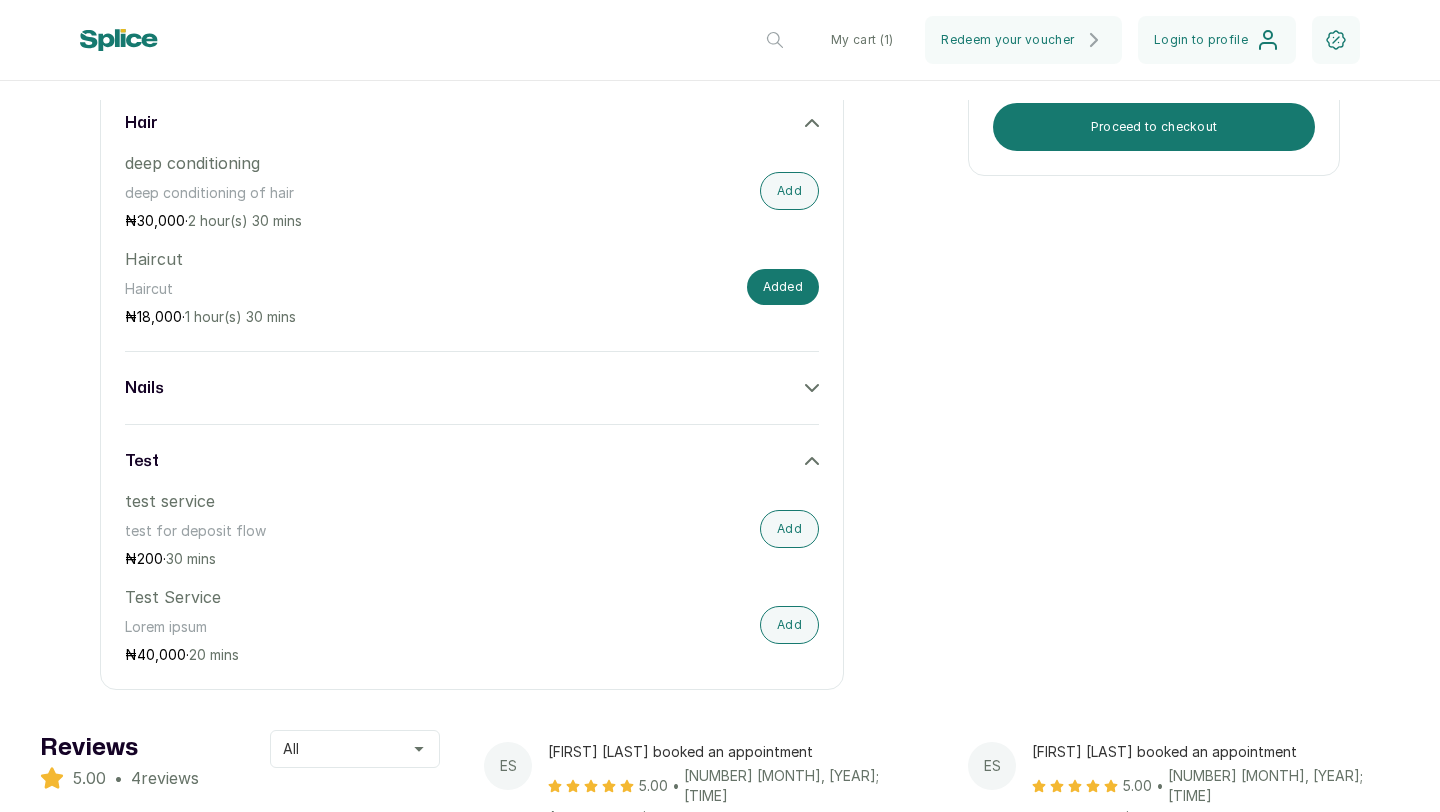 scroll, scrollTop: 1231, scrollLeft: 0, axis: vertical 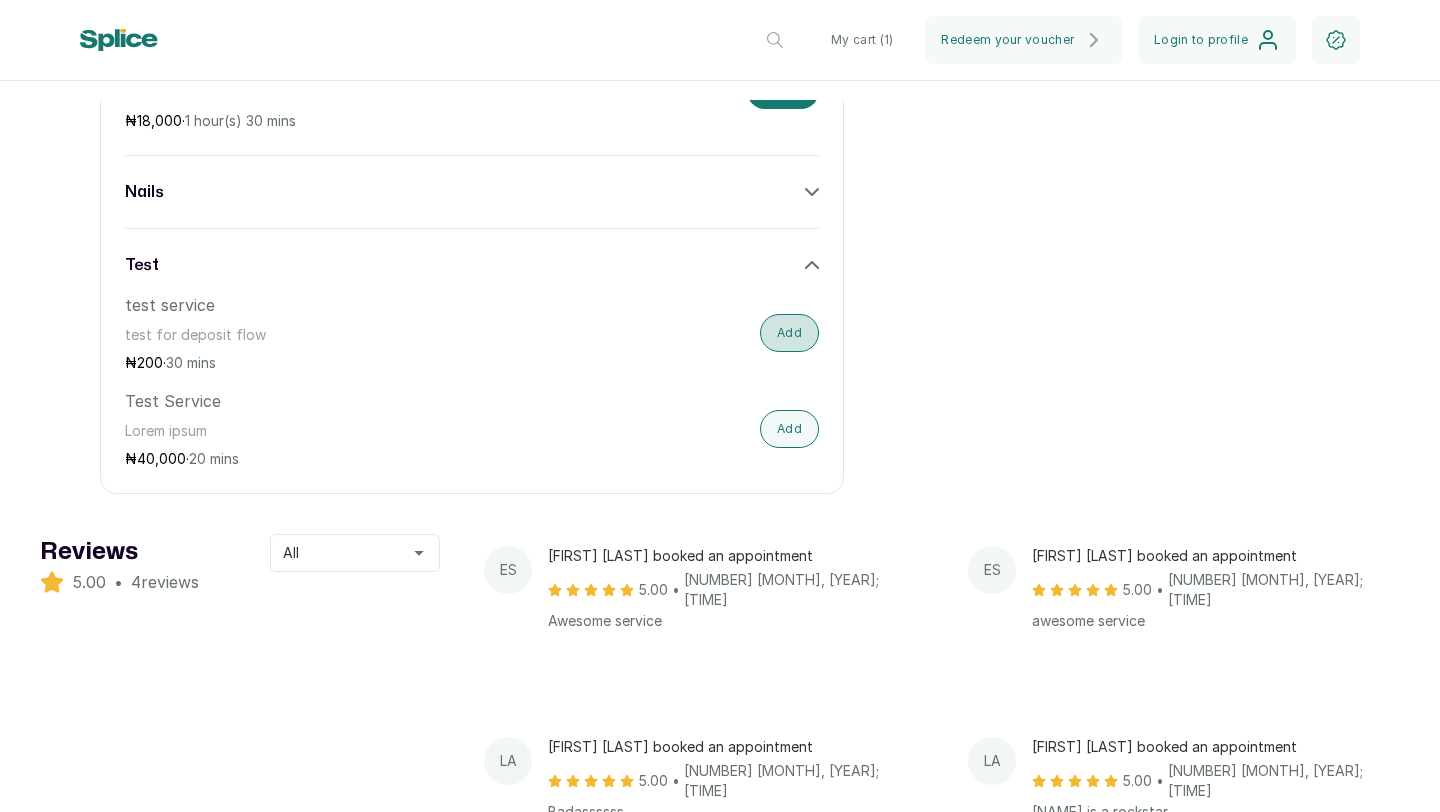 click on "Add" at bounding box center (789, 333) 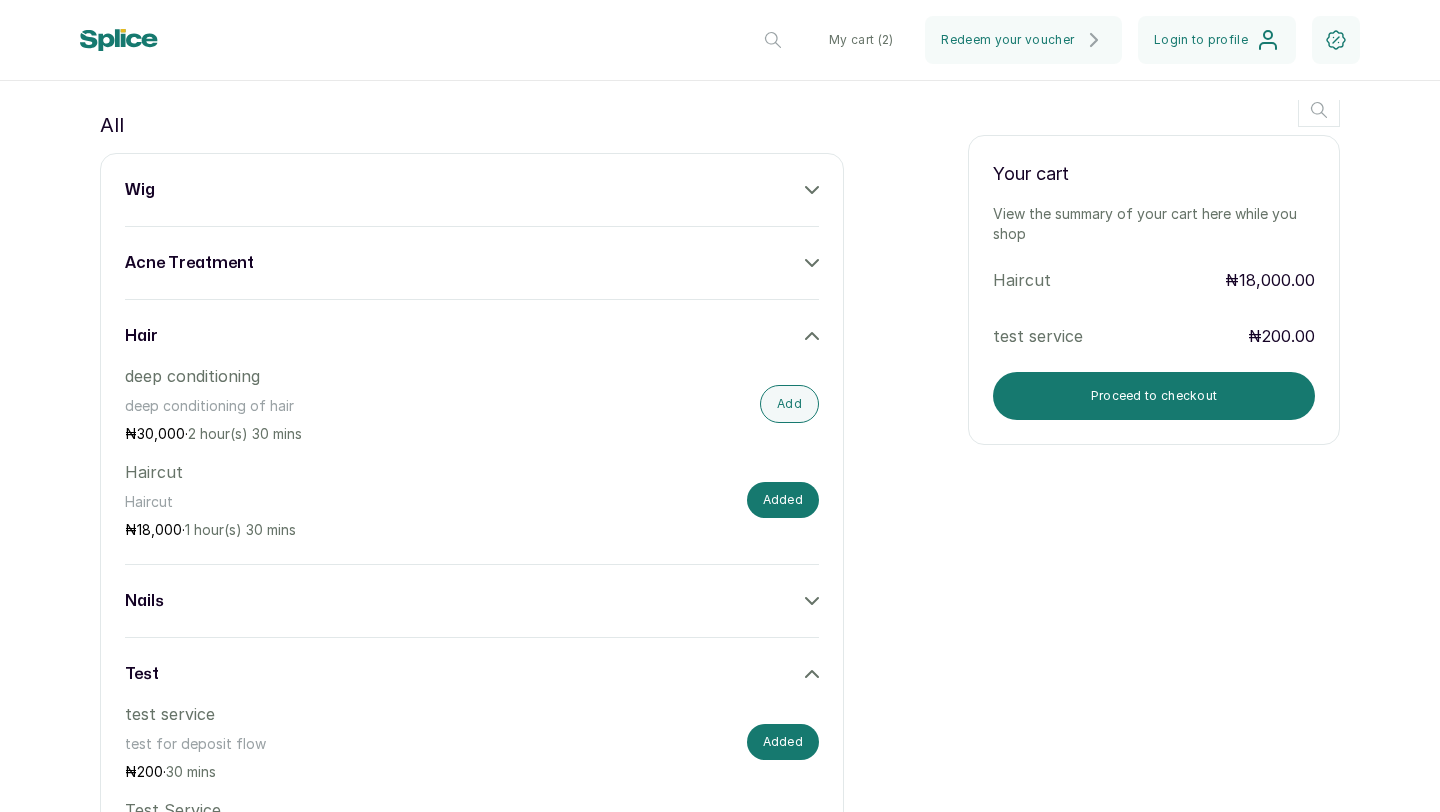scroll, scrollTop: 813, scrollLeft: 0, axis: vertical 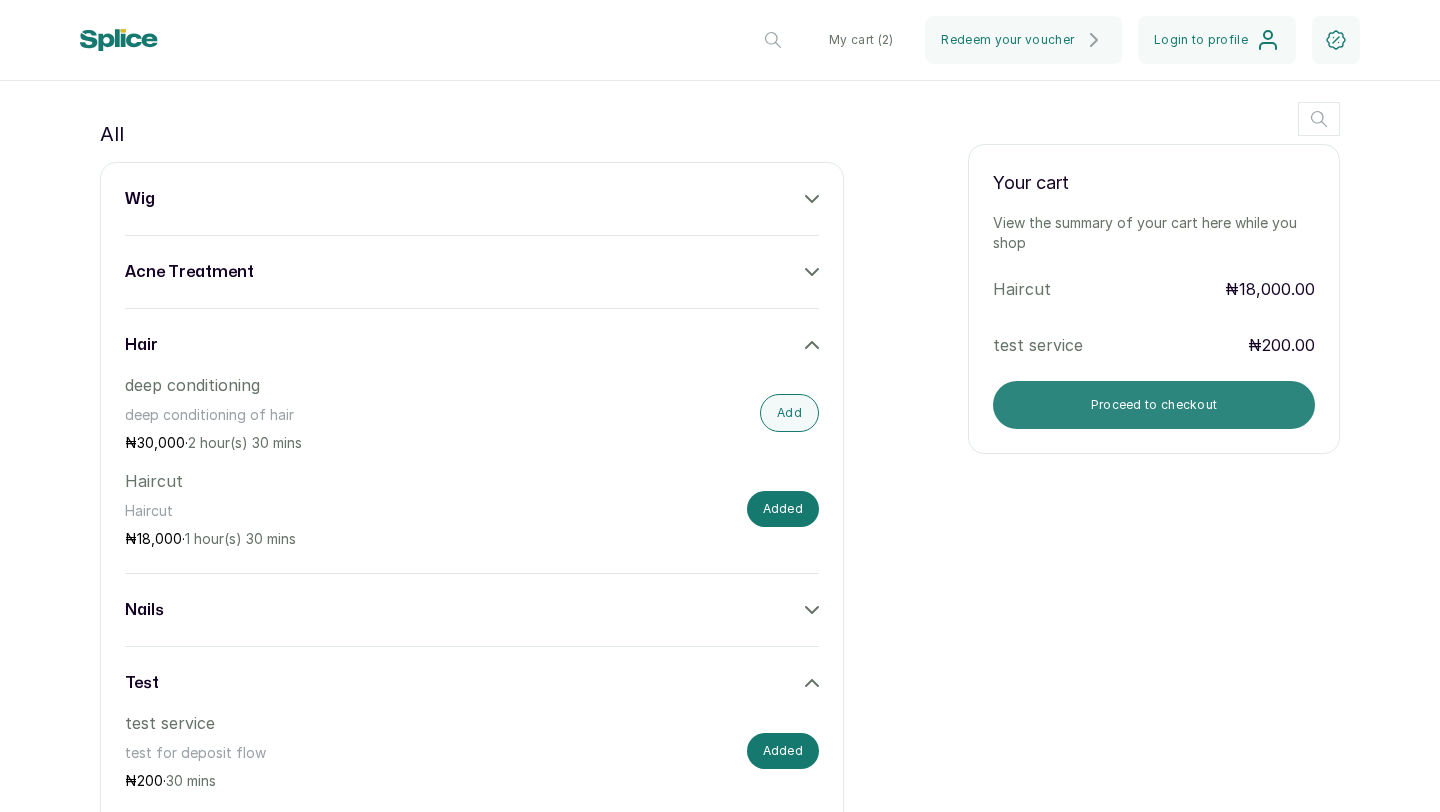 click on "Proceed to checkout" at bounding box center (1154, 405) 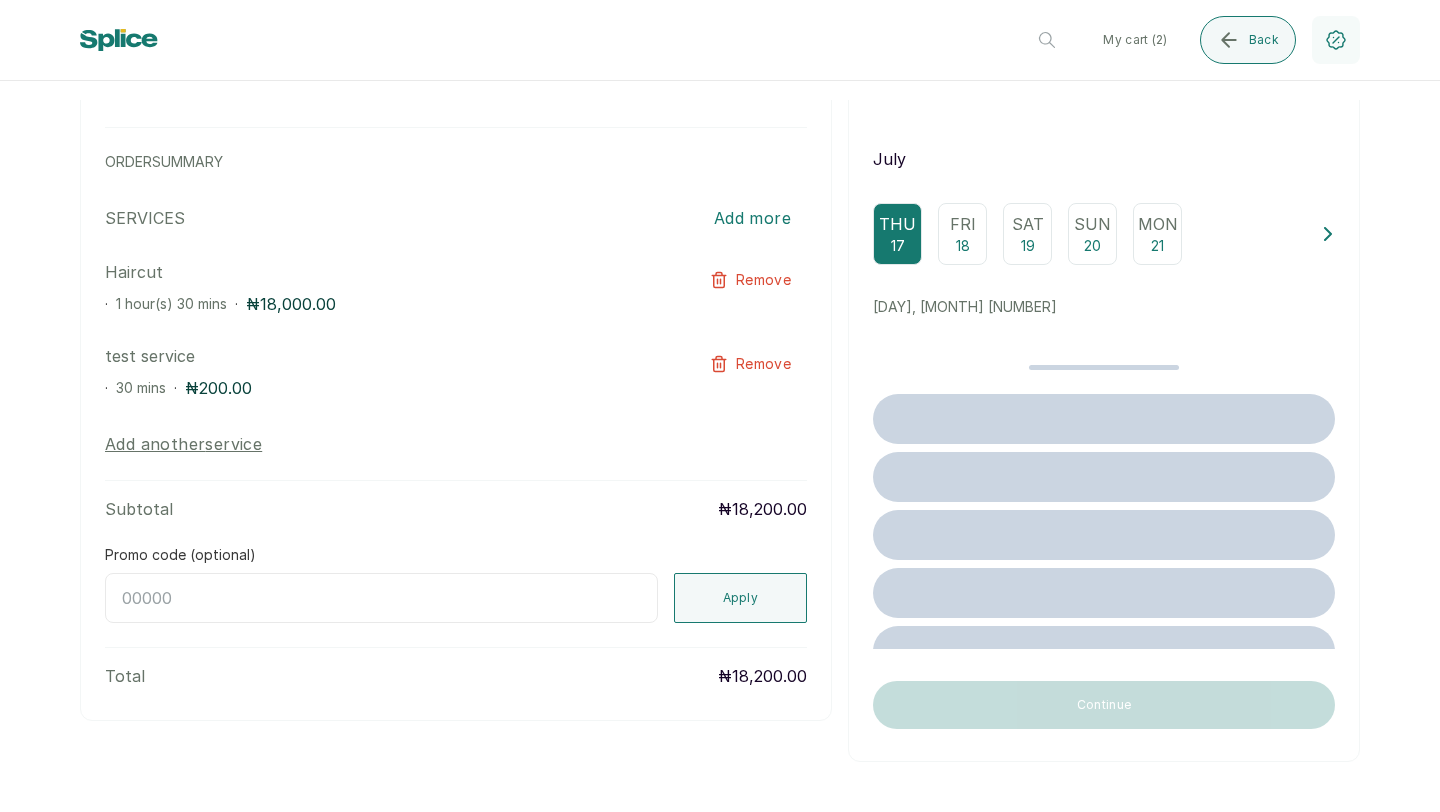 scroll, scrollTop: 142, scrollLeft: 0, axis: vertical 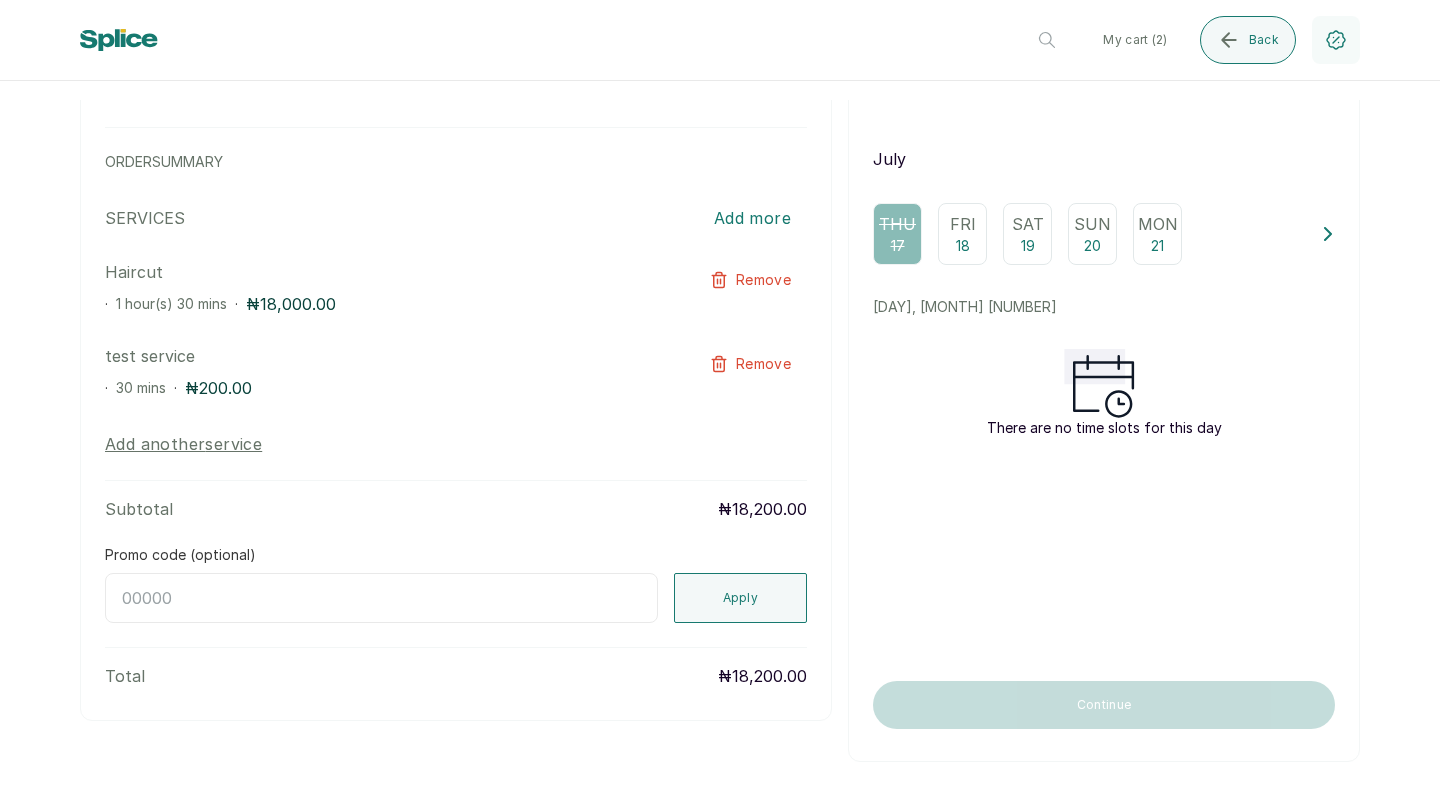 click on "Fri 18" at bounding box center (962, 234) 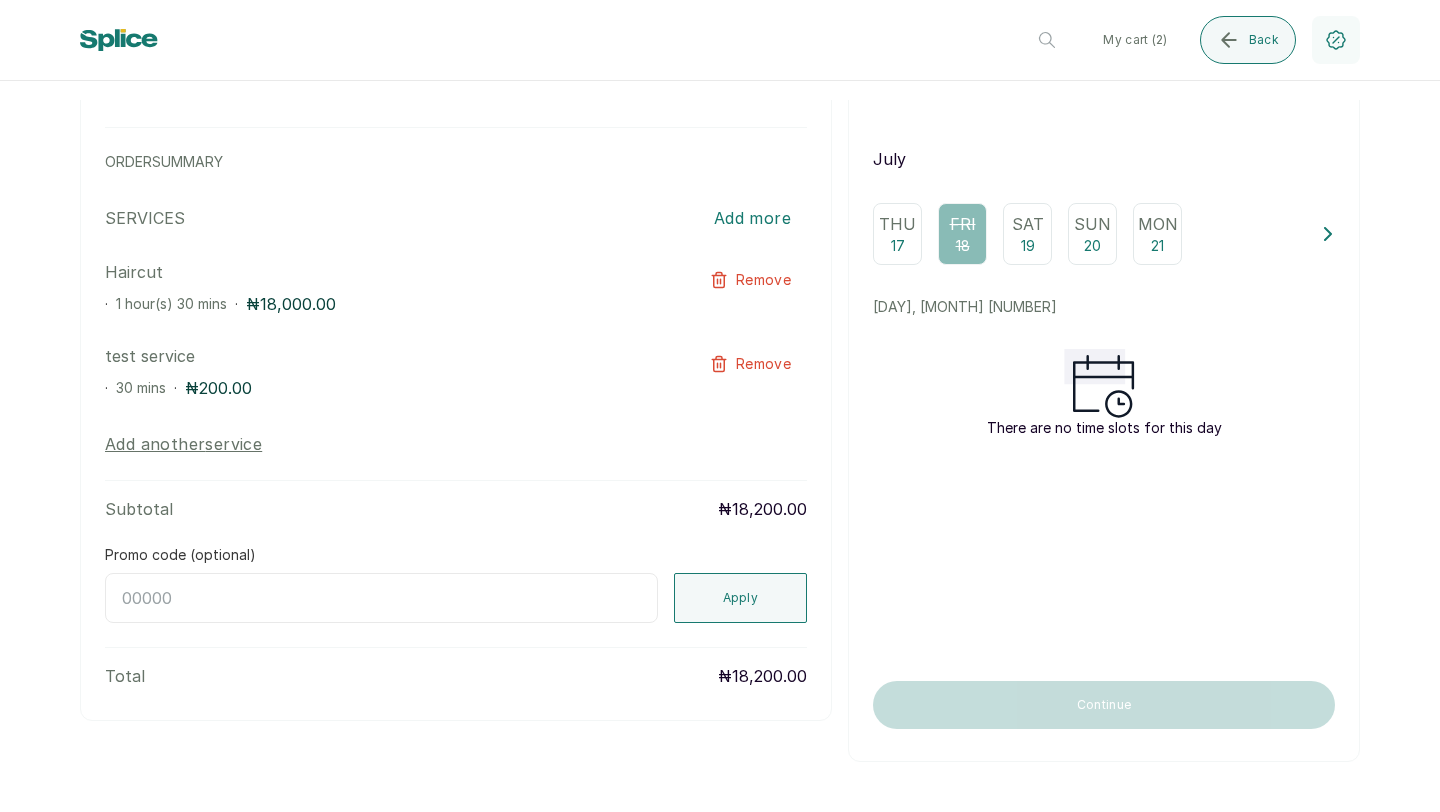 click on "Sat" at bounding box center [1028, 224] 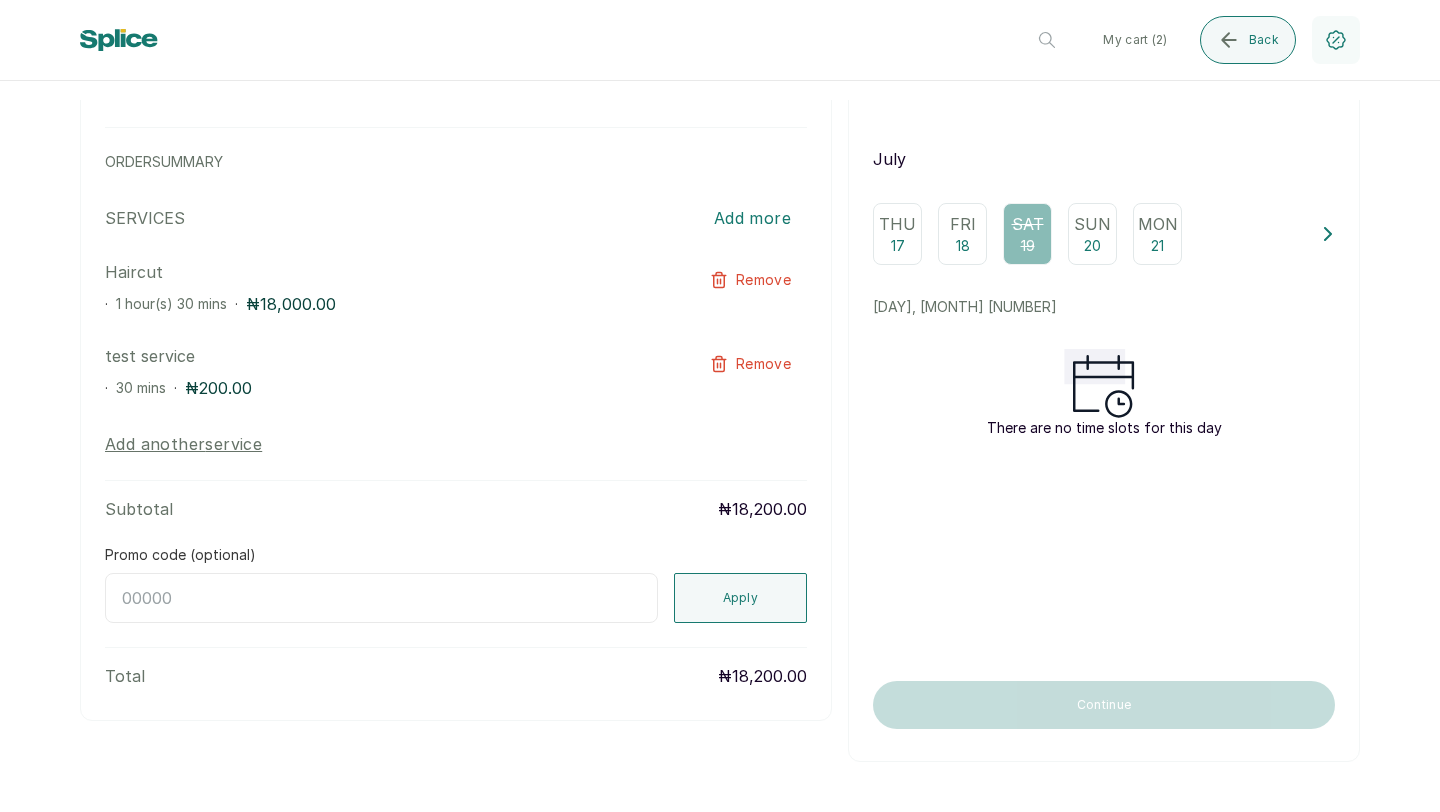 click on "Sun" at bounding box center (1092, 224) 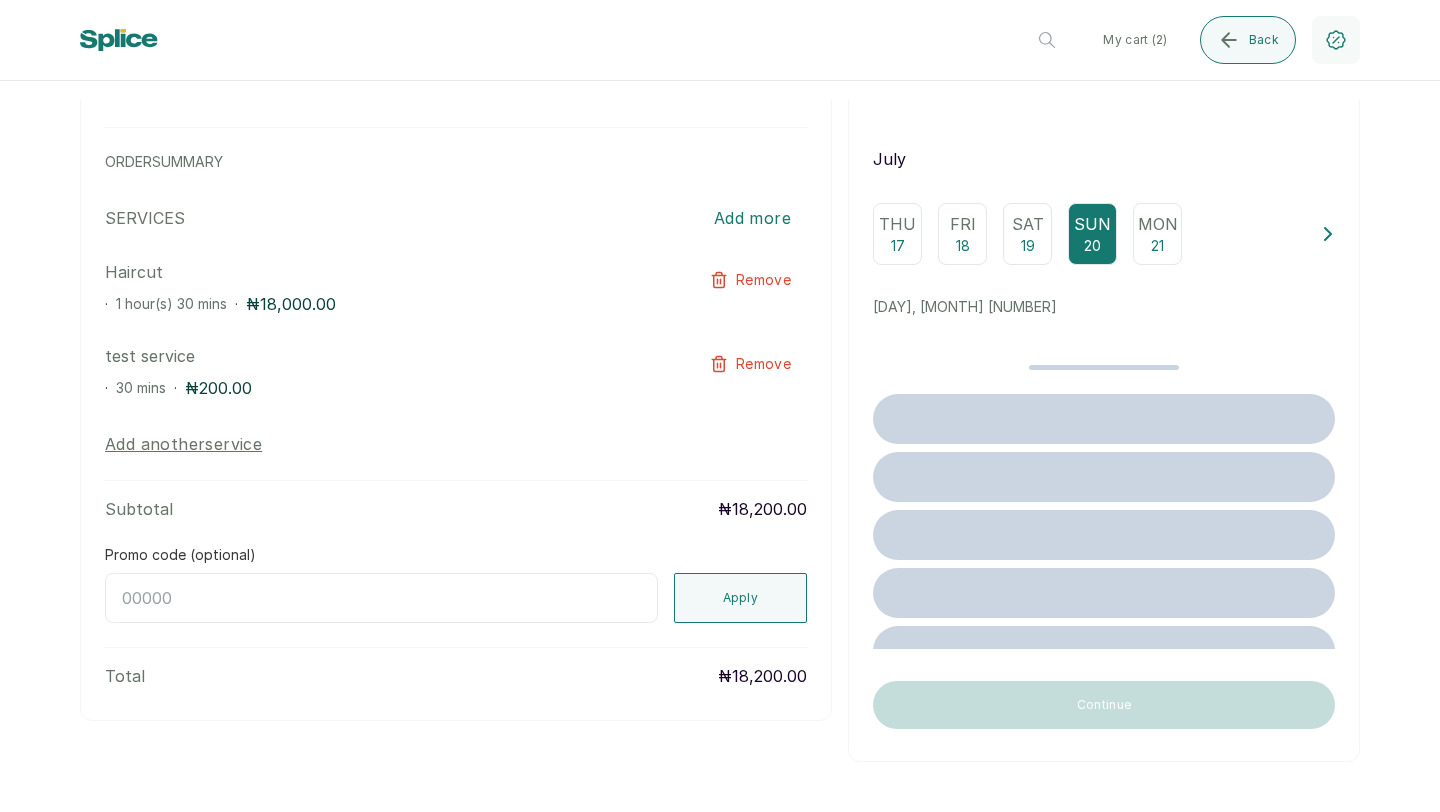 click 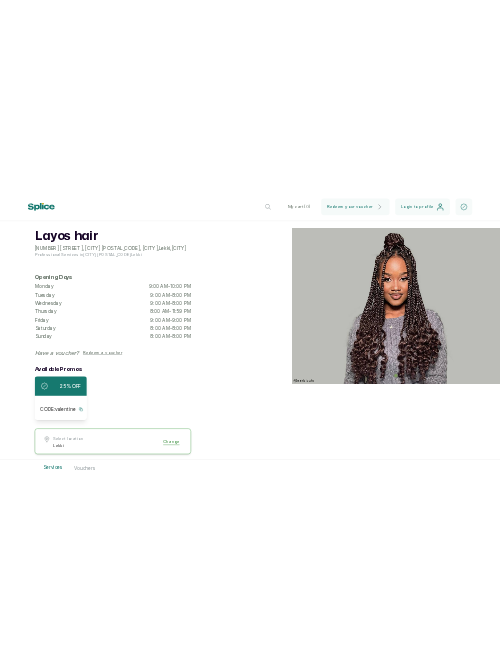 scroll, scrollTop: 0, scrollLeft: 0, axis: both 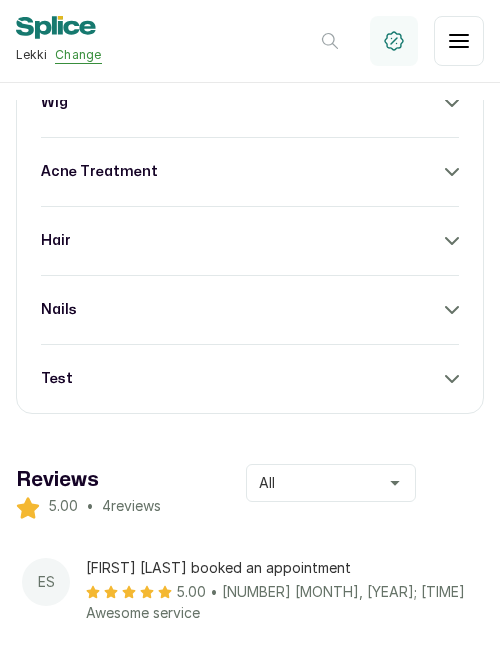 click on "wig acne treatment hair nails test" at bounding box center (250, 241) 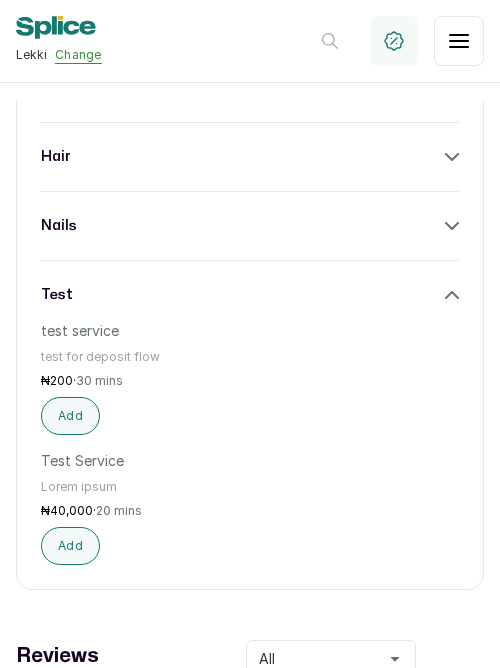scroll, scrollTop: 946, scrollLeft: 0, axis: vertical 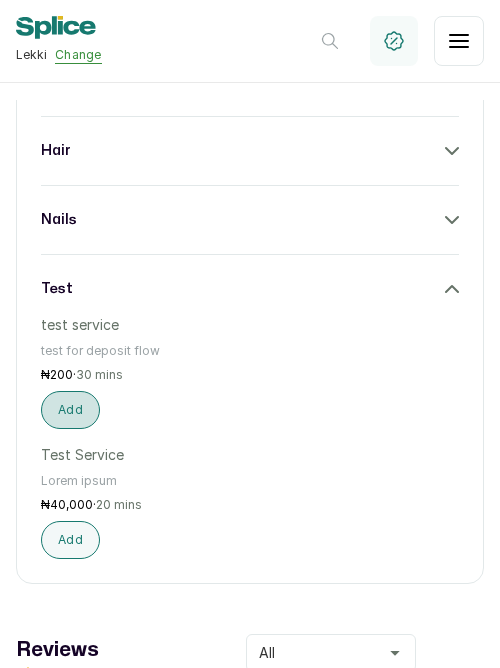 click on "Add" at bounding box center [70, 410] 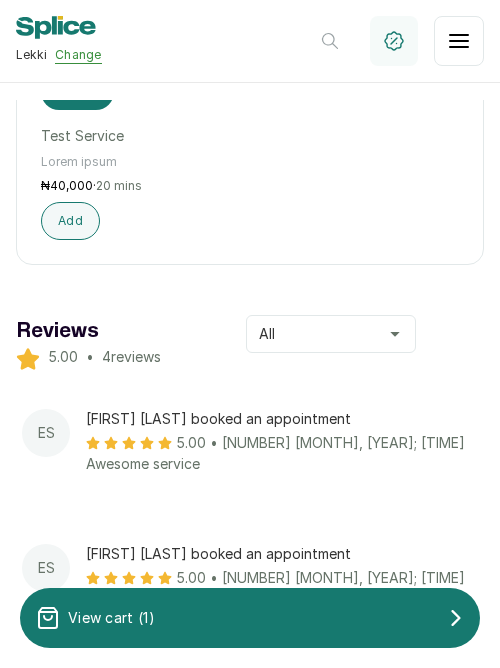 scroll, scrollTop: 1283, scrollLeft: 0, axis: vertical 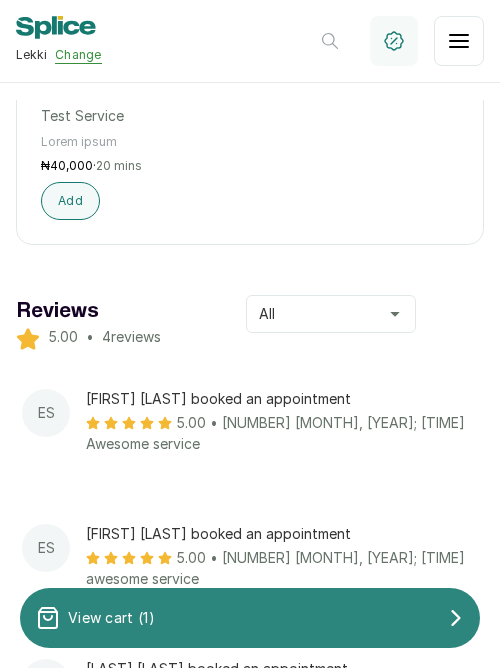 click on "View cart ( 1 )" at bounding box center [250, 618] 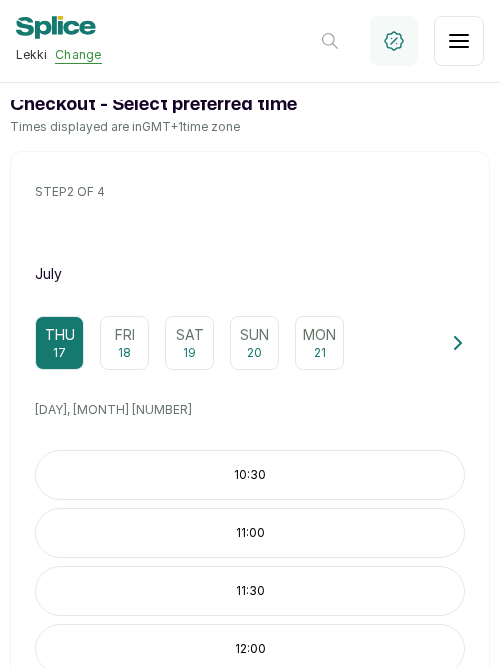 scroll, scrollTop: 58, scrollLeft: 0, axis: vertical 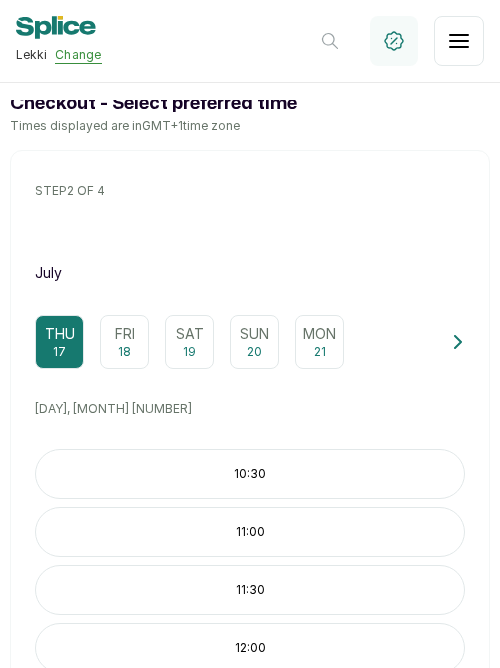 click on "Fri 18" at bounding box center [124, 342] 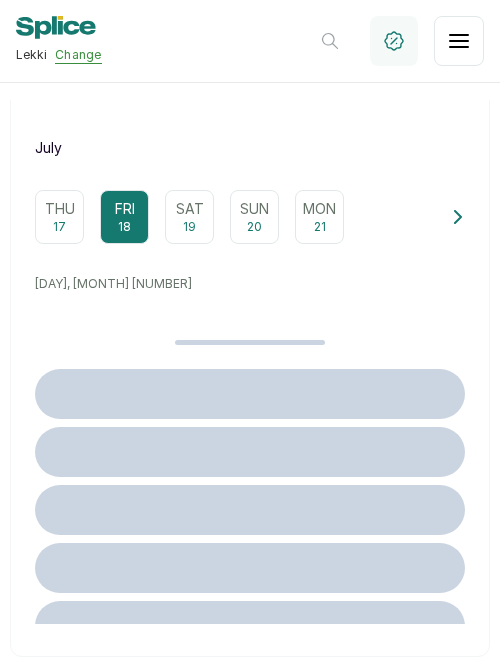 scroll, scrollTop: 202, scrollLeft: 0, axis: vertical 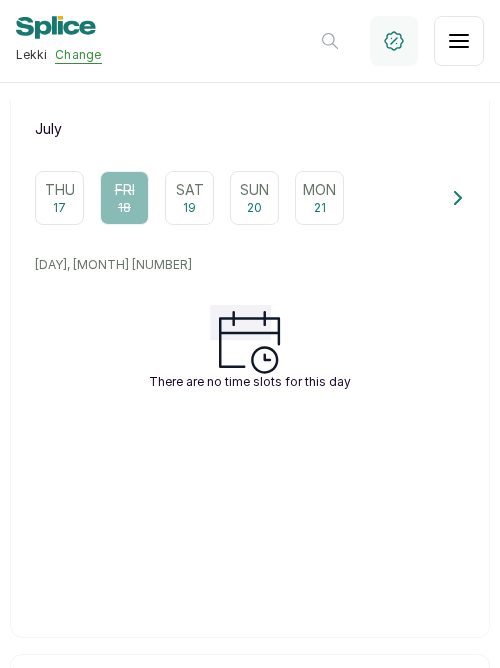 click on "Thu 17" at bounding box center (59, 198) 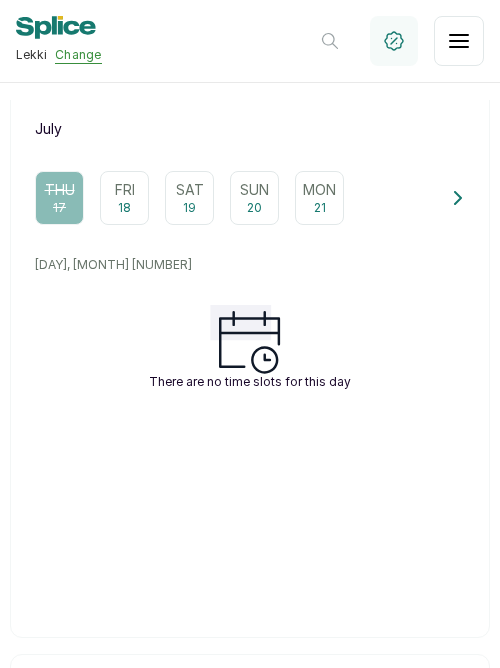 click on "Sat 19" at bounding box center [189, 198] 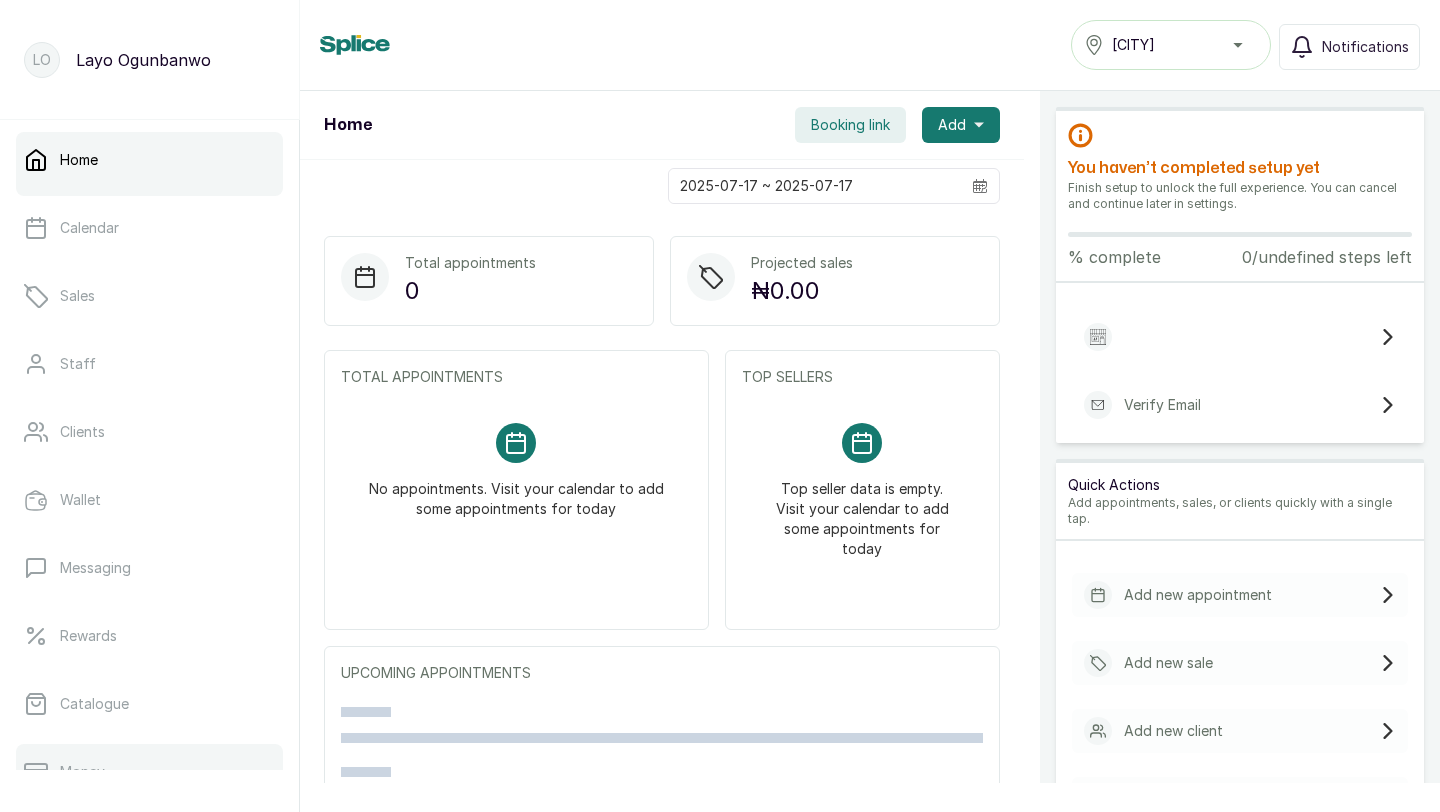 scroll, scrollTop: 0, scrollLeft: 0, axis: both 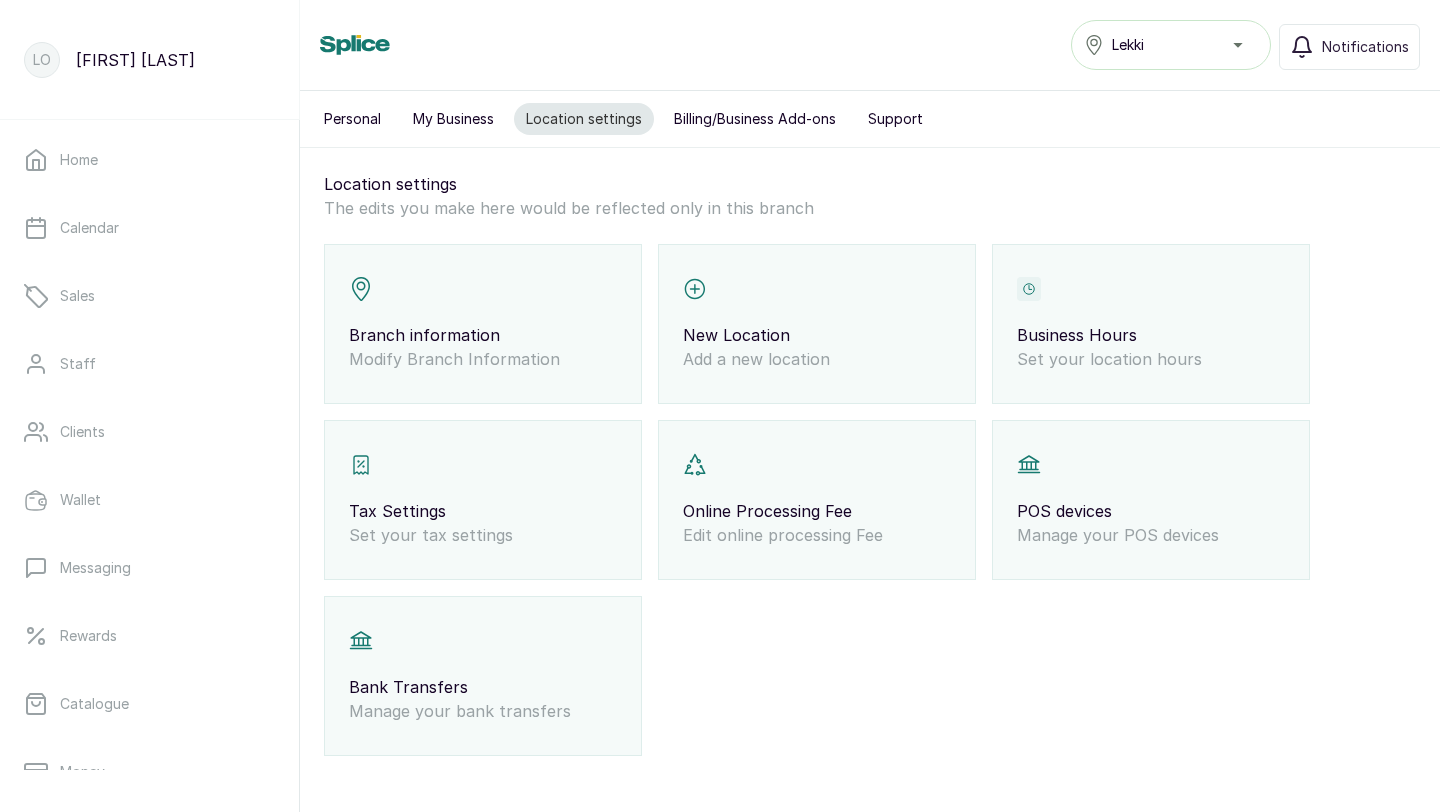 click on "Branch information Modify Branch Information" at bounding box center [483, 324] 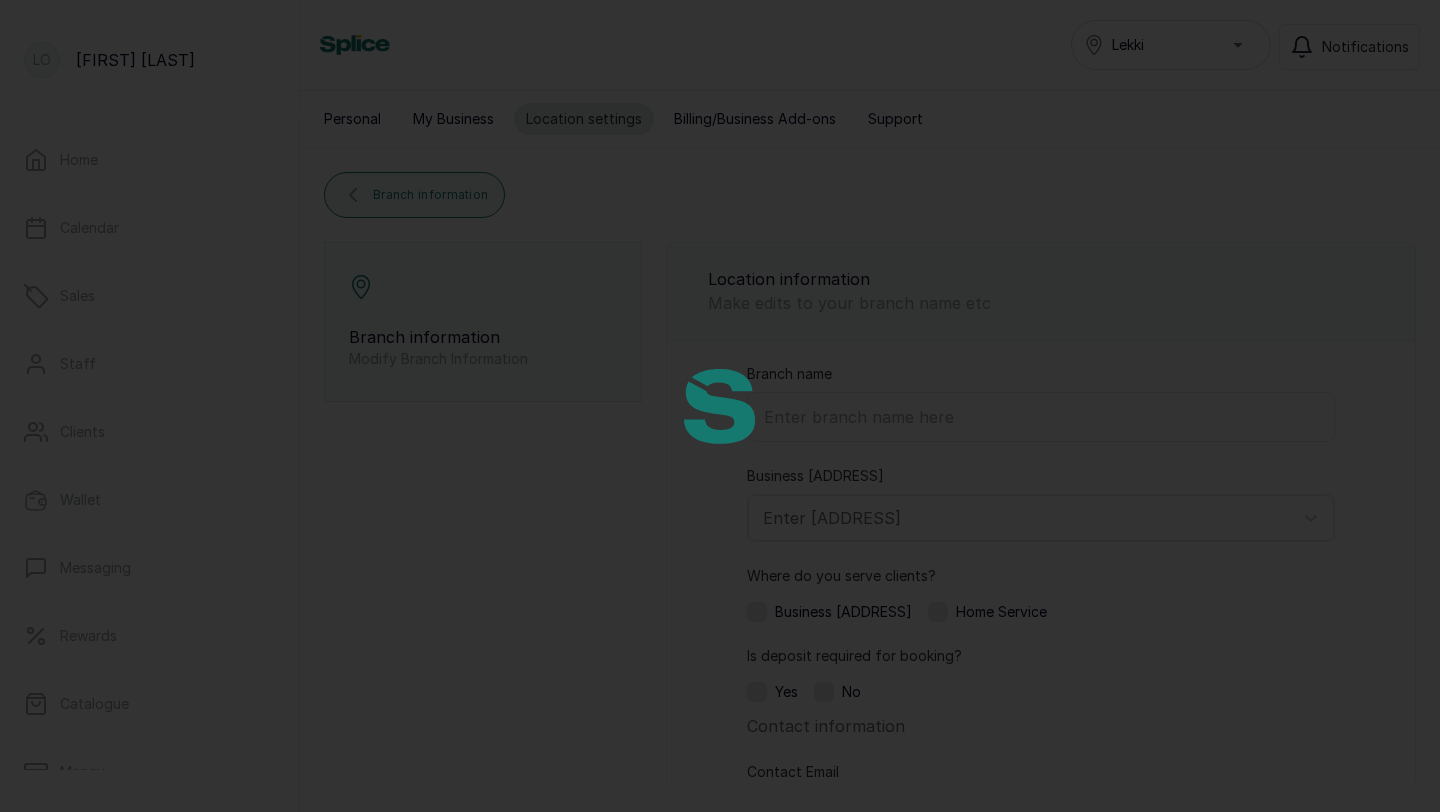 type on "Lekki" 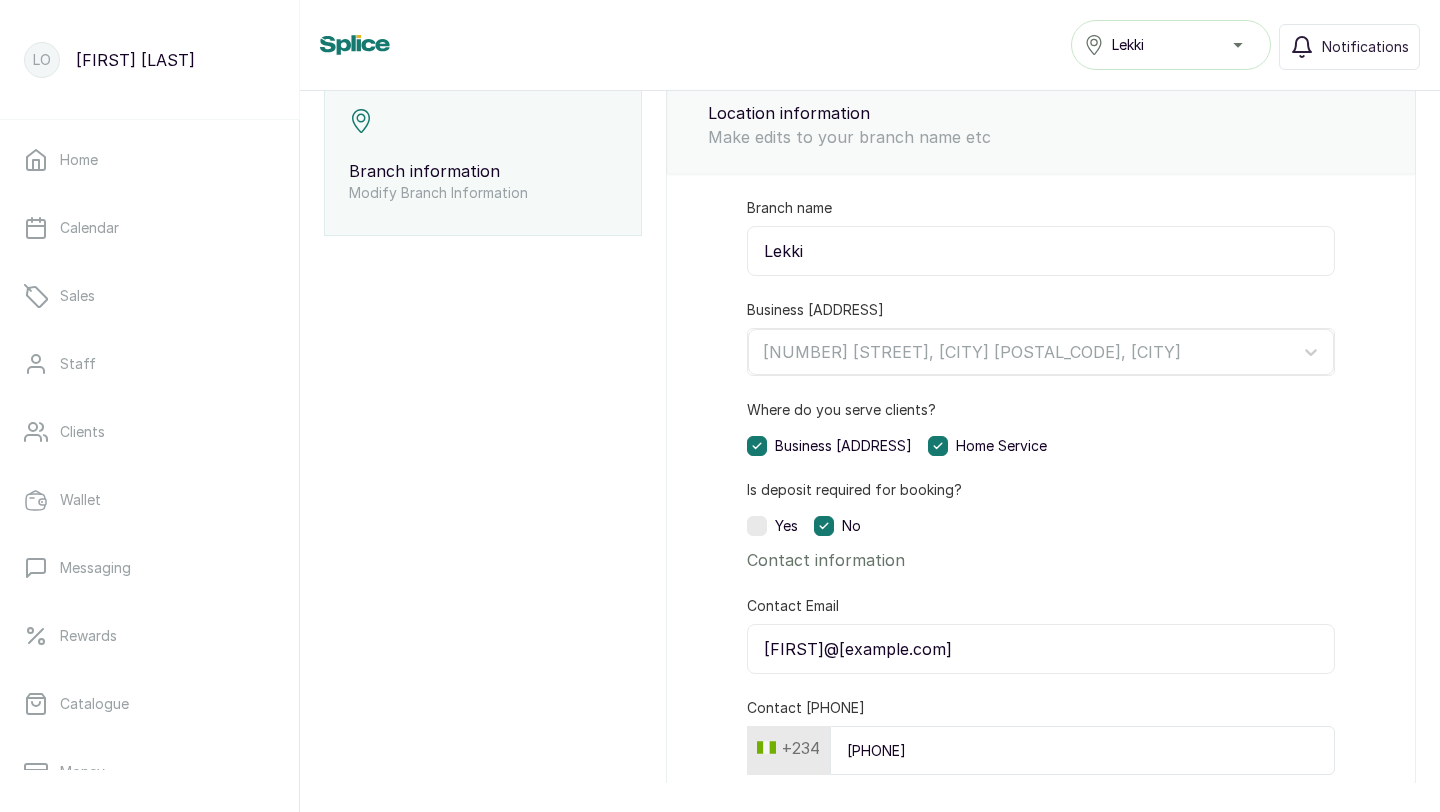 scroll, scrollTop: 0, scrollLeft: 0, axis: both 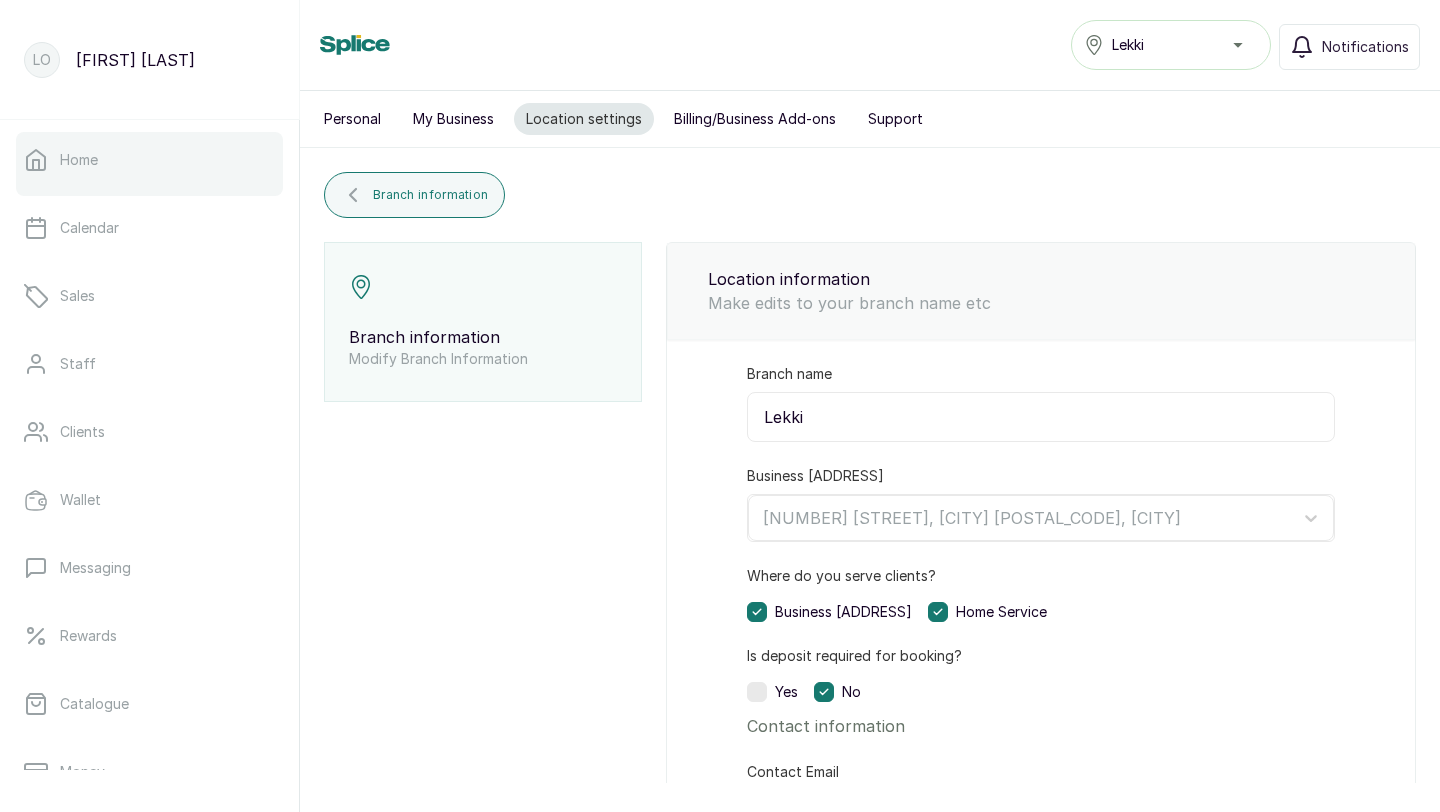 click on "Home" at bounding box center [149, 160] 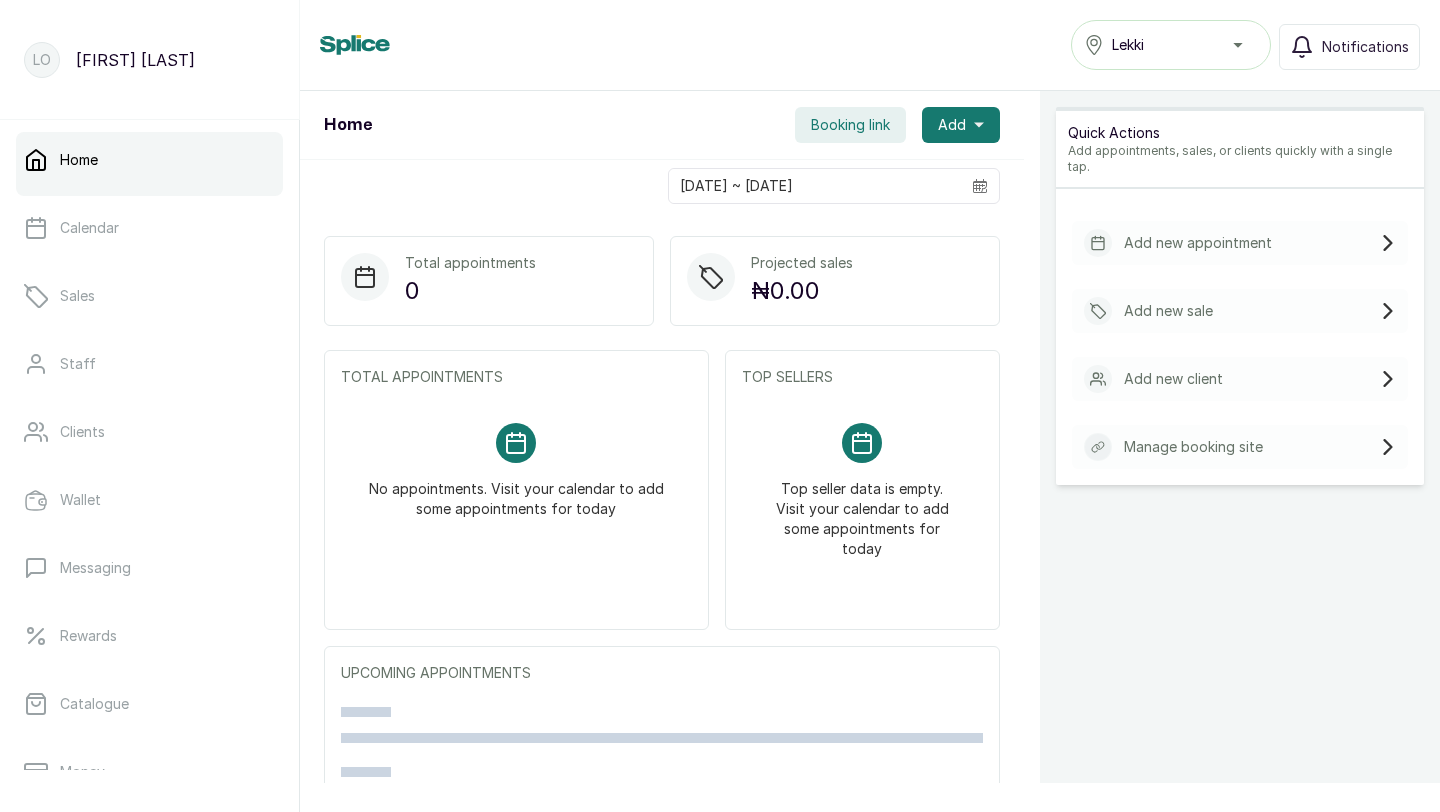 click on "Quick Actions Add appointments, sales, or clients quickly with a single tap. Add new appointment Add new sale Add new client Manage booking site" at bounding box center [1240, 520] 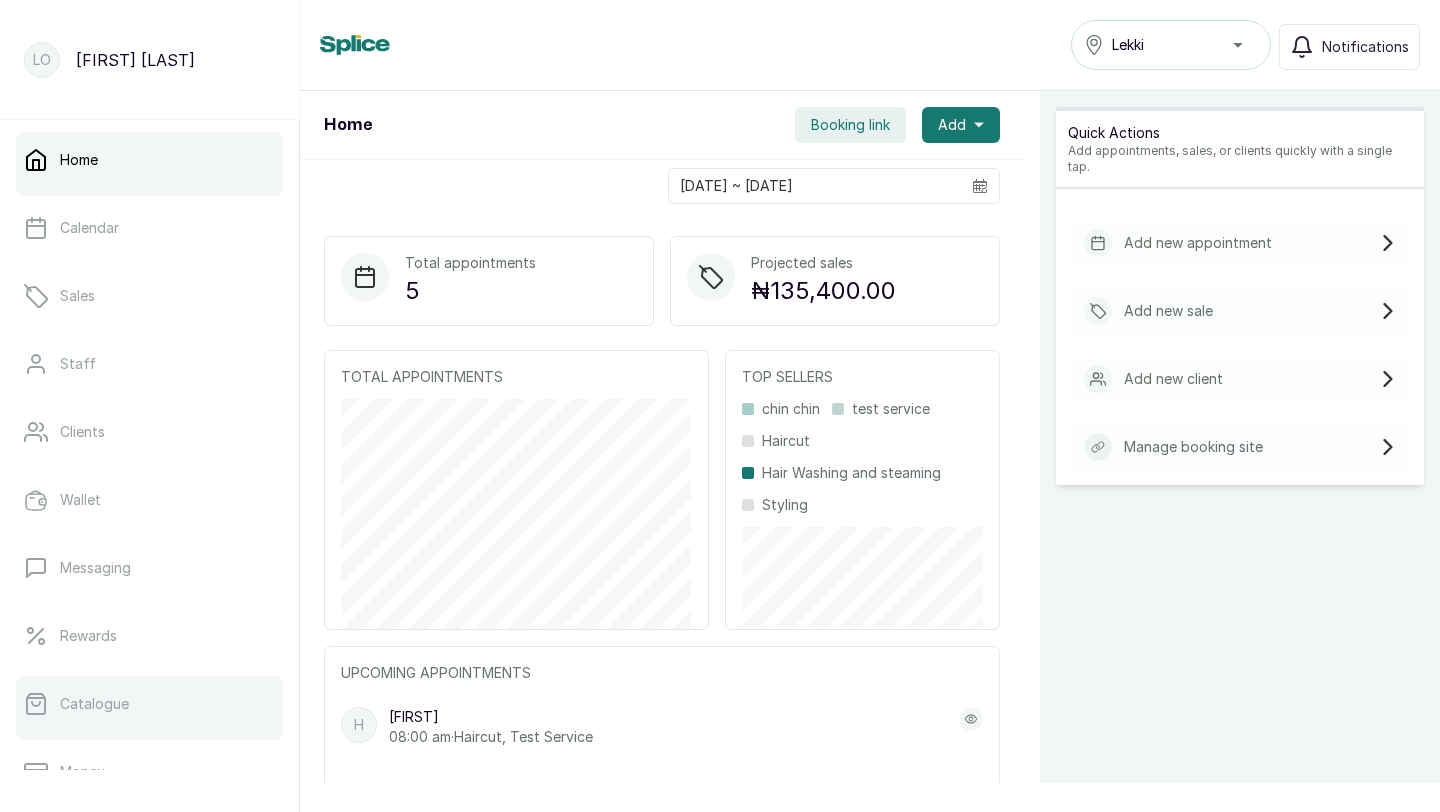 scroll, scrollTop: 324, scrollLeft: 0, axis: vertical 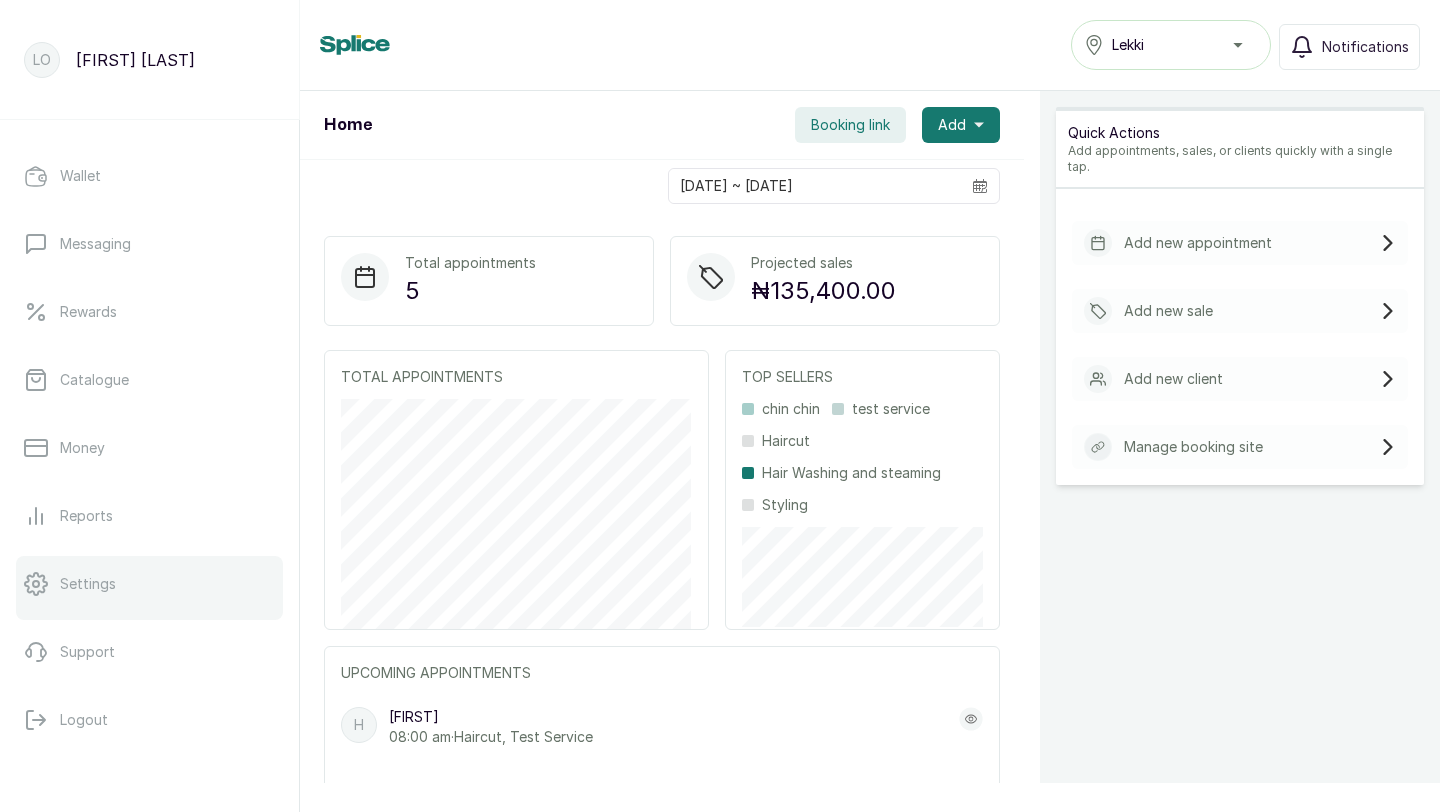 click on "Settings" at bounding box center (88, 584) 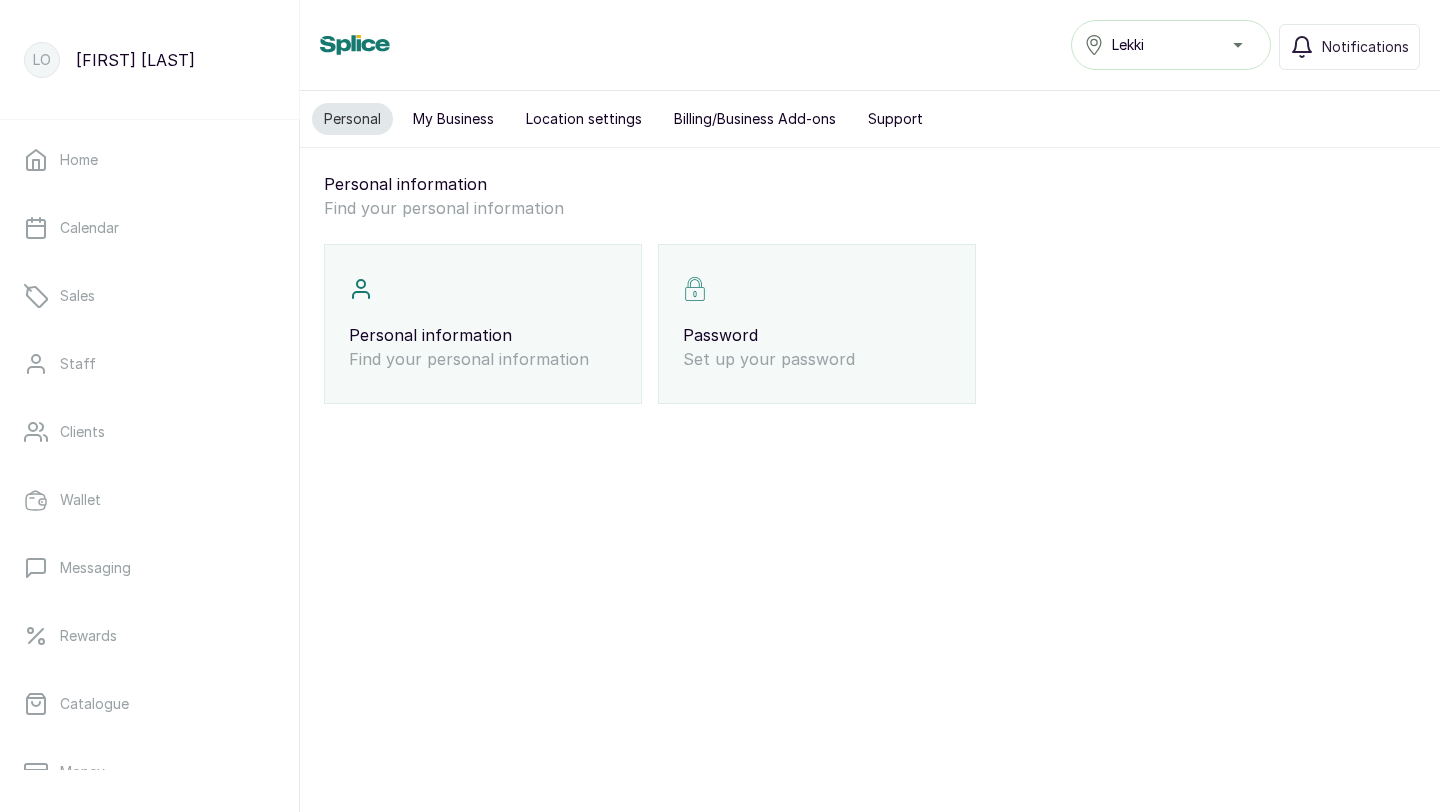 click on "My Business" at bounding box center (453, 119) 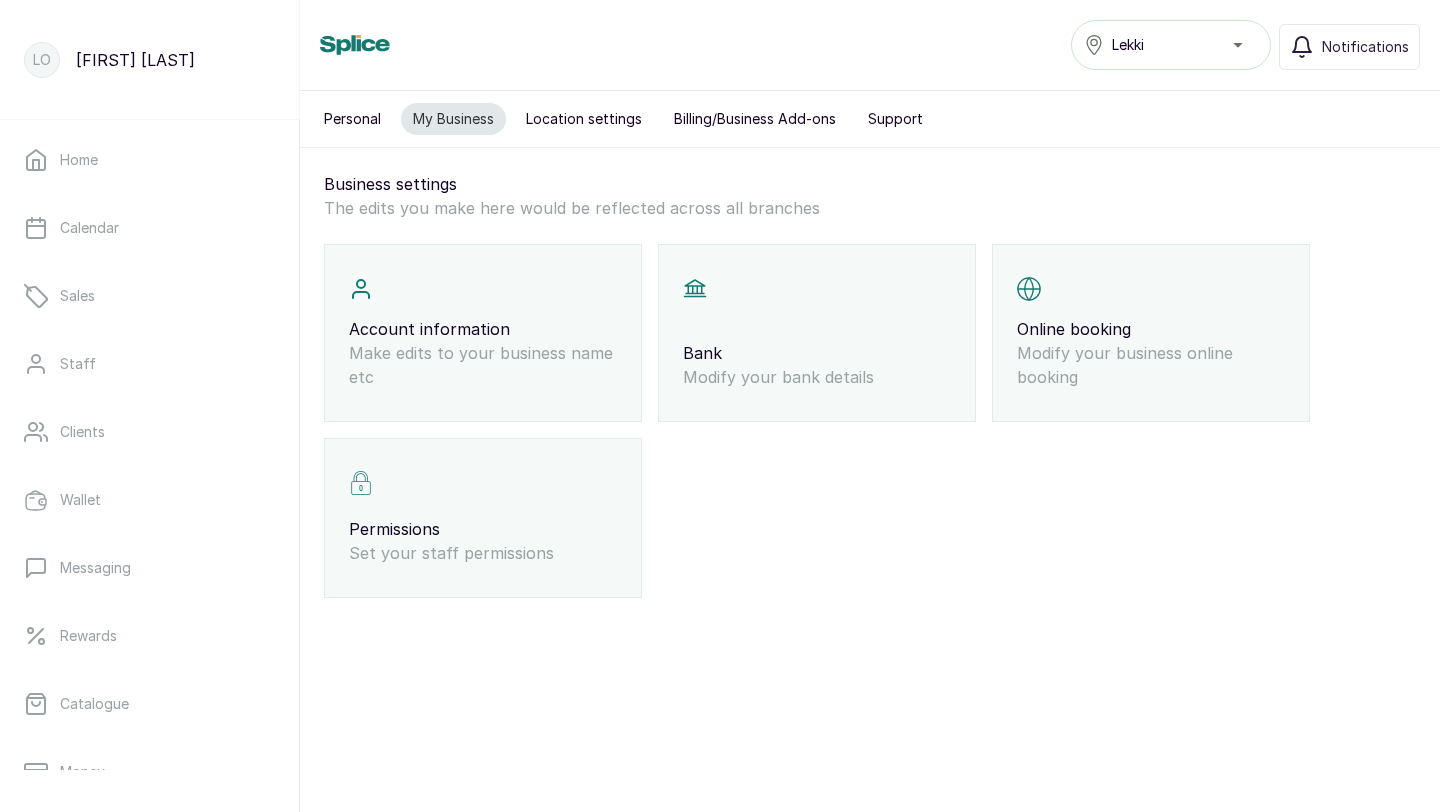 click on "Modify your business online booking" at bounding box center [1151, 365] 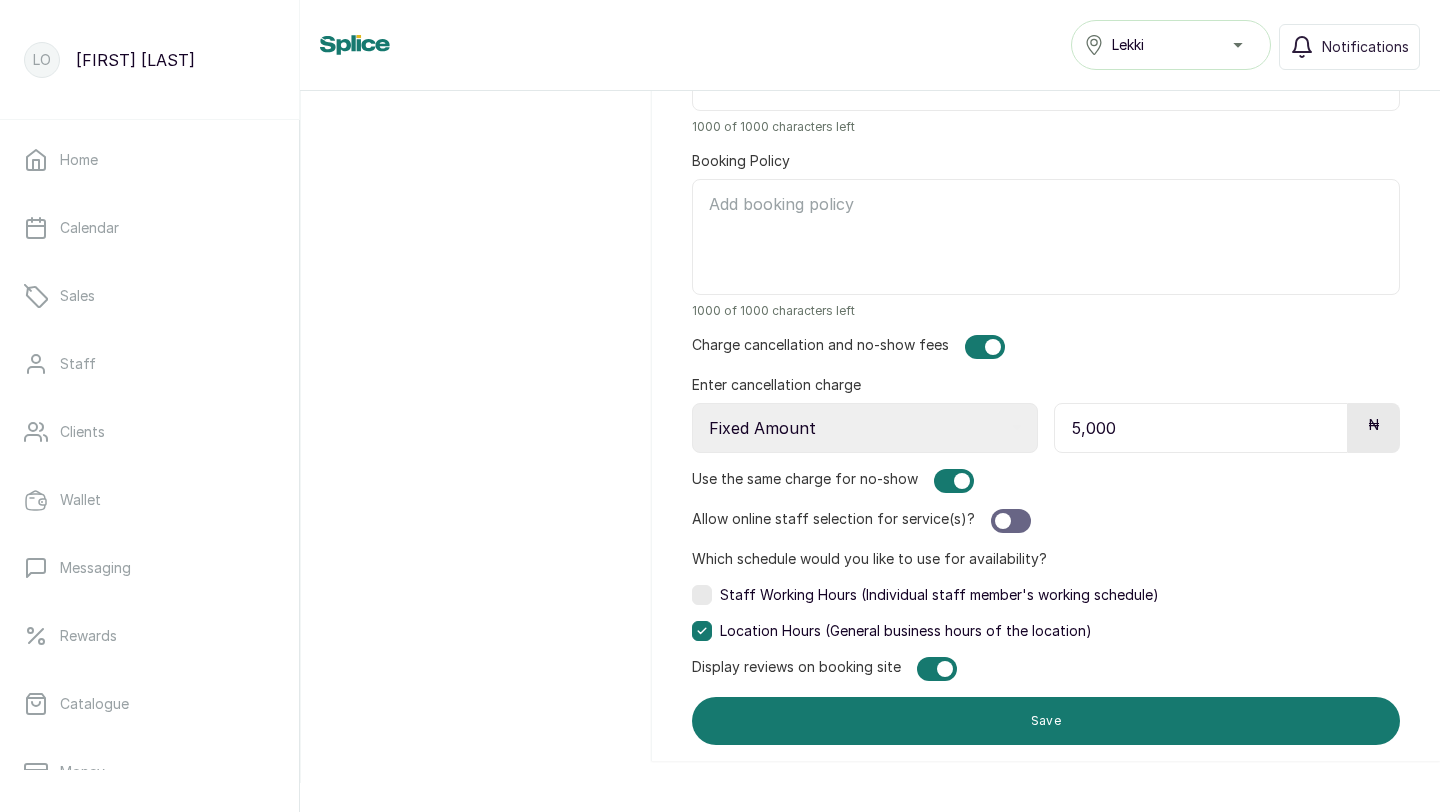 scroll, scrollTop: 1623, scrollLeft: 0, axis: vertical 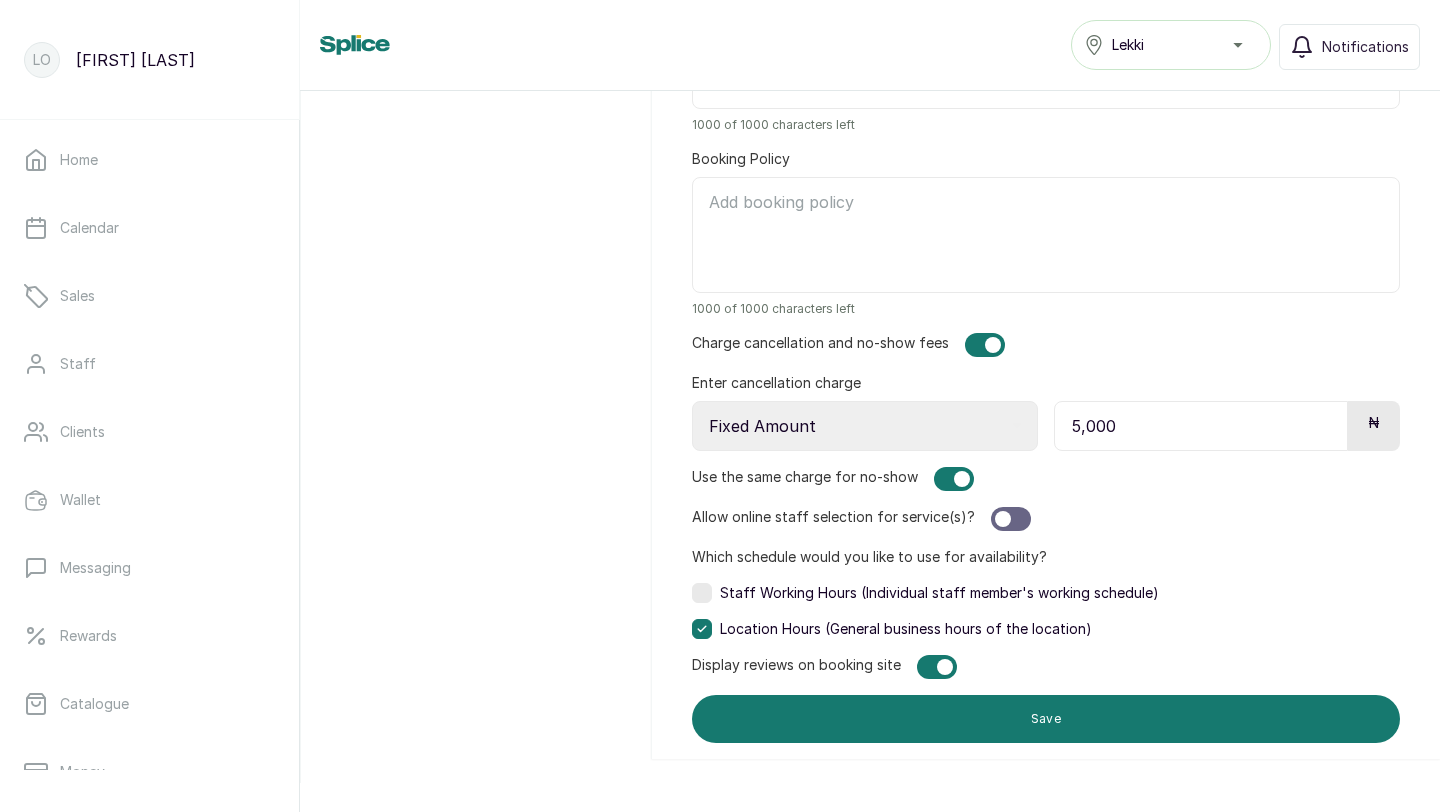 click 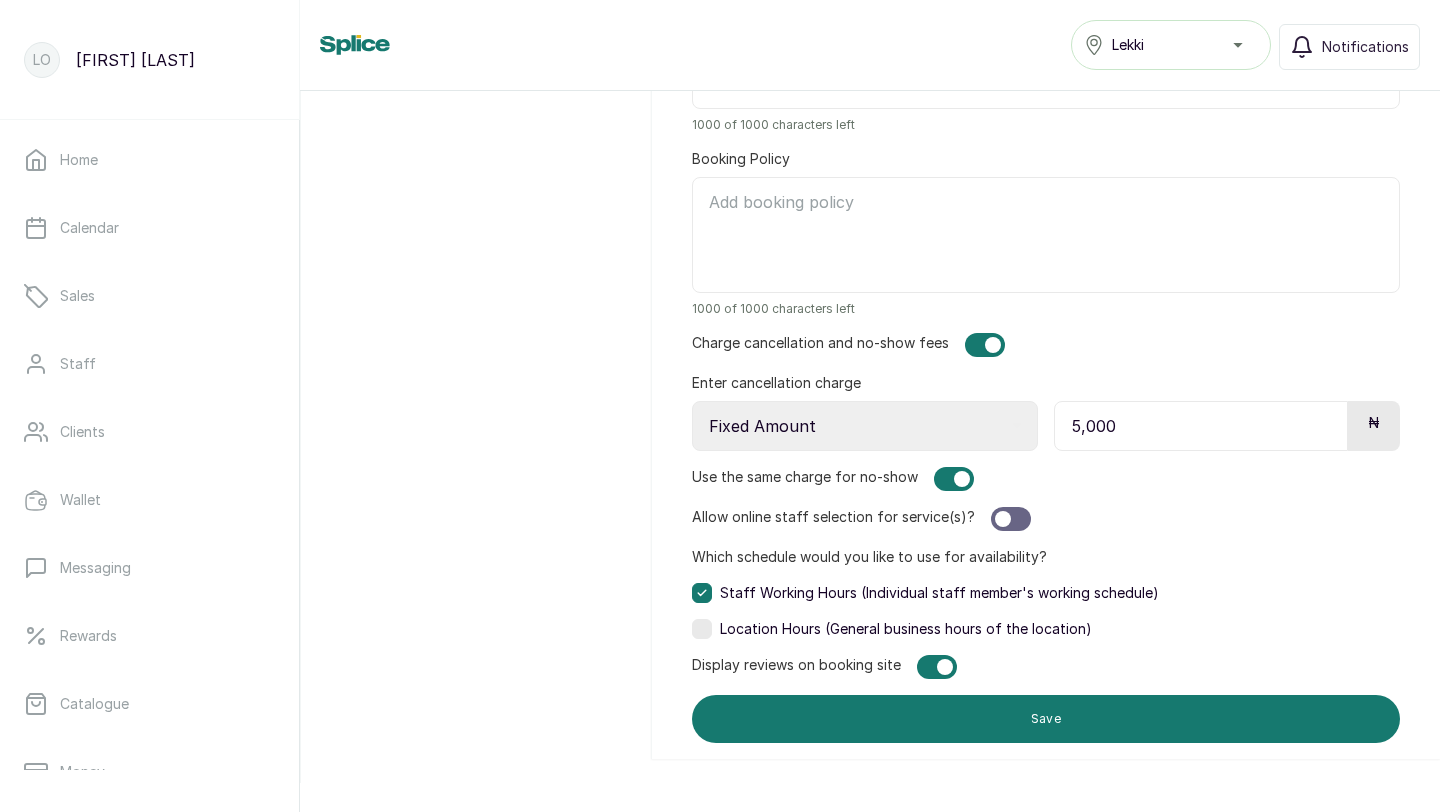 click at bounding box center [702, 629] 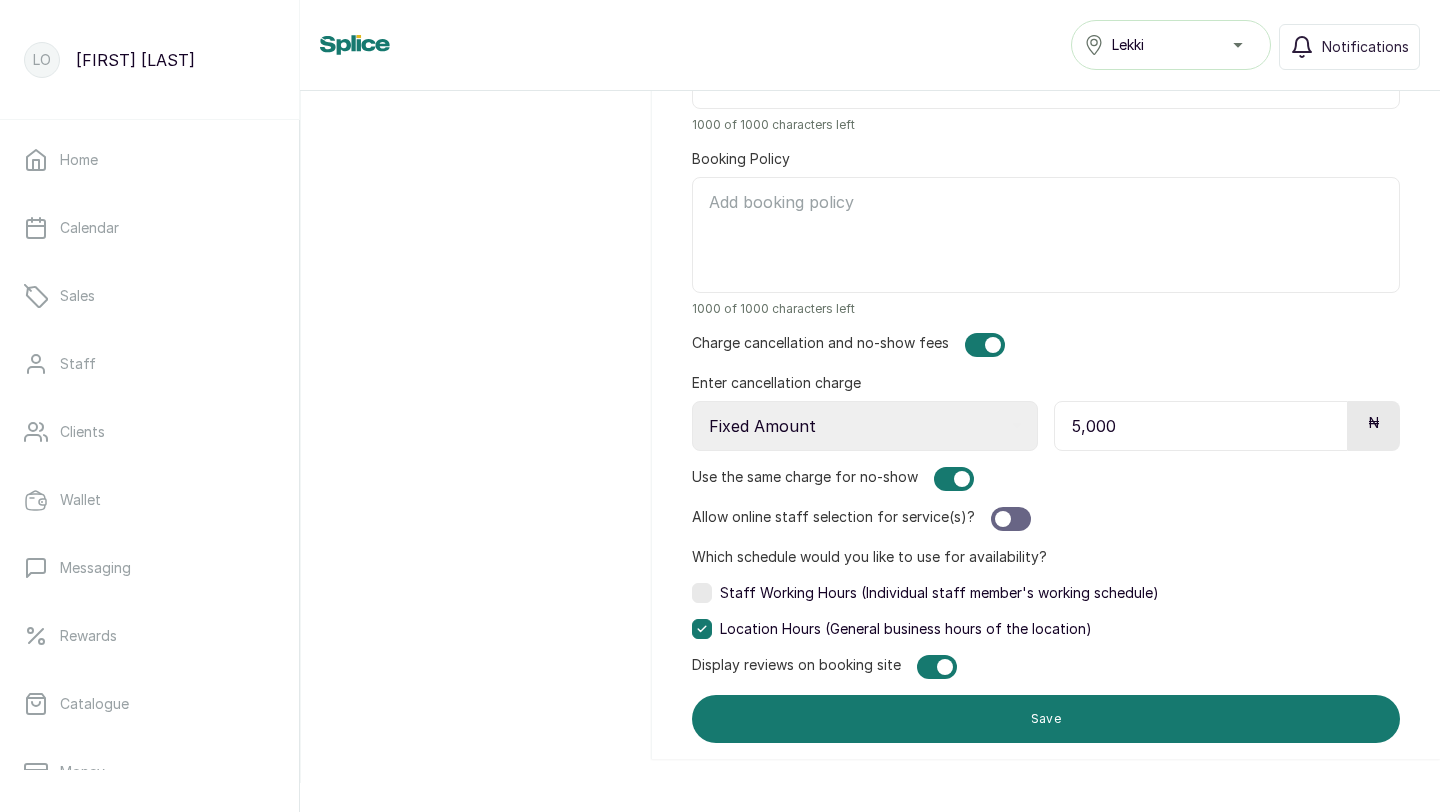 click at bounding box center [954, 479] 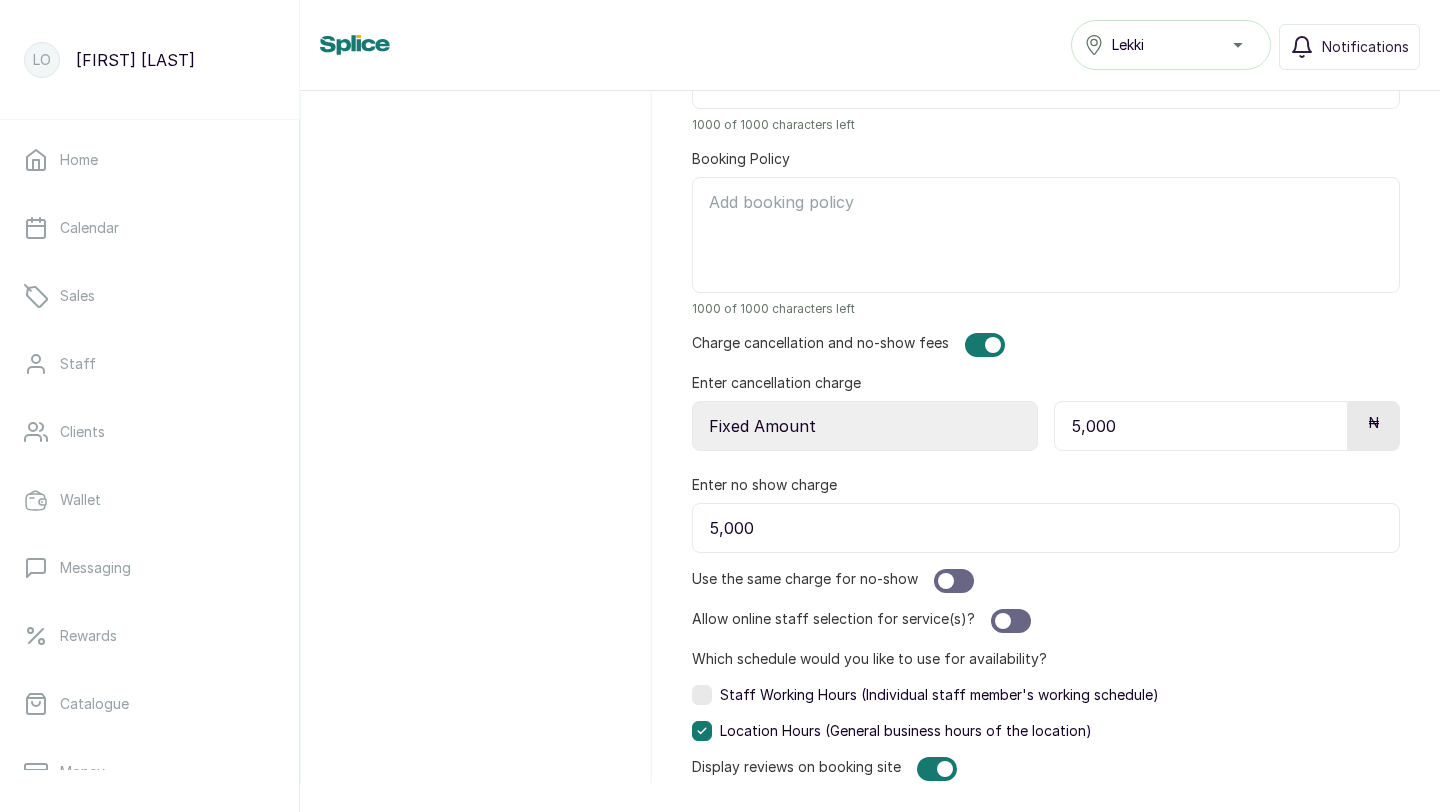 click at bounding box center [946, 581] 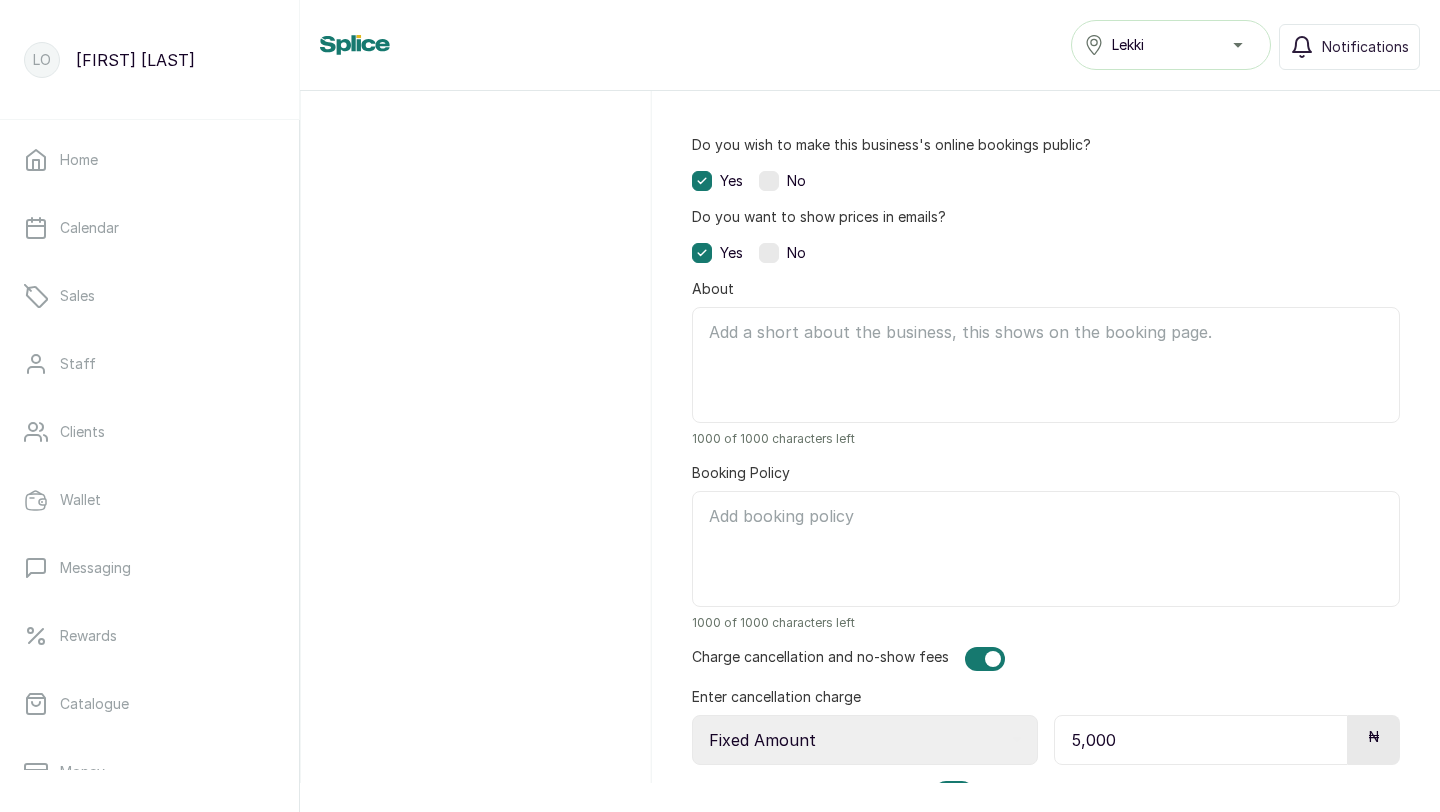 scroll, scrollTop: 1254, scrollLeft: 0, axis: vertical 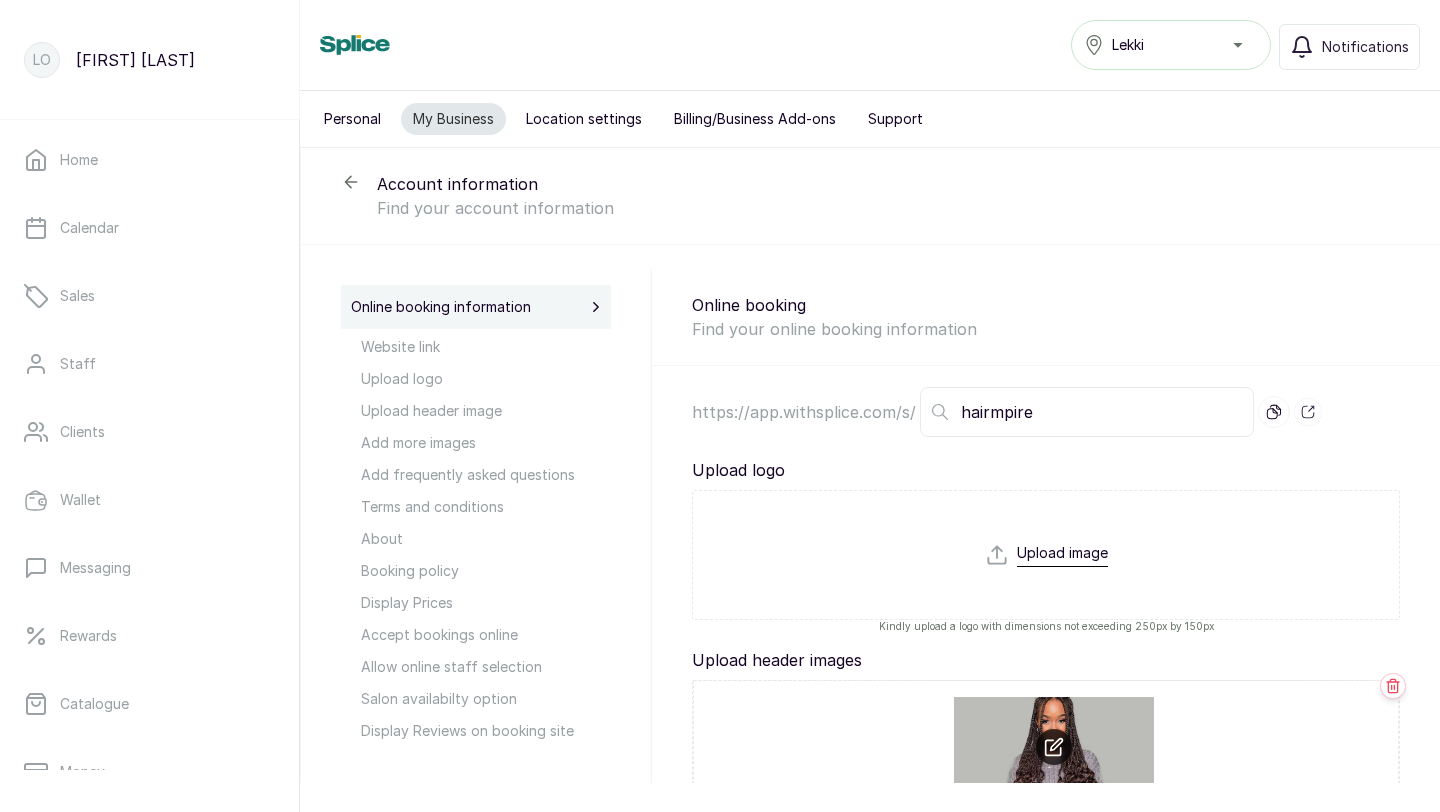 click 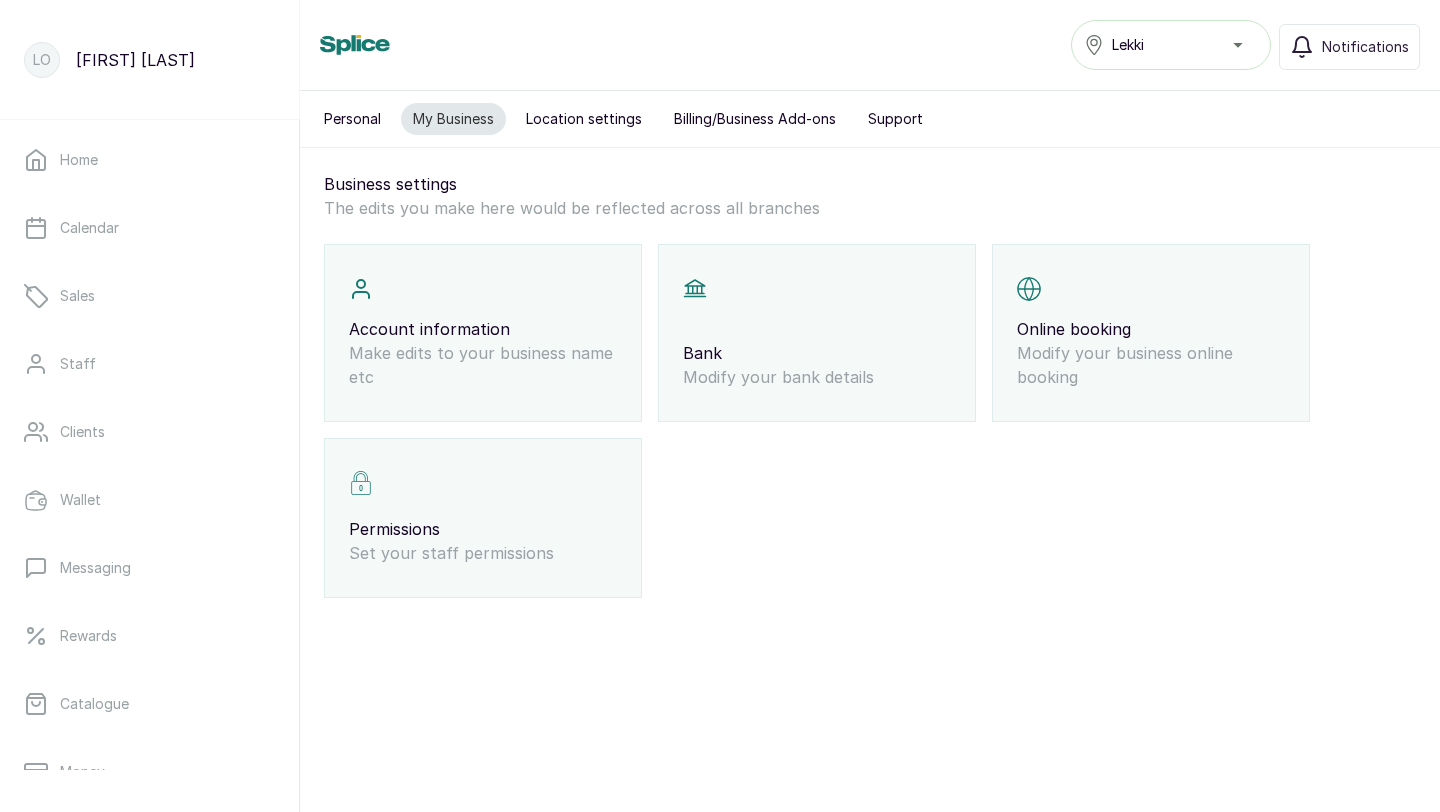 click on "Modify your business online booking" at bounding box center (1151, 365) 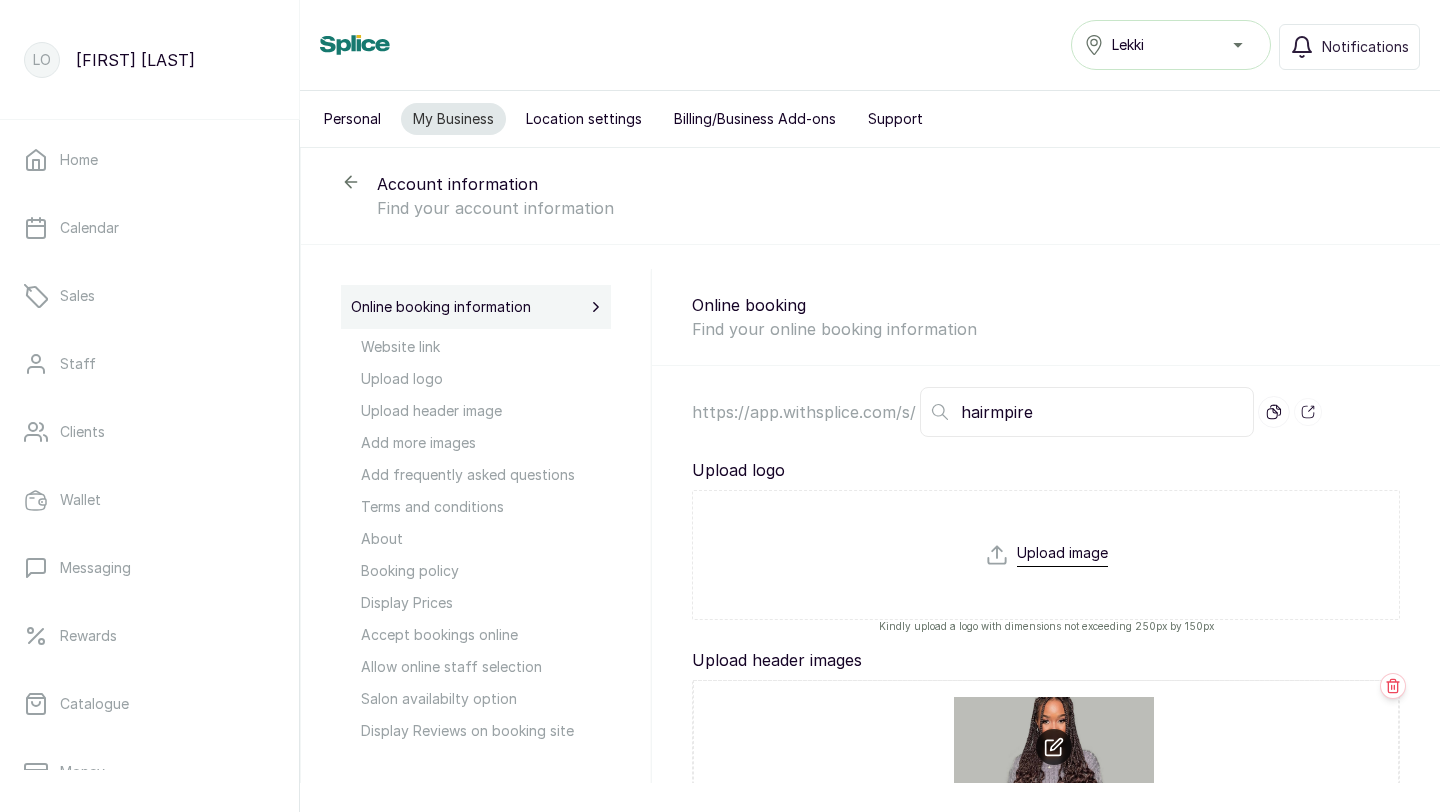 click 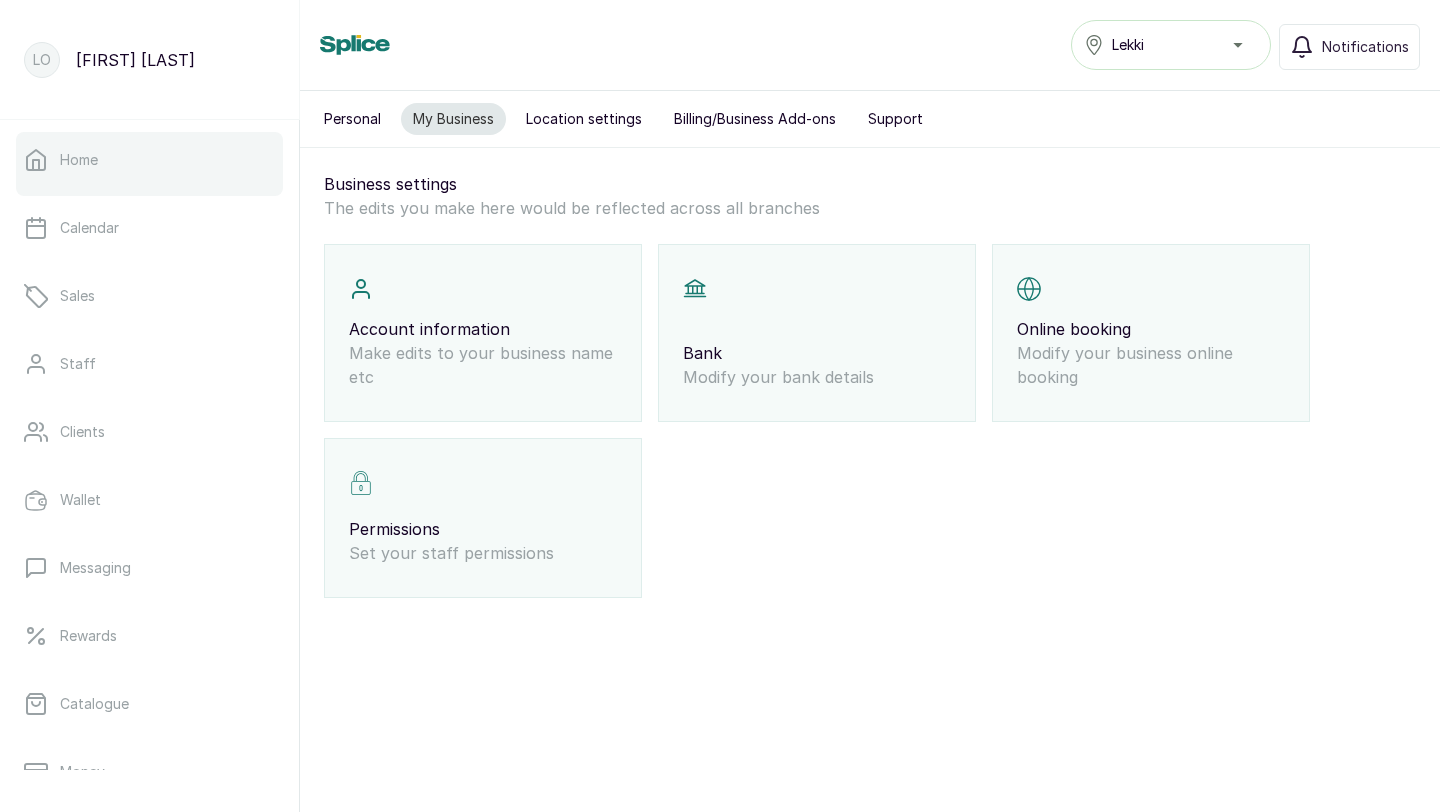 click on "Home" at bounding box center (149, 160) 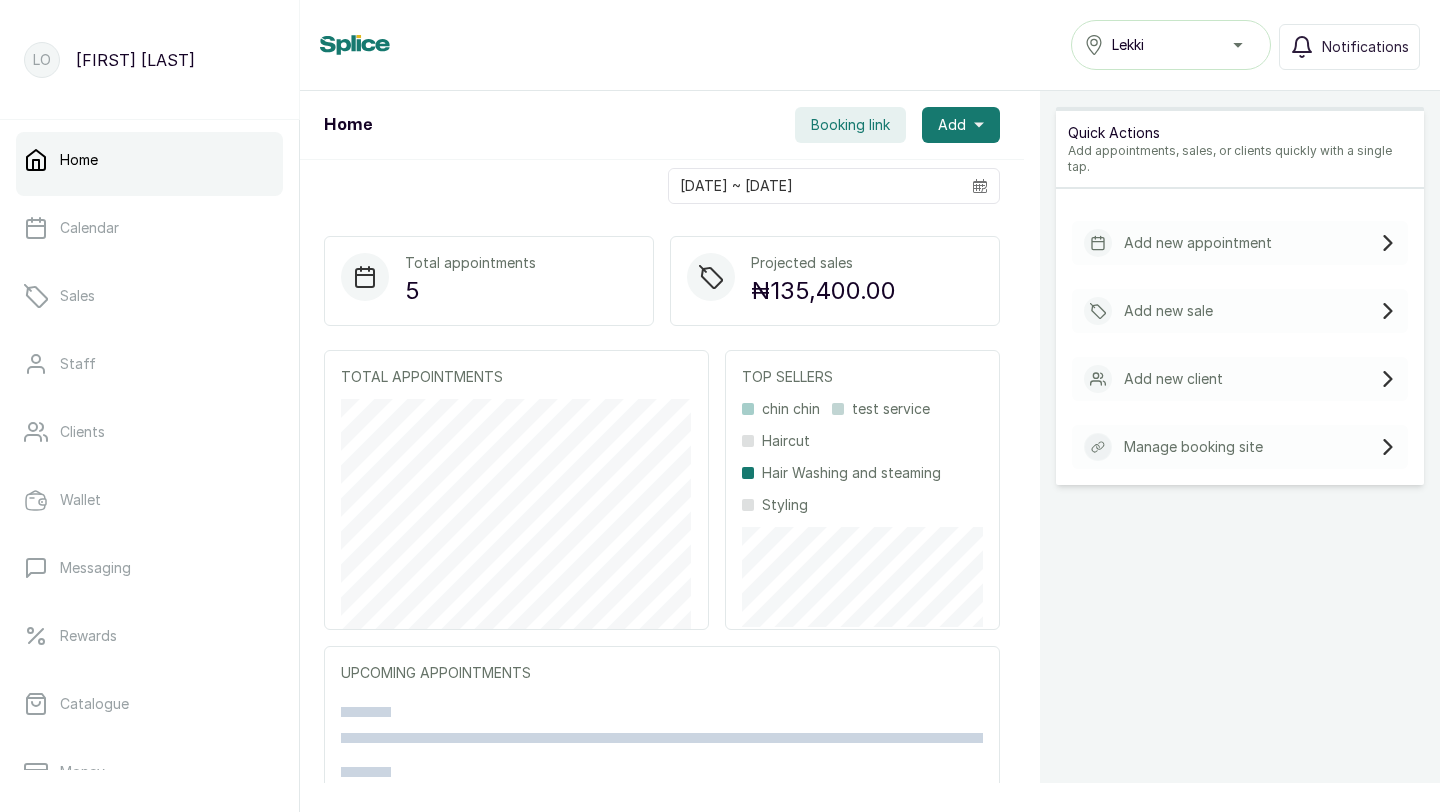 click on "Booking link" at bounding box center [850, 125] 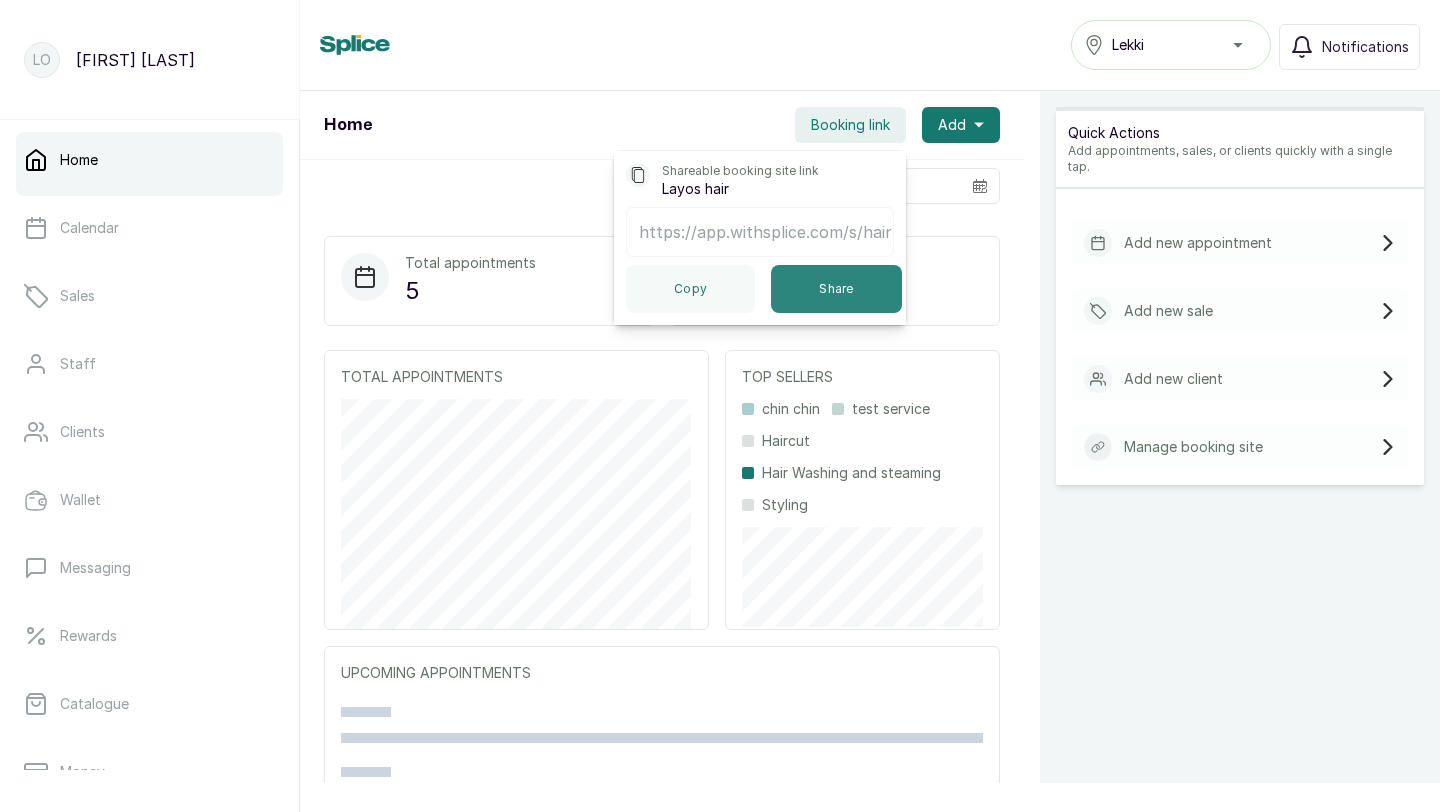 click on "Share" at bounding box center [836, 289] 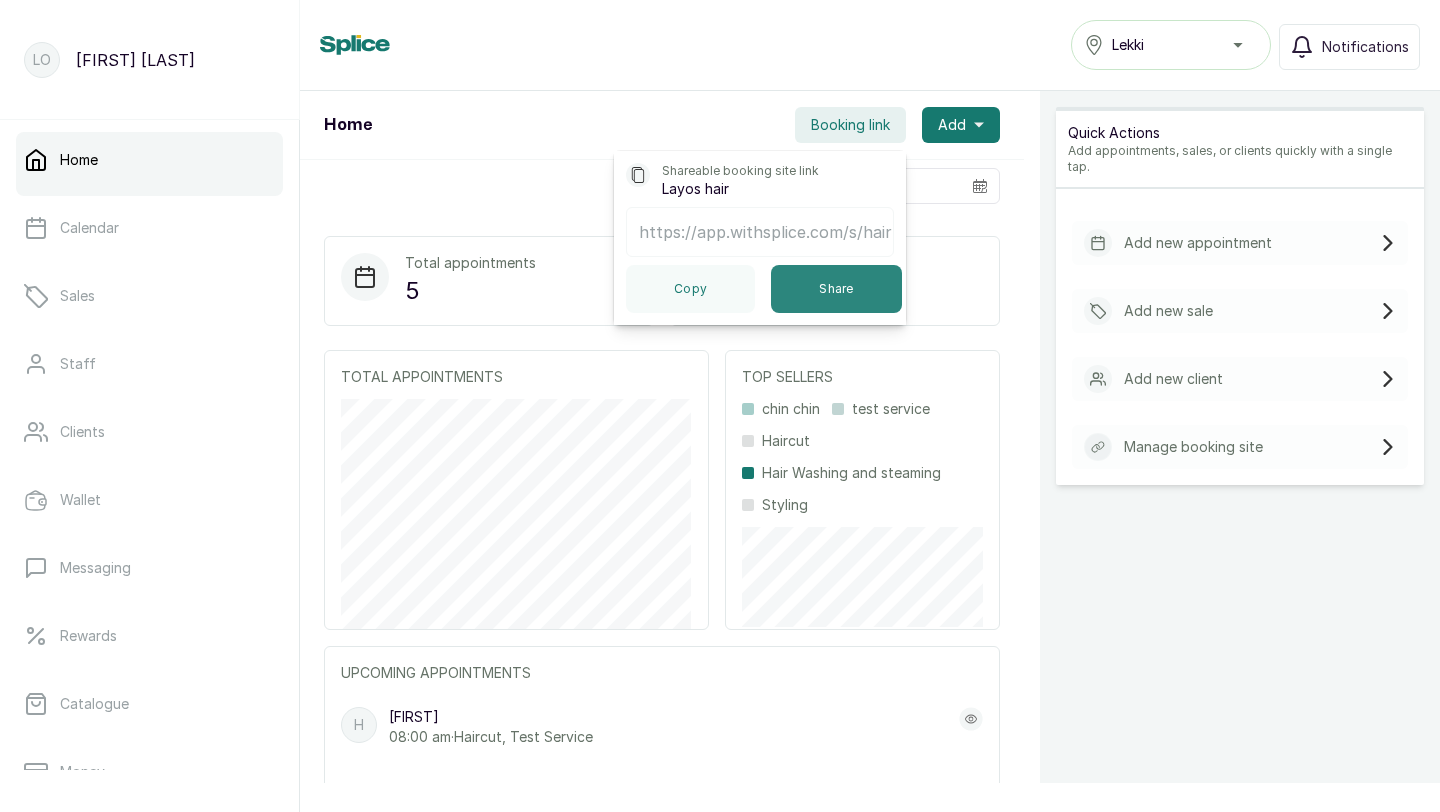 click on "Share" at bounding box center (836, 289) 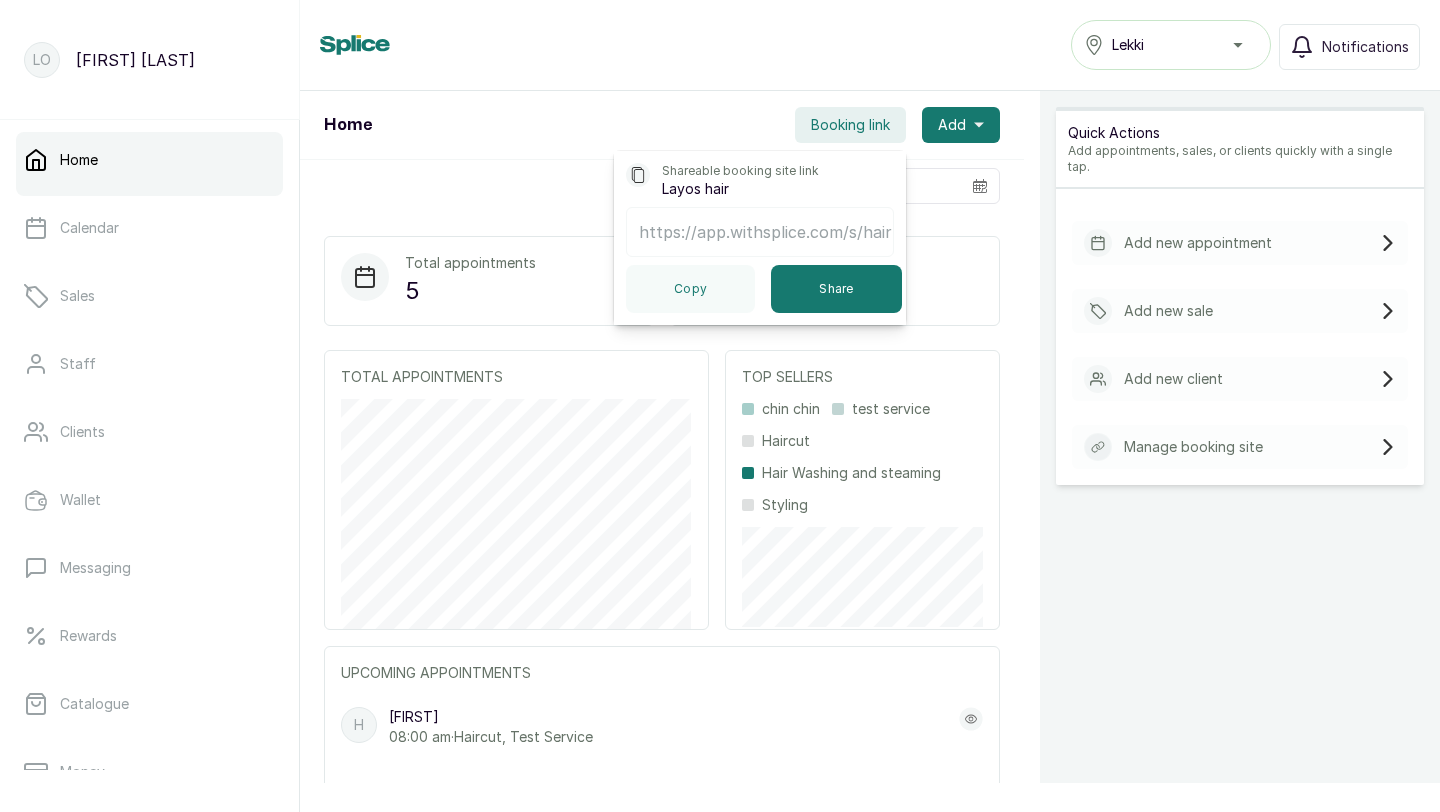 click on "Home Lekki Notifications" at bounding box center [870, 45] 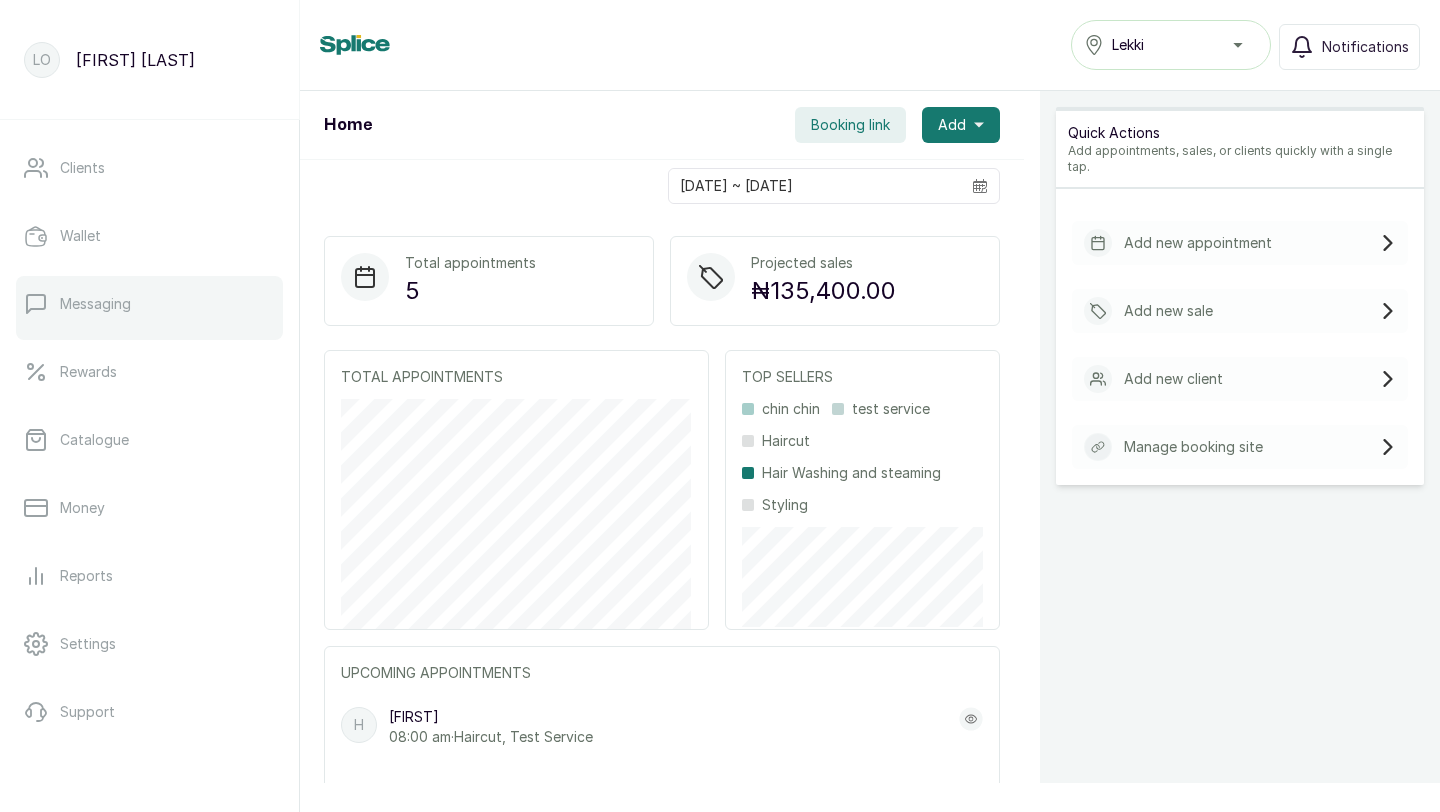 scroll, scrollTop: 324, scrollLeft: 0, axis: vertical 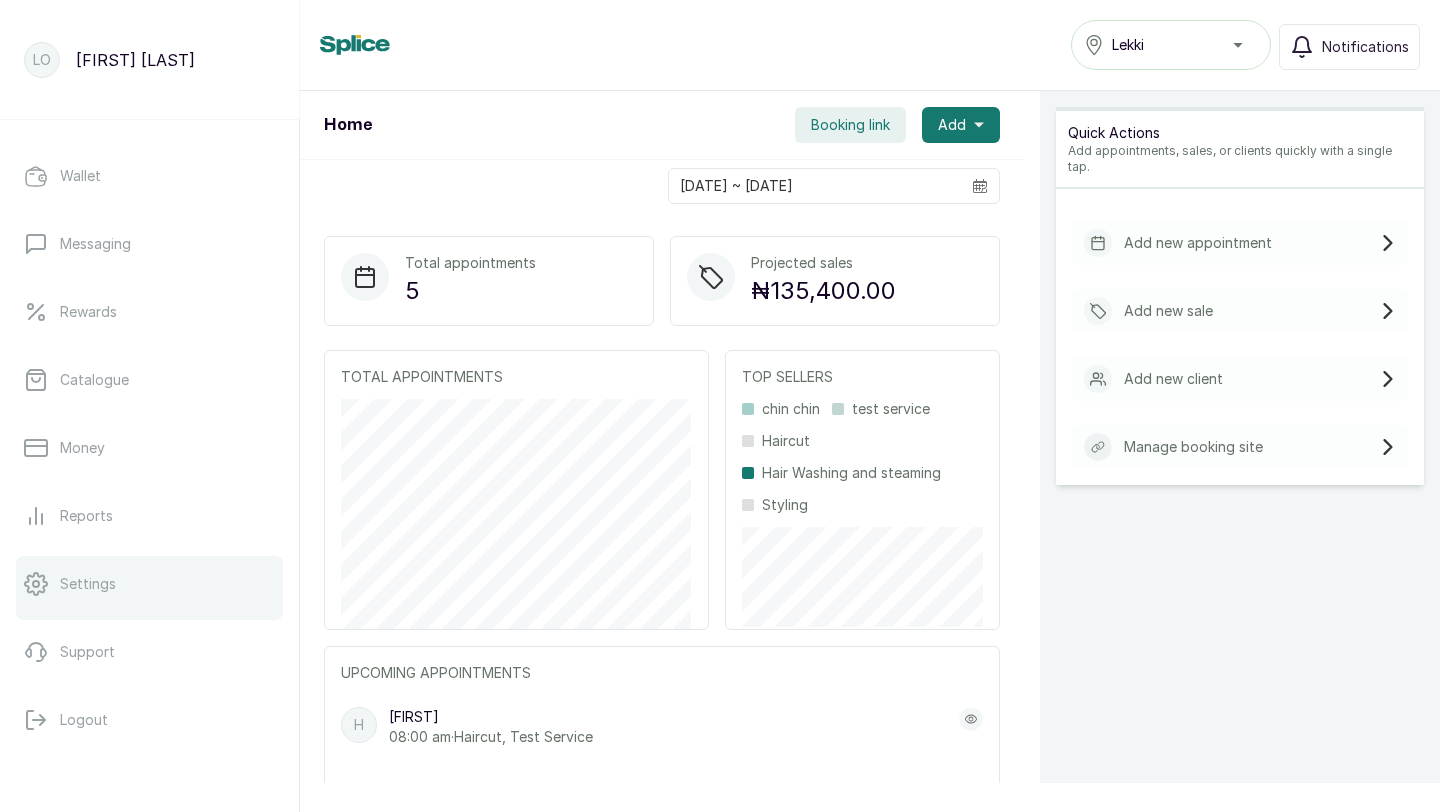 click on "Settings" at bounding box center (149, 584) 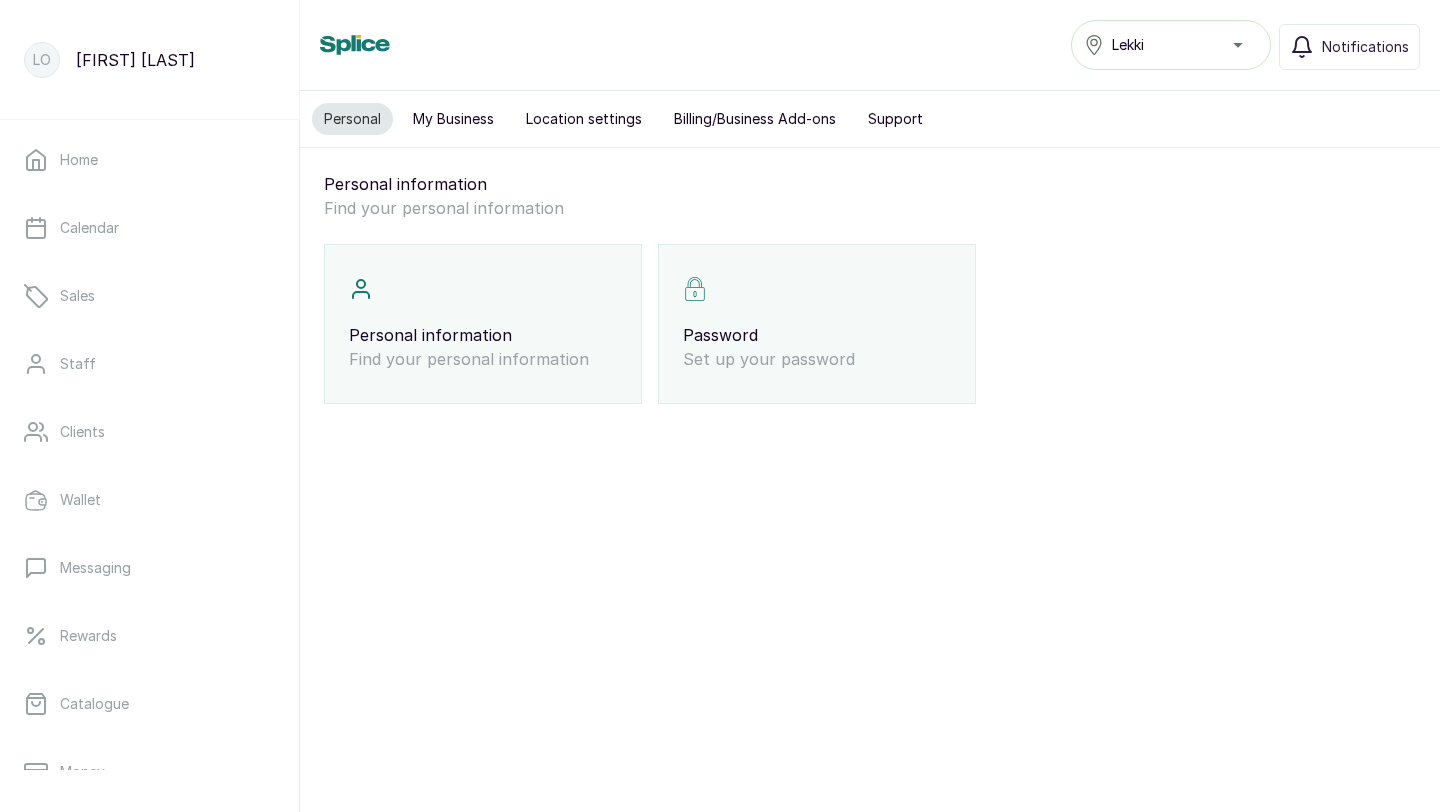 click on "My Business" at bounding box center [453, 119] 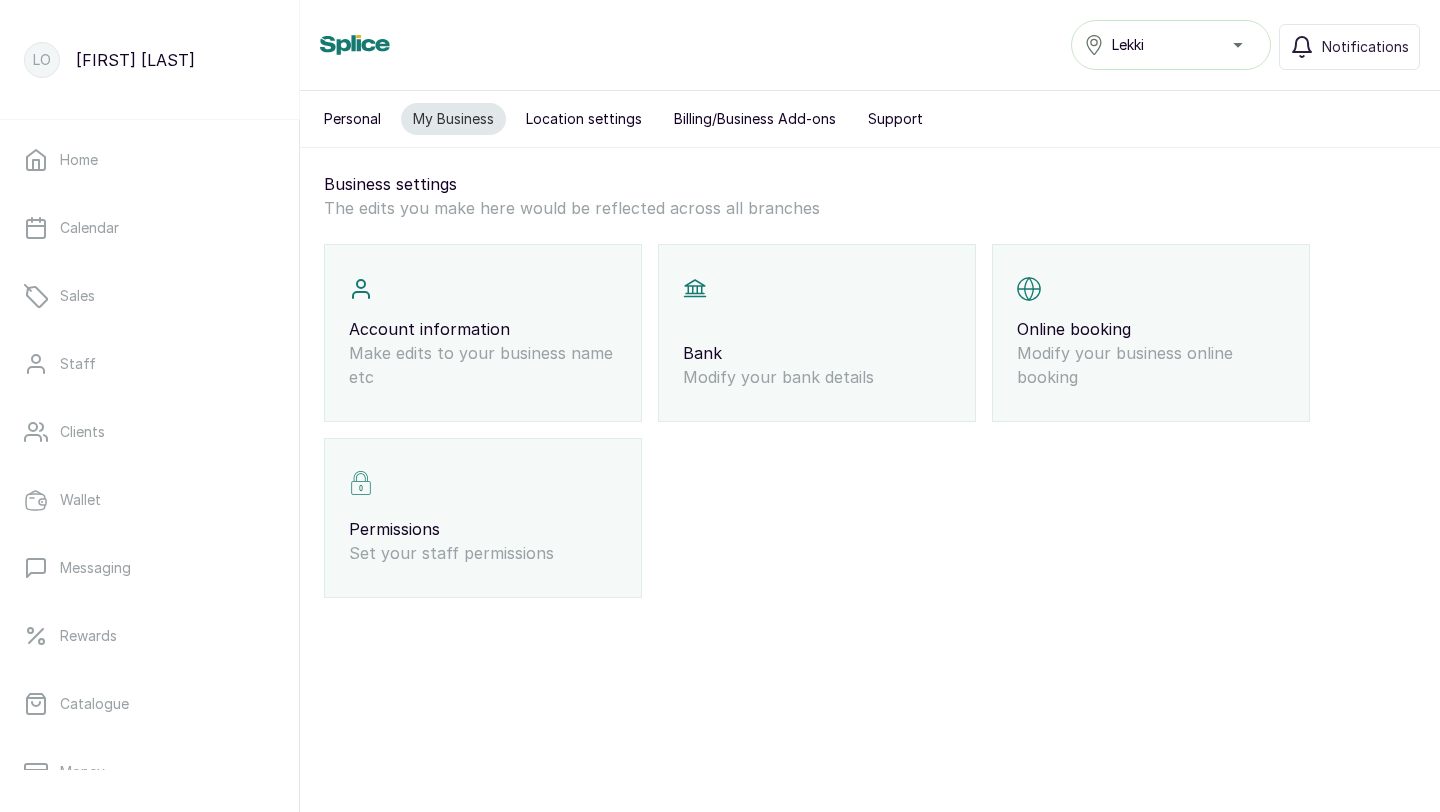 click on "Location settings" at bounding box center [584, 119] 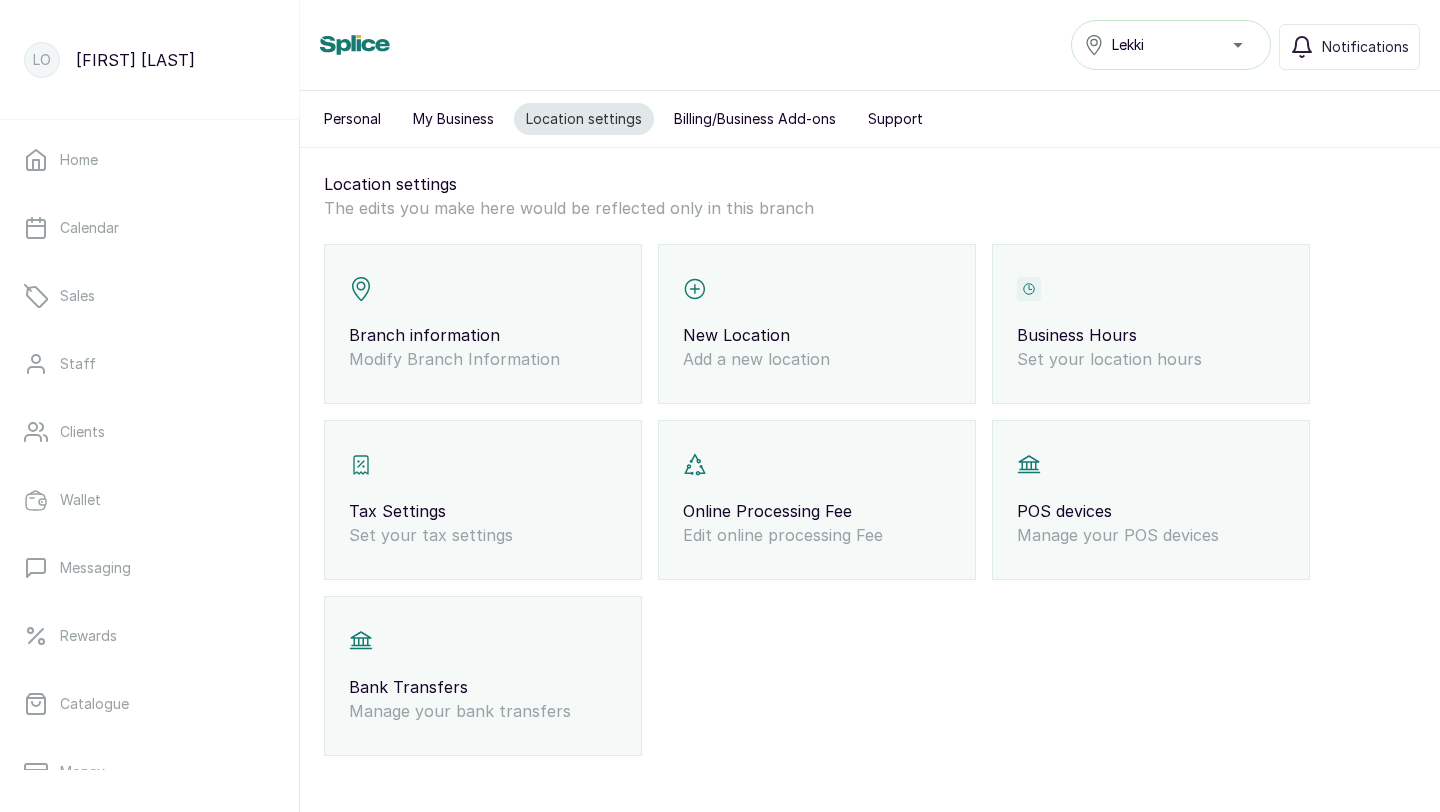 click on "Branch information Modify Branch Information" at bounding box center [483, 324] 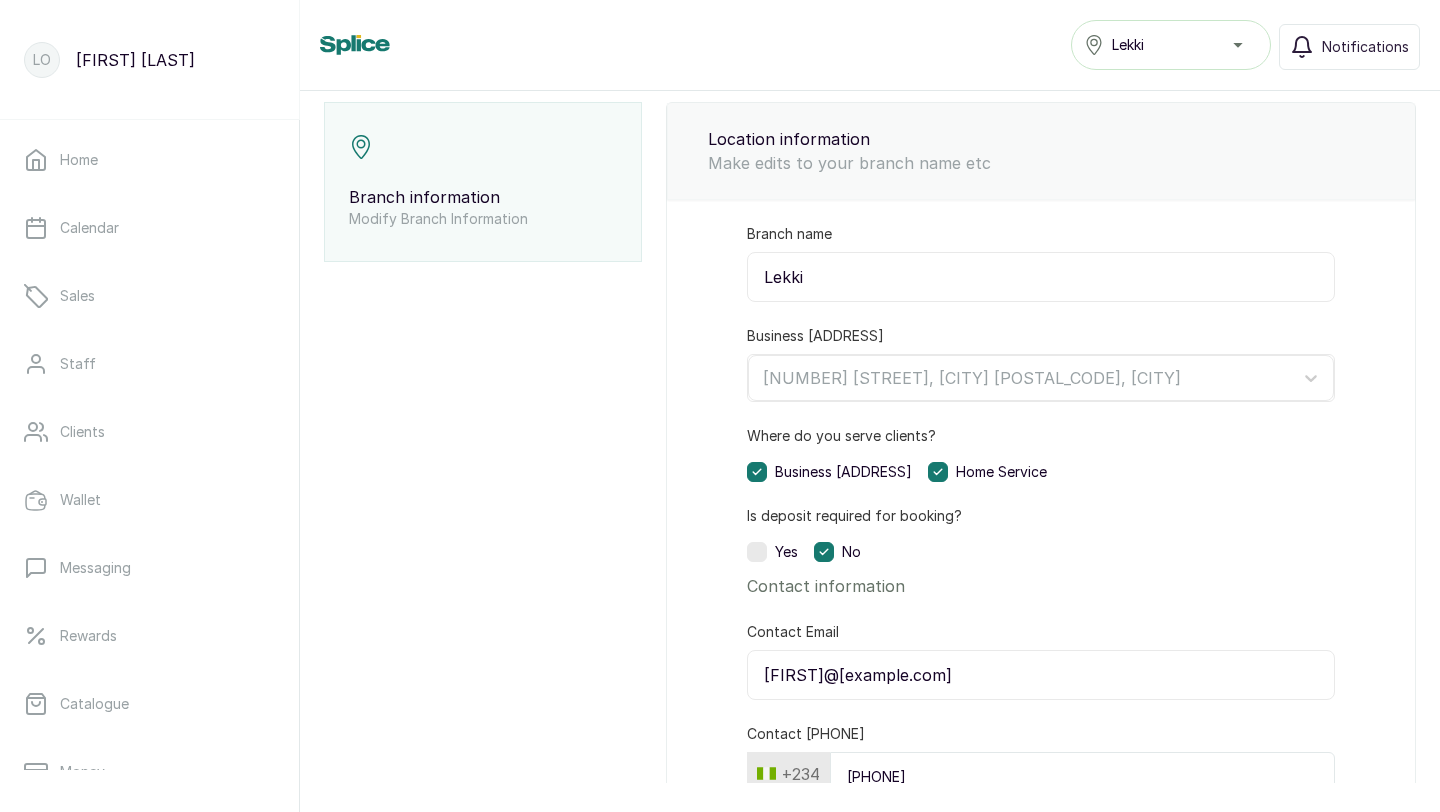 scroll, scrollTop: 19, scrollLeft: 0, axis: vertical 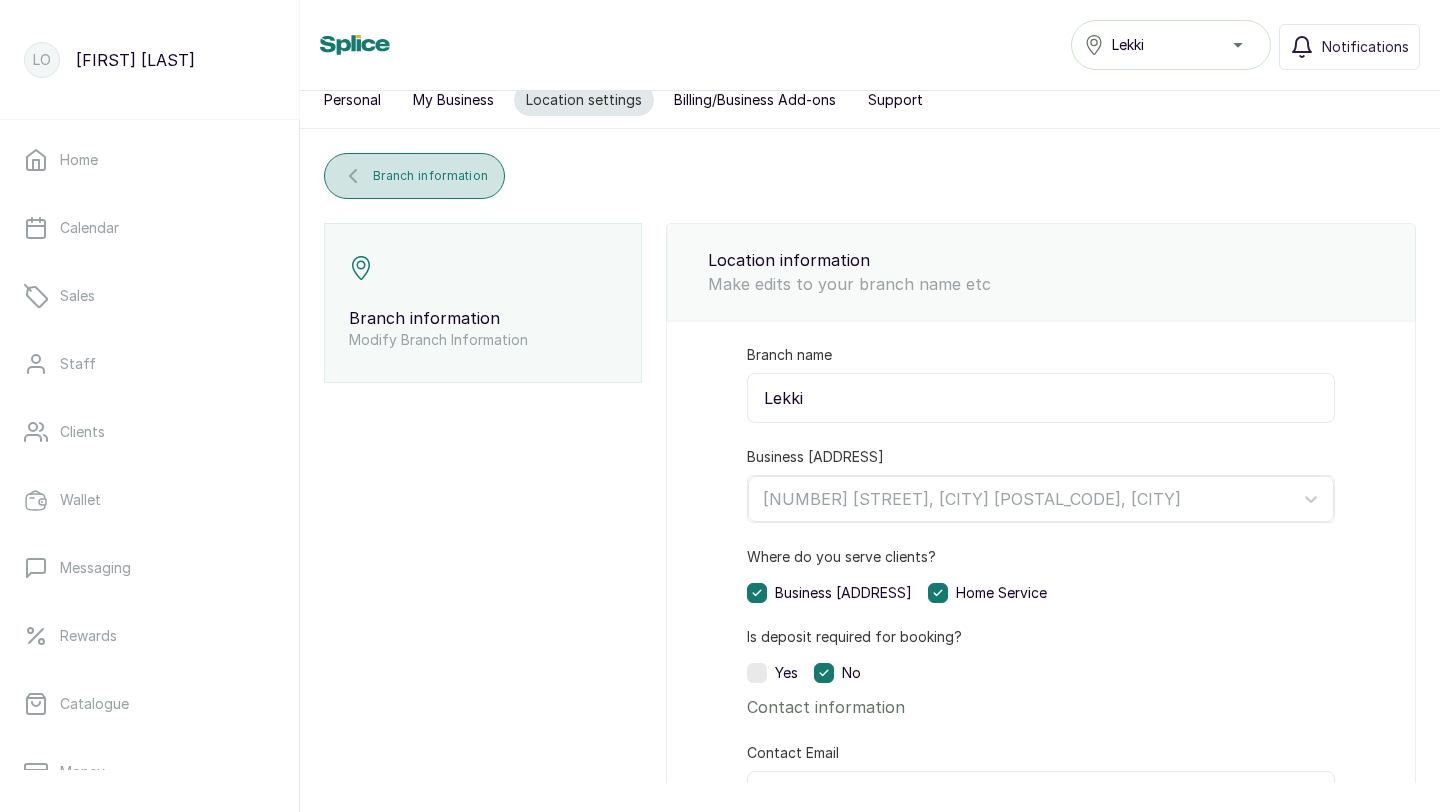 click on "Branch information" at bounding box center [430, 176] 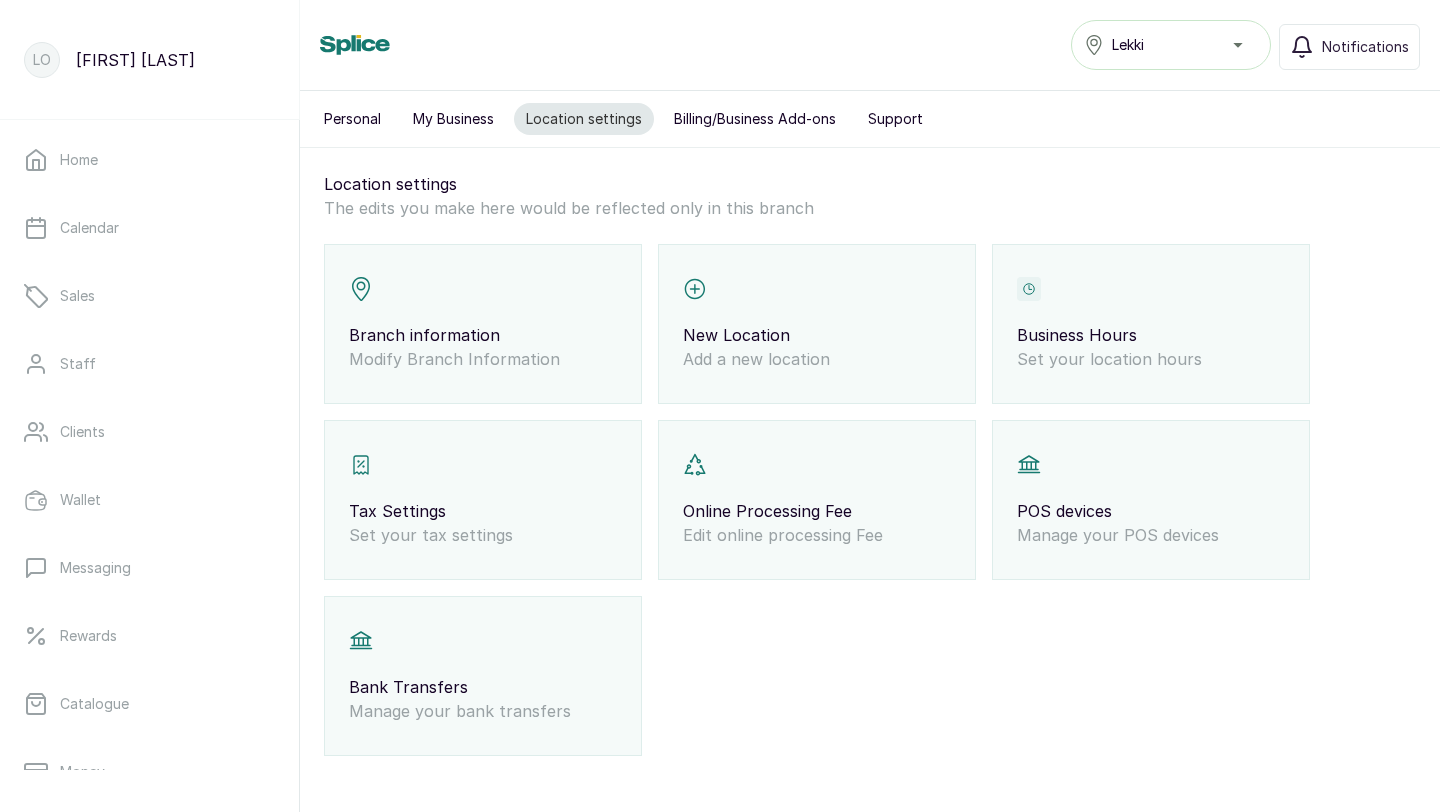 click on "Set your location hours" at bounding box center (1151, 359) 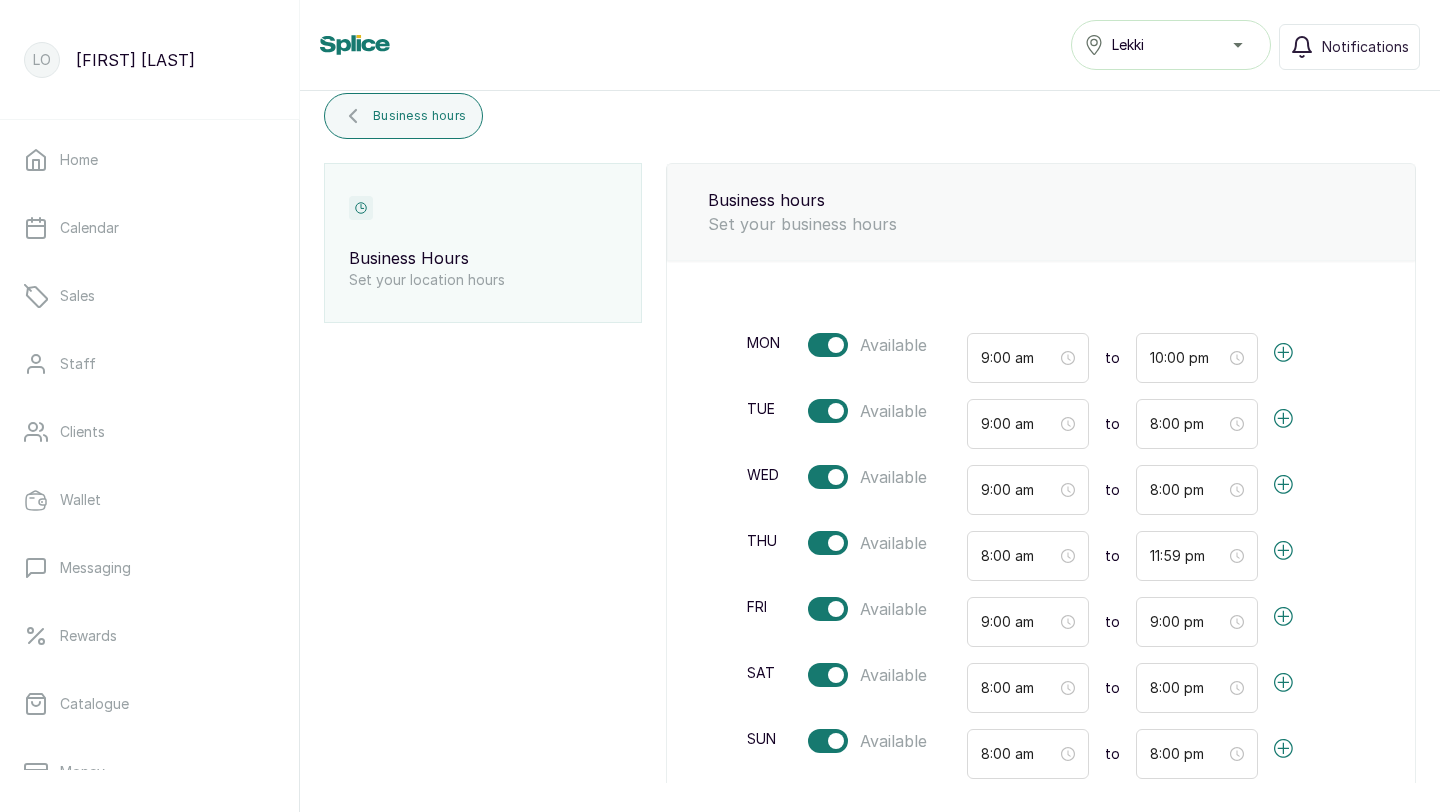 scroll, scrollTop: 0, scrollLeft: 0, axis: both 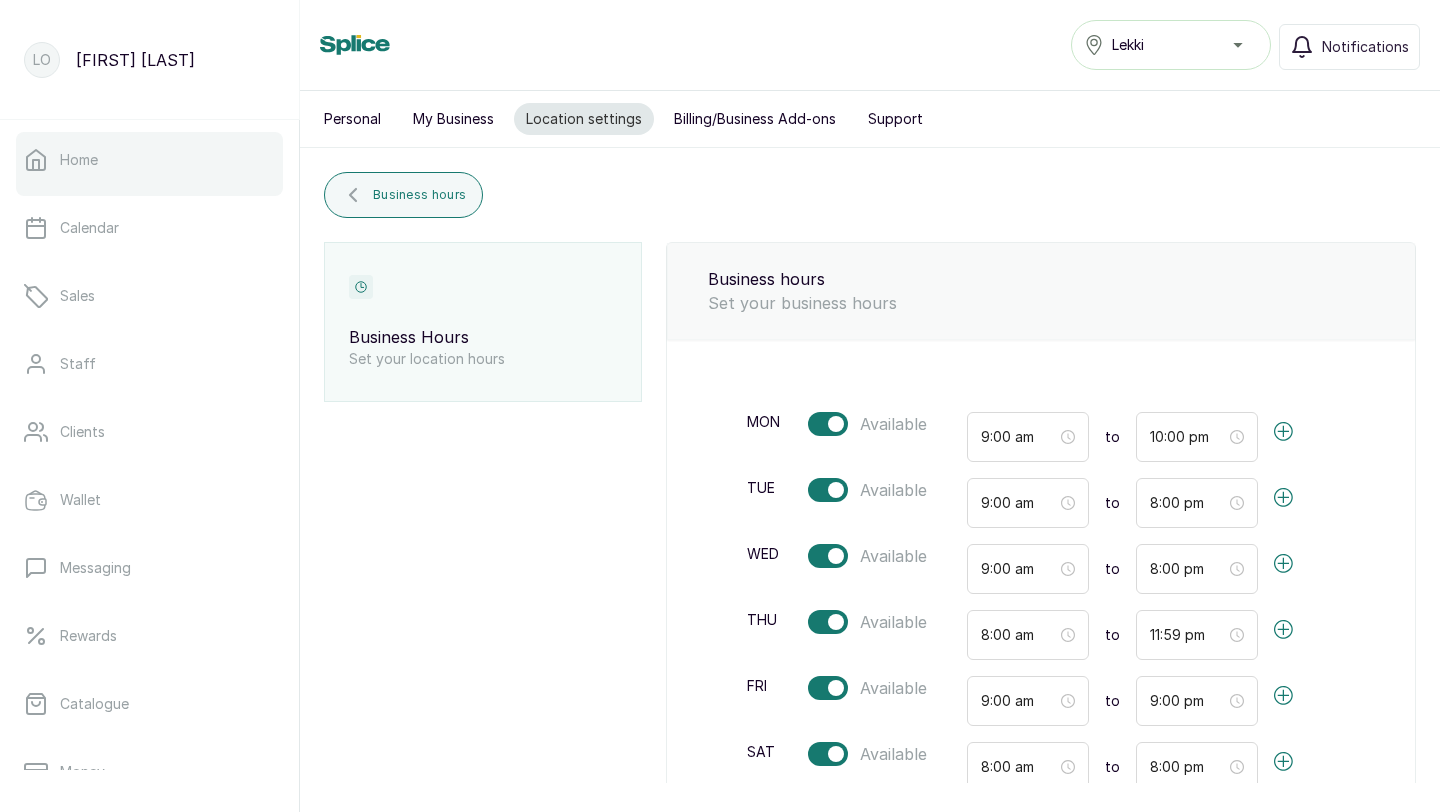 click on "Home" at bounding box center (149, 160) 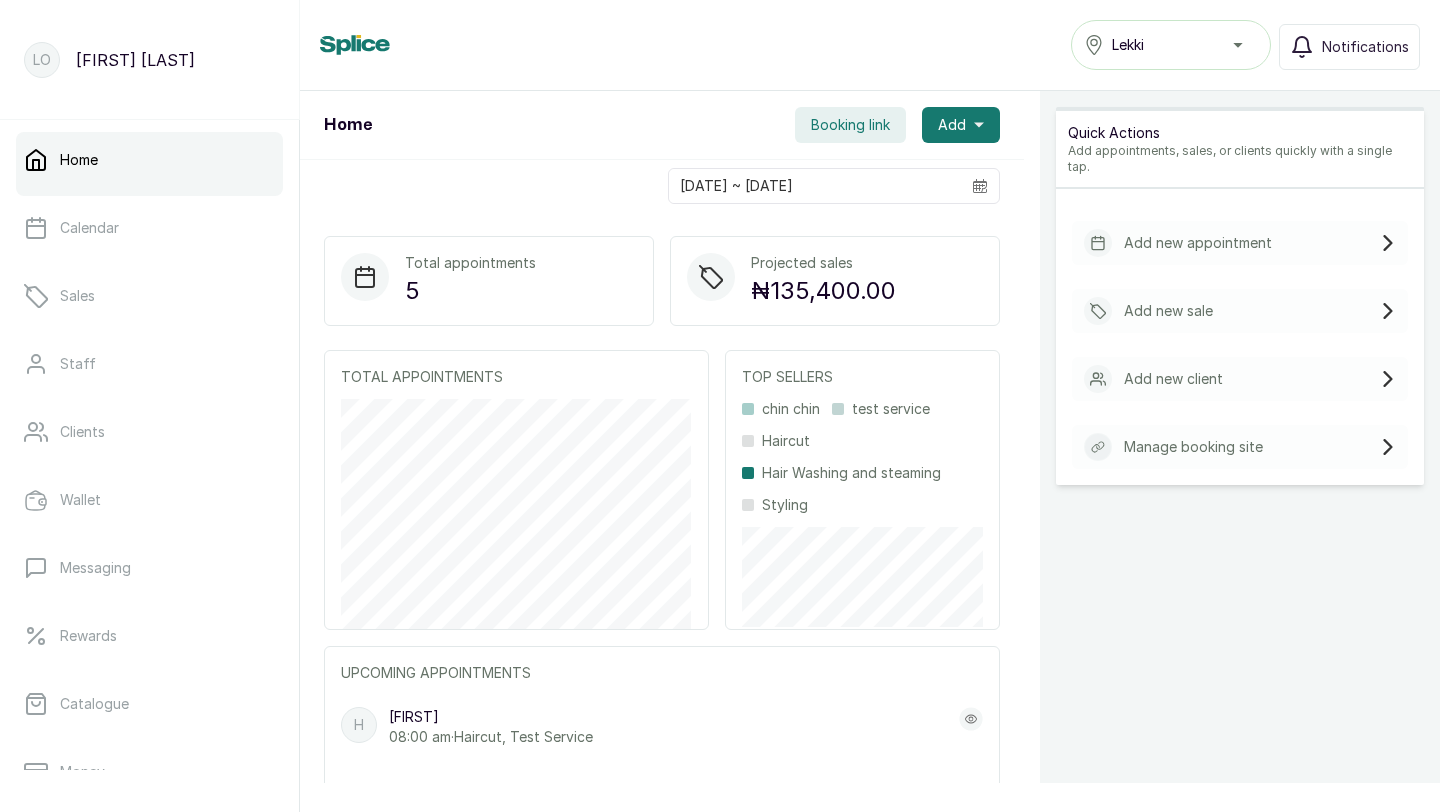 click on "Quick Actions Add appointments, sales, or clients quickly with a single tap. Add new appointment Add new sale Add new client Manage booking site" at bounding box center [1240, 520] 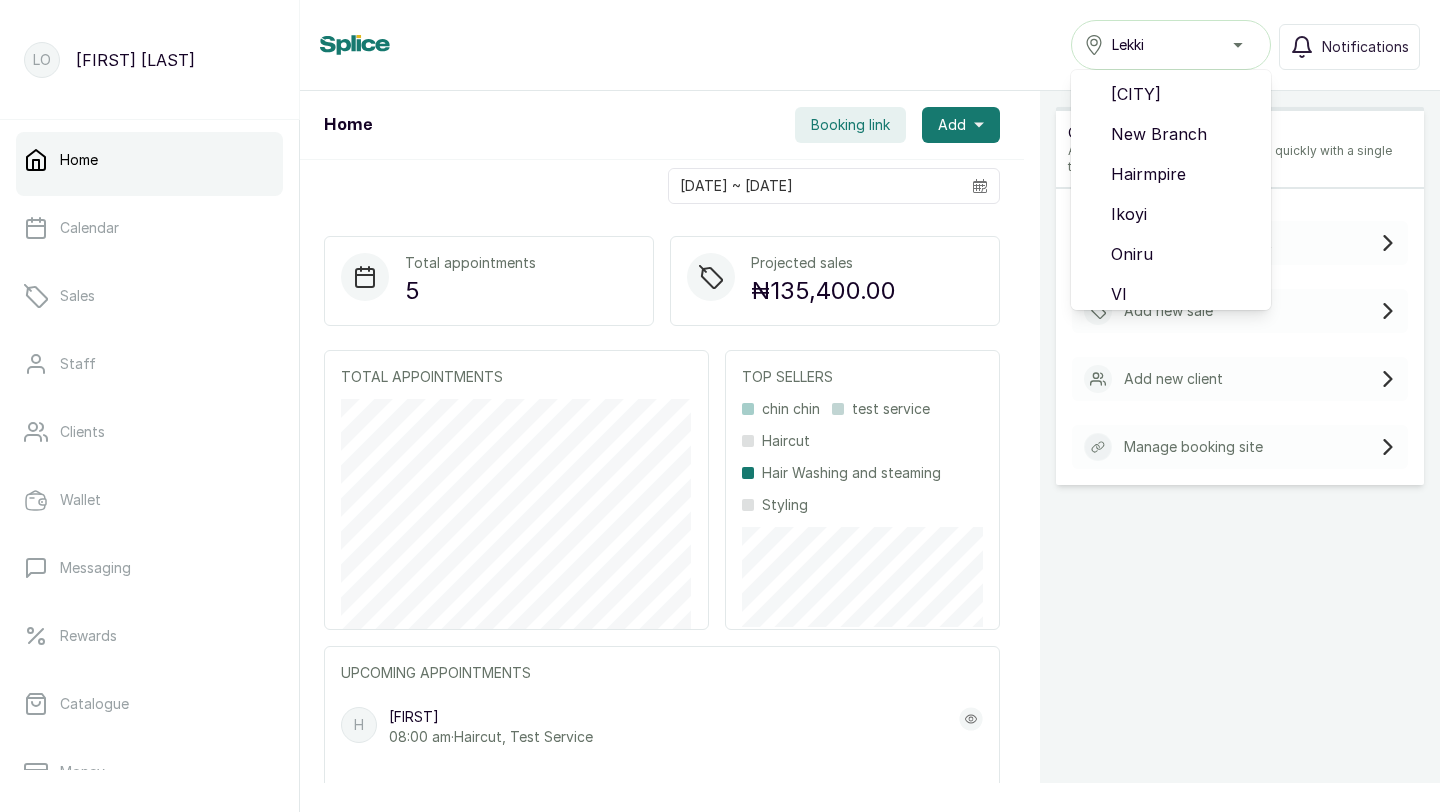 scroll, scrollTop: 48, scrollLeft: 0, axis: vertical 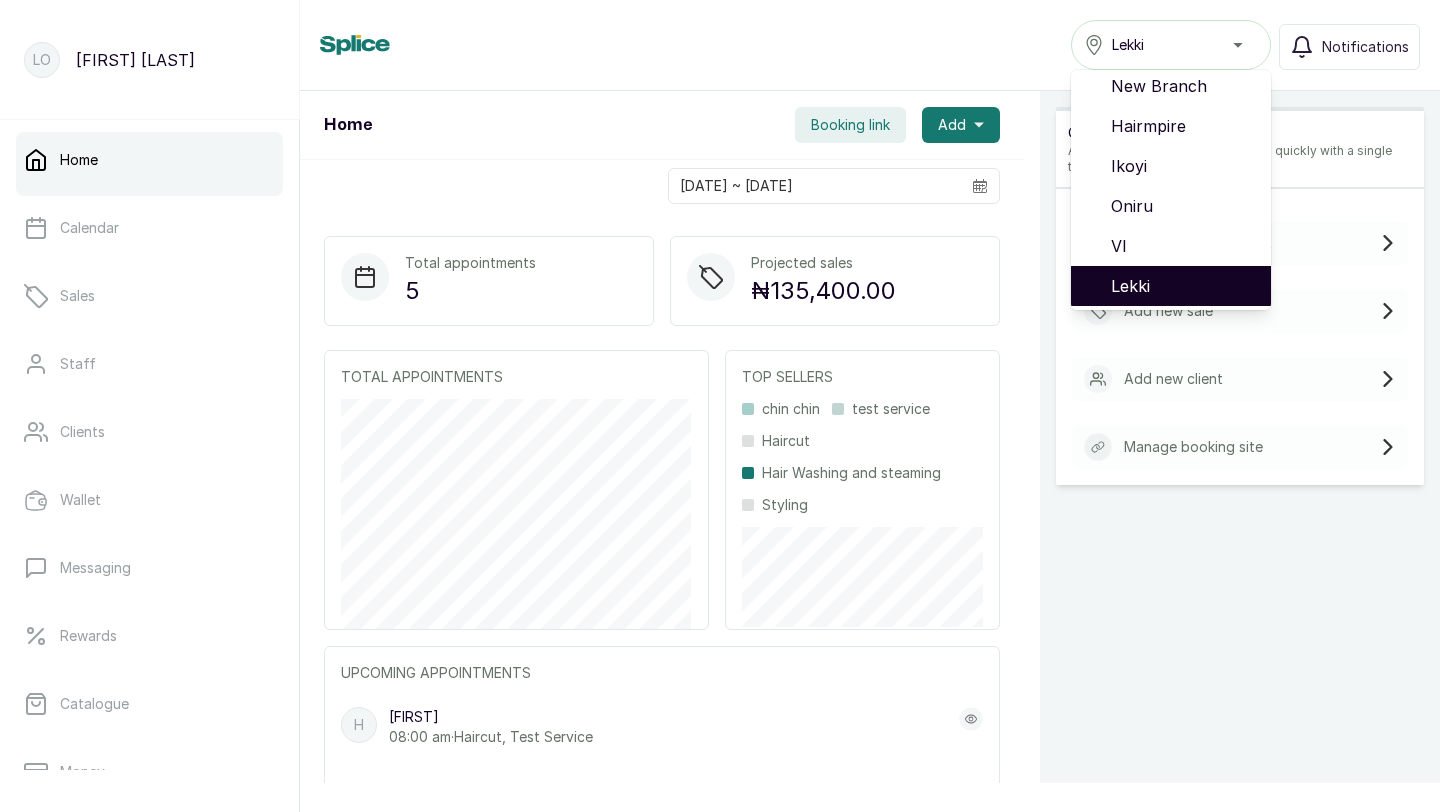 click on "Lekki" at bounding box center [1183, 286] 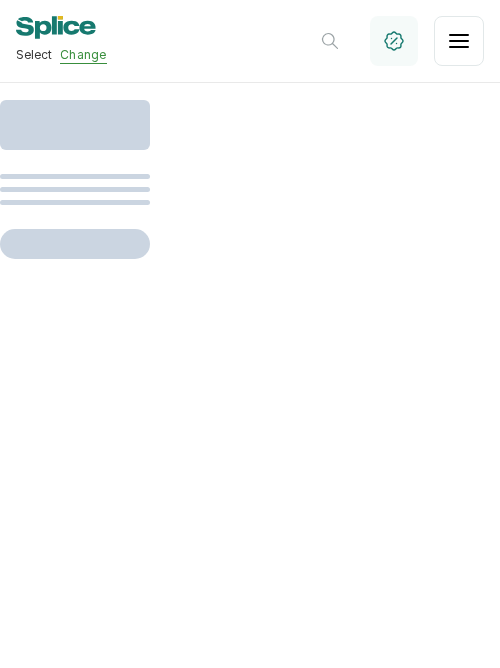 scroll, scrollTop: 0, scrollLeft: 0, axis: both 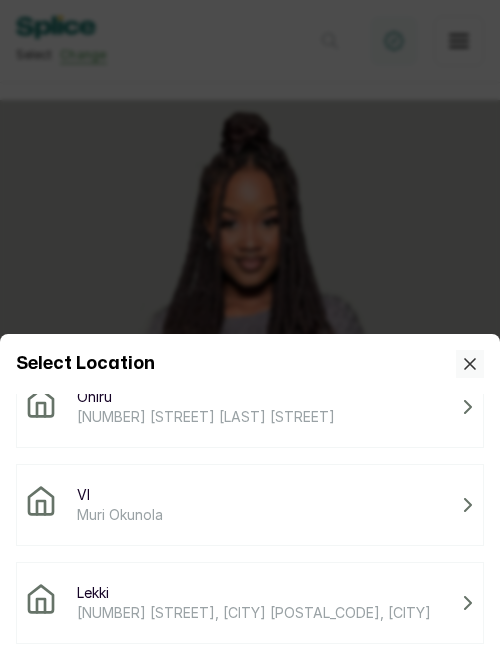 click on "[NUMBER] [STREET], [CITY] [POSTAL_CODE], [CITY]" at bounding box center [254, 613] 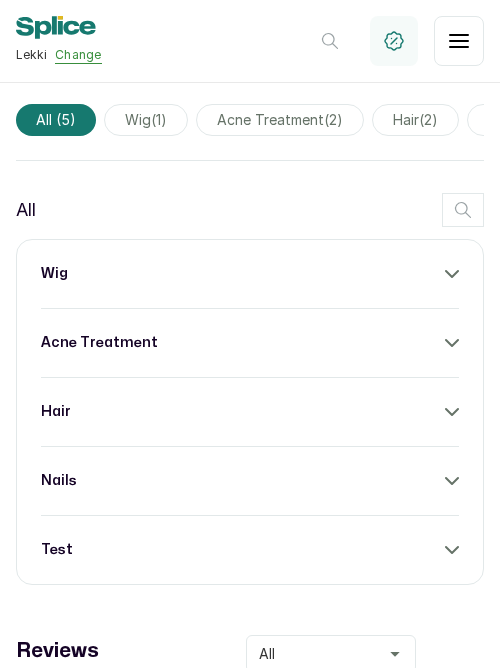scroll, scrollTop: 693, scrollLeft: 0, axis: vertical 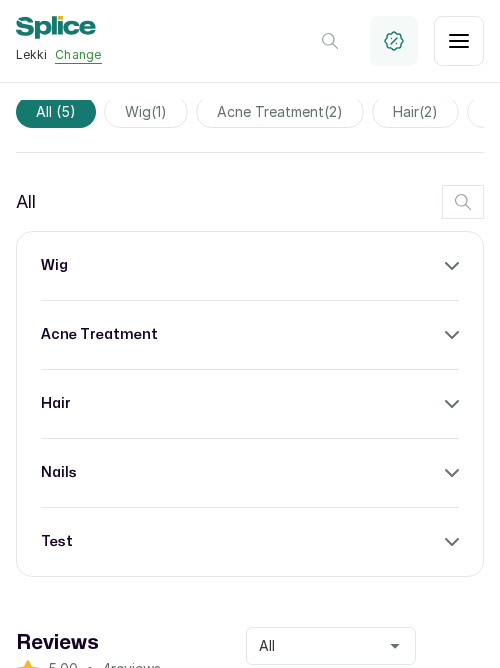 click on "test" at bounding box center [250, 542] 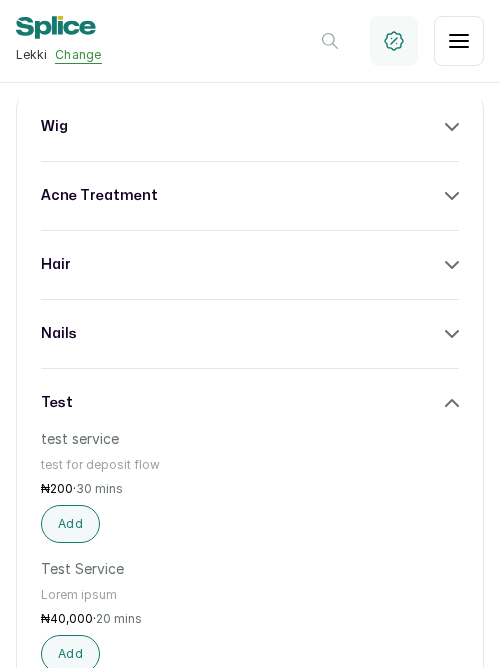 scroll, scrollTop: 841, scrollLeft: 0, axis: vertical 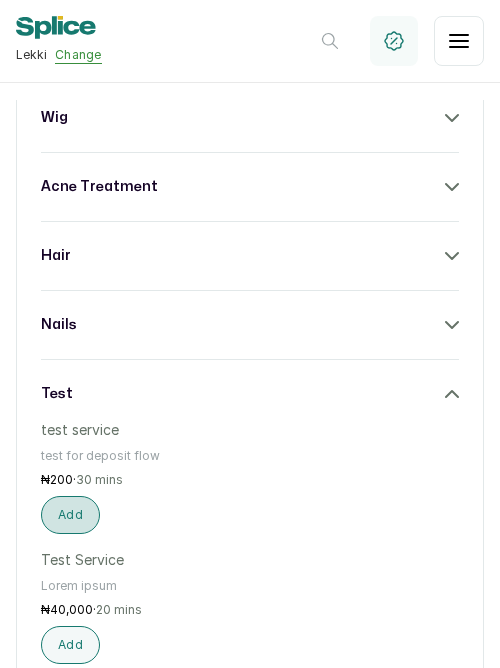 click on "Add" at bounding box center (70, 515) 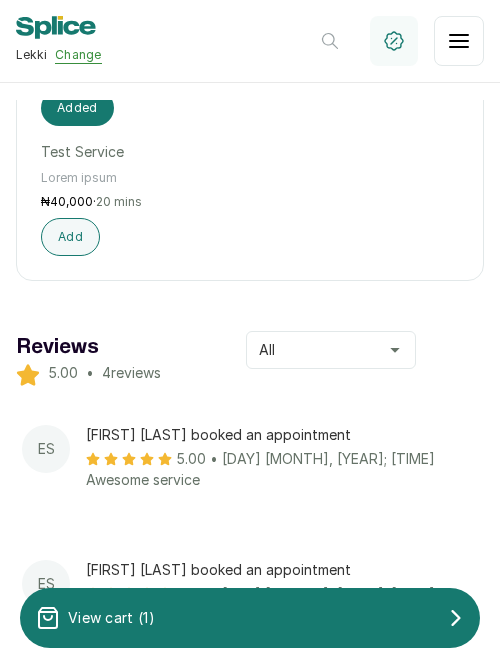 scroll, scrollTop: 1255, scrollLeft: 0, axis: vertical 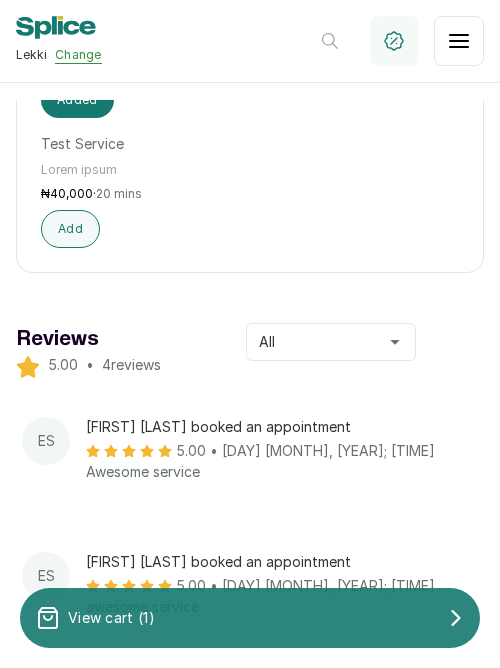 click on "View cart ( 1 )" at bounding box center [111, 618] 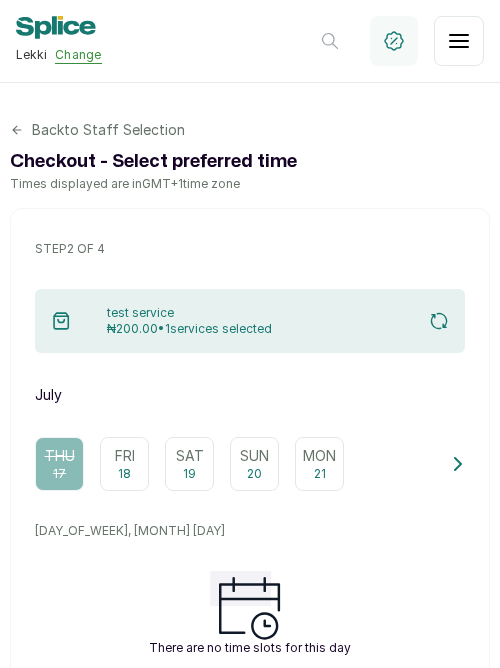 scroll, scrollTop: 125, scrollLeft: 0, axis: vertical 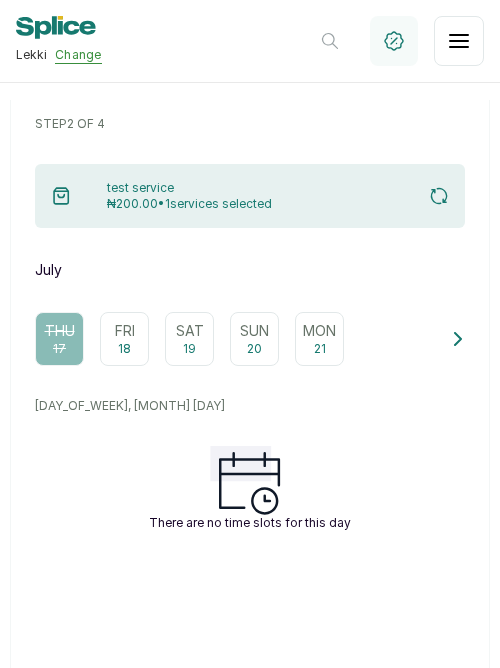 click 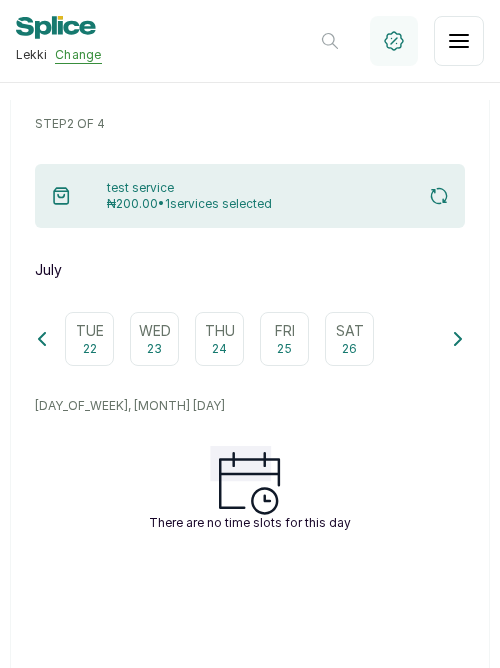 click 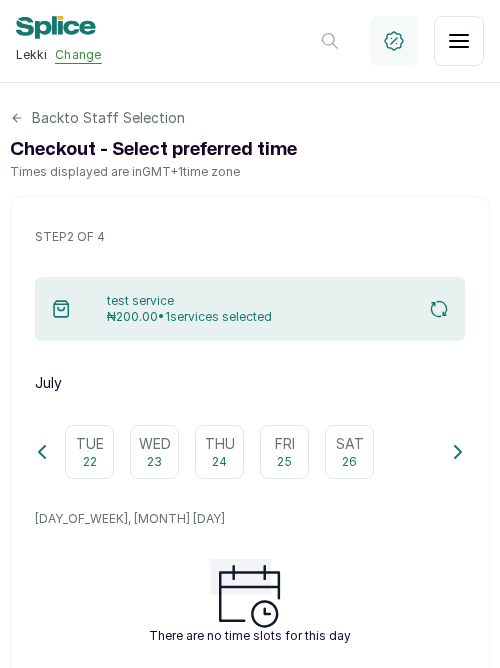scroll, scrollTop: 286, scrollLeft: 0, axis: vertical 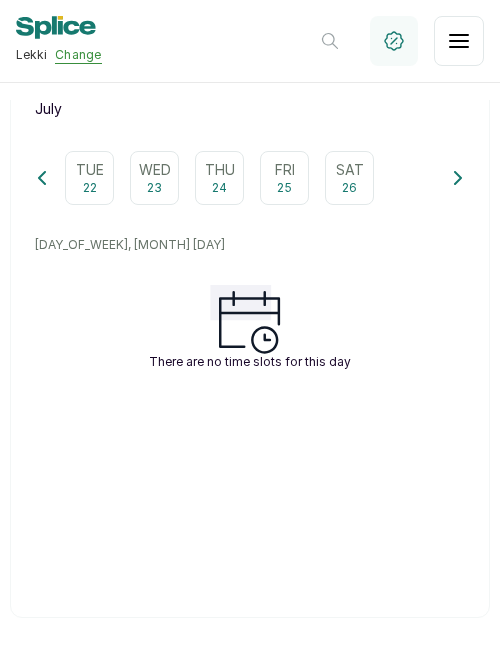 click 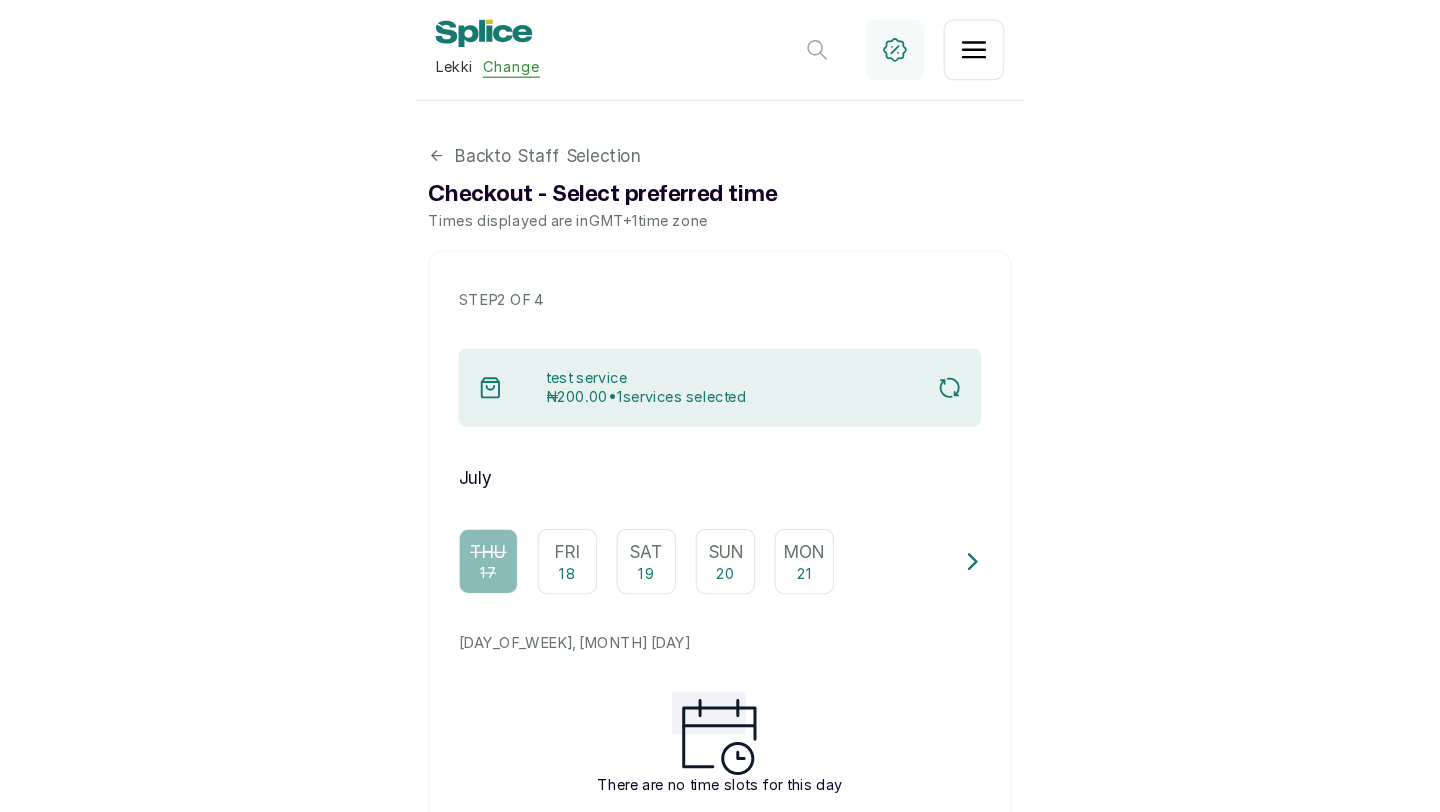 scroll, scrollTop: 0, scrollLeft: 0, axis: both 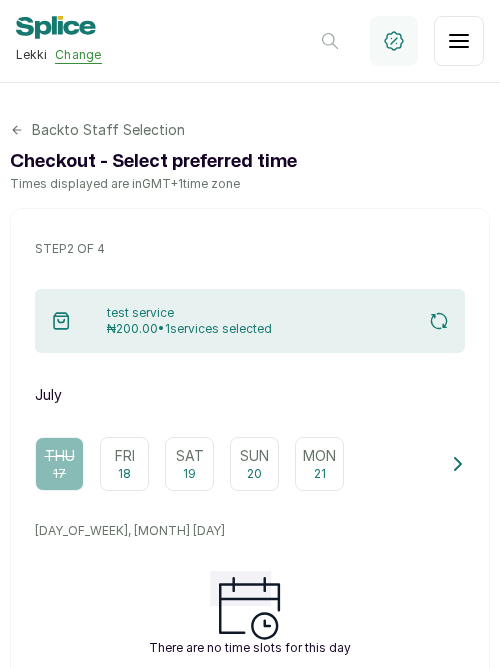 click 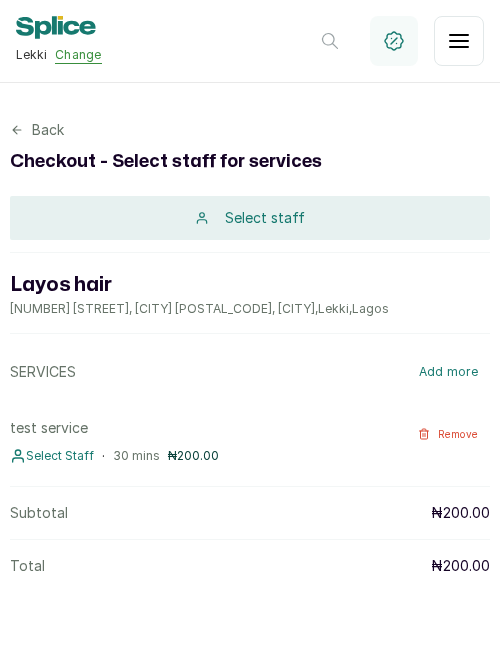 click on "Select staff" at bounding box center (250, 218) 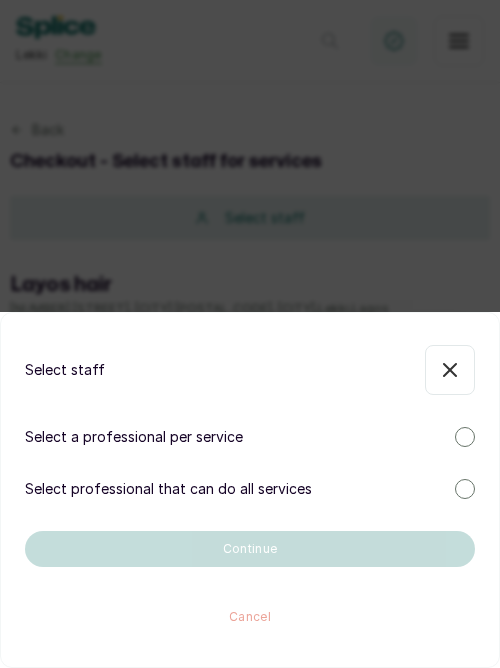 click 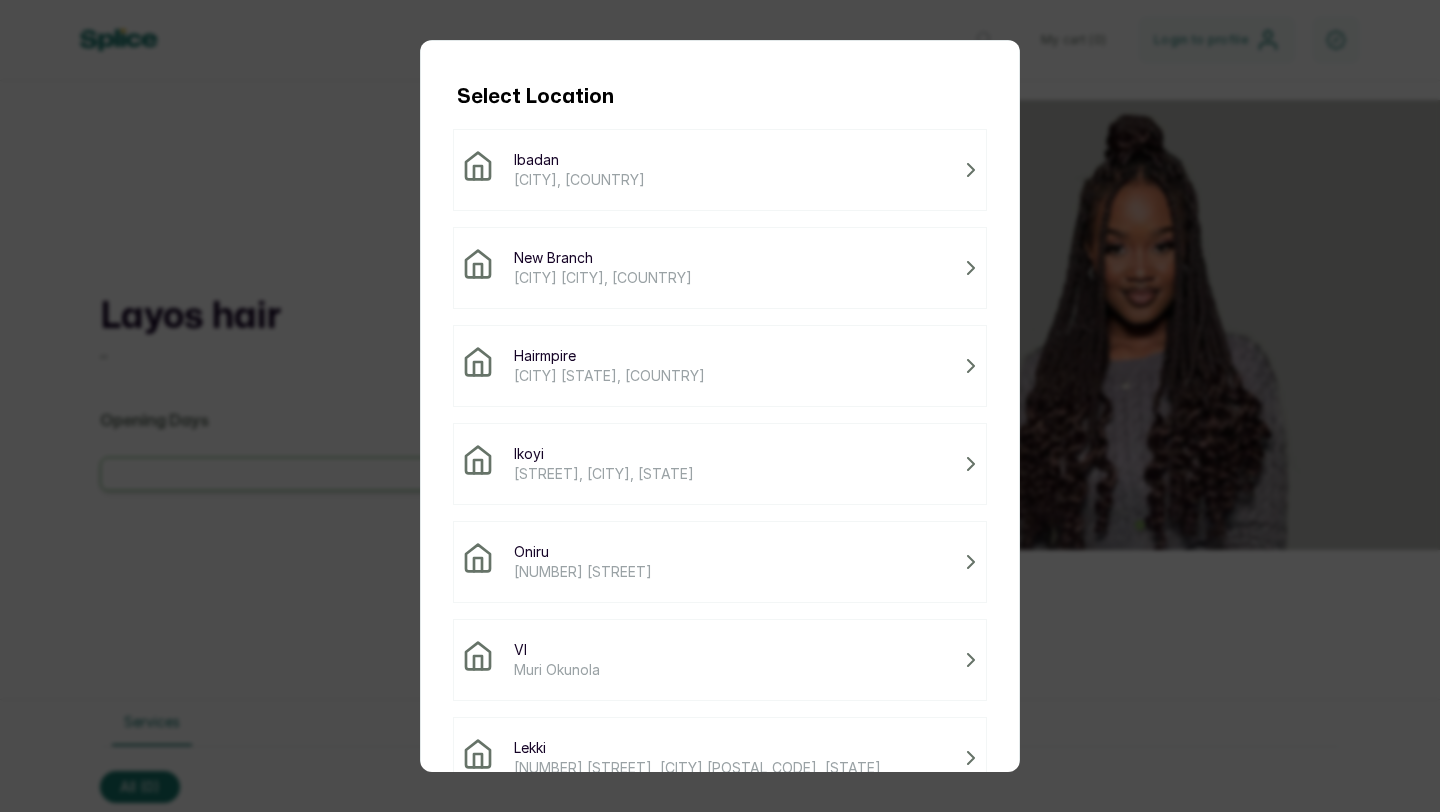 scroll, scrollTop: 0, scrollLeft: 0, axis: both 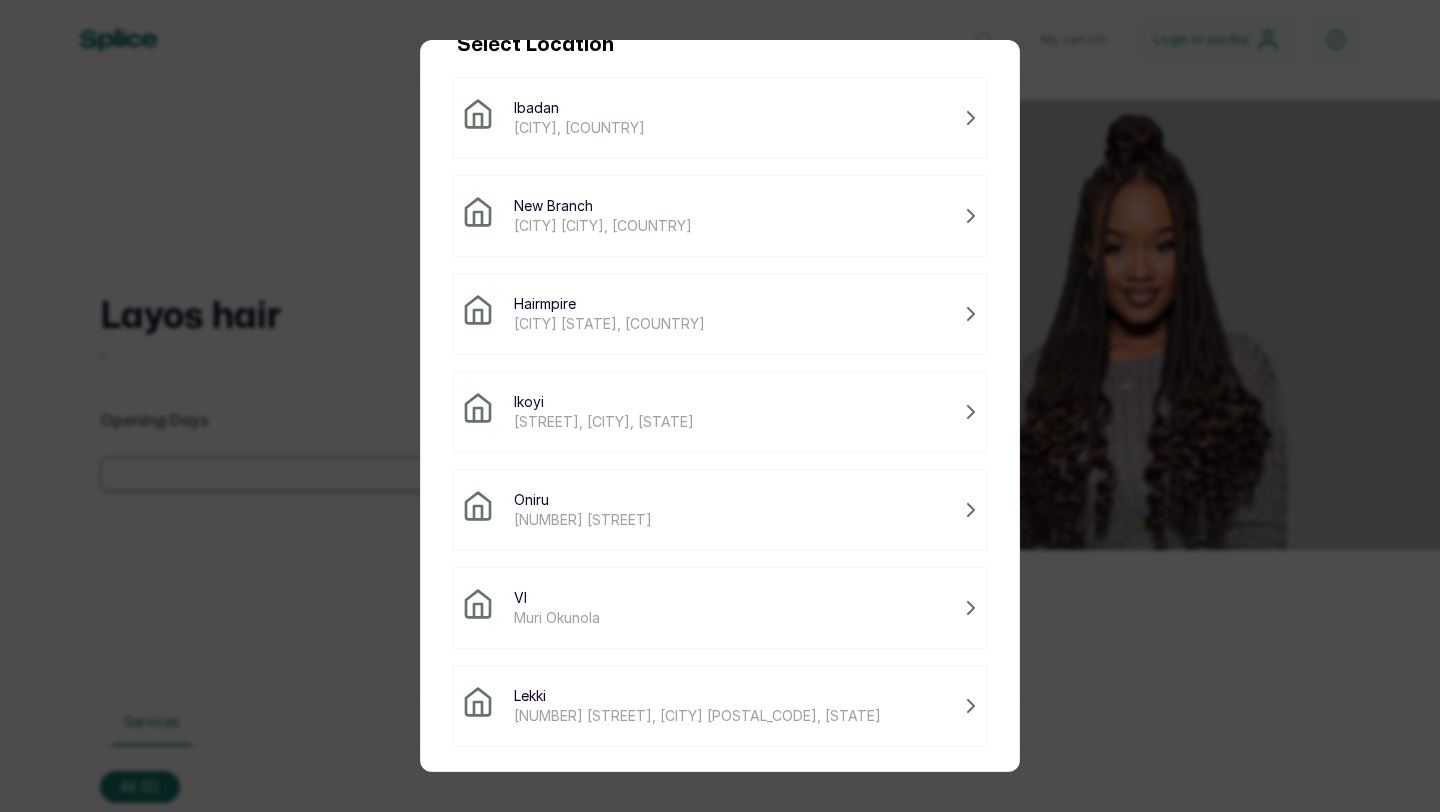 click on "Lekki" at bounding box center (697, 696) 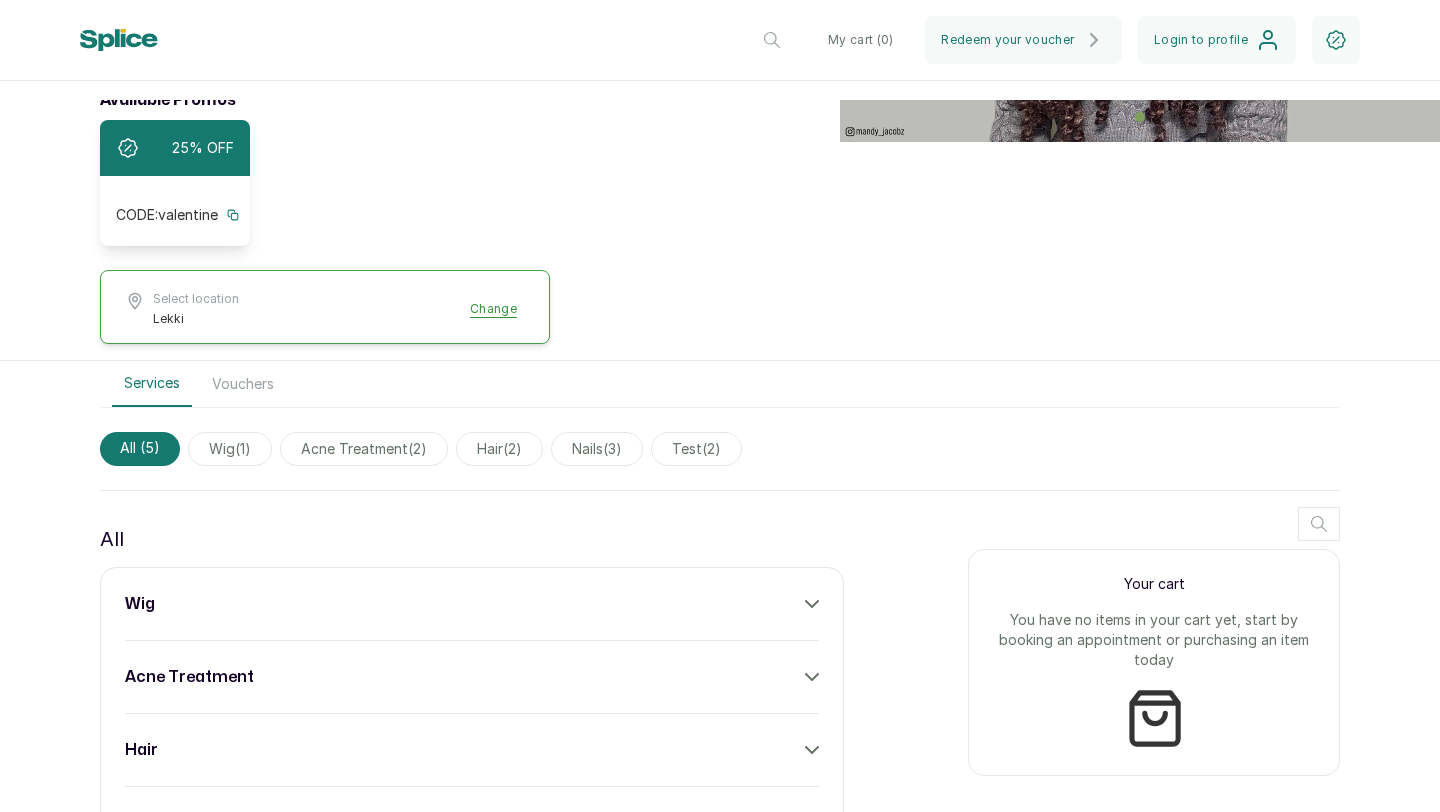 scroll, scrollTop: 411, scrollLeft: 0, axis: vertical 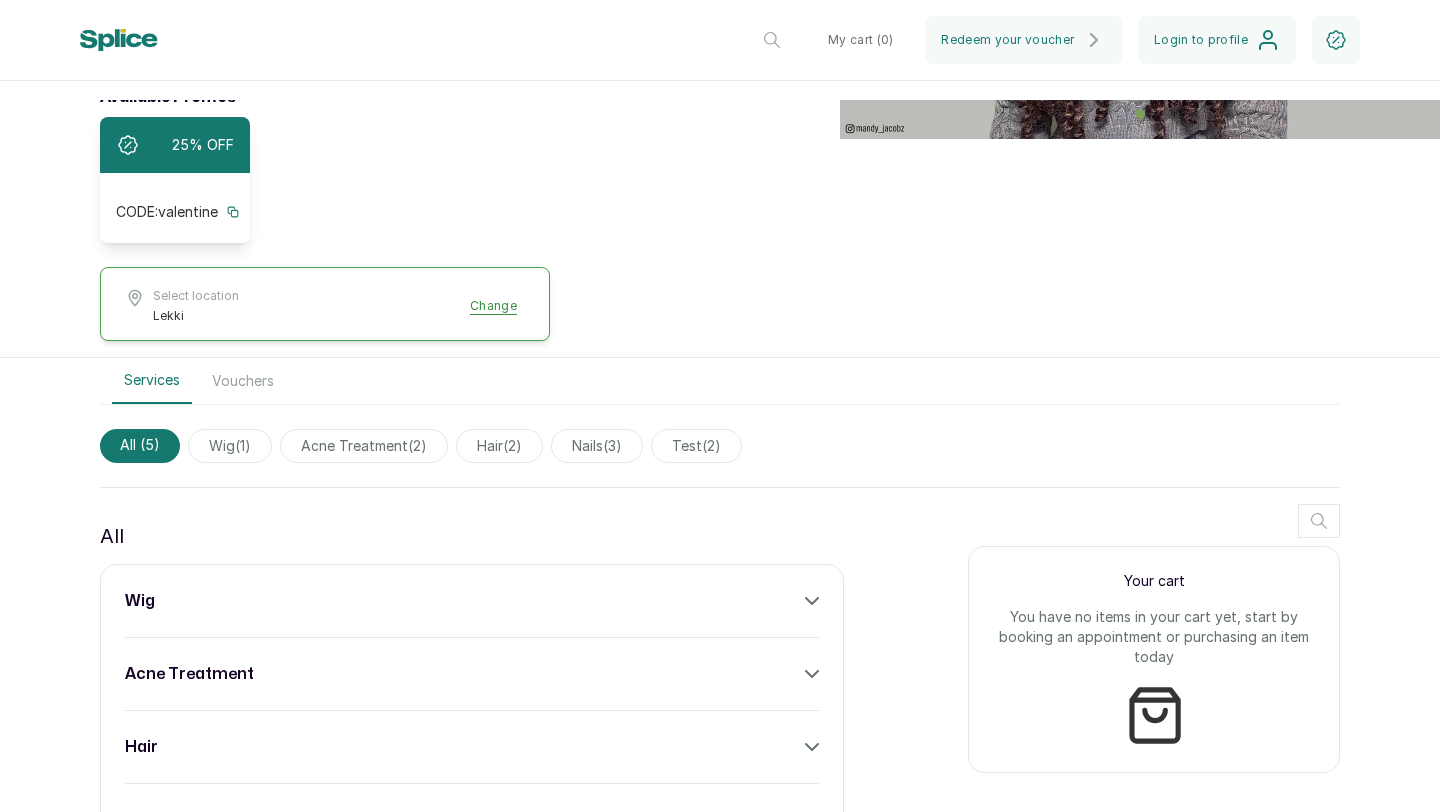 click on "Select location [CITY] Change" at bounding box center (325, 306) 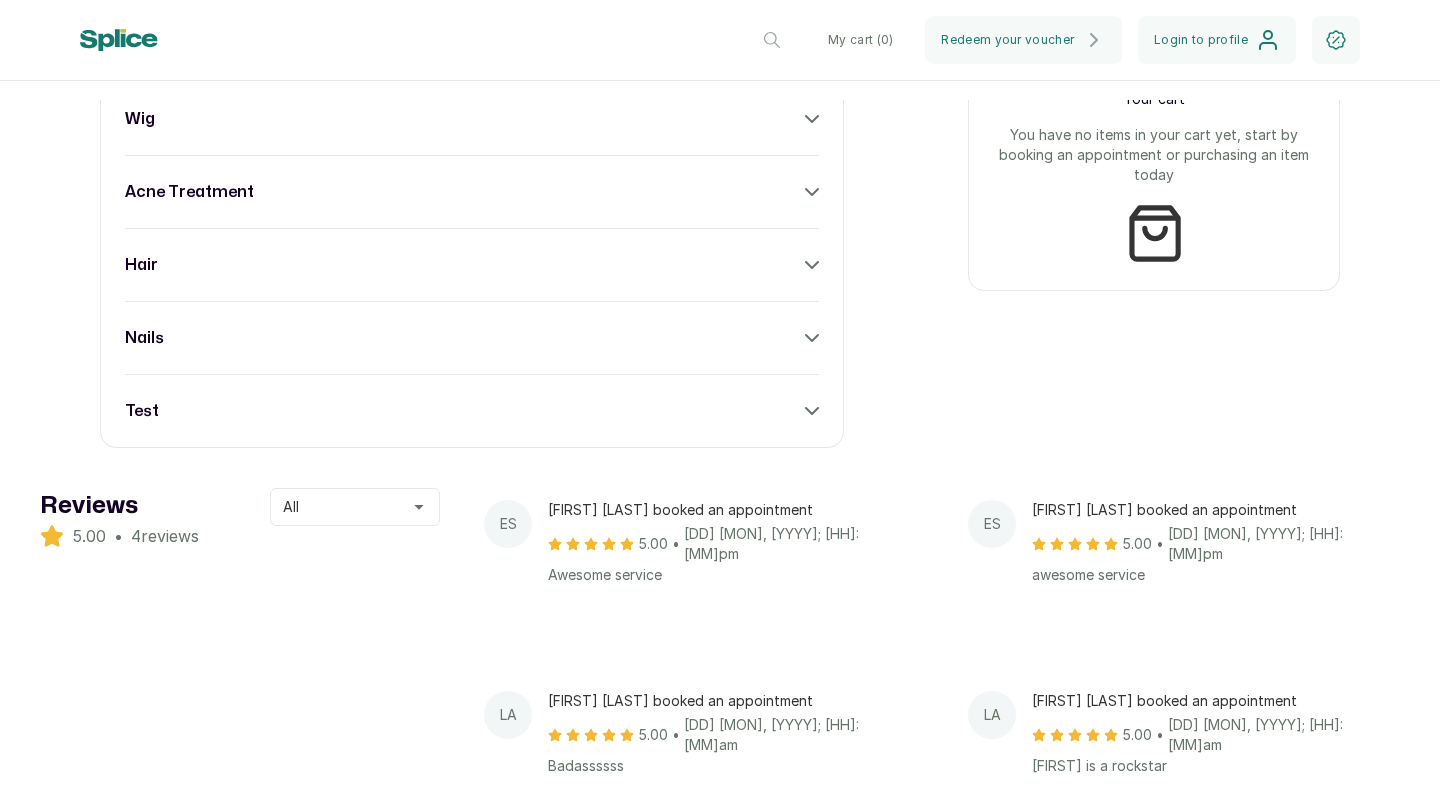 scroll, scrollTop: 923, scrollLeft: 0, axis: vertical 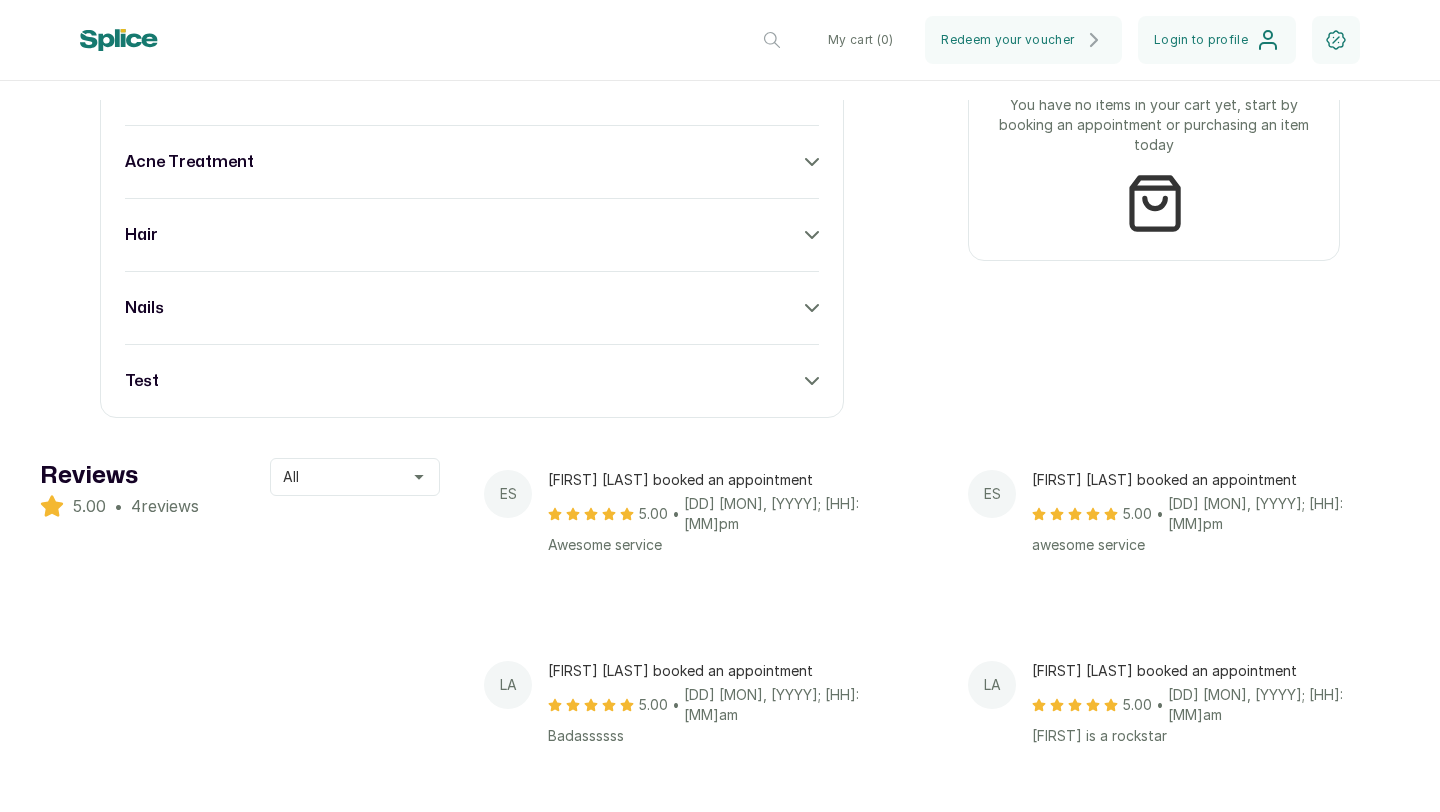 click on "nails" at bounding box center (472, 308) 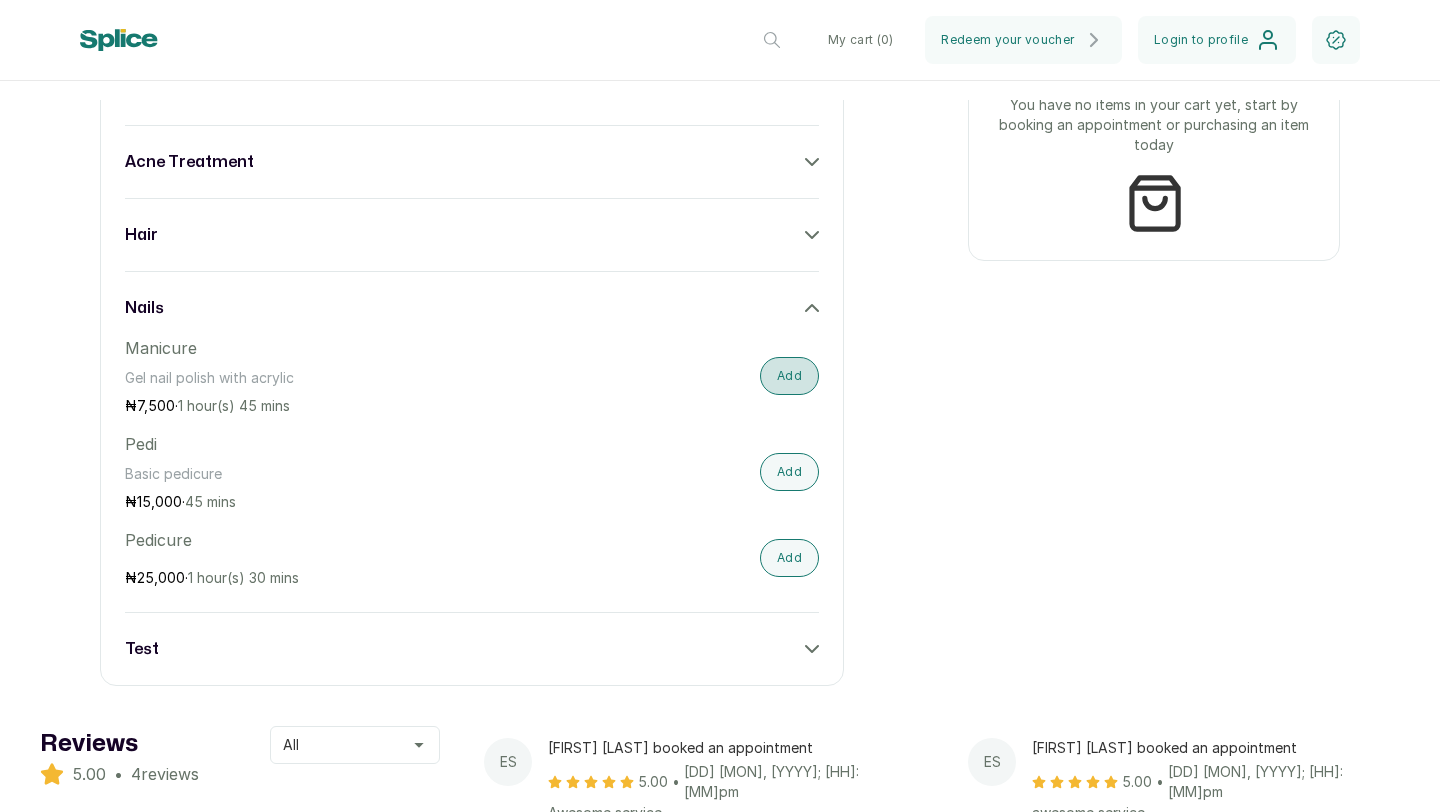 click on "Add" at bounding box center [789, 376] 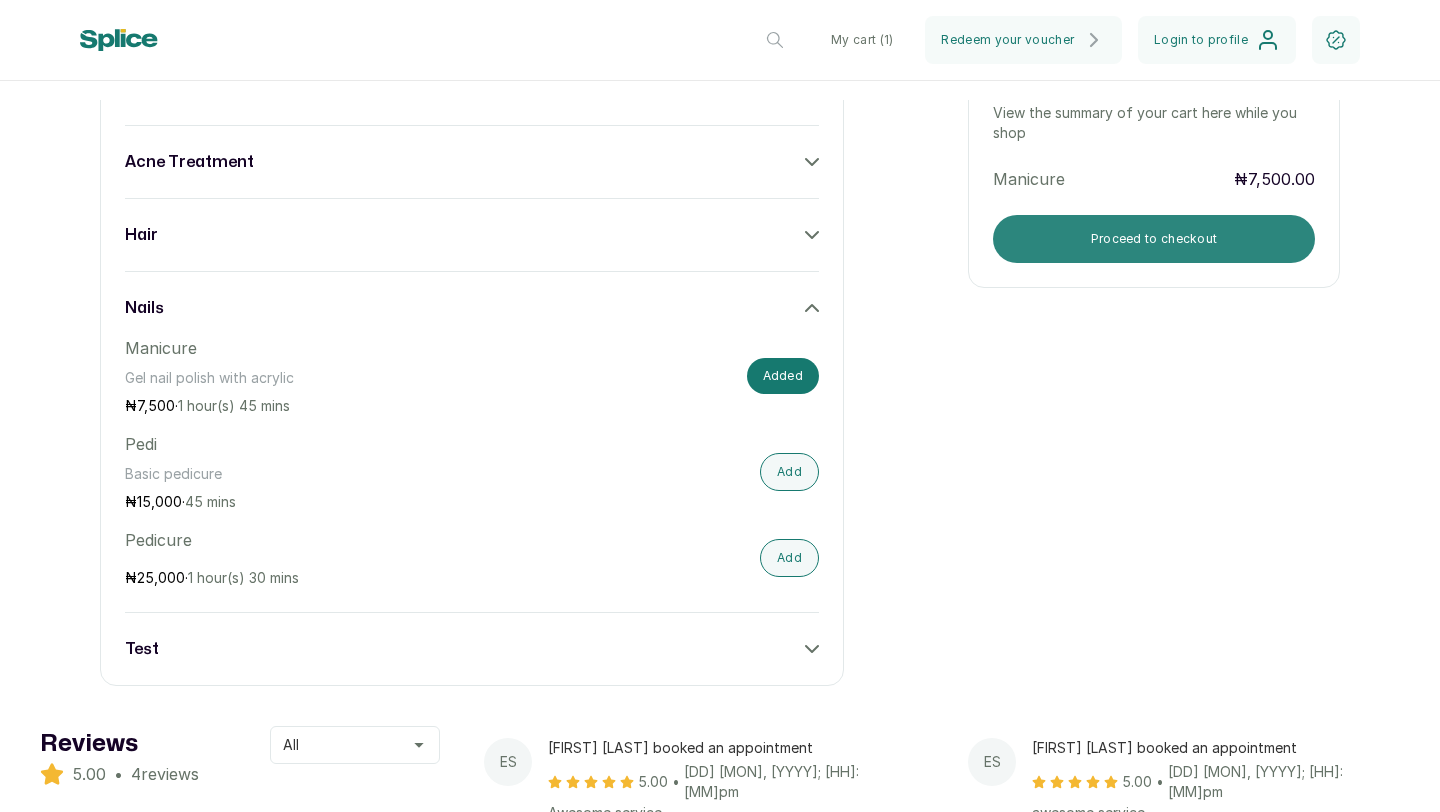 click on "Proceed to checkout" at bounding box center (1154, 239) 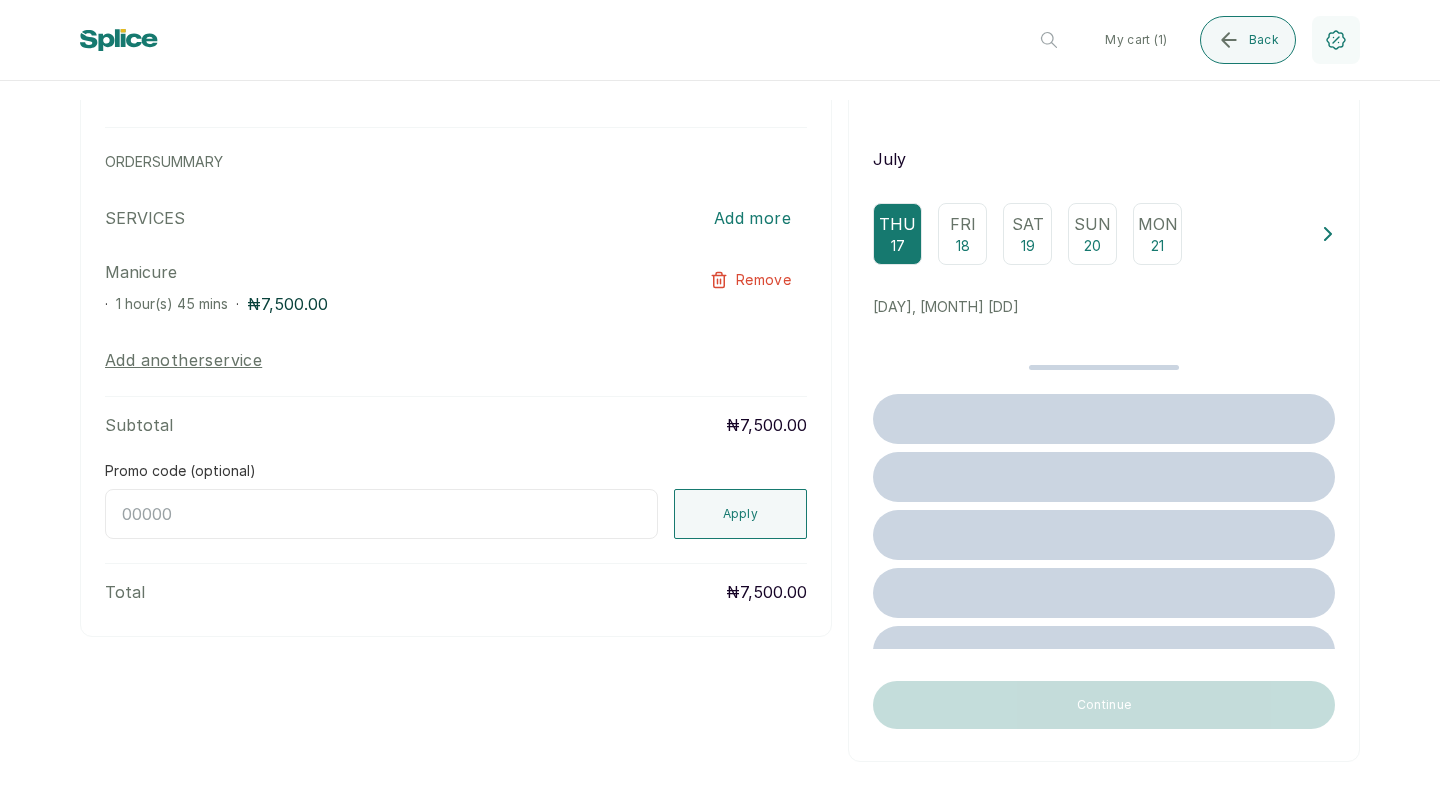 scroll, scrollTop: 142, scrollLeft: 0, axis: vertical 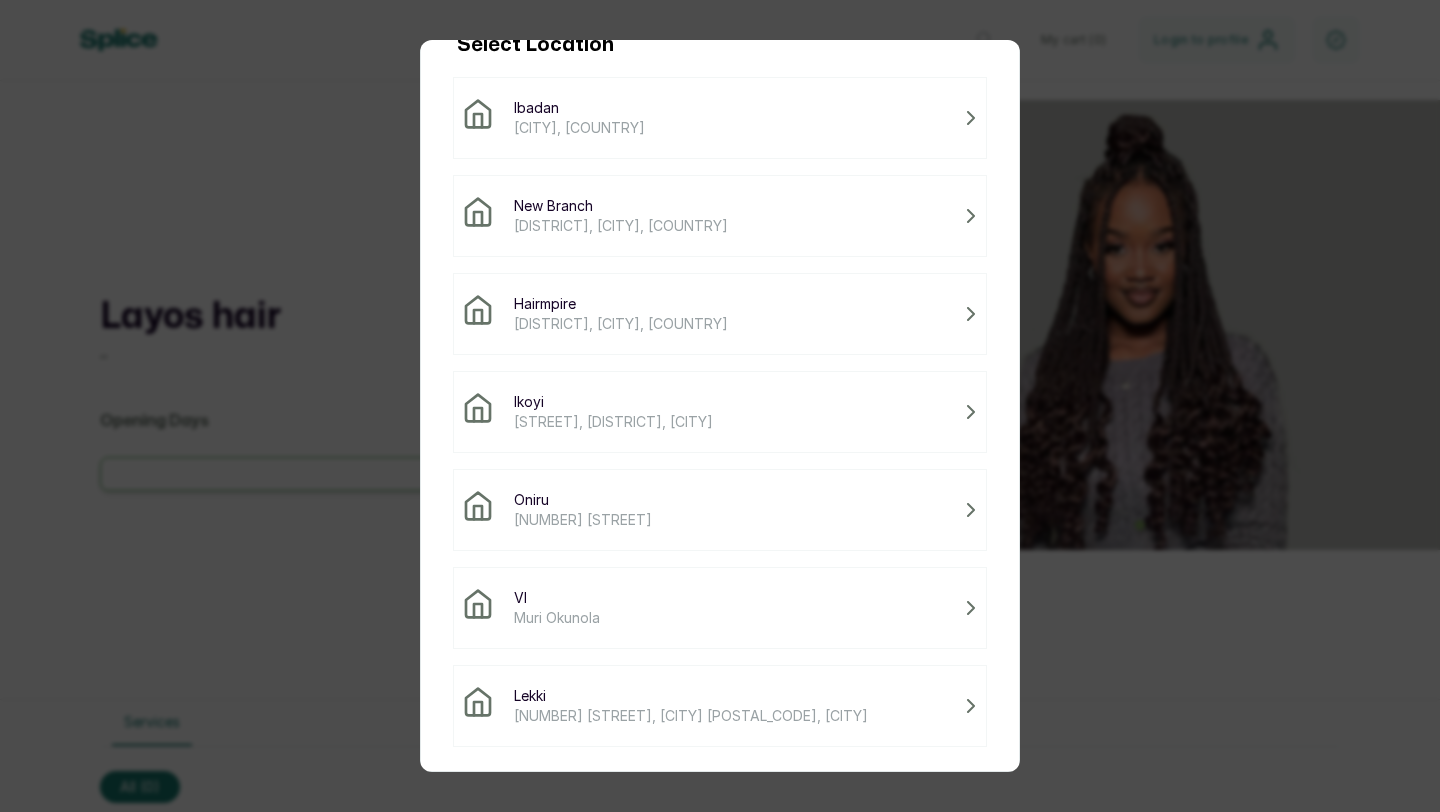 click on "Lekki" at bounding box center [691, 696] 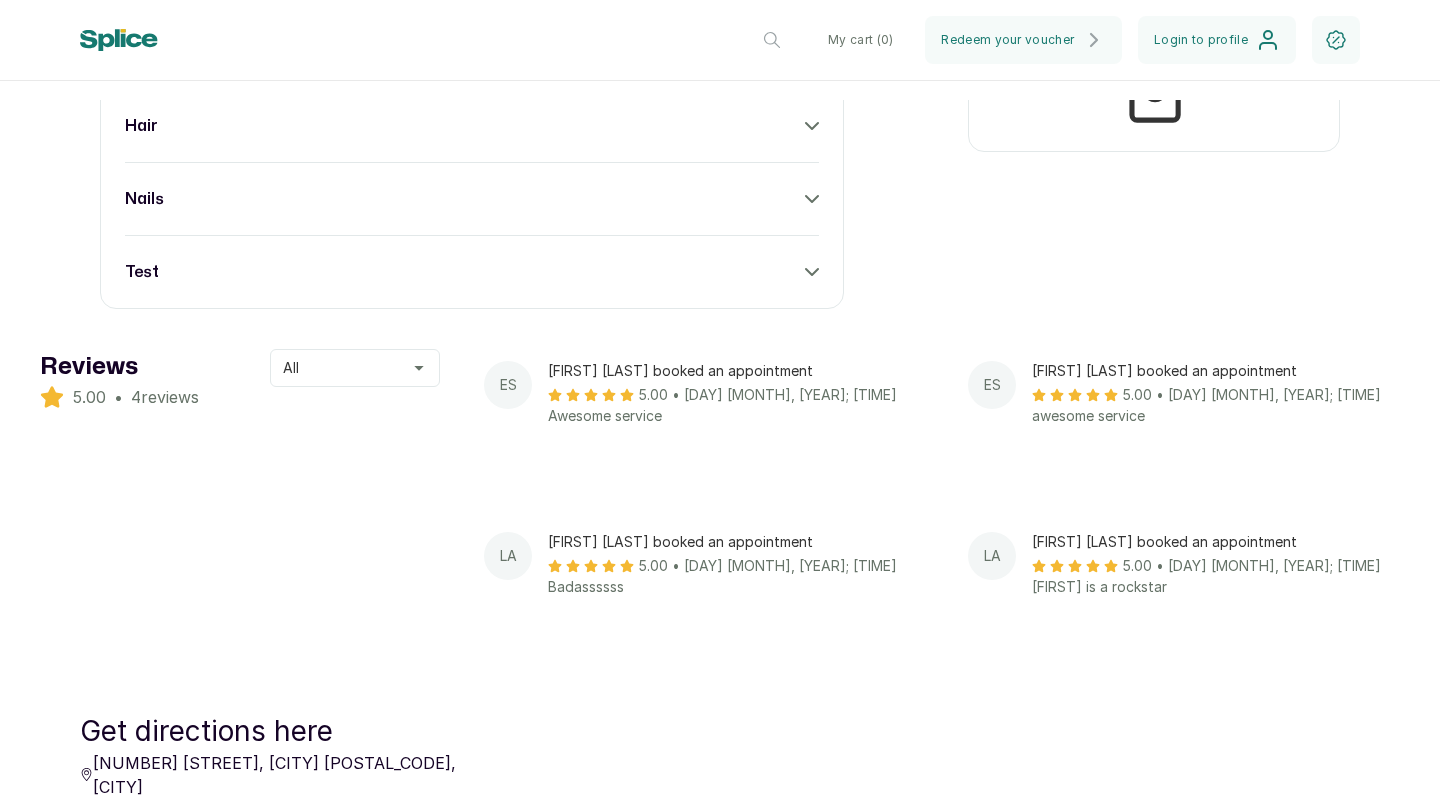 scroll, scrollTop: 1061, scrollLeft: 0, axis: vertical 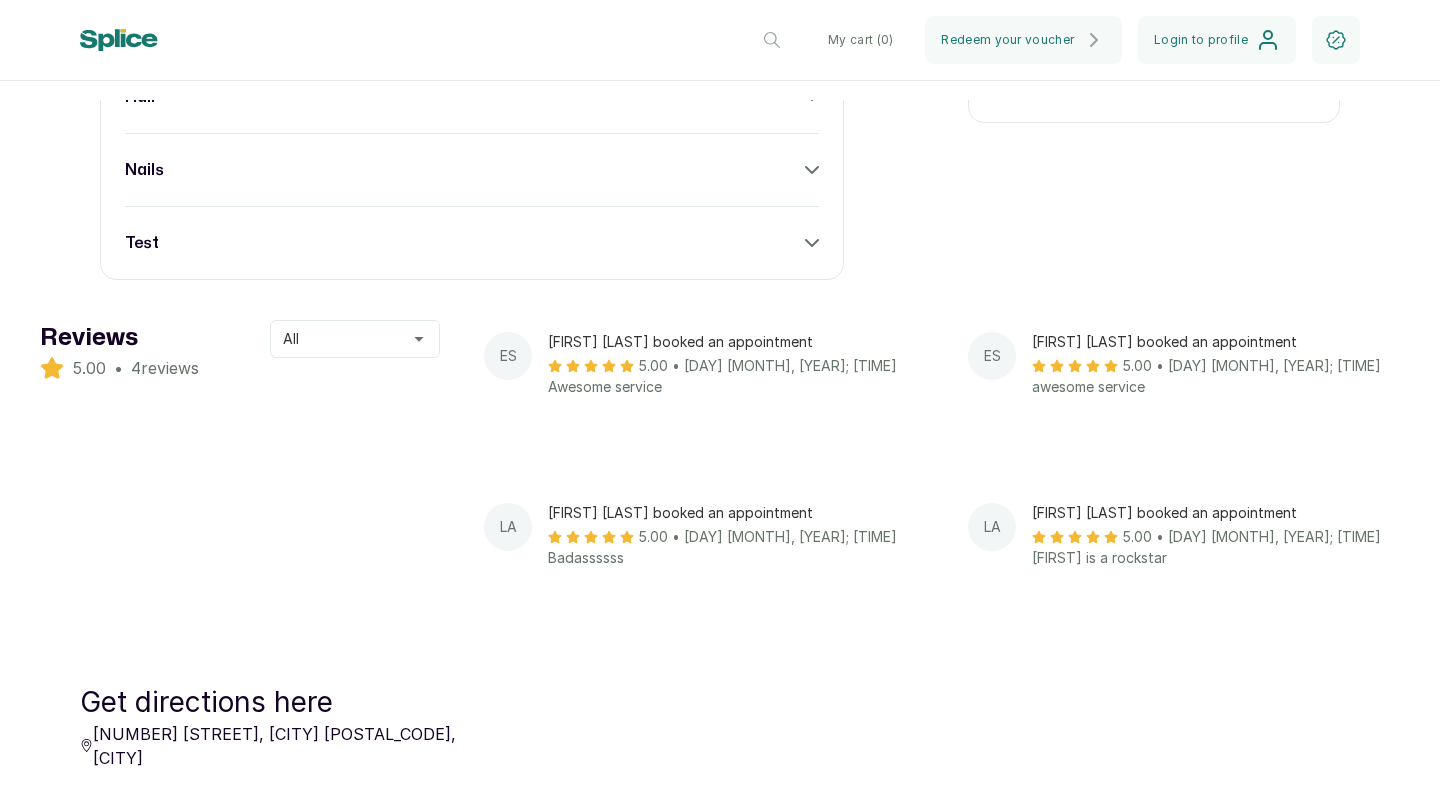 click on "test" at bounding box center (472, 243) 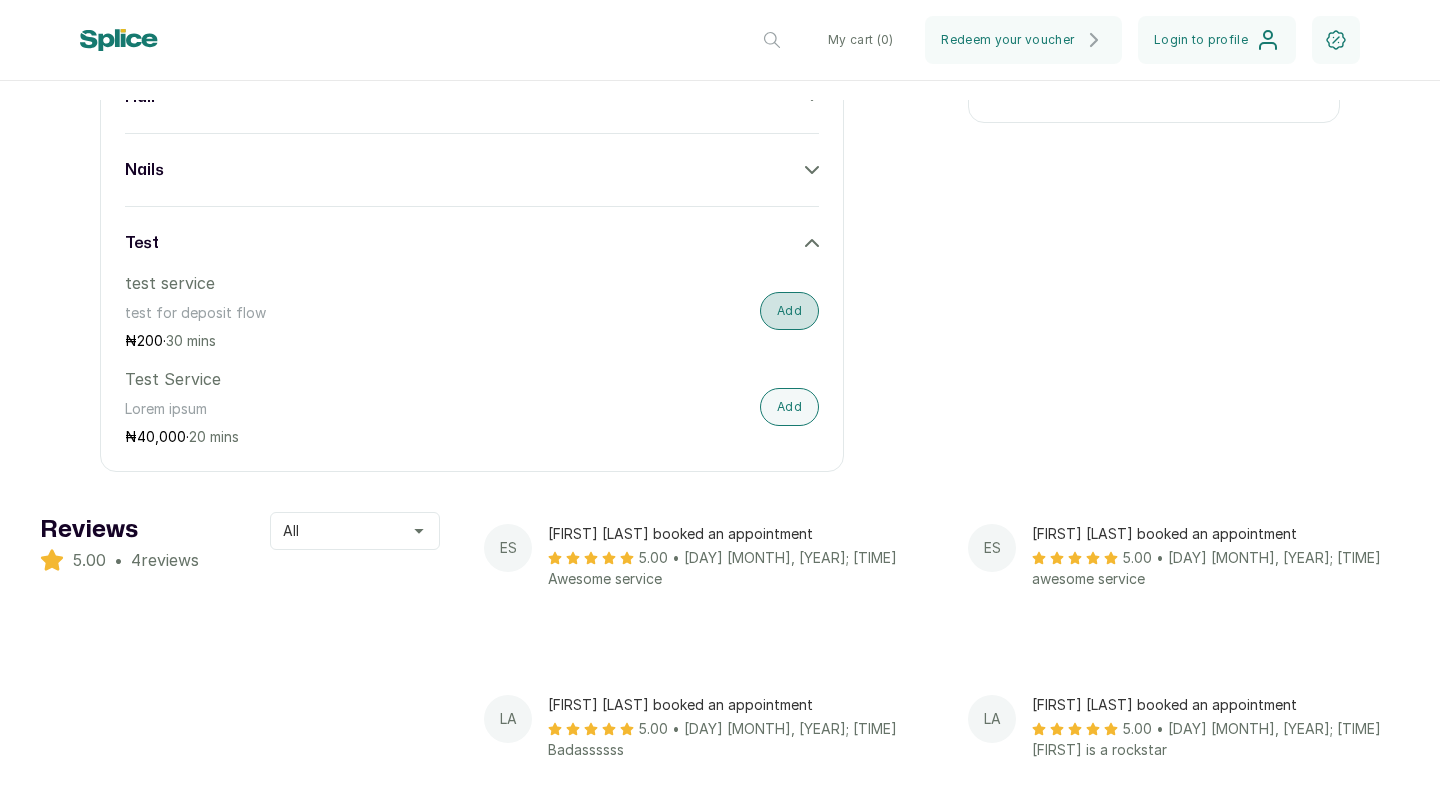 click on "Add" at bounding box center (789, 311) 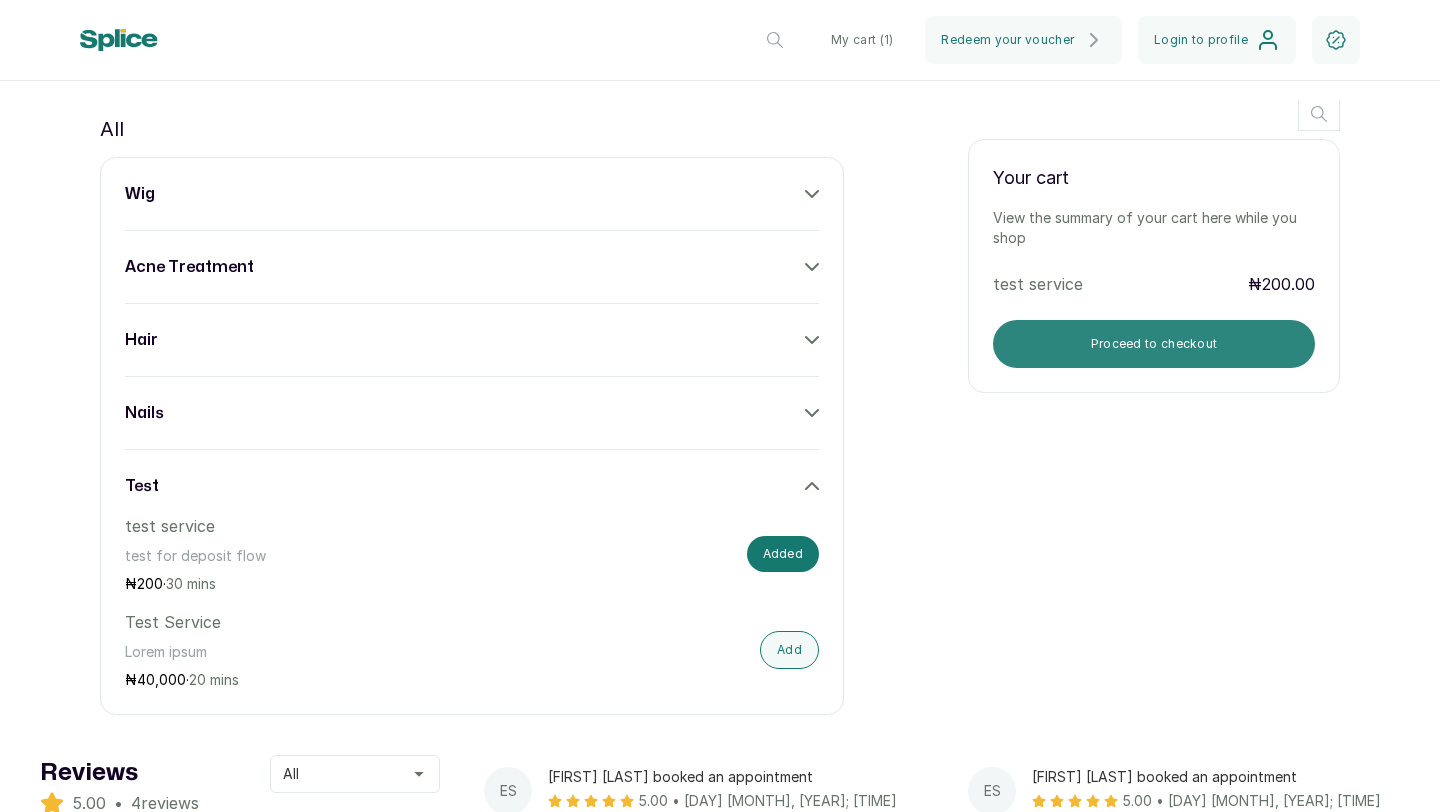 click on "Proceed to checkout" at bounding box center (1154, 344) 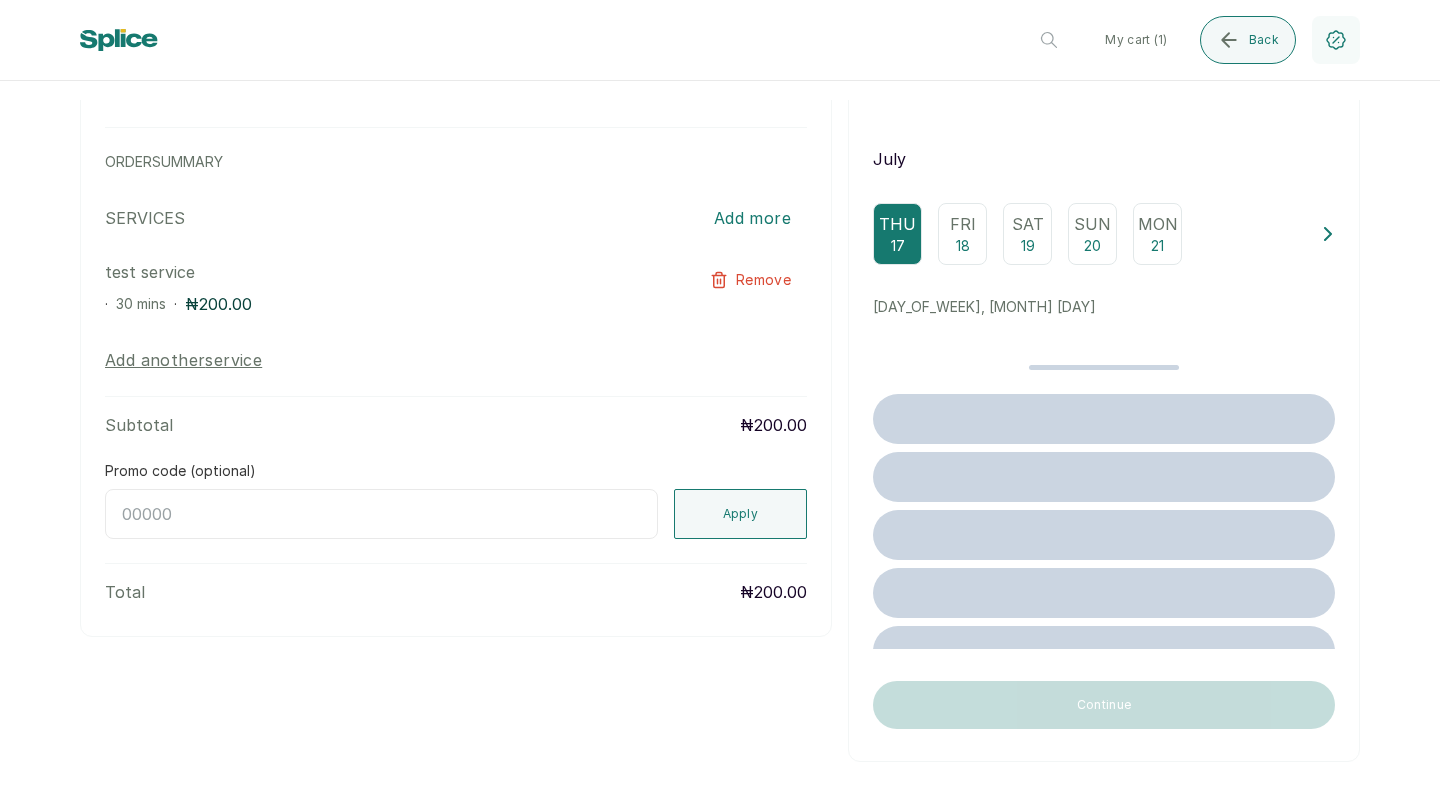 scroll, scrollTop: 142, scrollLeft: 0, axis: vertical 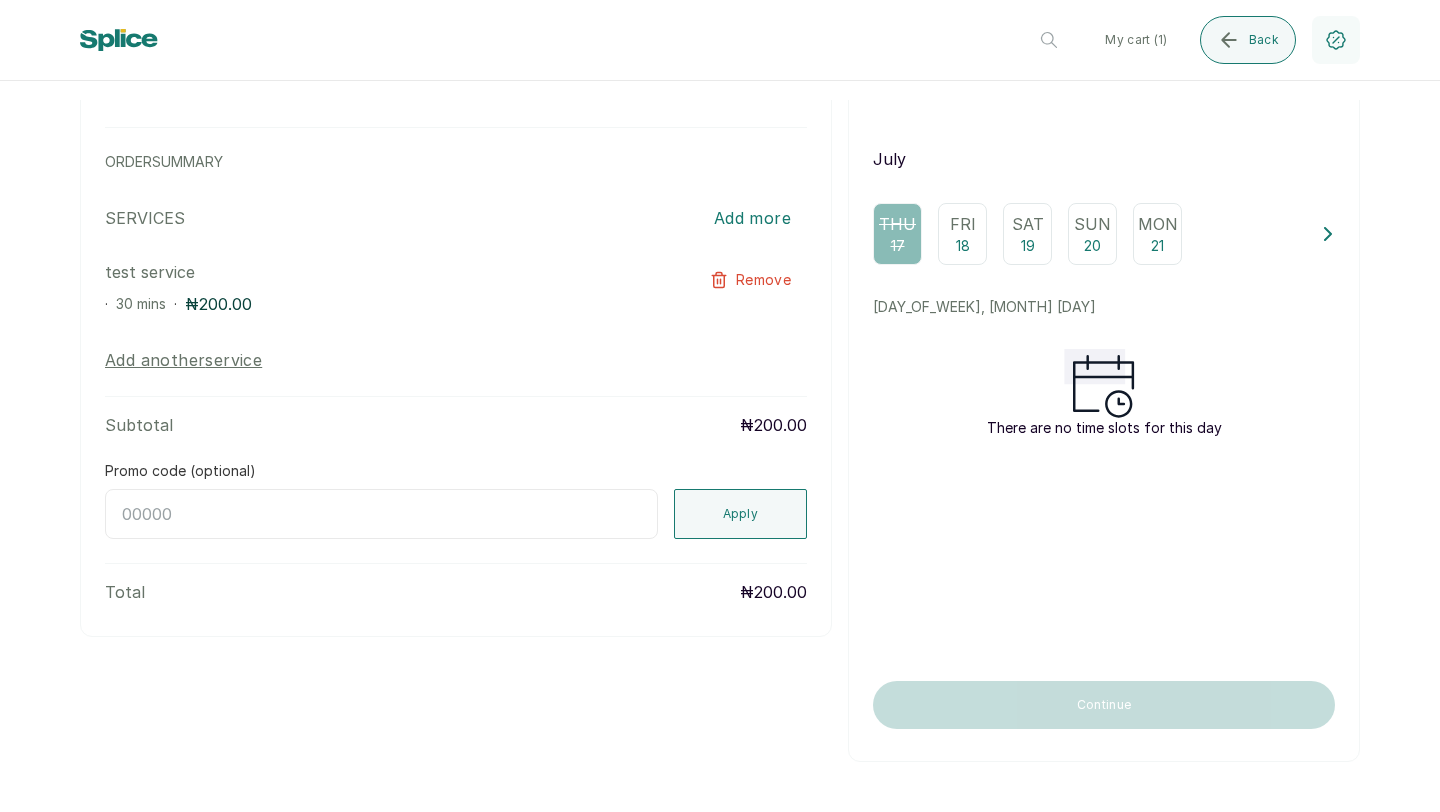 click at bounding box center (1328, 234) 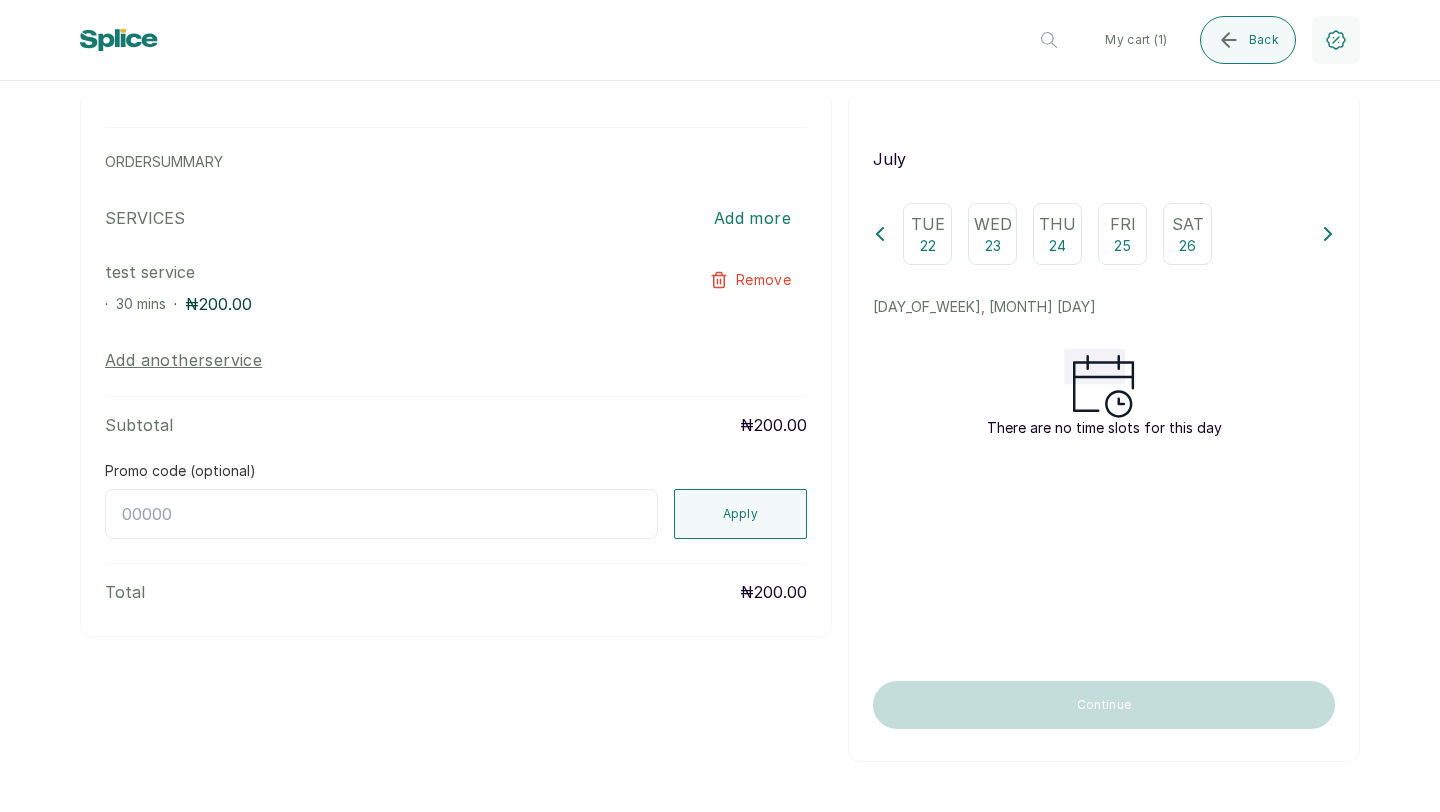 click at bounding box center [1328, 234] 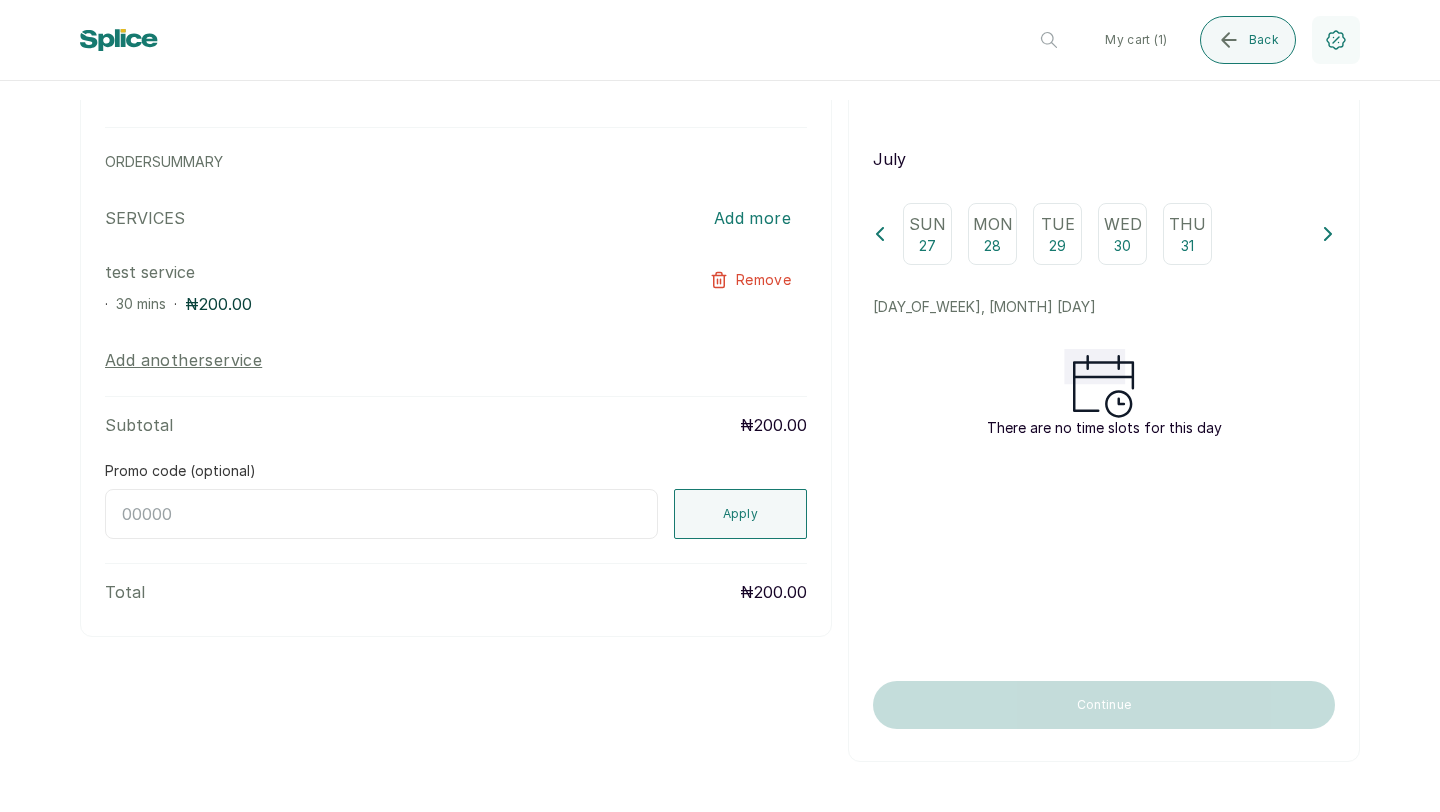 click on "Tue 29" at bounding box center (1057, 234) 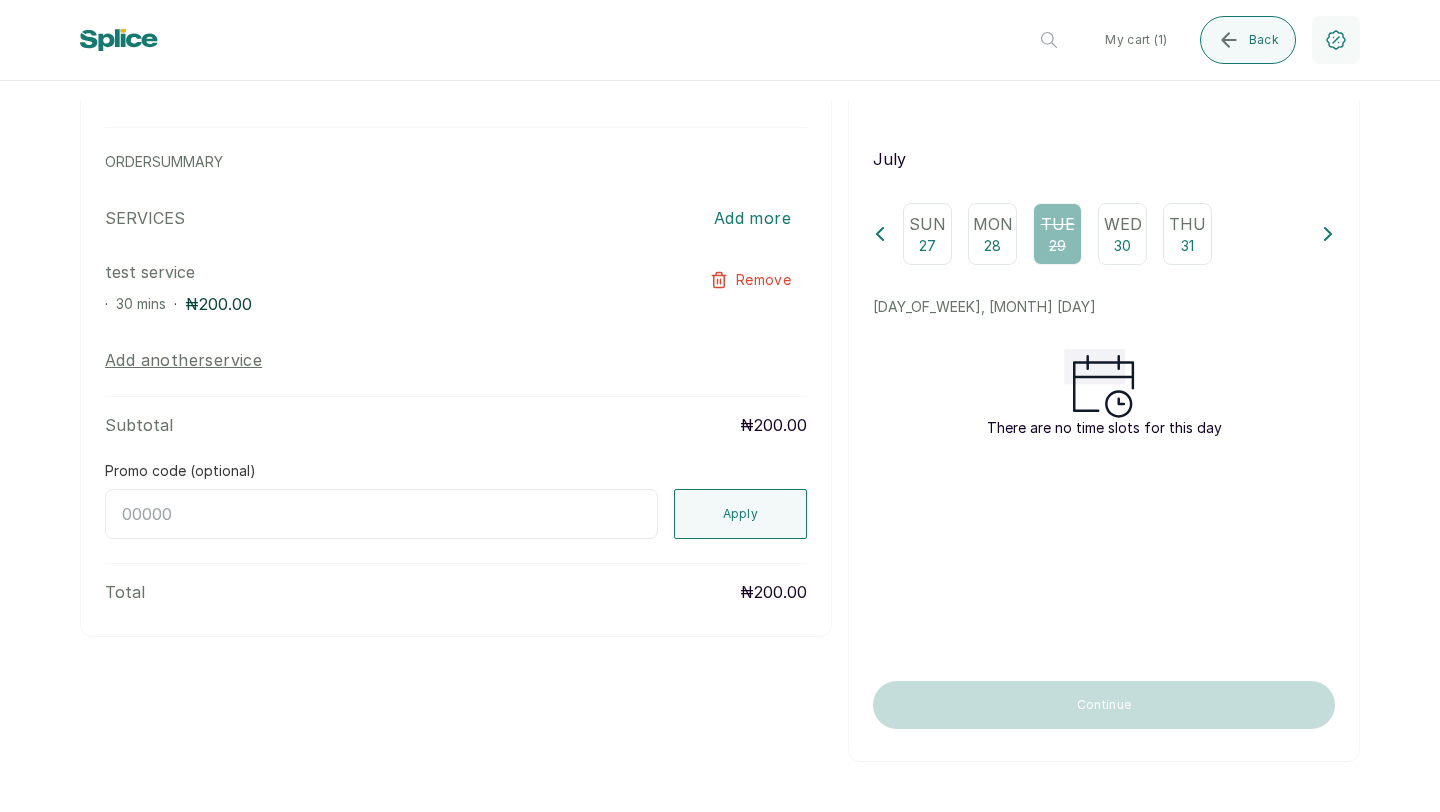 click on "Mon 28" at bounding box center (992, 234) 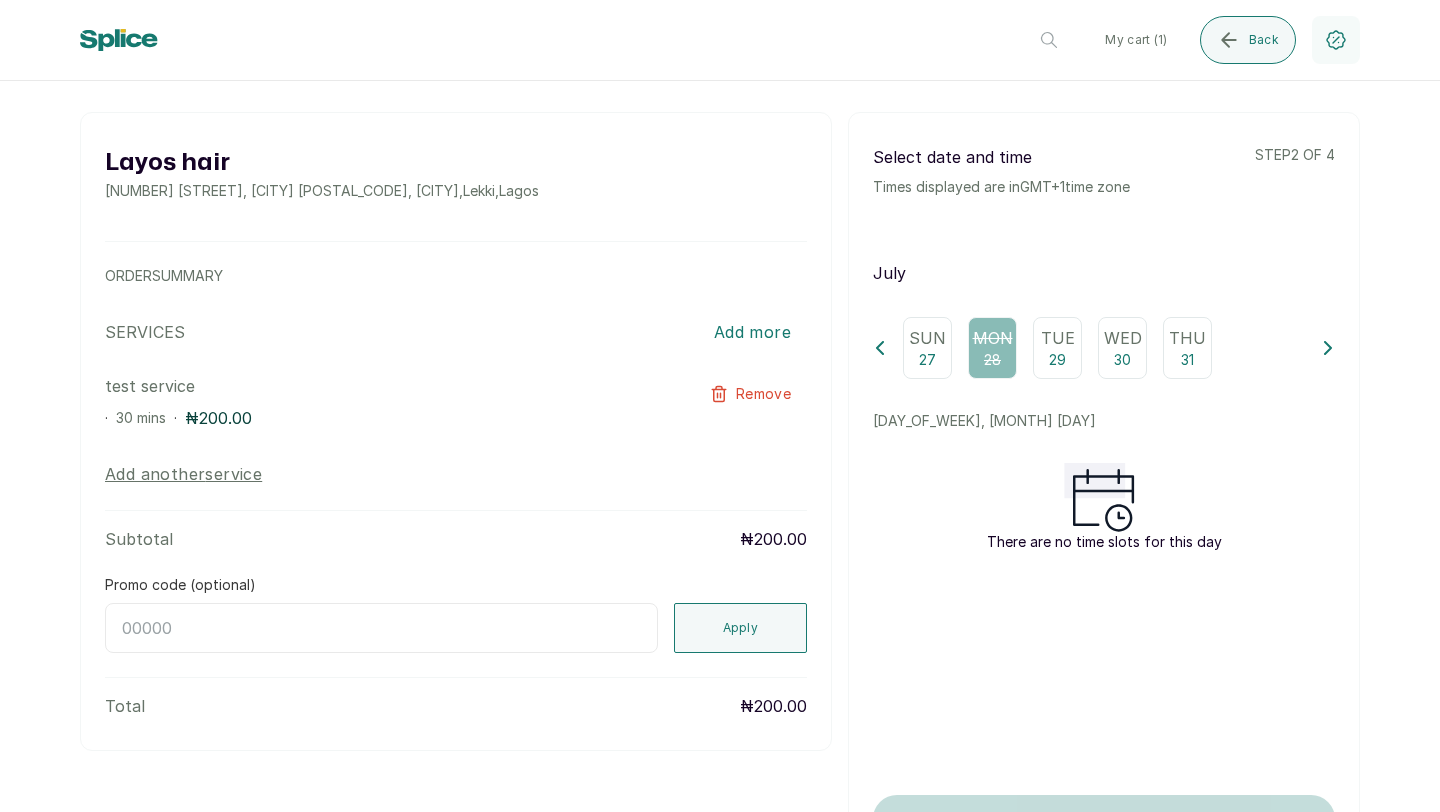 scroll, scrollTop: 0, scrollLeft: 0, axis: both 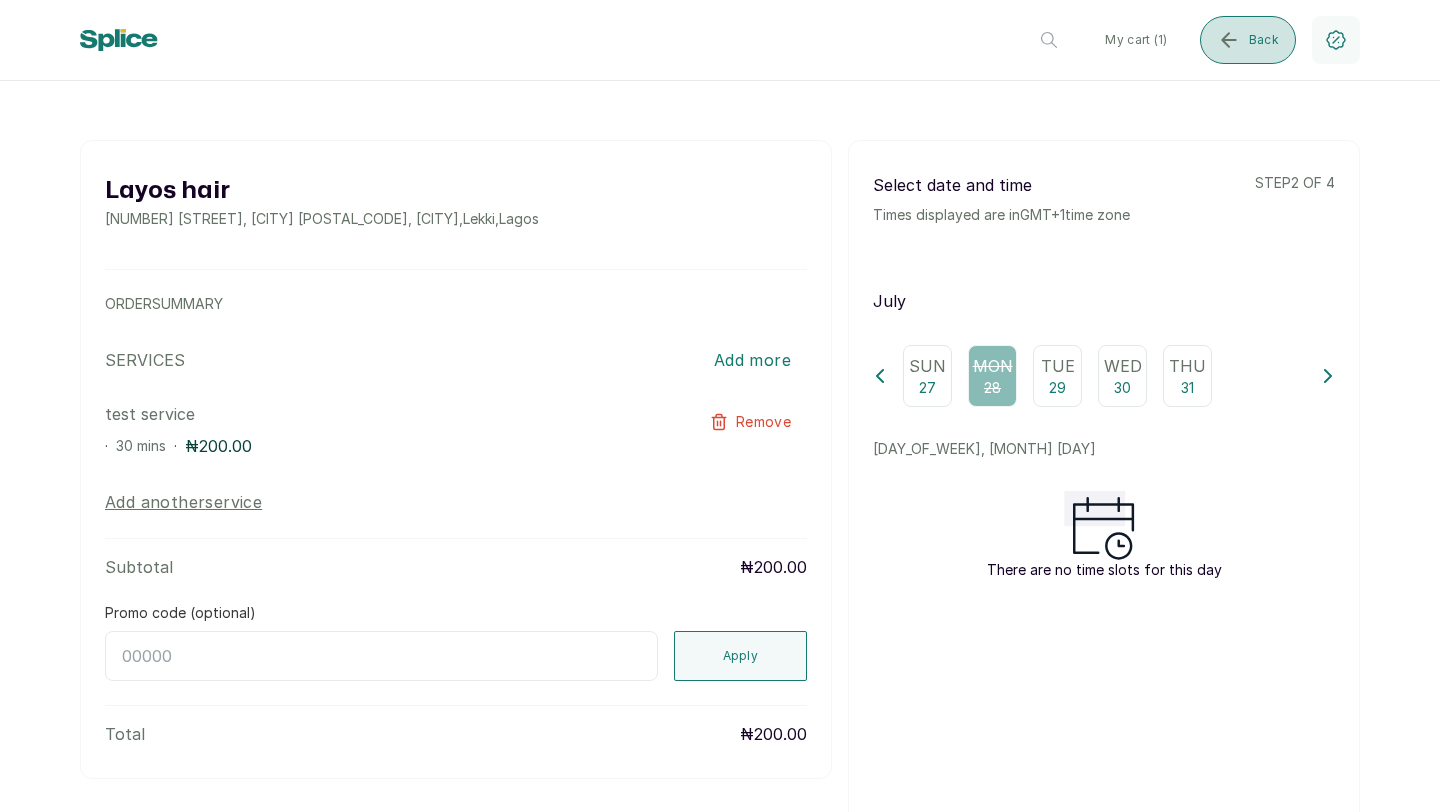 click on "Back" at bounding box center [1248, 40] 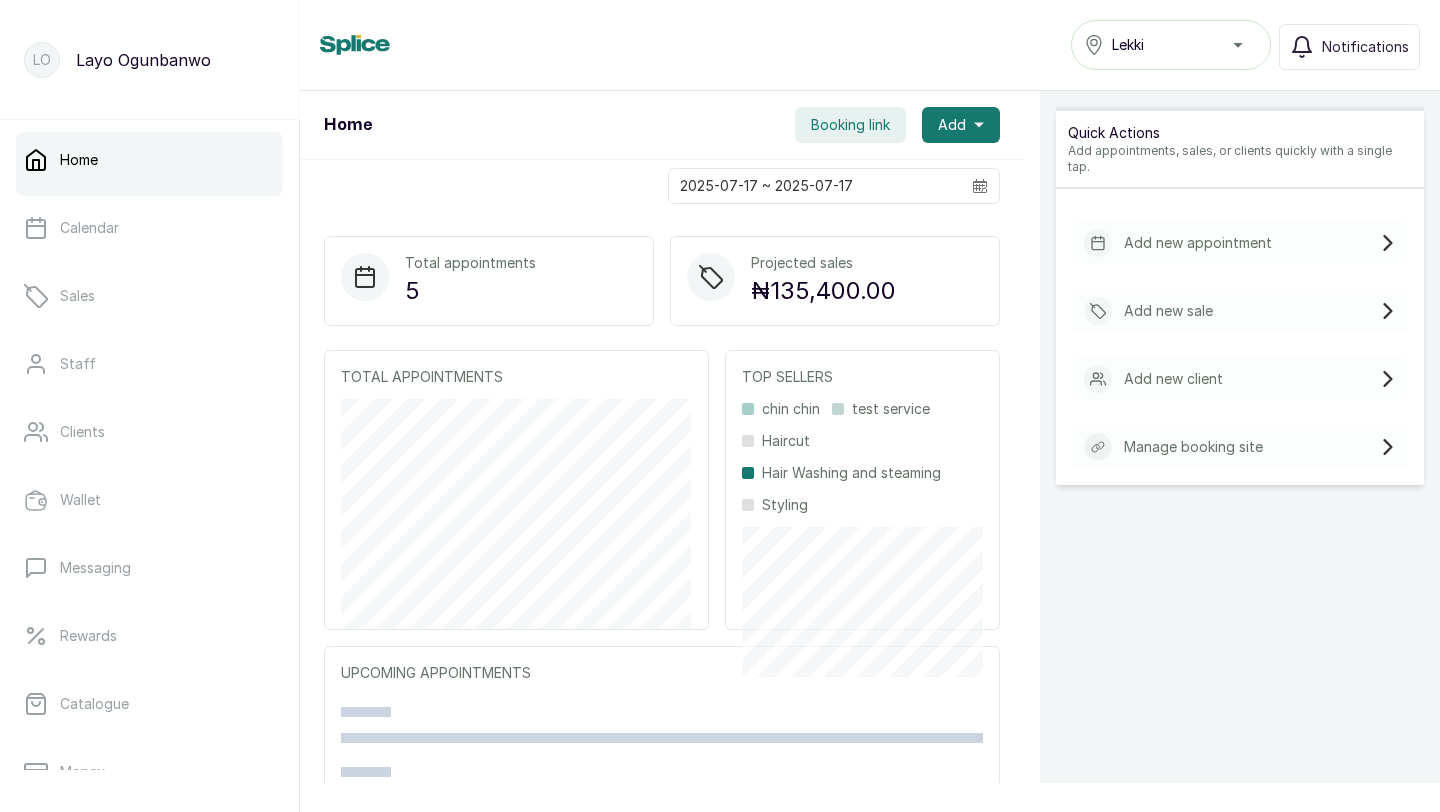 scroll, scrollTop: 0, scrollLeft: 0, axis: both 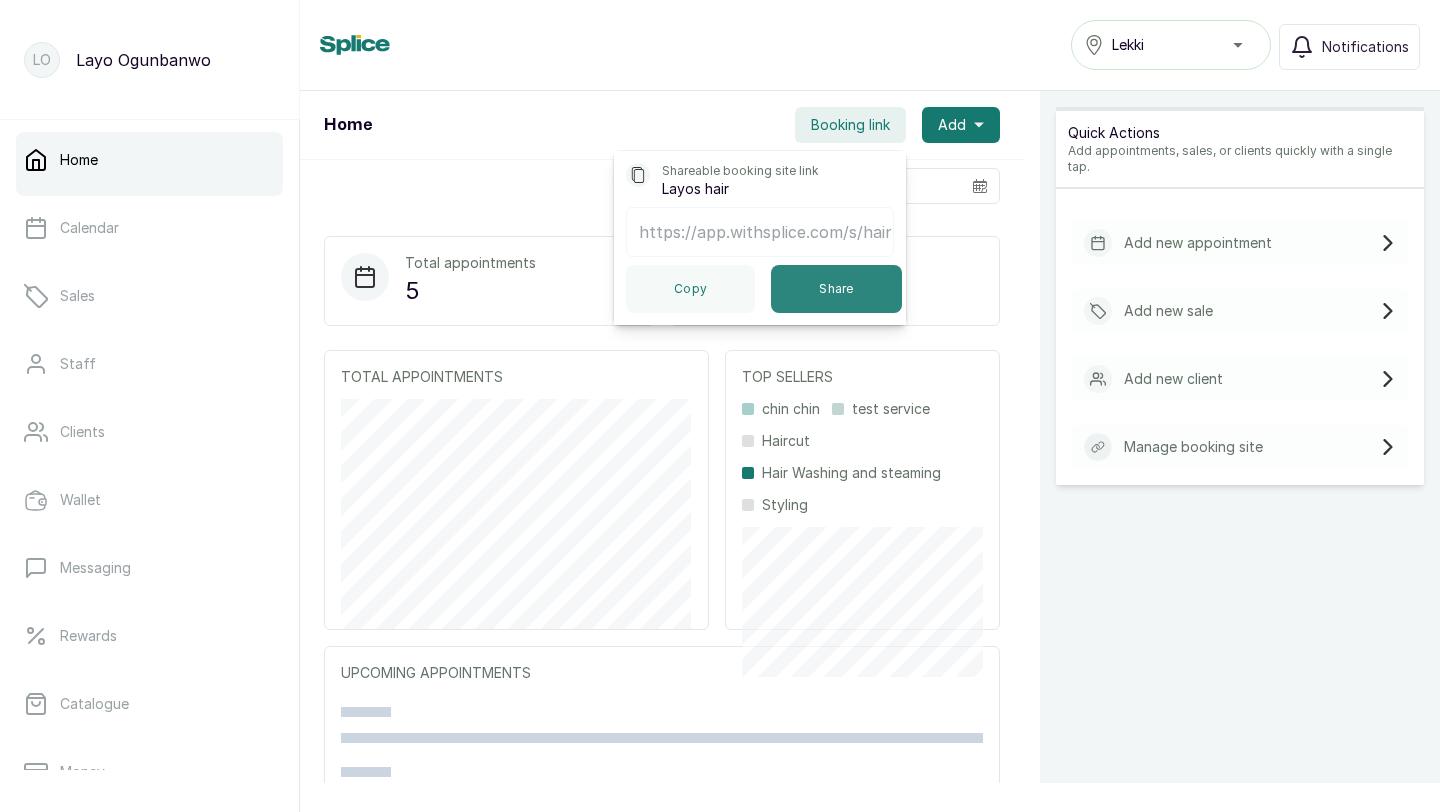 click on "Share" at bounding box center [836, 289] 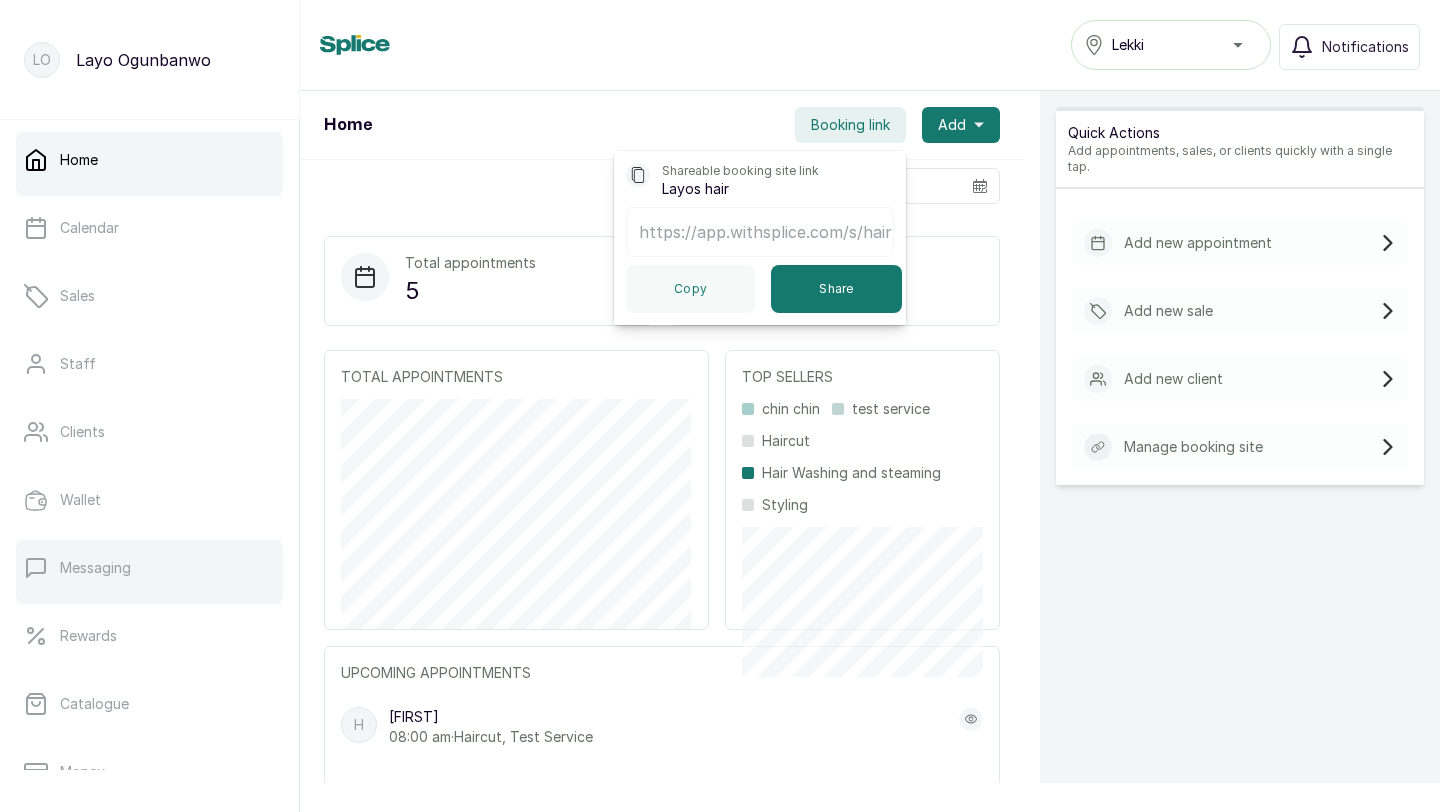 scroll, scrollTop: 324, scrollLeft: 0, axis: vertical 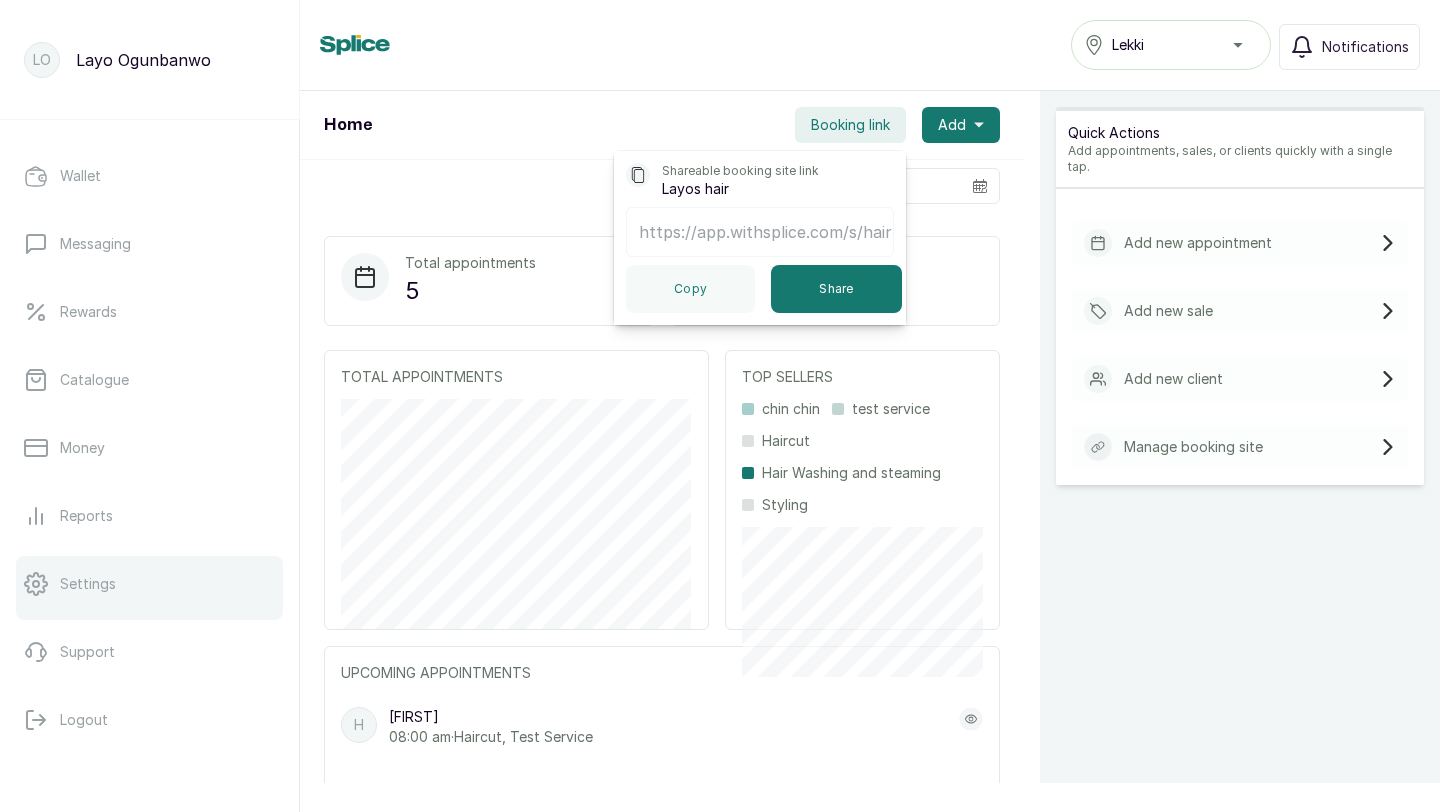 click on "Settings" at bounding box center (88, 584) 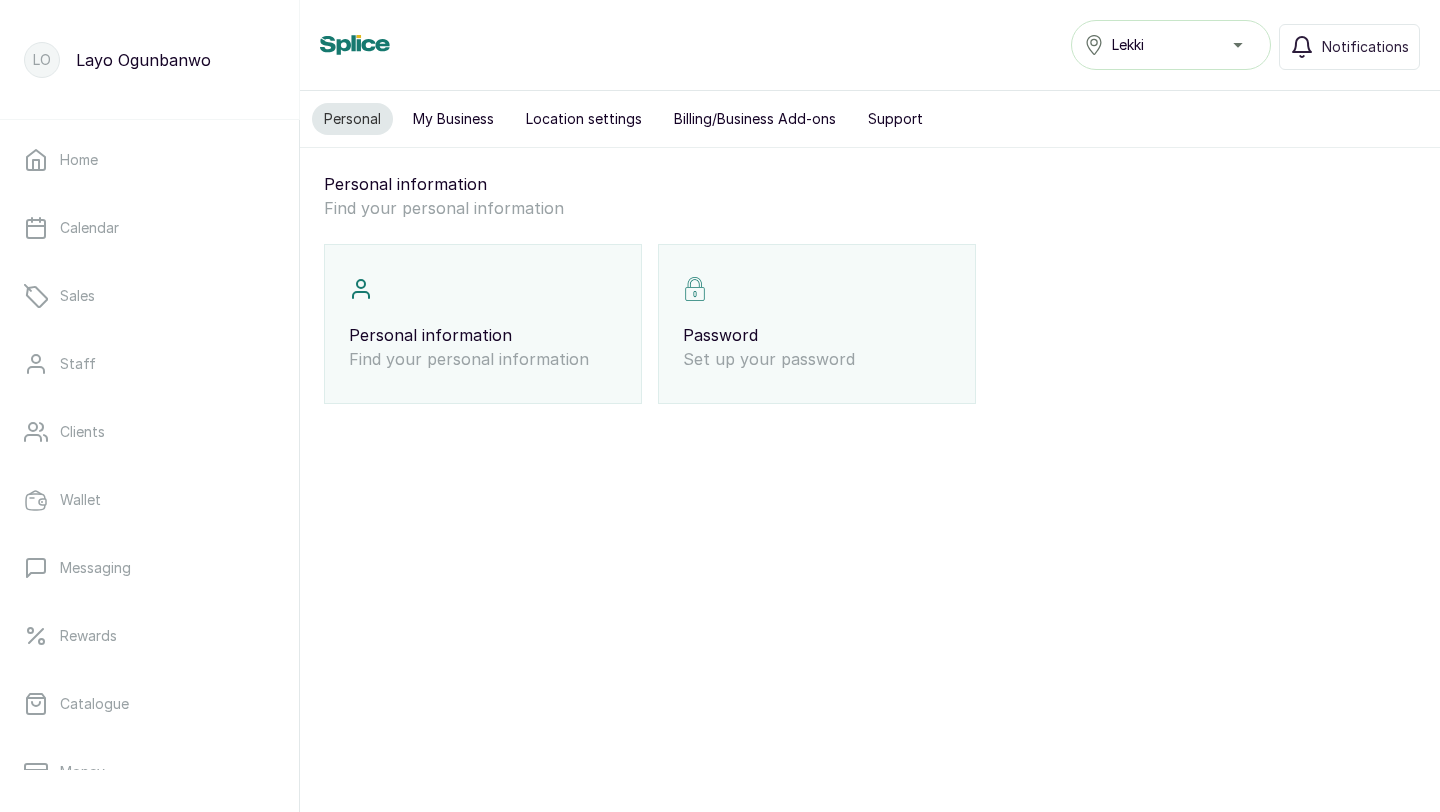 click on "Location settings" at bounding box center (584, 119) 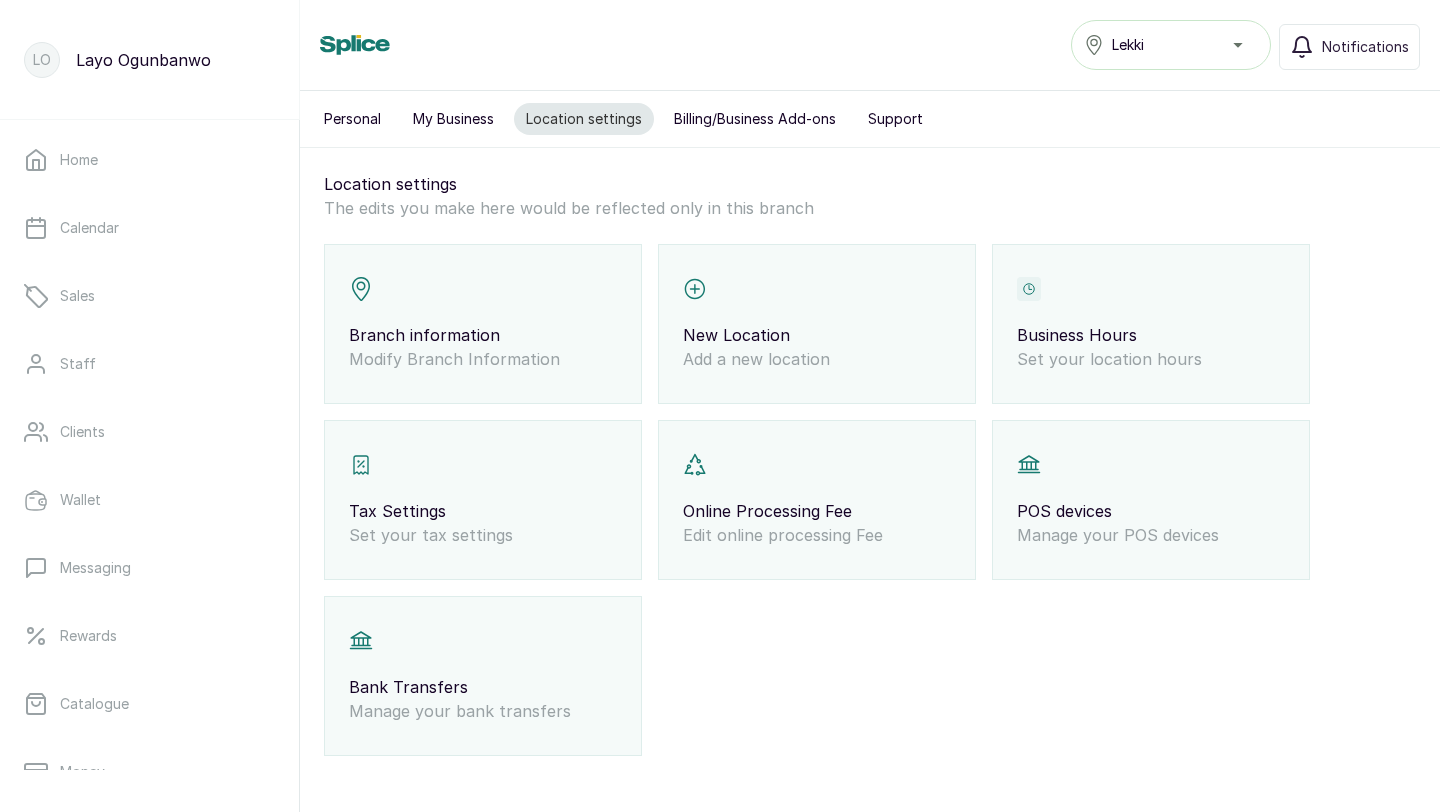 click on "Business Hours" at bounding box center [1151, 335] 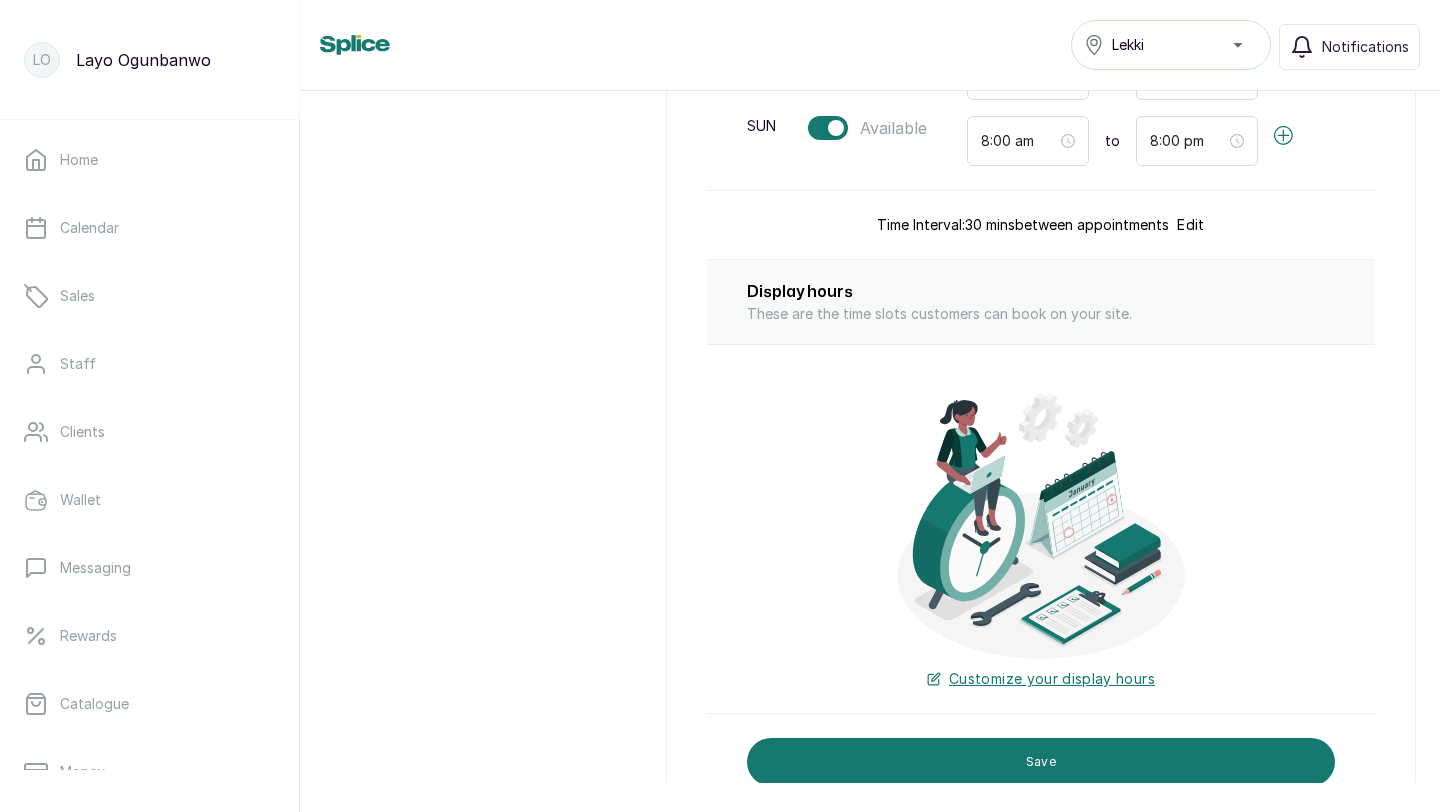 scroll, scrollTop: 695, scrollLeft: 0, axis: vertical 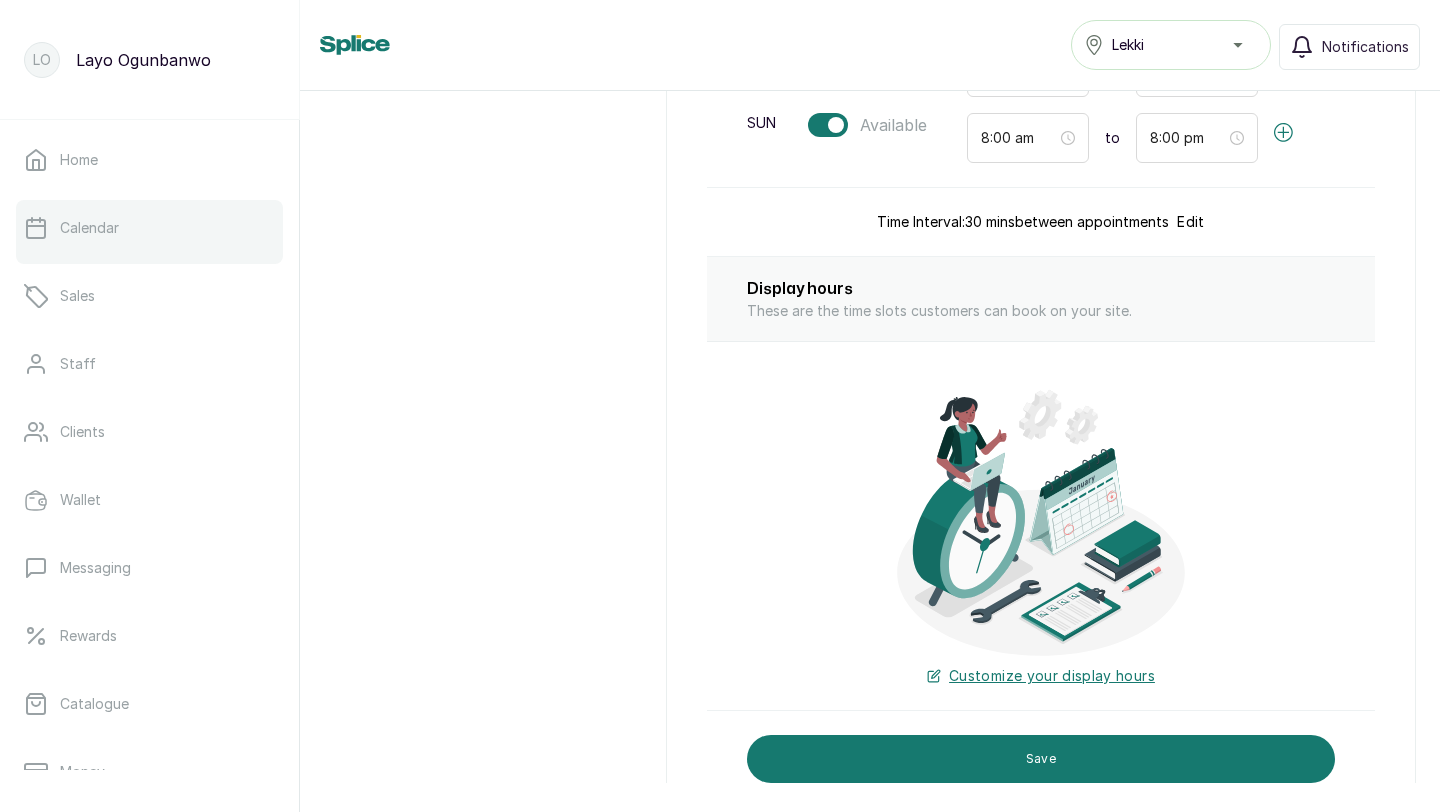 click on "Calendar" at bounding box center [149, 228] 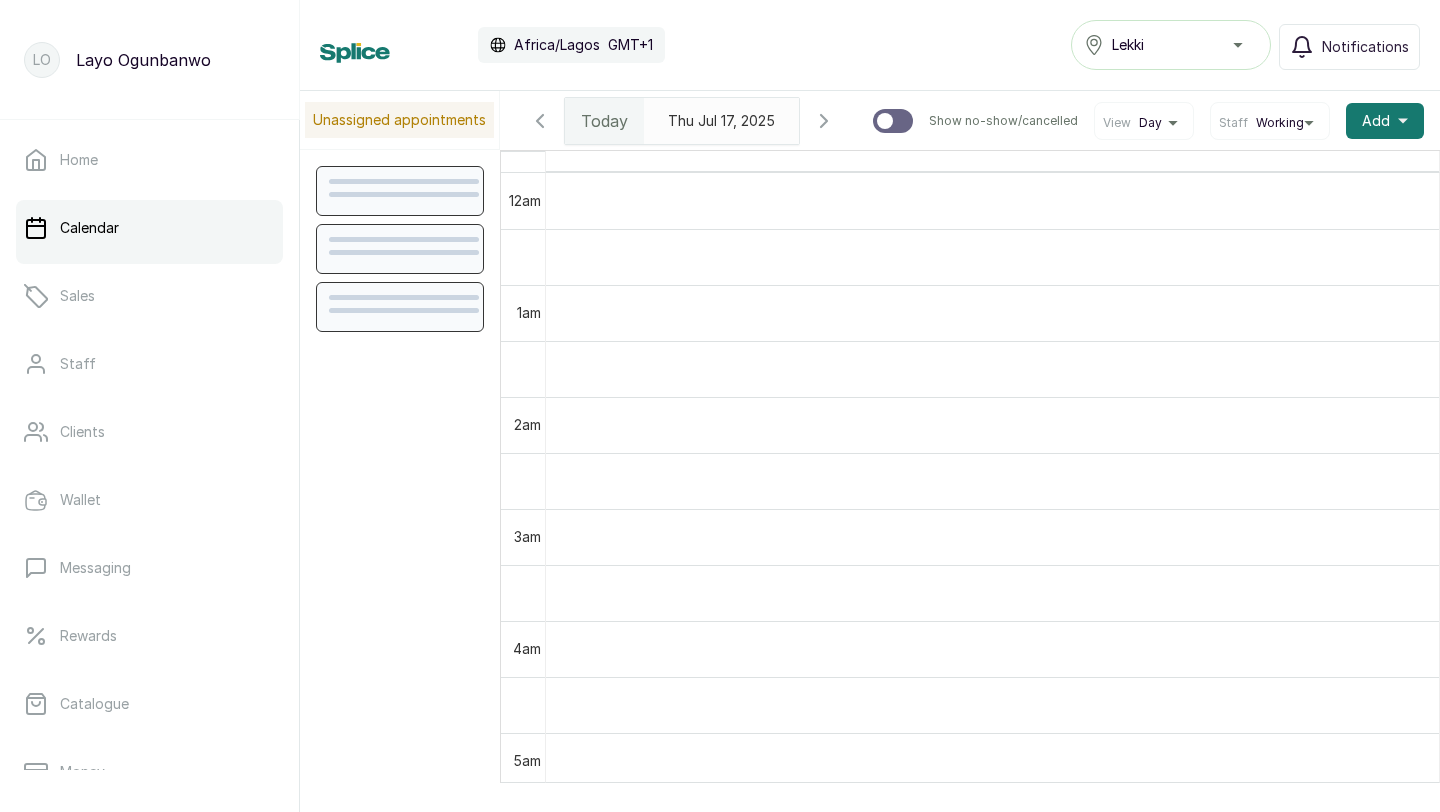 scroll, scrollTop: 673, scrollLeft: 0, axis: vertical 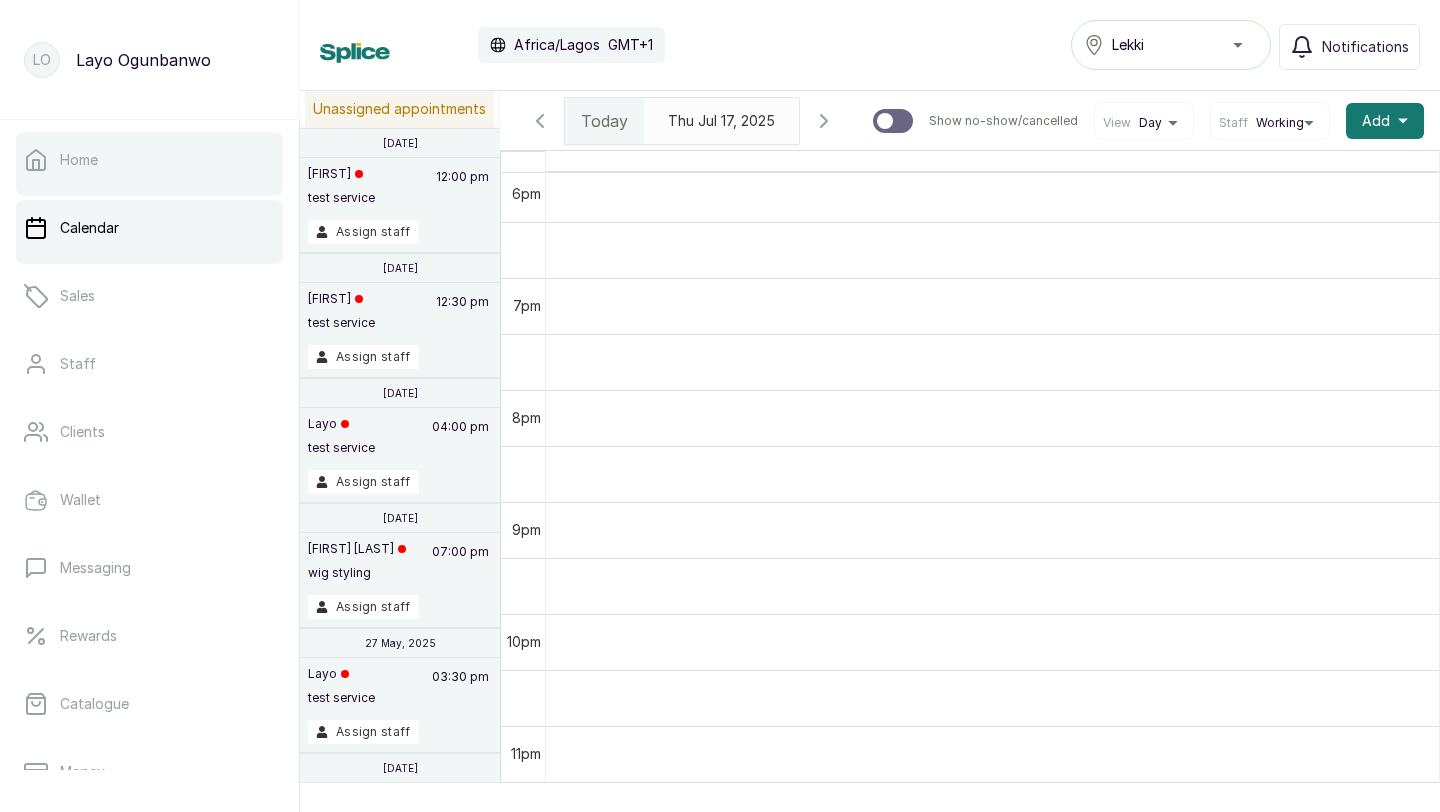 click on "Home" at bounding box center (149, 160) 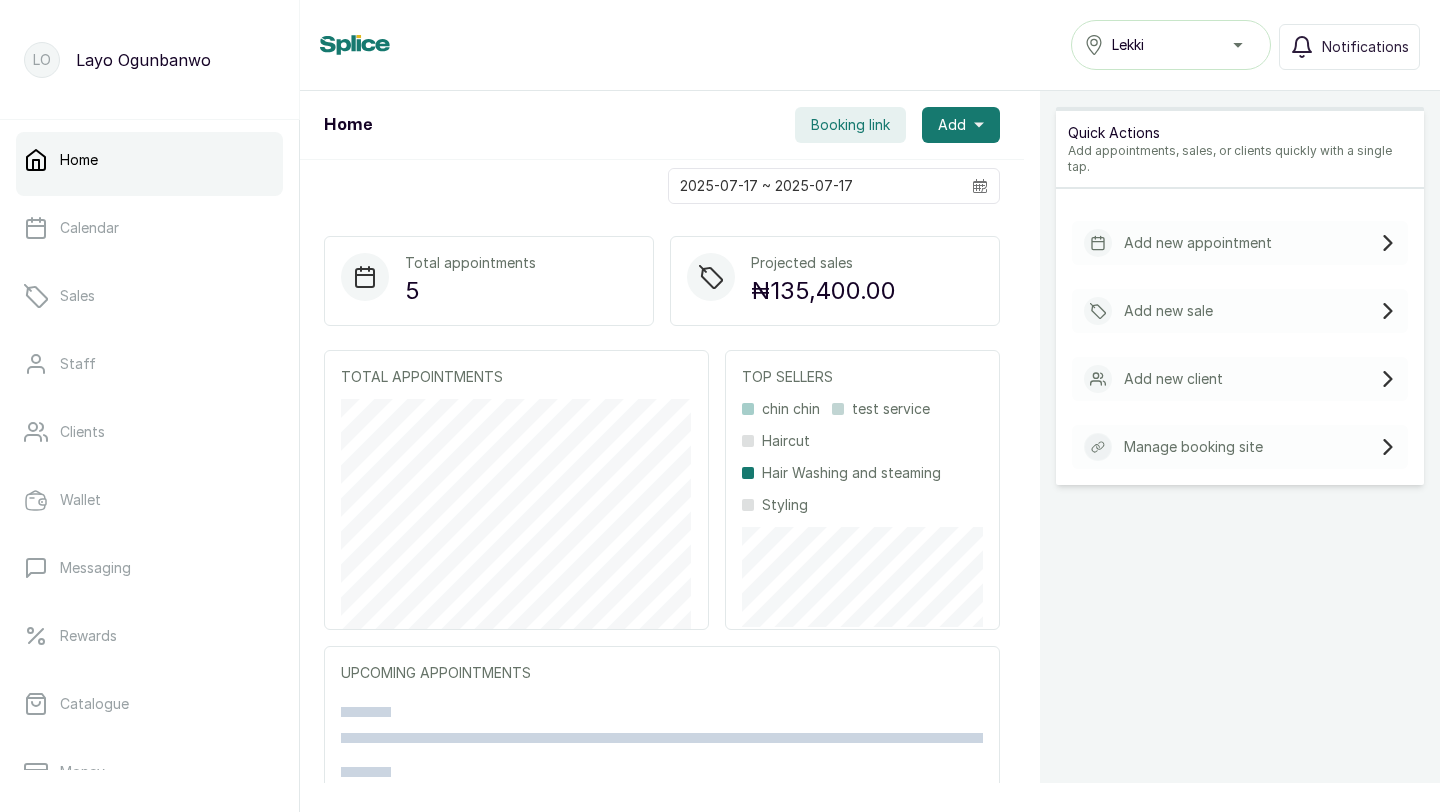 click on "Booking link" at bounding box center (850, 125) 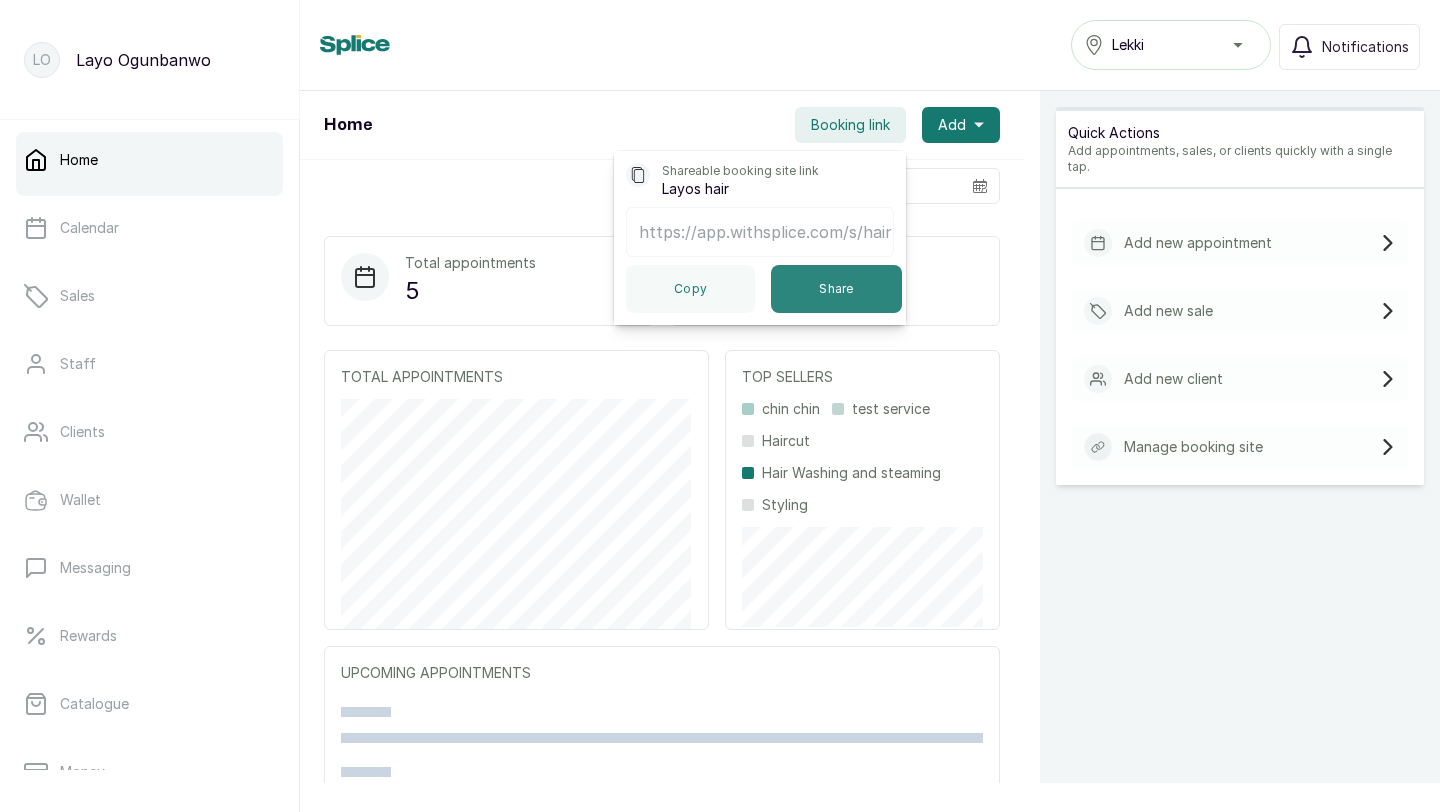 click on "Share" at bounding box center (836, 289) 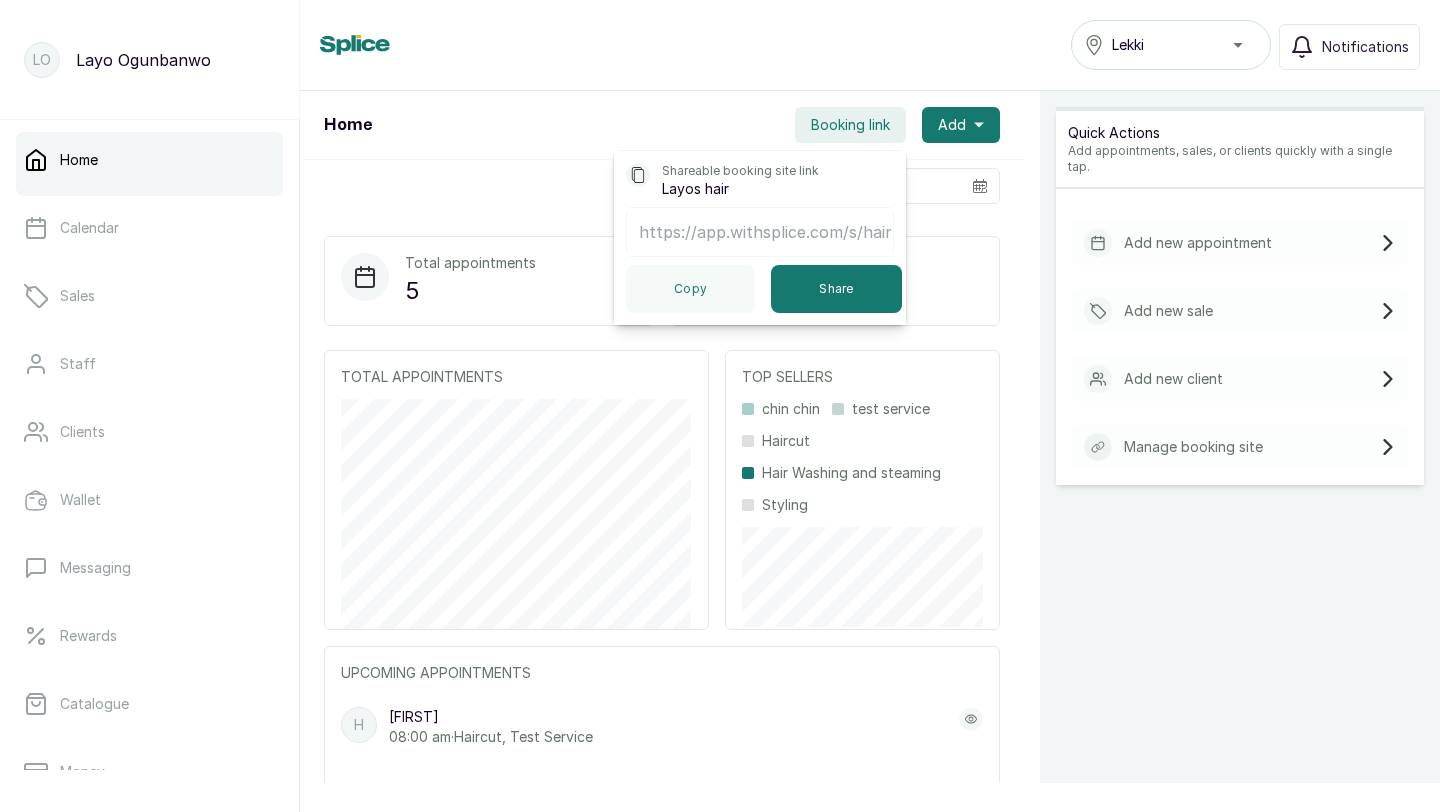 click on "Home Booking link Shareable booking site link Layos hair https://app.withsplice.com/s/hairmpire Copy Share Add" at bounding box center (662, 125) 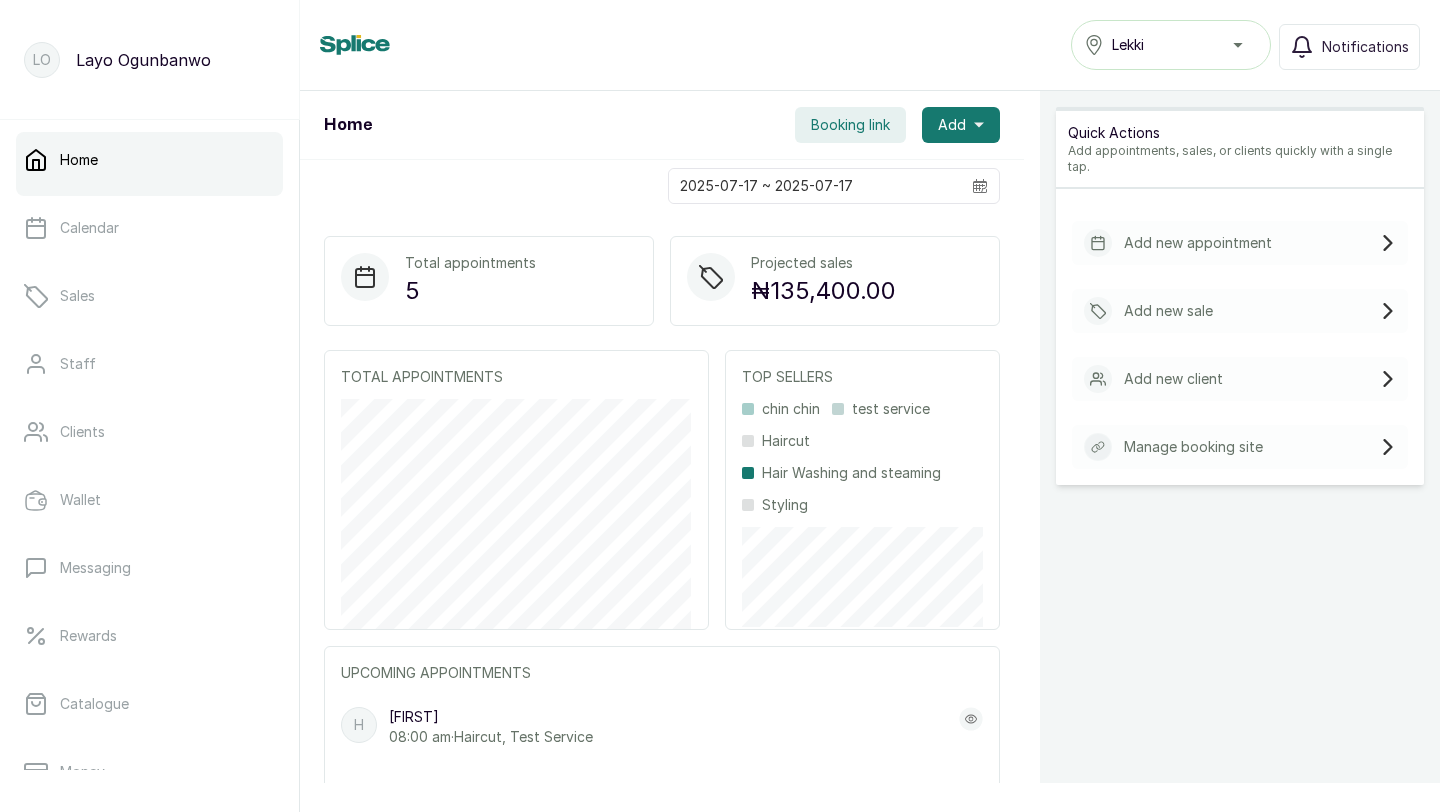 click on "Booking link" at bounding box center (850, 125) 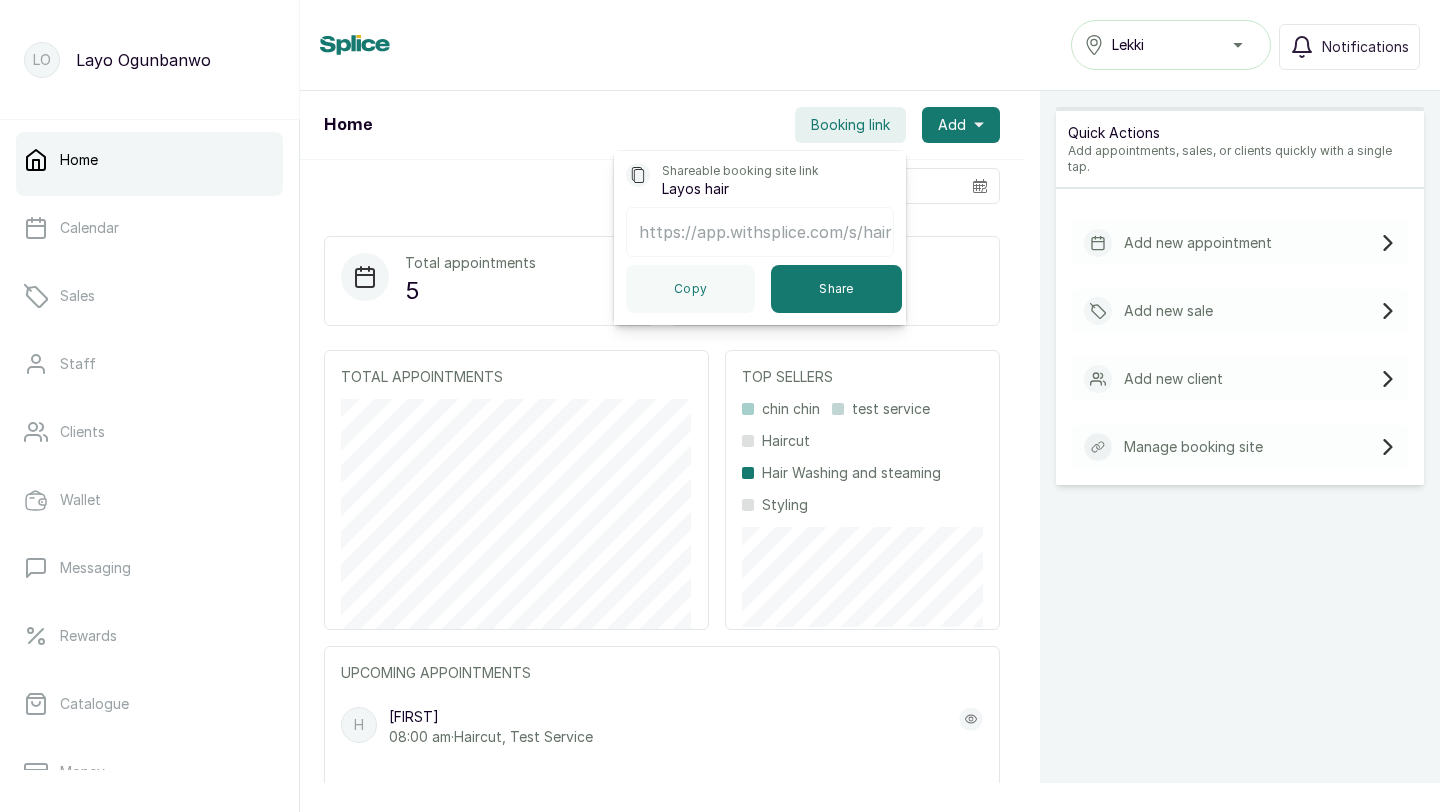 click on "Projected sales ₦135,400.00" at bounding box center (835, 281) 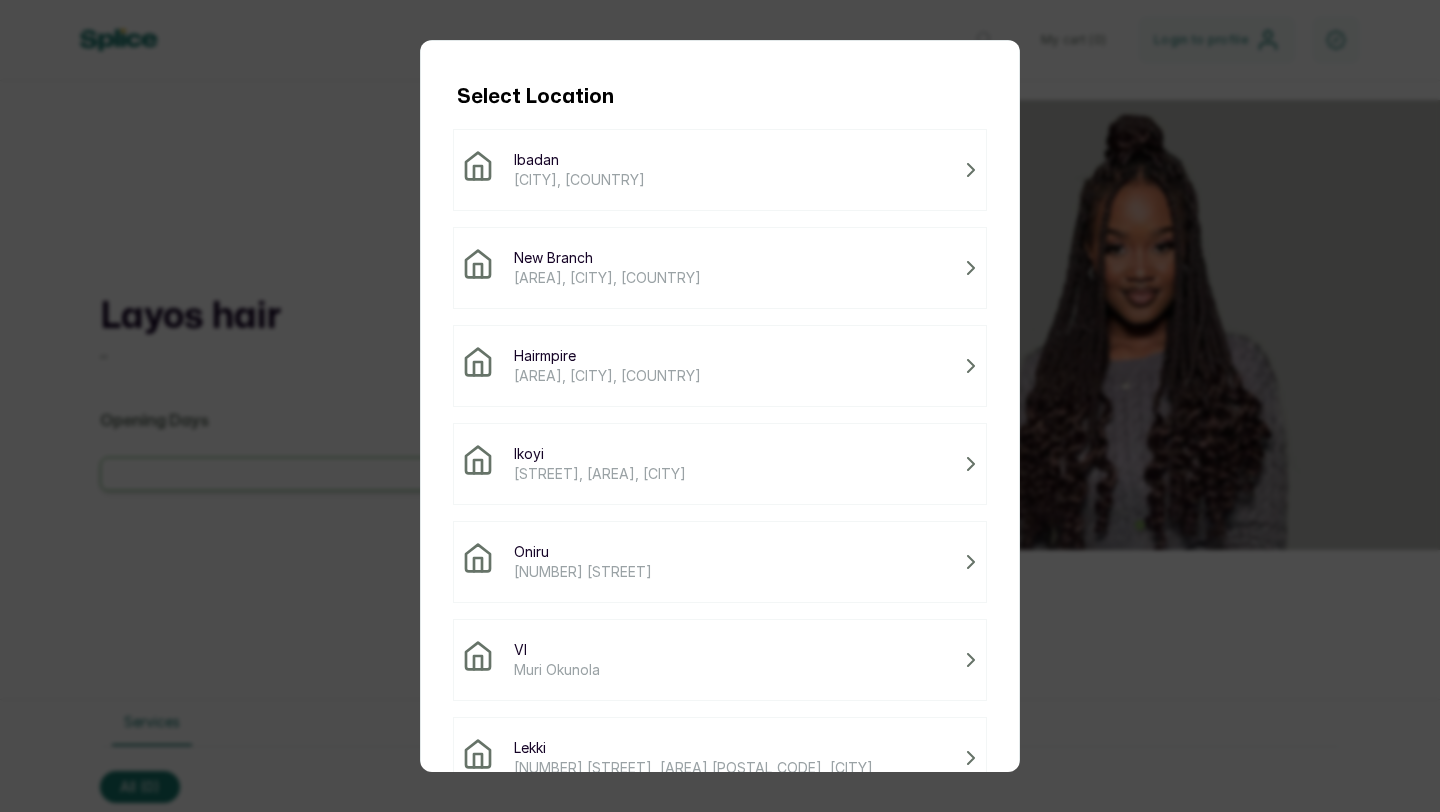 scroll, scrollTop: 0, scrollLeft: 0, axis: both 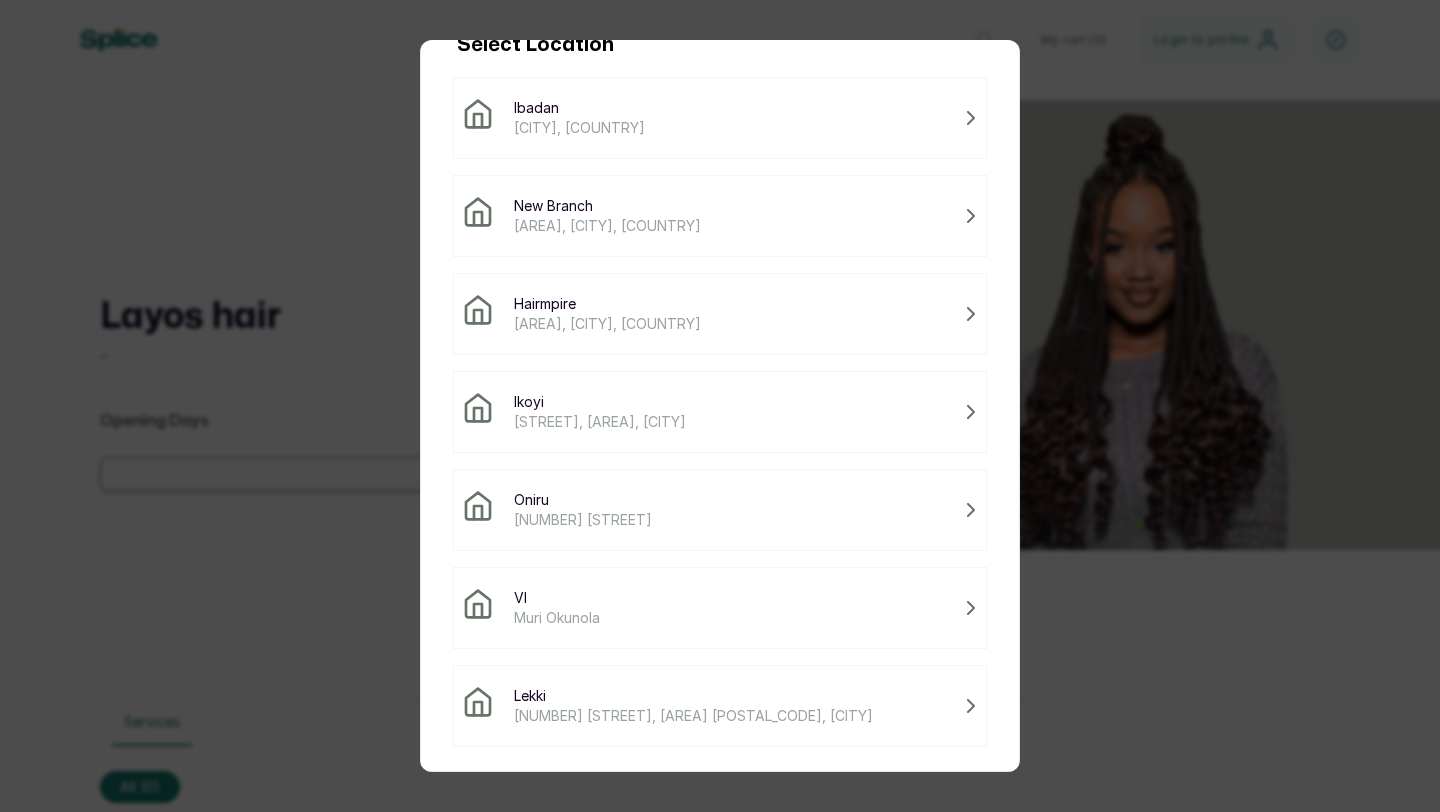 click on "[NUMBER] [STREET], [AREA] [POSTAL_CODE], [CITY]" at bounding box center (693, 716) 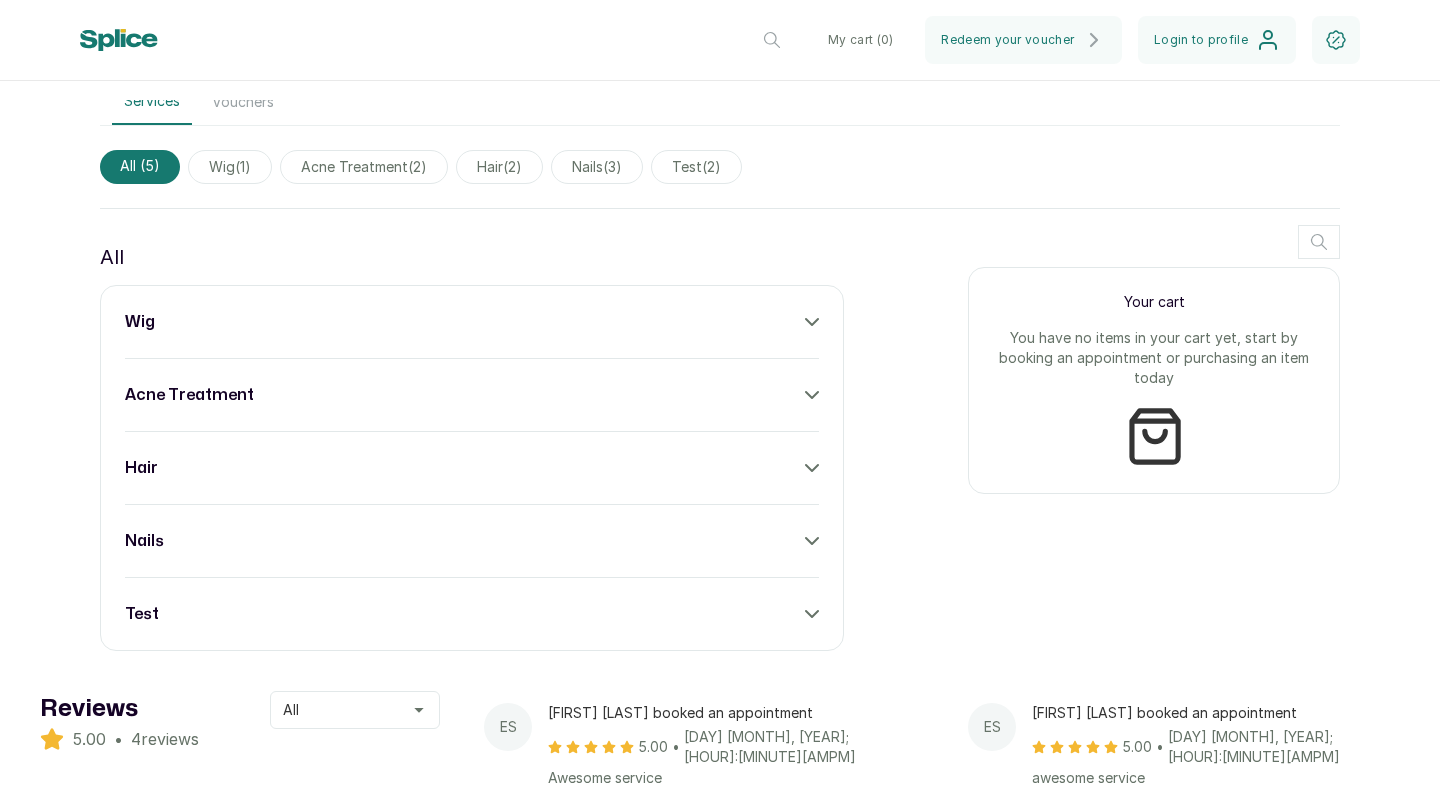 scroll, scrollTop: 821, scrollLeft: 0, axis: vertical 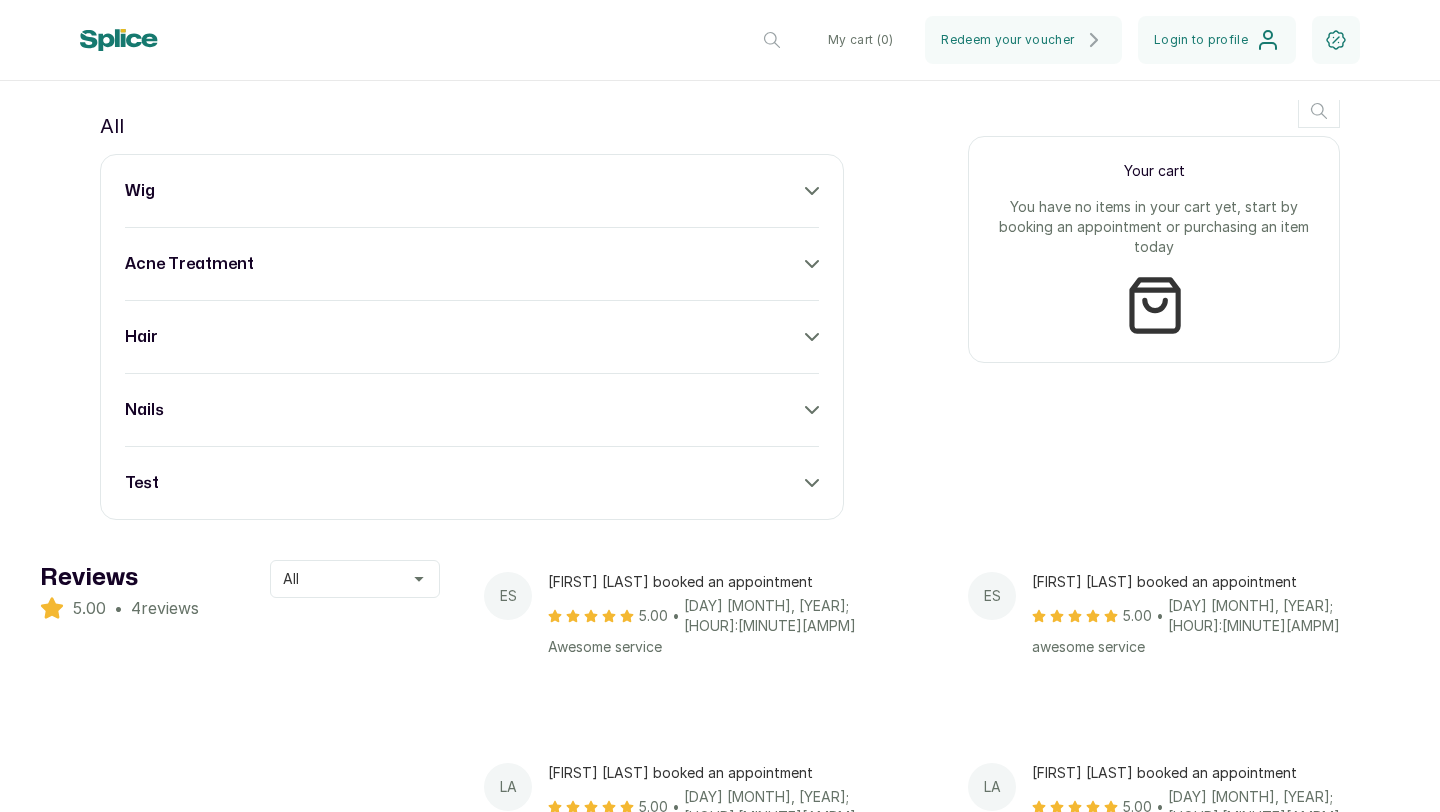 click on "test" at bounding box center [472, 483] 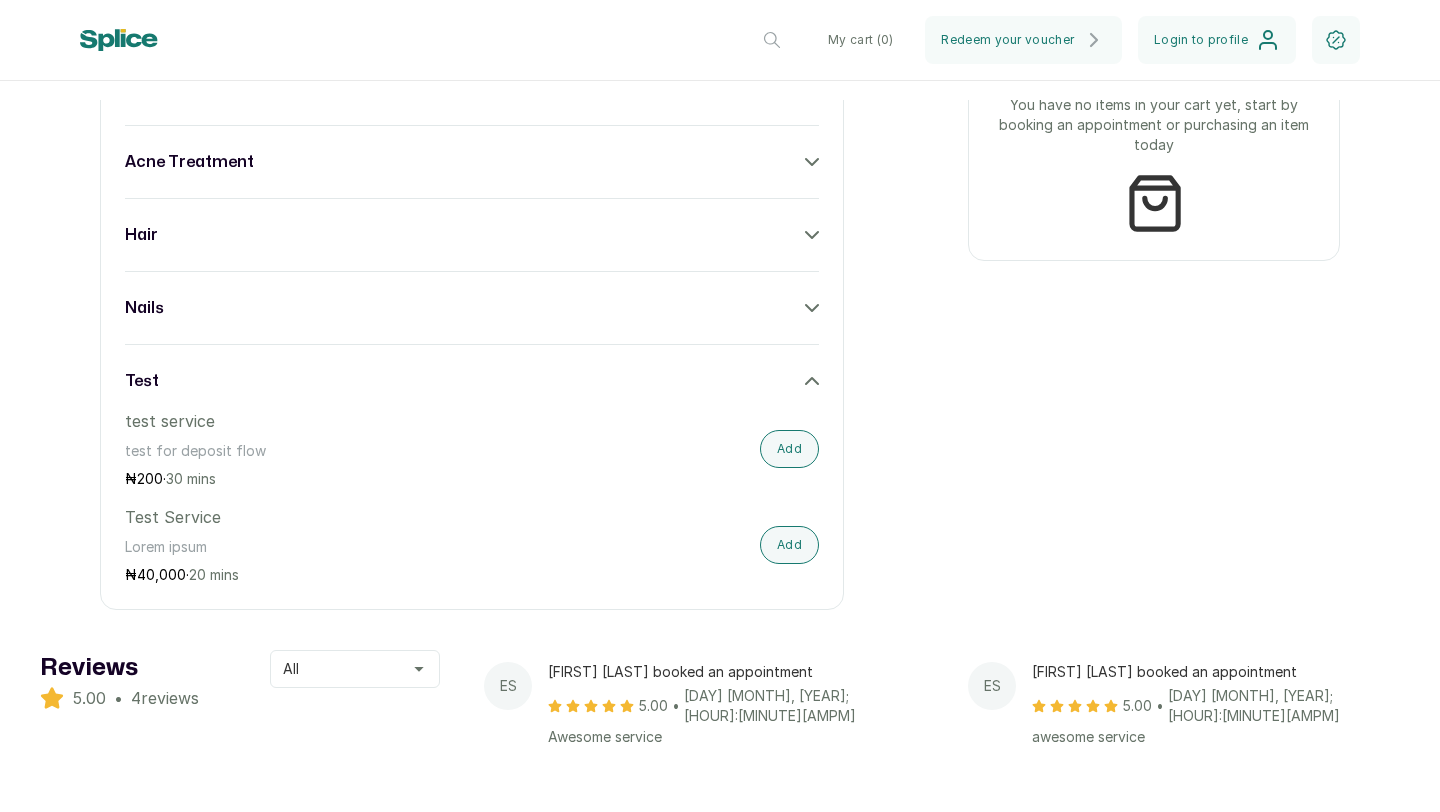 scroll, scrollTop: 952, scrollLeft: 0, axis: vertical 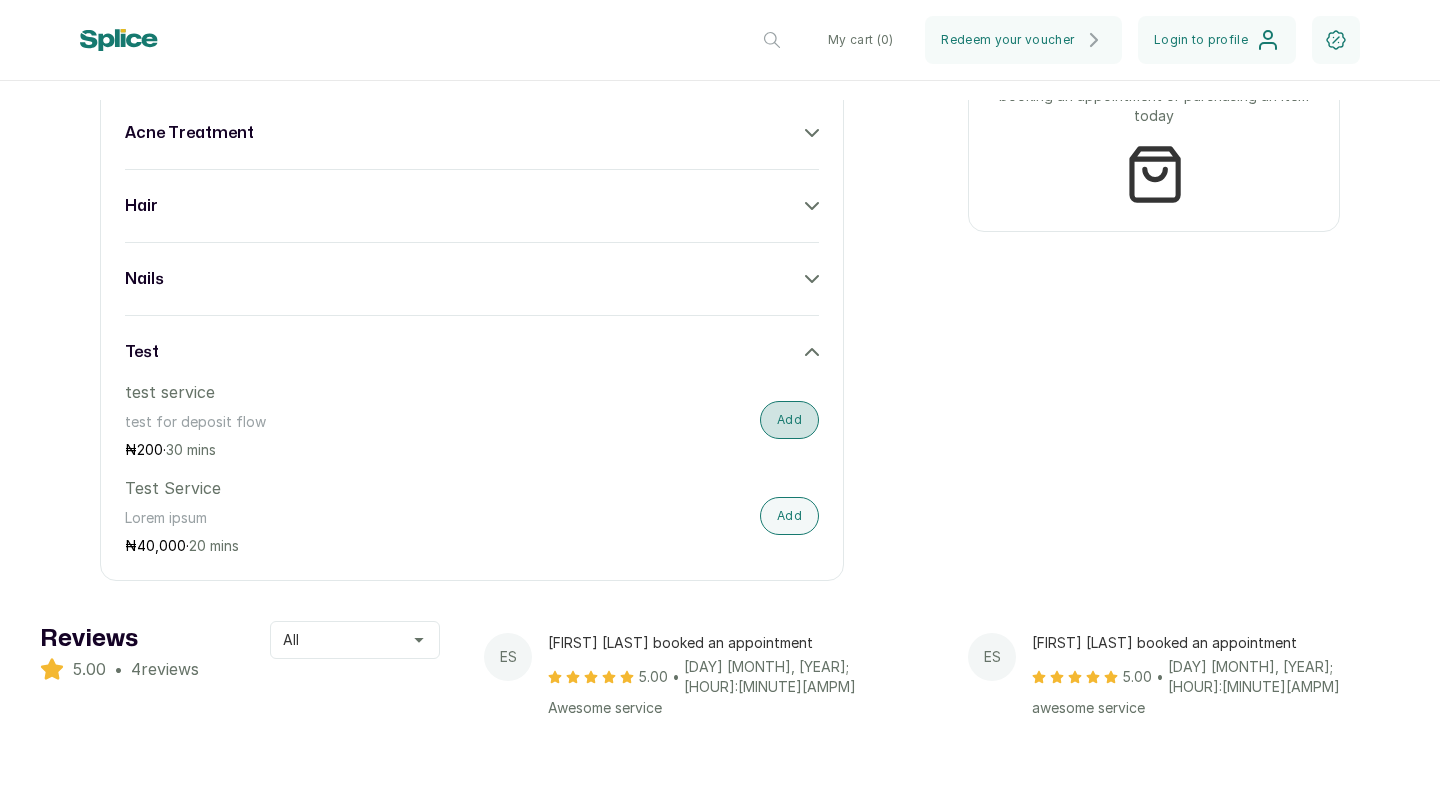 click on "Add" at bounding box center [789, 420] 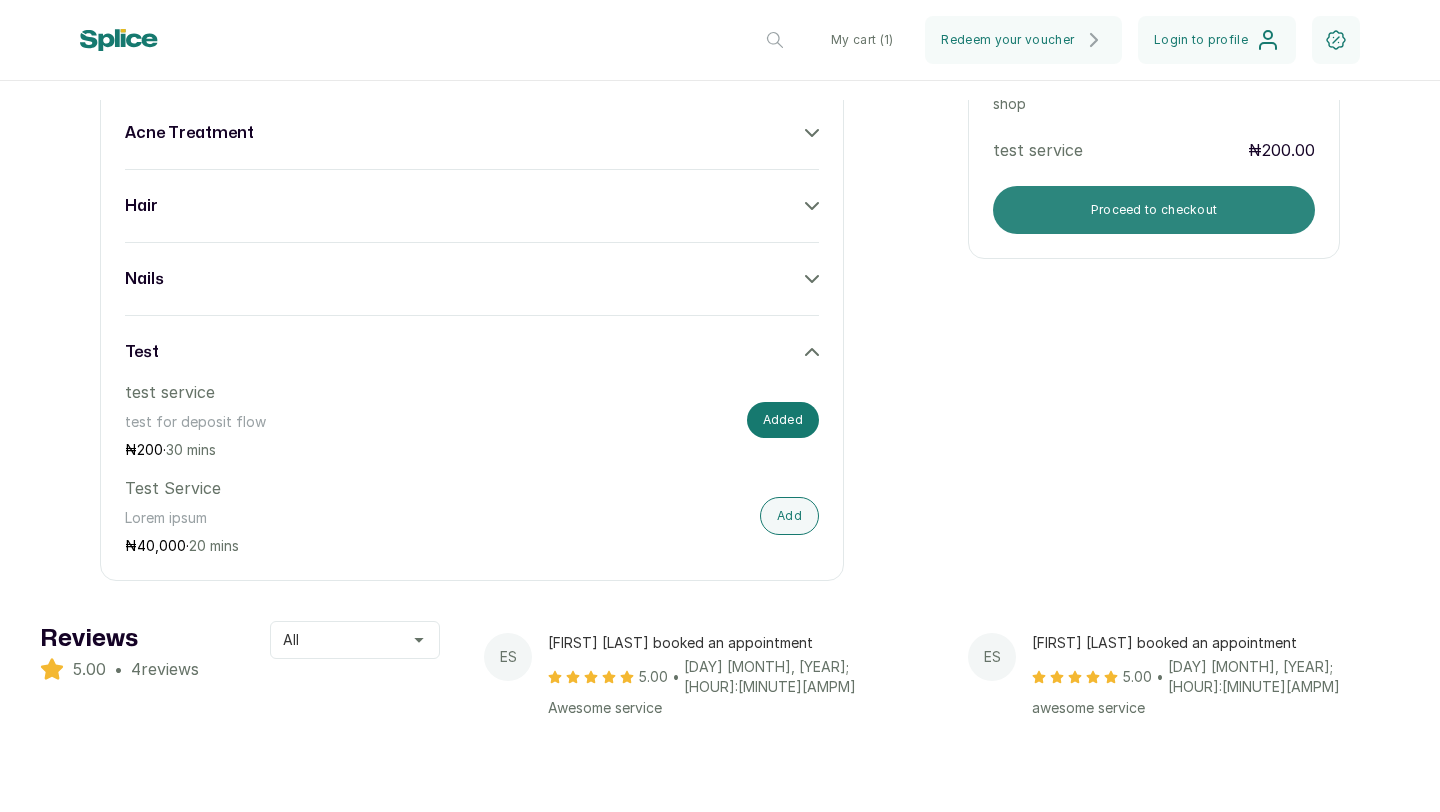 click on "Proceed to checkout" at bounding box center (1154, 210) 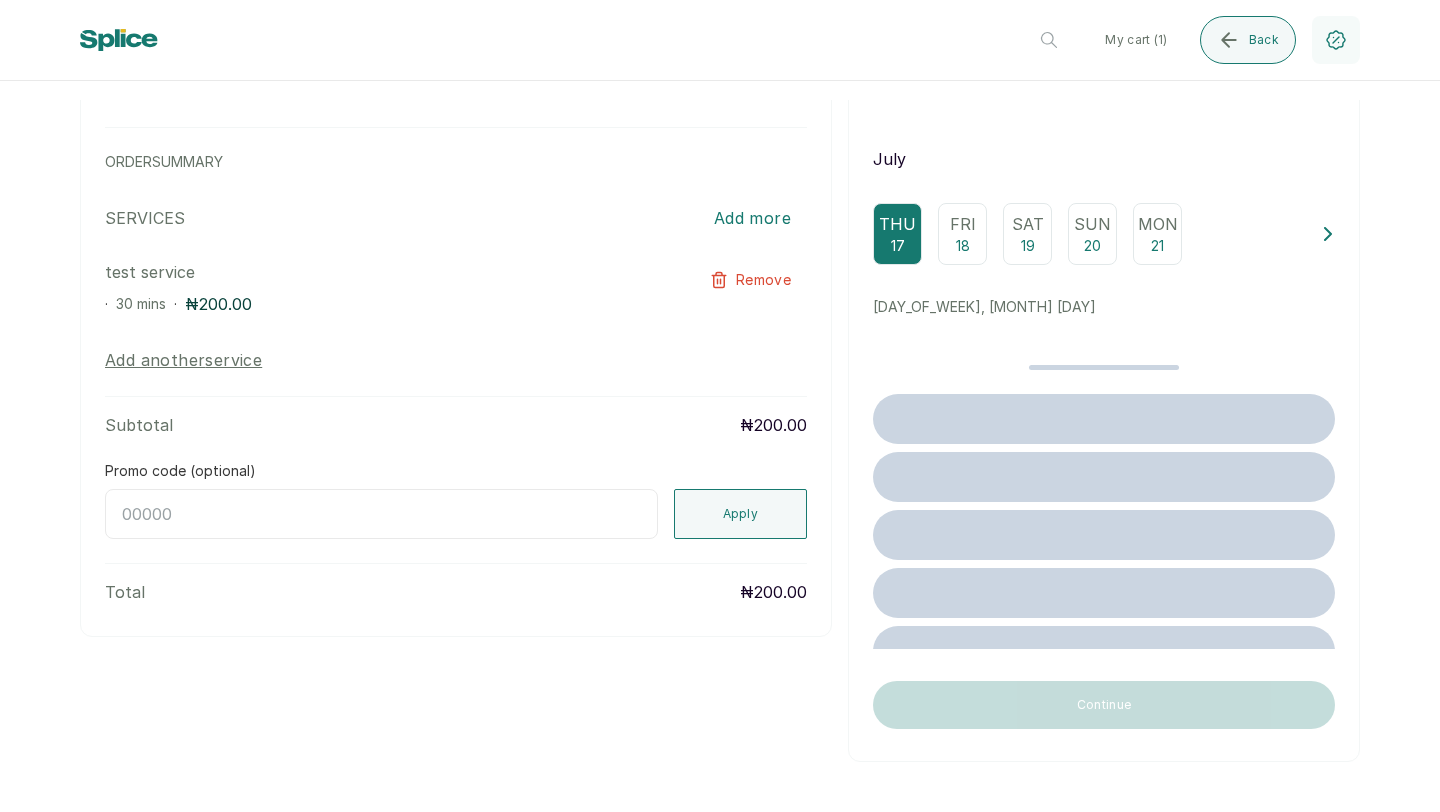 scroll, scrollTop: 142, scrollLeft: 0, axis: vertical 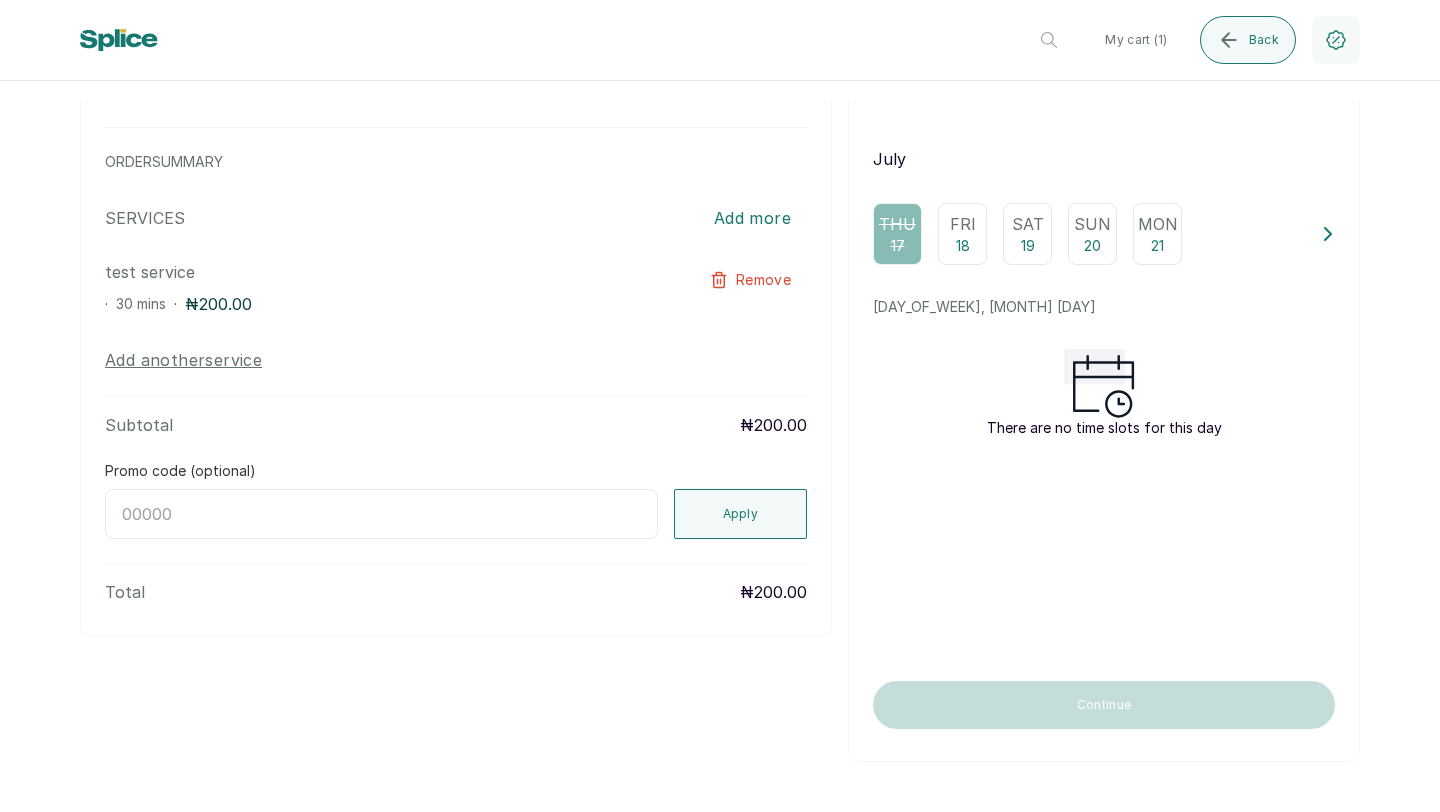 click on "Fri 18" at bounding box center [962, 234] 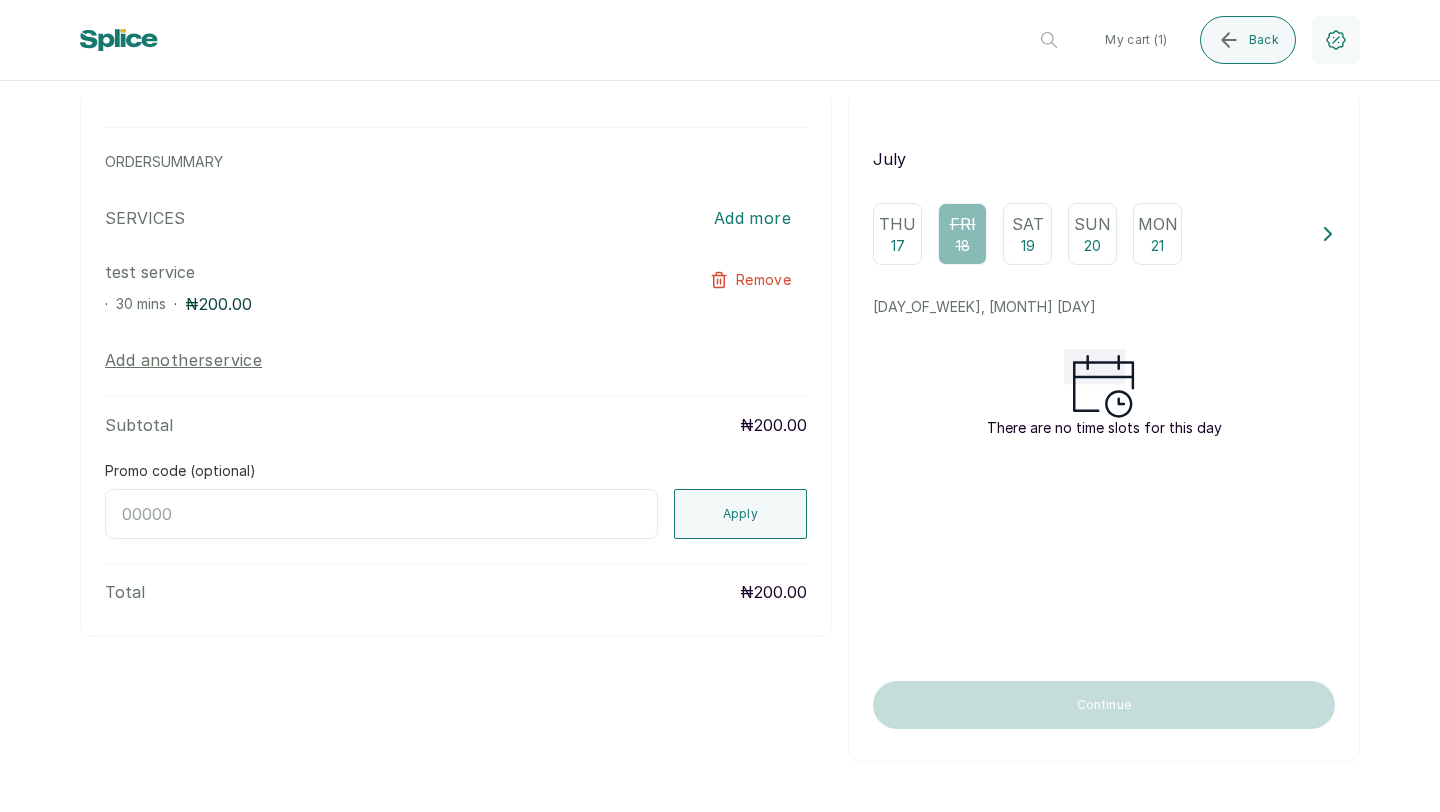 click on "19" at bounding box center [1028, 246] 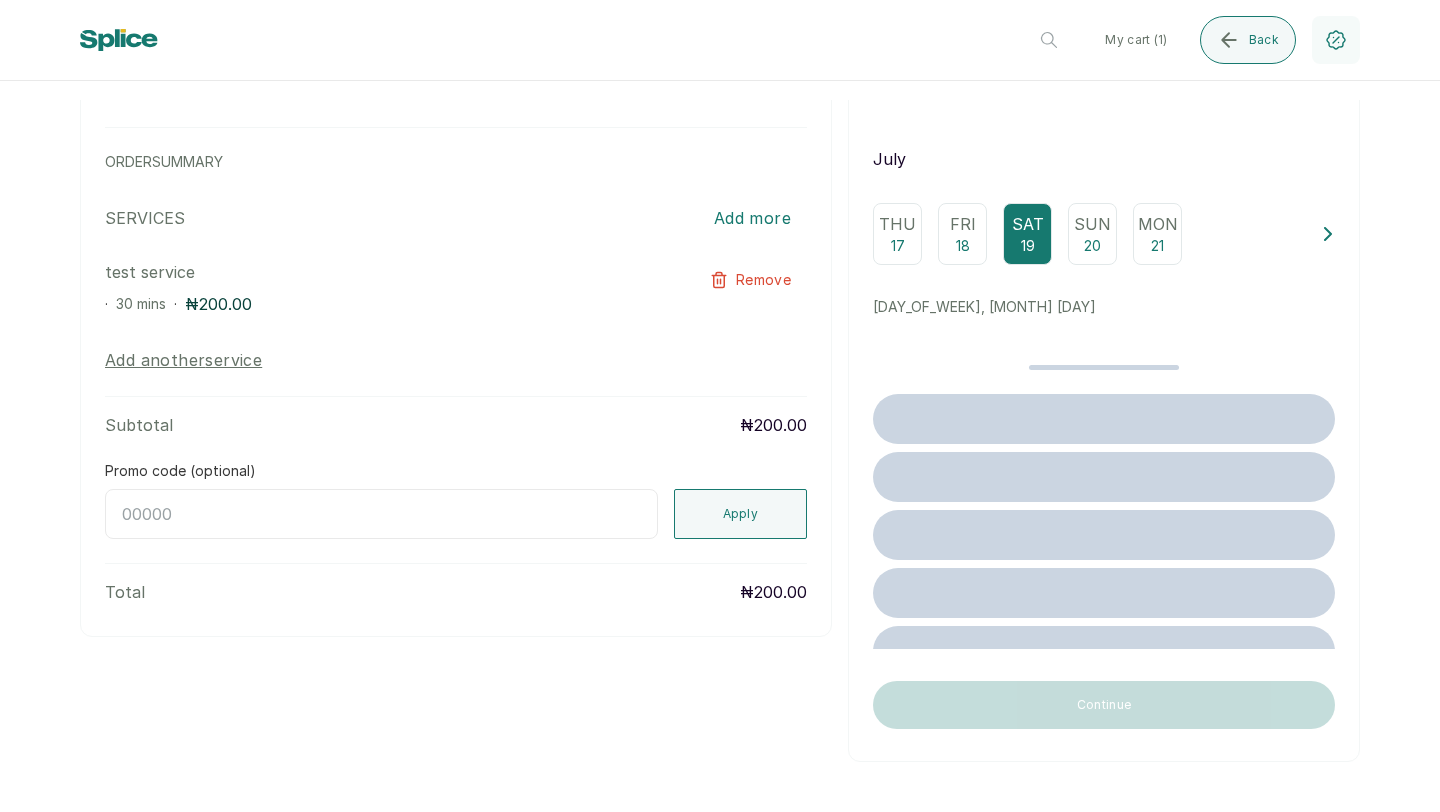 click on "Sun 20" at bounding box center [1092, 234] 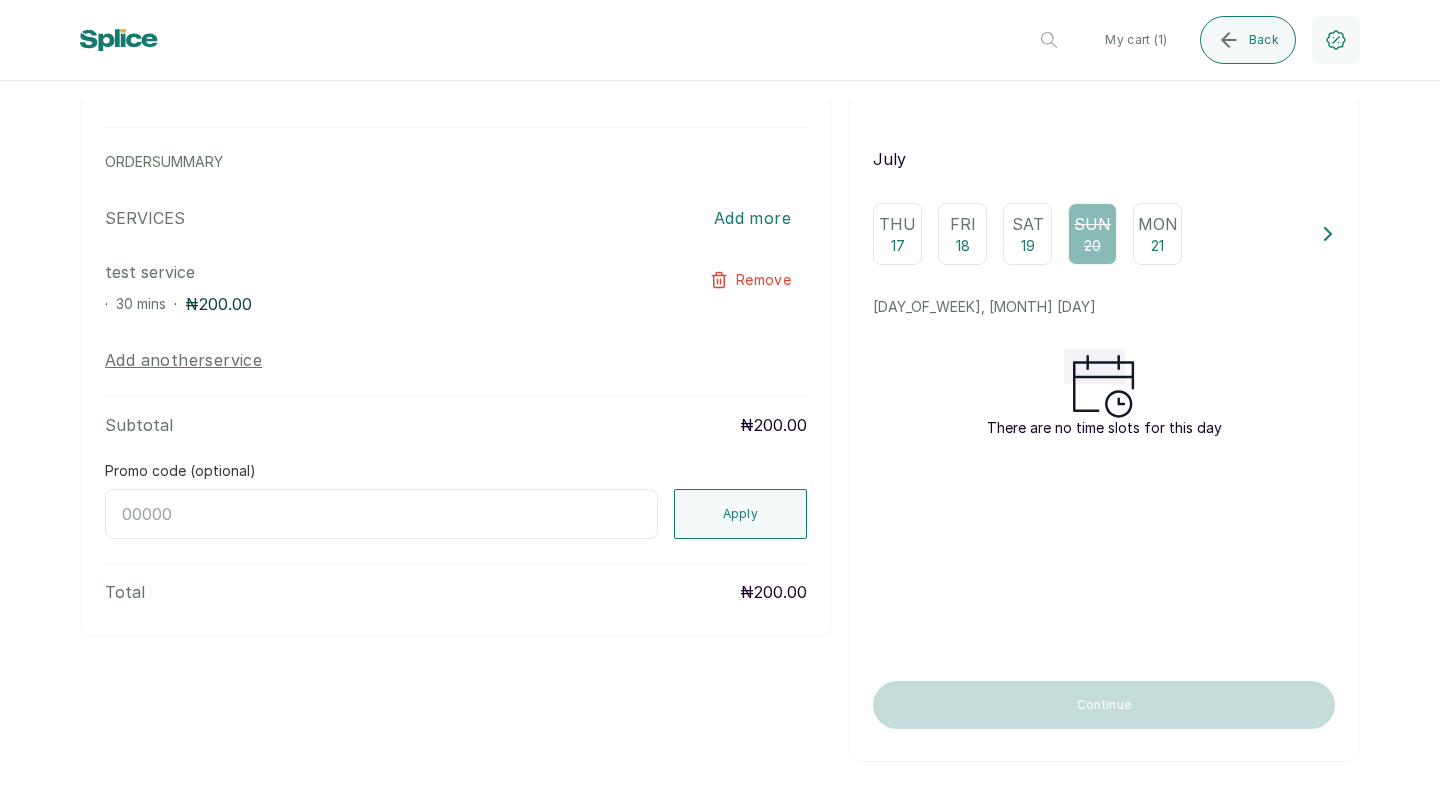 click on "Mon 21" at bounding box center [1157, 234] 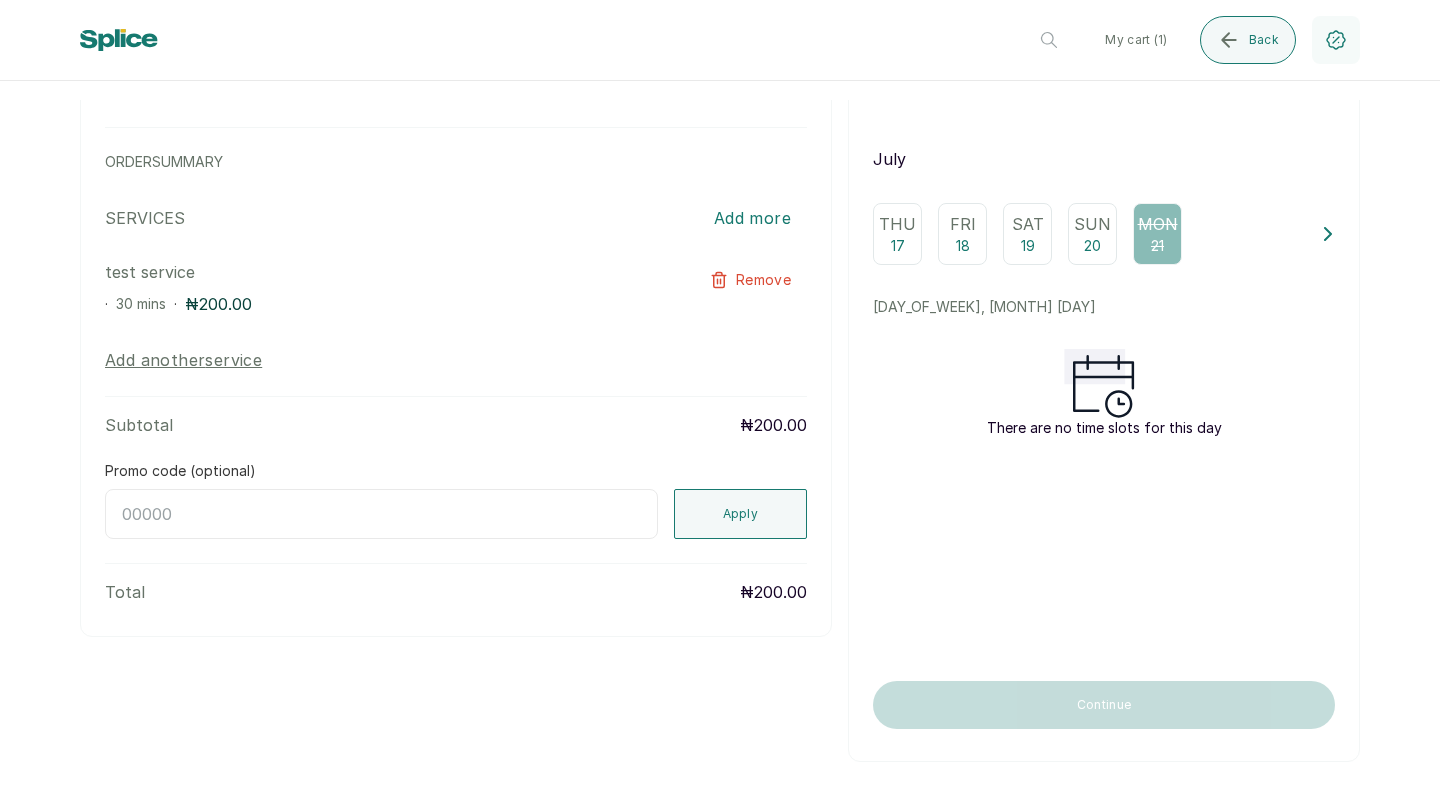 click on "Fri 18" at bounding box center (962, 234) 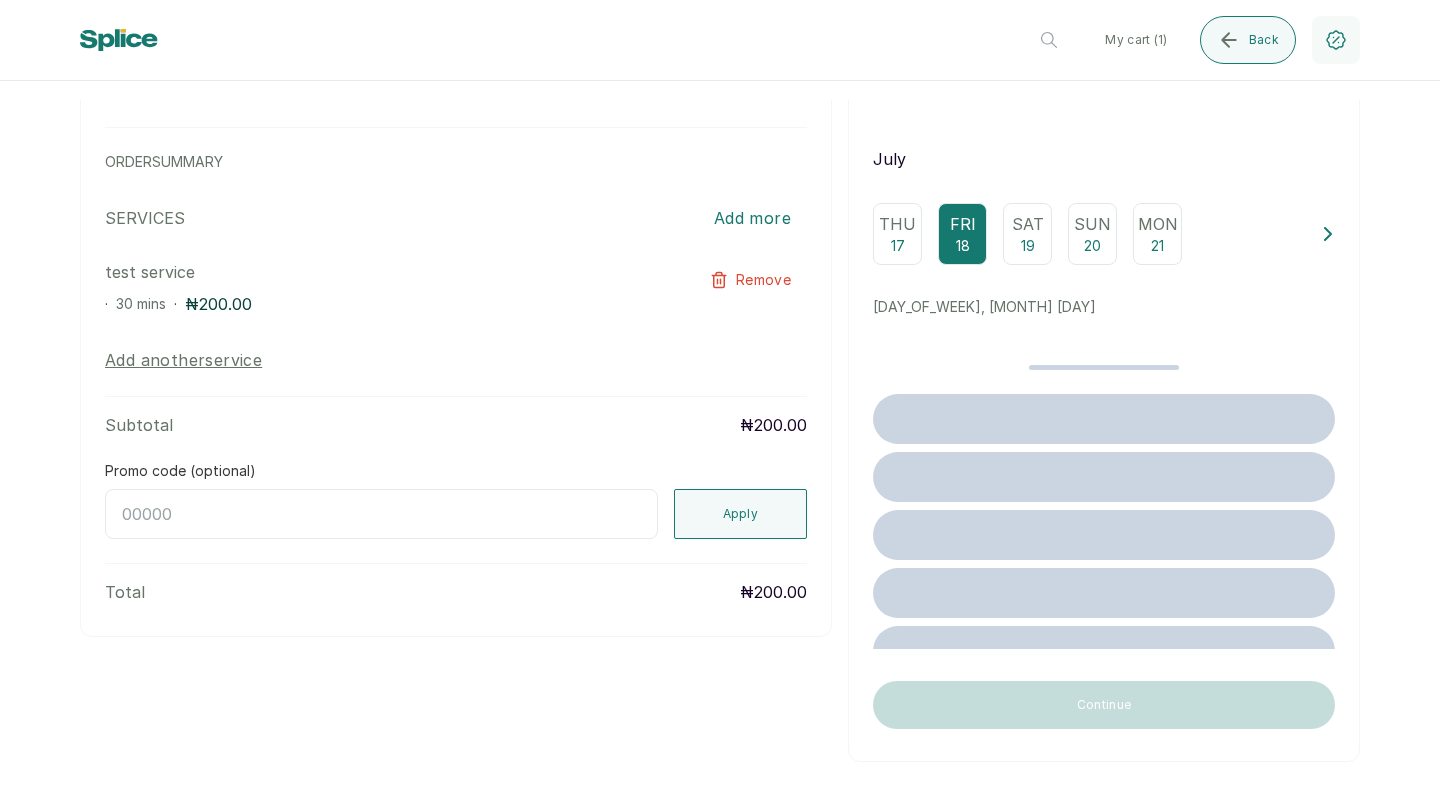 click on "Sat" at bounding box center [1028, 224] 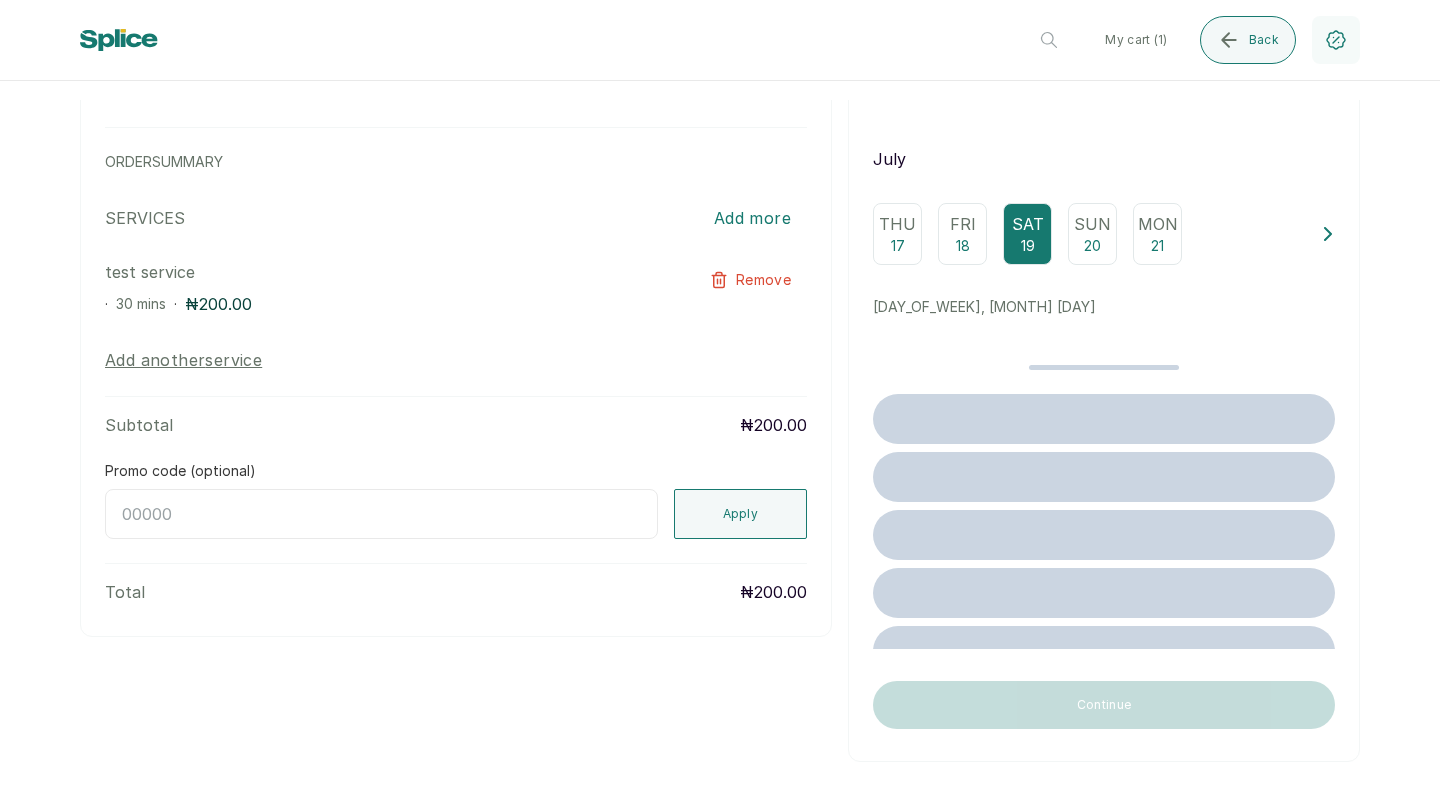click on "Sun 20" at bounding box center [1092, 234] 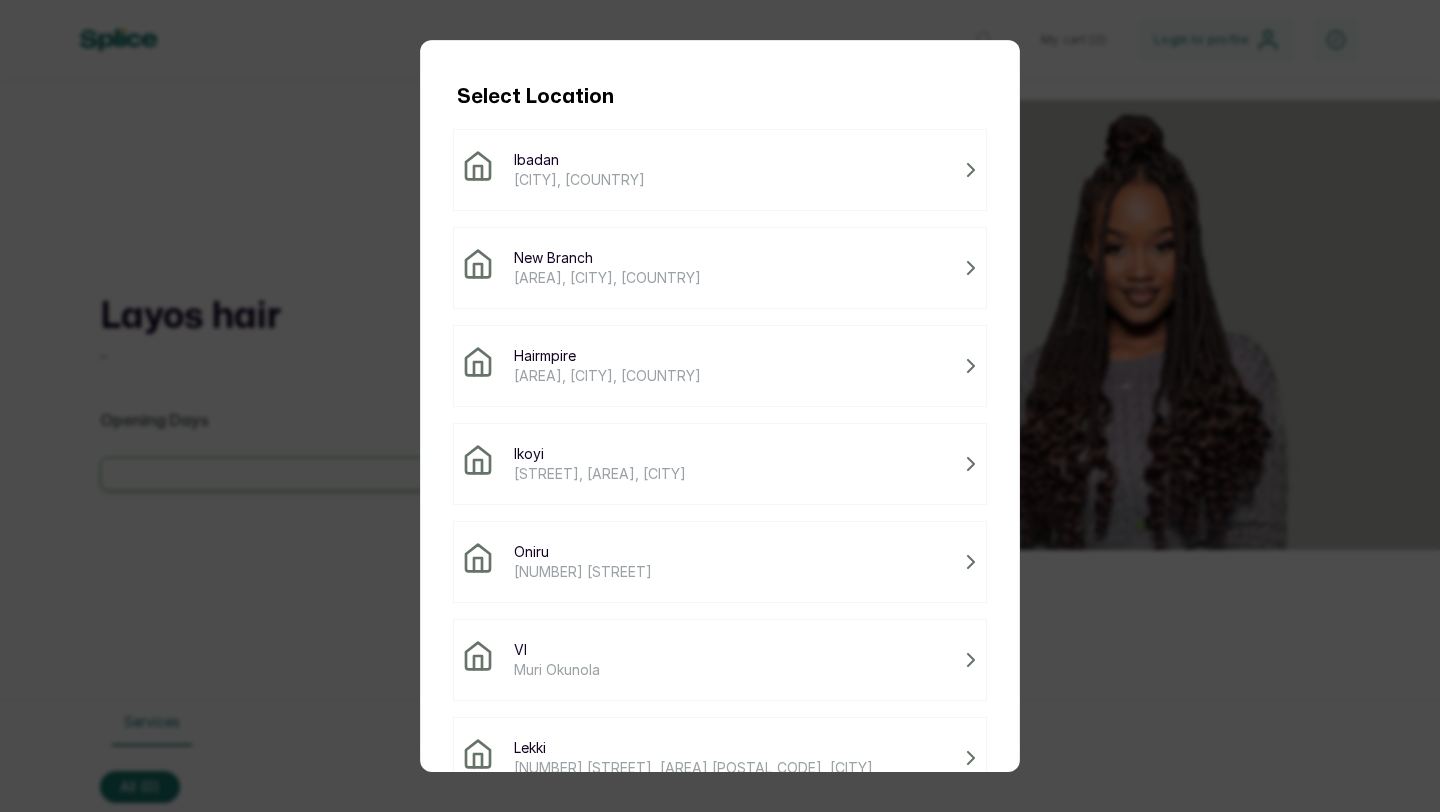 scroll, scrollTop: 0, scrollLeft: 0, axis: both 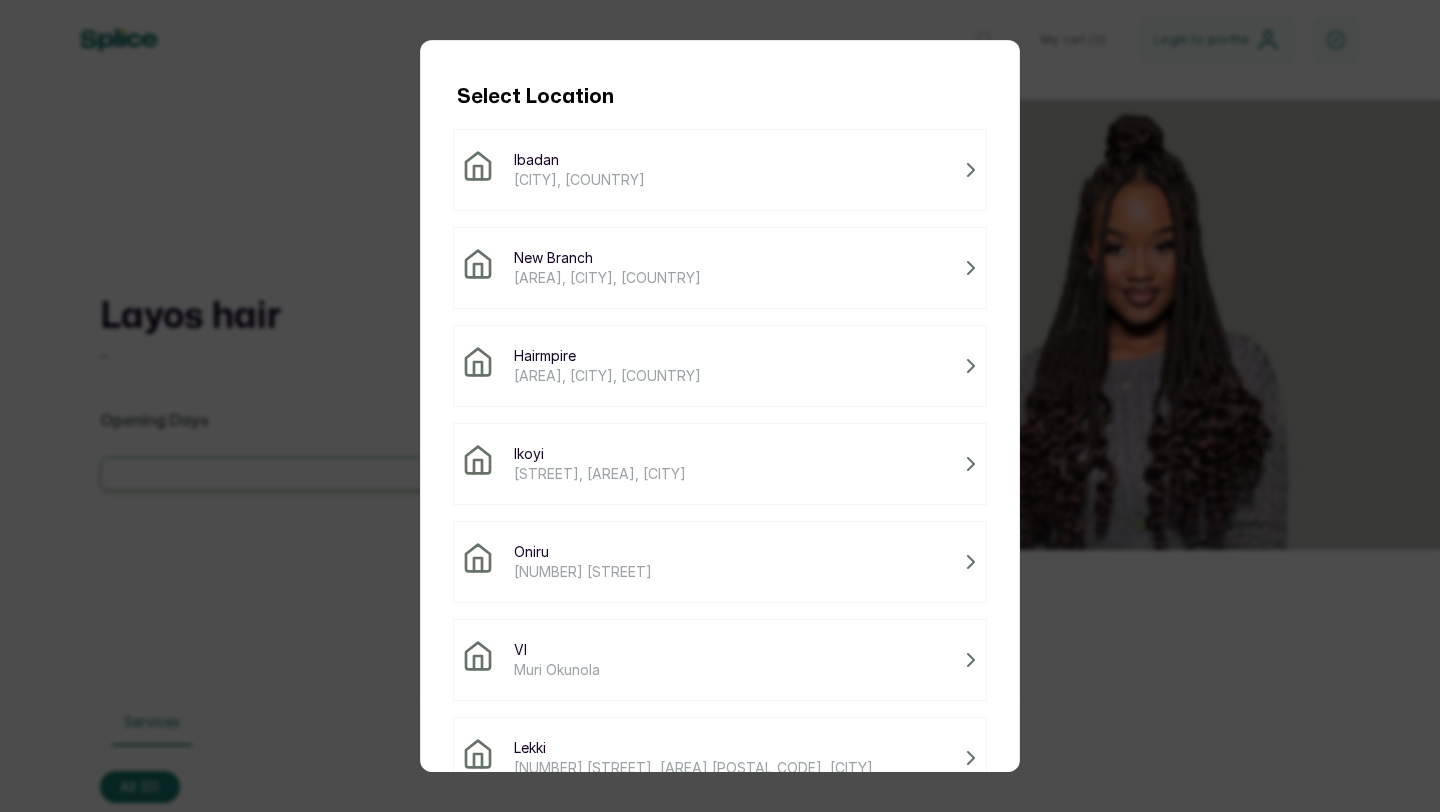 click on "[CITY]  [CITY], [COUNTRY]" at bounding box center (720, 170) 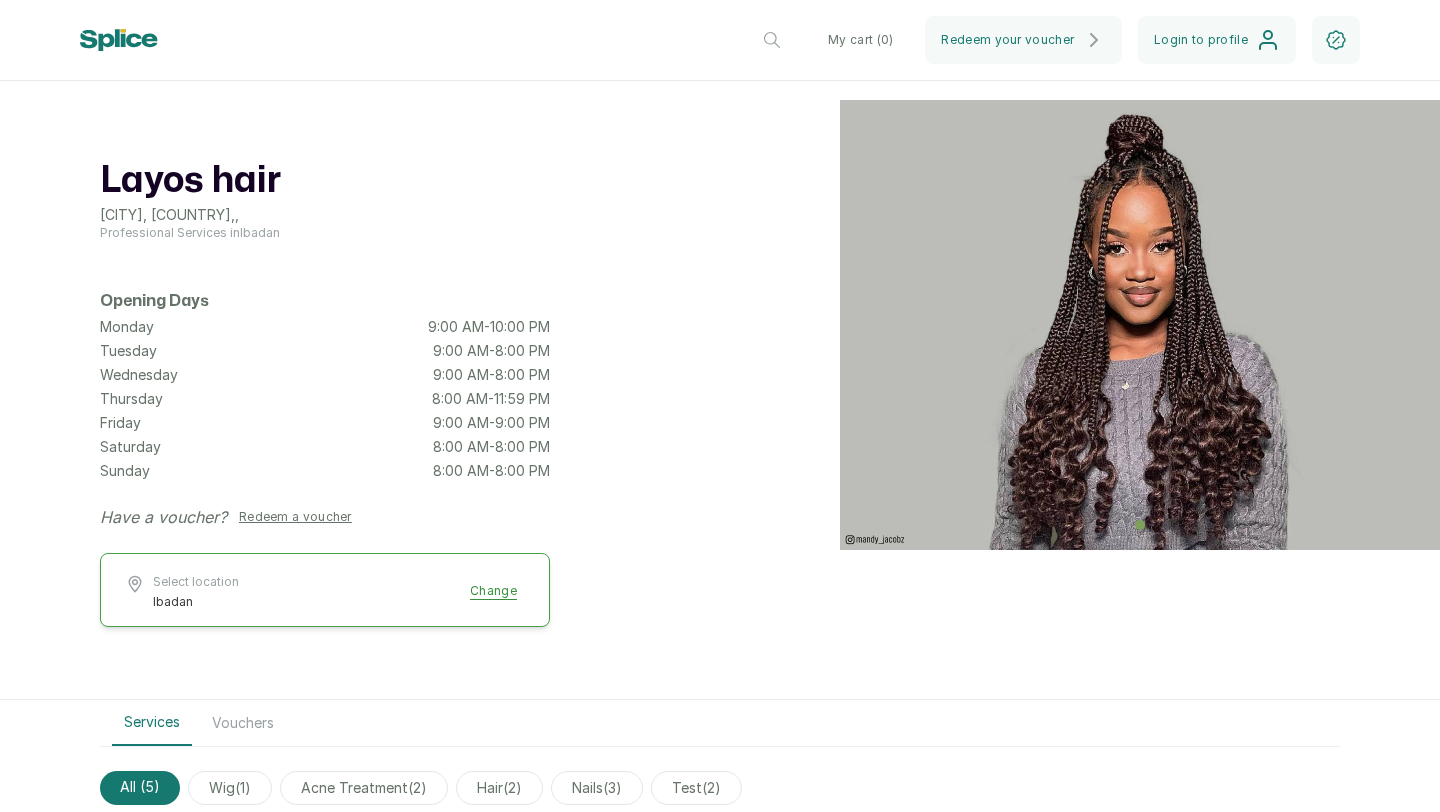 click on "Select location [CITY]  Change" at bounding box center [325, 592] 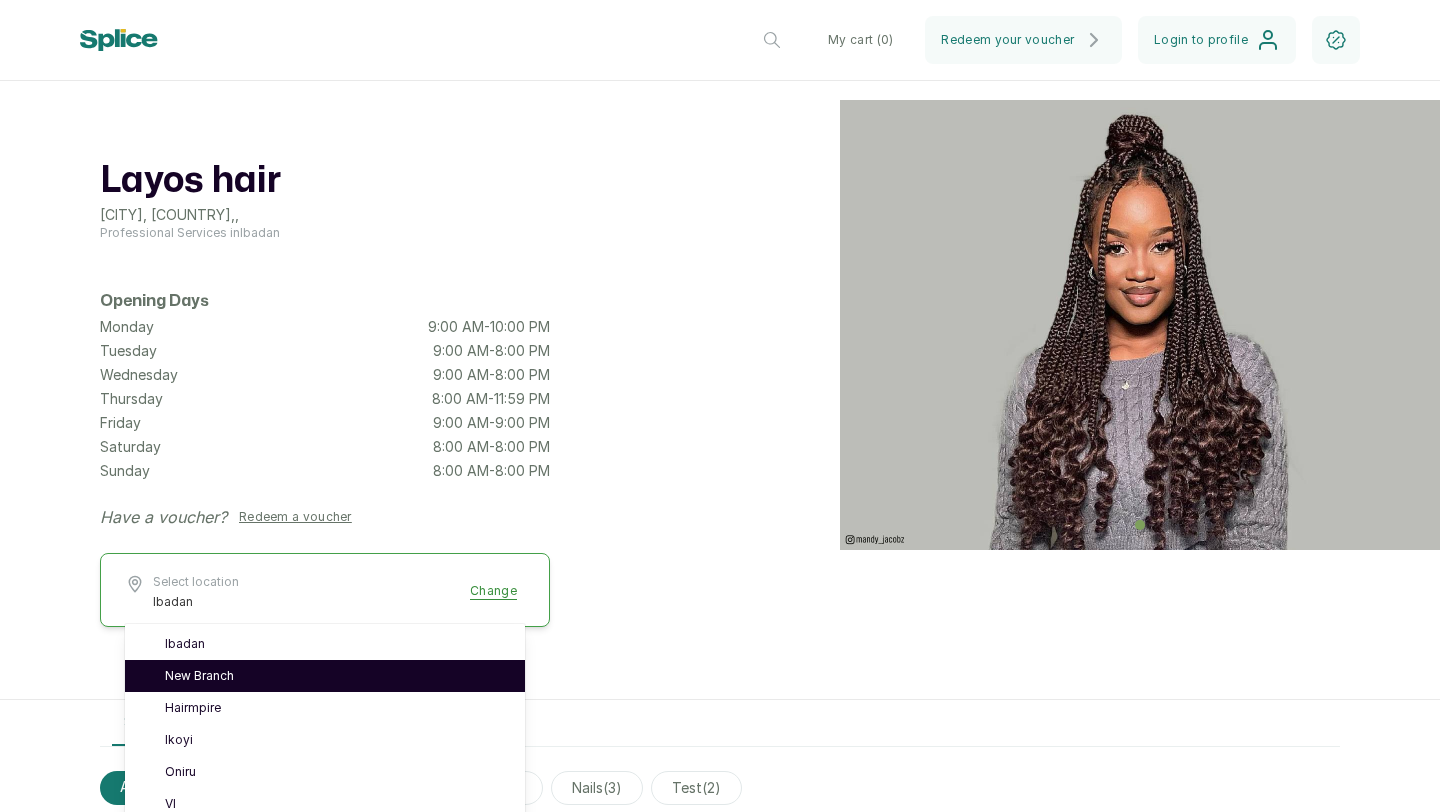 scroll, scrollTop: 107, scrollLeft: 0, axis: vertical 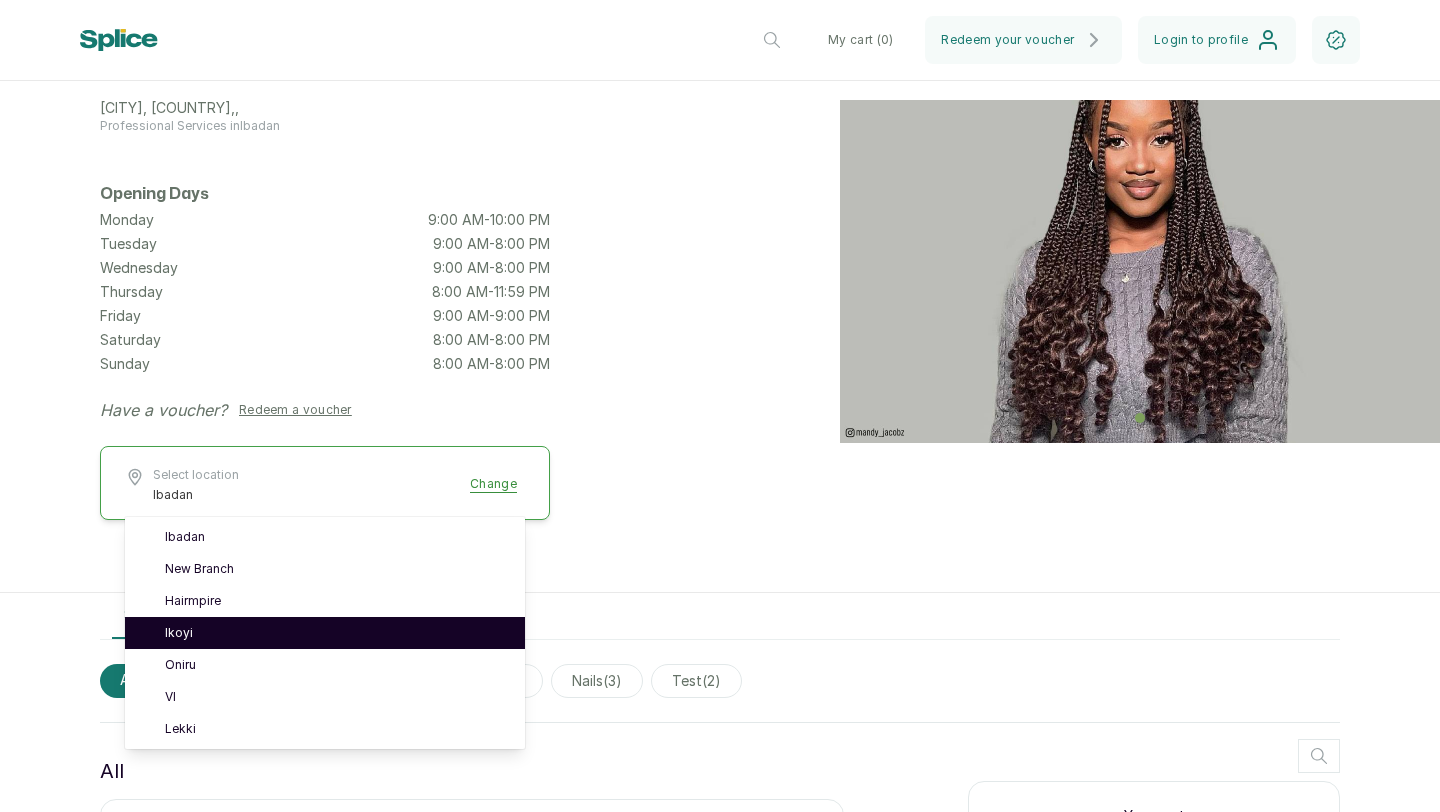click on "Ikoyi" at bounding box center [337, 633] 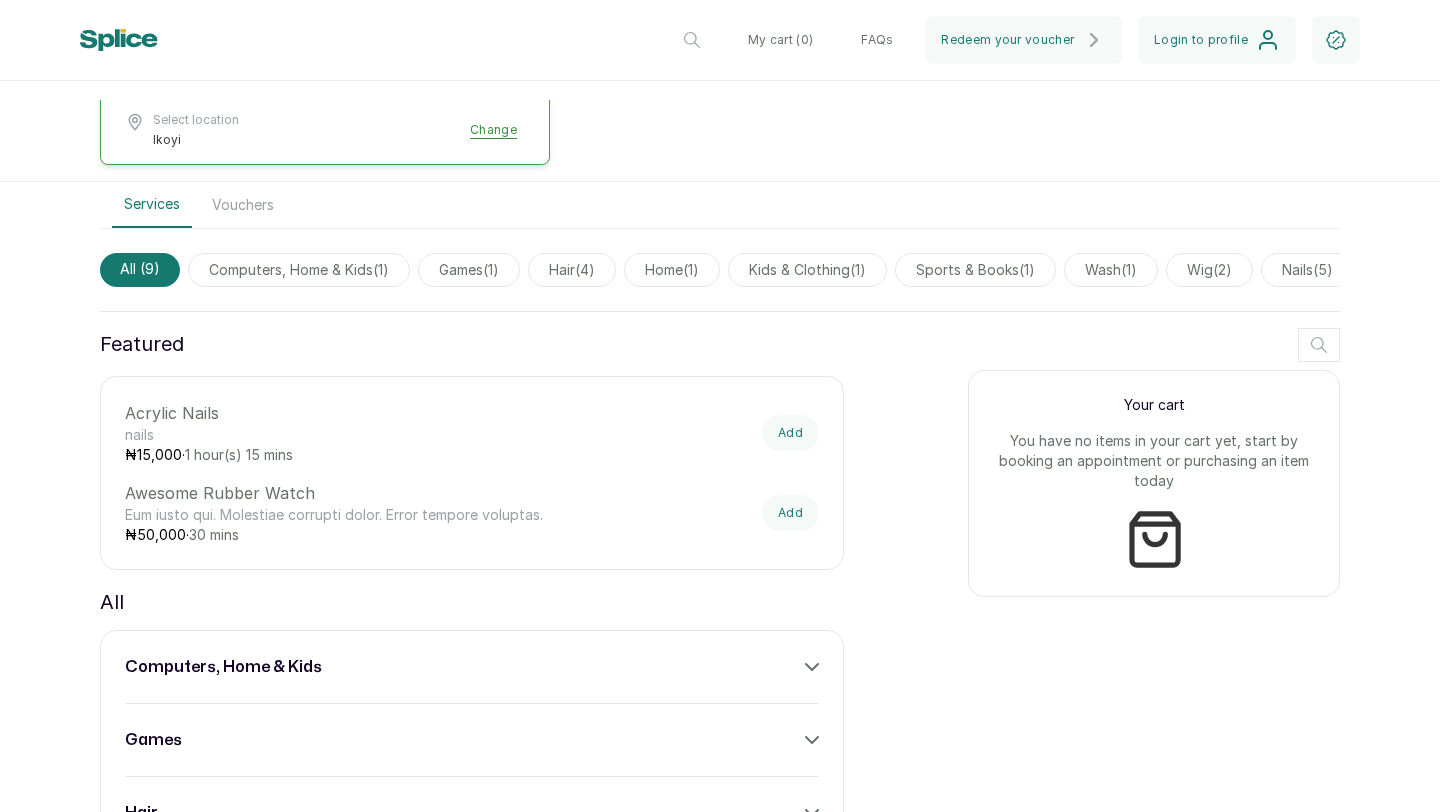 scroll, scrollTop: 585, scrollLeft: 0, axis: vertical 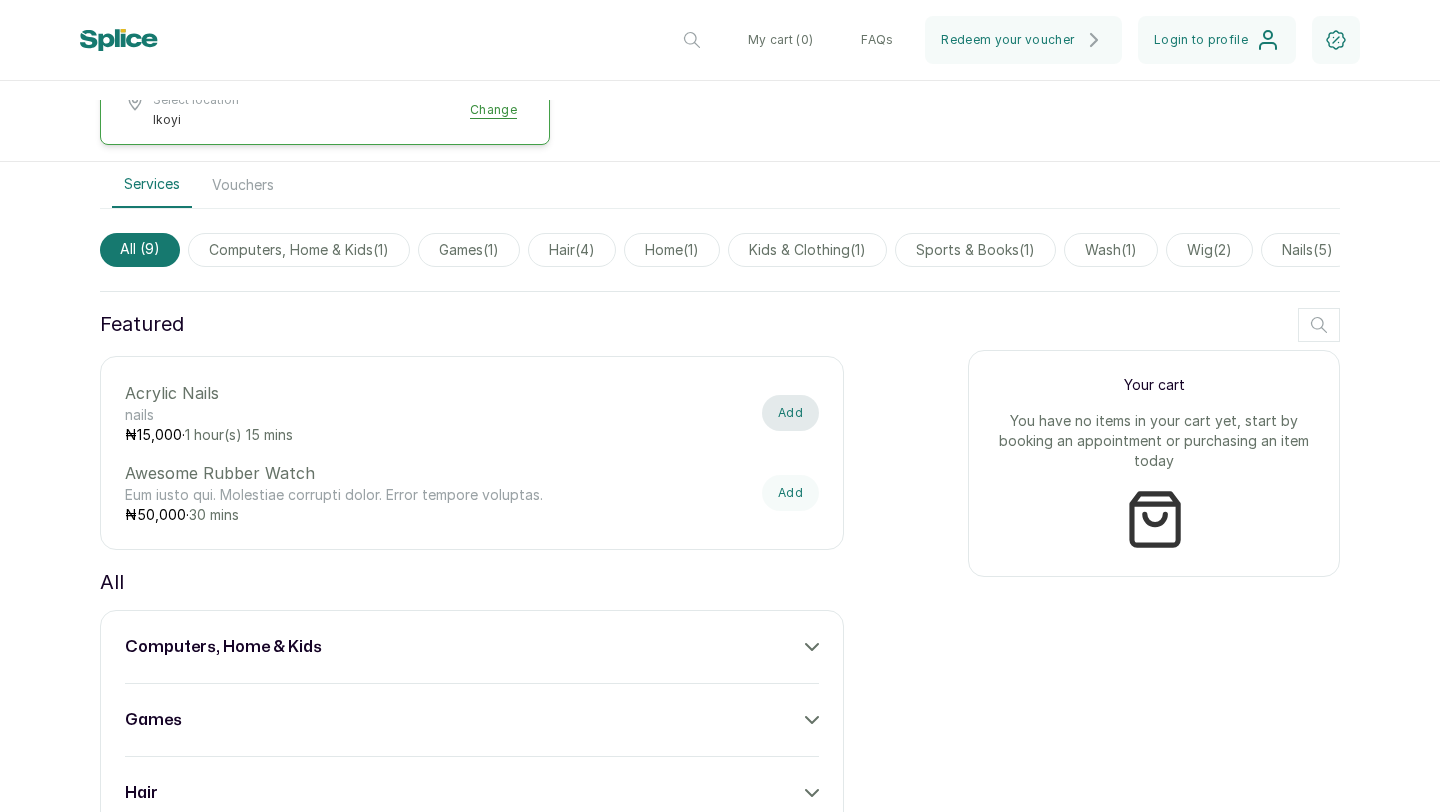 click on "Add" at bounding box center [790, 413] 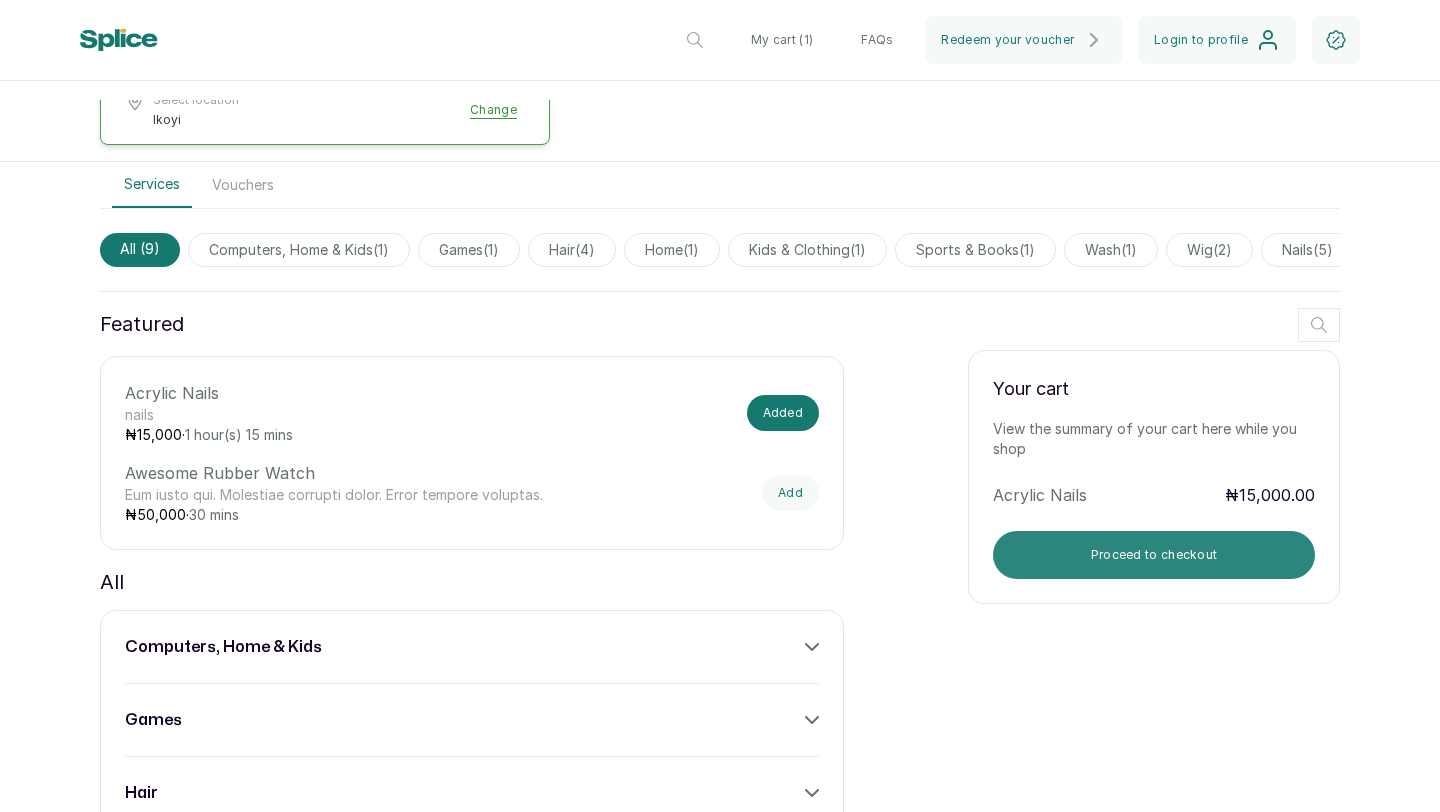 click on "Proceed to checkout" at bounding box center [1154, 555] 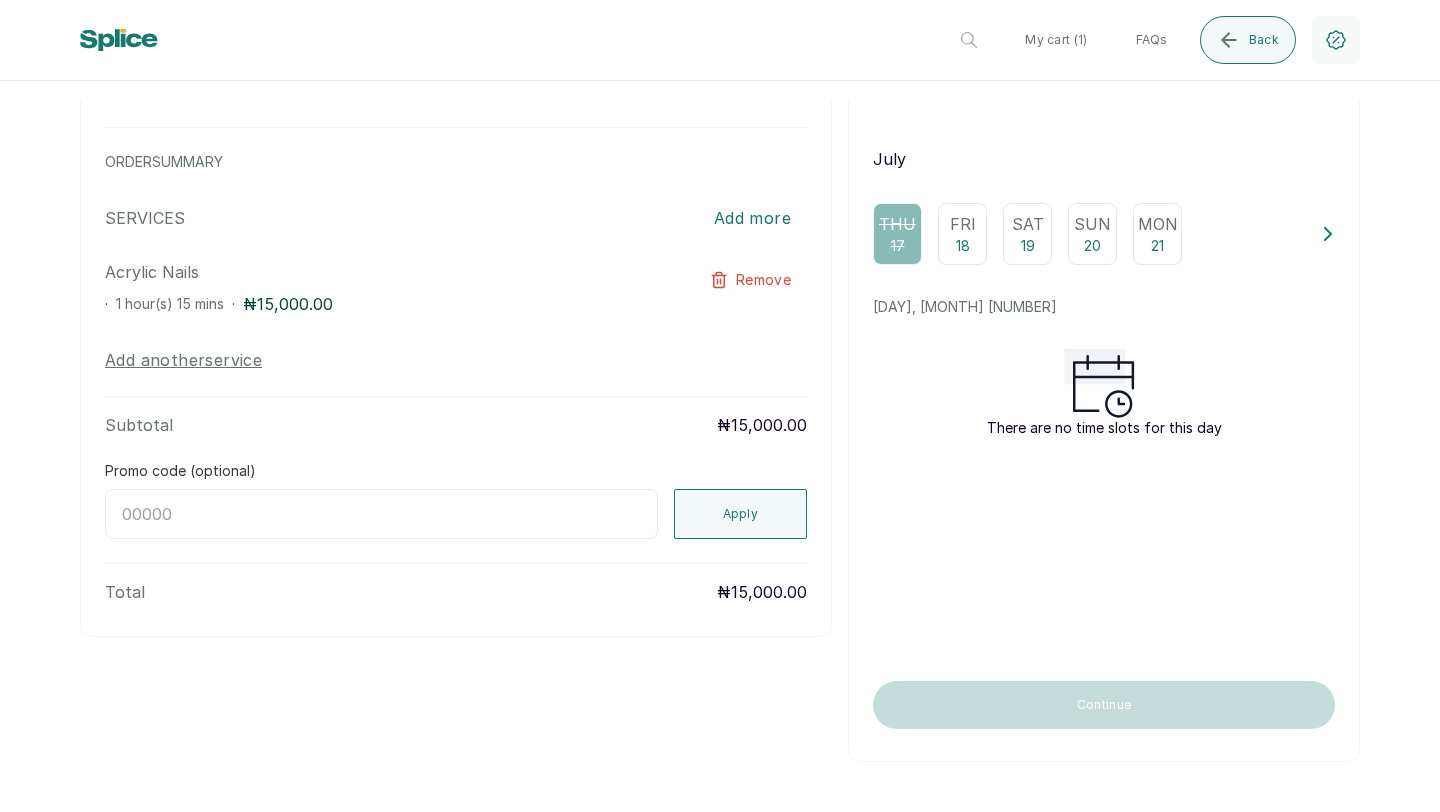 click on "Fri 18" at bounding box center (962, 234) 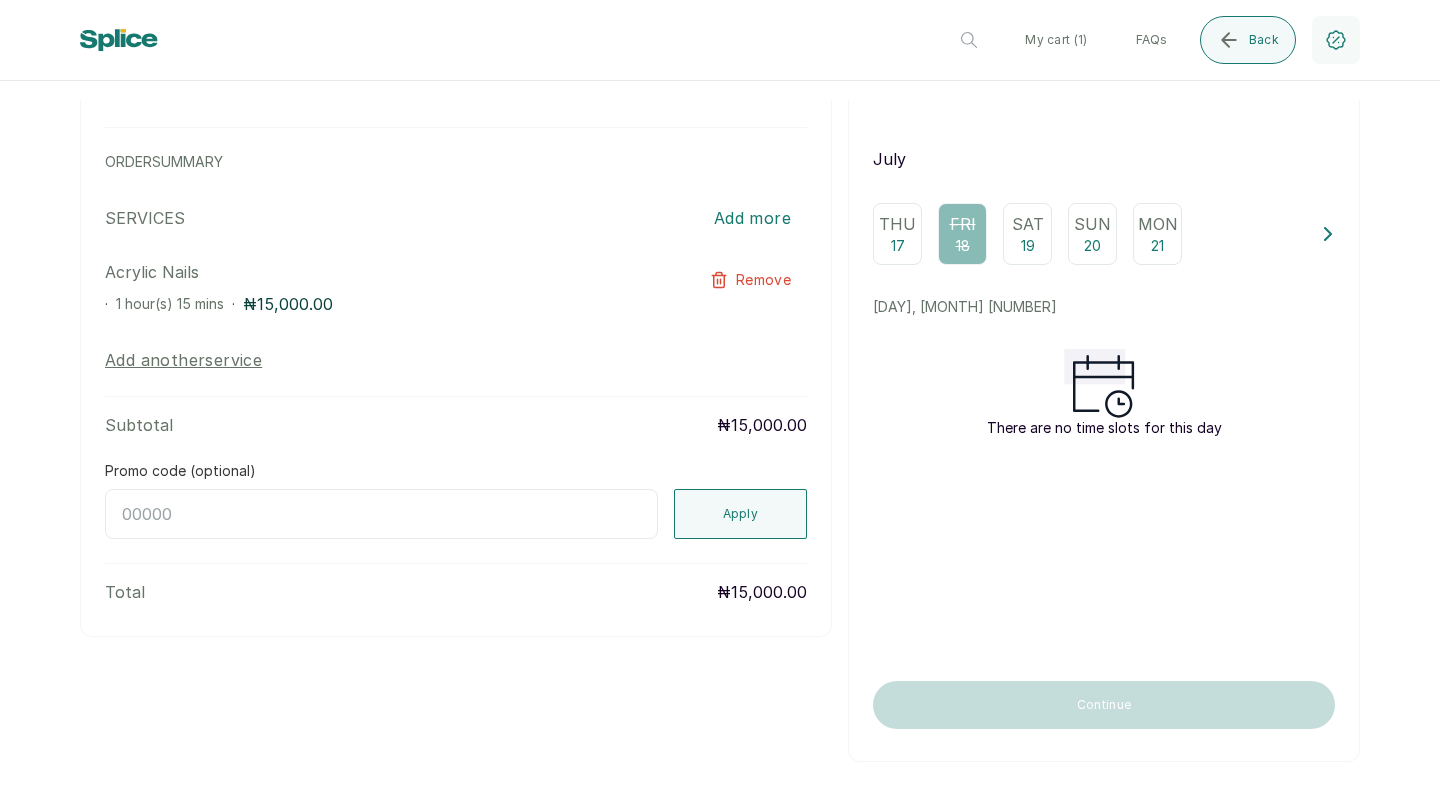 click on "Sat" at bounding box center (1028, 224) 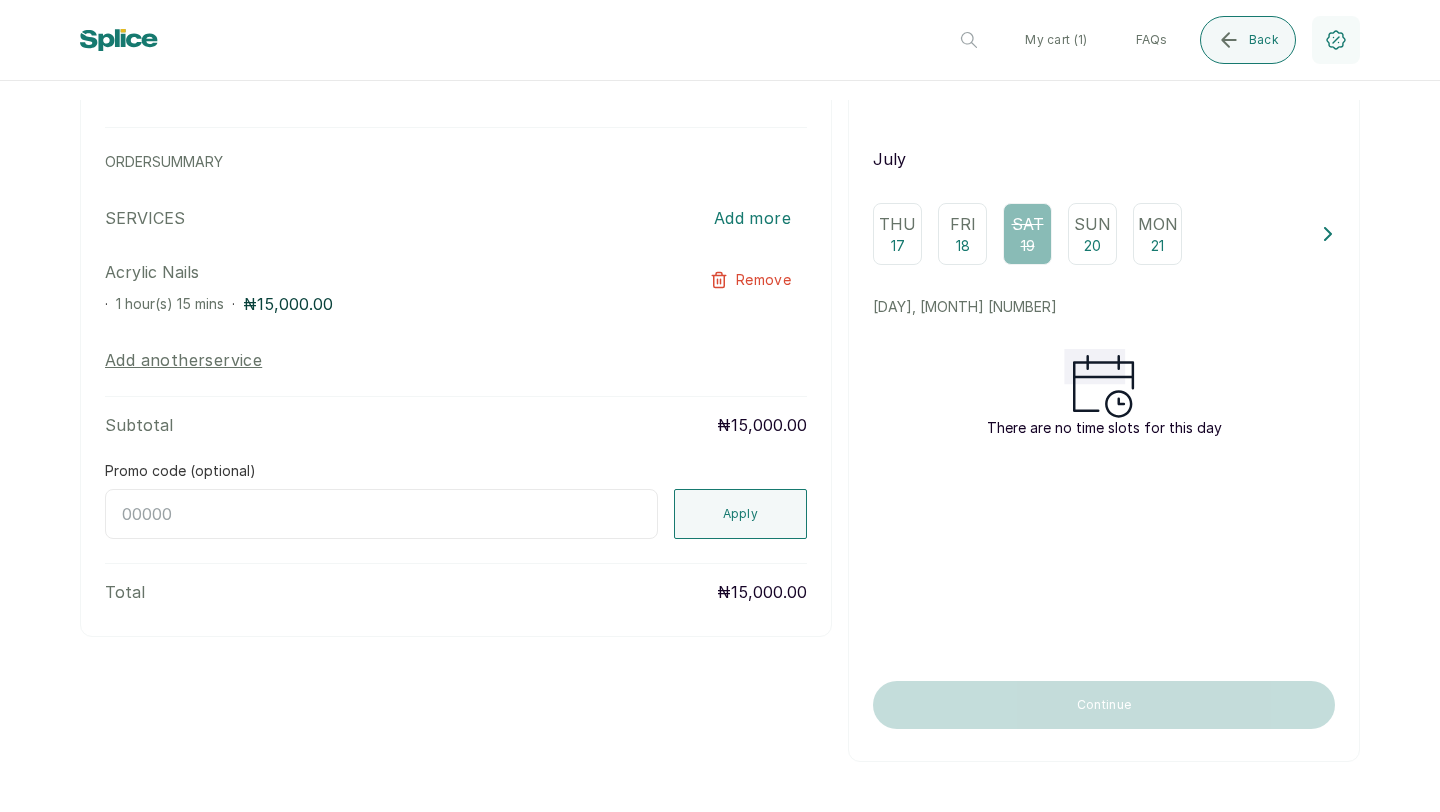 click on "Sun" at bounding box center [1092, 224] 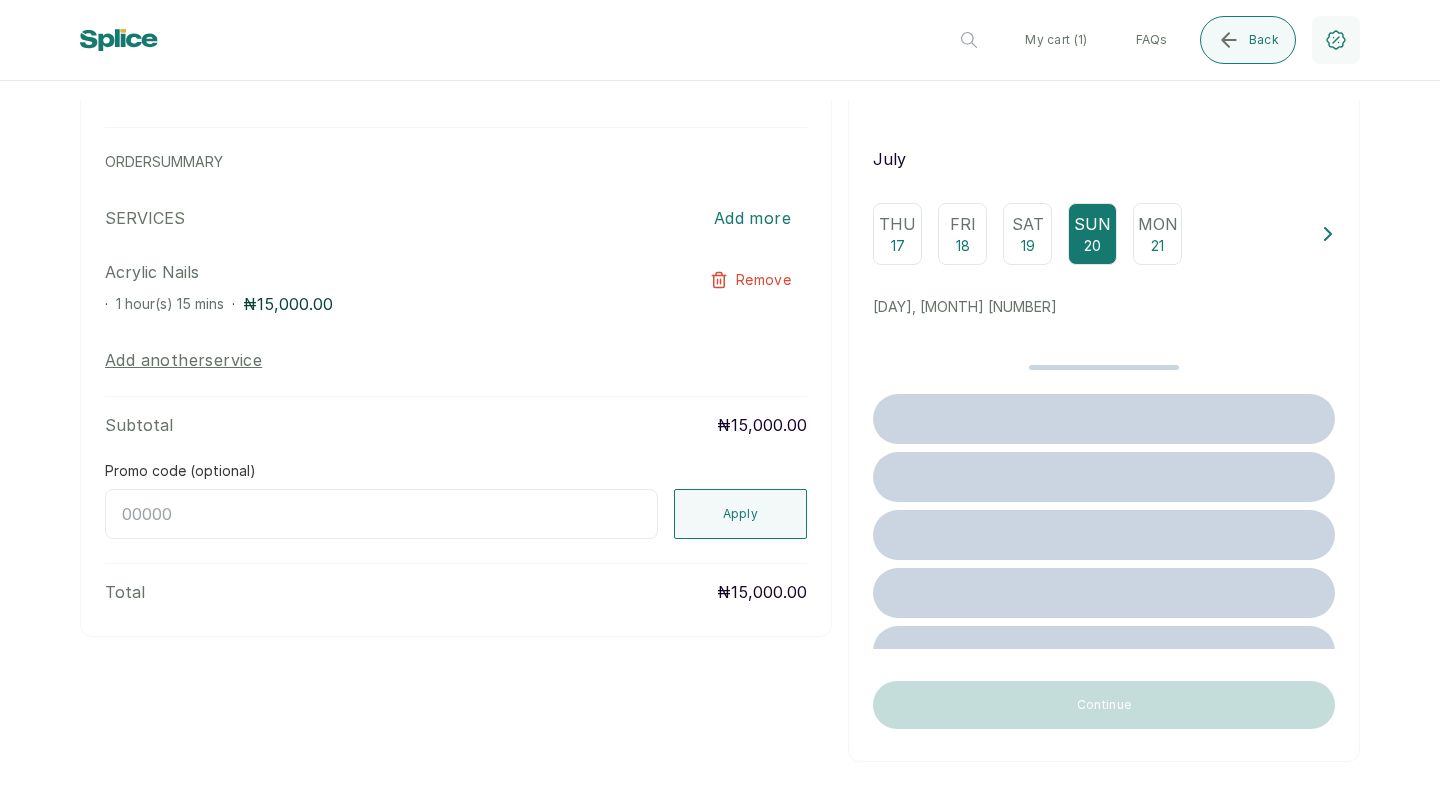 click on "Mon" at bounding box center [1158, 224] 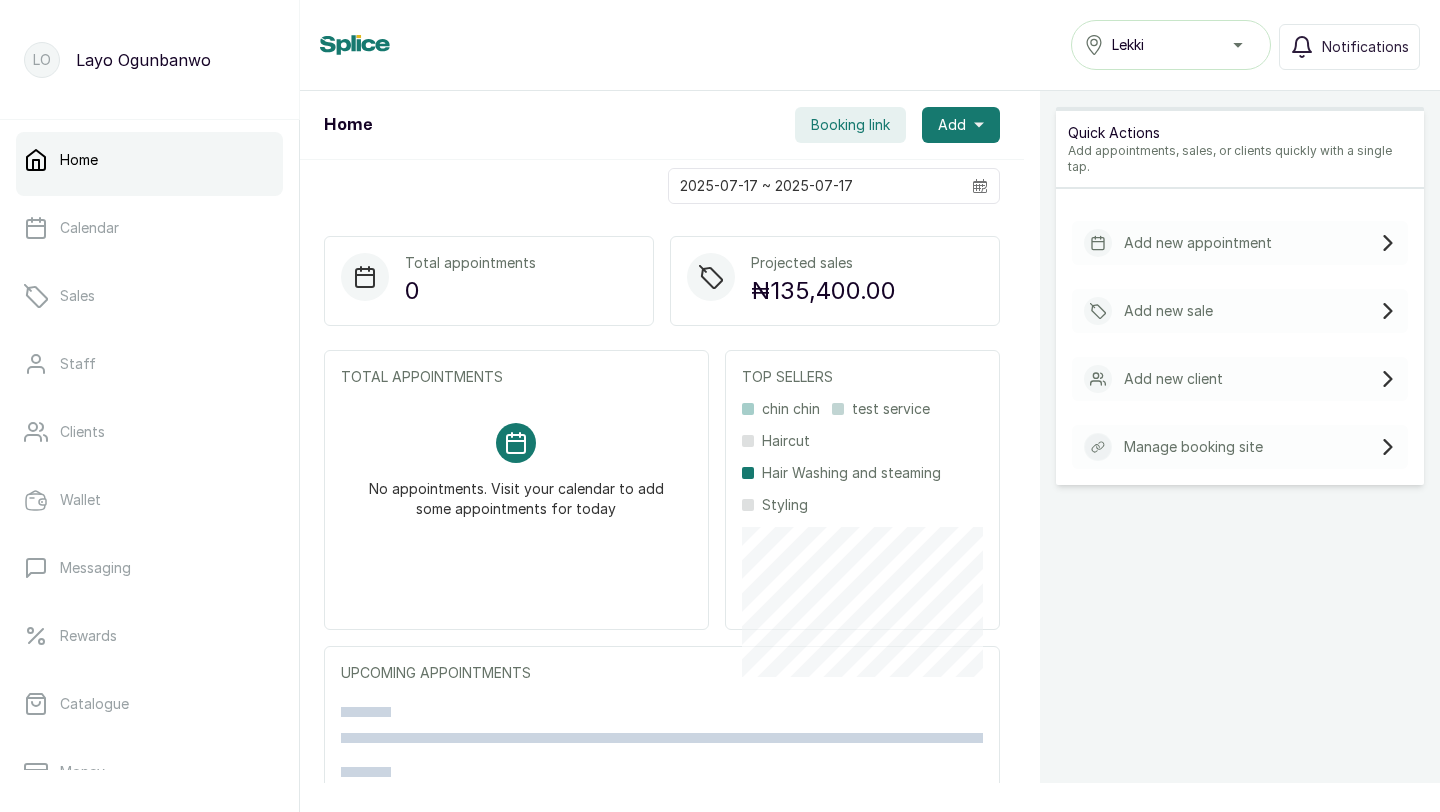 scroll, scrollTop: 0, scrollLeft: 0, axis: both 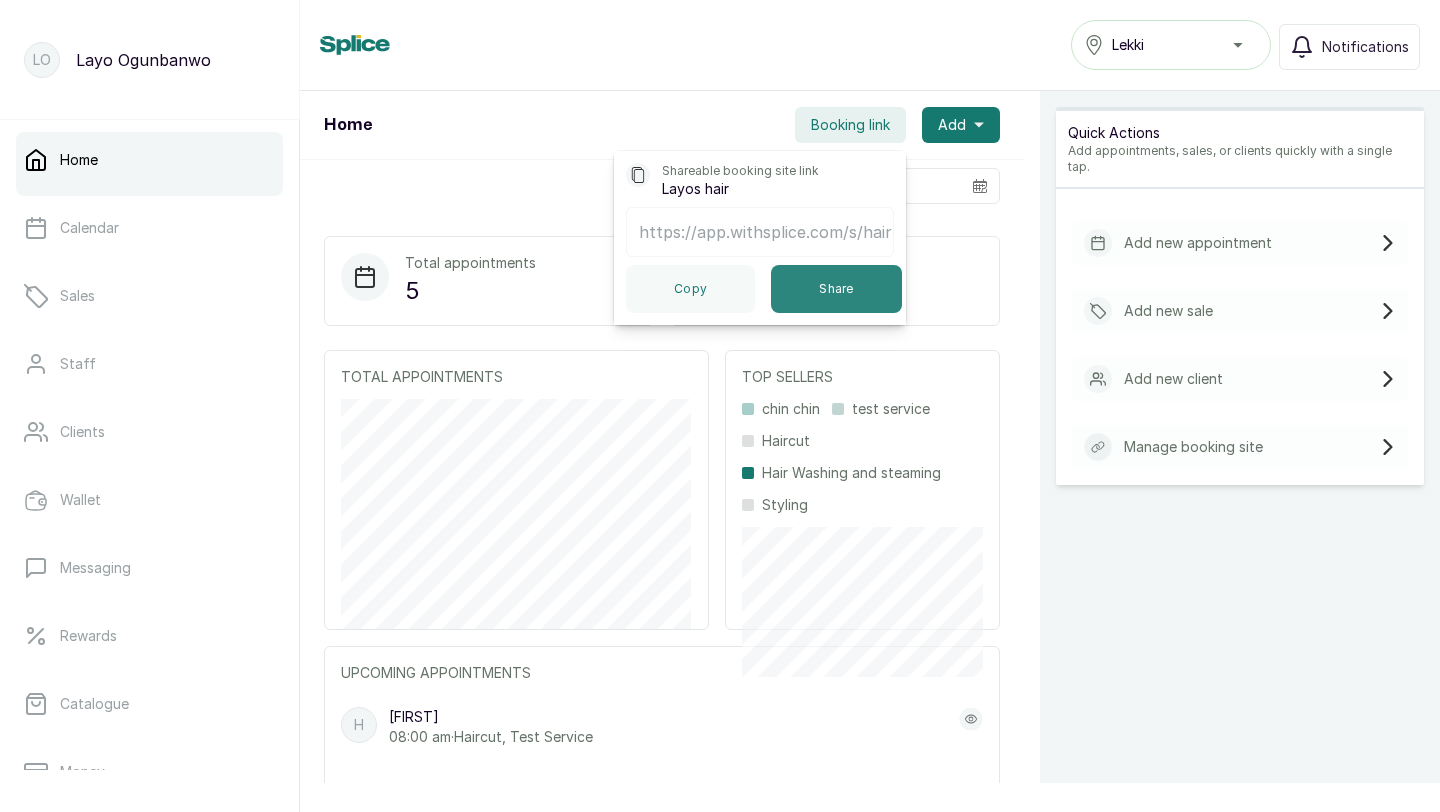 click on "Share" at bounding box center [836, 289] 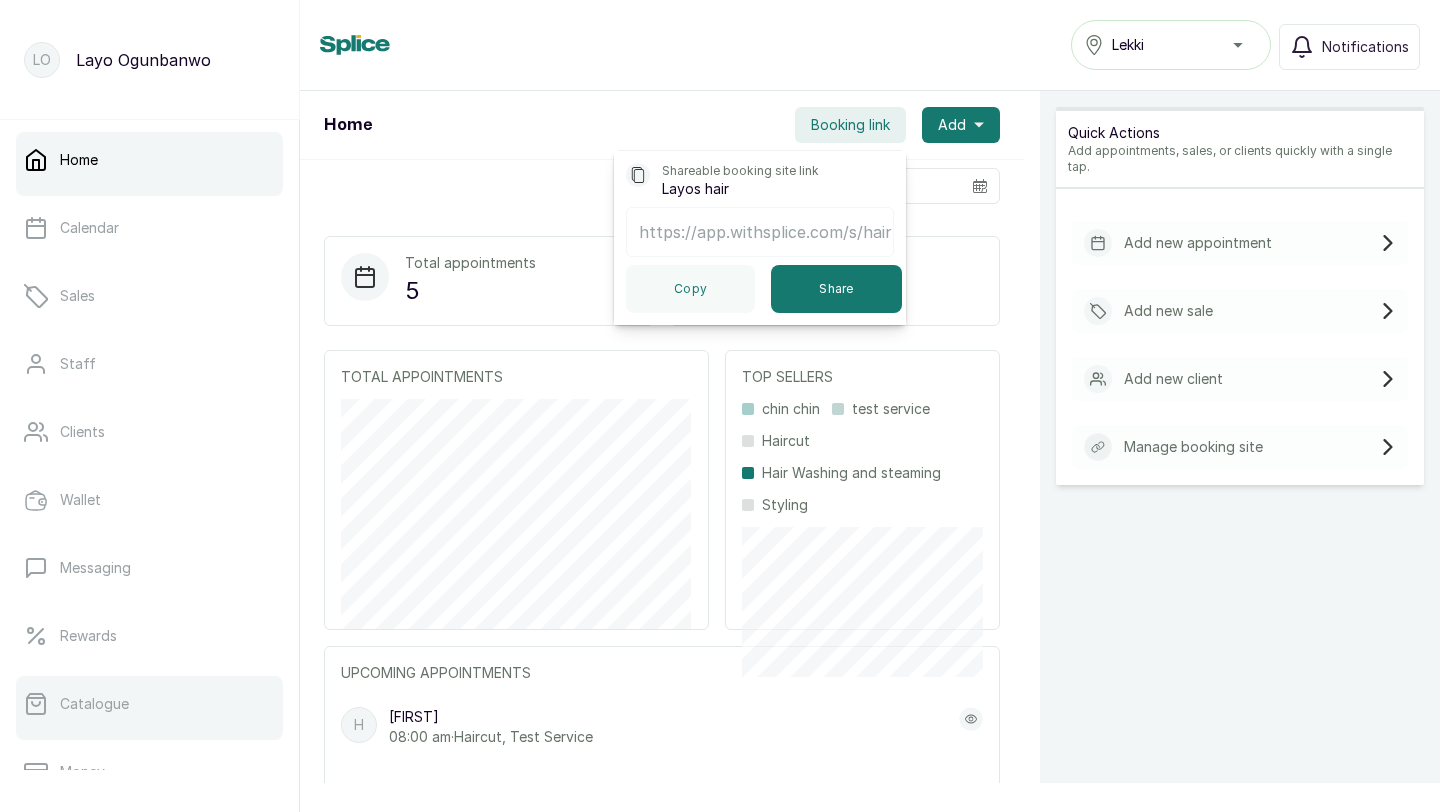 scroll, scrollTop: 324, scrollLeft: 0, axis: vertical 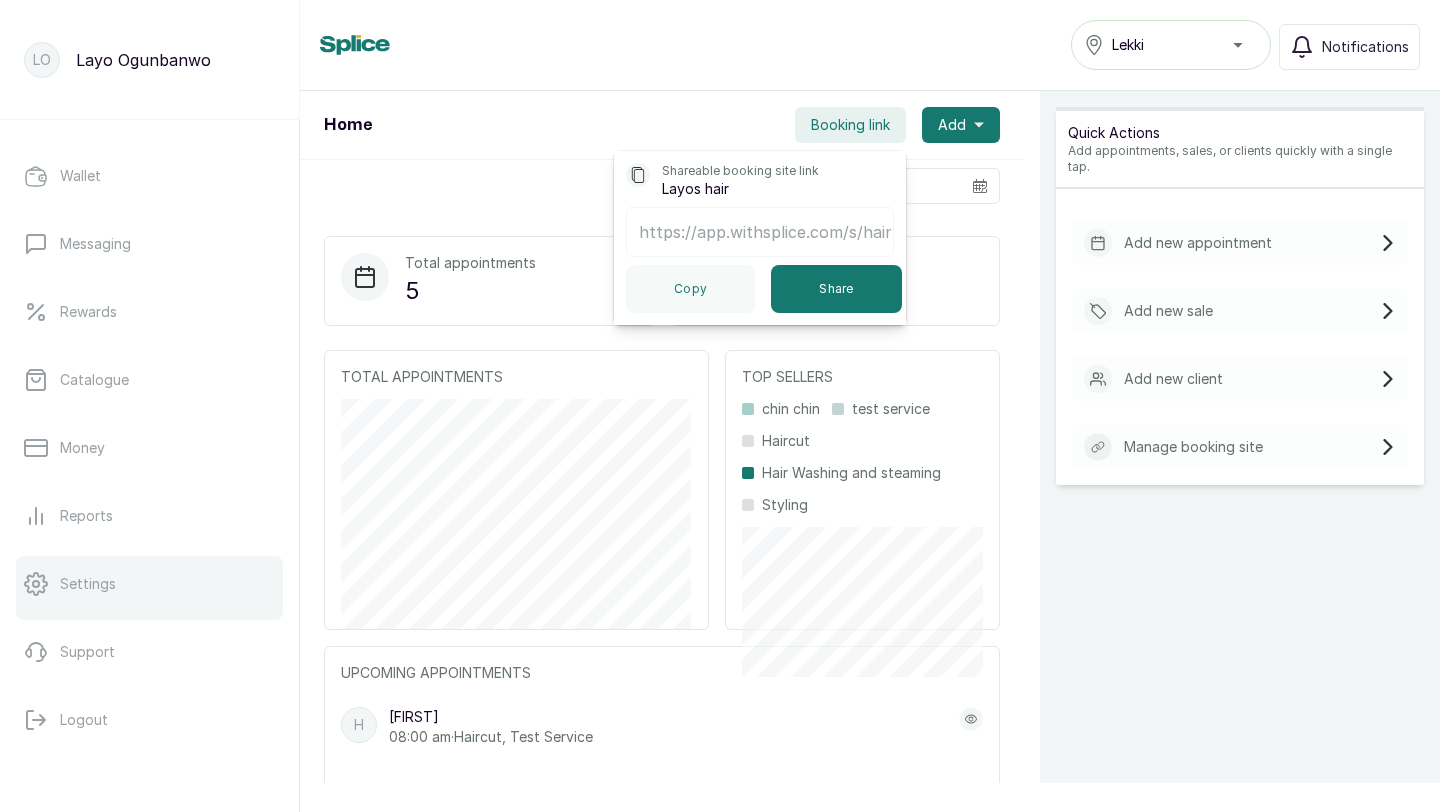 click on "Settings" at bounding box center [88, 584] 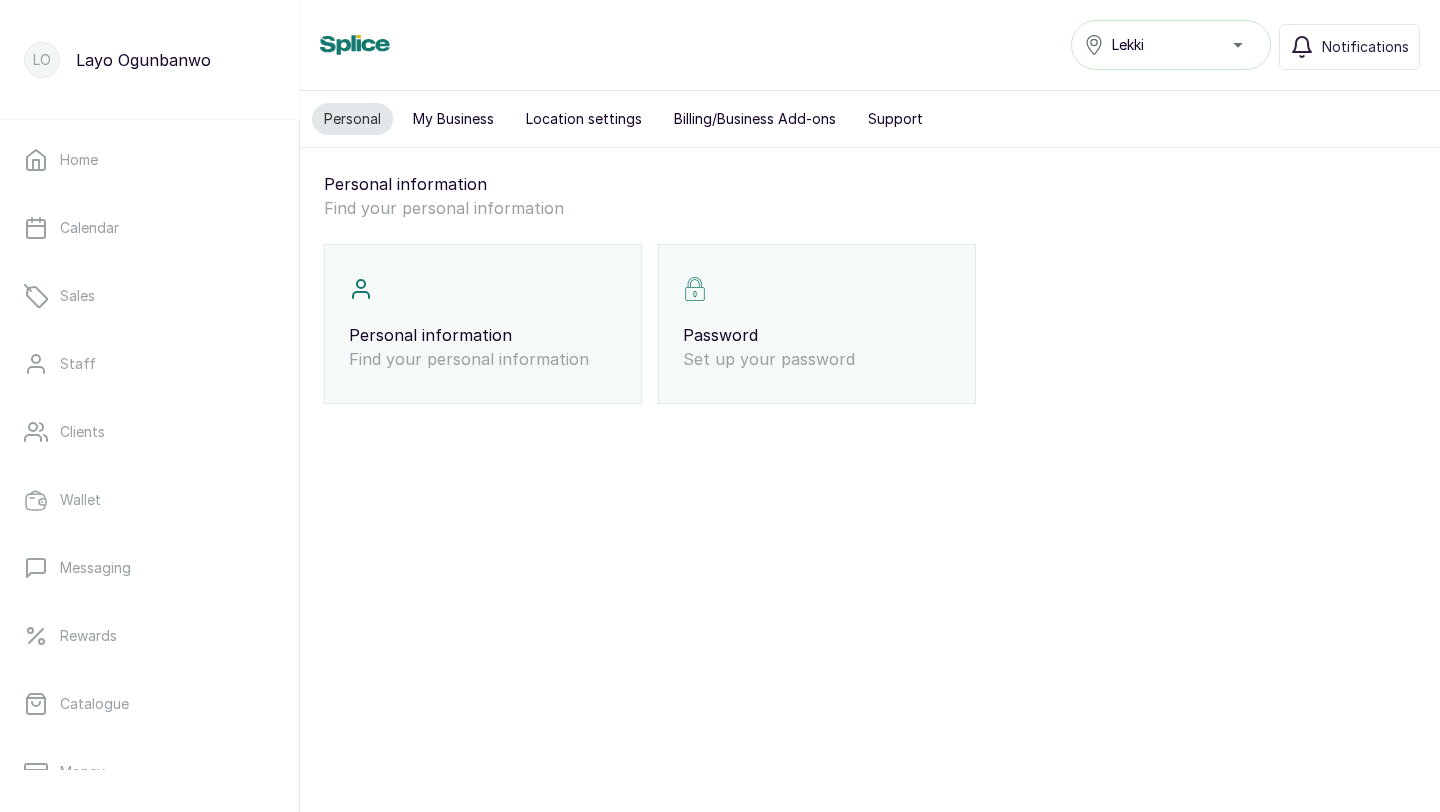 click on "Location settings" at bounding box center (584, 119) 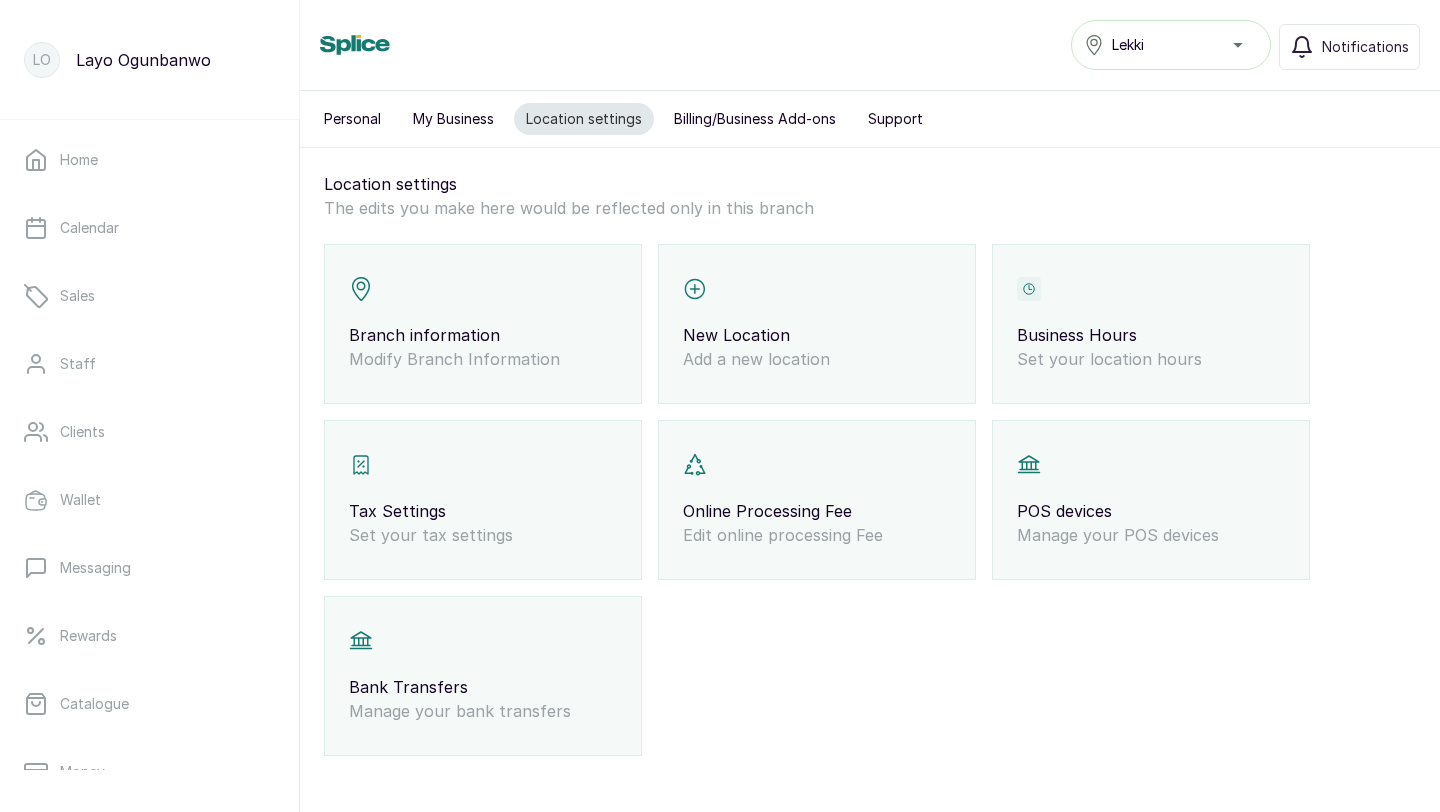 click on "Business Hours" at bounding box center (1151, 335) 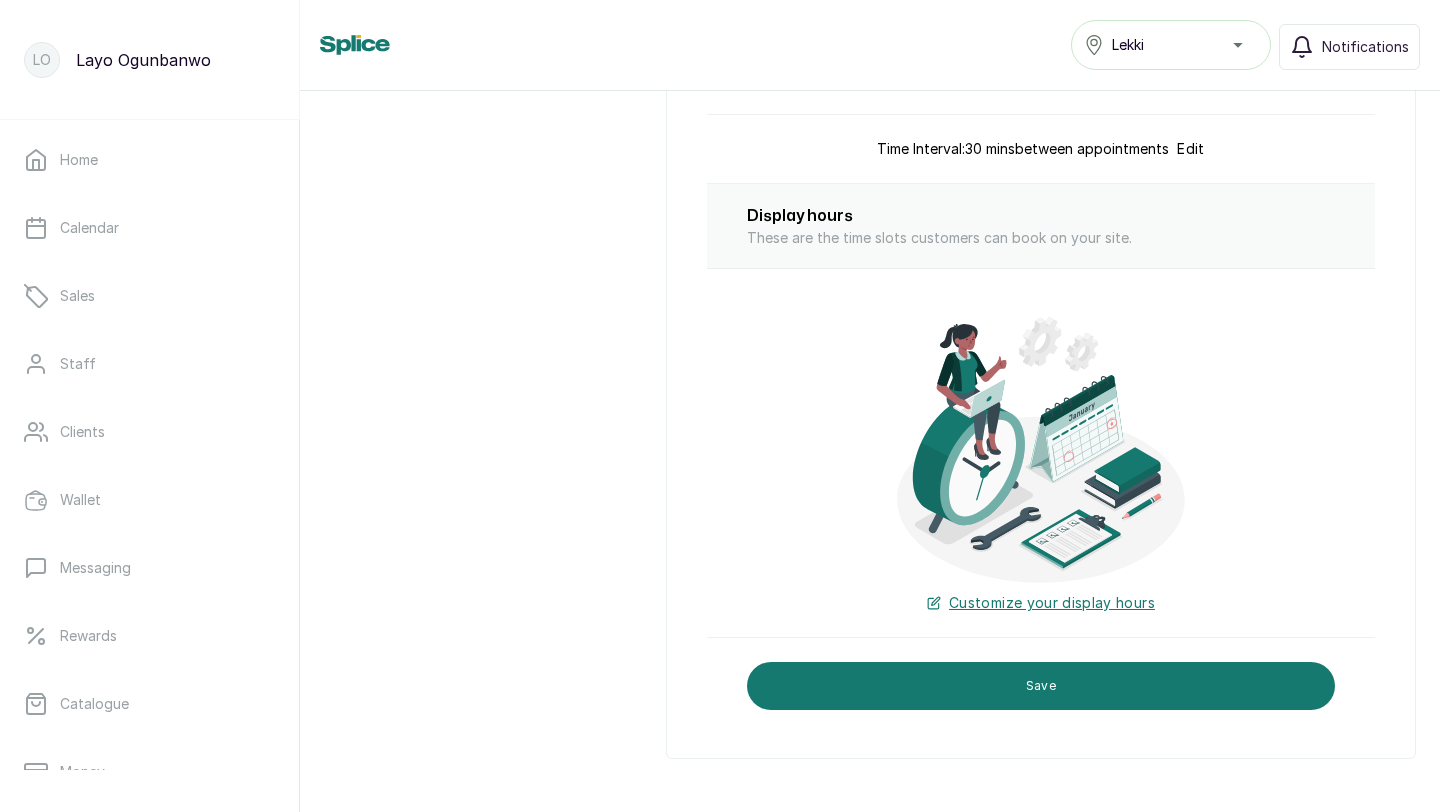 scroll, scrollTop: 0, scrollLeft: 0, axis: both 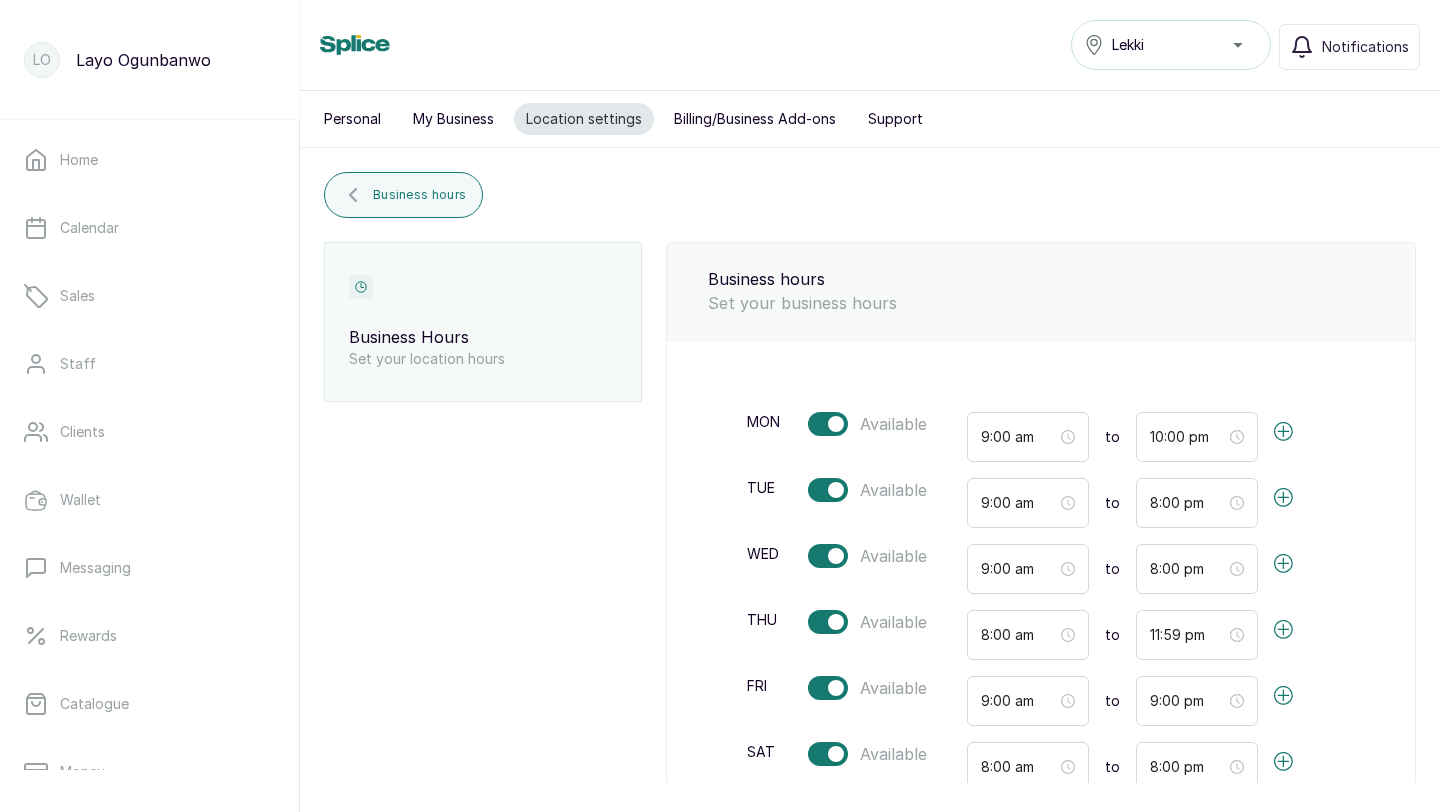 click on "My Business" at bounding box center (453, 119) 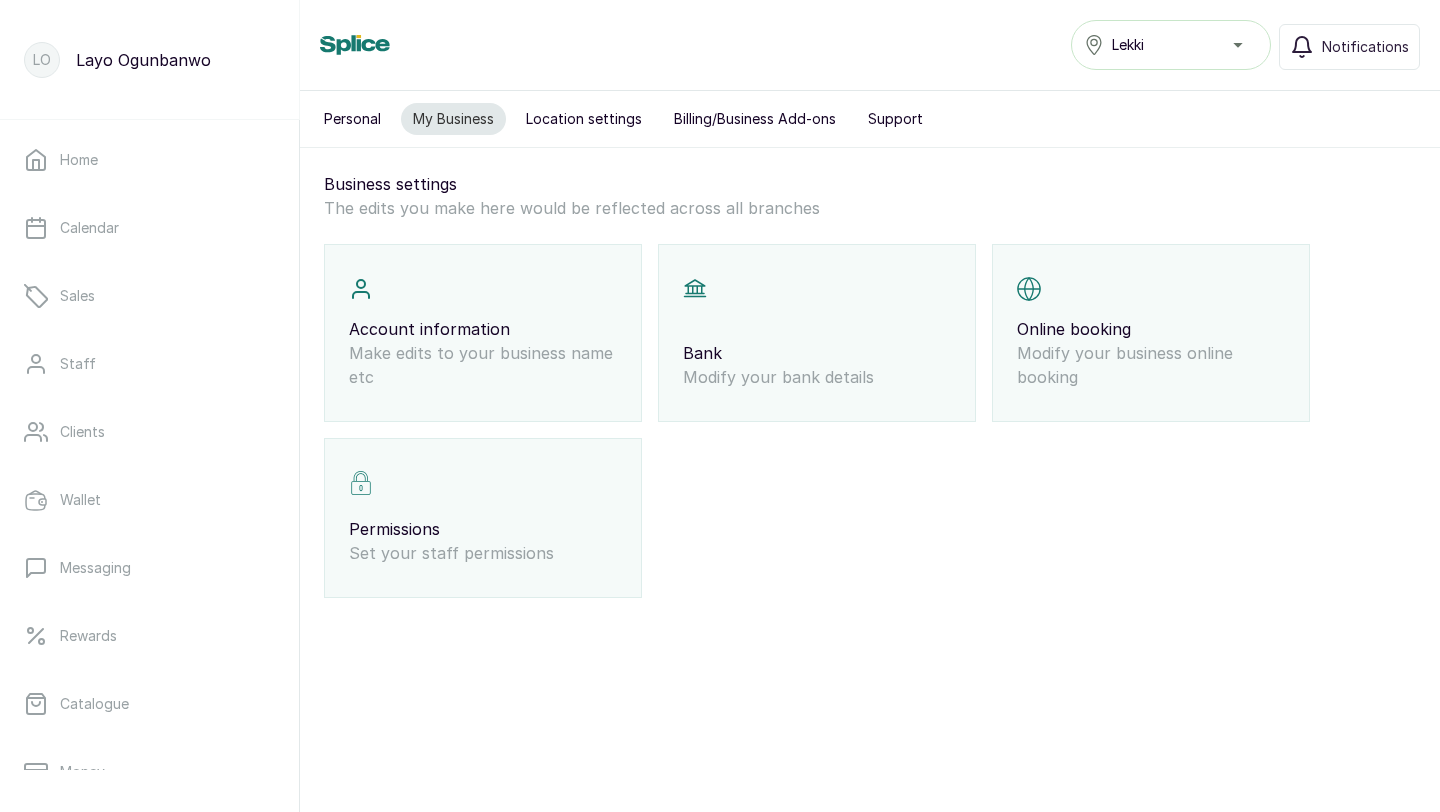 click on "Modify your business online booking" at bounding box center [1151, 365] 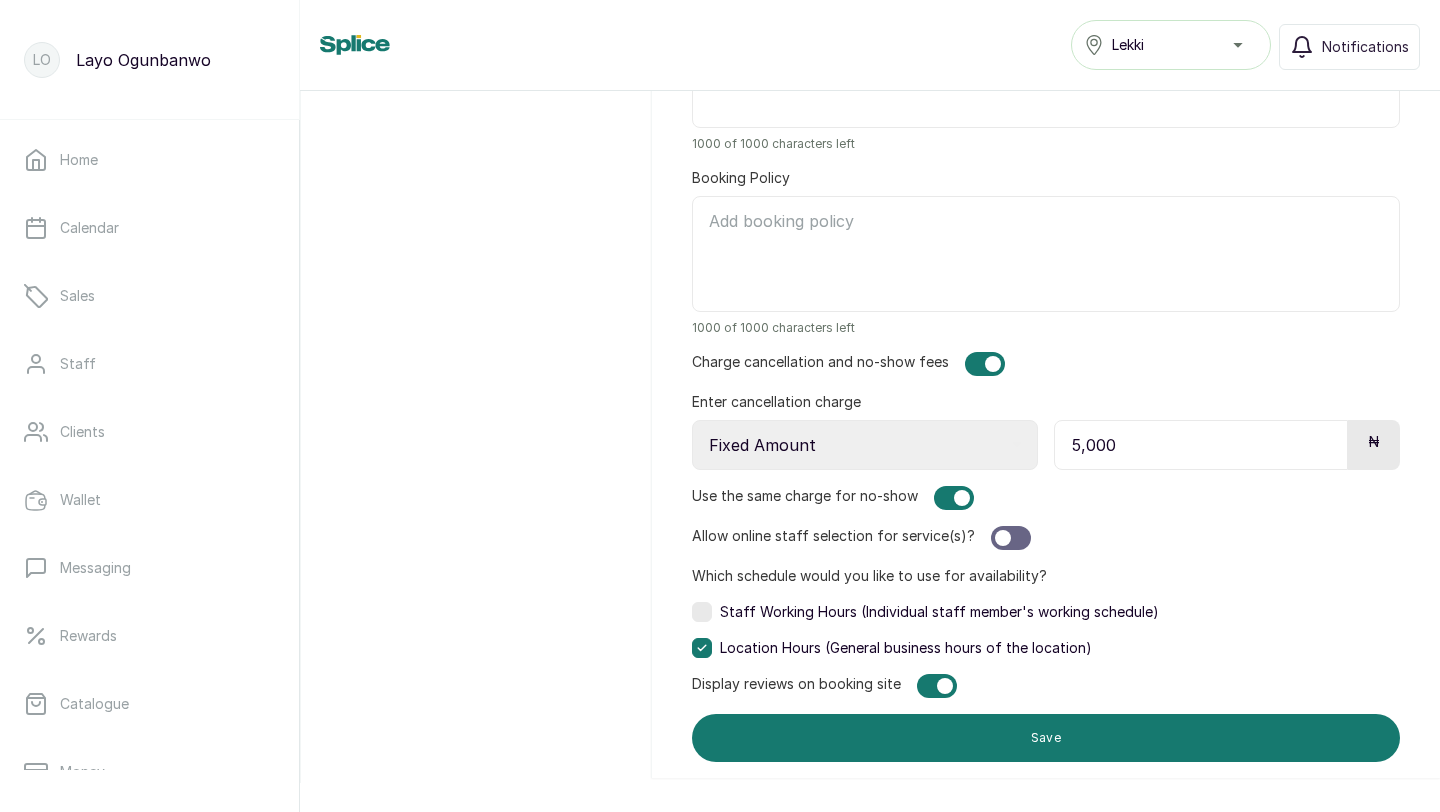 scroll, scrollTop: 1623, scrollLeft: 0, axis: vertical 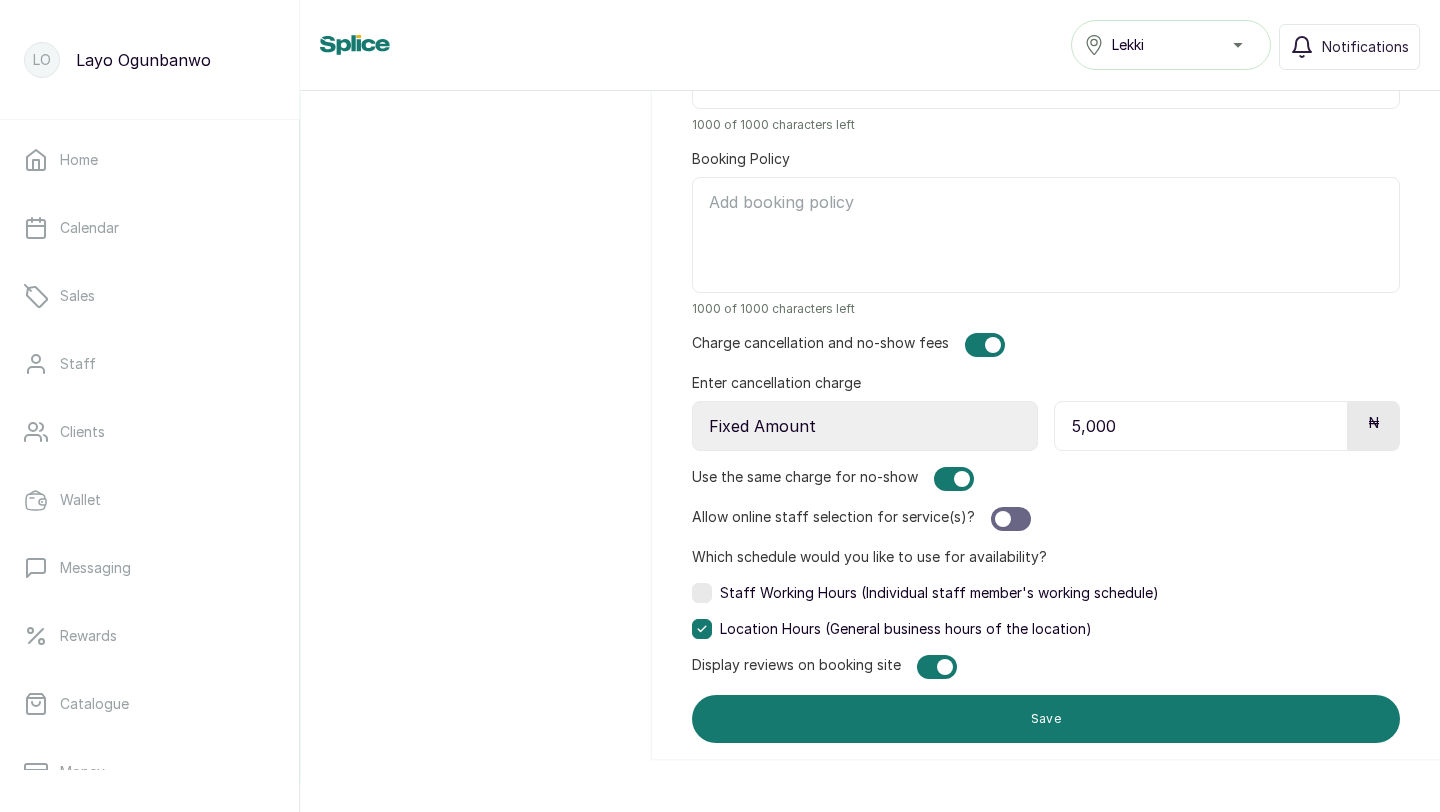 click at bounding box center [1011, 519] 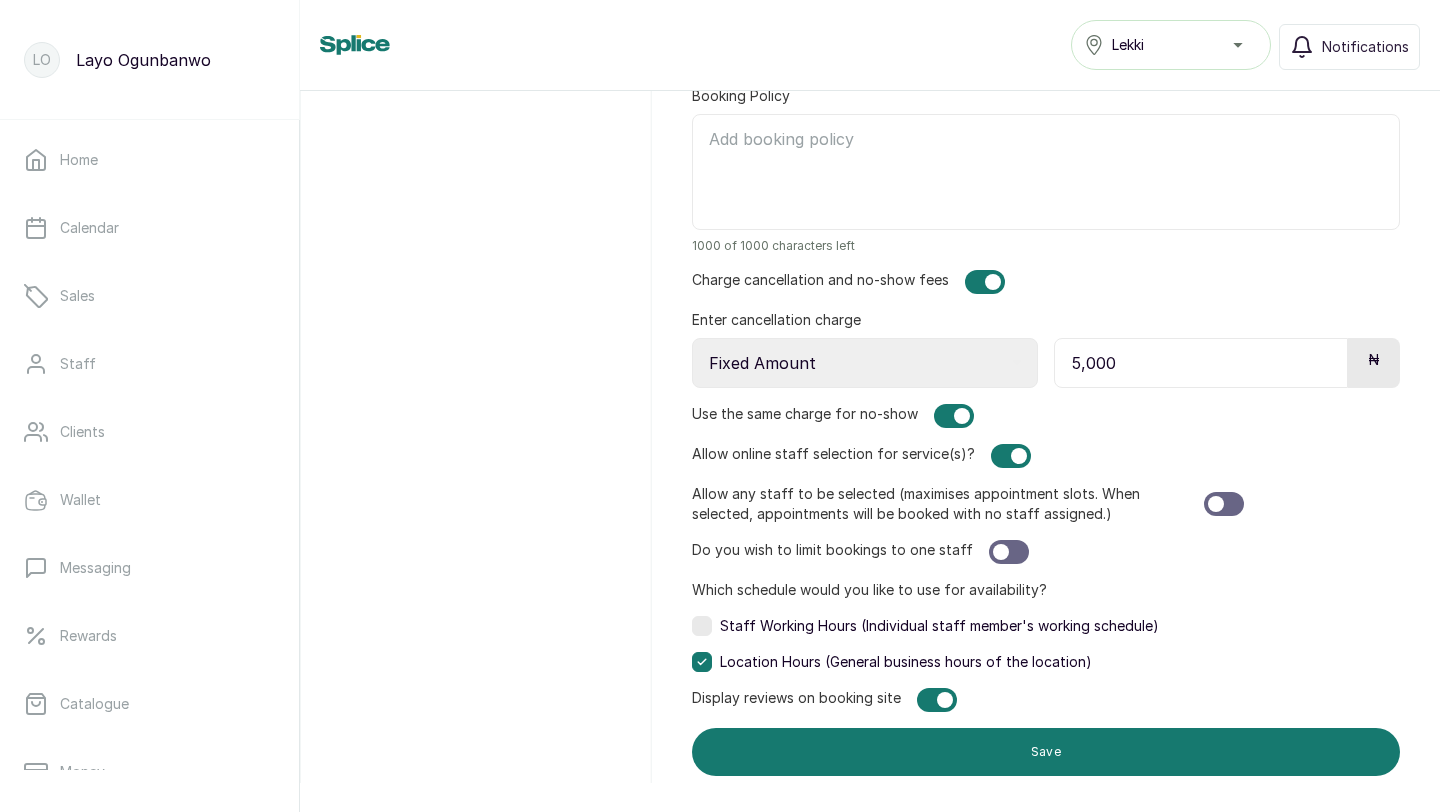 scroll, scrollTop: 1719, scrollLeft: 0, axis: vertical 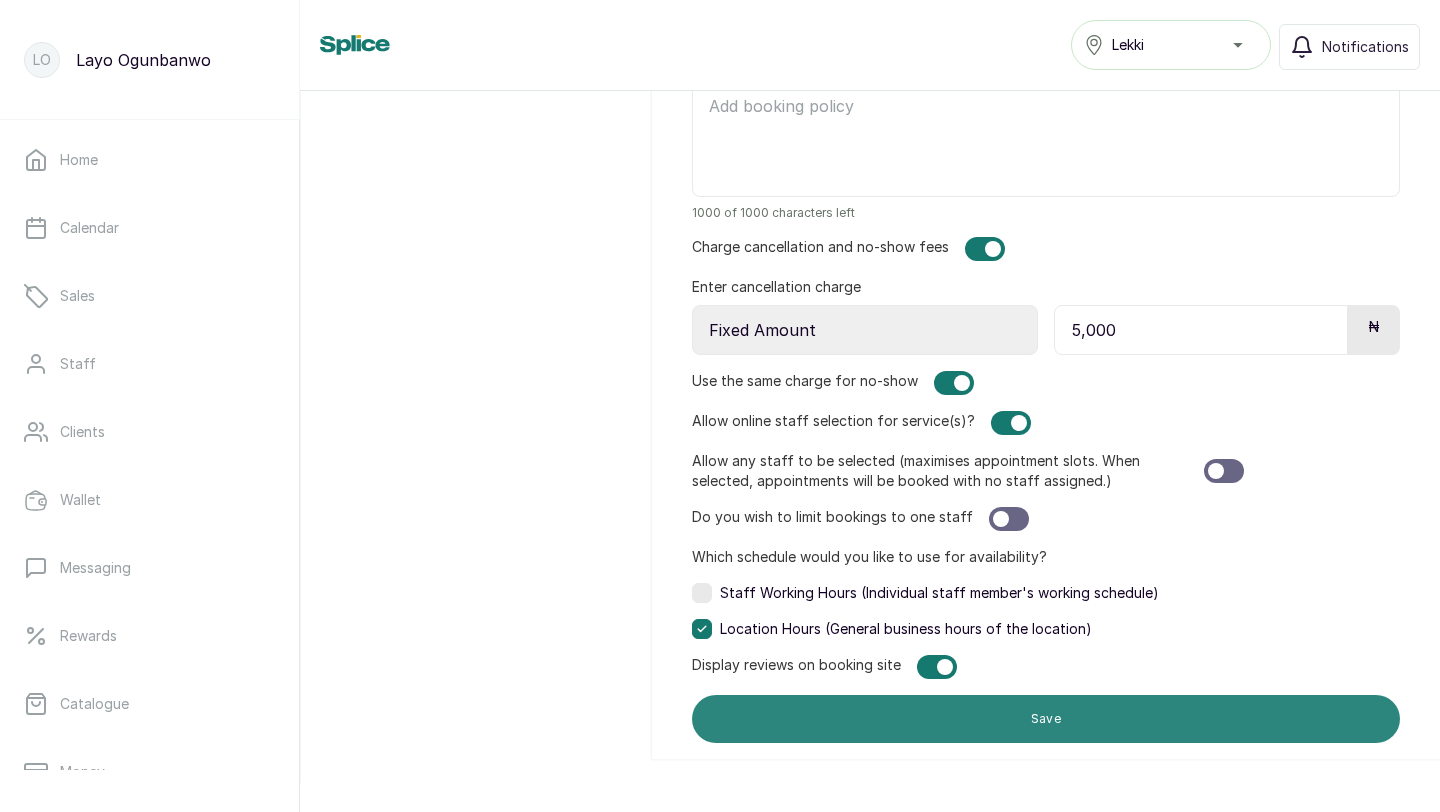 click on "Save" at bounding box center [1046, 719] 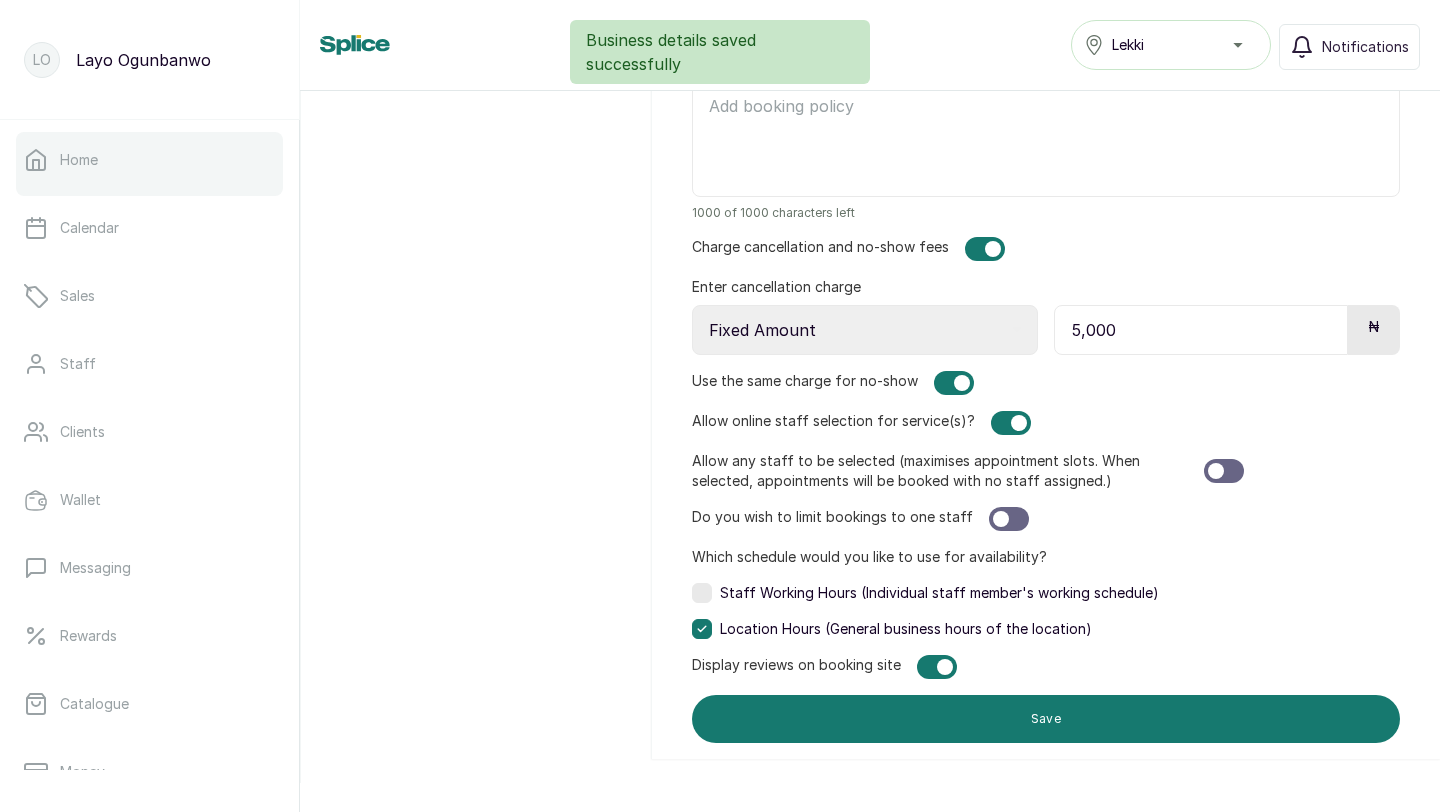 click on "Home" at bounding box center (149, 160) 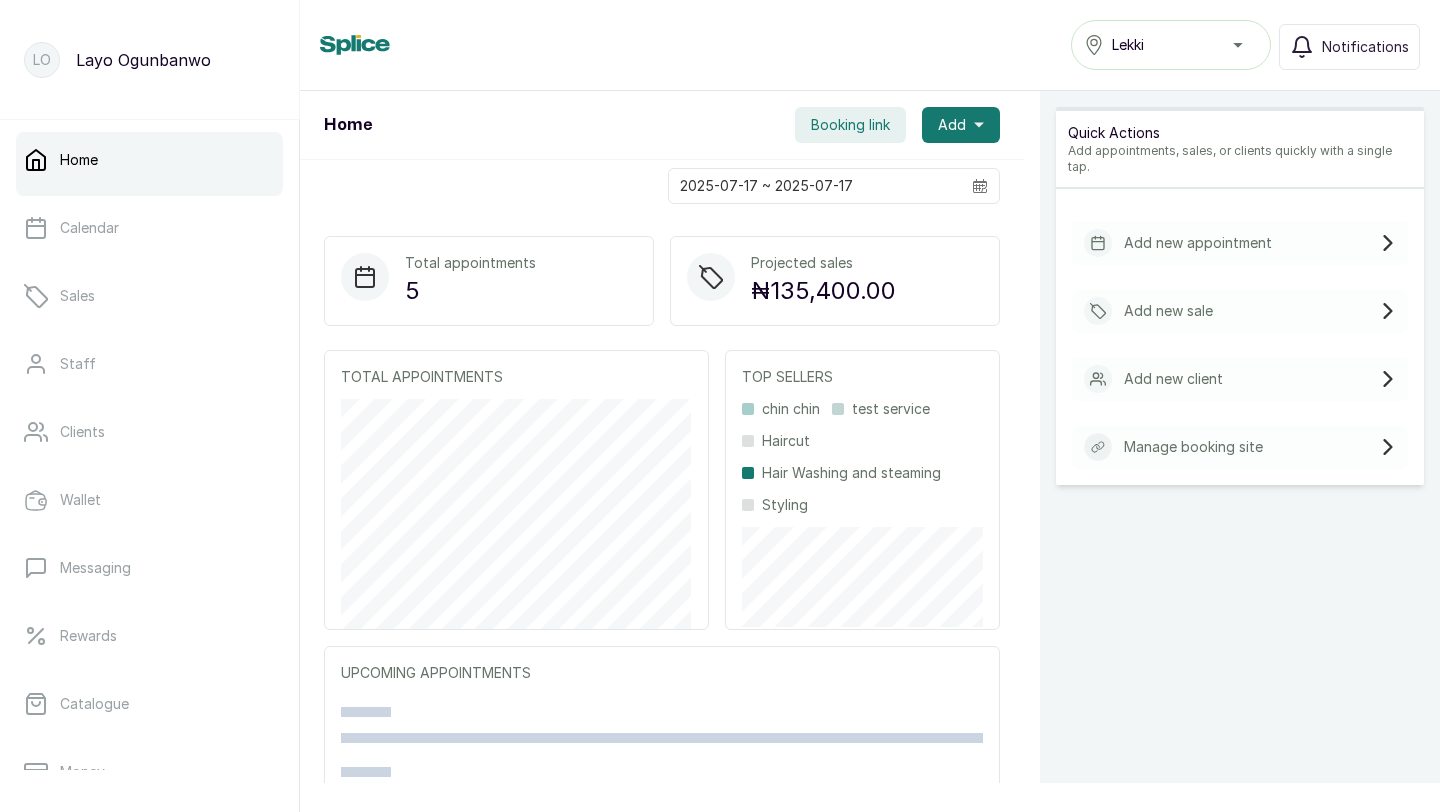 click on "Booking link" at bounding box center [850, 125] 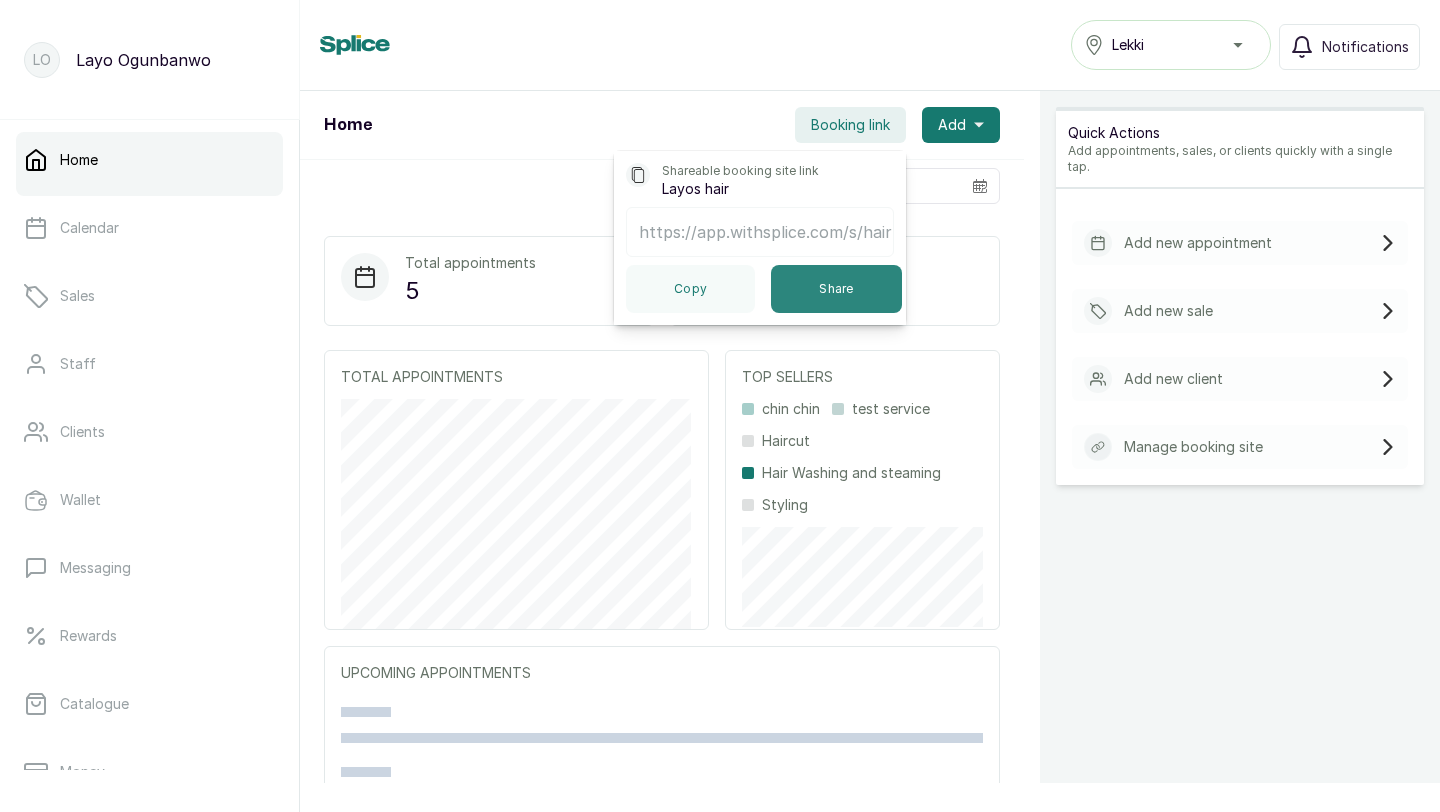 click on "Share" at bounding box center (836, 289) 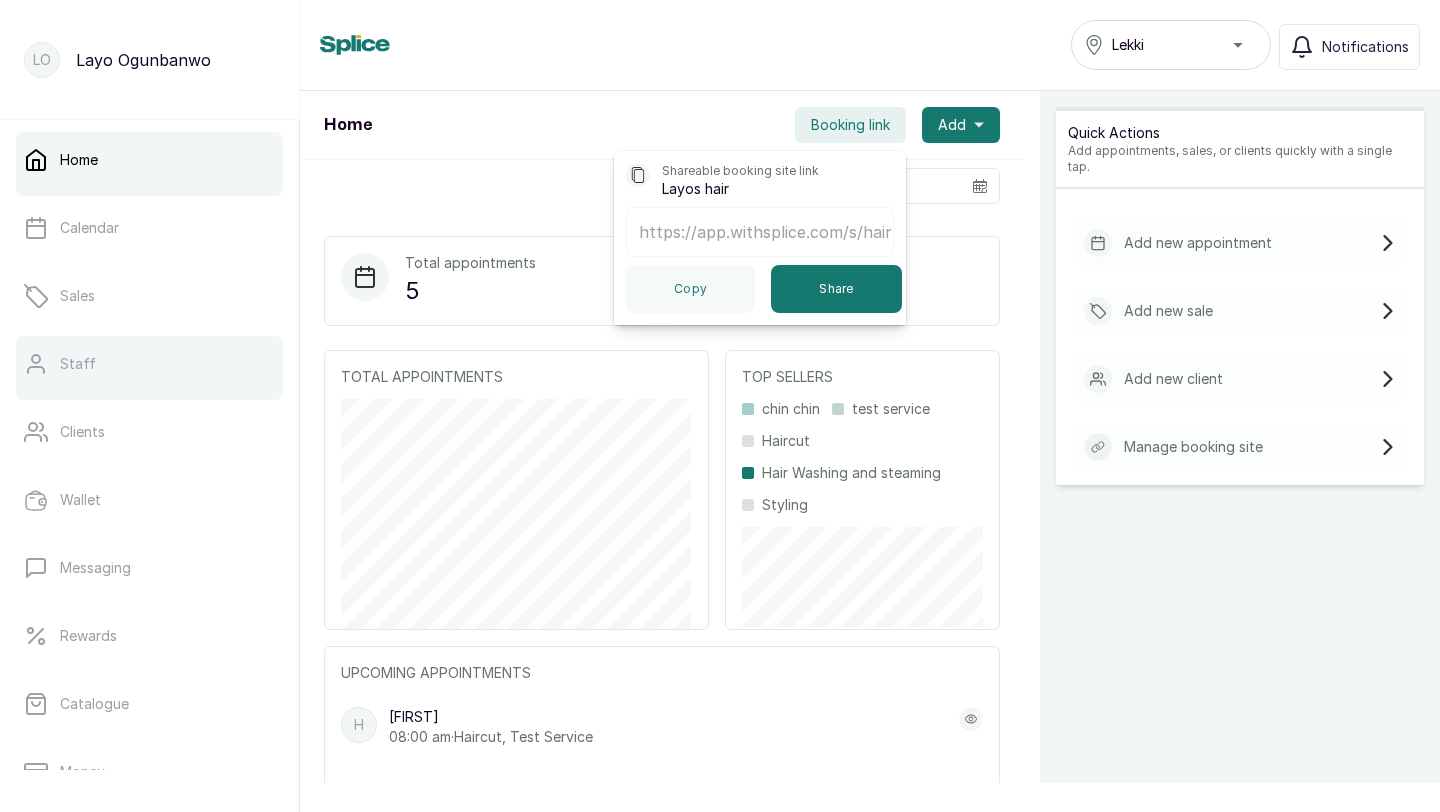 click on "Staff" at bounding box center (149, 364) 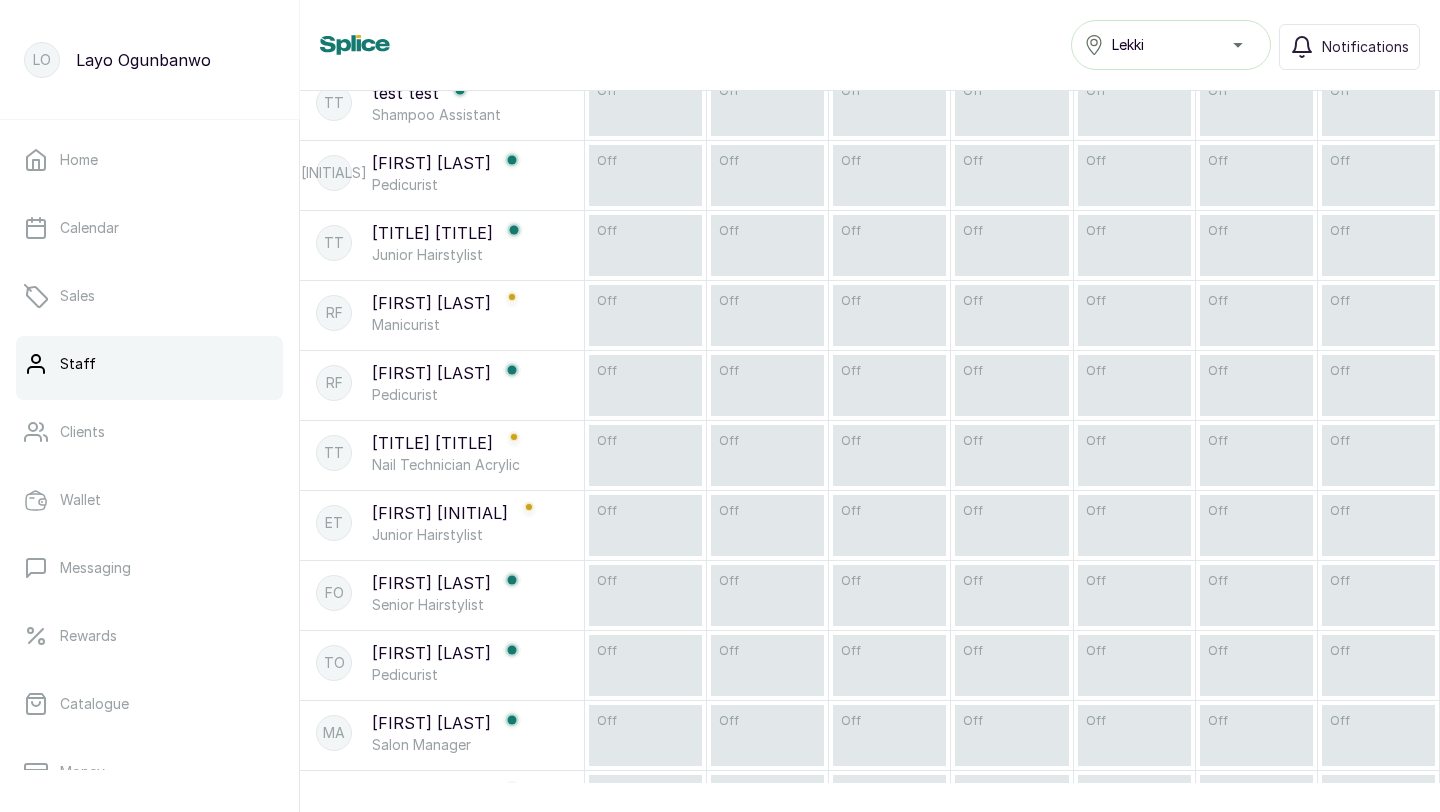 scroll, scrollTop: 389, scrollLeft: 0, axis: vertical 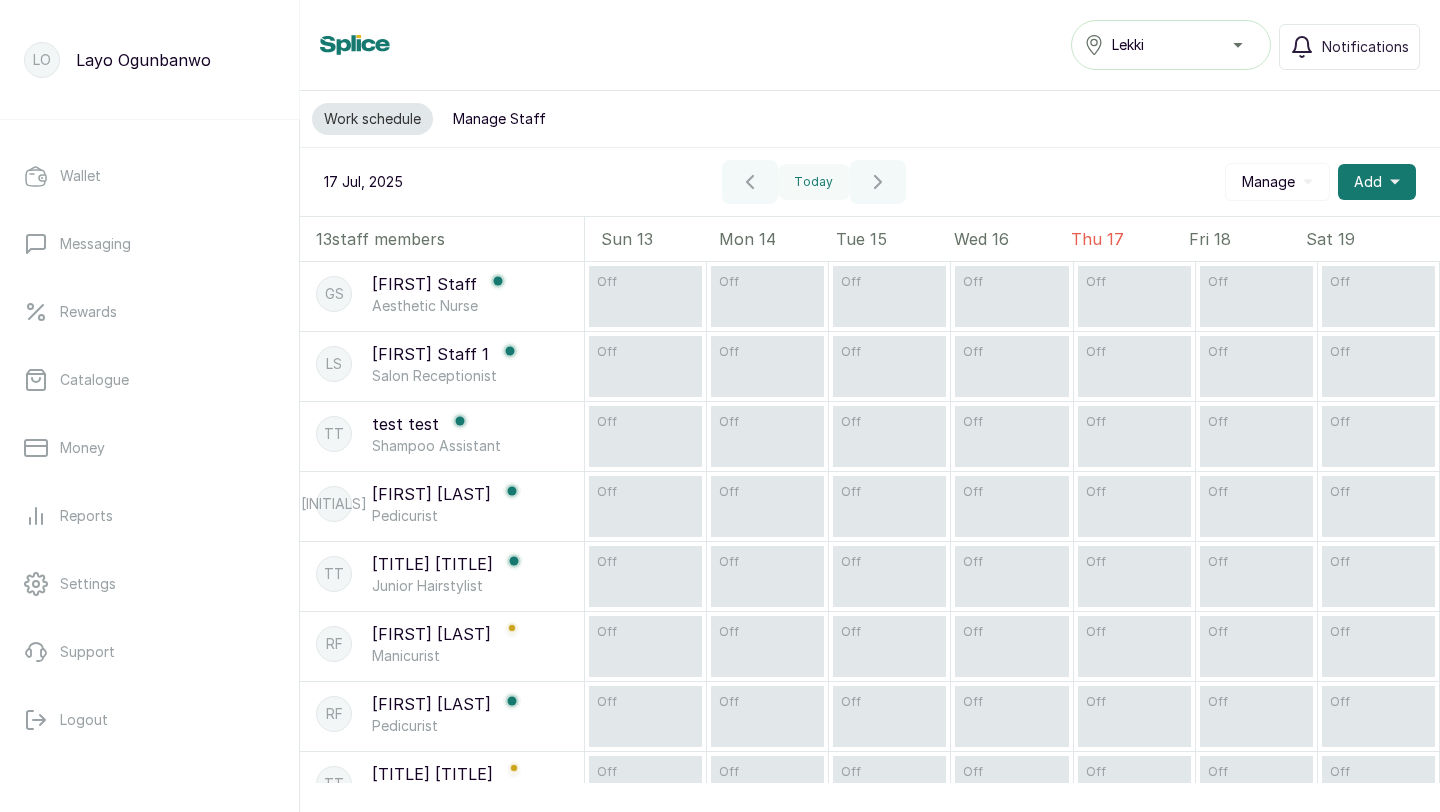 click on "Manage" at bounding box center (1268, 182) 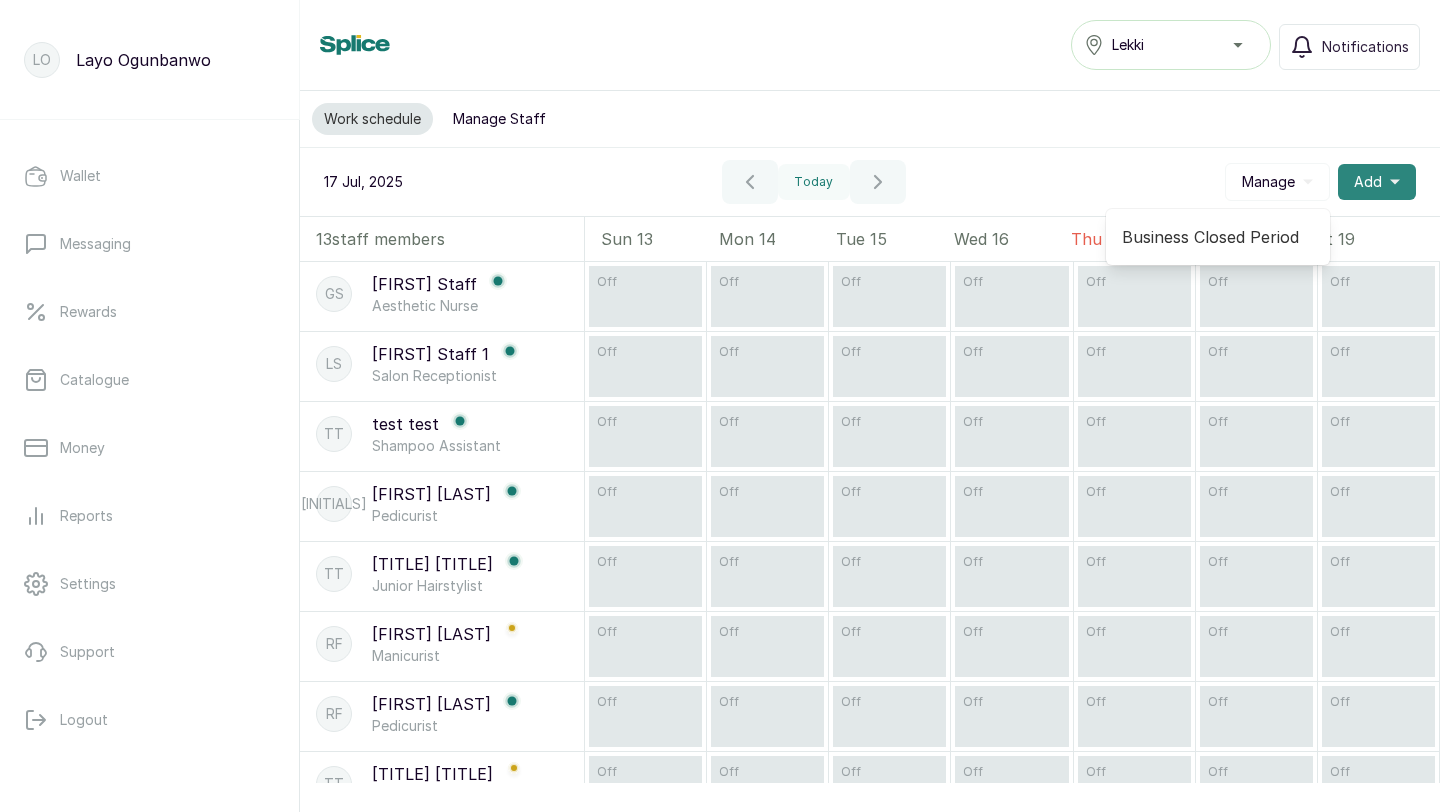 click 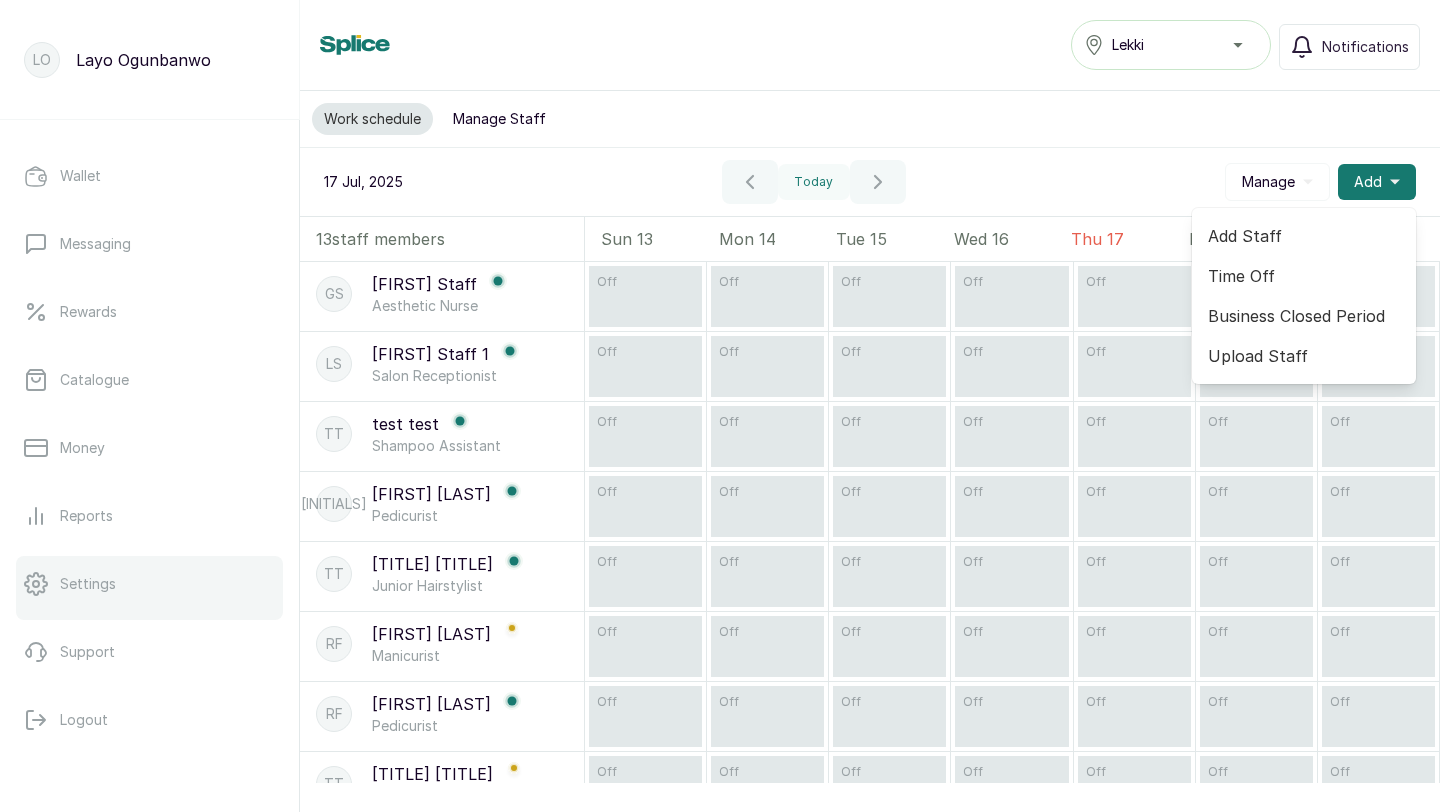 click on "Settings" at bounding box center [149, 584] 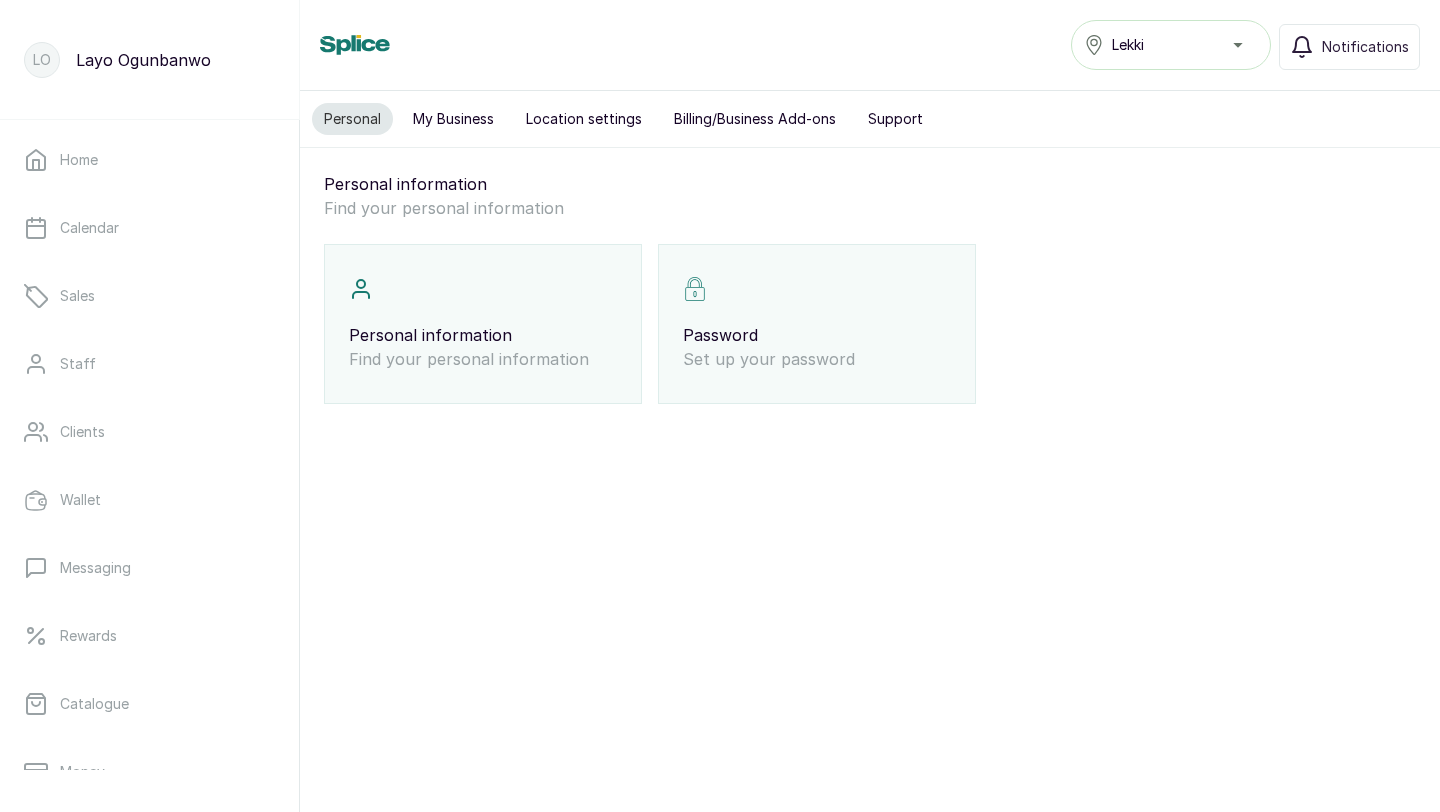 click on "Location settings" at bounding box center [584, 119] 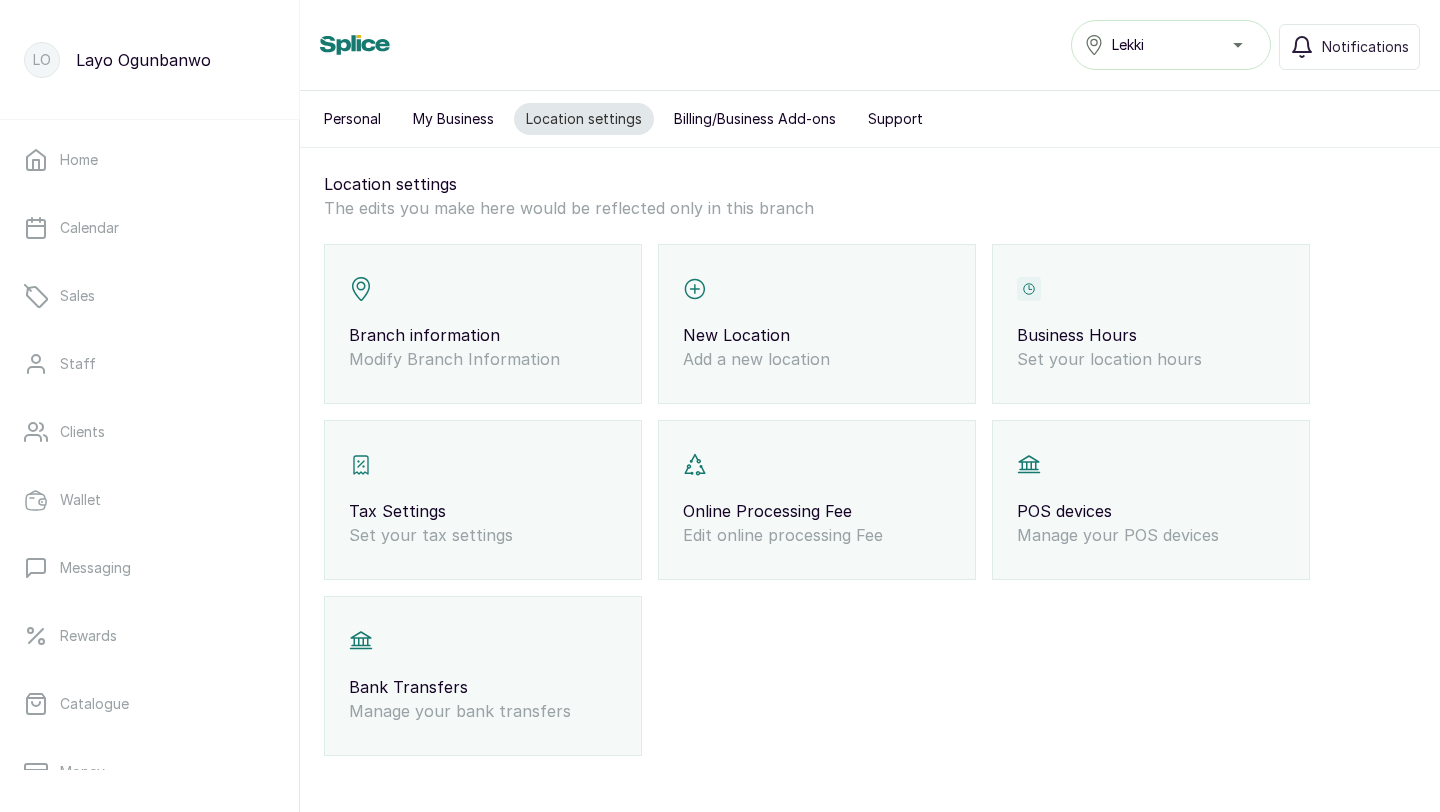 click on "Business Hours" at bounding box center [1151, 335] 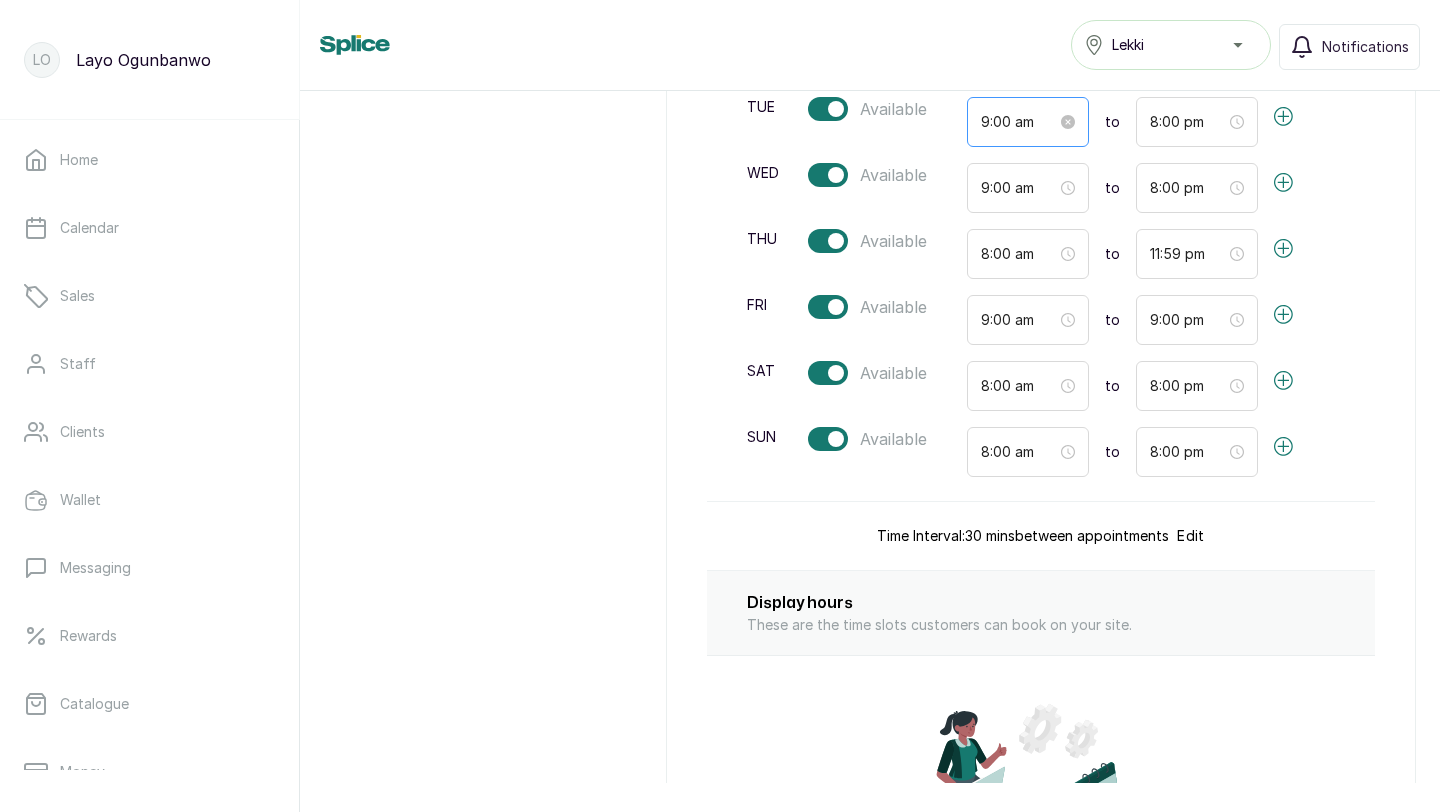scroll, scrollTop: 768, scrollLeft: 0, axis: vertical 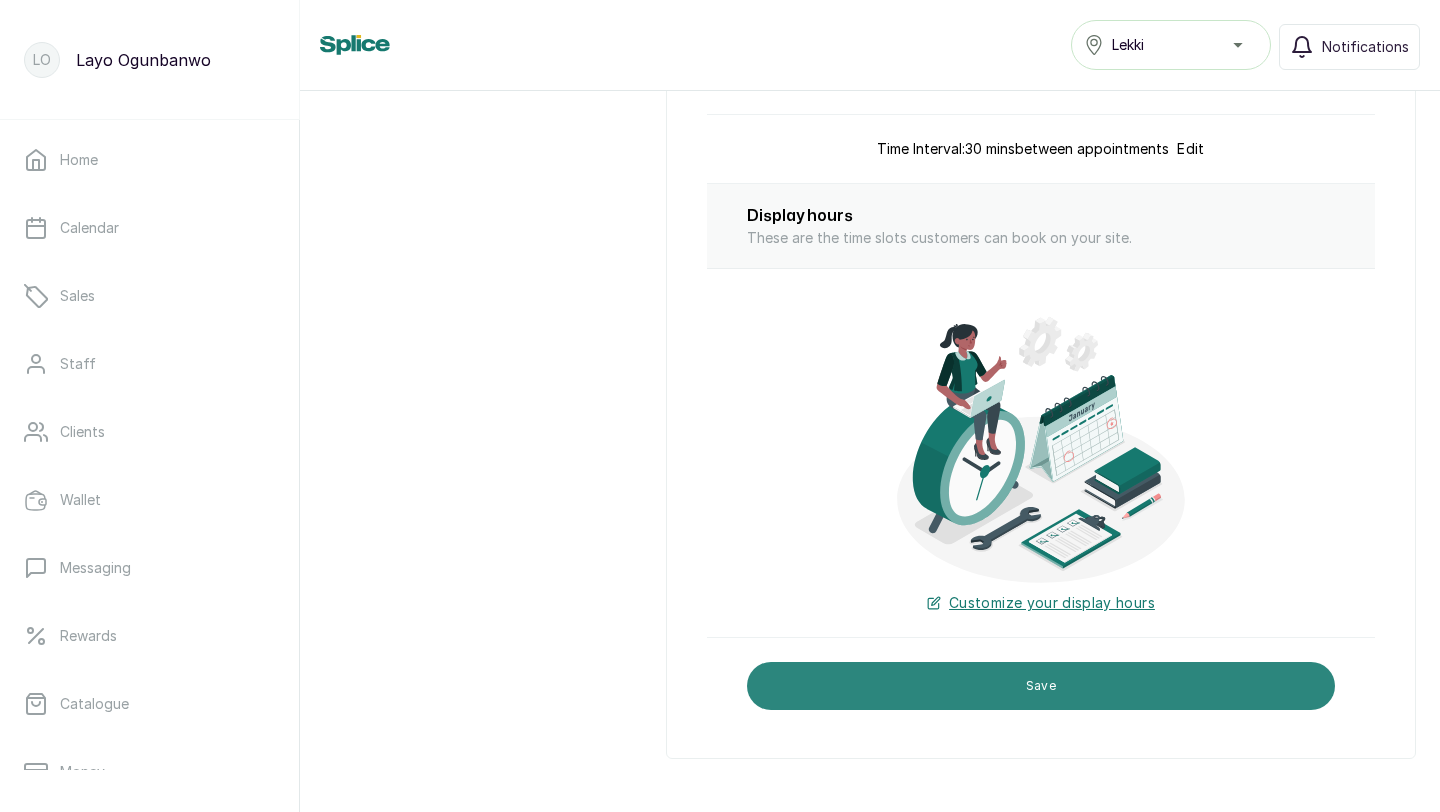 click on "Save" at bounding box center [1041, 686] 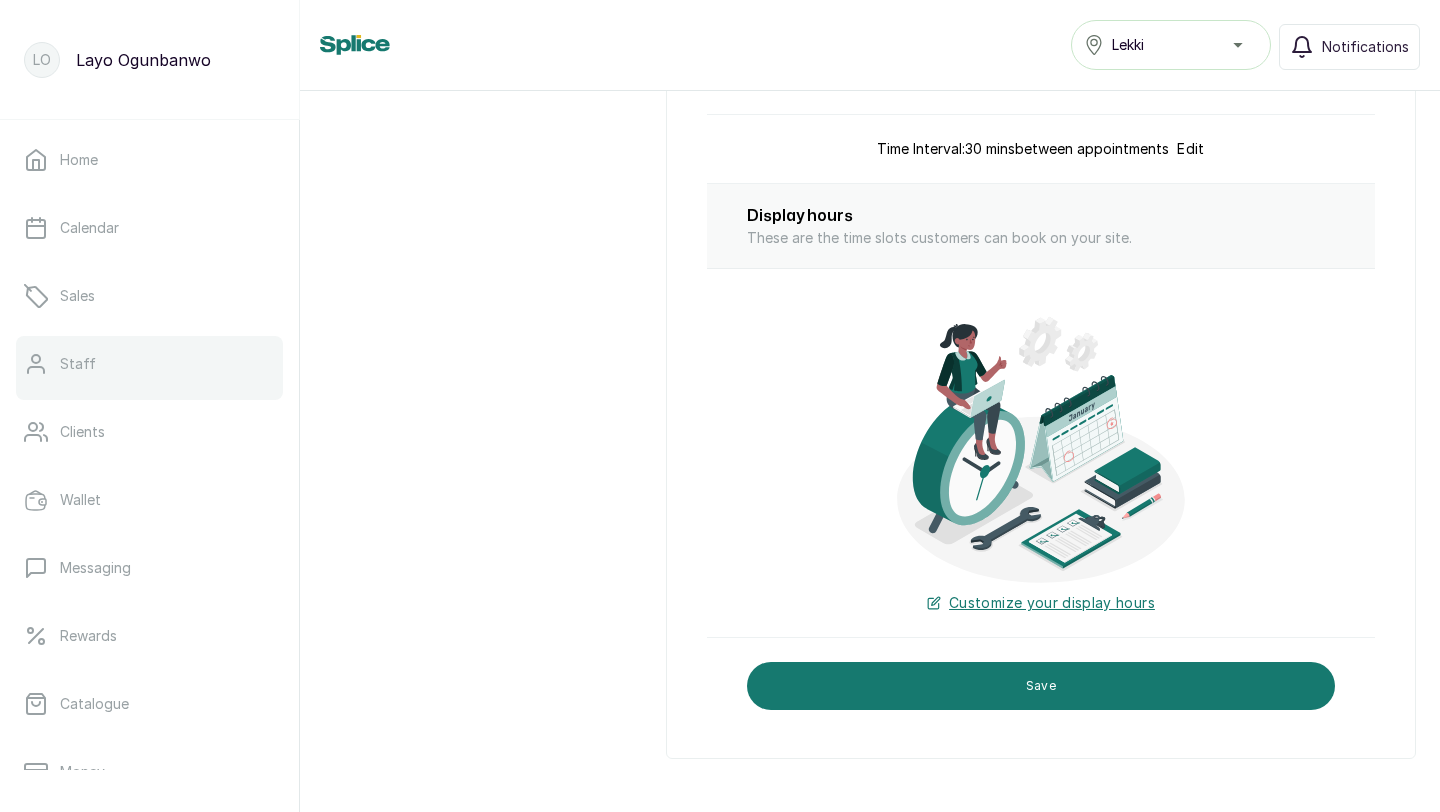 click on "Staff" at bounding box center [149, 364] 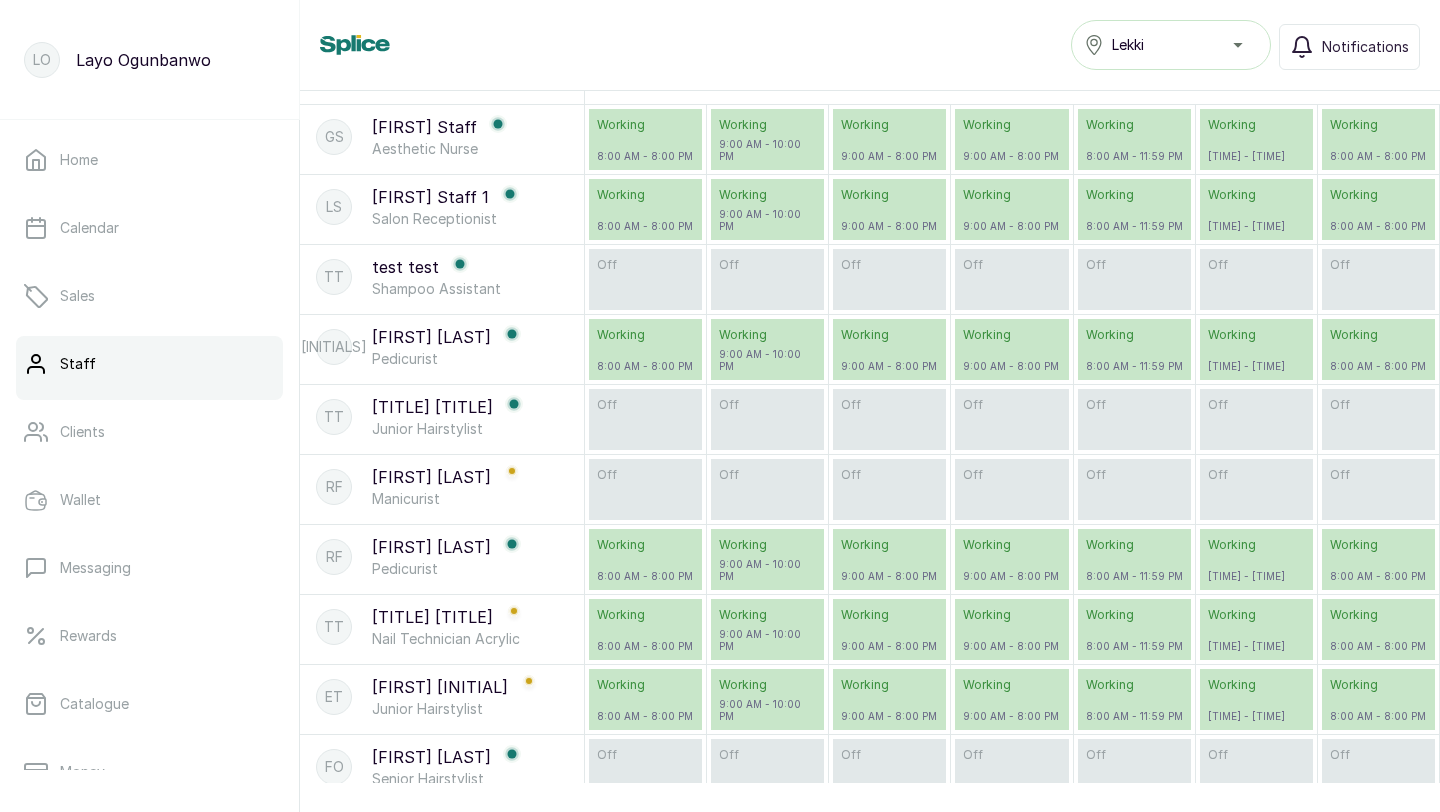 scroll, scrollTop: 0, scrollLeft: 0, axis: both 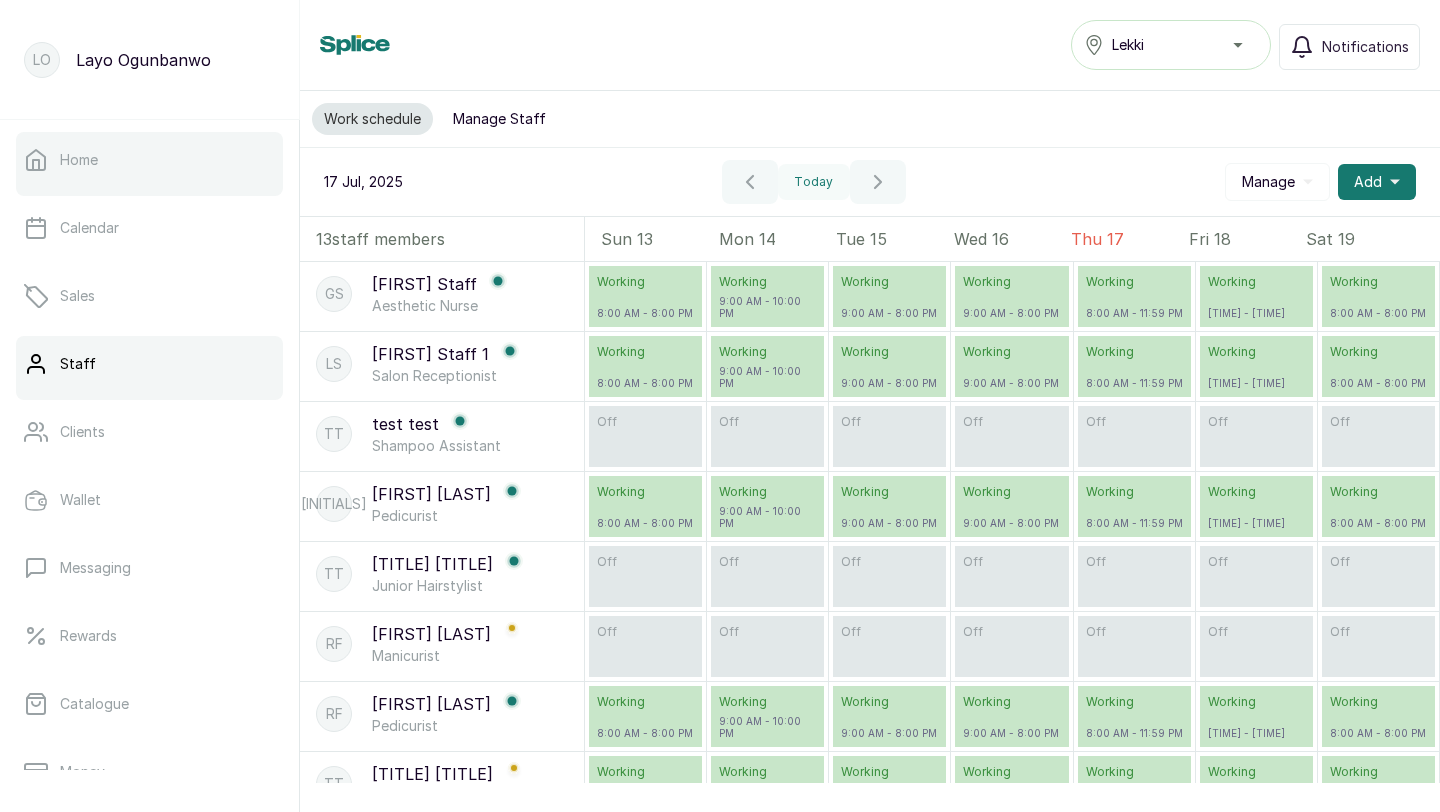 click on "Home" at bounding box center [149, 160] 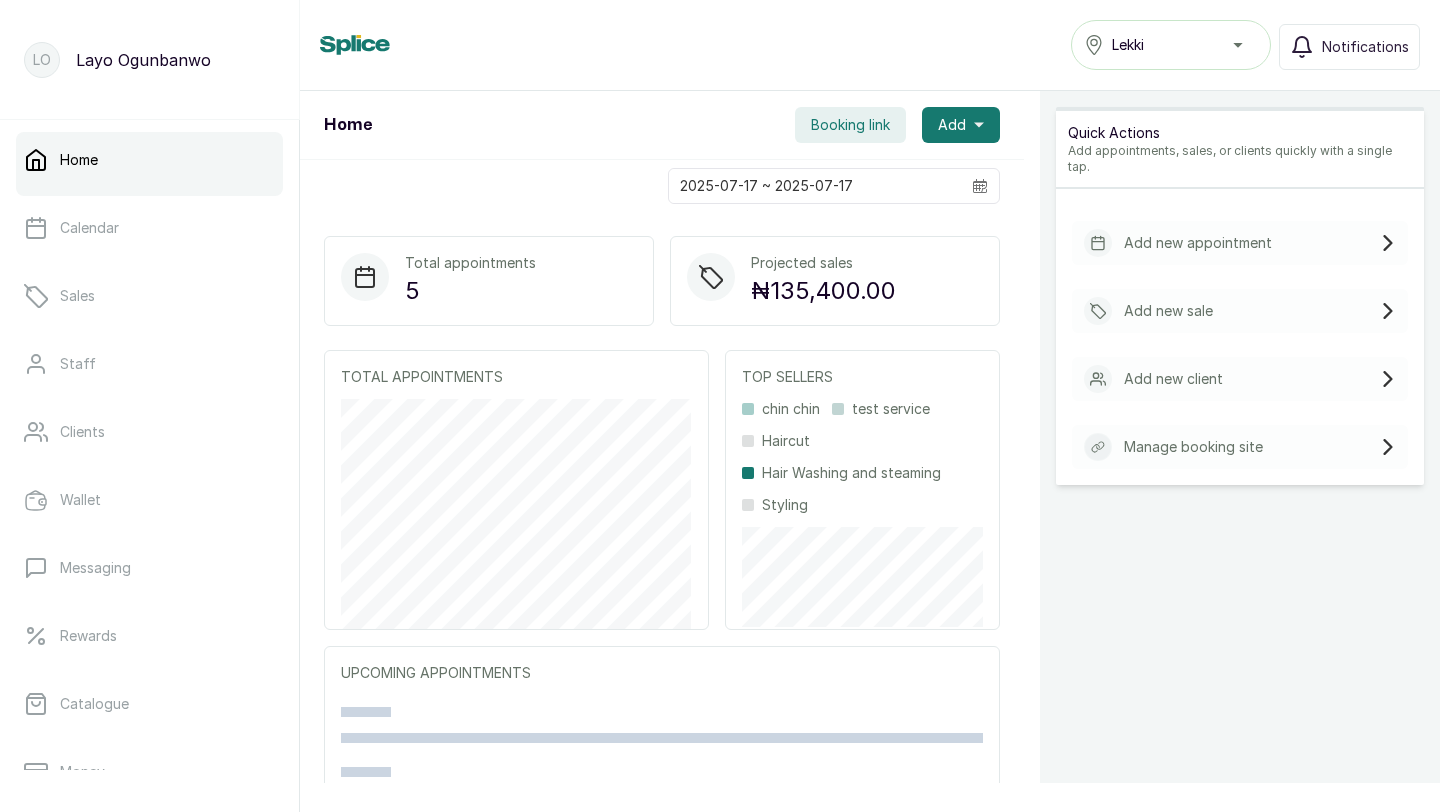 click on "Booking link" at bounding box center [850, 125] 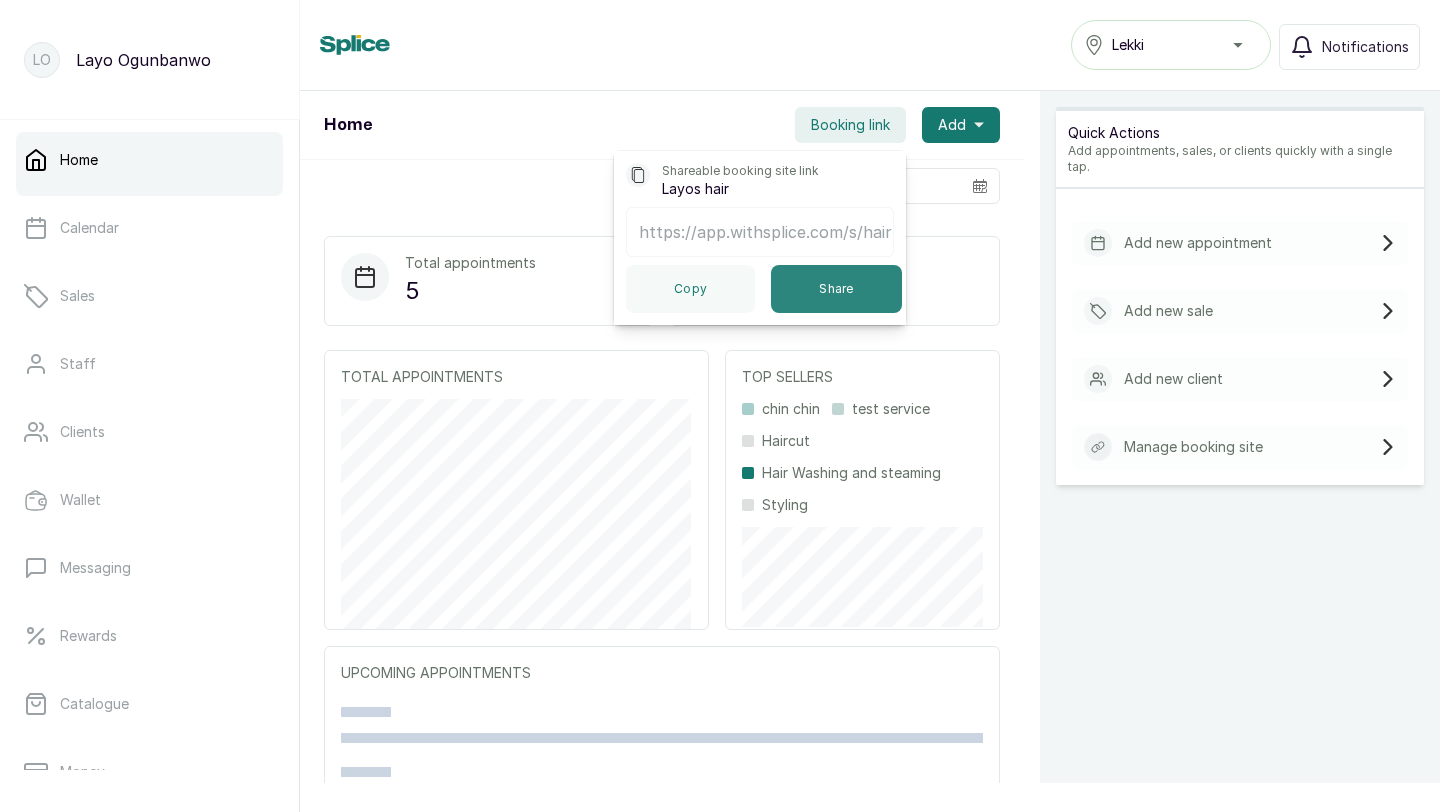click on "Share" at bounding box center [836, 289] 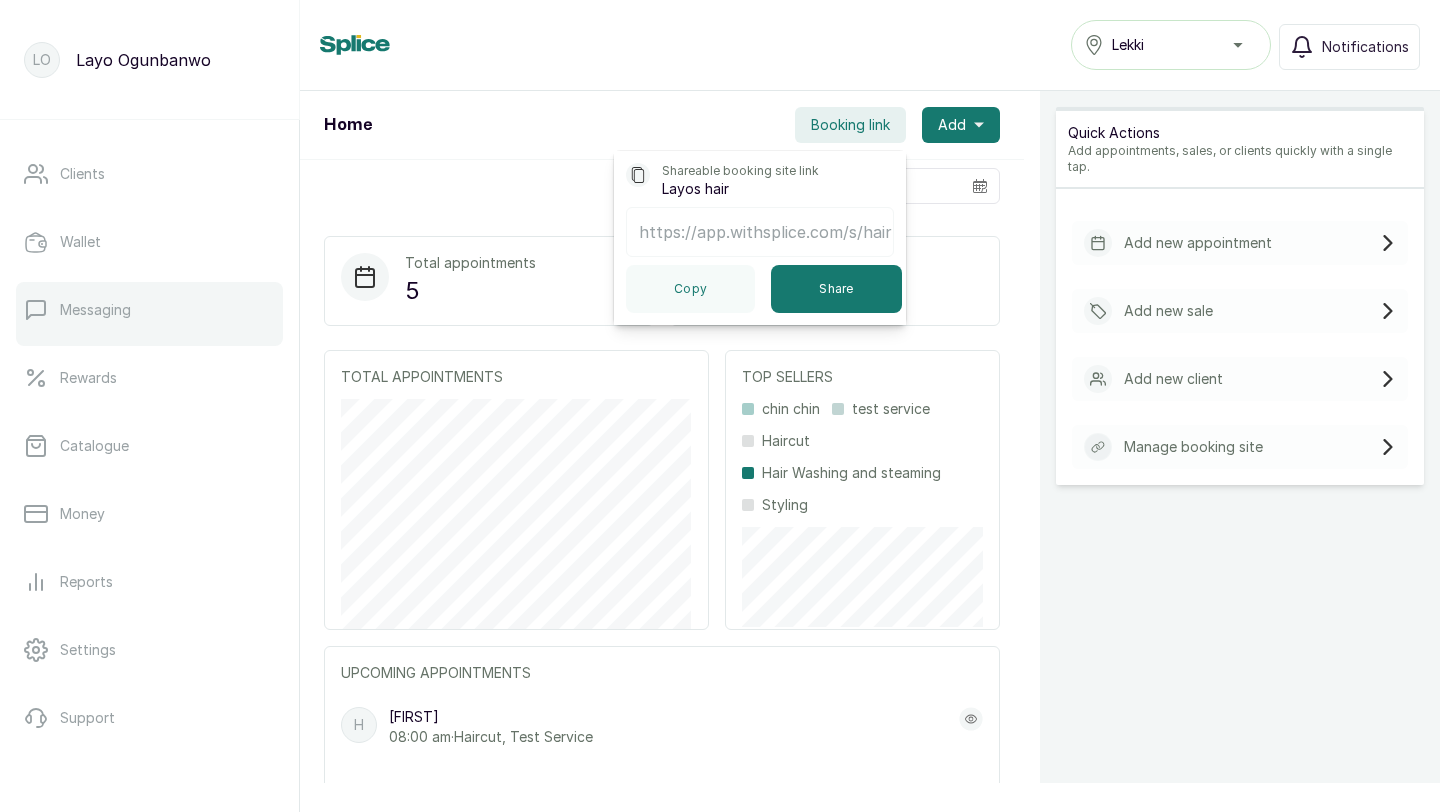 scroll, scrollTop: 324, scrollLeft: 0, axis: vertical 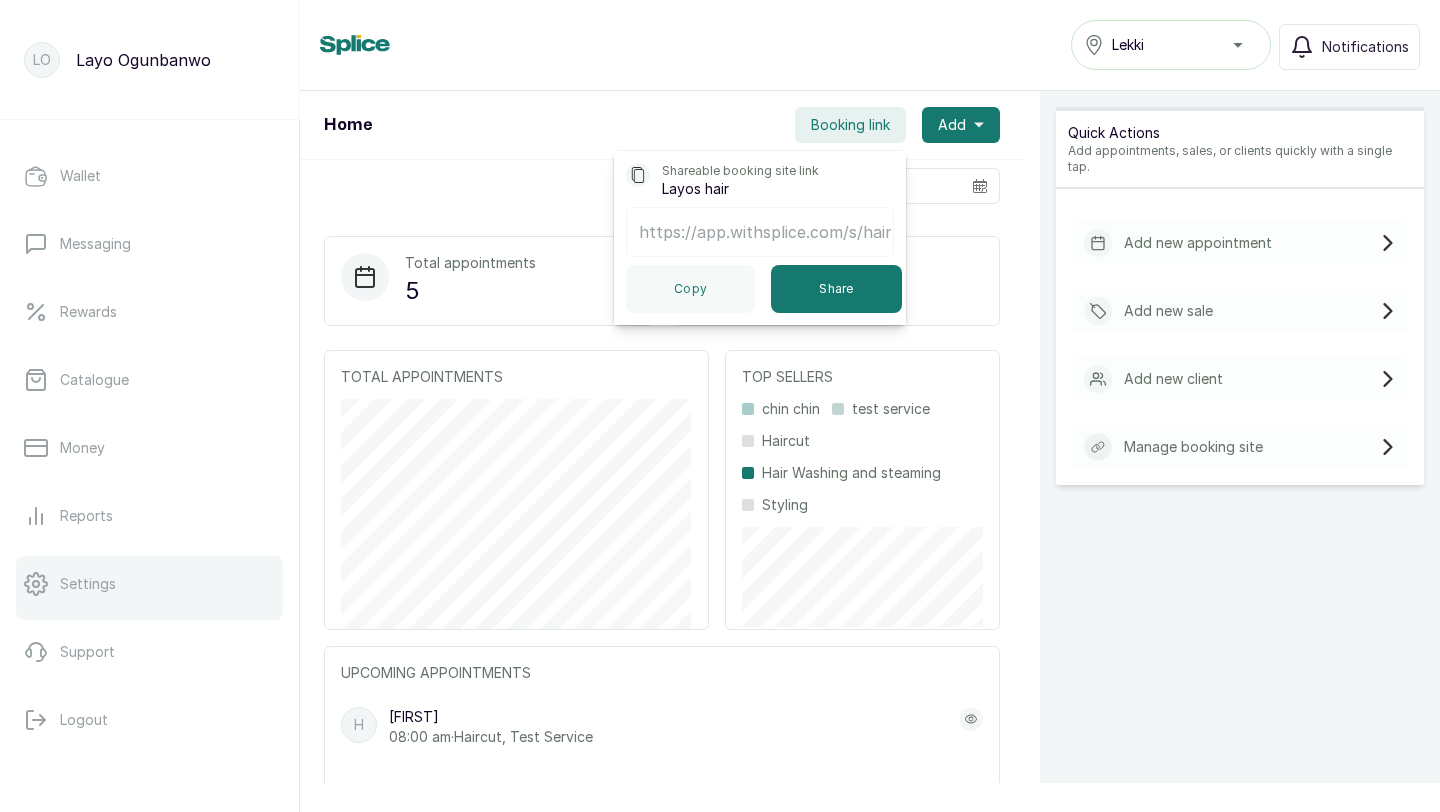 click on "Settings" at bounding box center (149, 584) 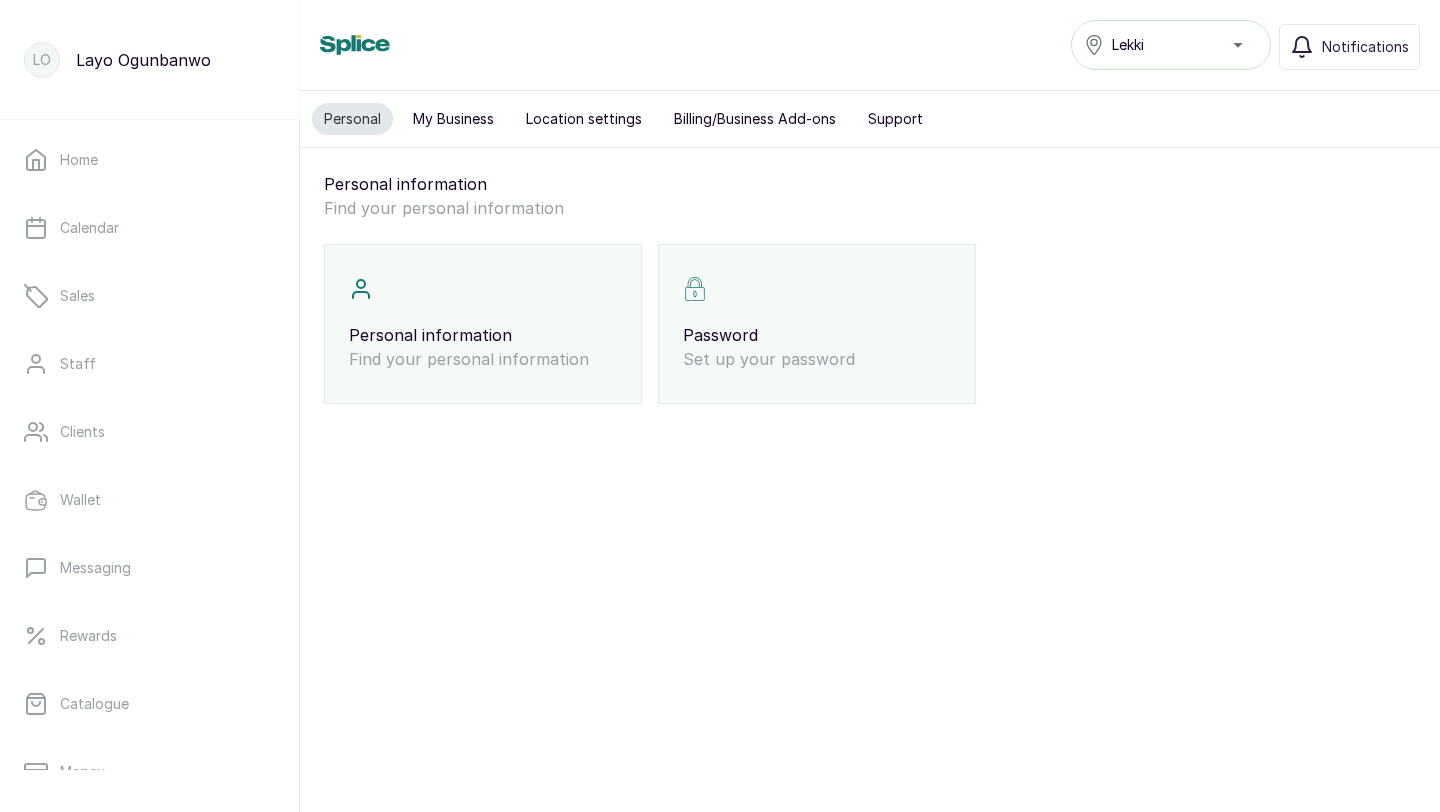 click on "My Business" at bounding box center [453, 119] 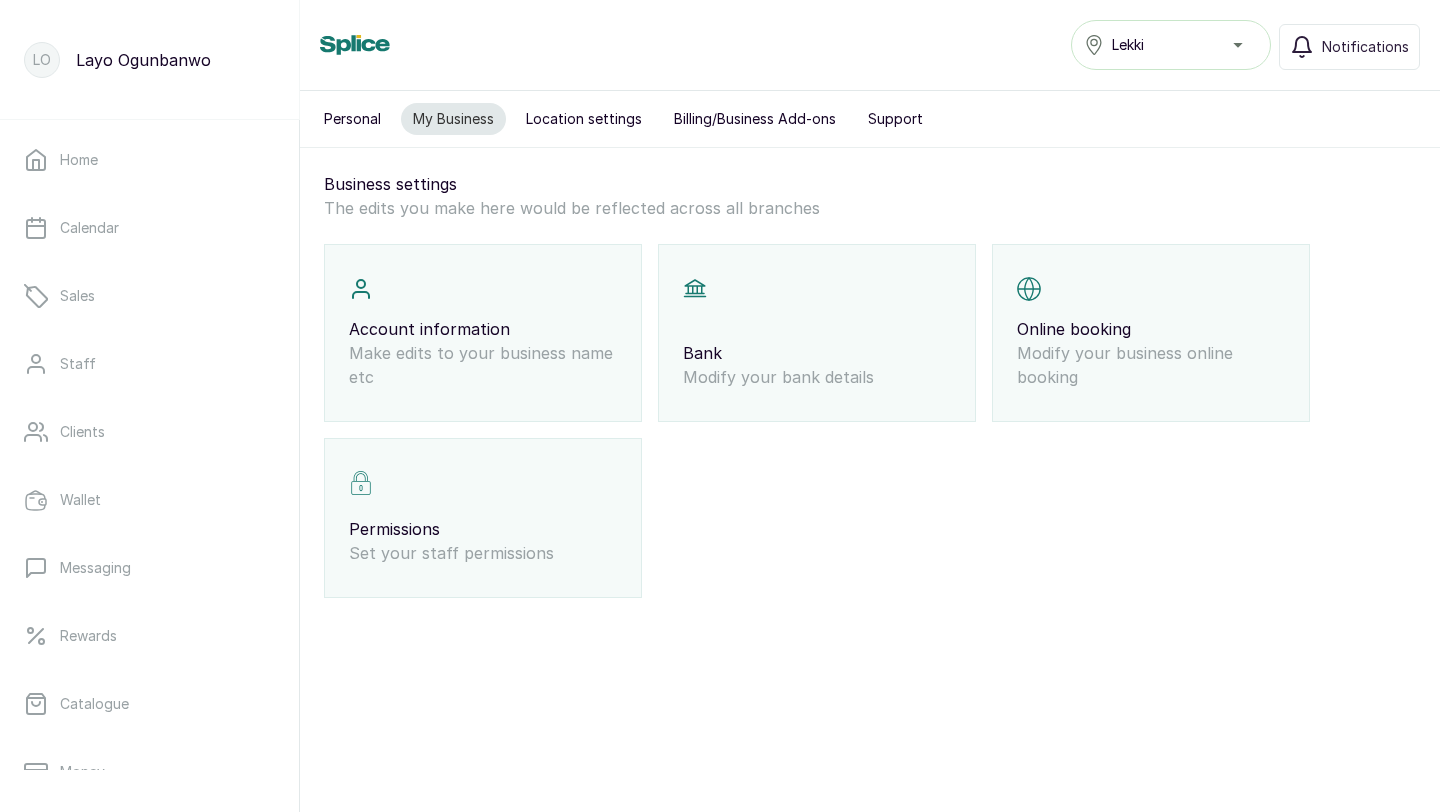 click on "Location settings" at bounding box center [584, 119] 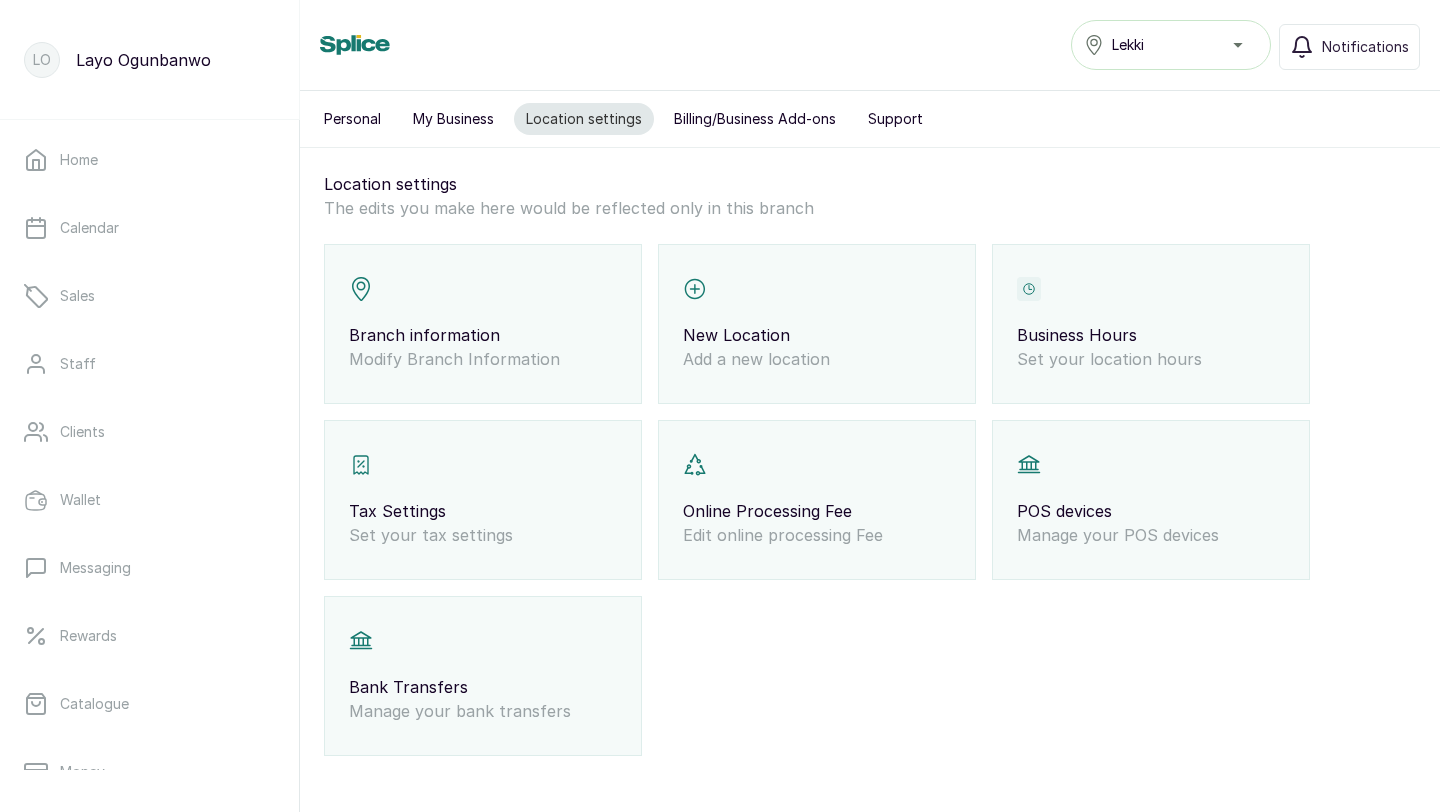 click on "Business Hours Set your location hours" at bounding box center (1151, 324) 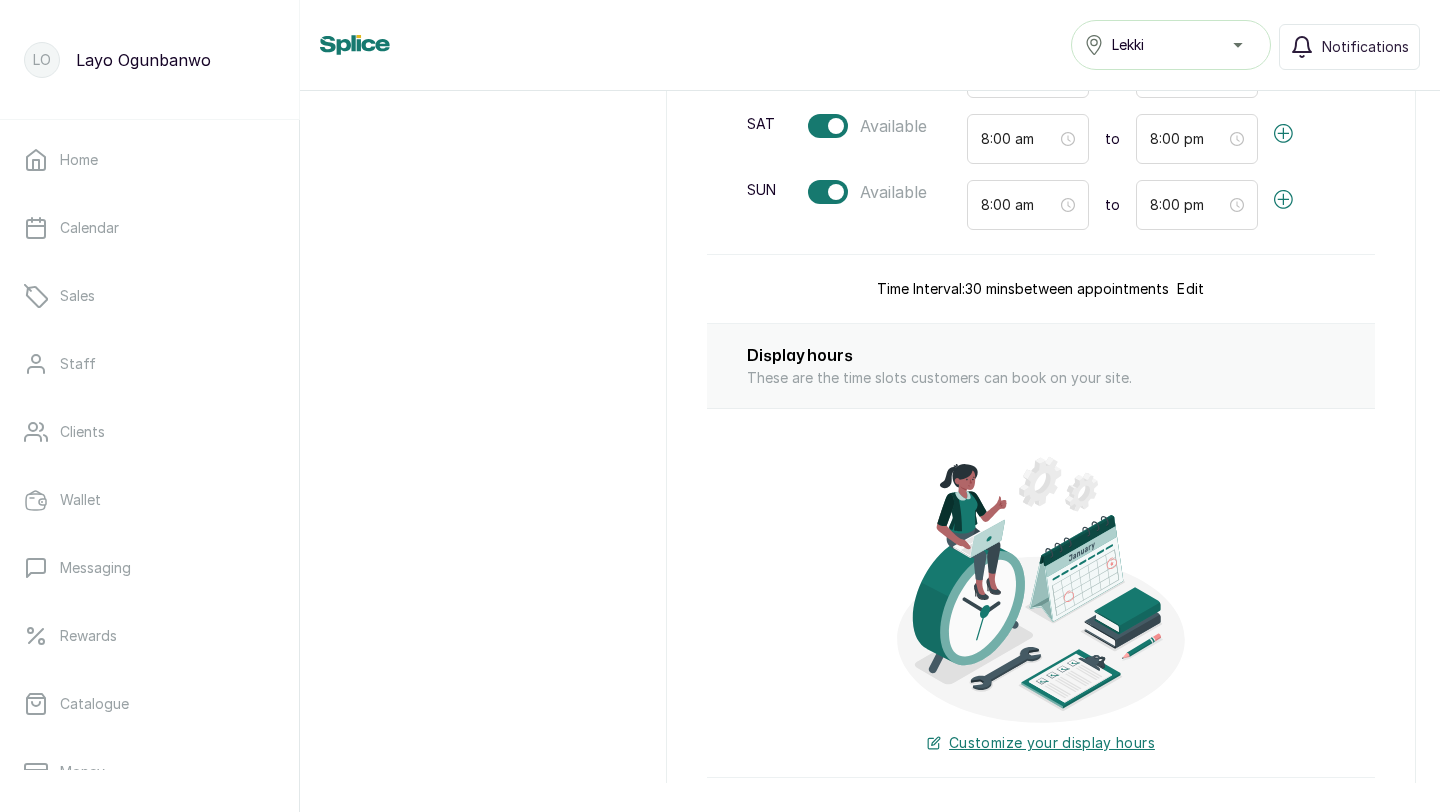 scroll, scrollTop: 768, scrollLeft: 0, axis: vertical 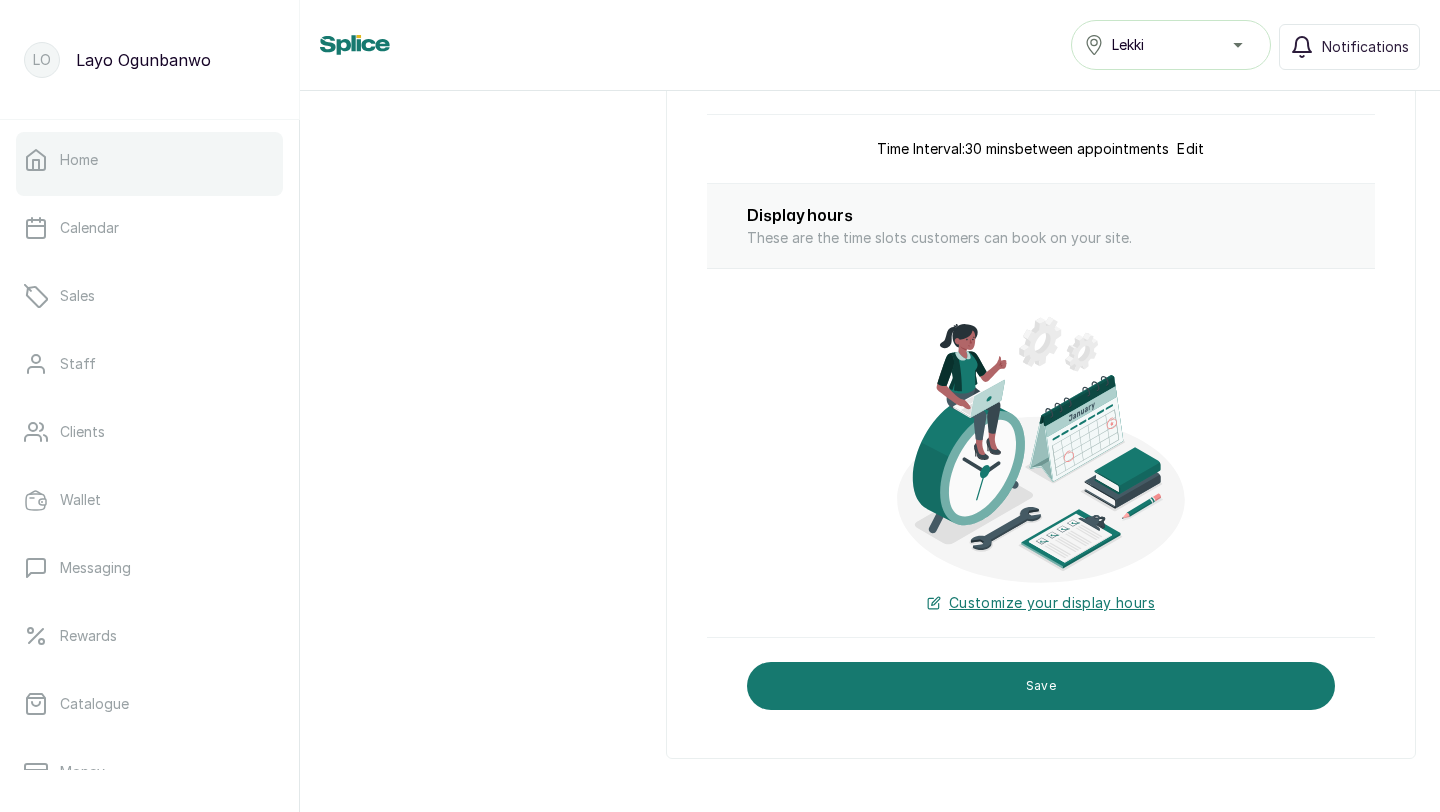 click on "Home" at bounding box center (149, 160) 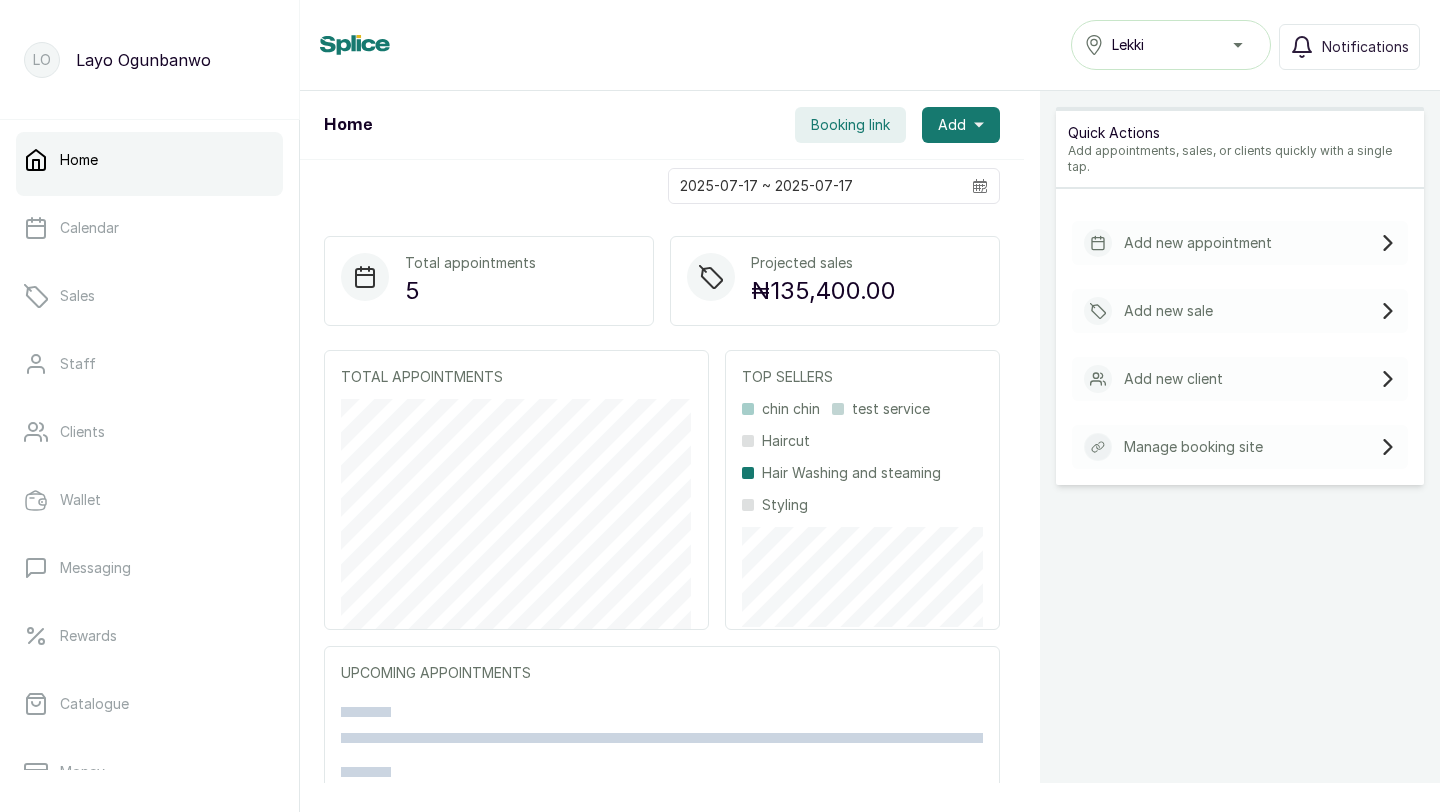 click on "Booking link" at bounding box center (850, 125) 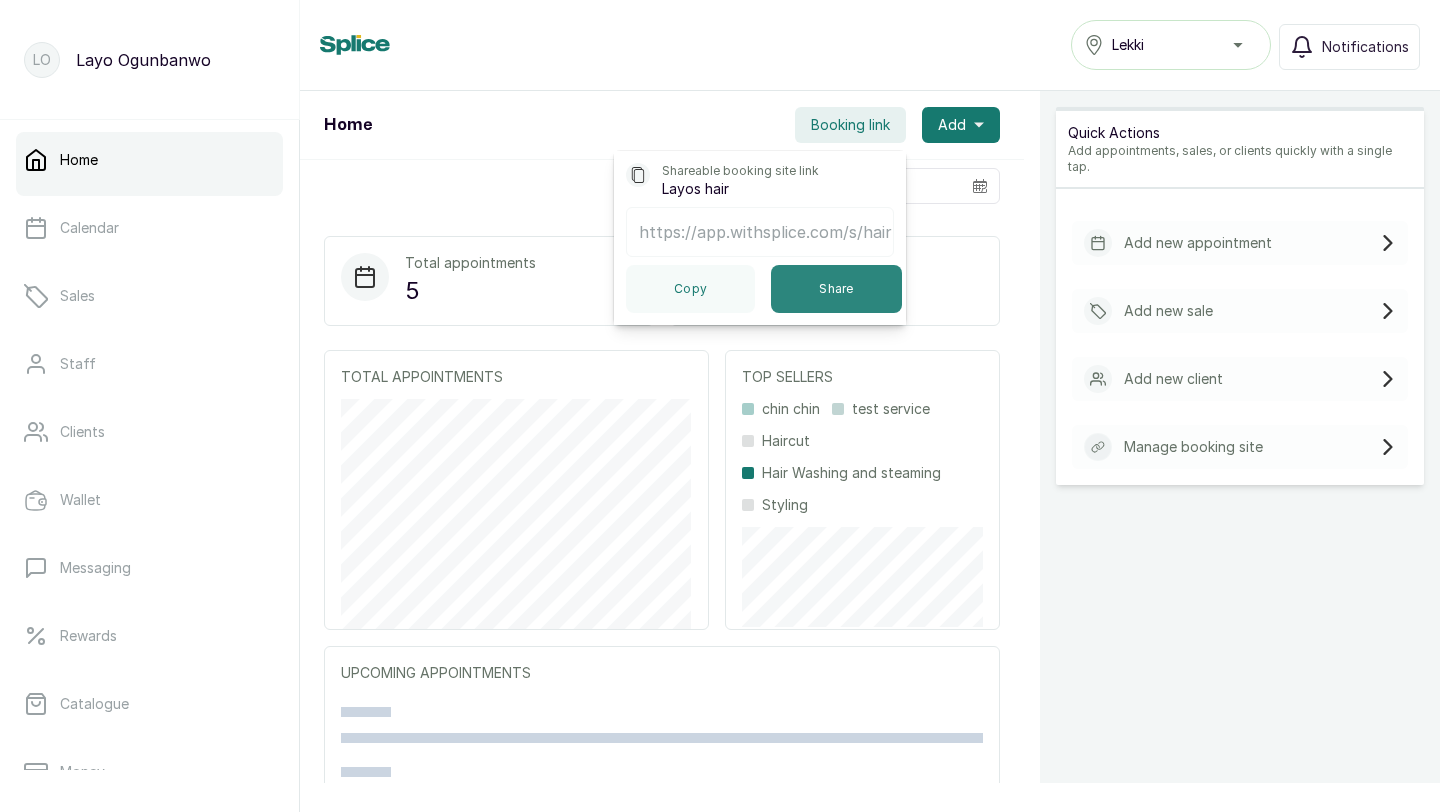 click on "Share" at bounding box center [836, 289] 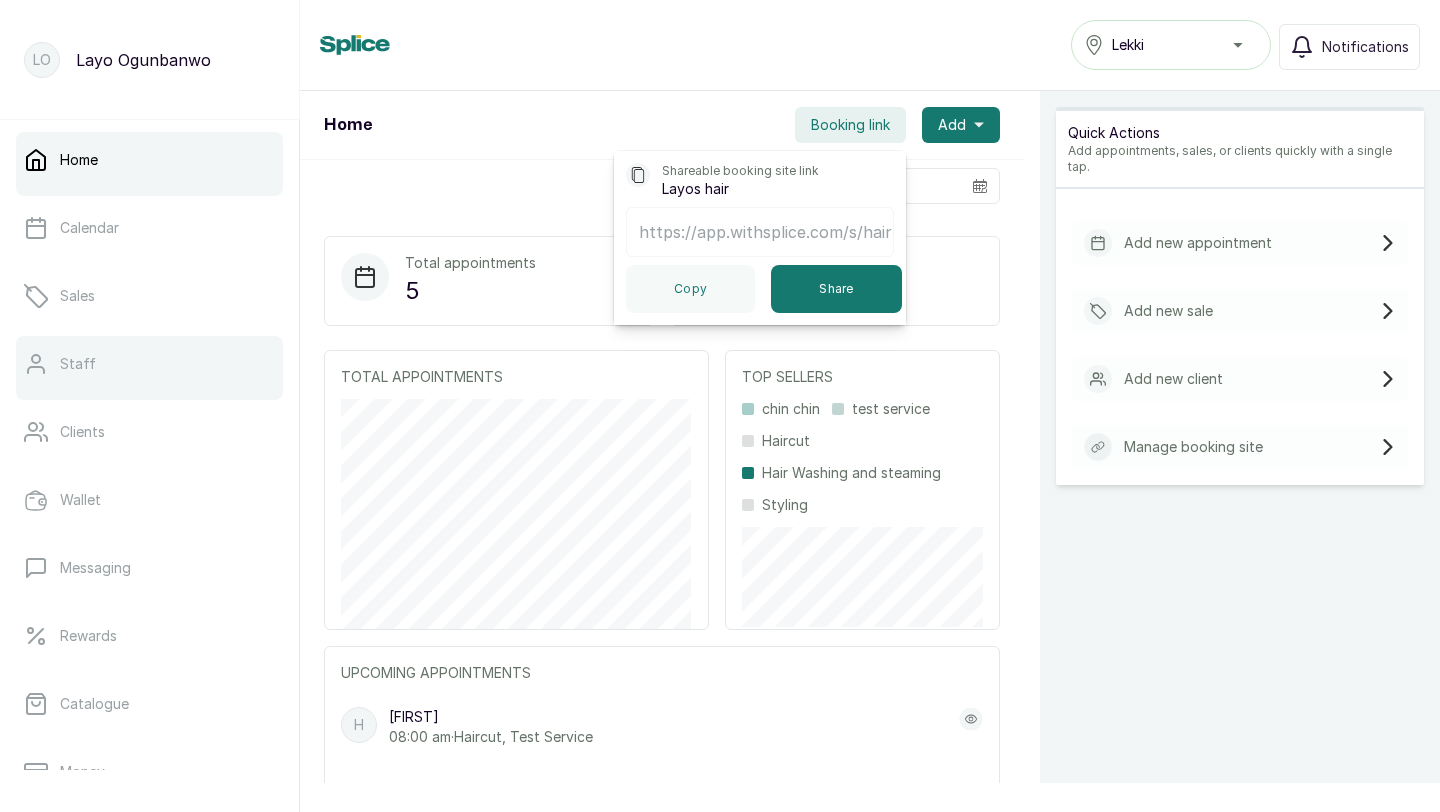 click on "Staff" at bounding box center [149, 364] 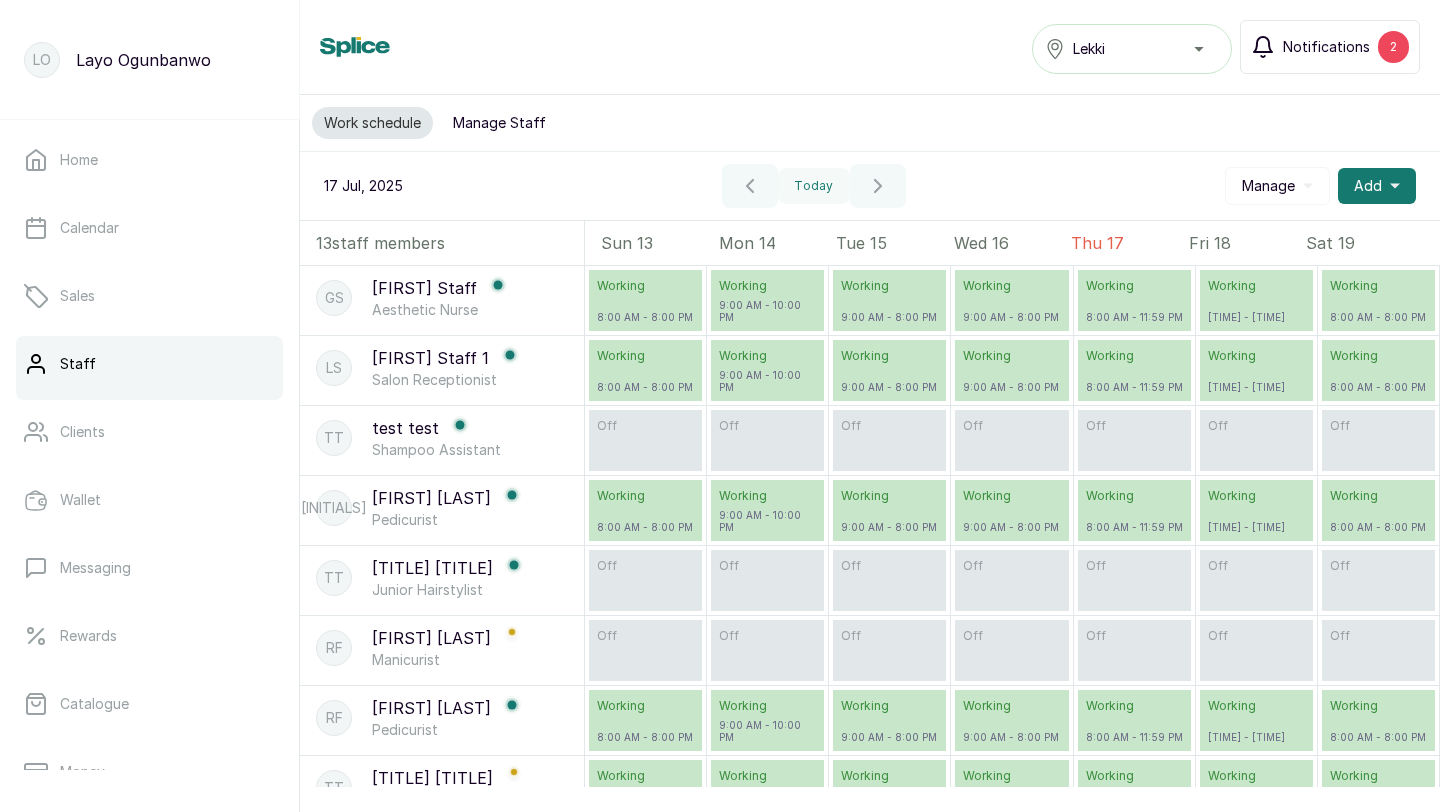 click on "Notifications 2" at bounding box center [1330, 47] 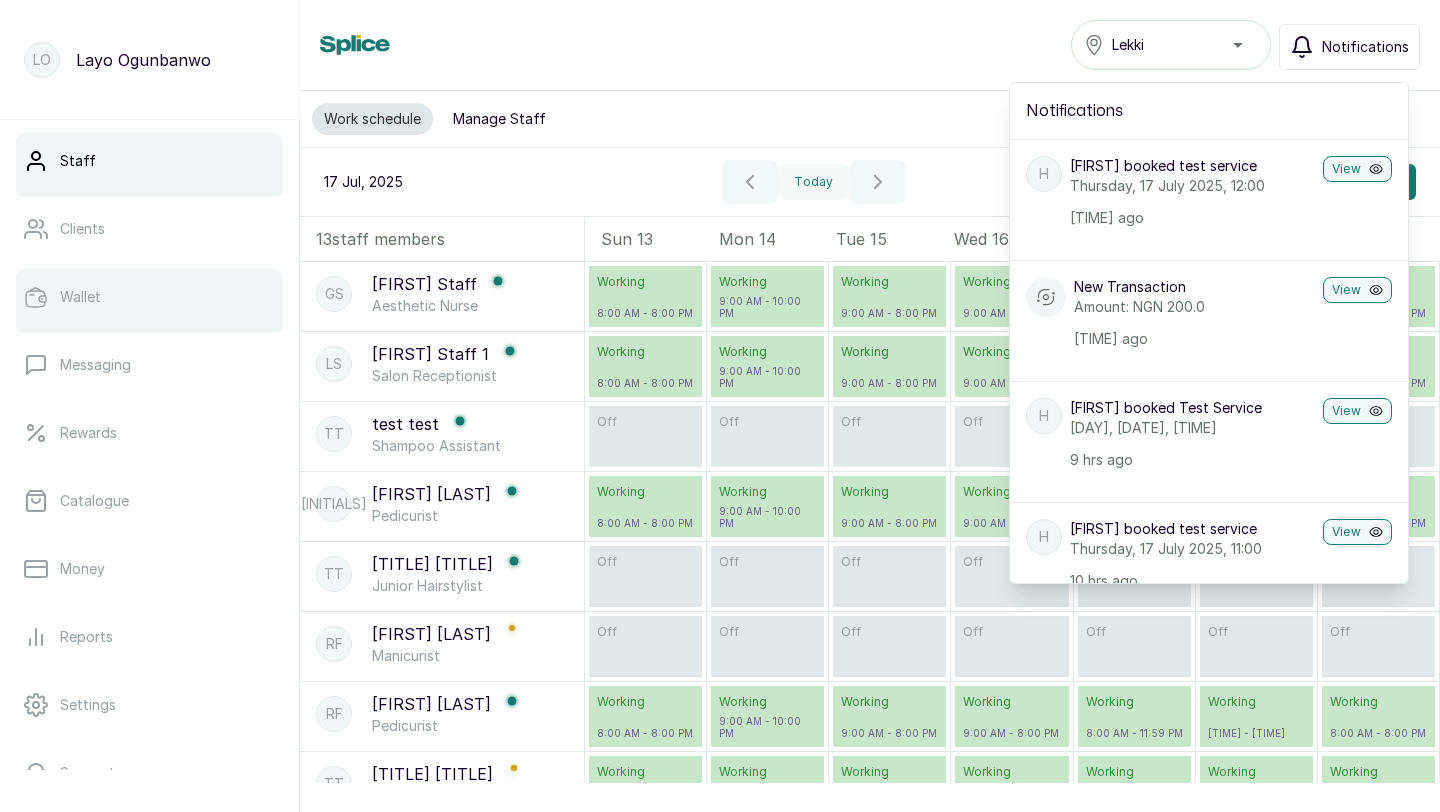 scroll, scrollTop: 324, scrollLeft: 0, axis: vertical 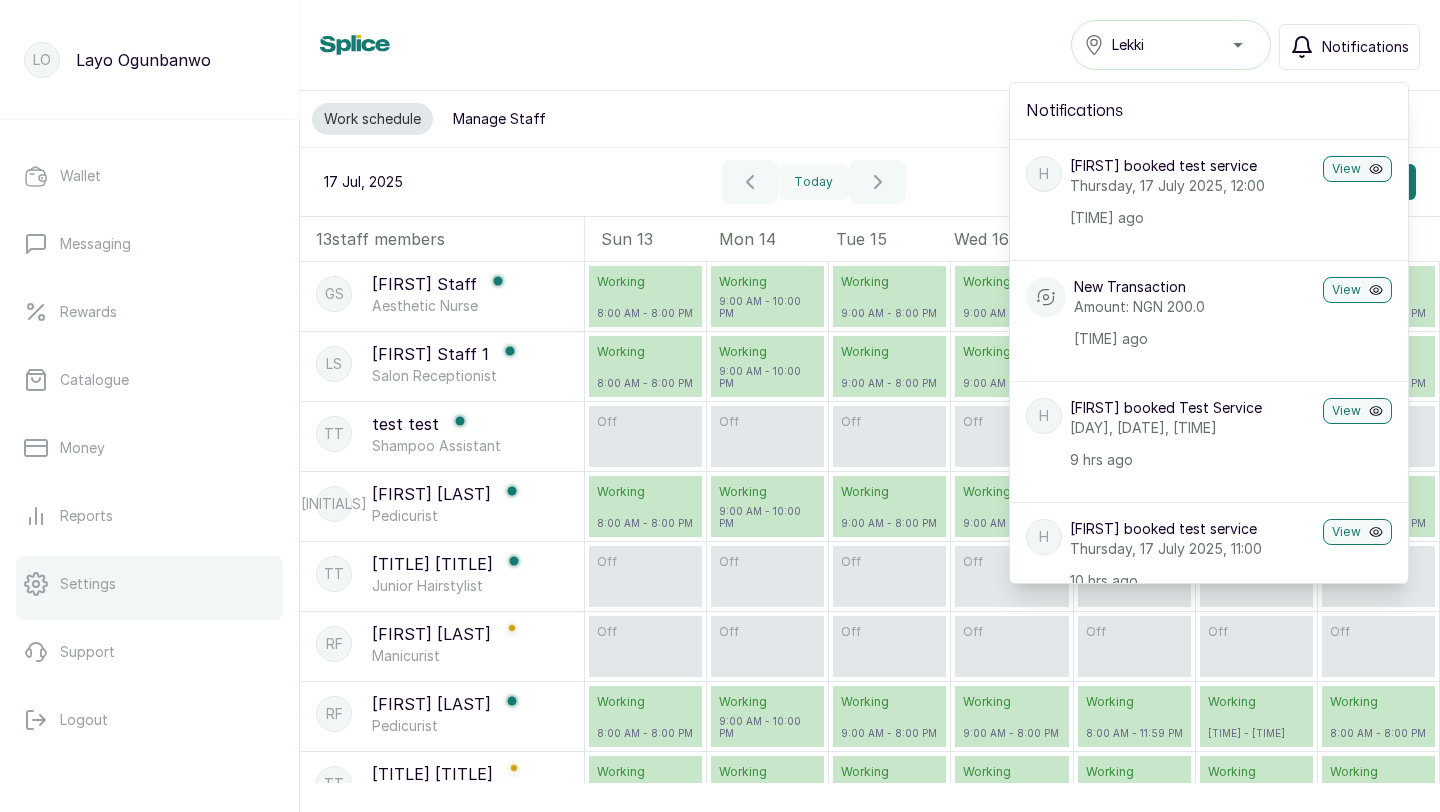 click on "Settings" at bounding box center [88, 584] 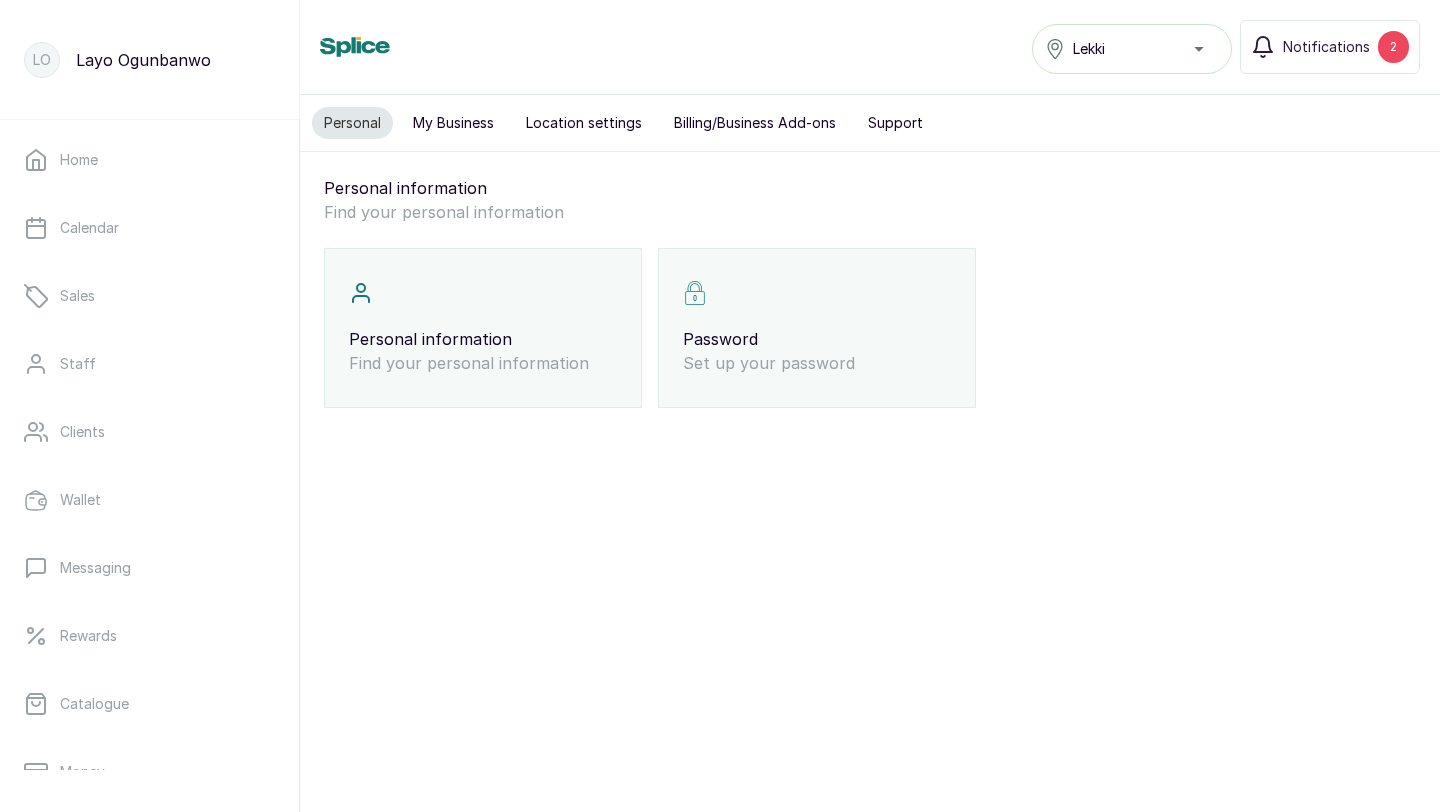 click on "Location settings" at bounding box center (584, 123) 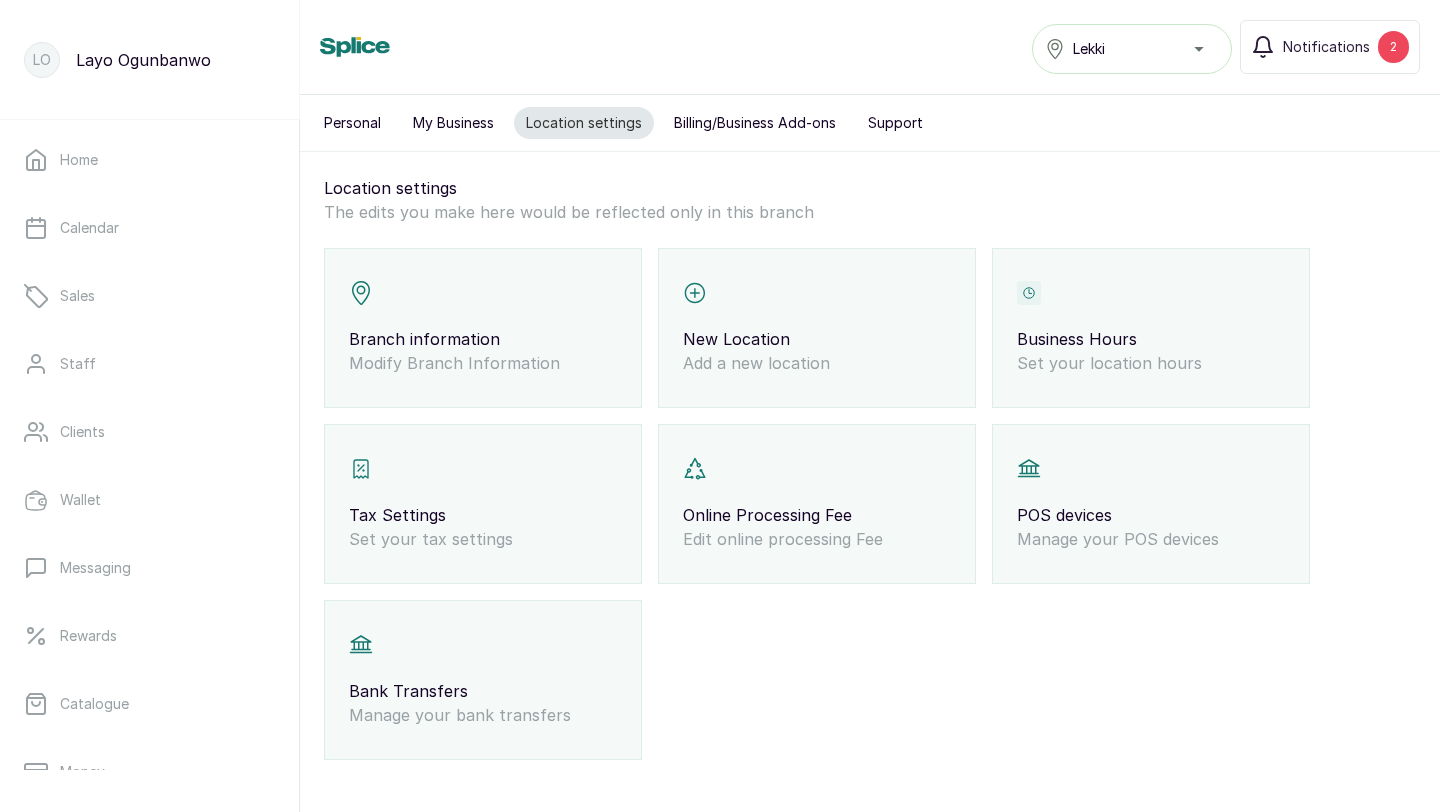 click on "My Business" at bounding box center [453, 123] 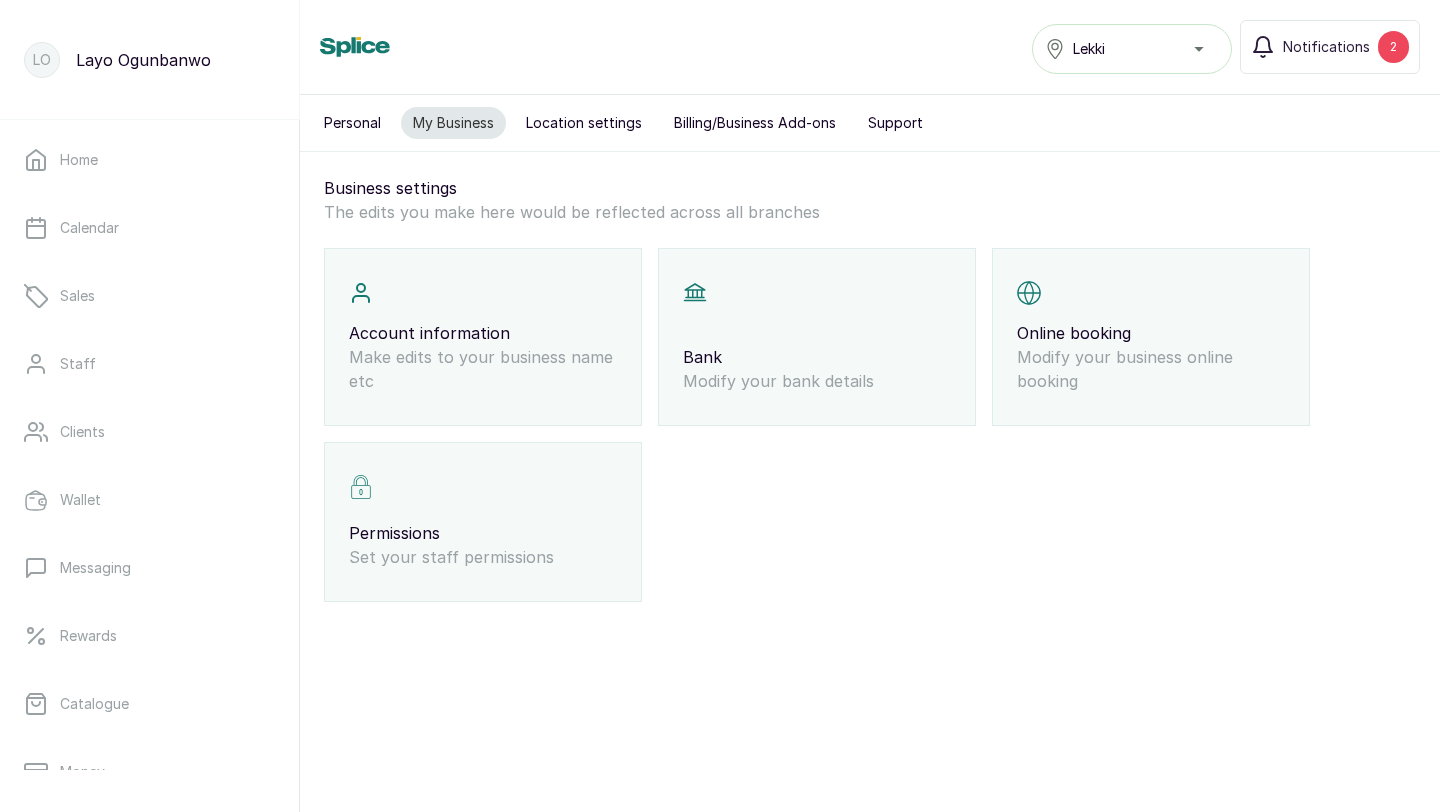 click on "Online booking" at bounding box center (1151, 333) 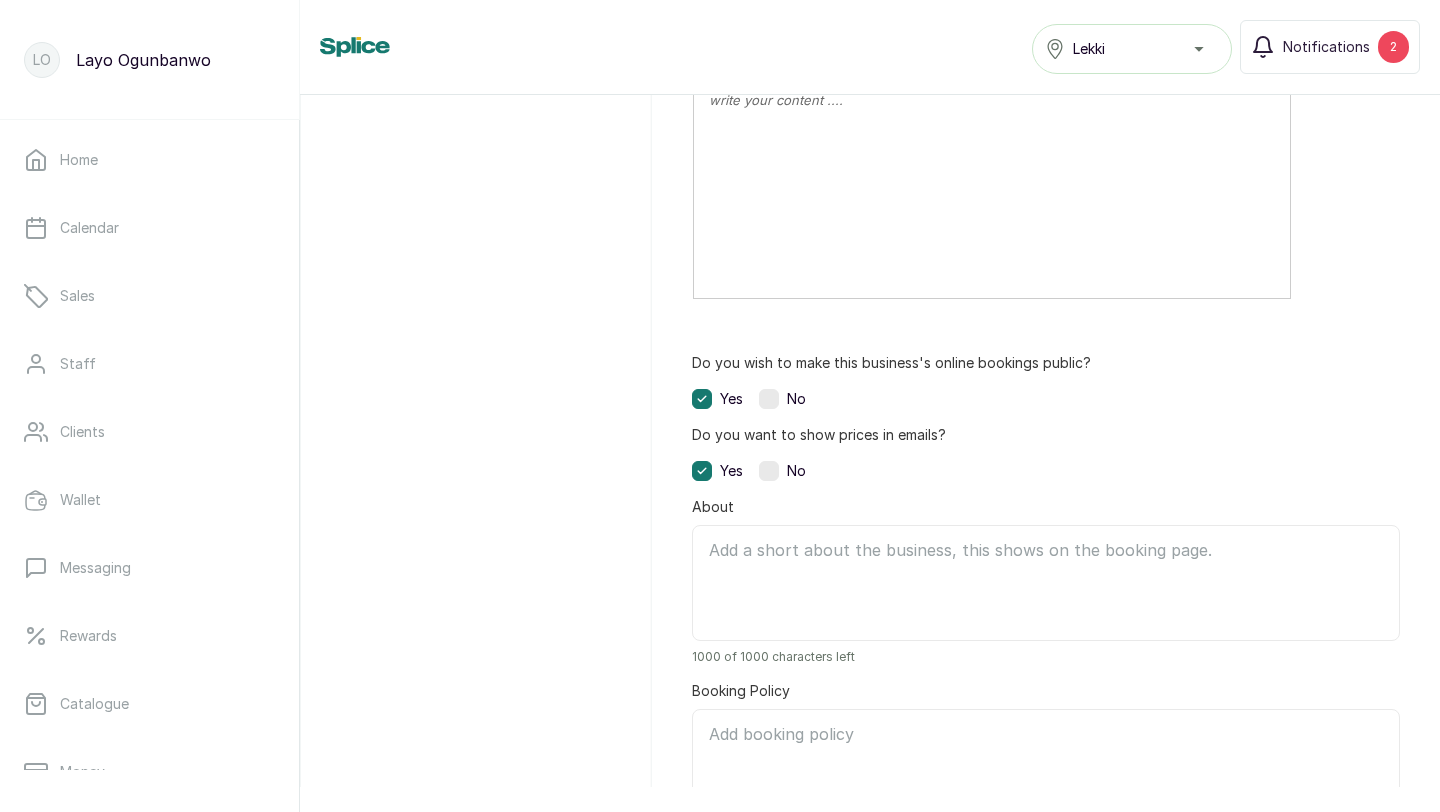 scroll, scrollTop: 1719, scrollLeft: 0, axis: vertical 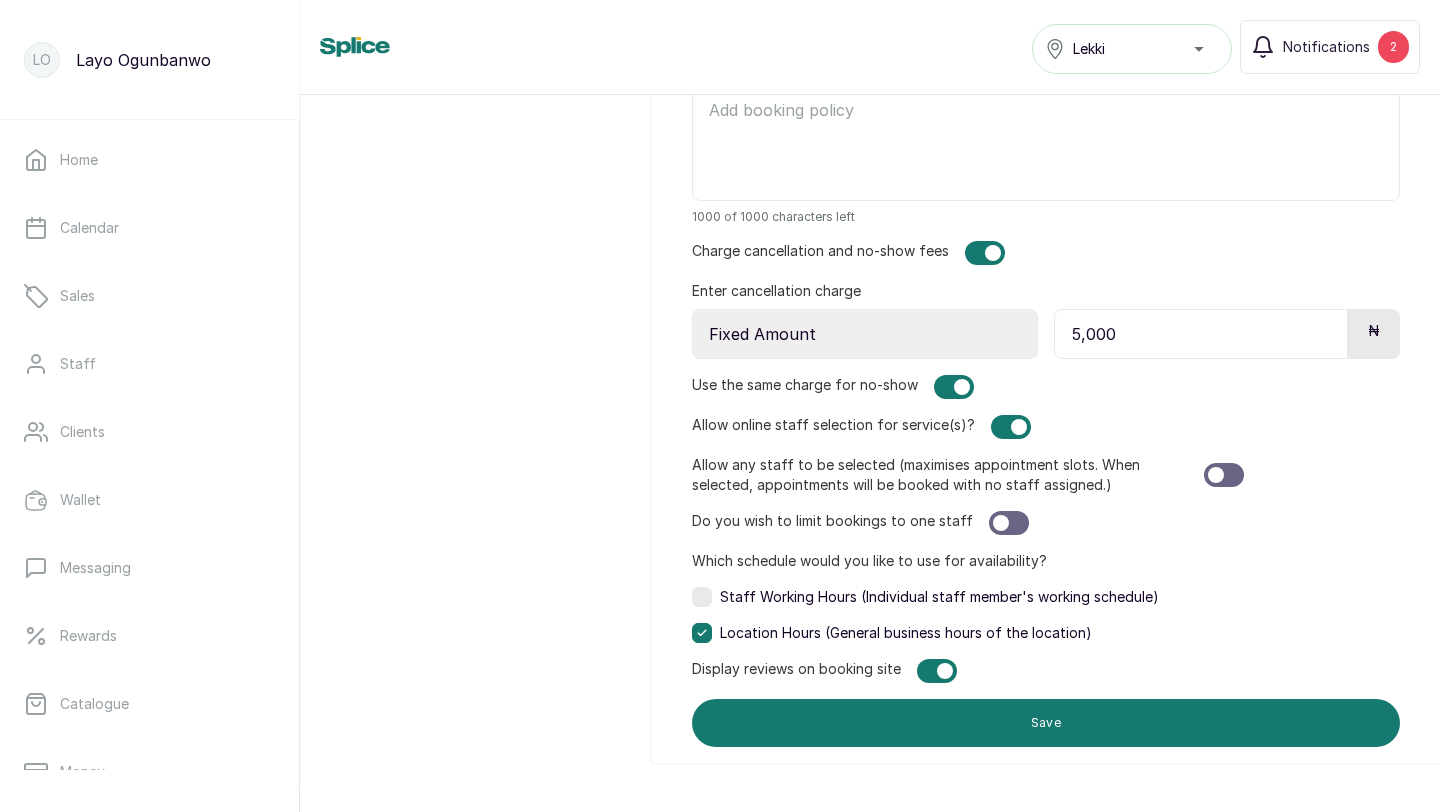 click at bounding box center [1019, 427] 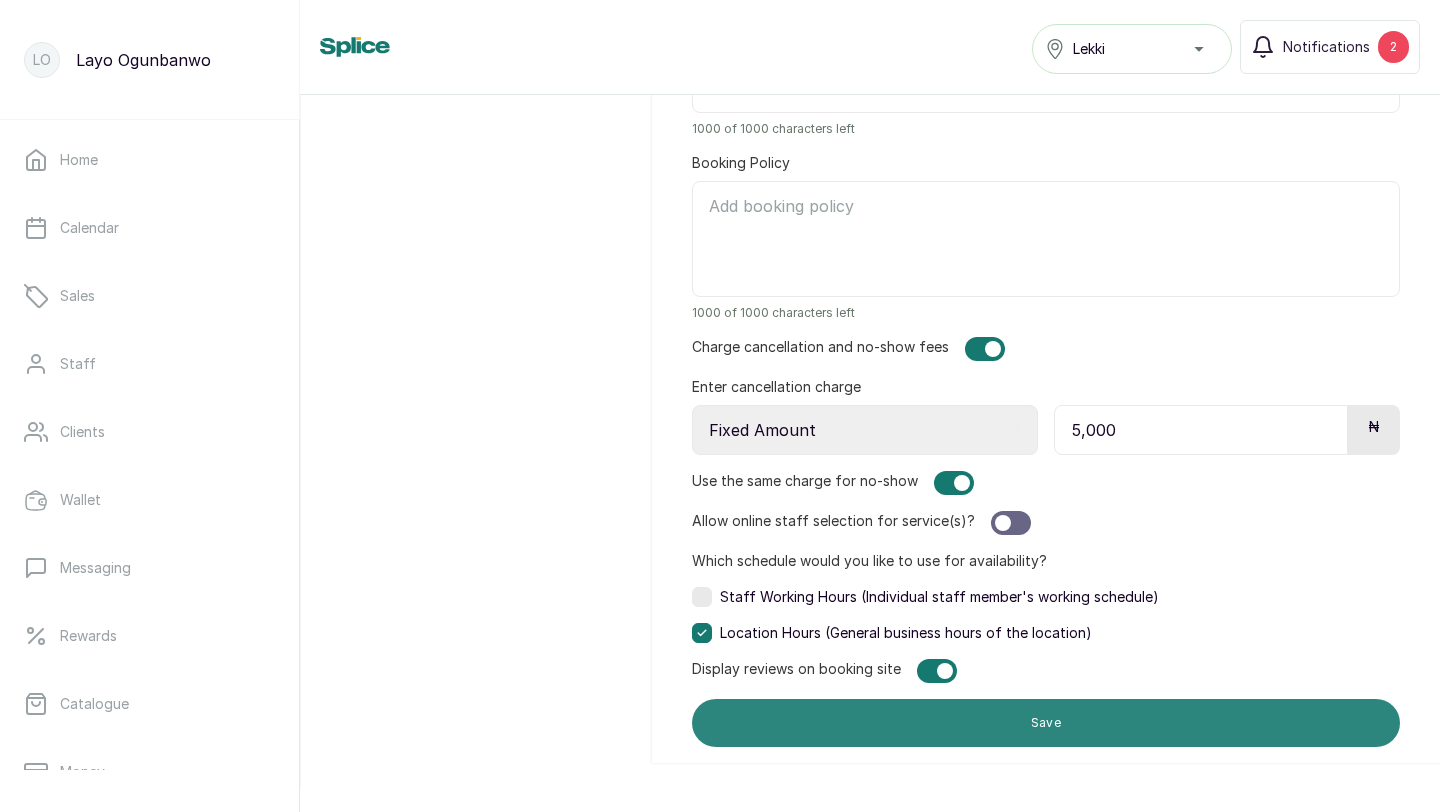 click on "Save" at bounding box center [1046, 723] 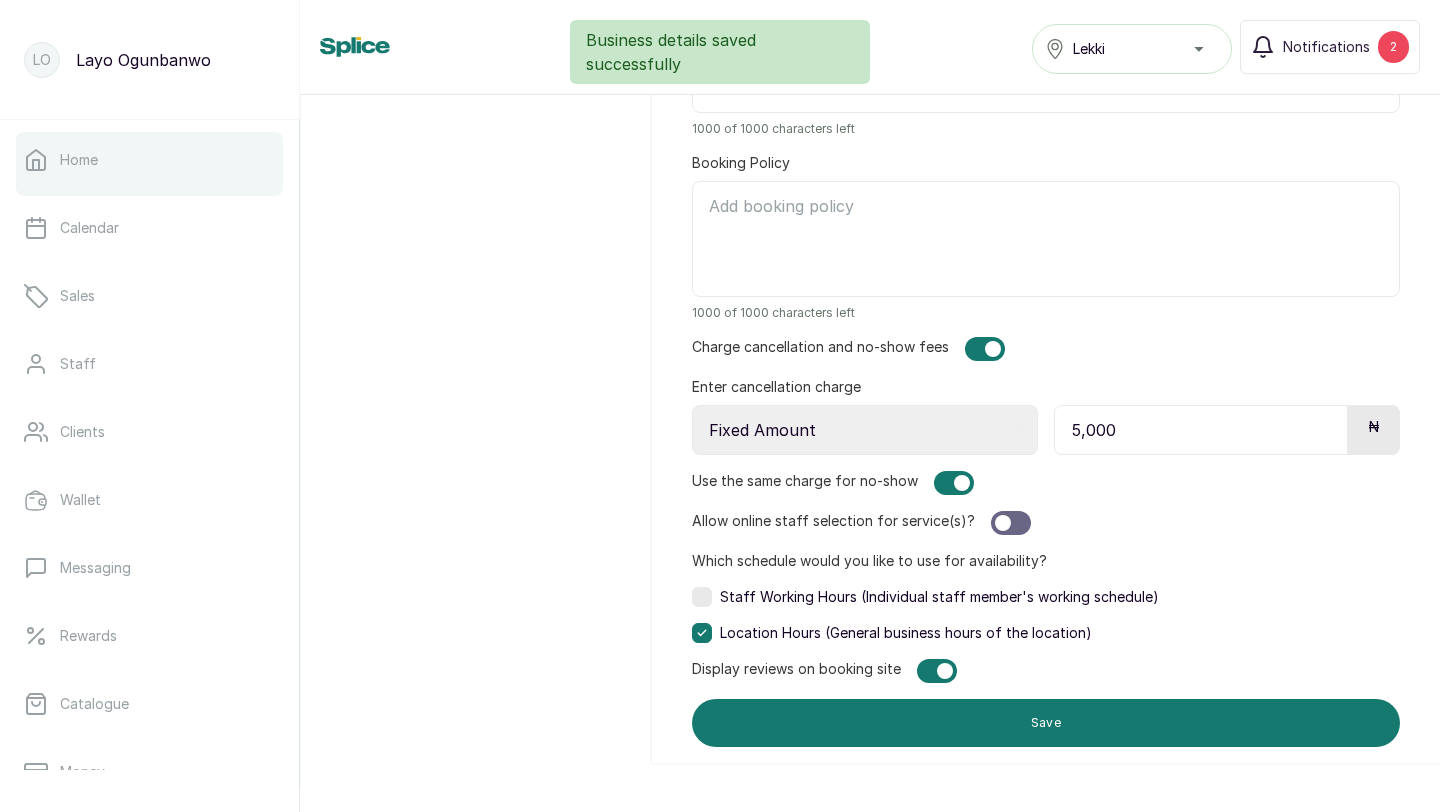 click on "Home" at bounding box center (149, 160) 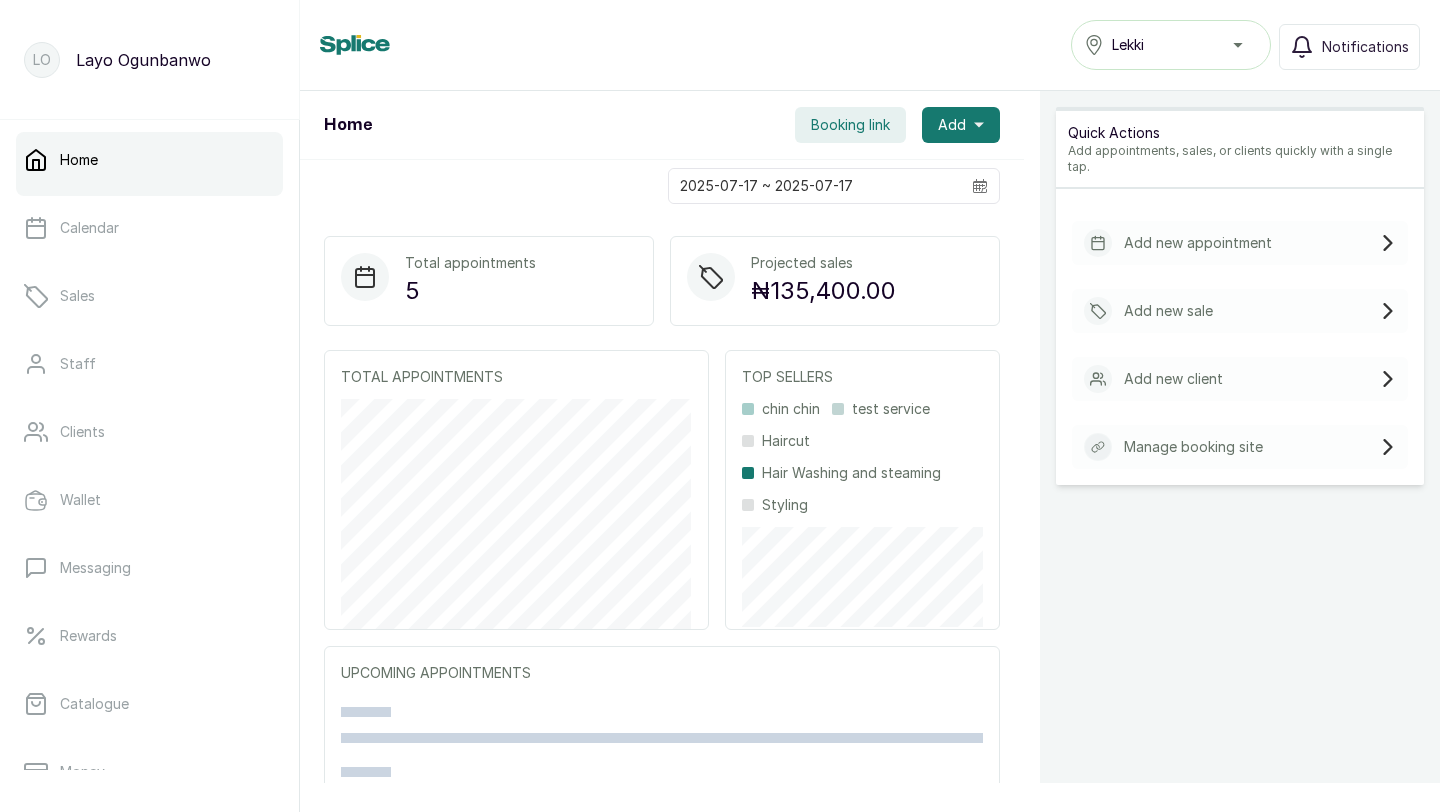 click on "Booking link" at bounding box center (850, 125) 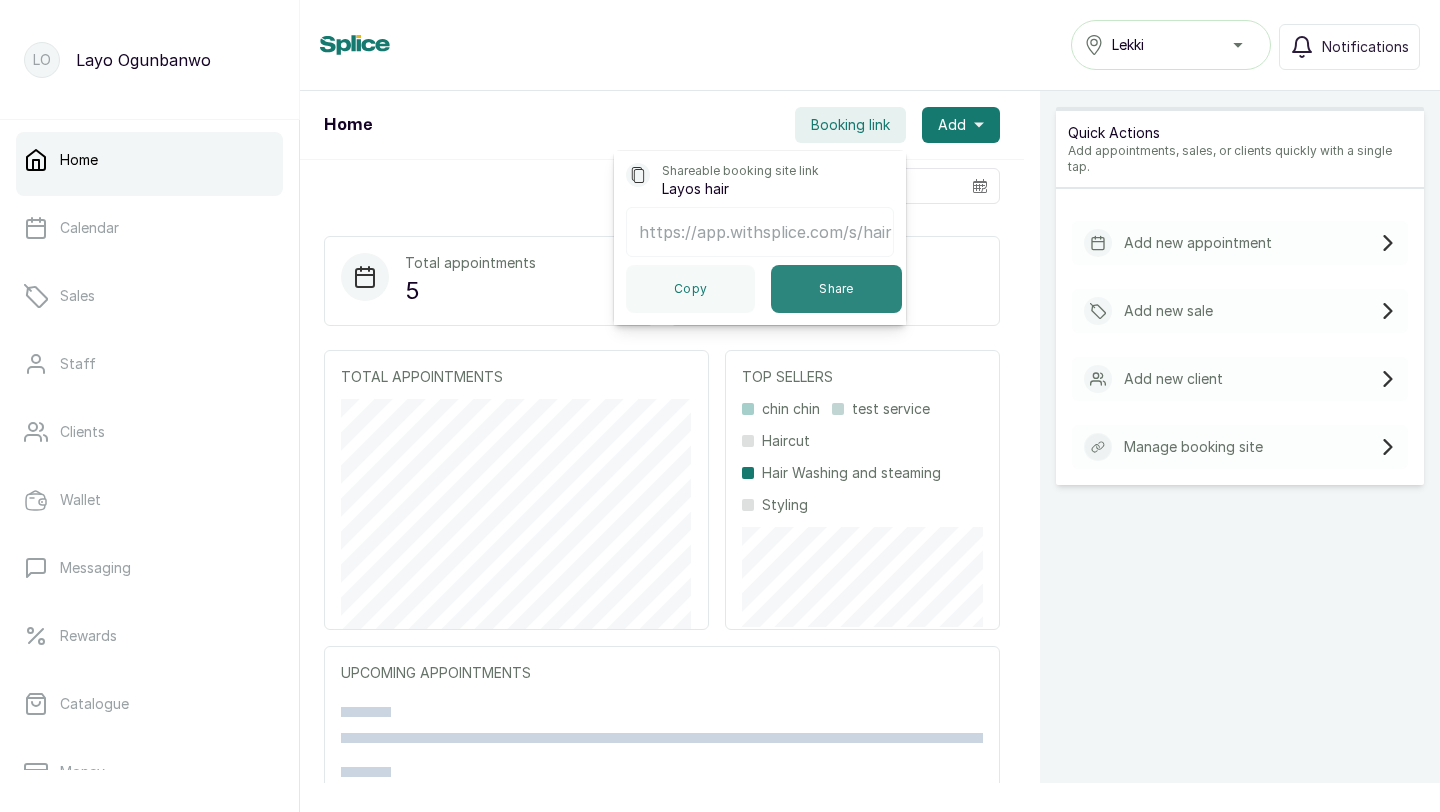 click on "Share" at bounding box center [836, 289] 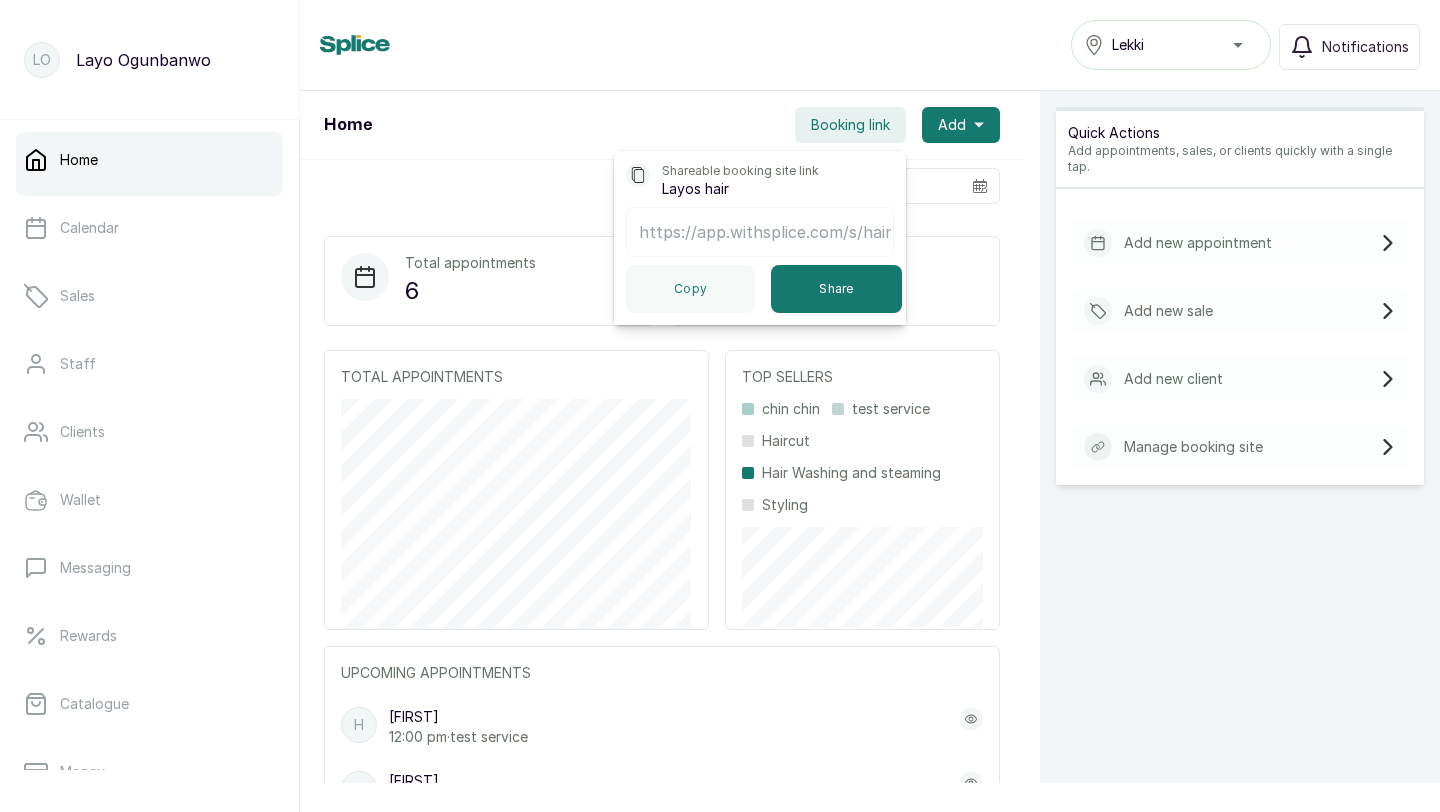 click on "Quick Actions Add appointments, sales, or clients quickly with a single tap. Add new appointment Add new sale Add new client Manage booking site" at bounding box center [1240, 520] 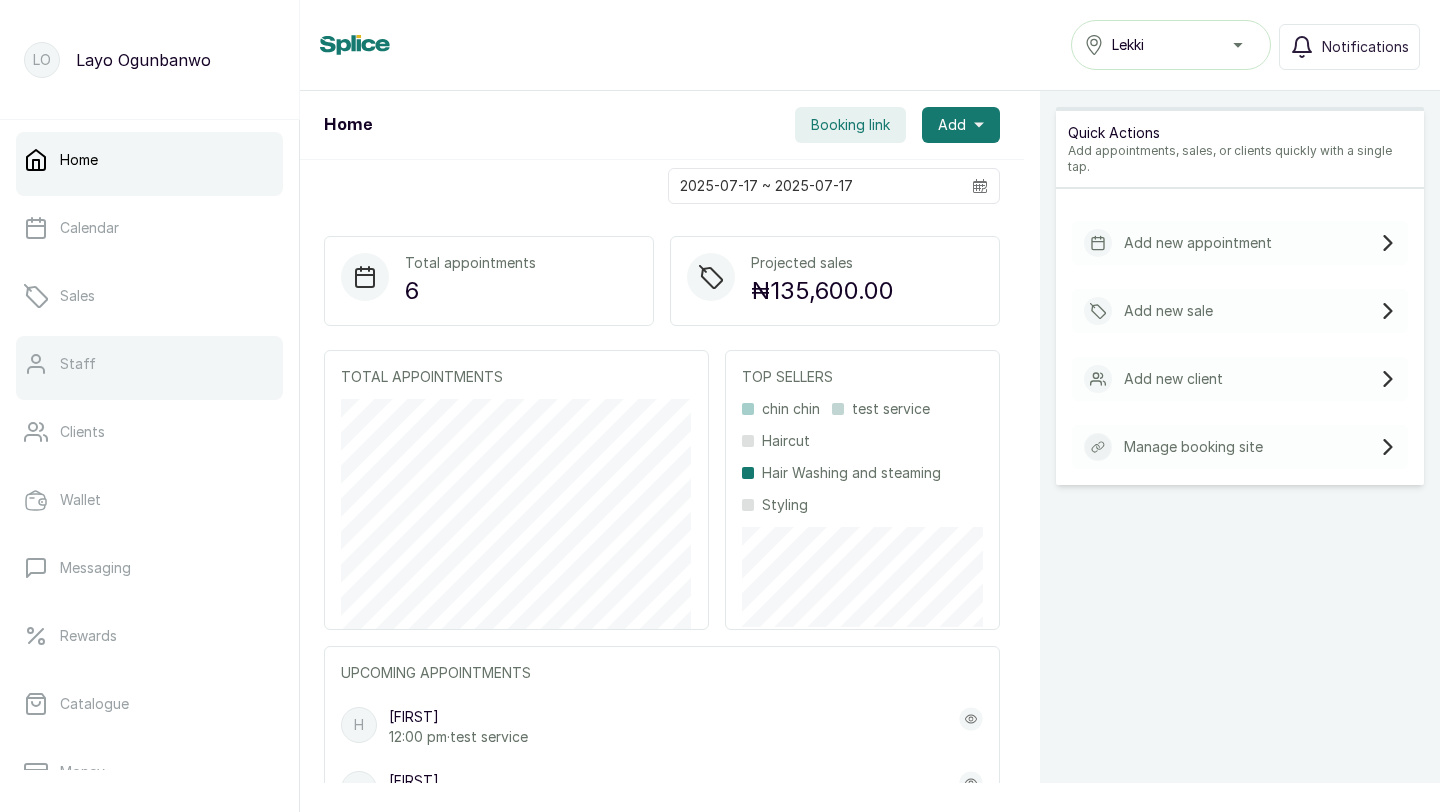 click on "Staff" at bounding box center (149, 364) 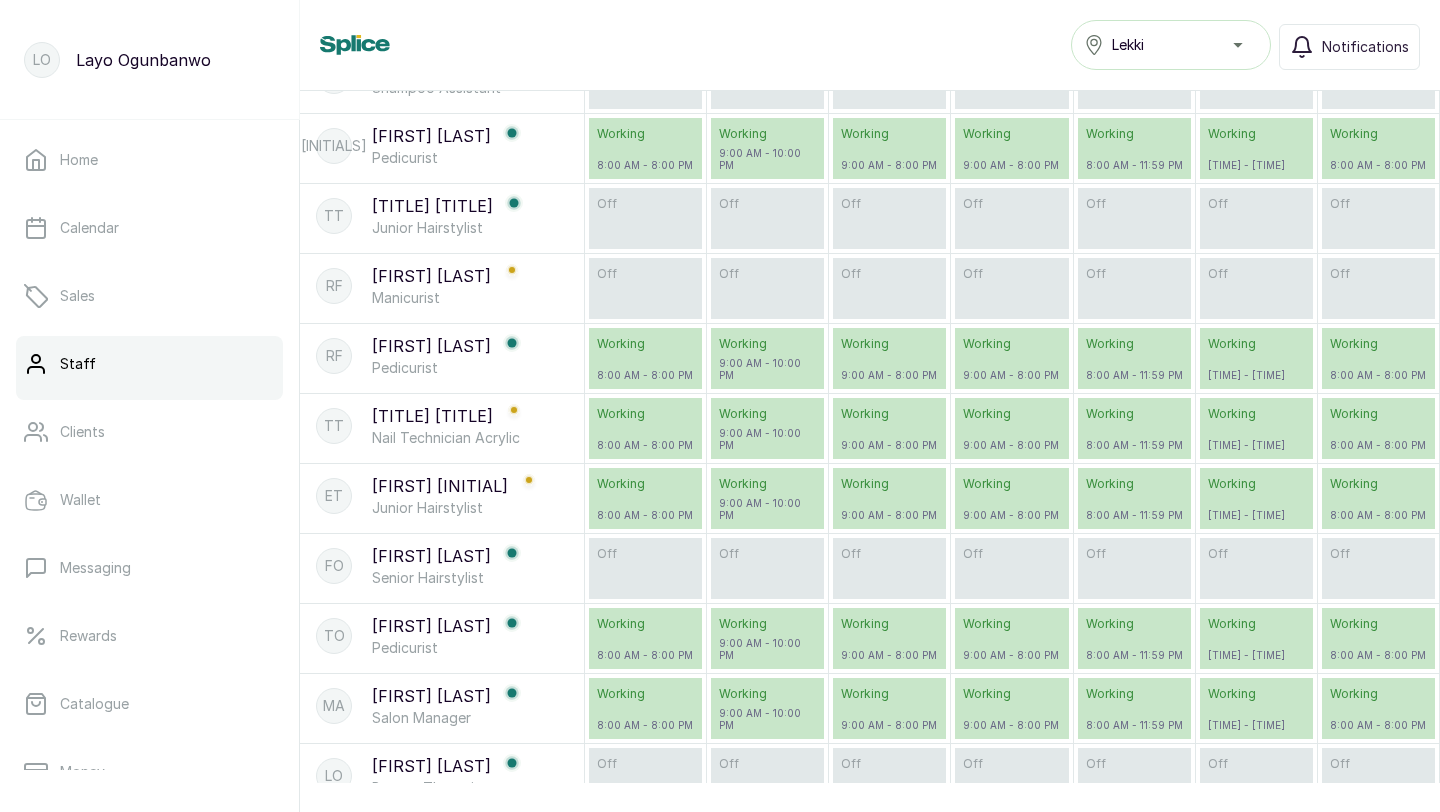 scroll, scrollTop: 389, scrollLeft: 0, axis: vertical 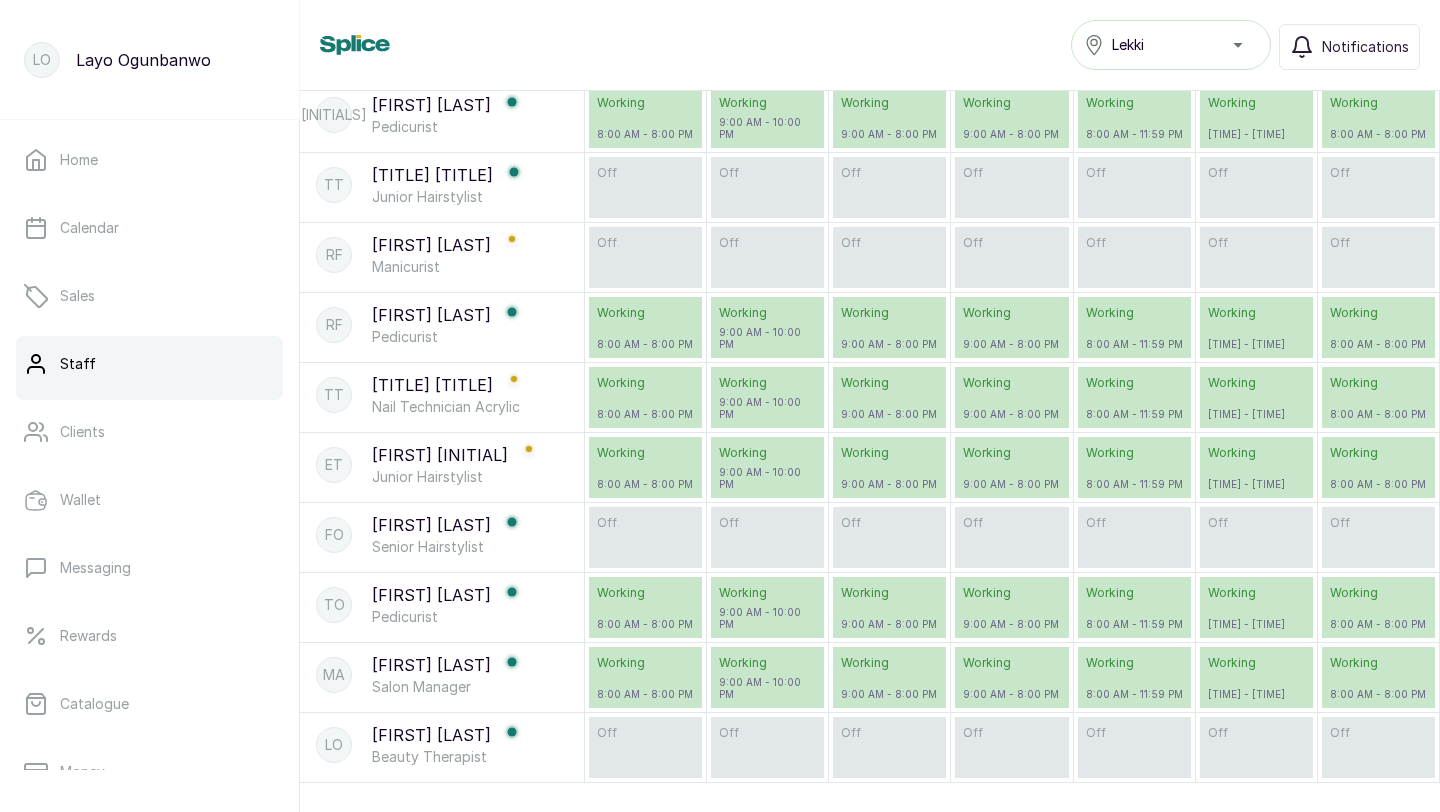 click on "LO Layomi Og Beauty Therapist" at bounding box center [442, 745] 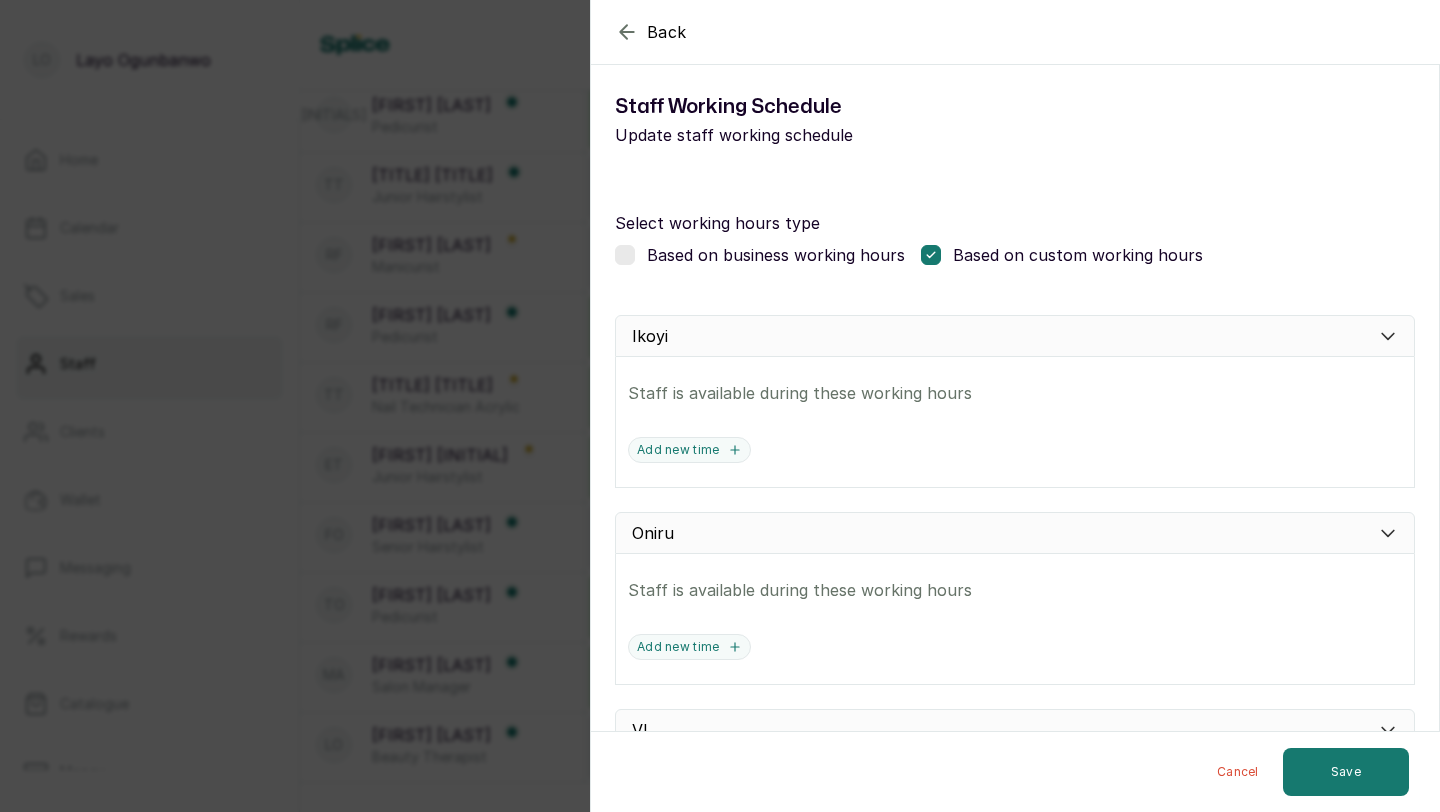 scroll, scrollTop: 0, scrollLeft: 0, axis: both 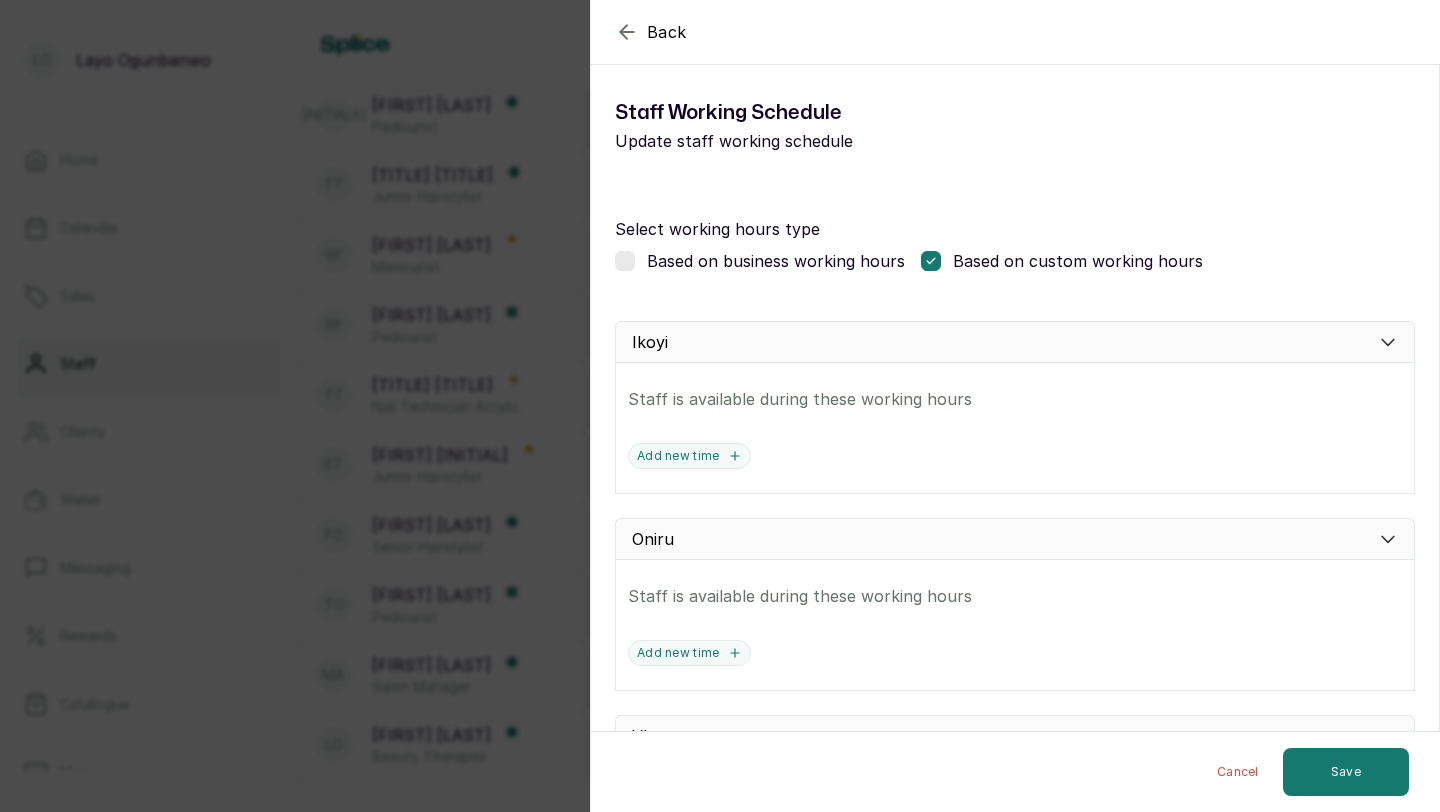 click 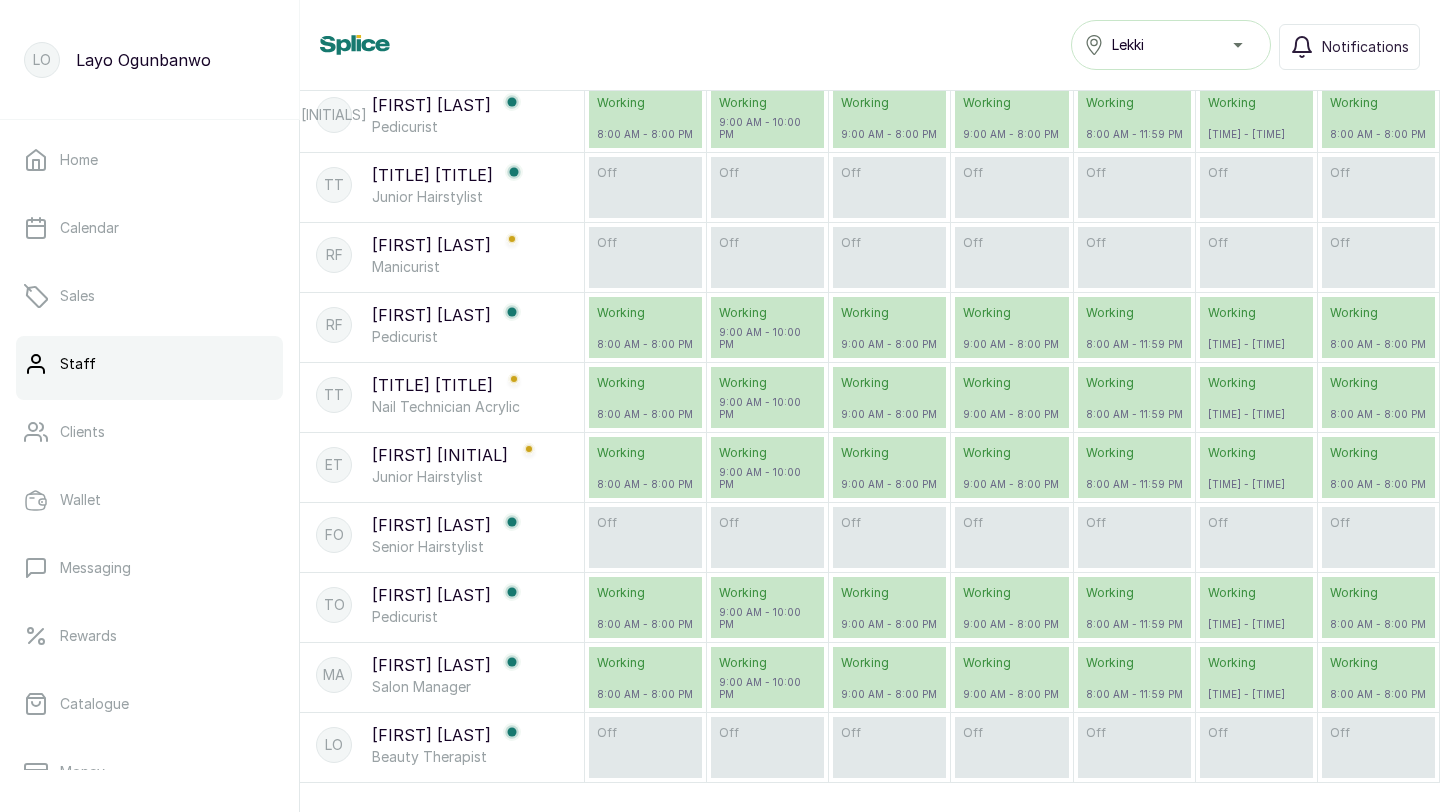 click 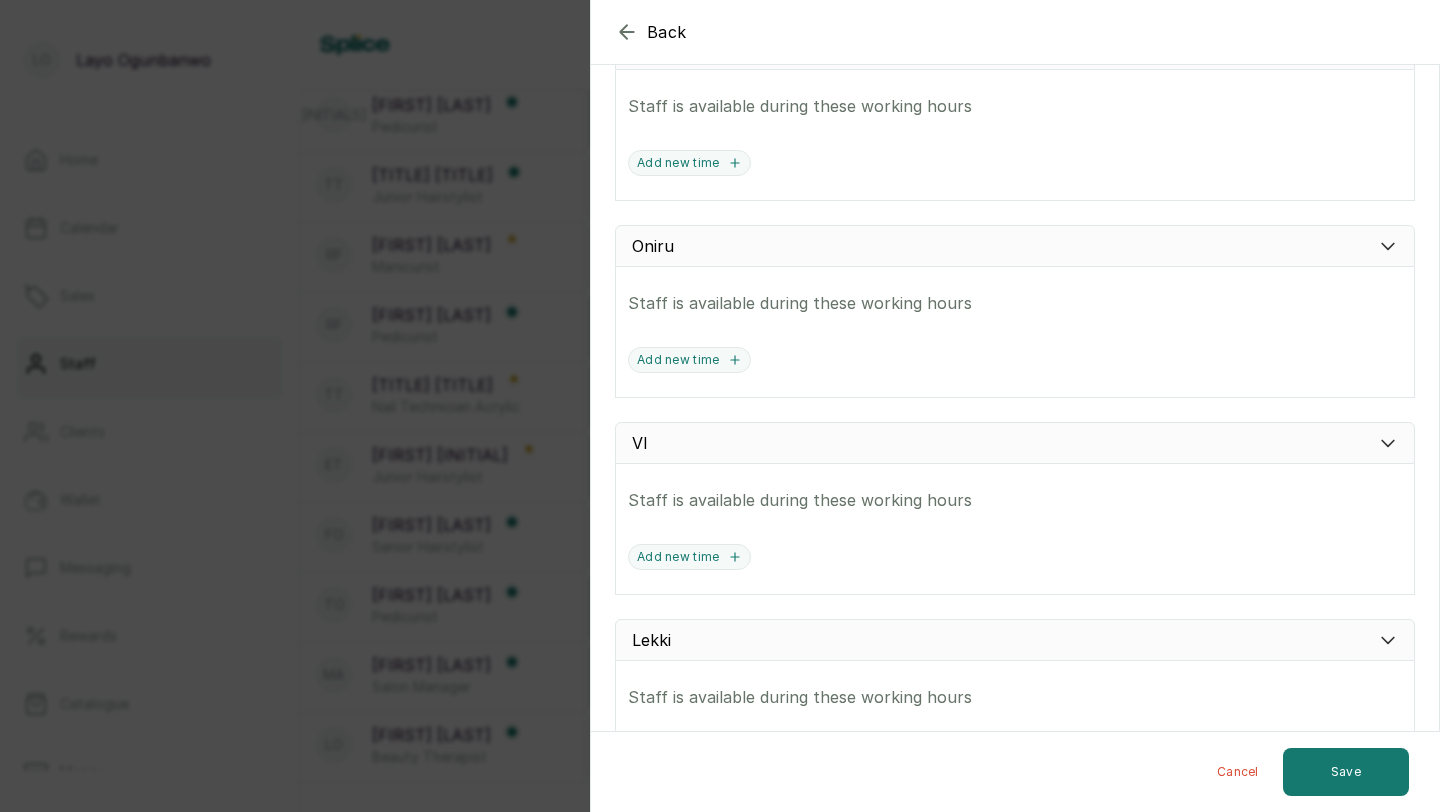 scroll, scrollTop: 0, scrollLeft: 0, axis: both 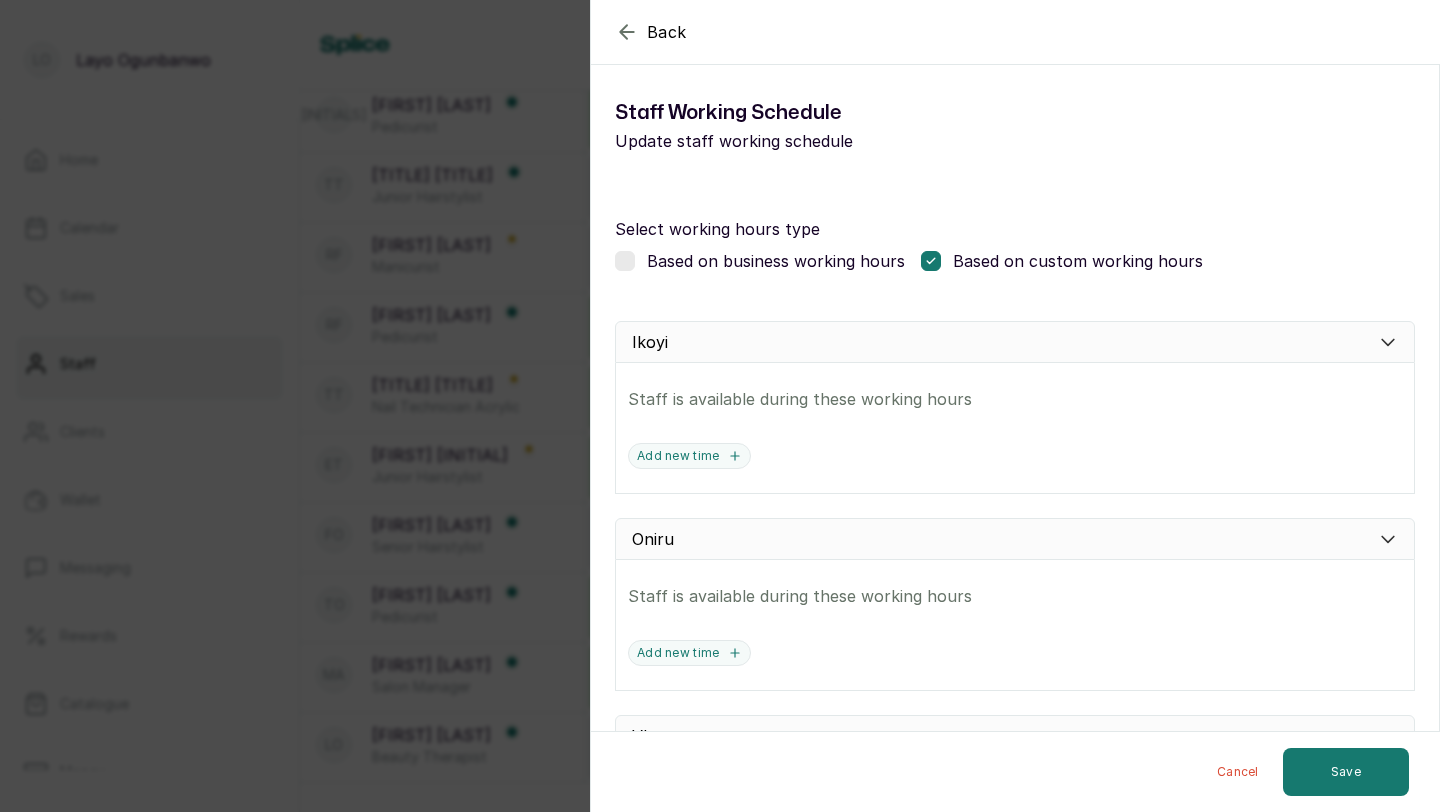 click 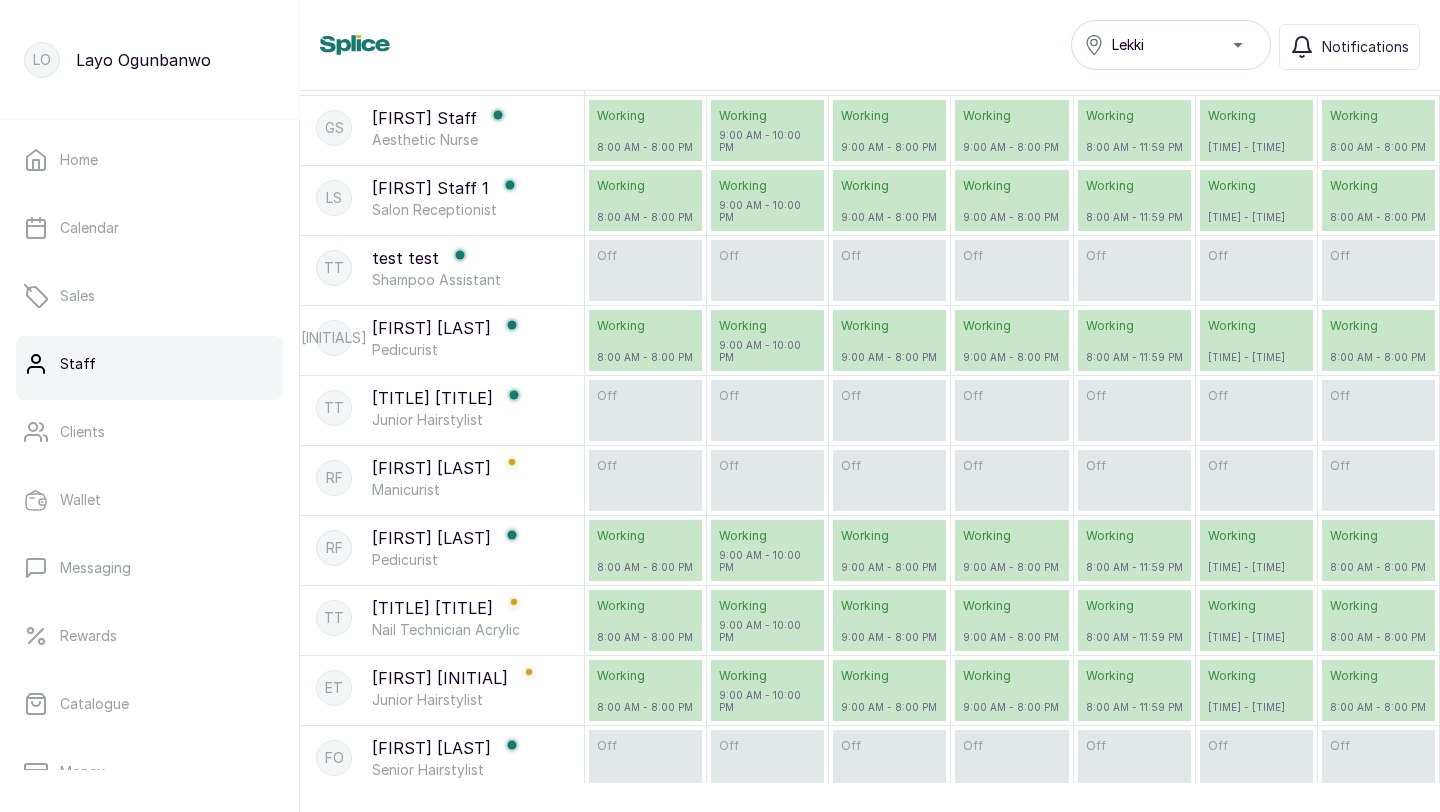 scroll, scrollTop: 154, scrollLeft: 0, axis: vertical 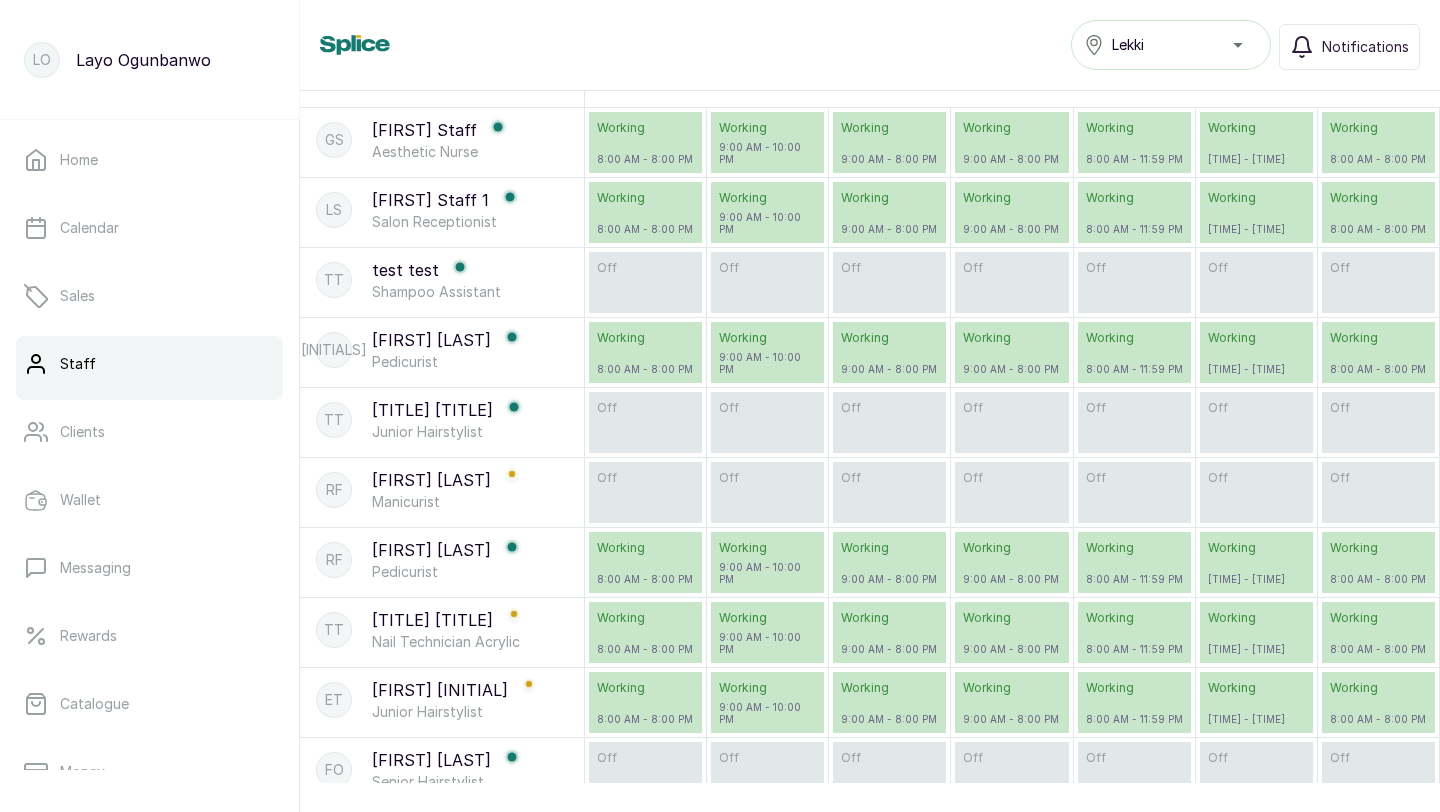 click on "Salon Receptionist" at bounding box center (445, 222) 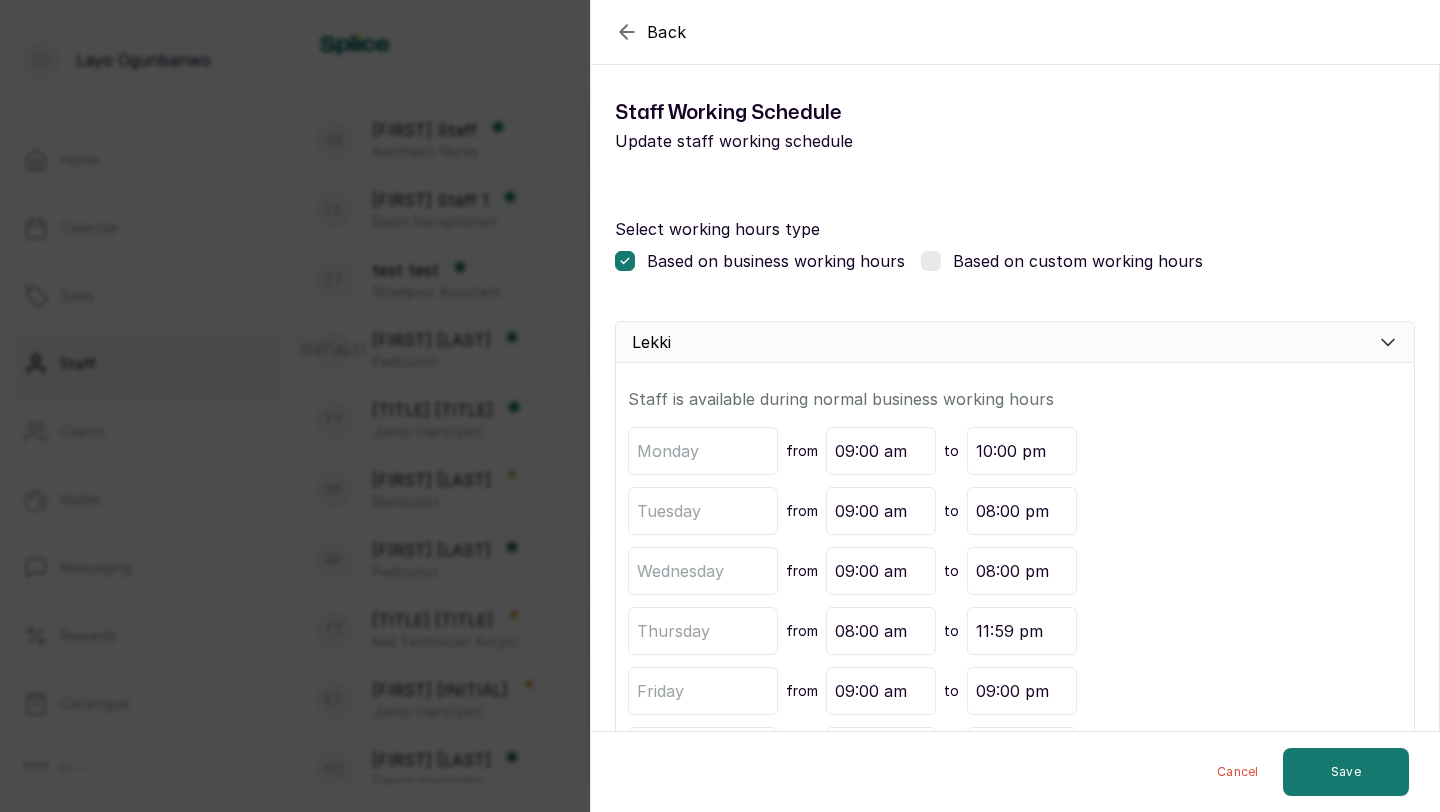 click at bounding box center (931, 261) 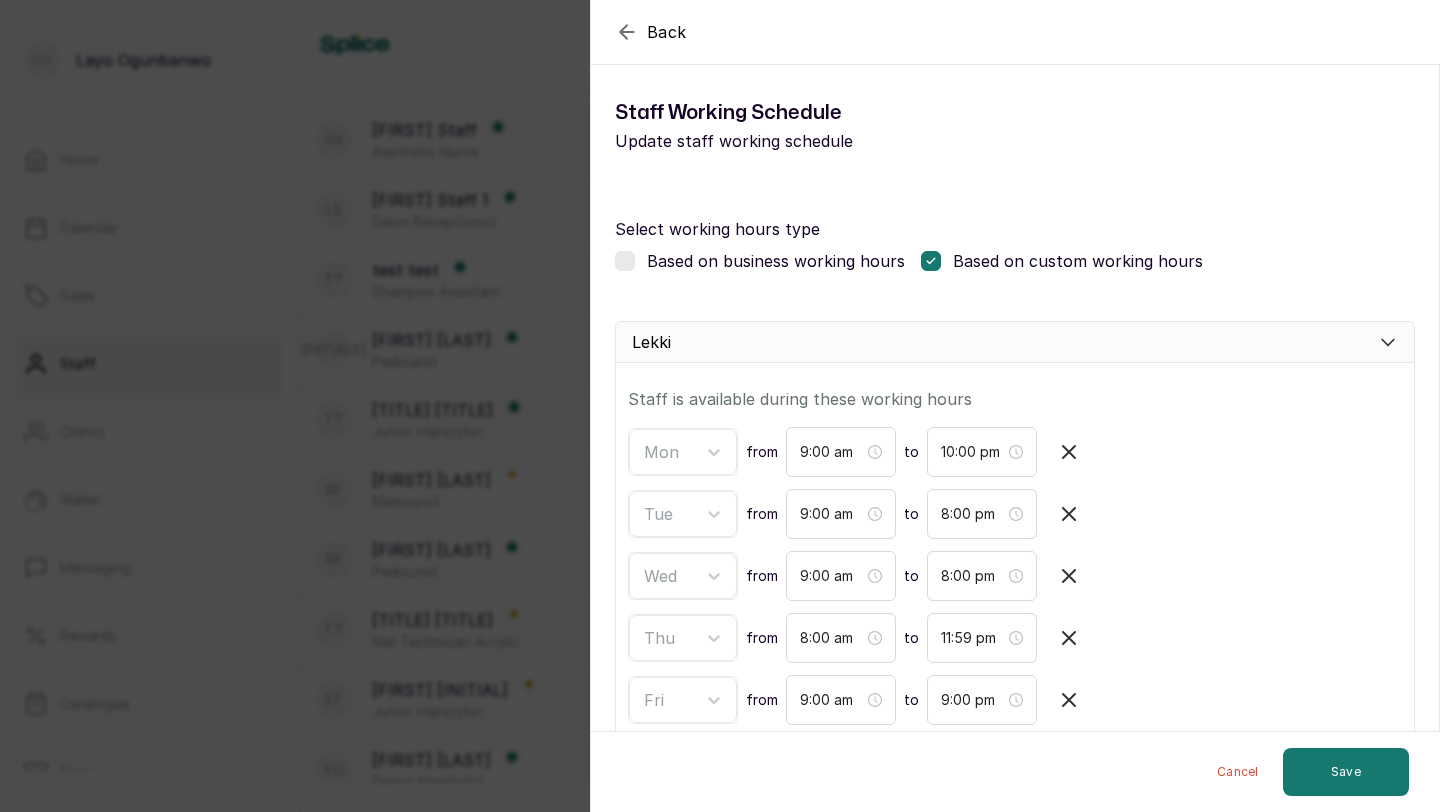 click at bounding box center (625, 261) 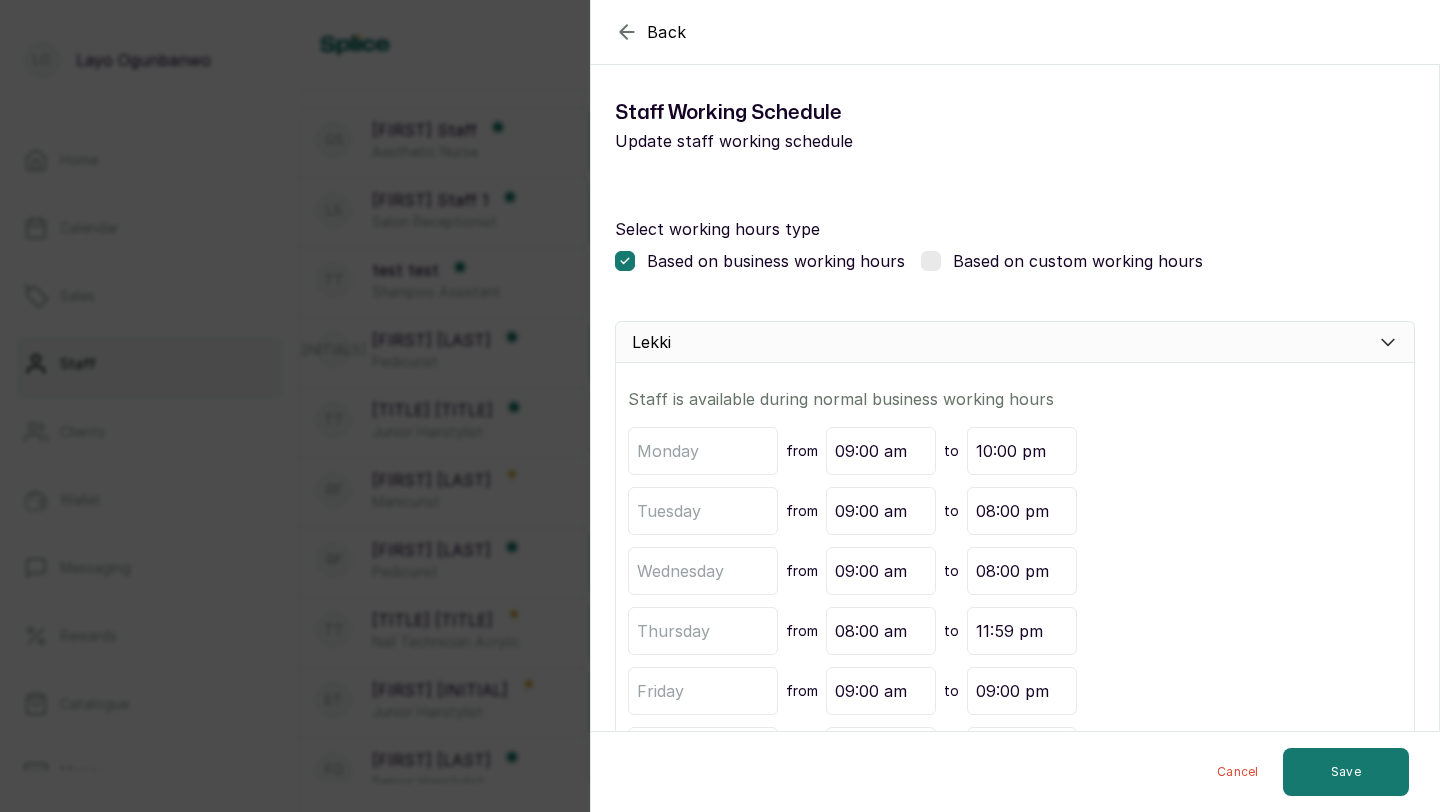 scroll, scrollTop: 153, scrollLeft: 0, axis: vertical 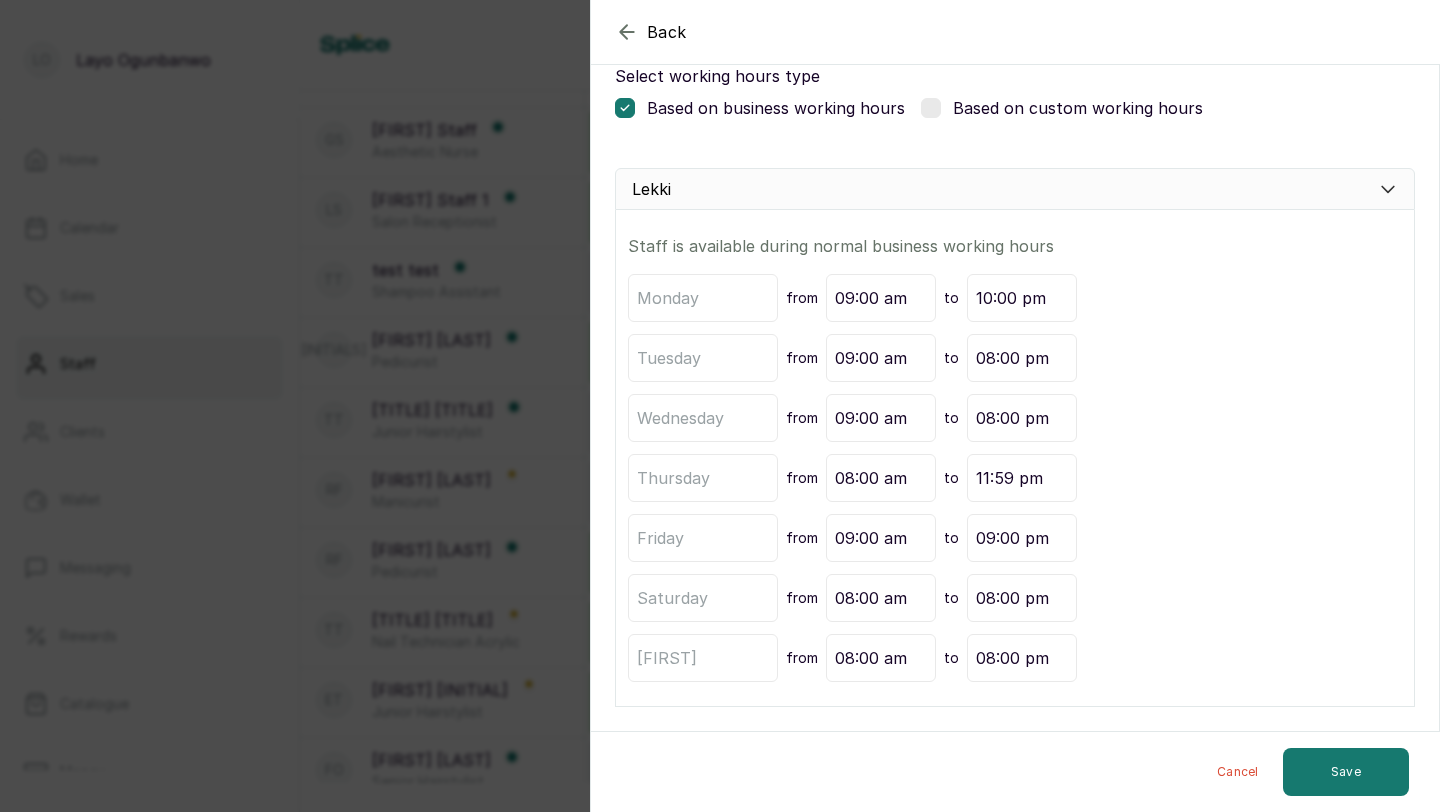 click 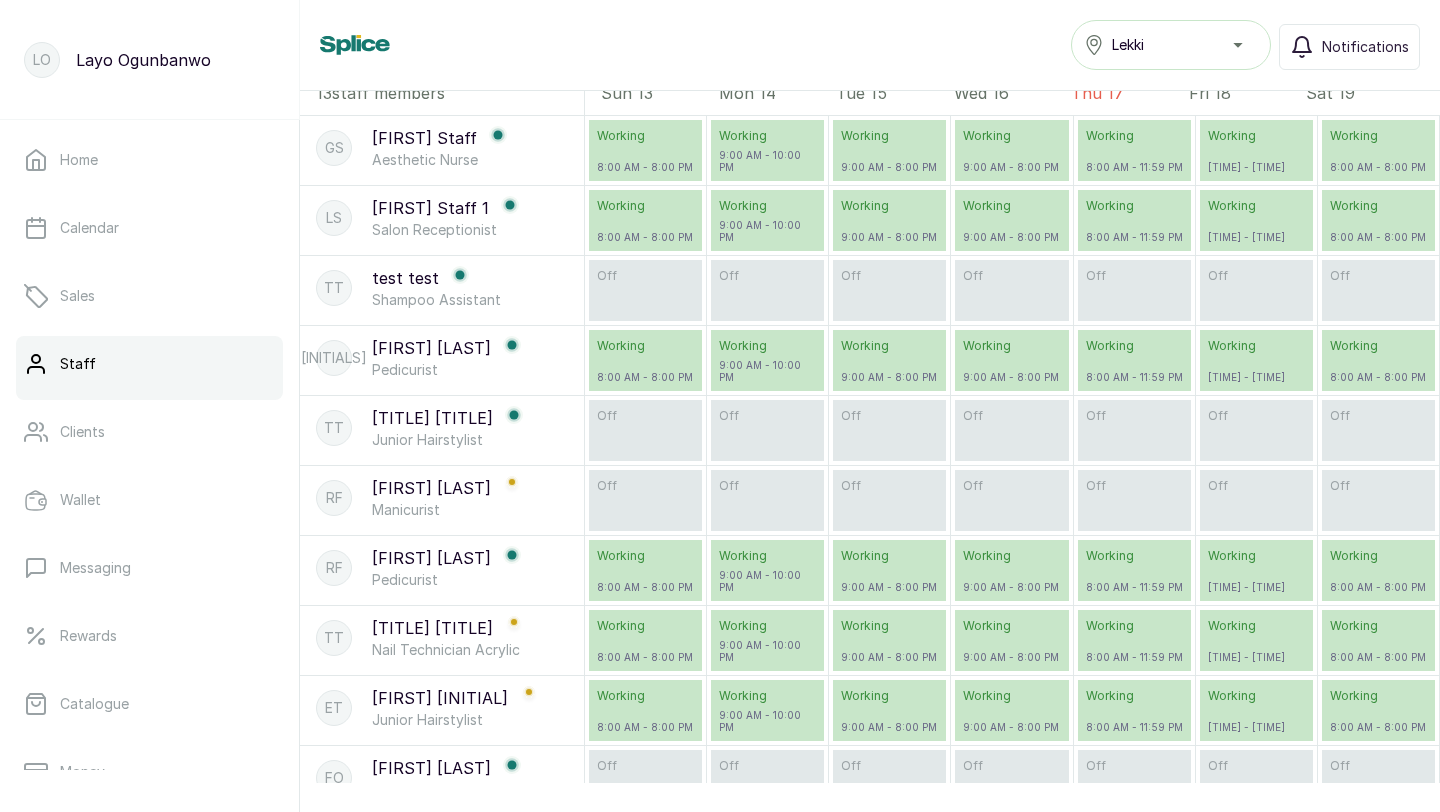scroll, scrollTop: 181, scrollLeft: 0, axis: vertical 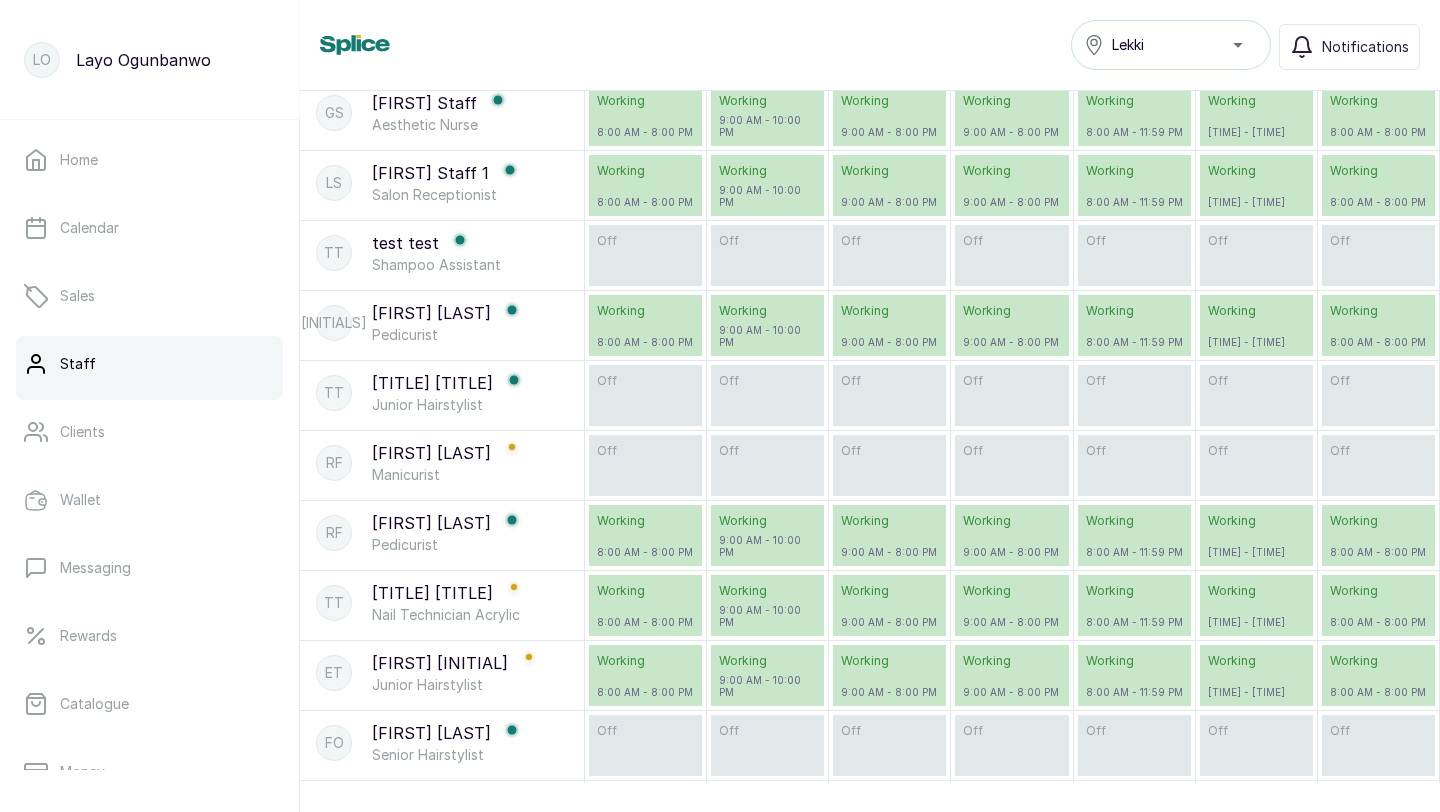click on "TT tee t Junior Hairstylist" at bounding box center [442, 393] 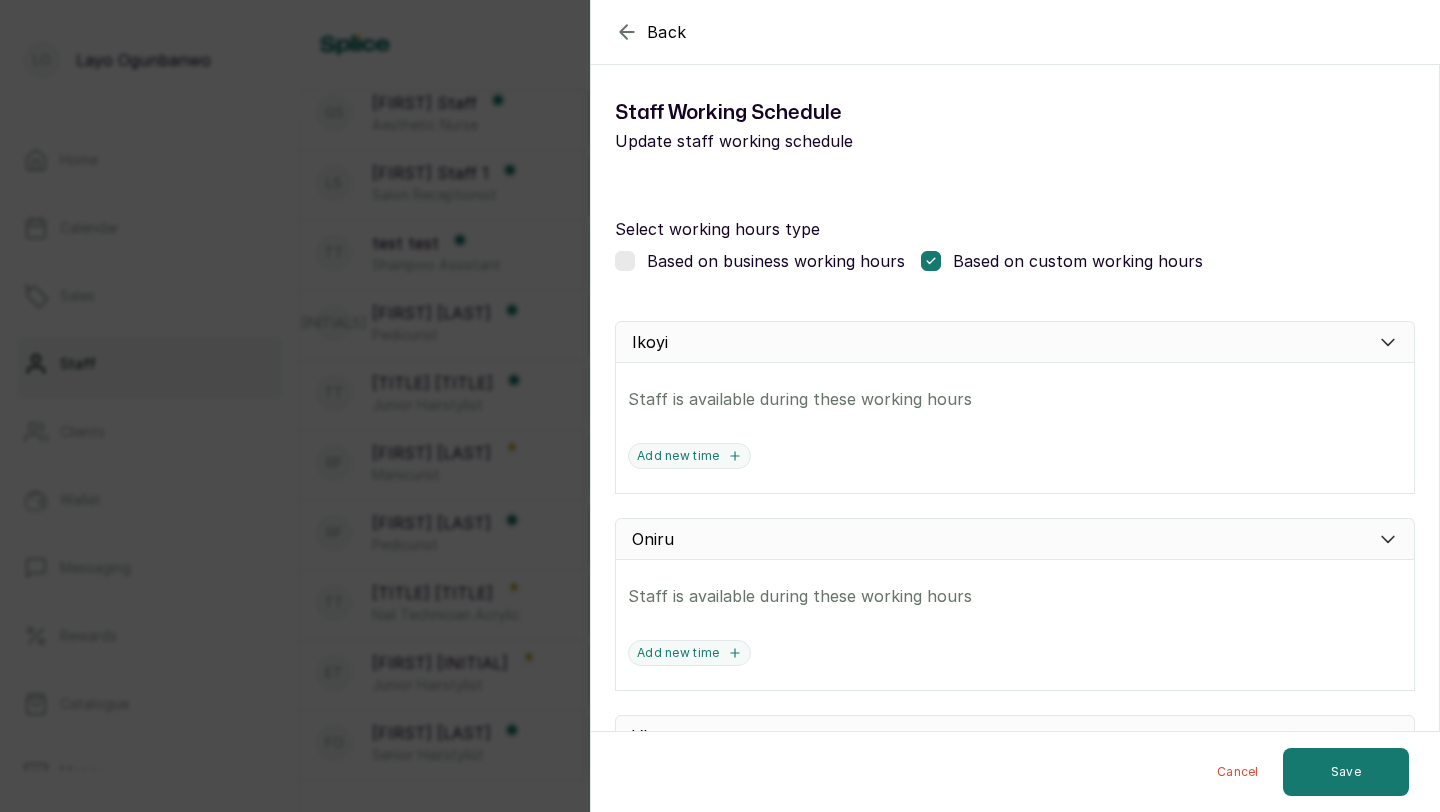click at bounding box center (625, 261) 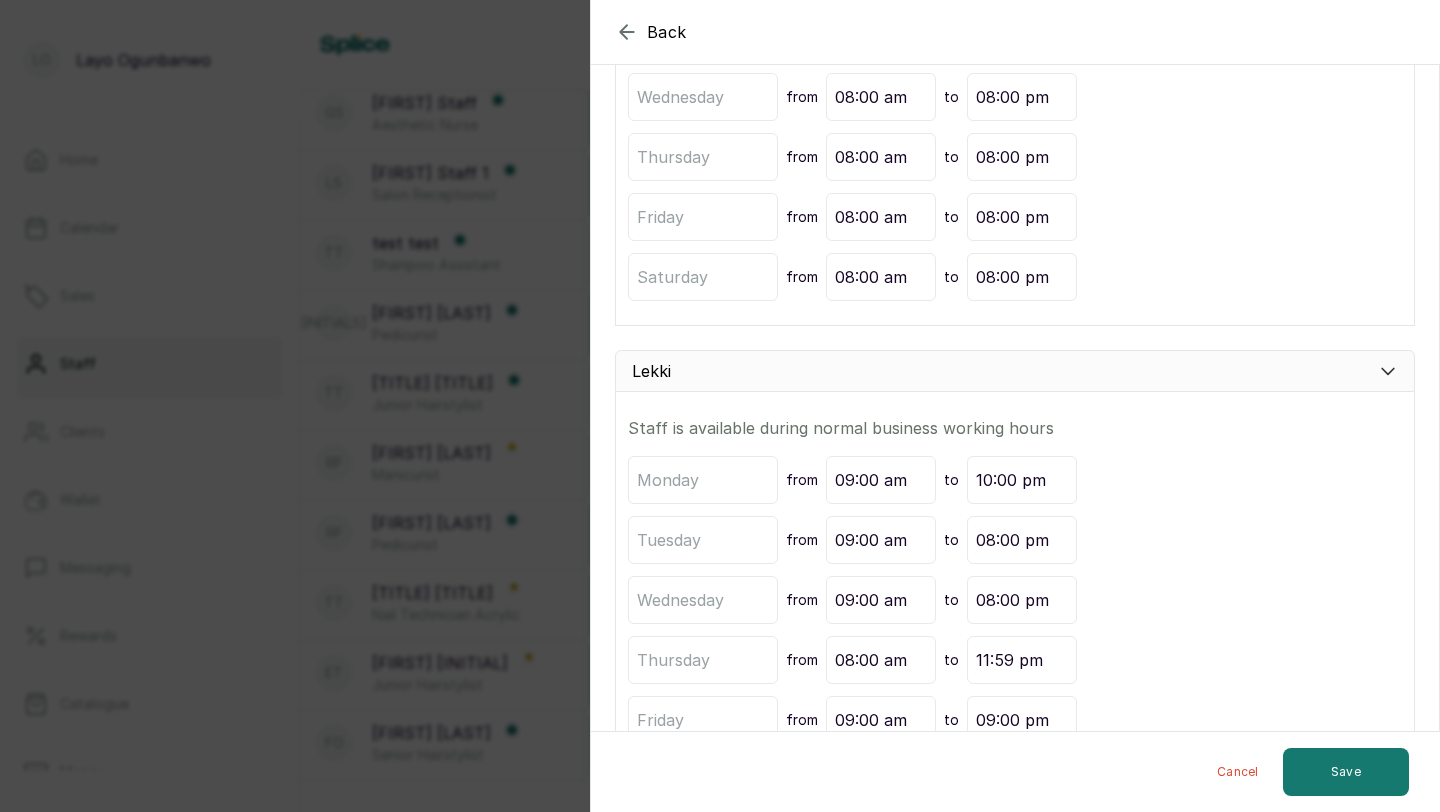 scroll, scrollTop: 1602, scrollLeft: 0, axis: vertical 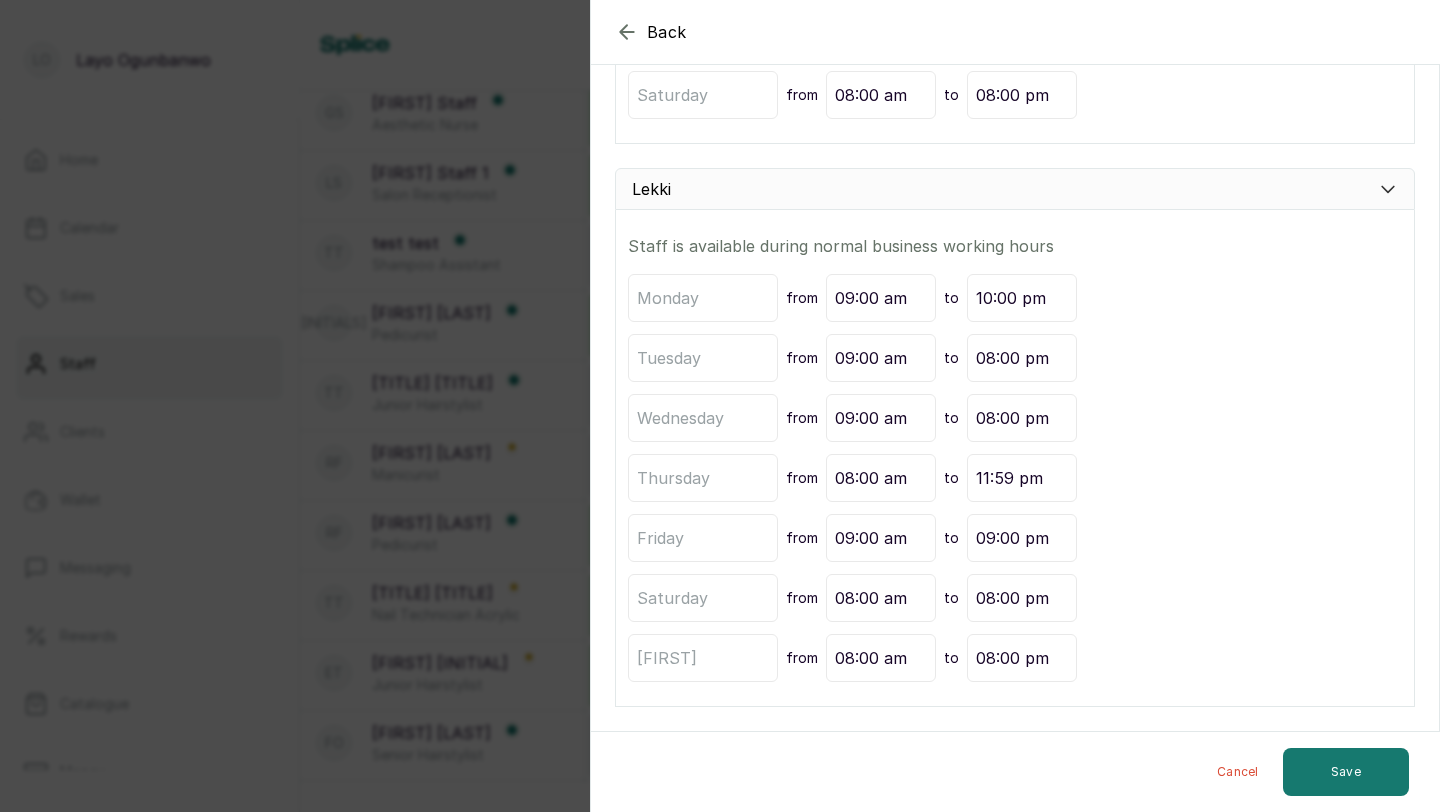 click 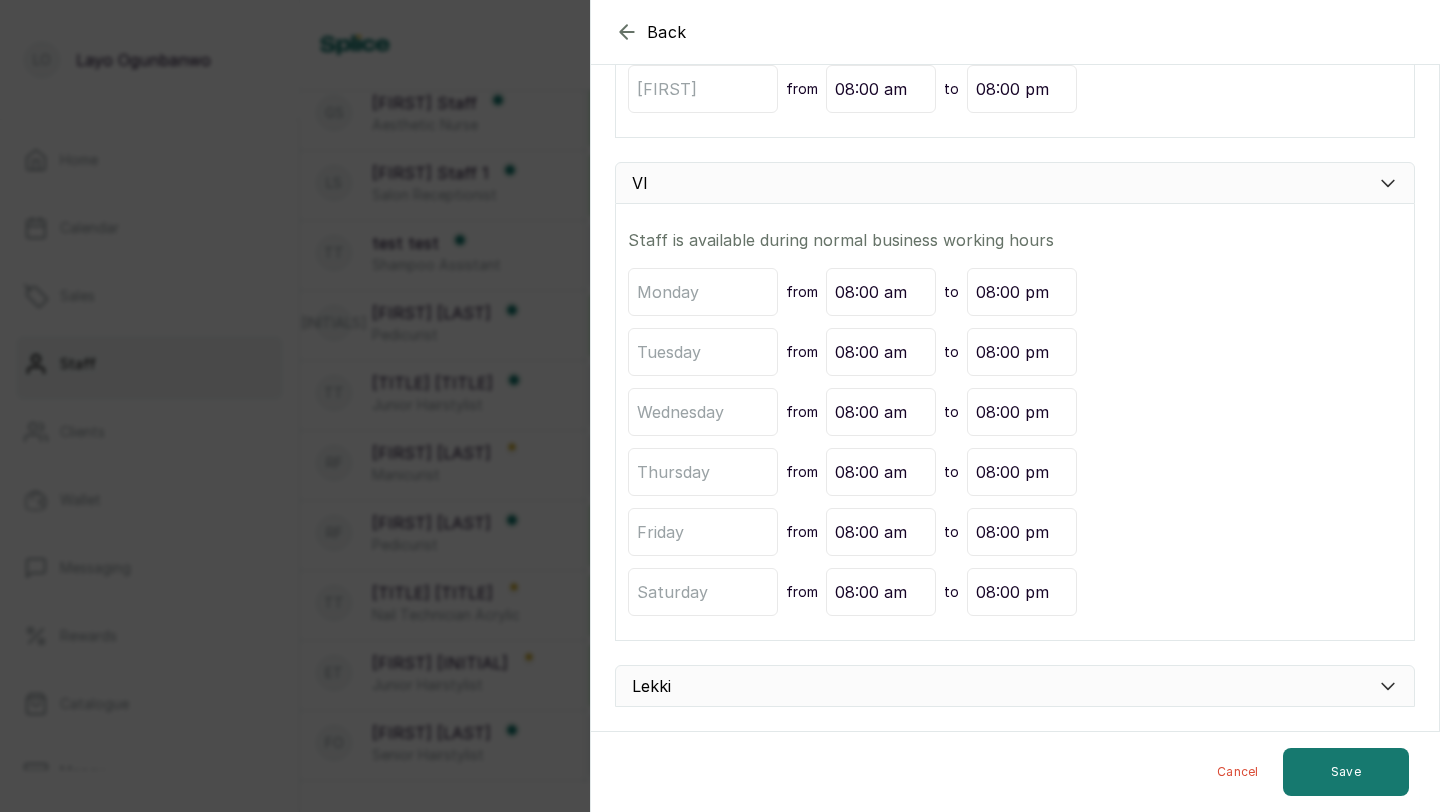 scroll, scrollTop: 1105, scrollLeft: 0, axis: vertical 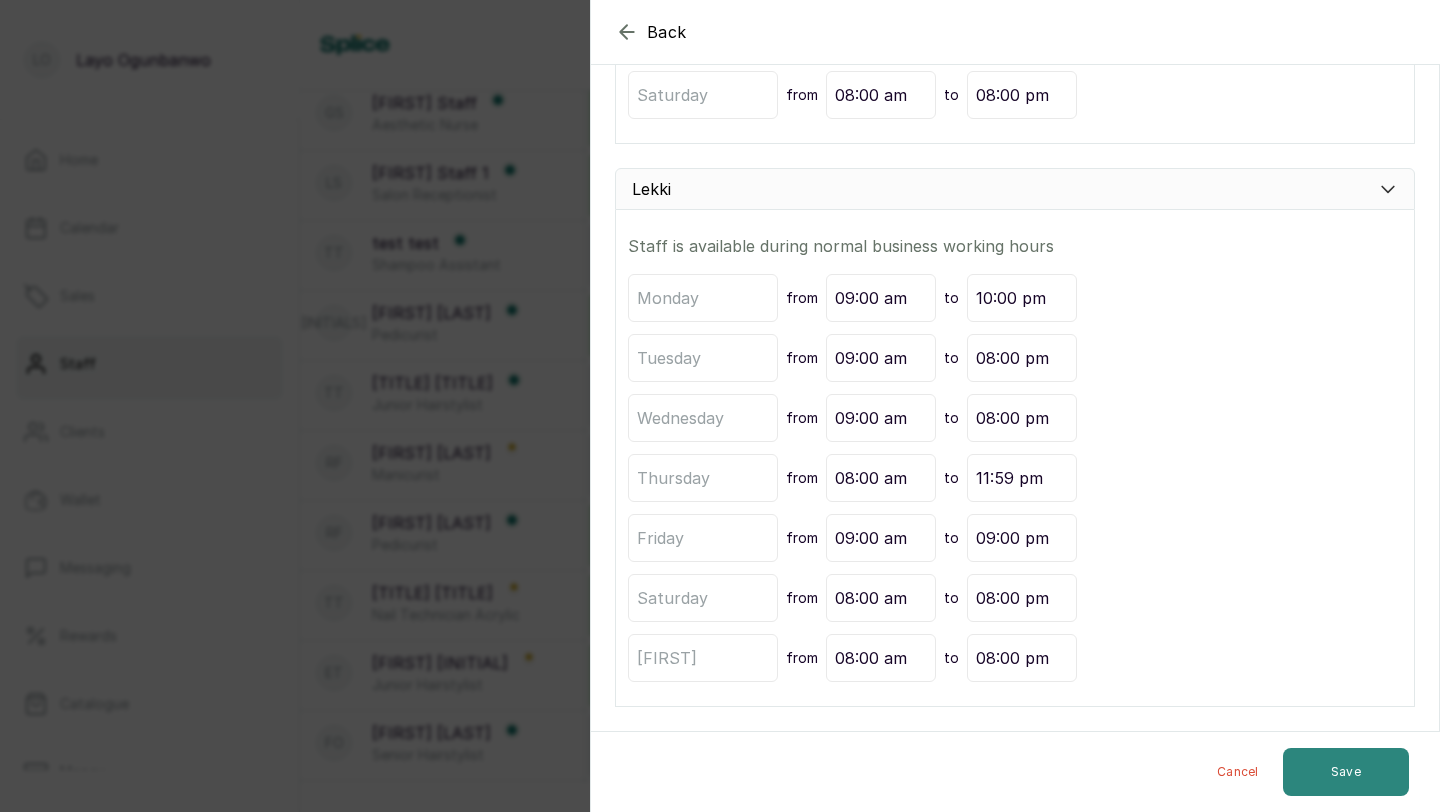 click on "Save" at bounding box center (1346, 772) 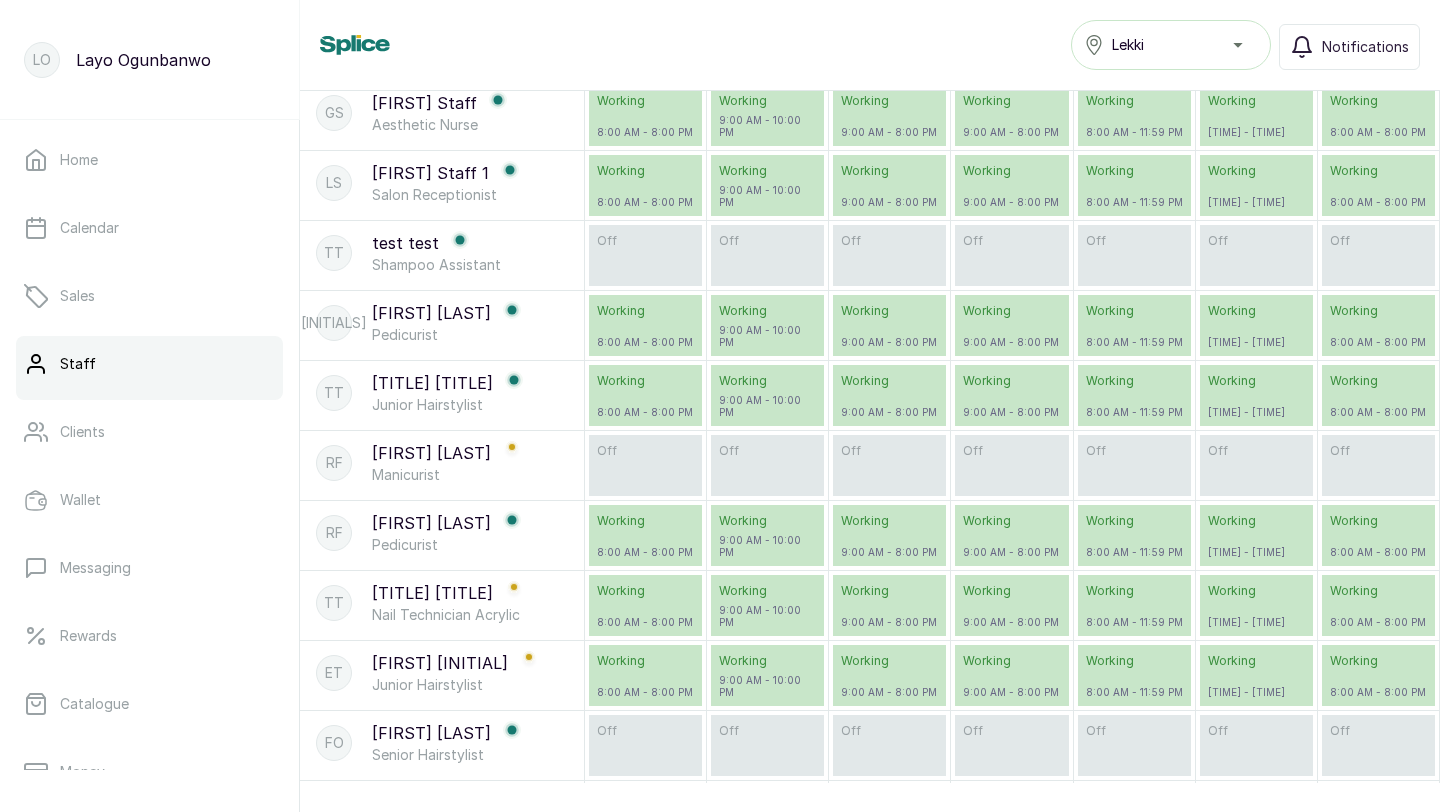 scroll, scrollTop: 389, scrollLeft: 0, axis: vertical 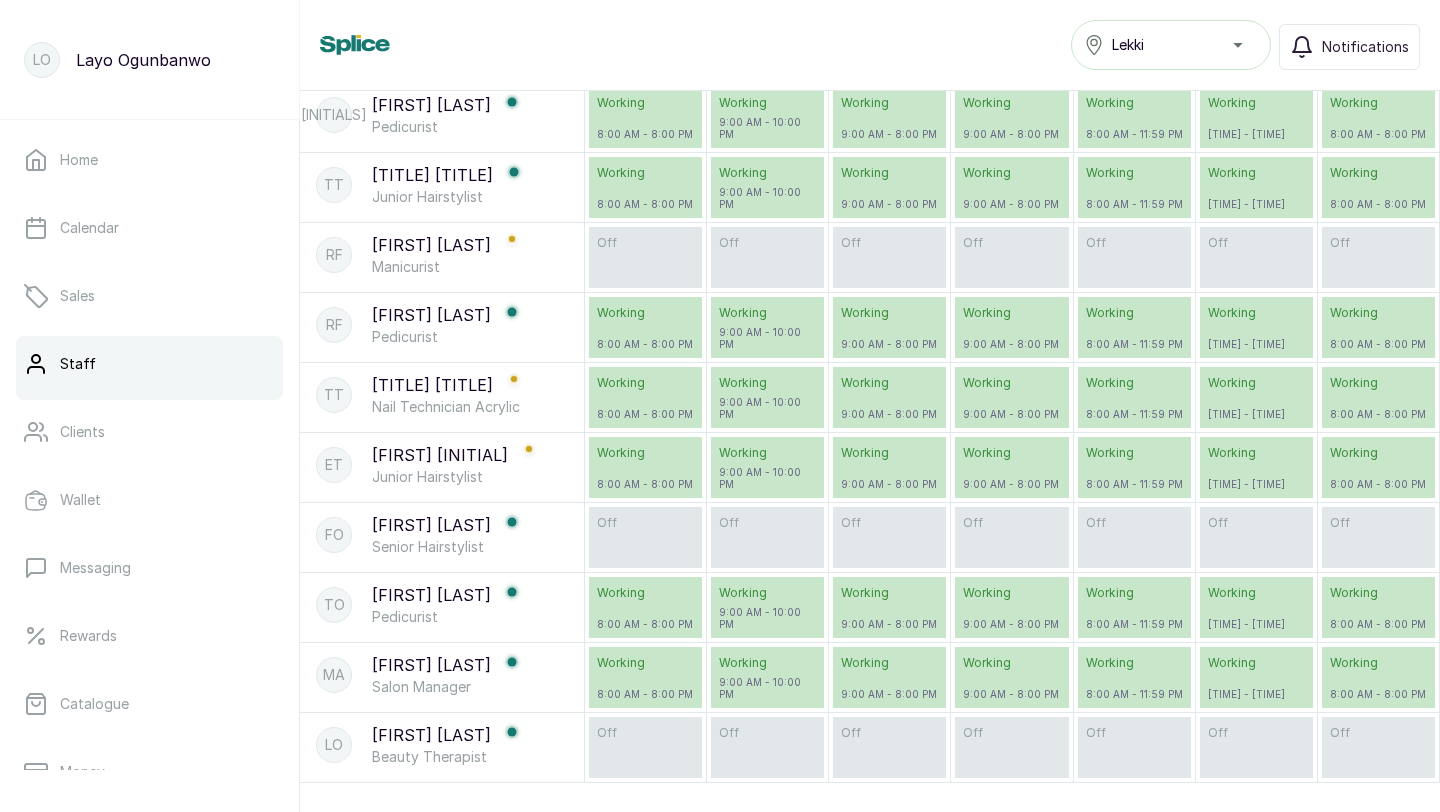 click on "LO Layomi Og Beauty Therapist" at bounding box center [442, 745] 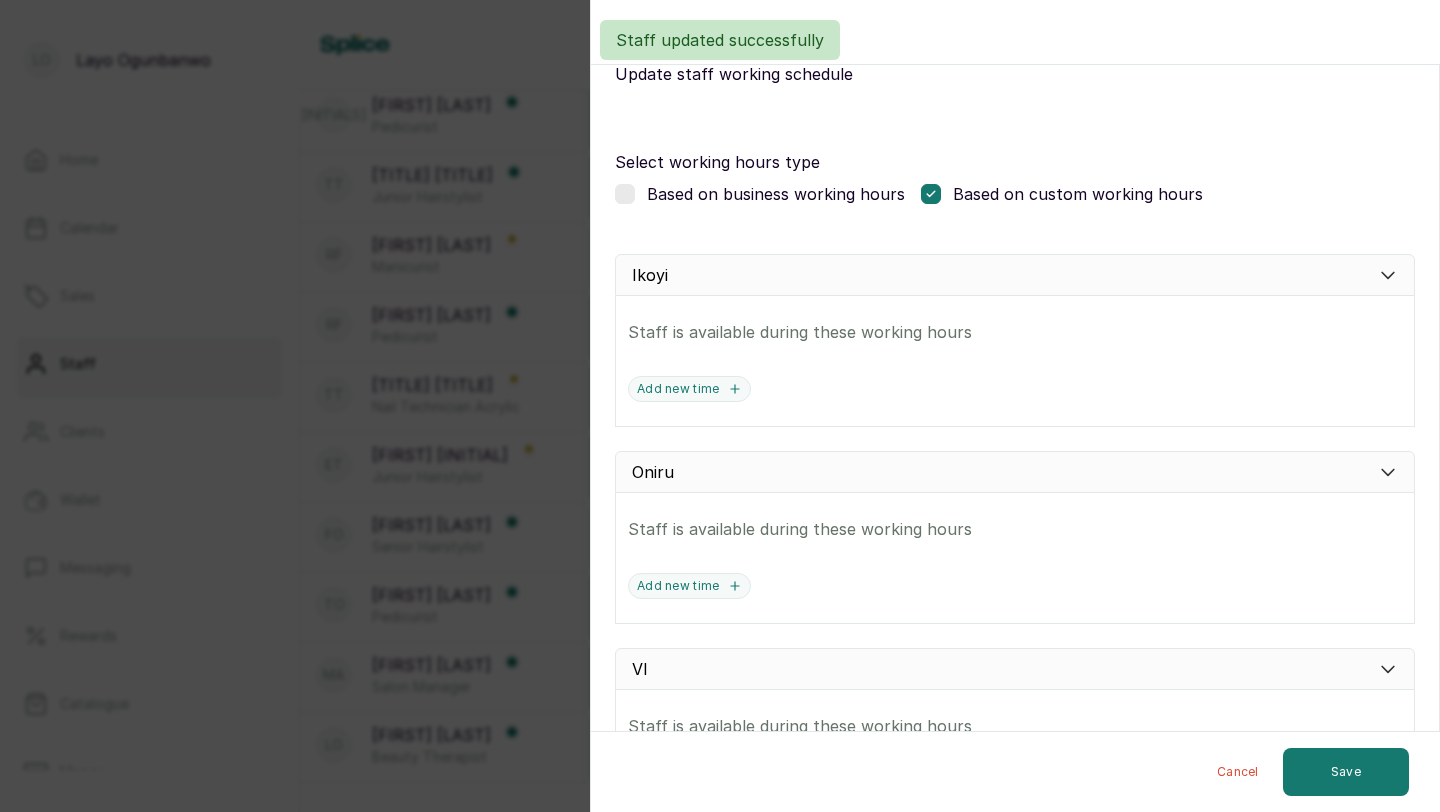scroll, scrollTop: 36, scrollLeft: 0, axis: vertical 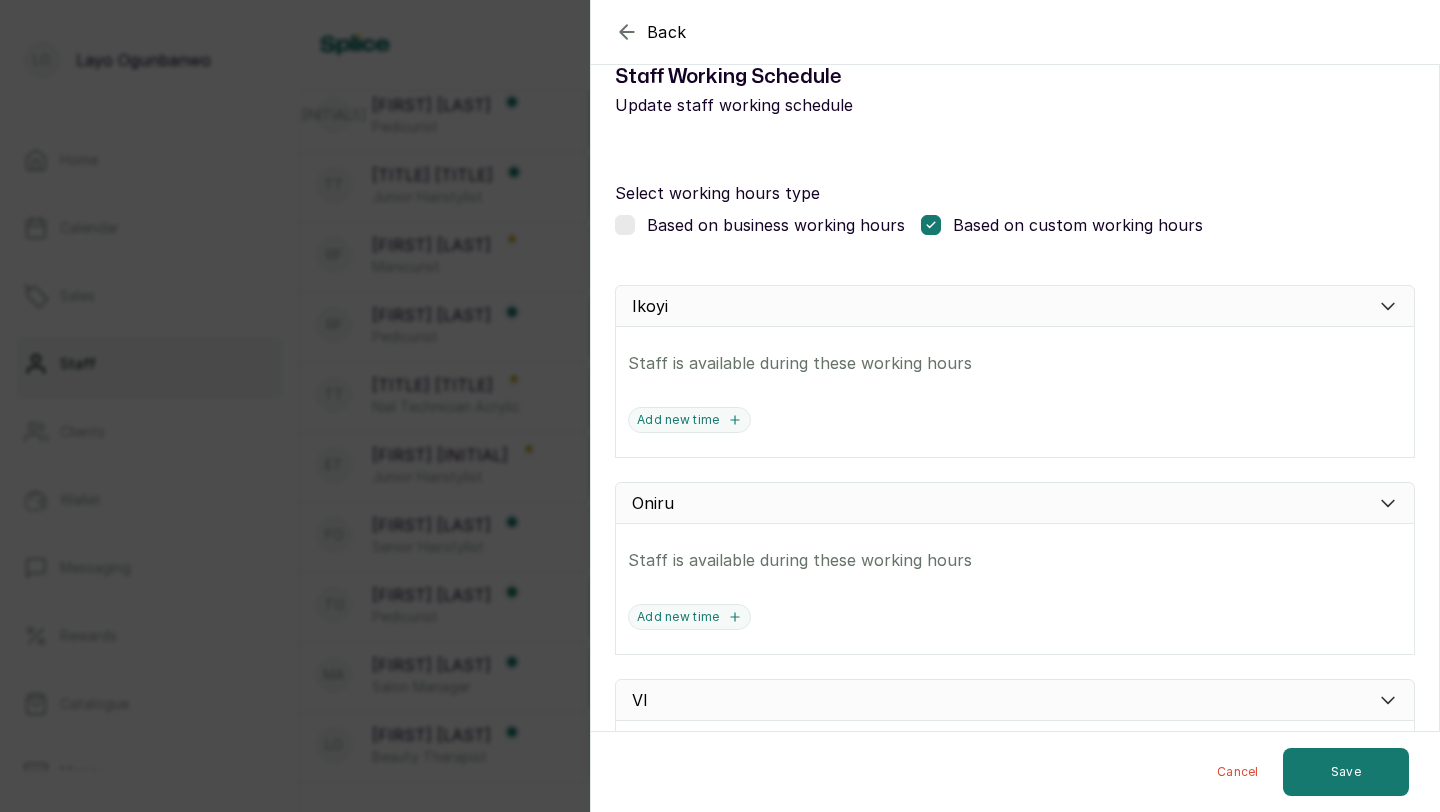 click at bounding box center [625, 225] 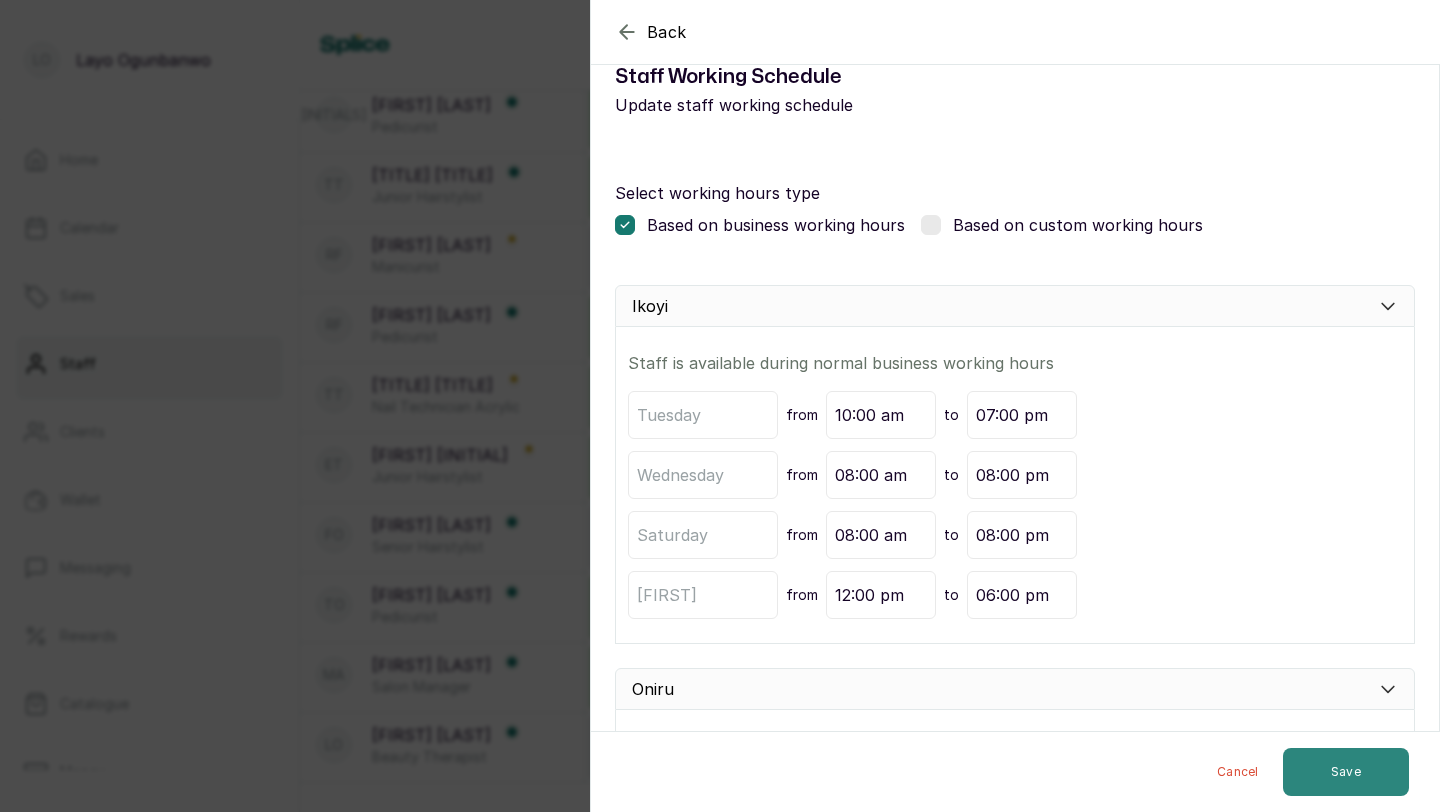 click on "Save" at bounding box center (1346, 772) 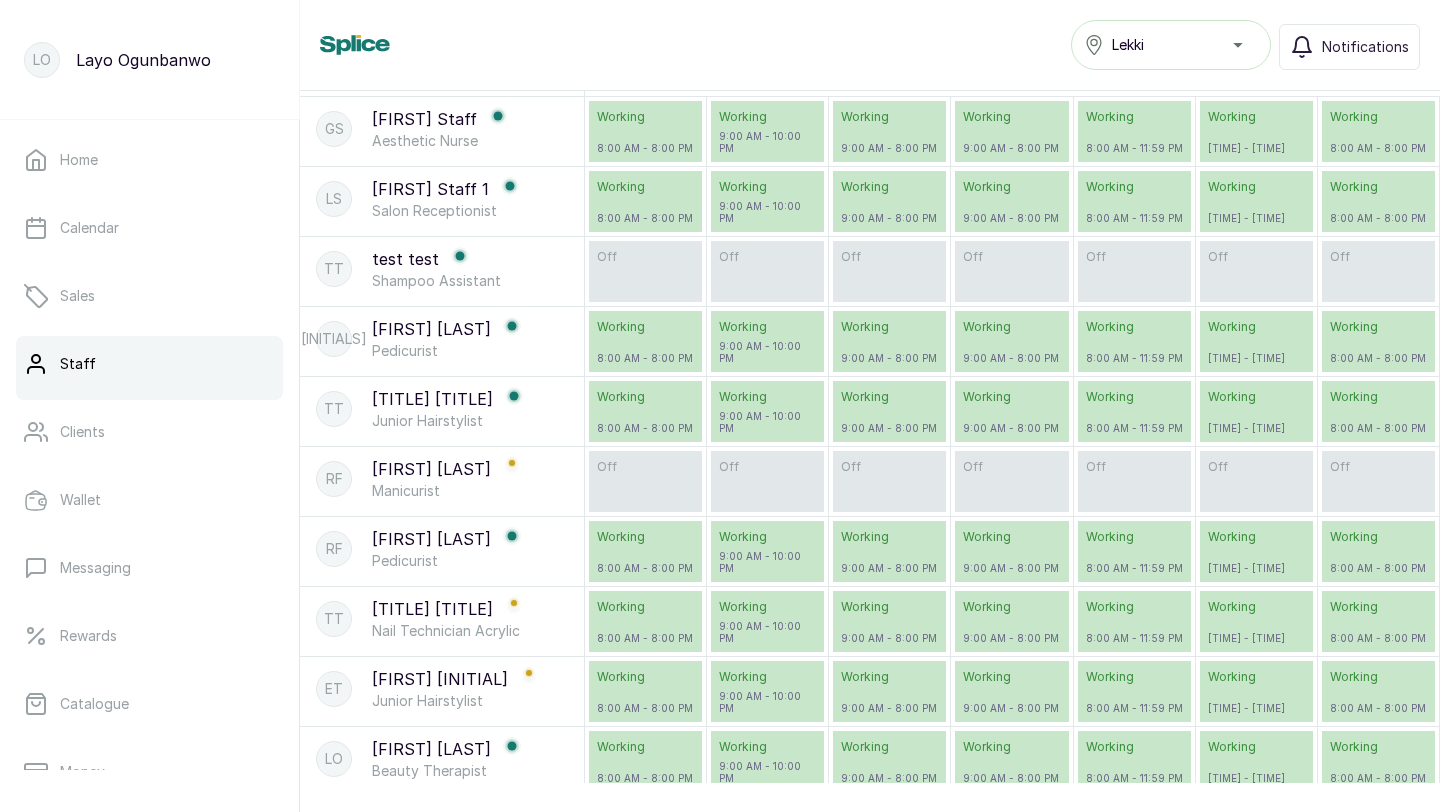 scroll, scrollTop: 389, scrollLeft: 0, axis: vertical 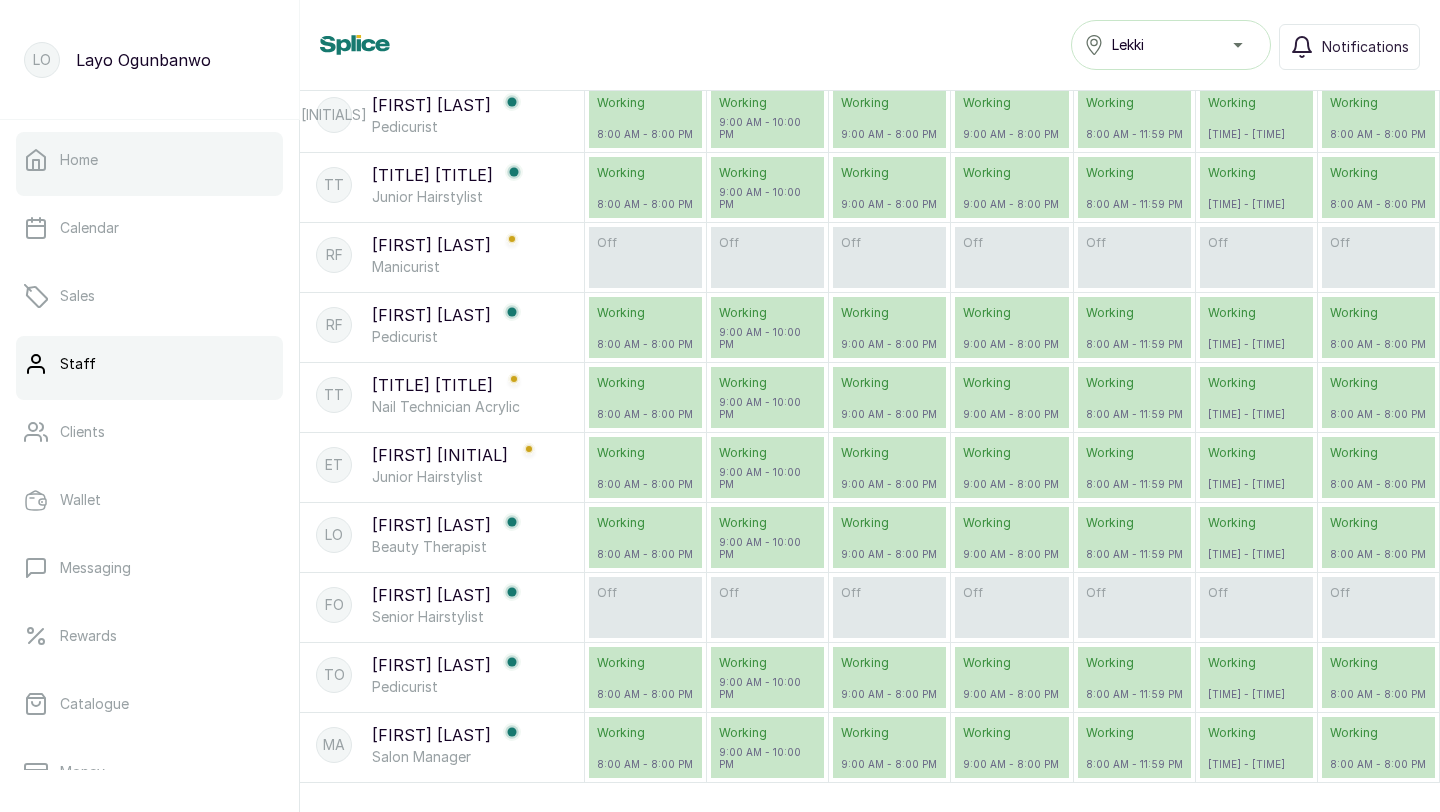 click on "Home" at bounding box center [149, 160] 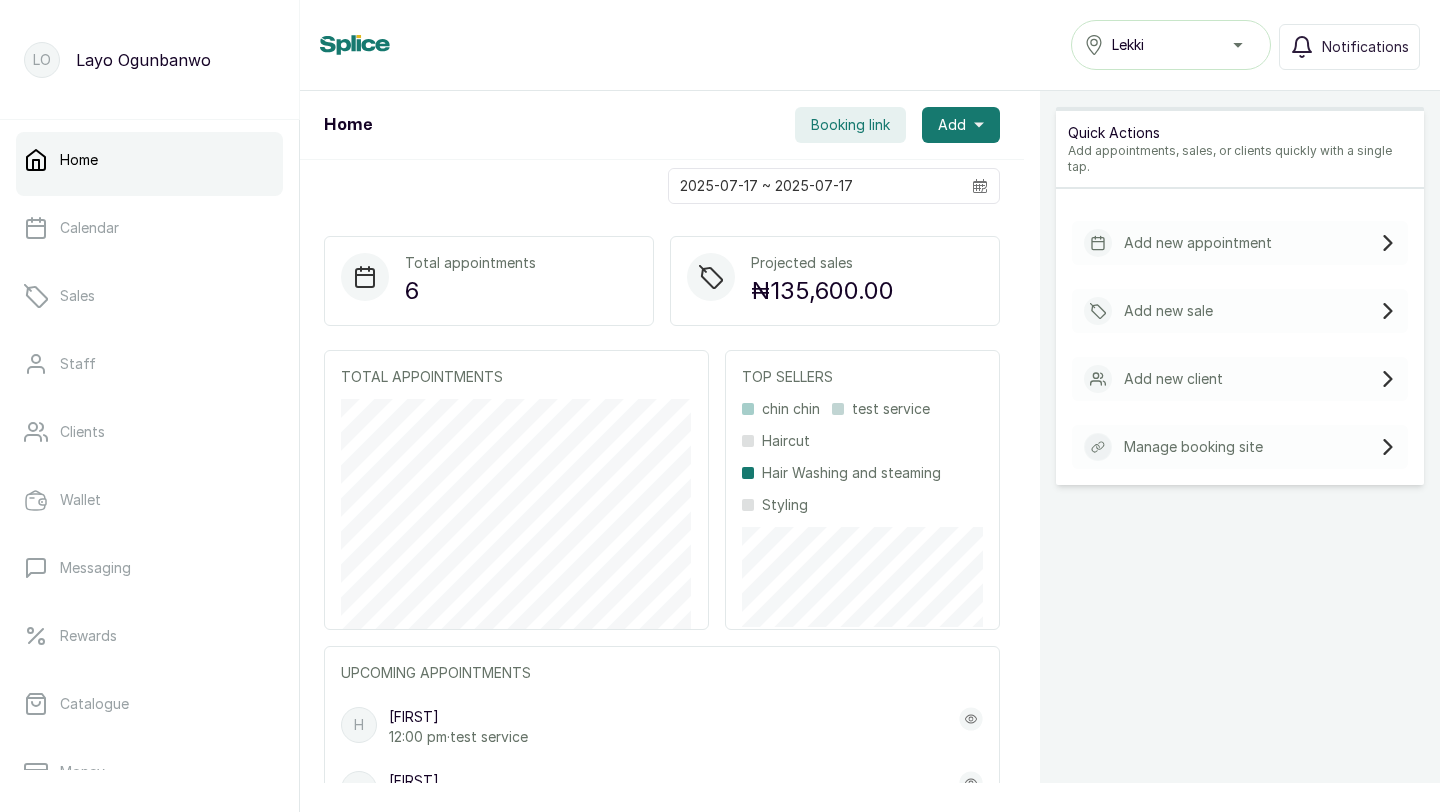 click on "Booking link" at bounding box center [850, 125] 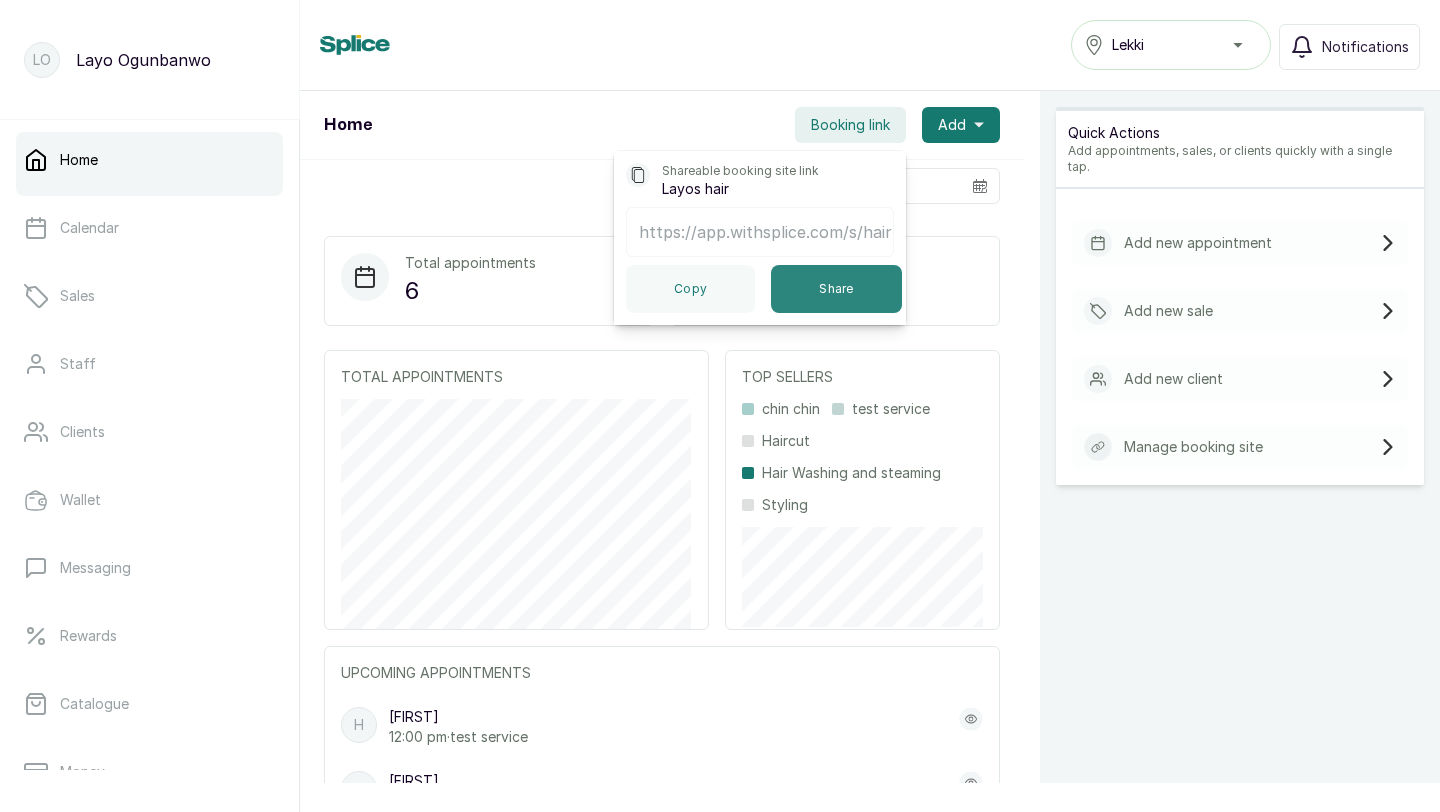 click on "Share" at bounding box center (836, 289) 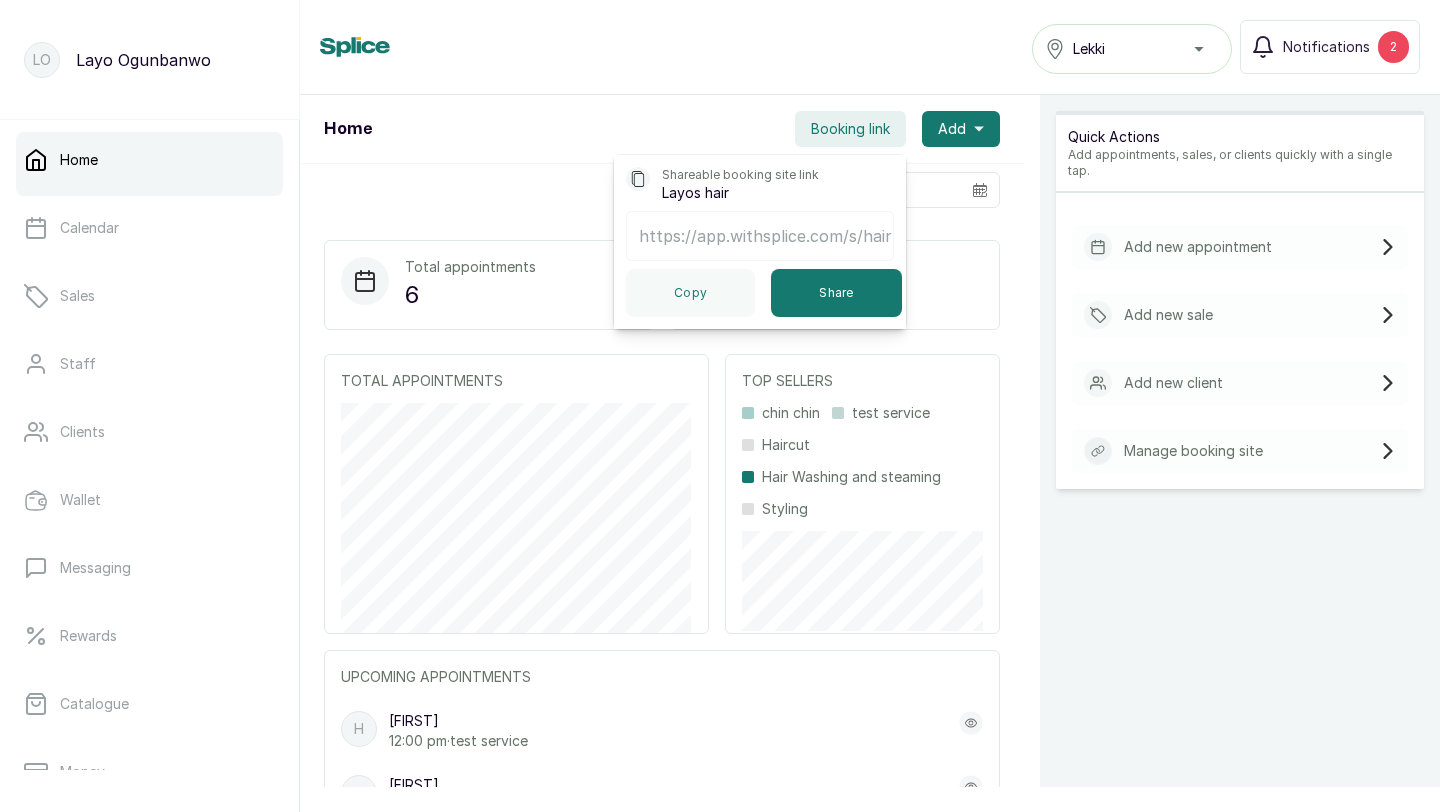 click on "Home Lekki Notifications 2" at bounding box center (870, 47) 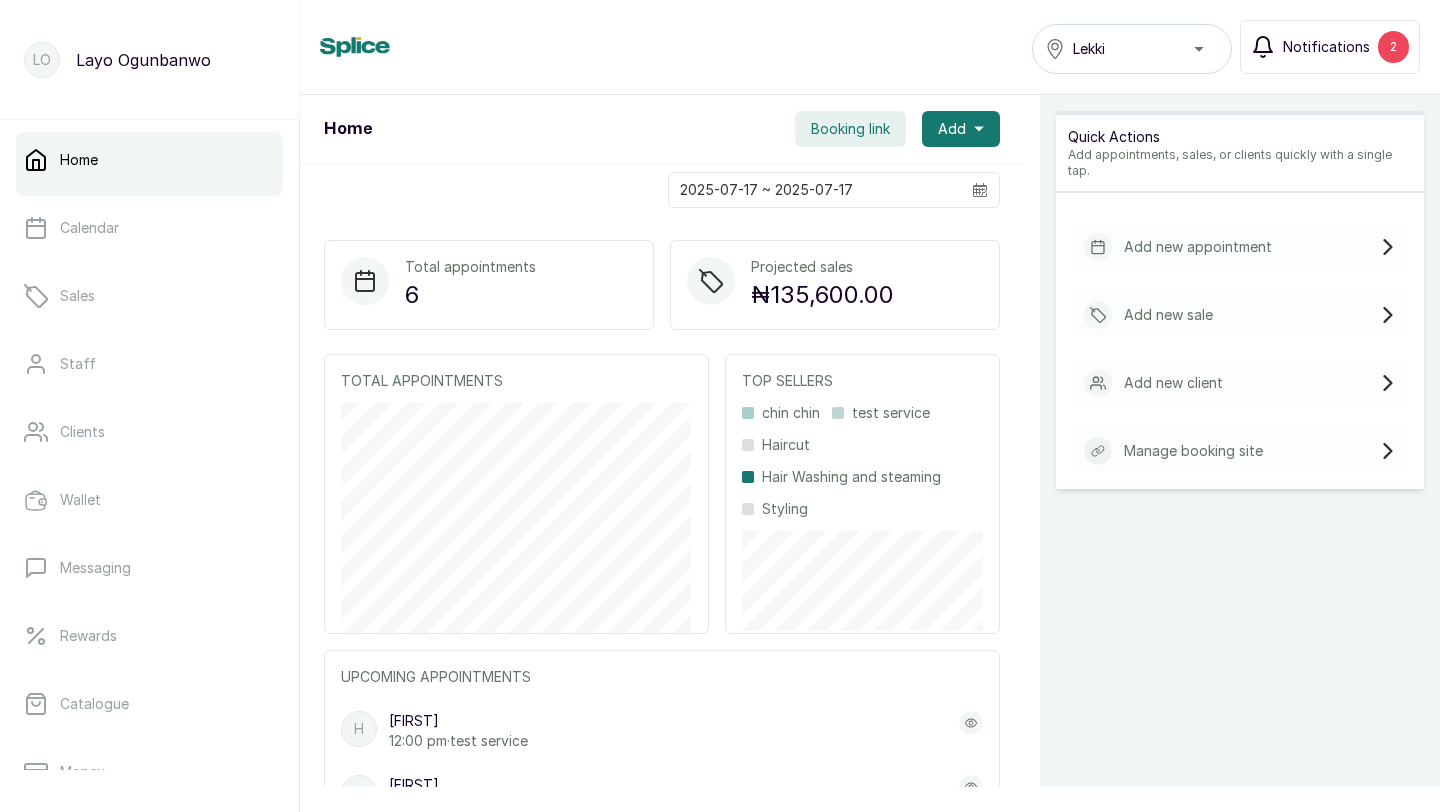 click on "Notifications" at bounding box center (1326, 47) 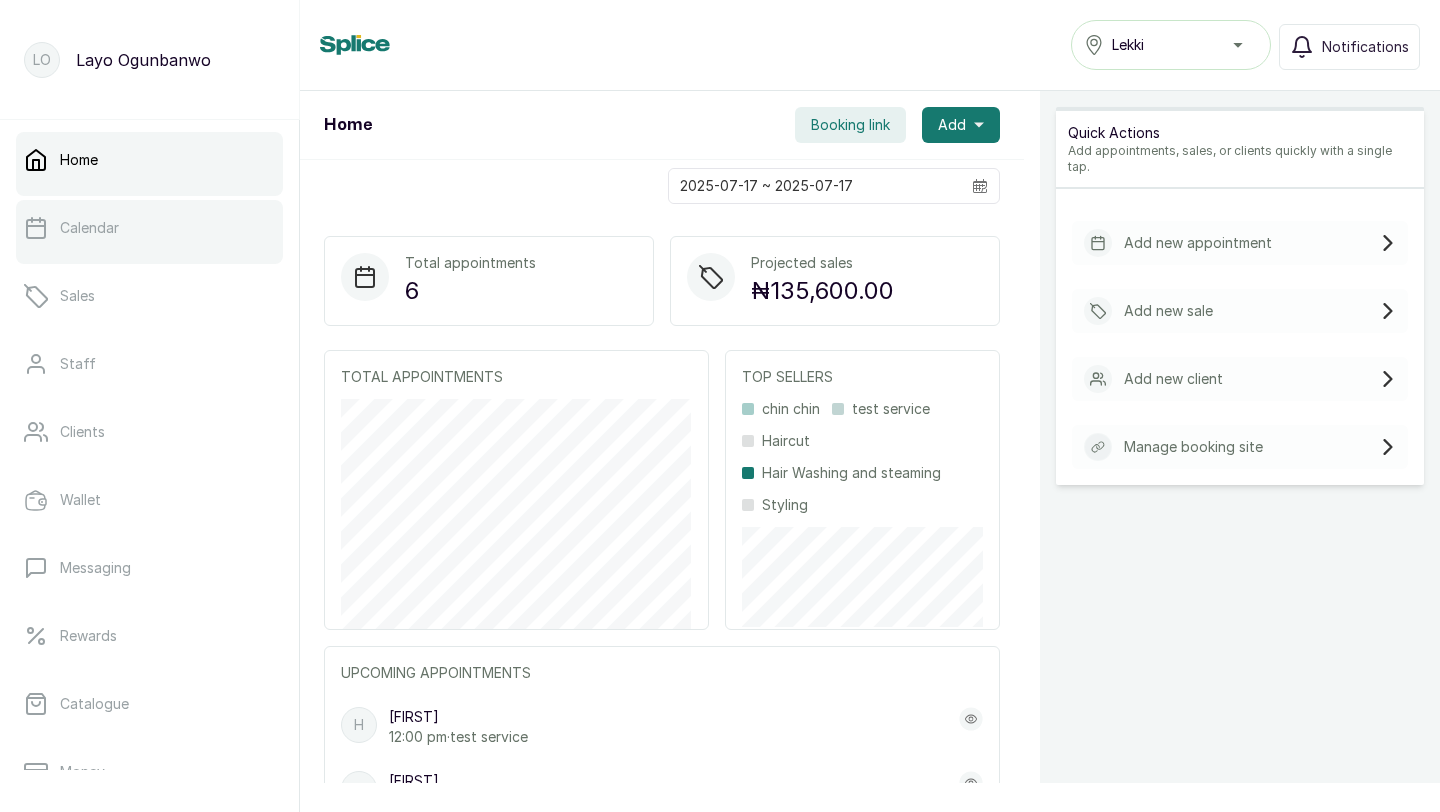 click on "Calendar" at bounding box center [149, 228] 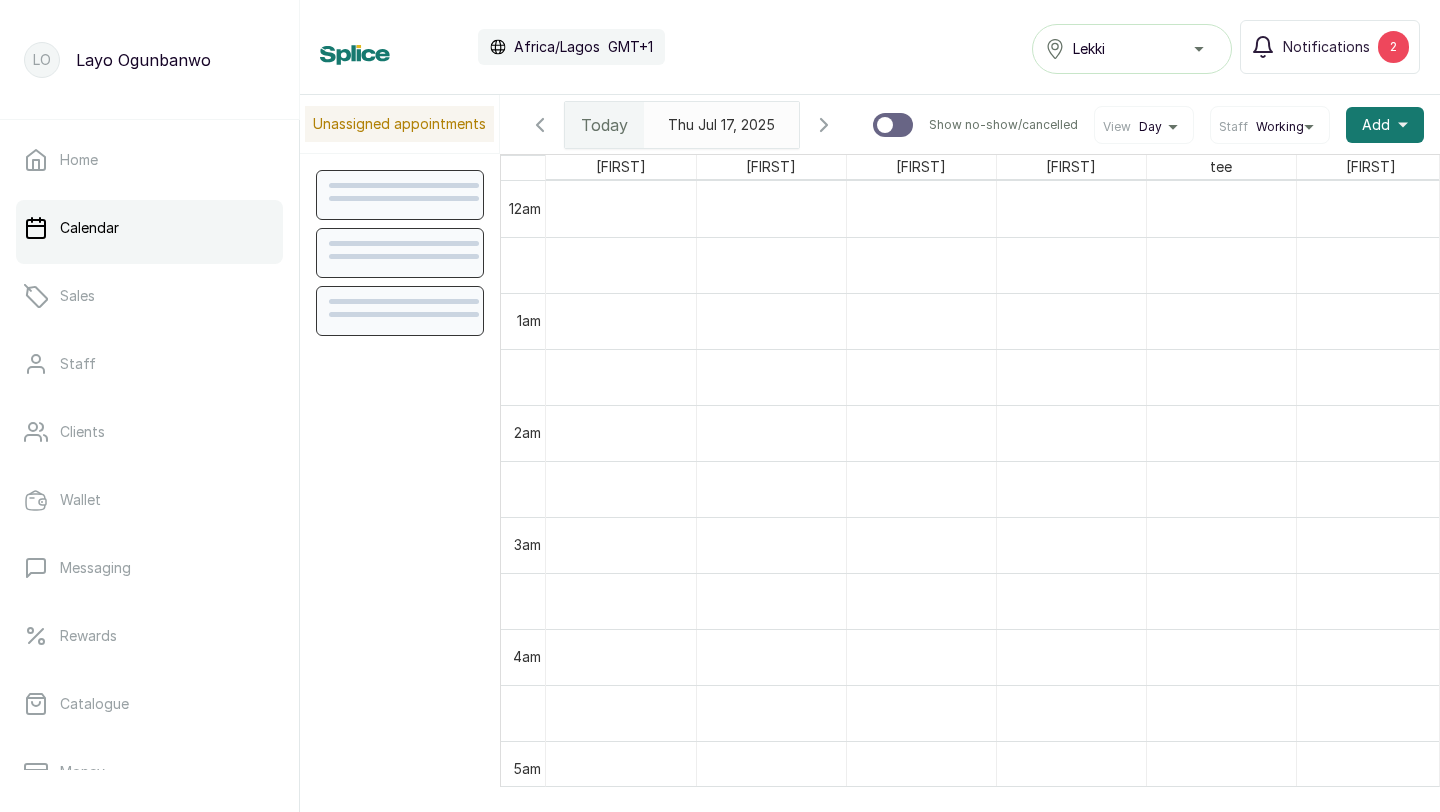 scroll, scrollTop: 673, scrollLeft: 0, axis: vertical 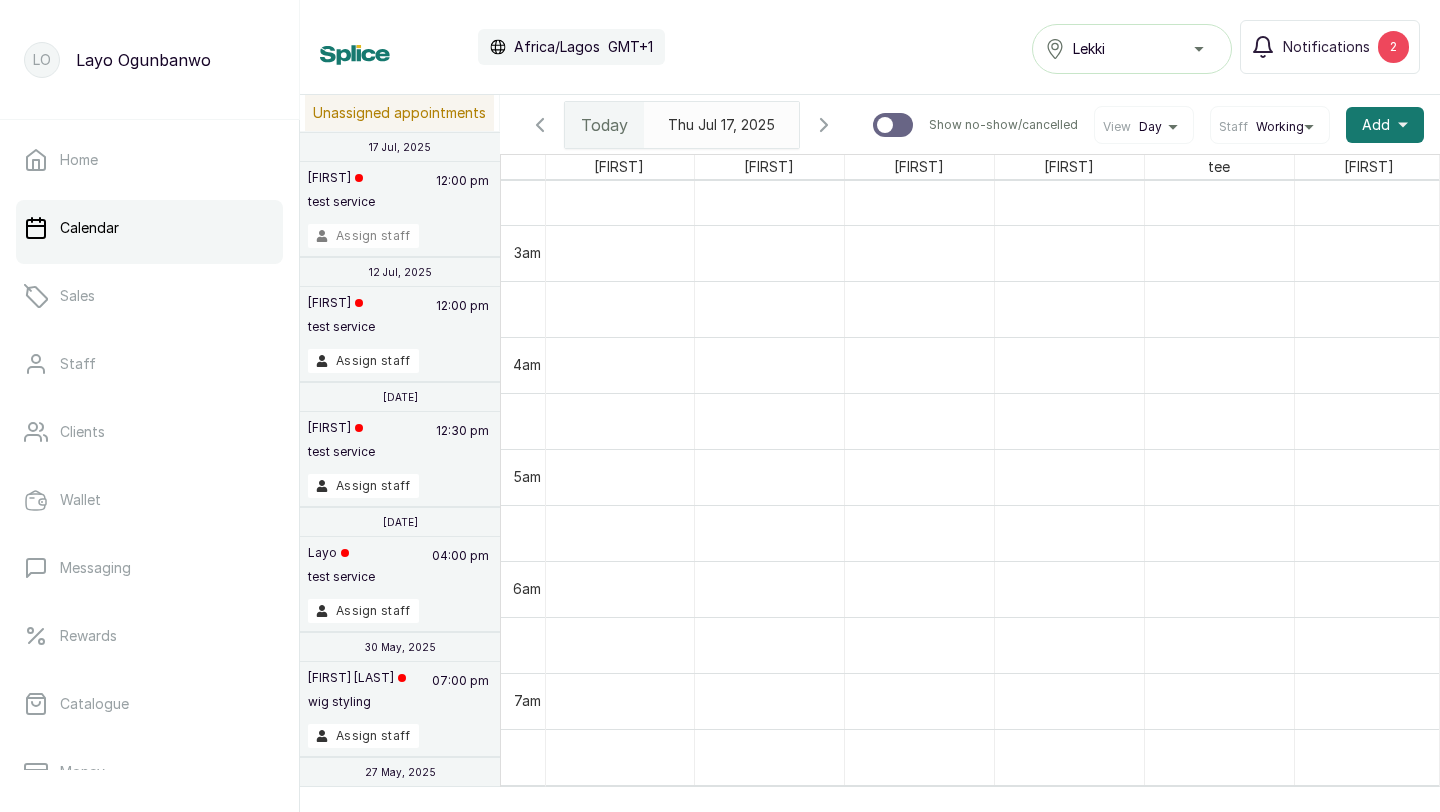 click on "Assign staff" at bounding box center (363, 236) 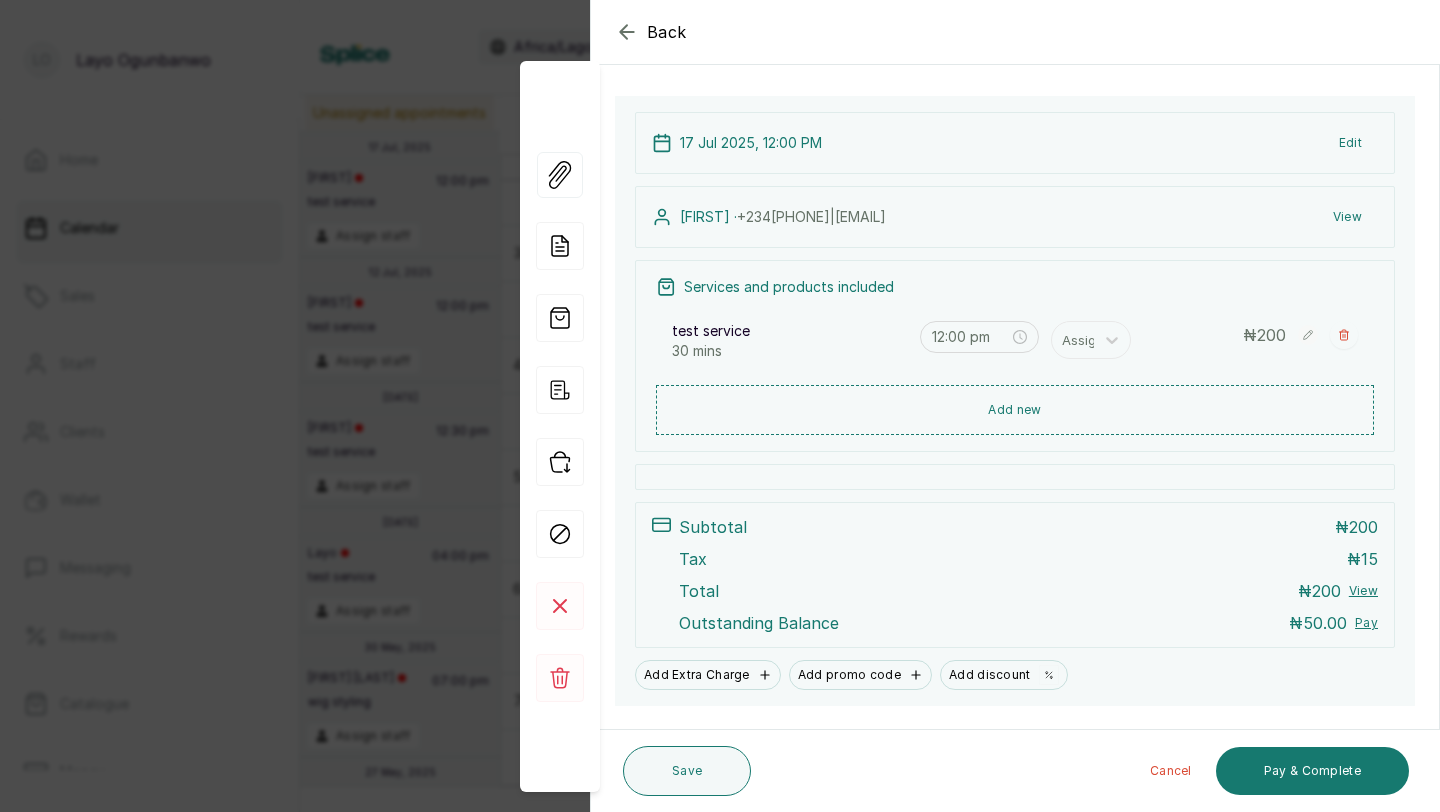 scroll, scrollTop: 183, scrollLeft: 0, axis: vertical 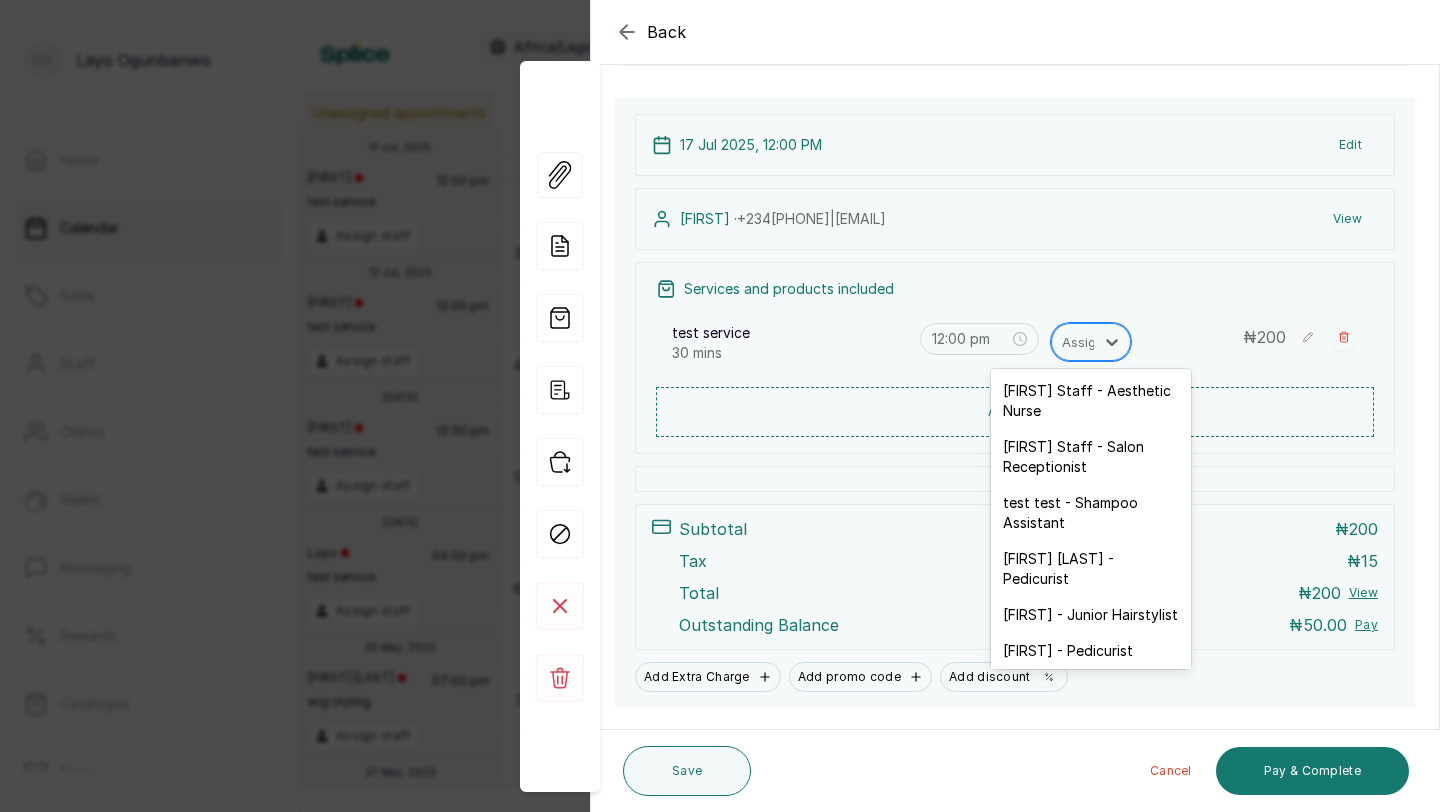 click at bounding box center (1083, 342) 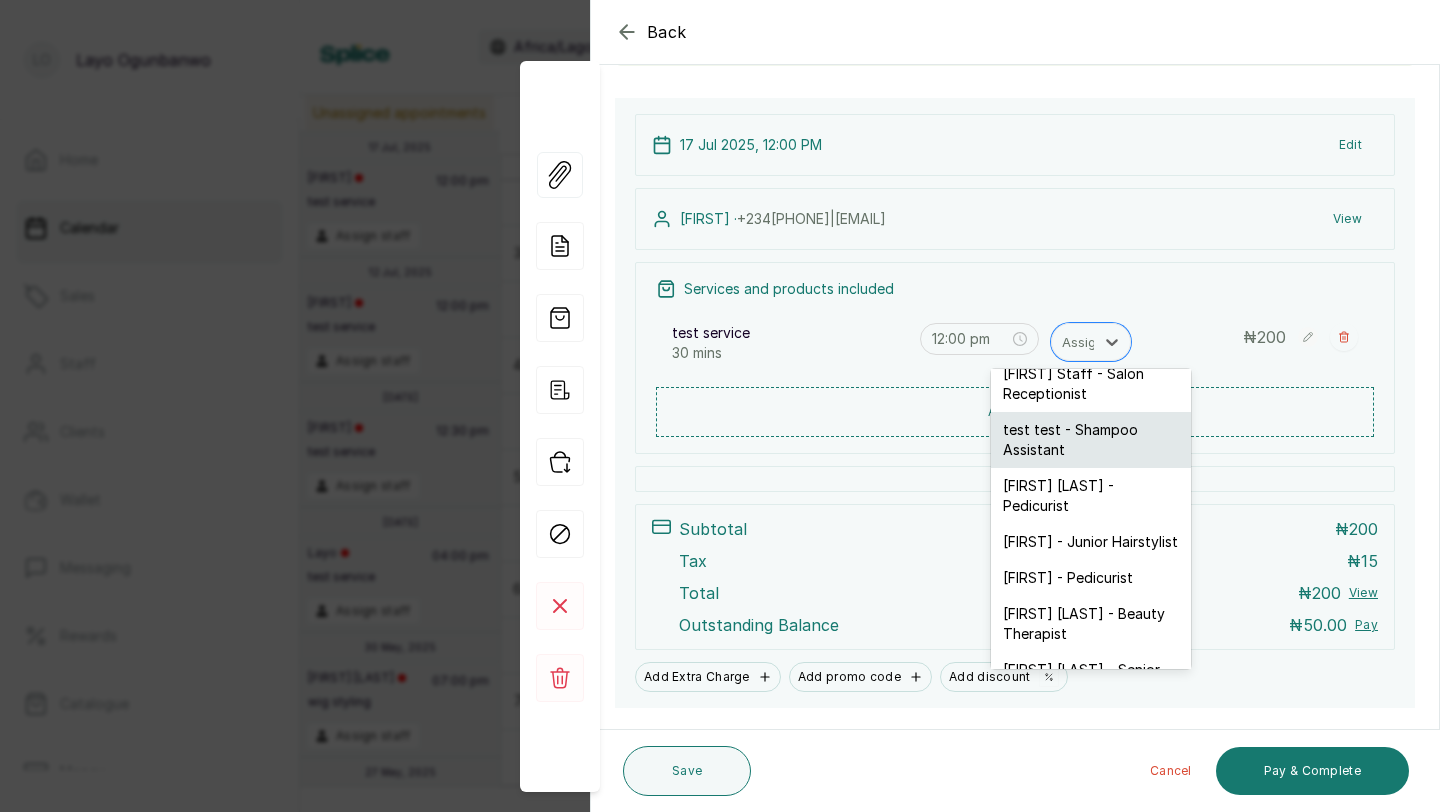 scroll, scrollTop: 76, scrollLeft: 0, axis: vertical 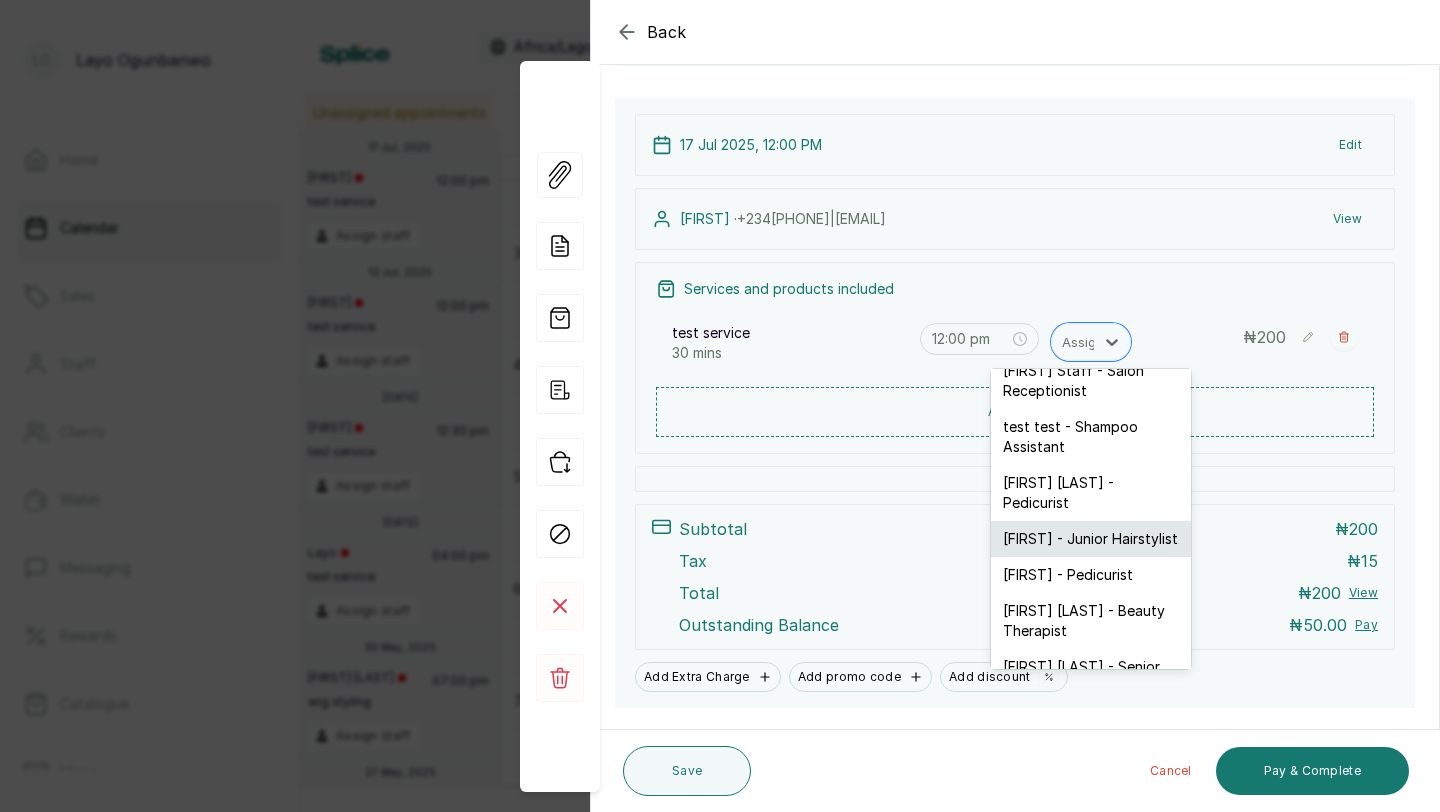 click on "tee t - Junior Hairstylist" at bounding box center [1091, 539] 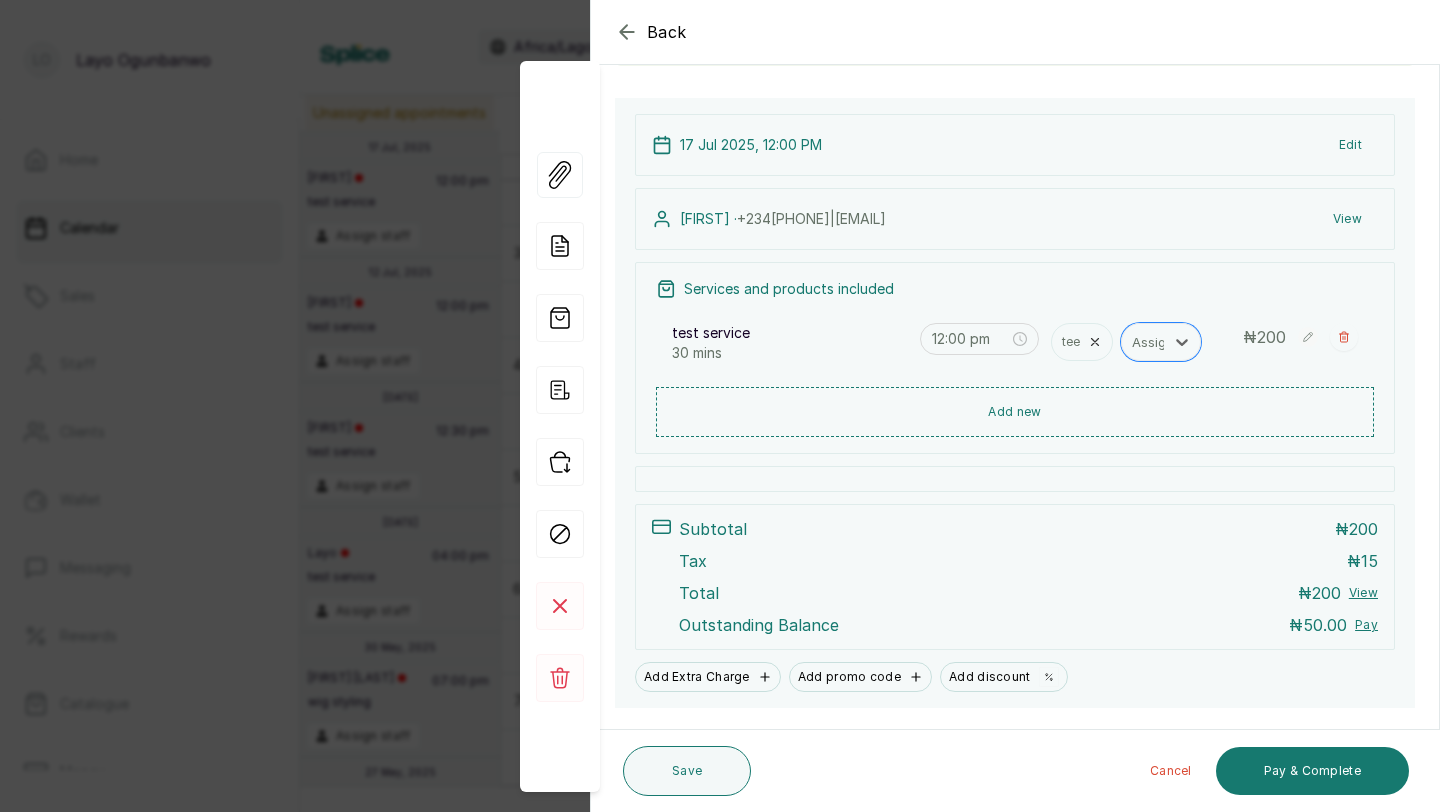 scroll, scrollTop: 232, scrollLeft: 0, axis: vertical 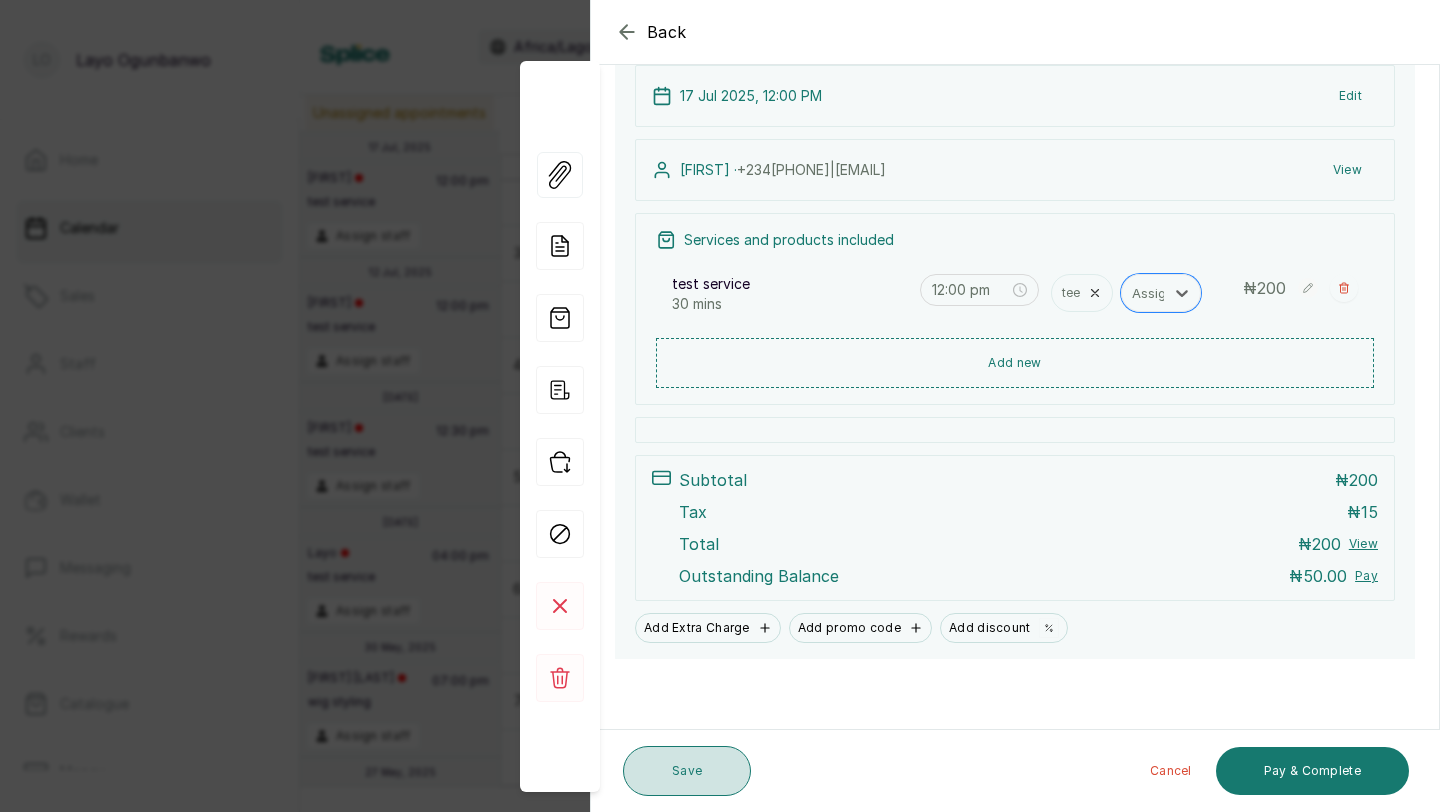 click on "Save" at bounding box center [687, 771] 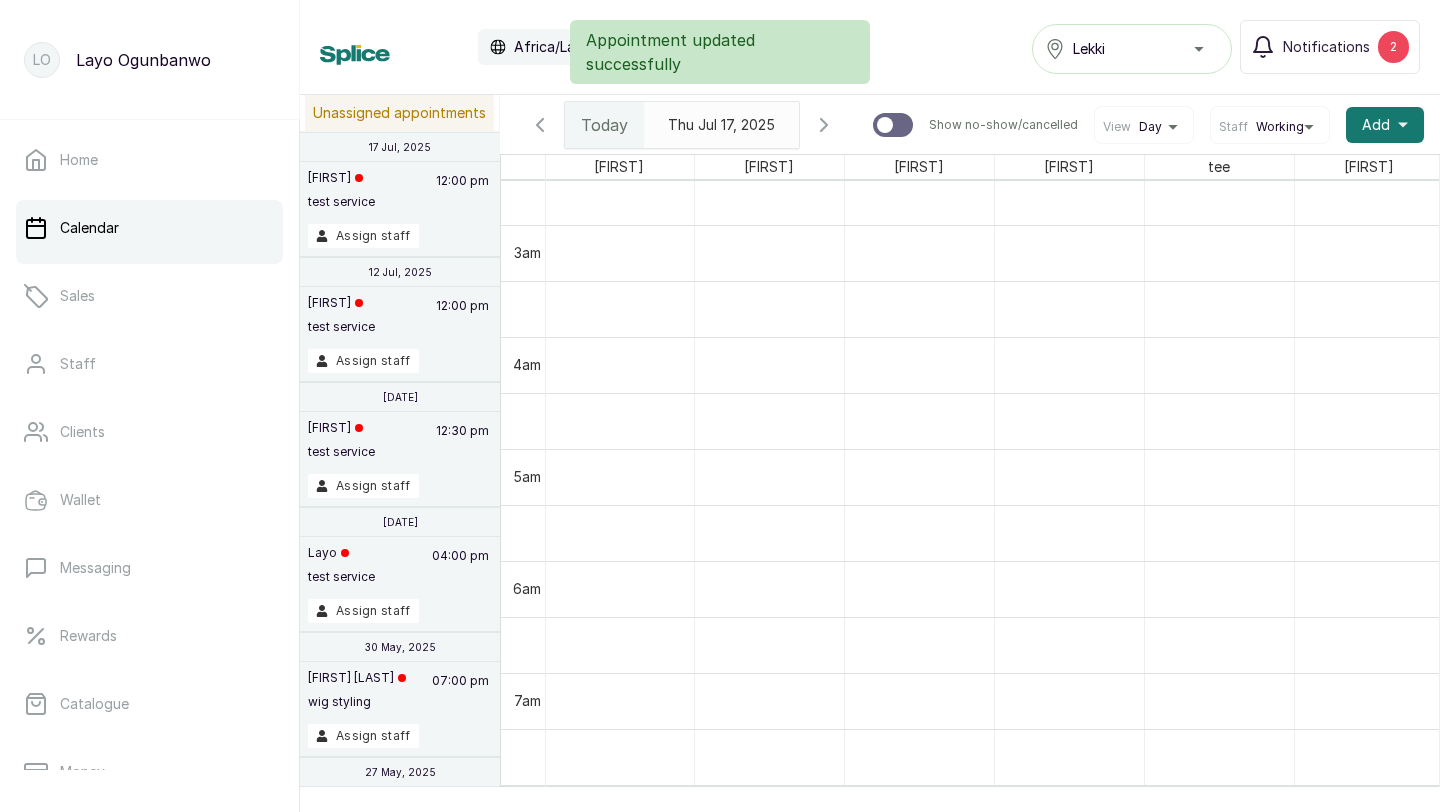 scroll, scrollTop: 260, scrollLeft: 2, axis: both 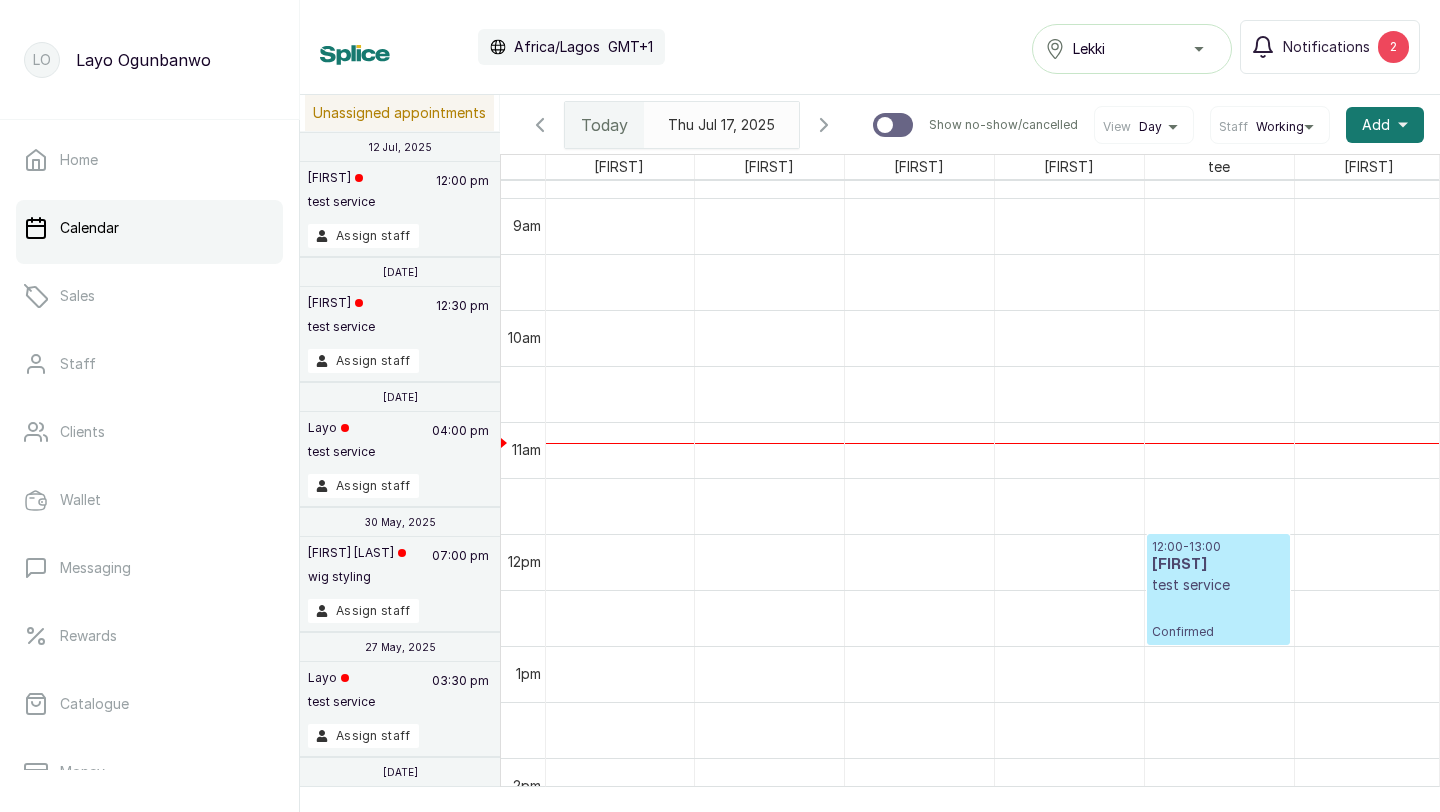 drag, startPoint x: 1173, startPoint y: 586, endPoint x: 1173, endPoint y: 603, distance: 17 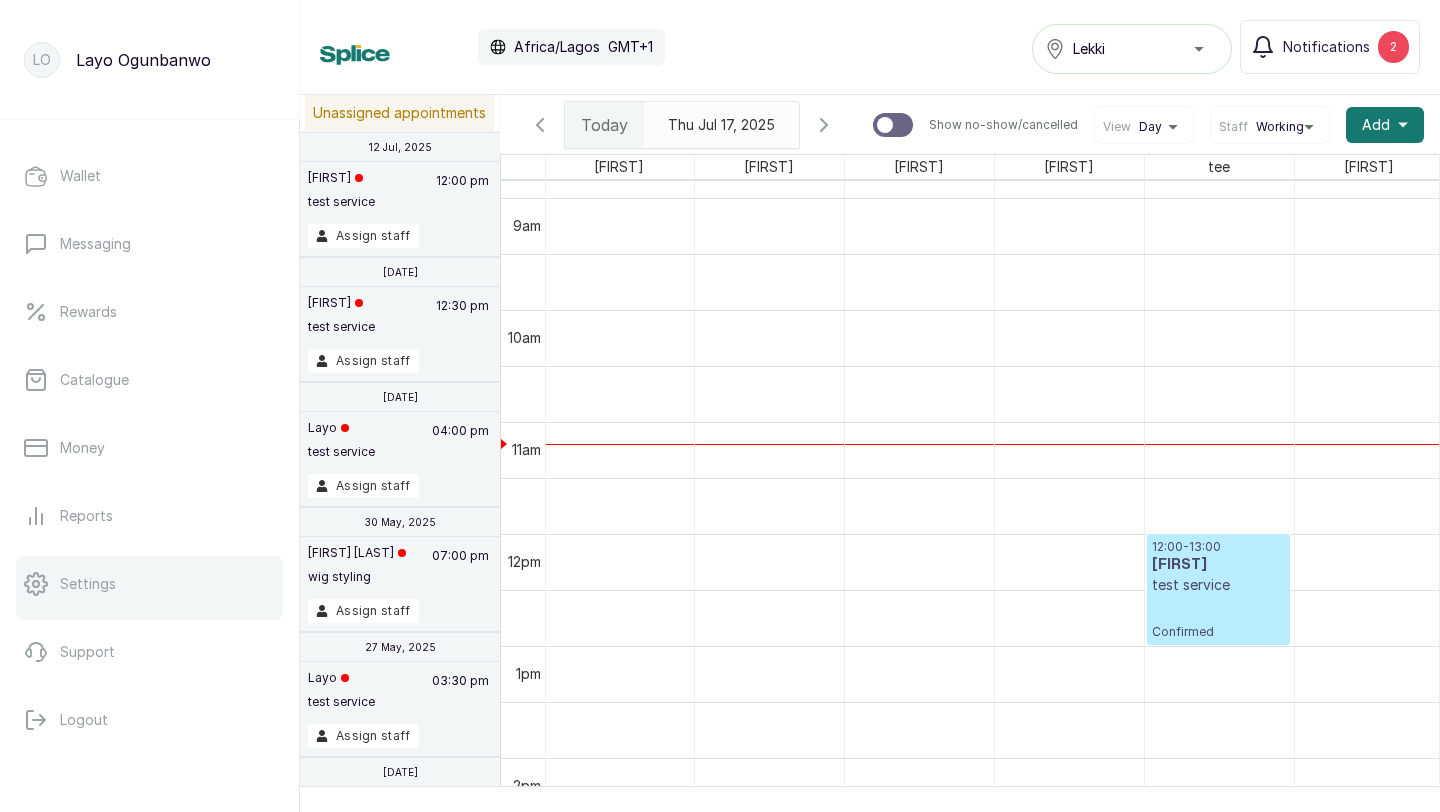 click on "Settings" at bounding box center [149, 584] 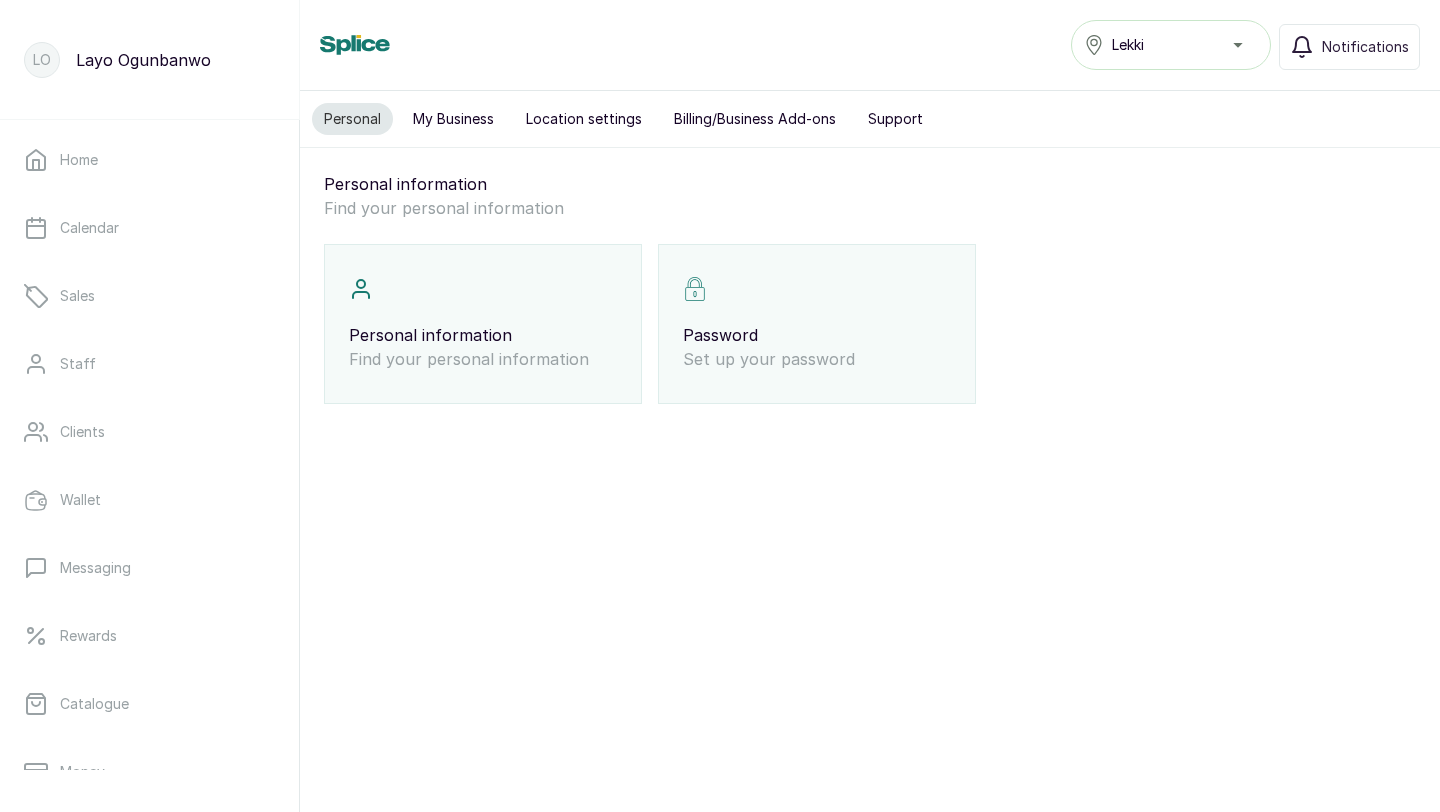click on "Location settings" at bounding box center [584, 119] 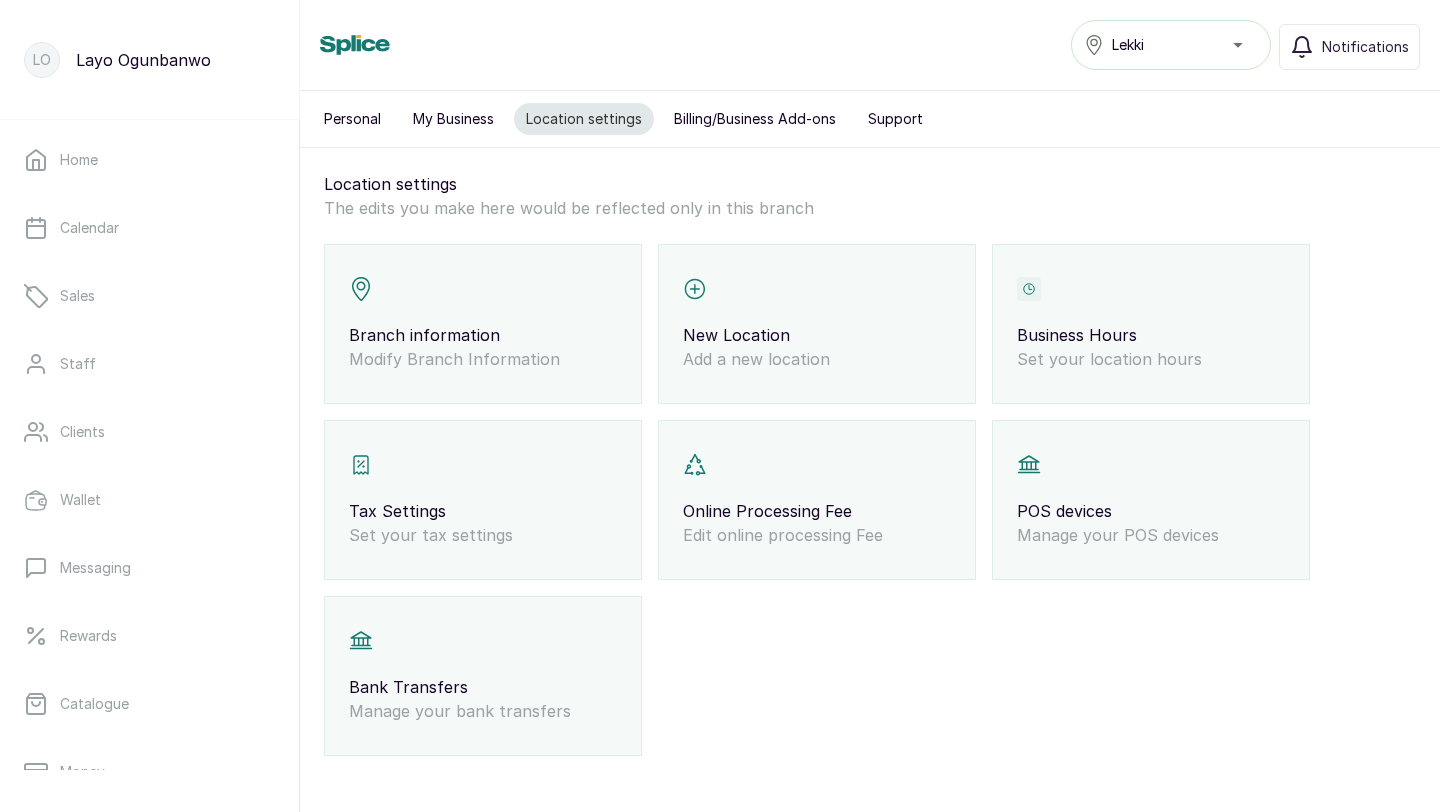 click on "Billing/Business Add-ons" at bounding box center (755, 119) 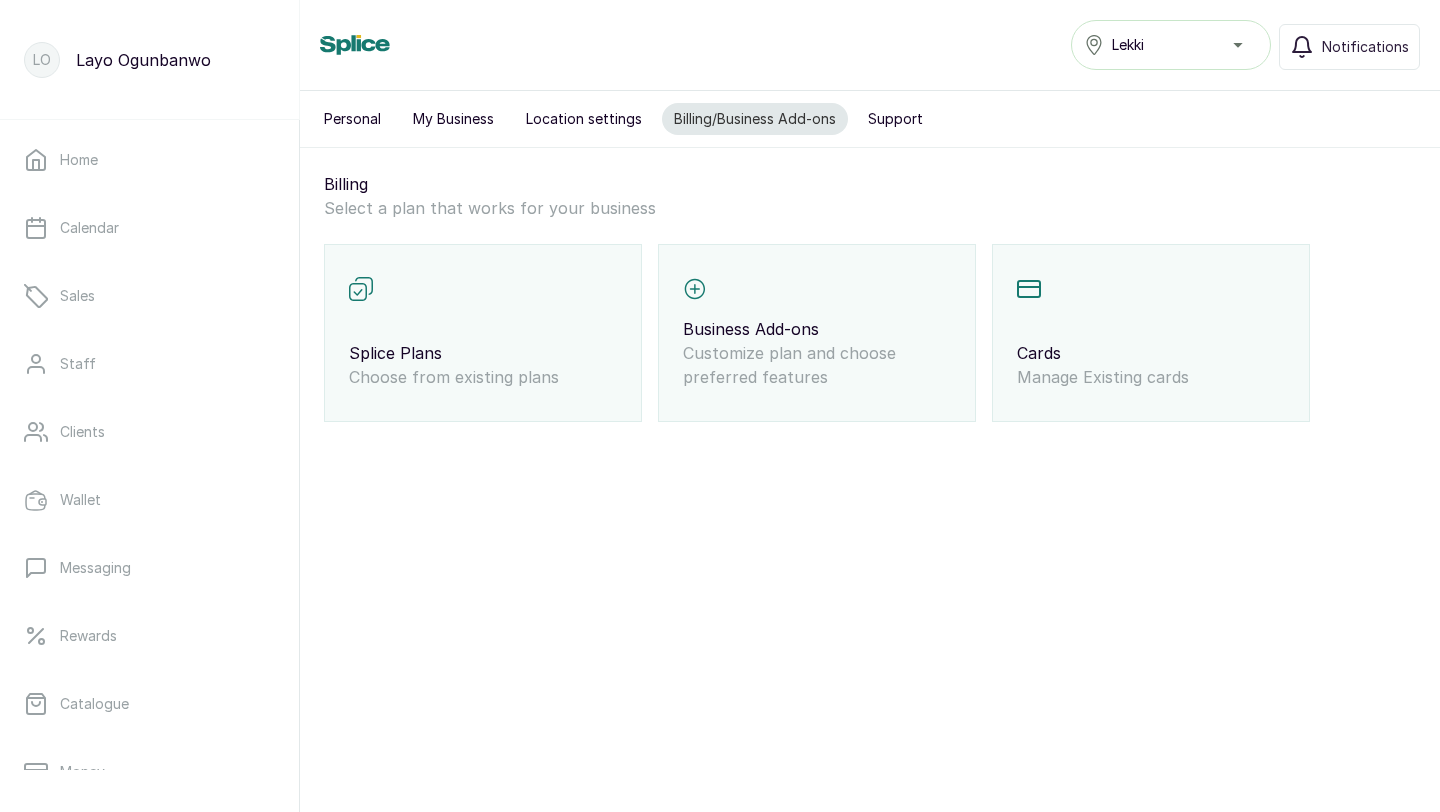 click on "Splice Plans" at bounding box center (483, 353) 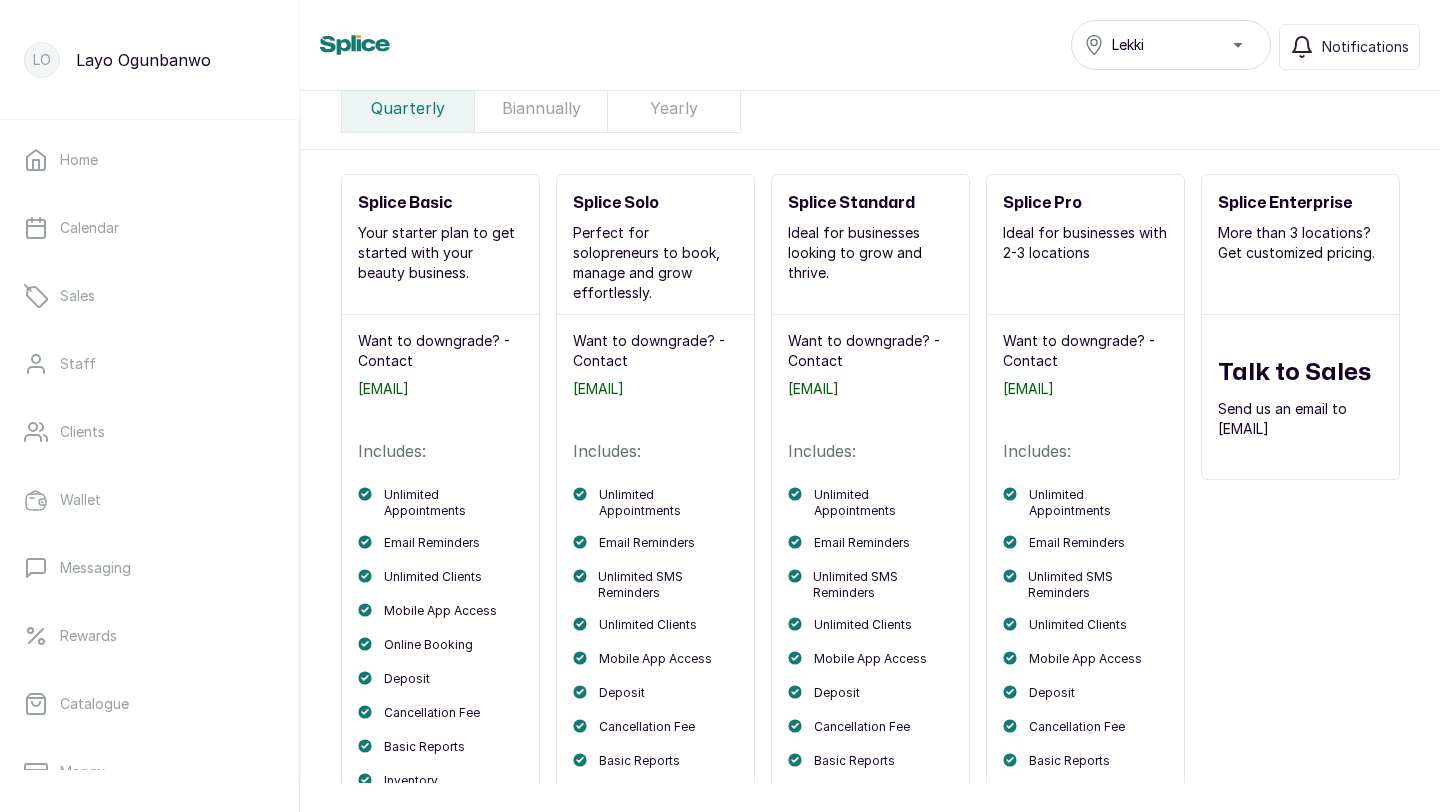 scroll, scrollTop: 162, scrollLeft: 0, axis: vertical 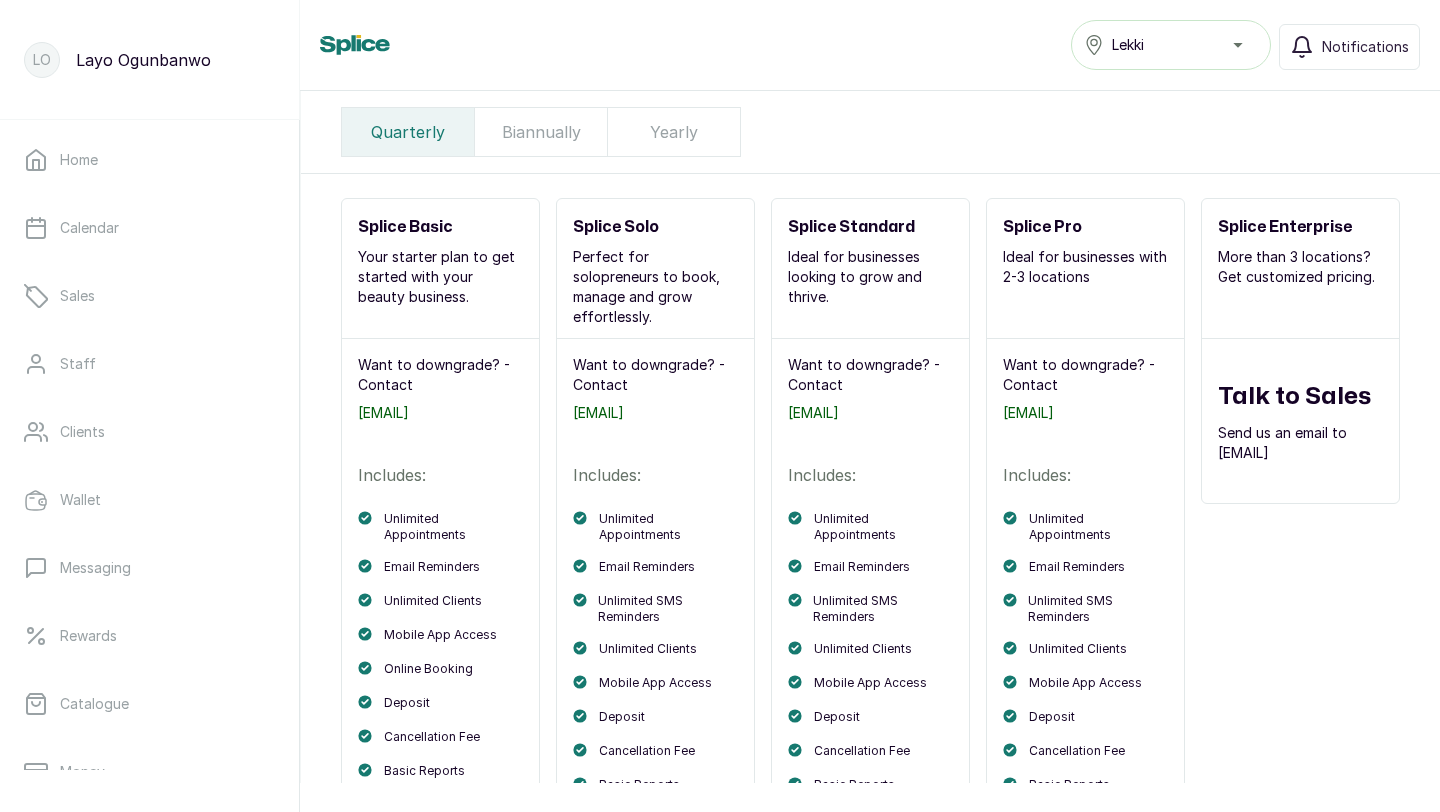 click on "Biannually" at bounding box center [541, 132] 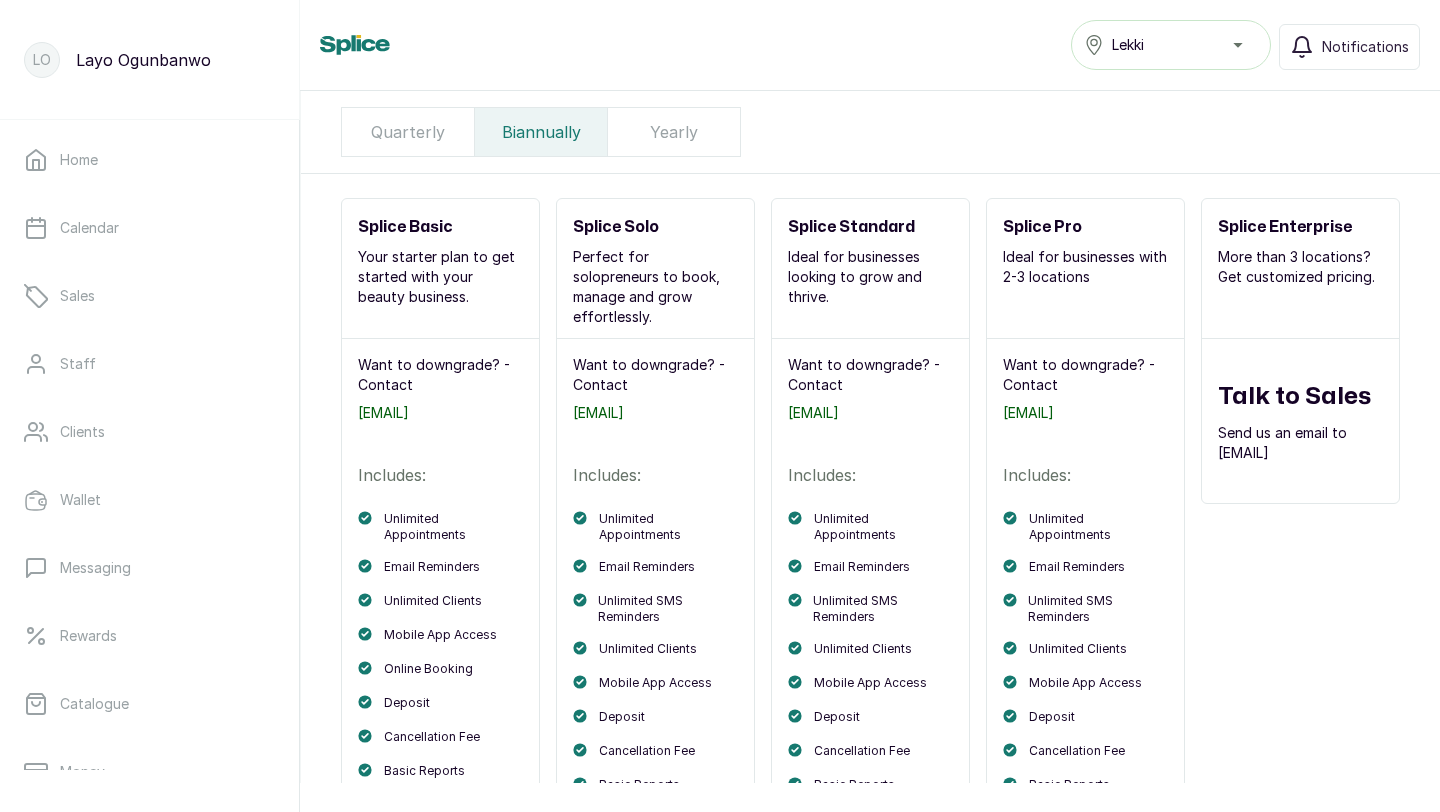 click on "Yearly" at bounding box center [674, 132] 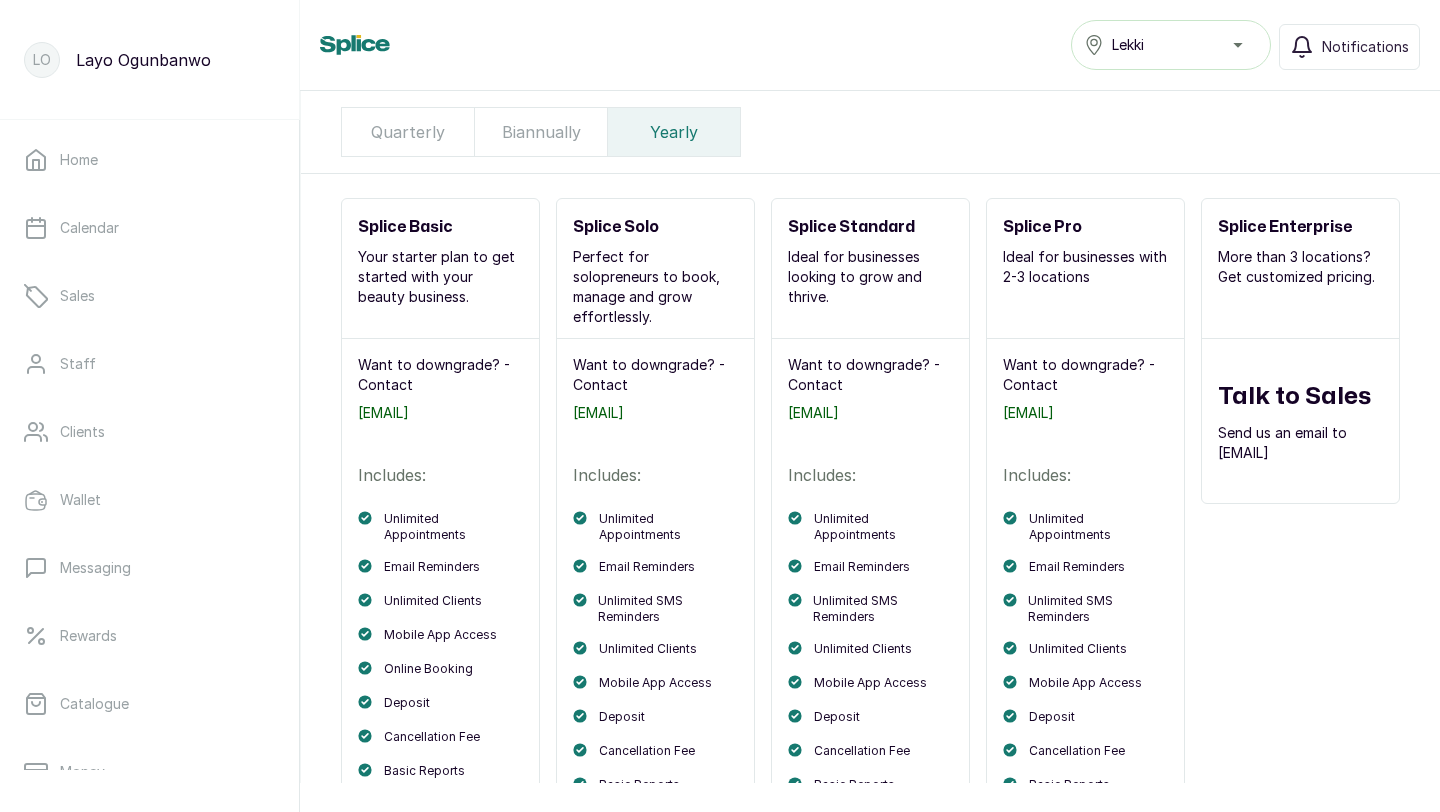 click on "Quarterly" at bounding box center [408, 132] 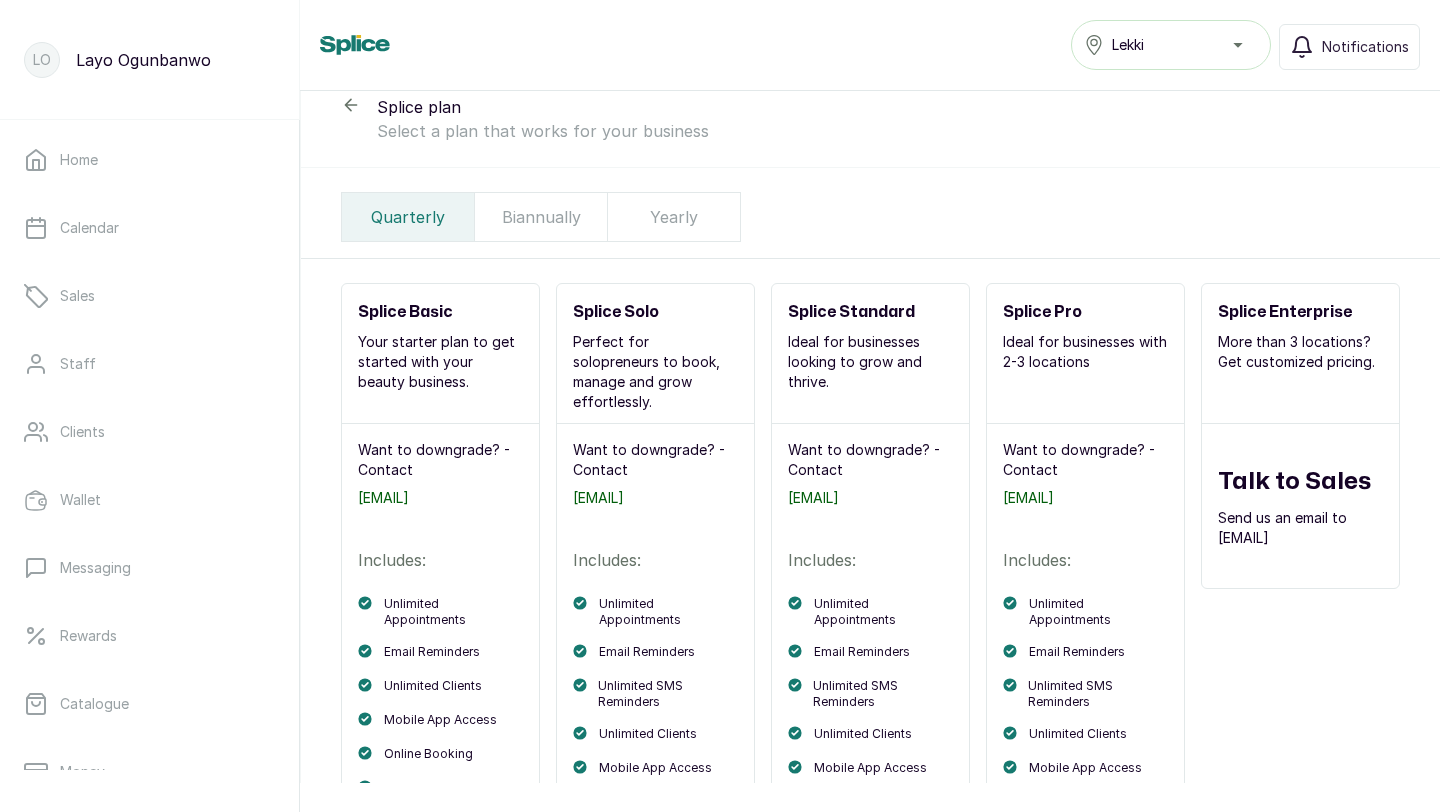 scroll, scrollTop: 45, scrollLeft: 0, axis: vertical 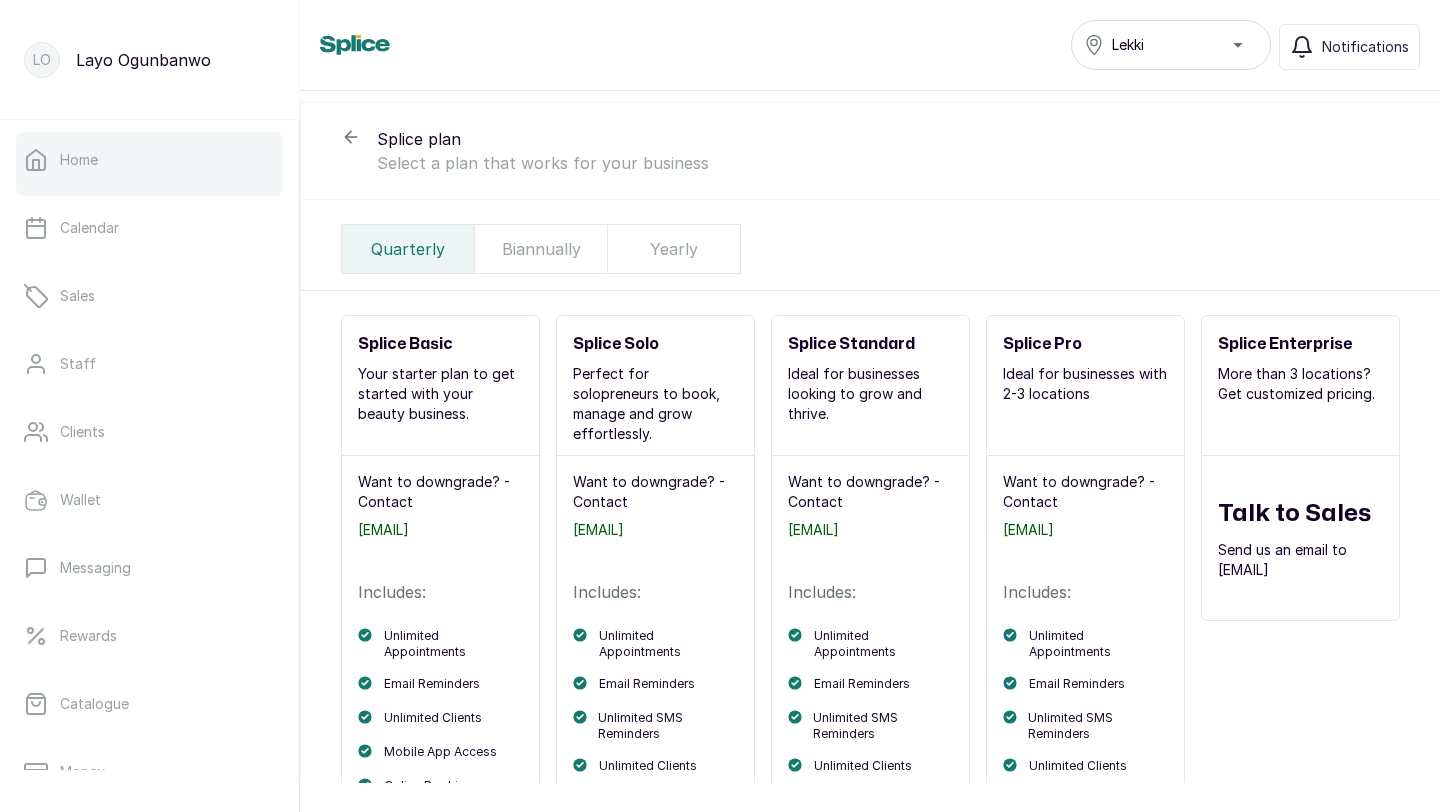 click at bounding box center [149, 192] 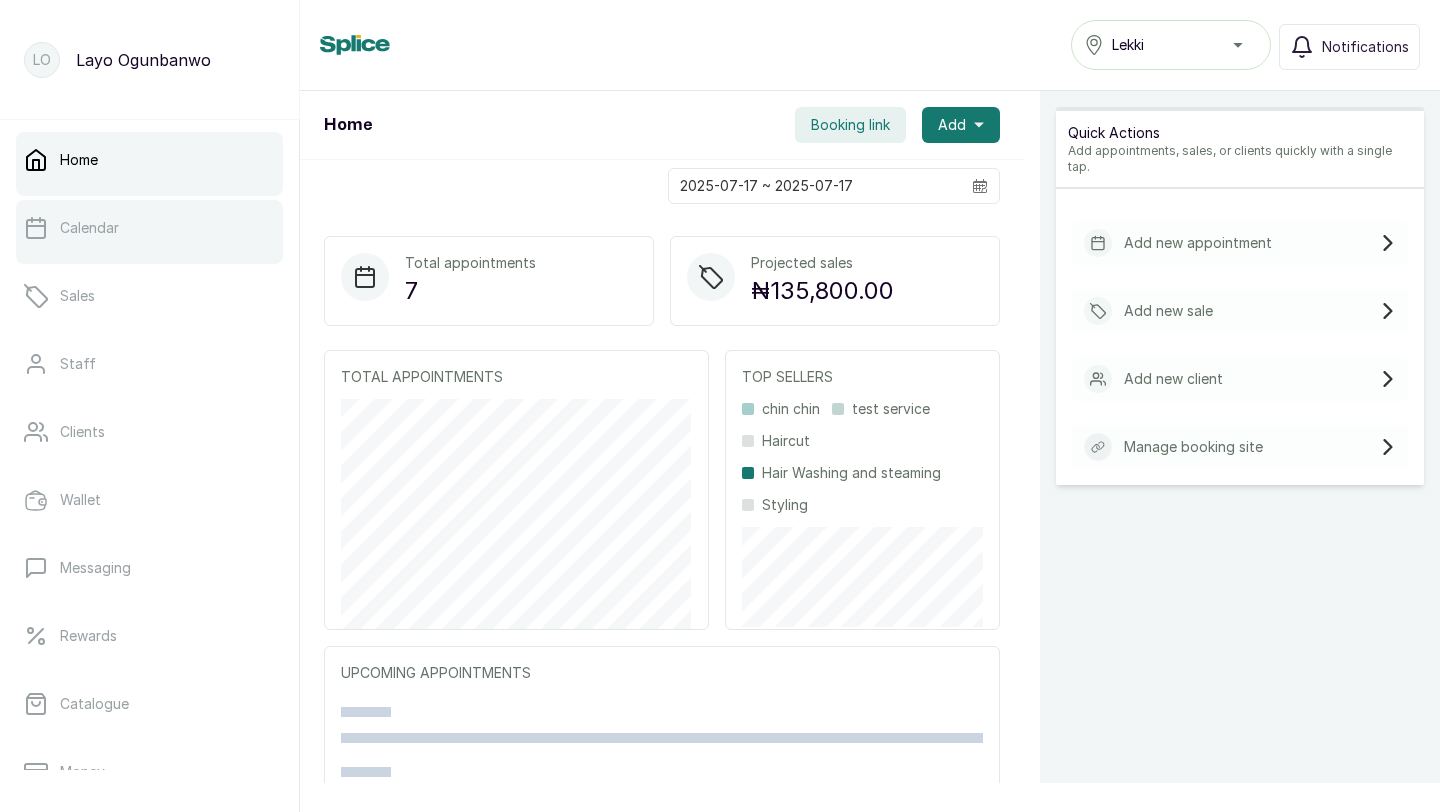 click on "Calendar" at bounding box center (149, 228) 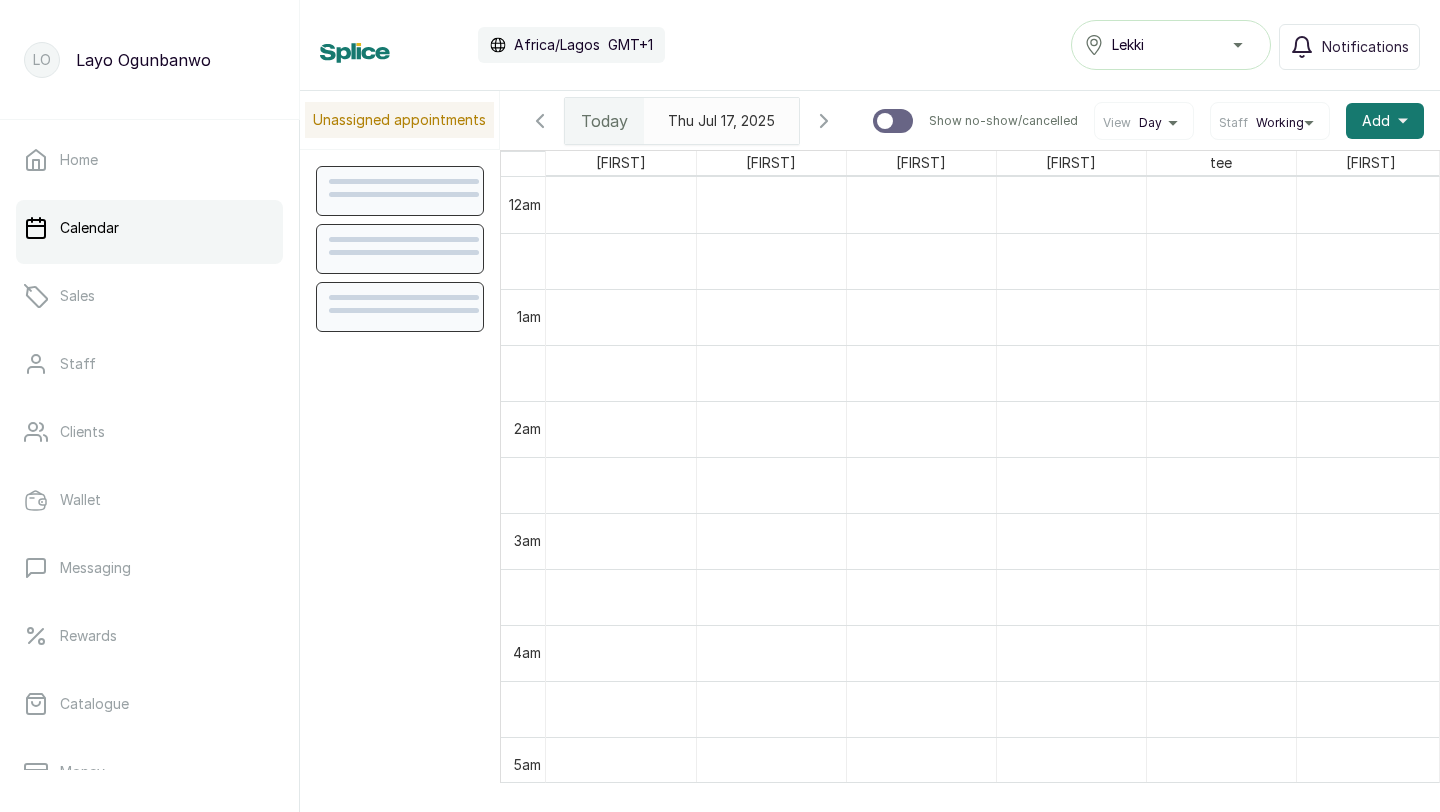 scroll, scrollTop: 673, scrollLeft: 0, axis: vertical 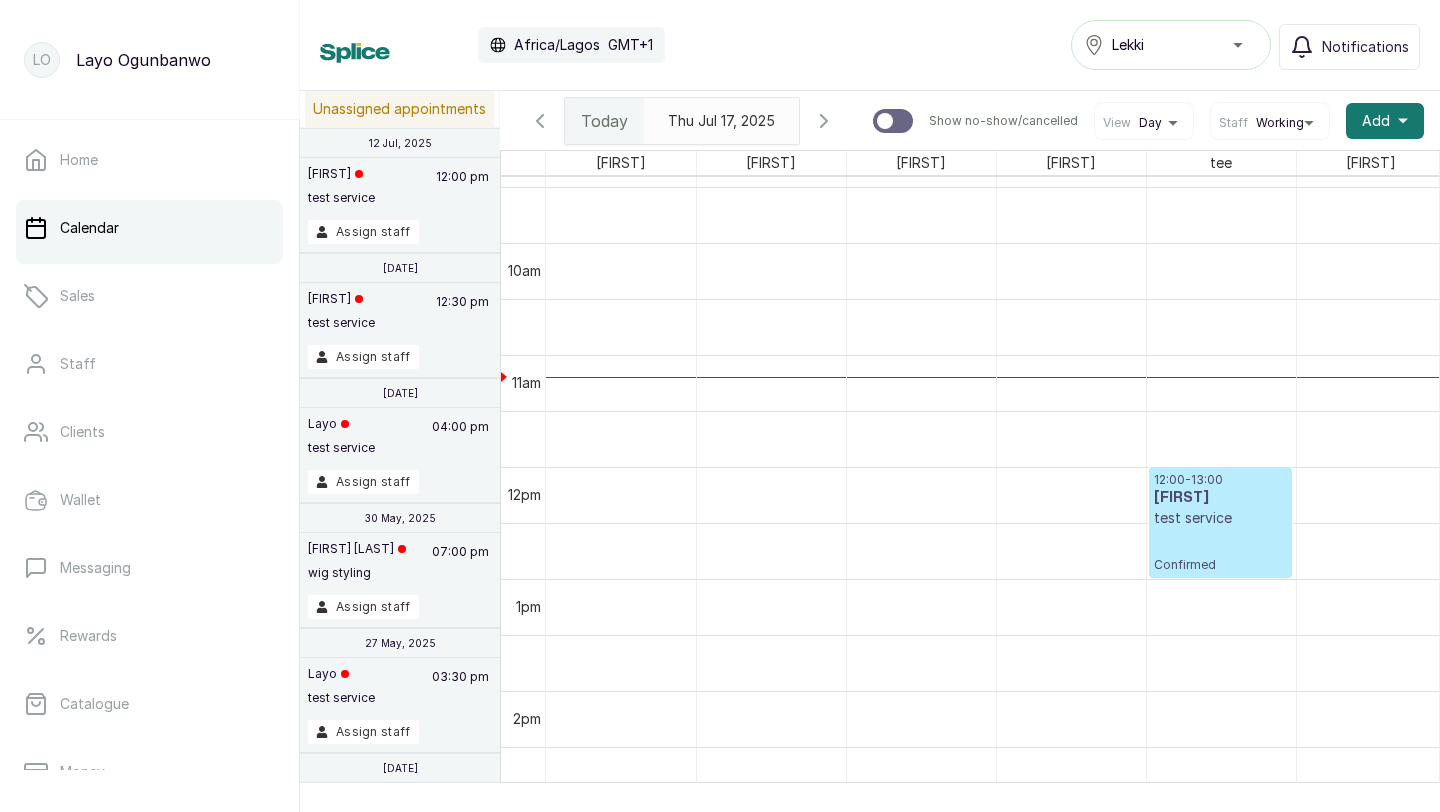 click on "test service" at bounding box center [1220, 518] 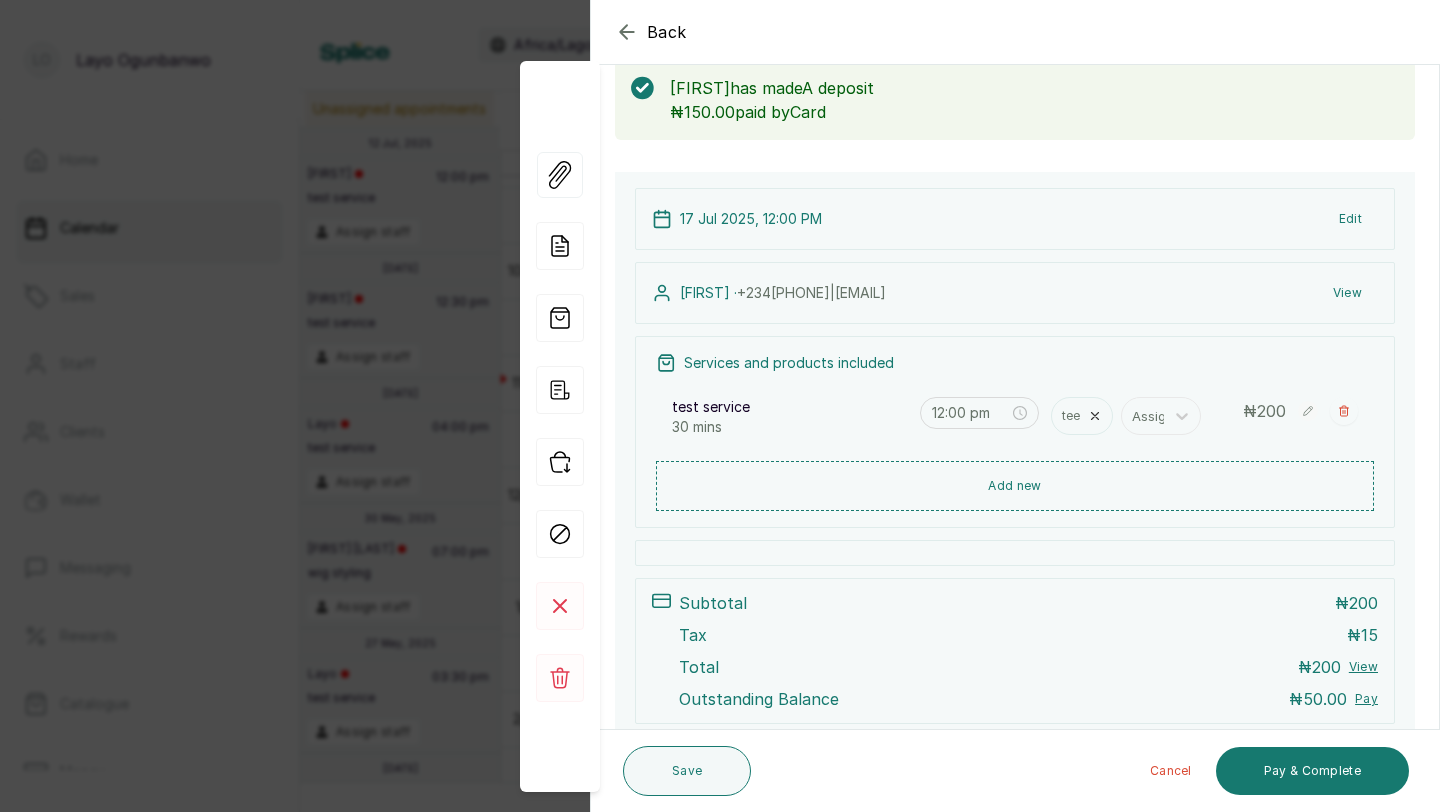 scroll, scrollTop: 111, scrollLeft: 0, axis: vertical 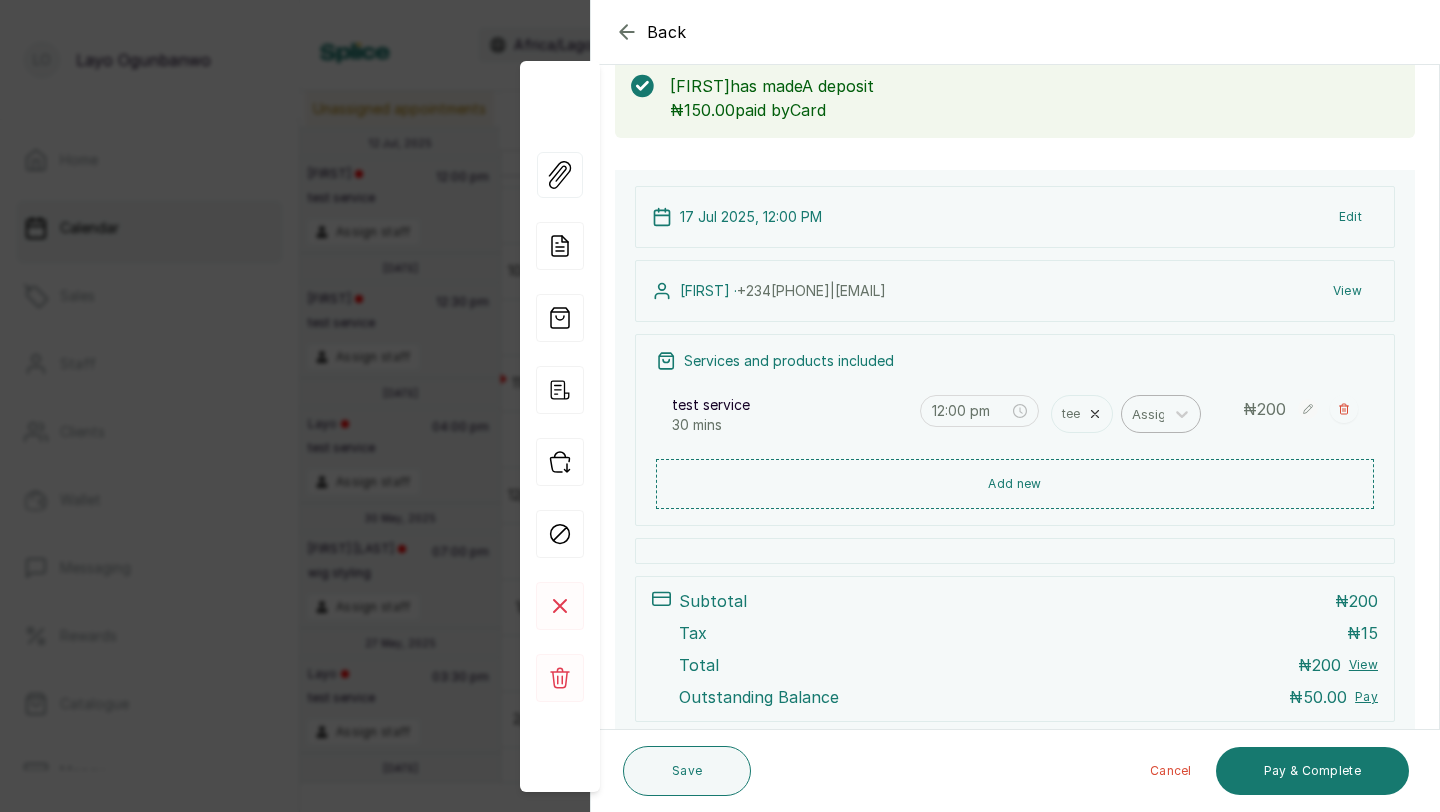 click at bounding box center [1153, 414] 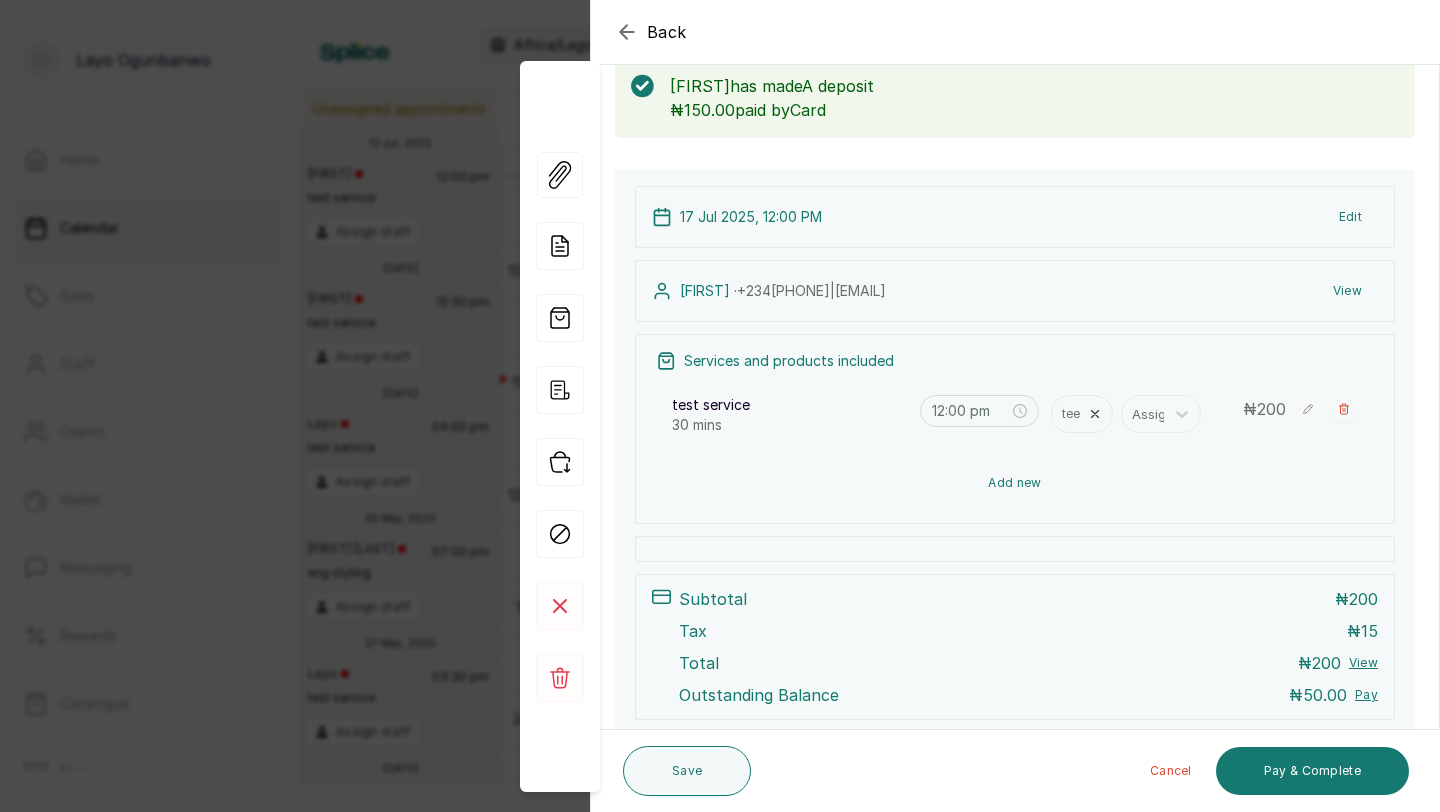 click on "Add new" at bounding box center (1015, 483) 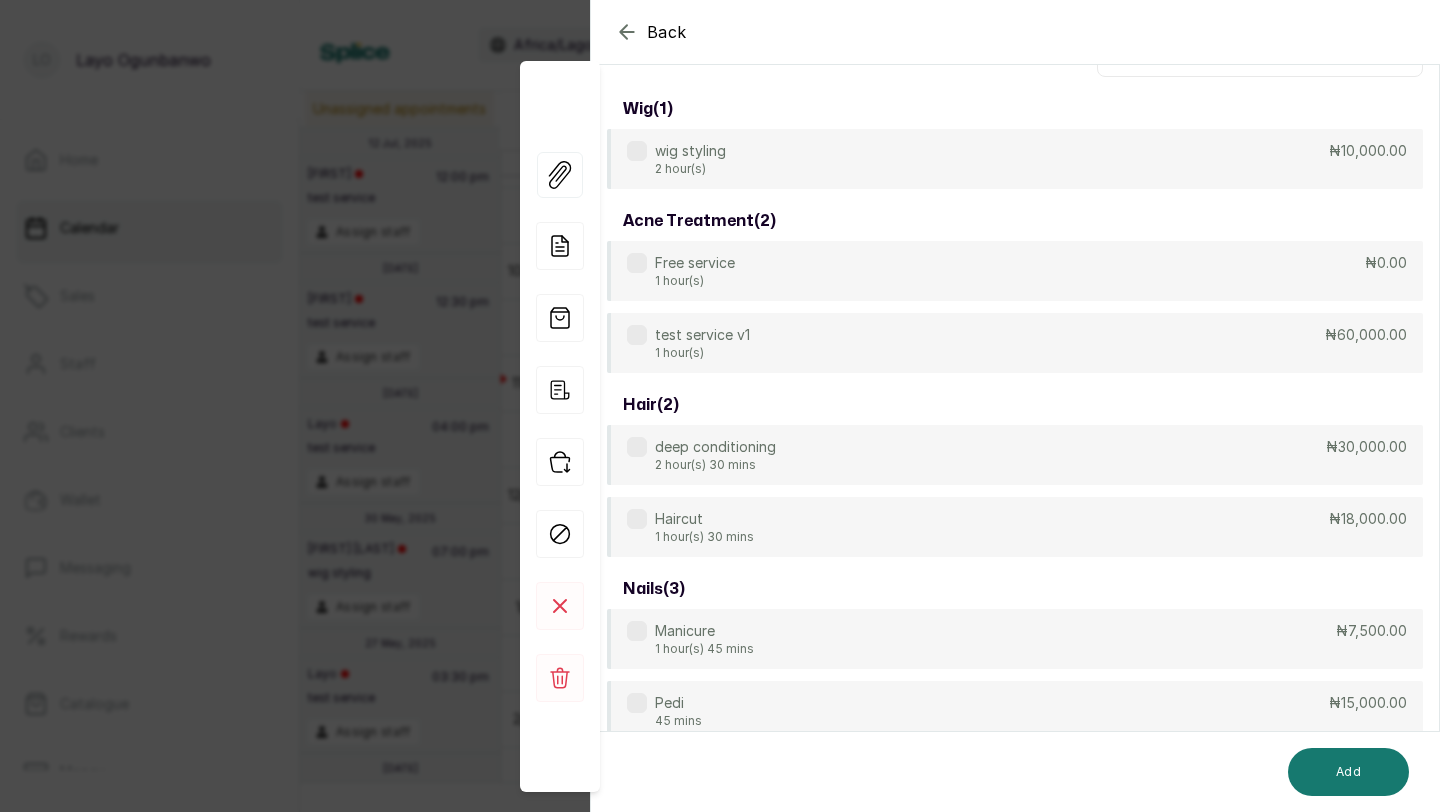 scroll, scrollTop: 149, scrollLeft: 0, axis: vertical 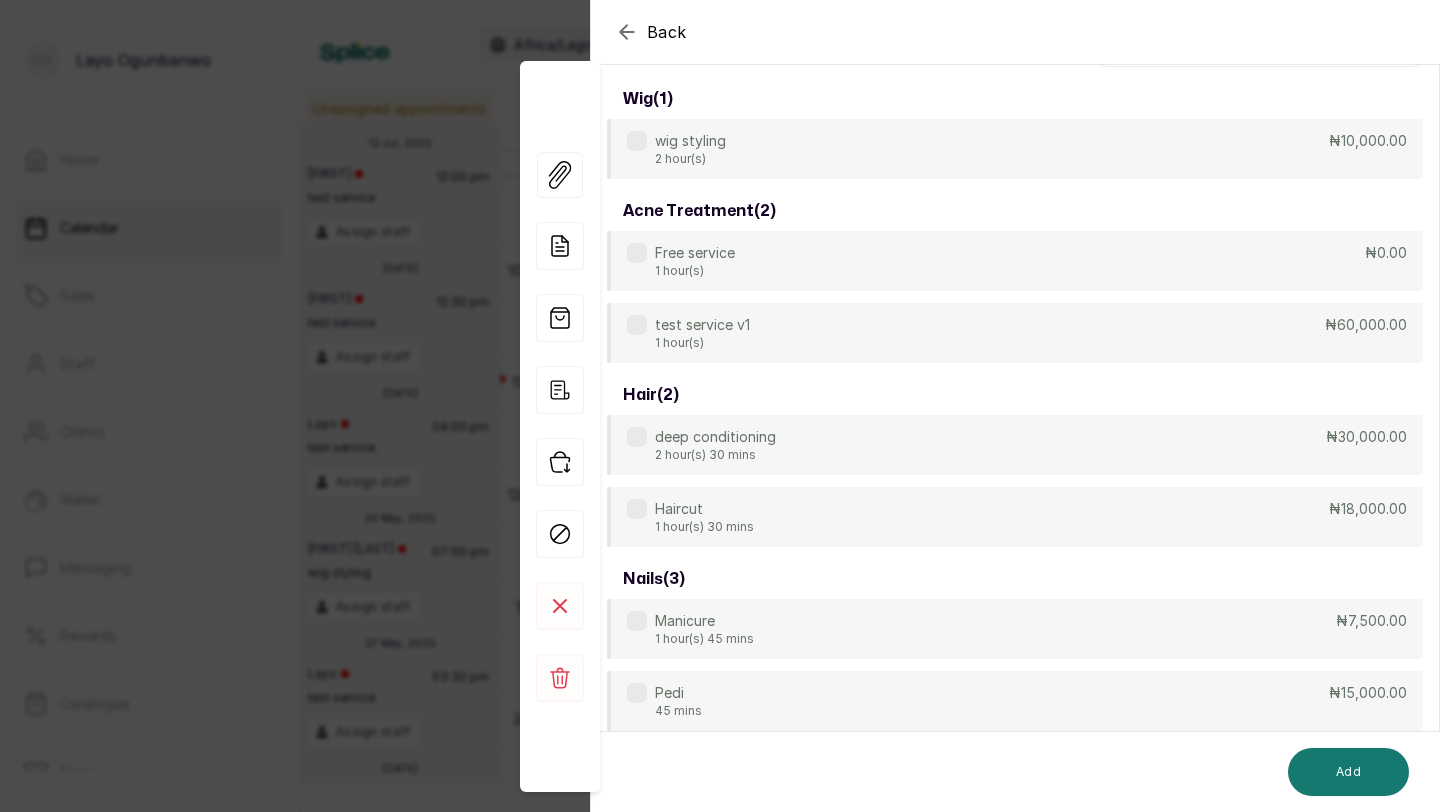 click 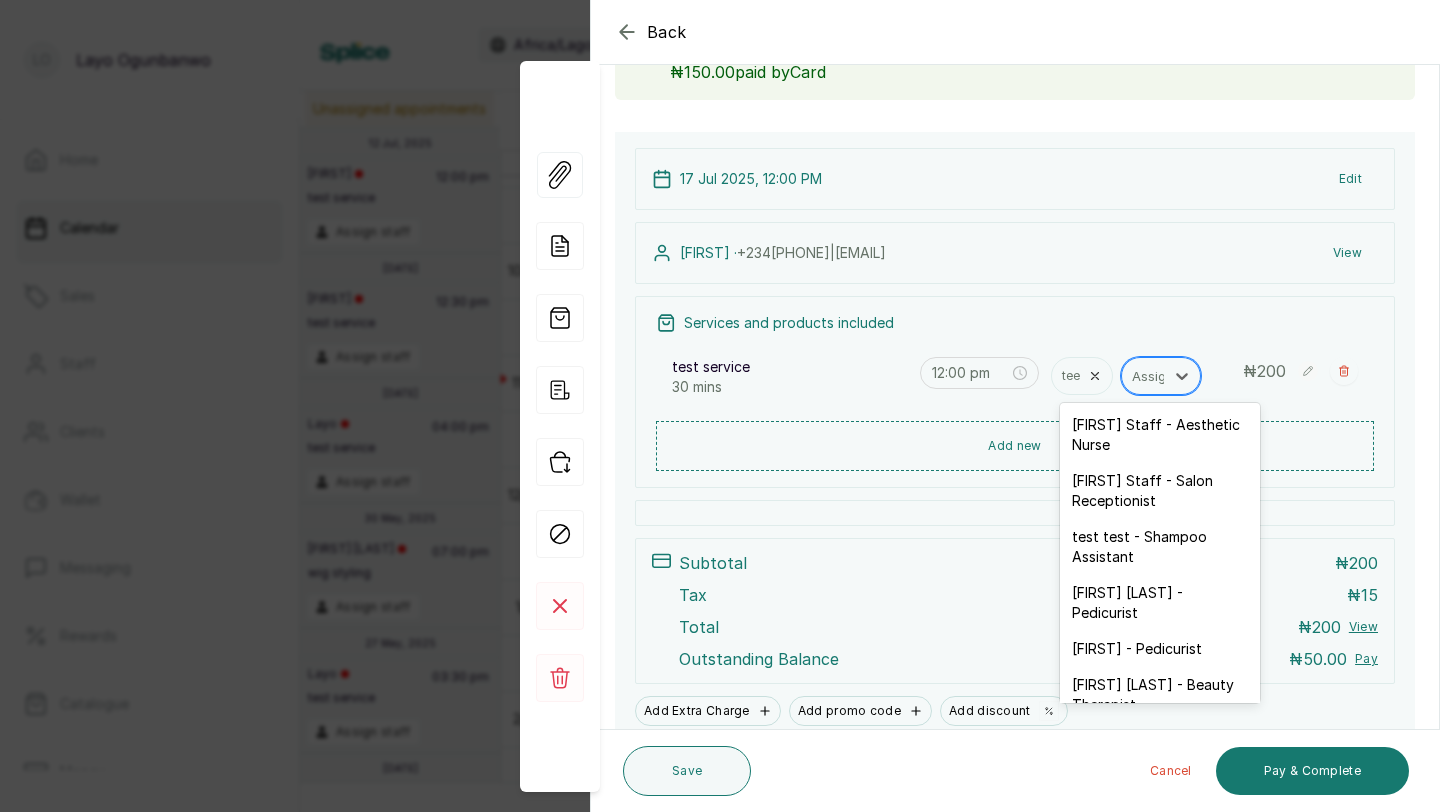 click at bounding box center (1153, 376) 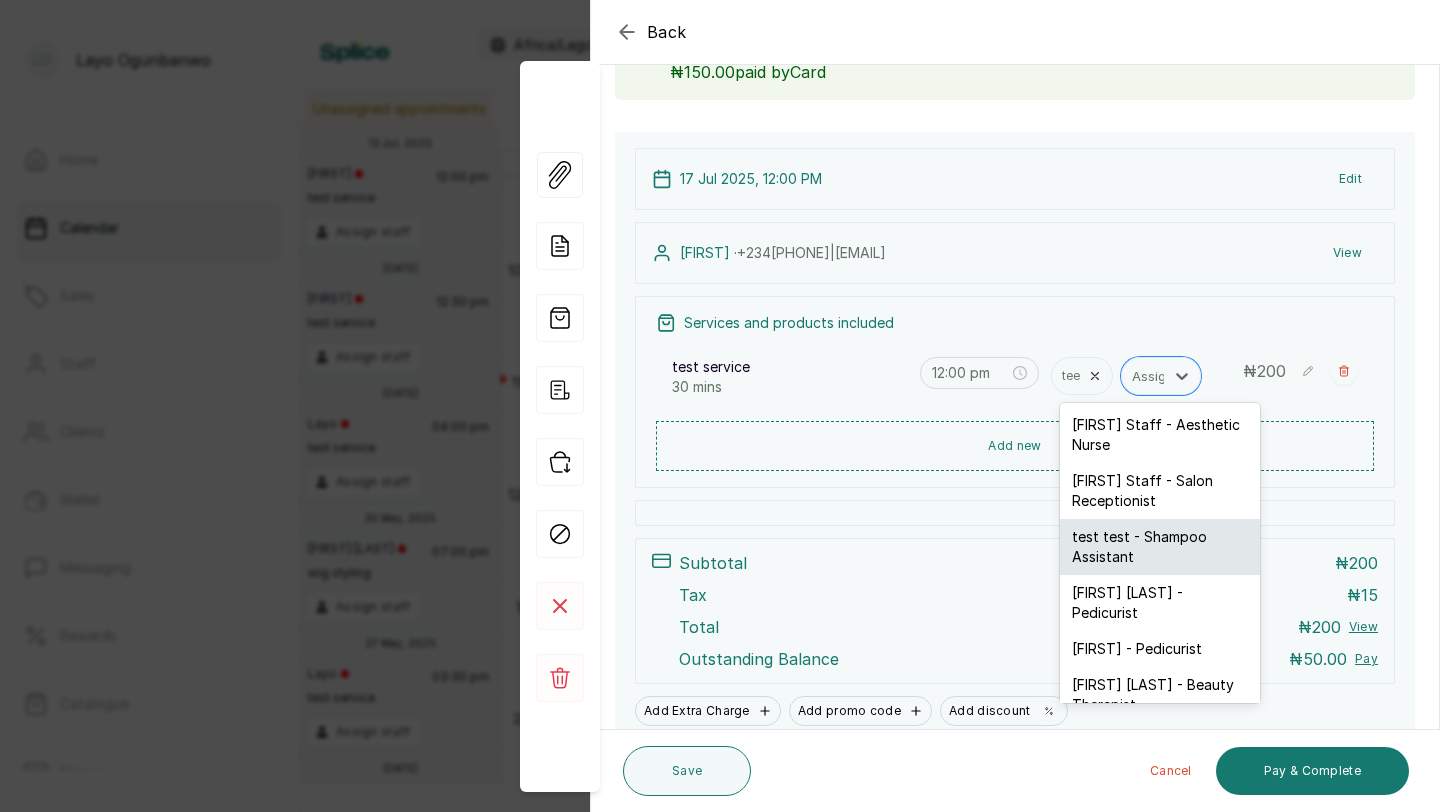 click on "test test - Shampoo Assistant" at bounding box center [1160, 547] 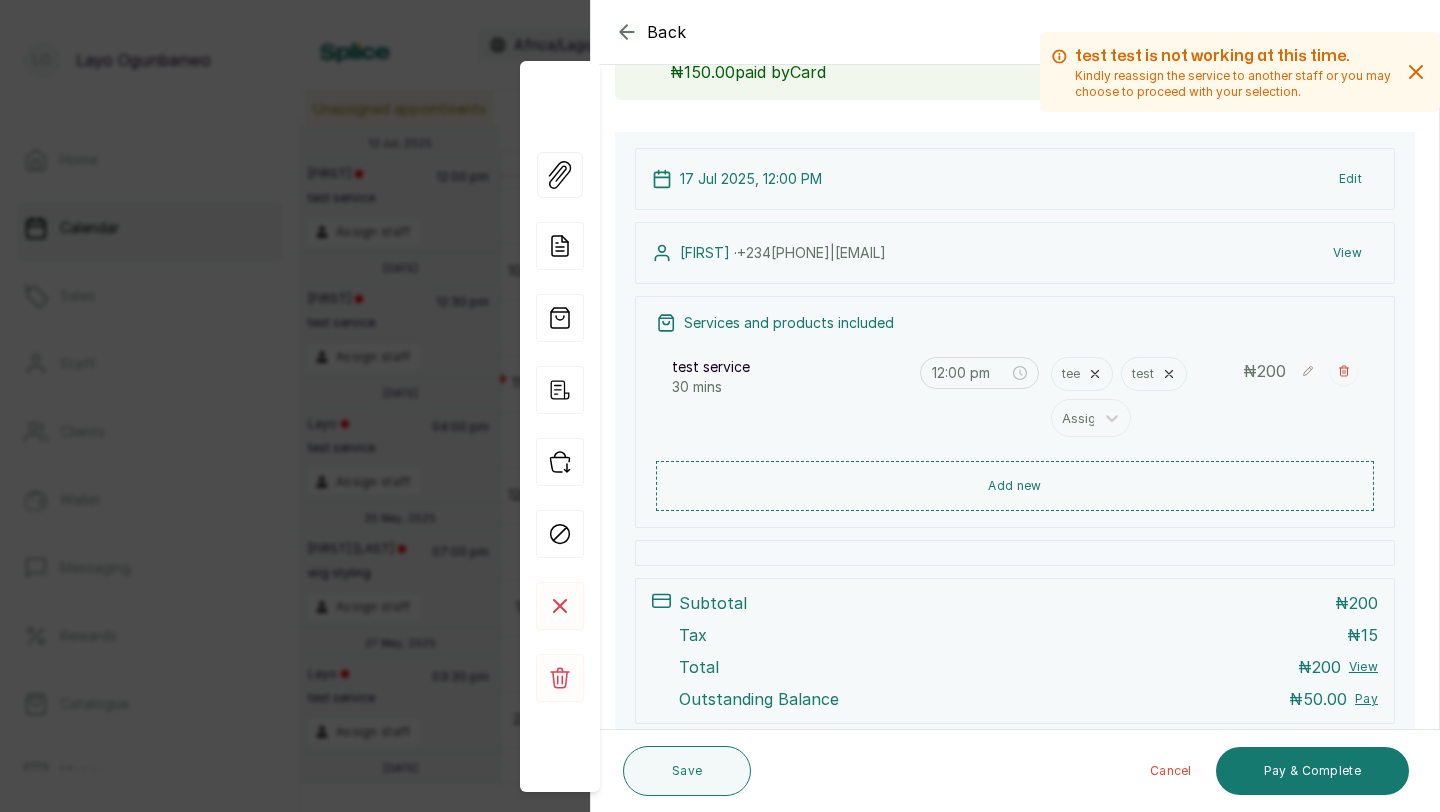 click 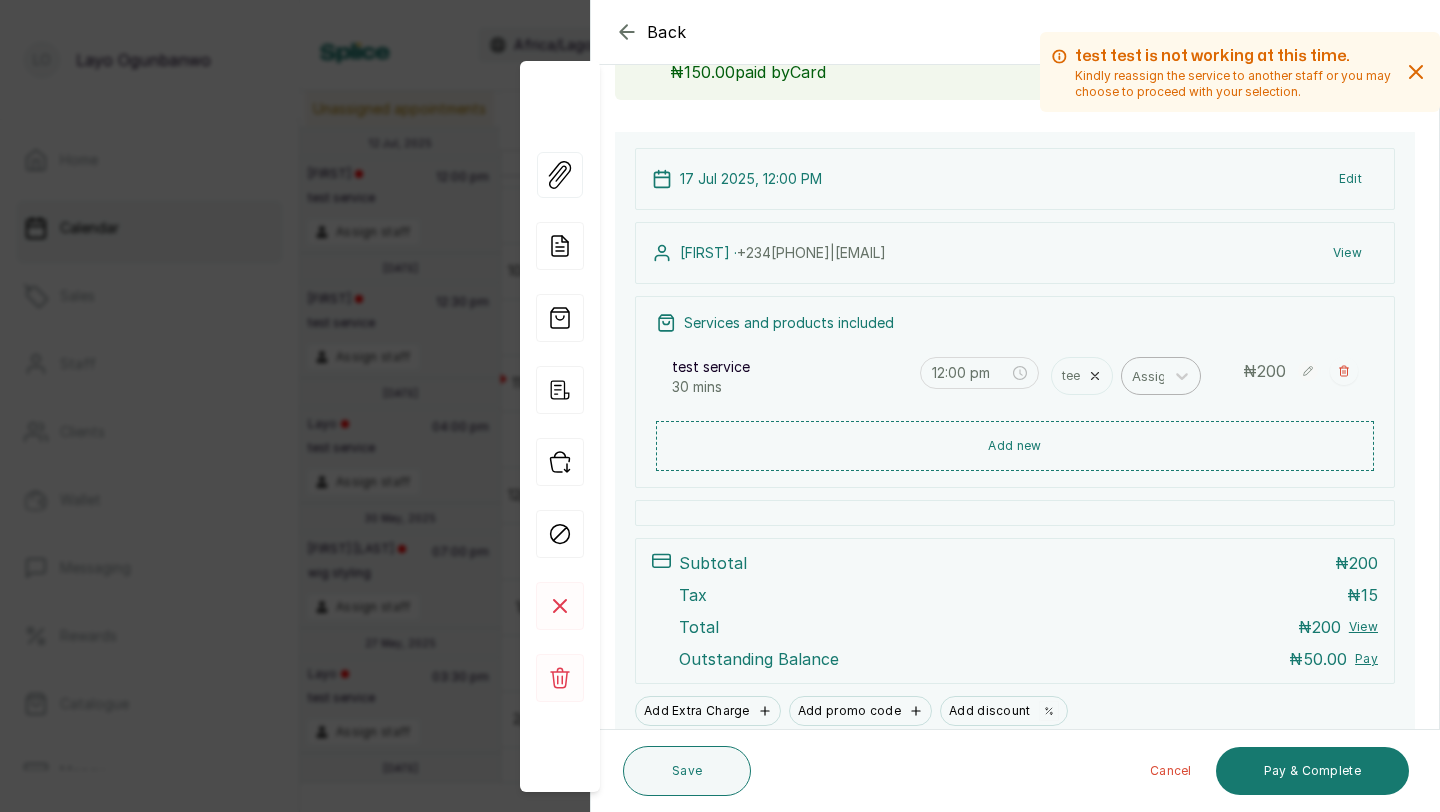 click at bounding box center [1153, 376] 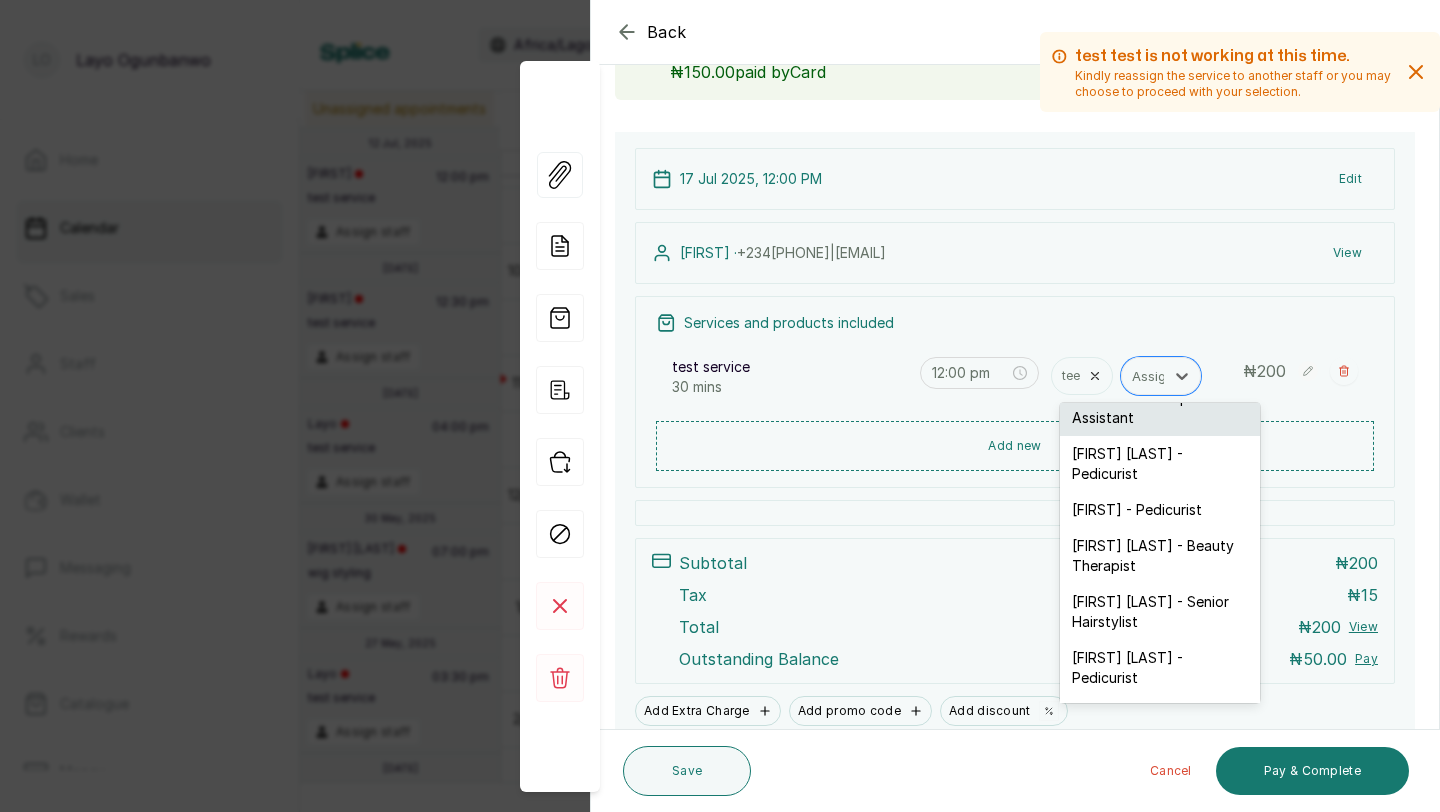 scroll, scrollTop: 152, scrollLeft: 0, axis: vertical 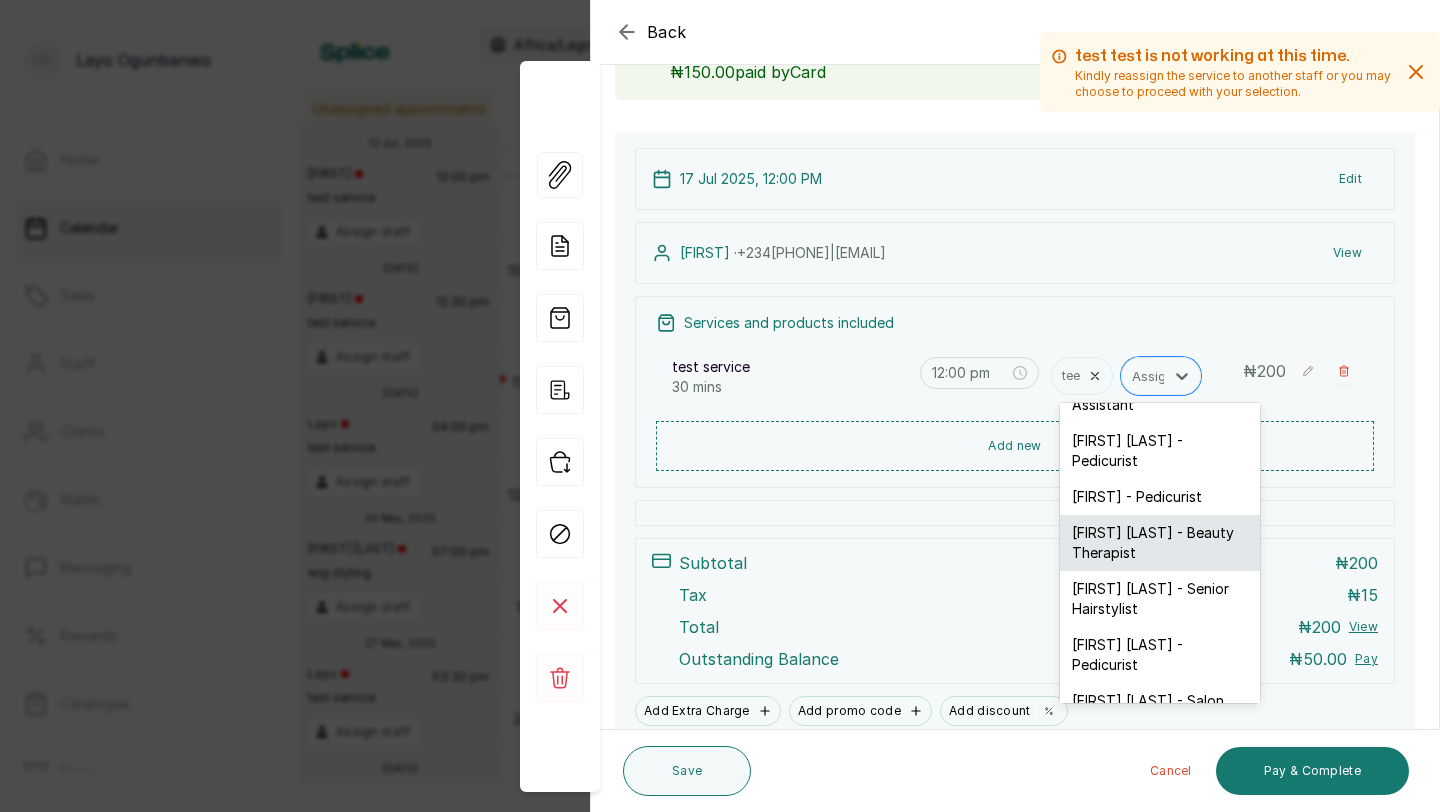 click on "Layomi Og - Beauty Therapist" at bounding box center [1160, 543] 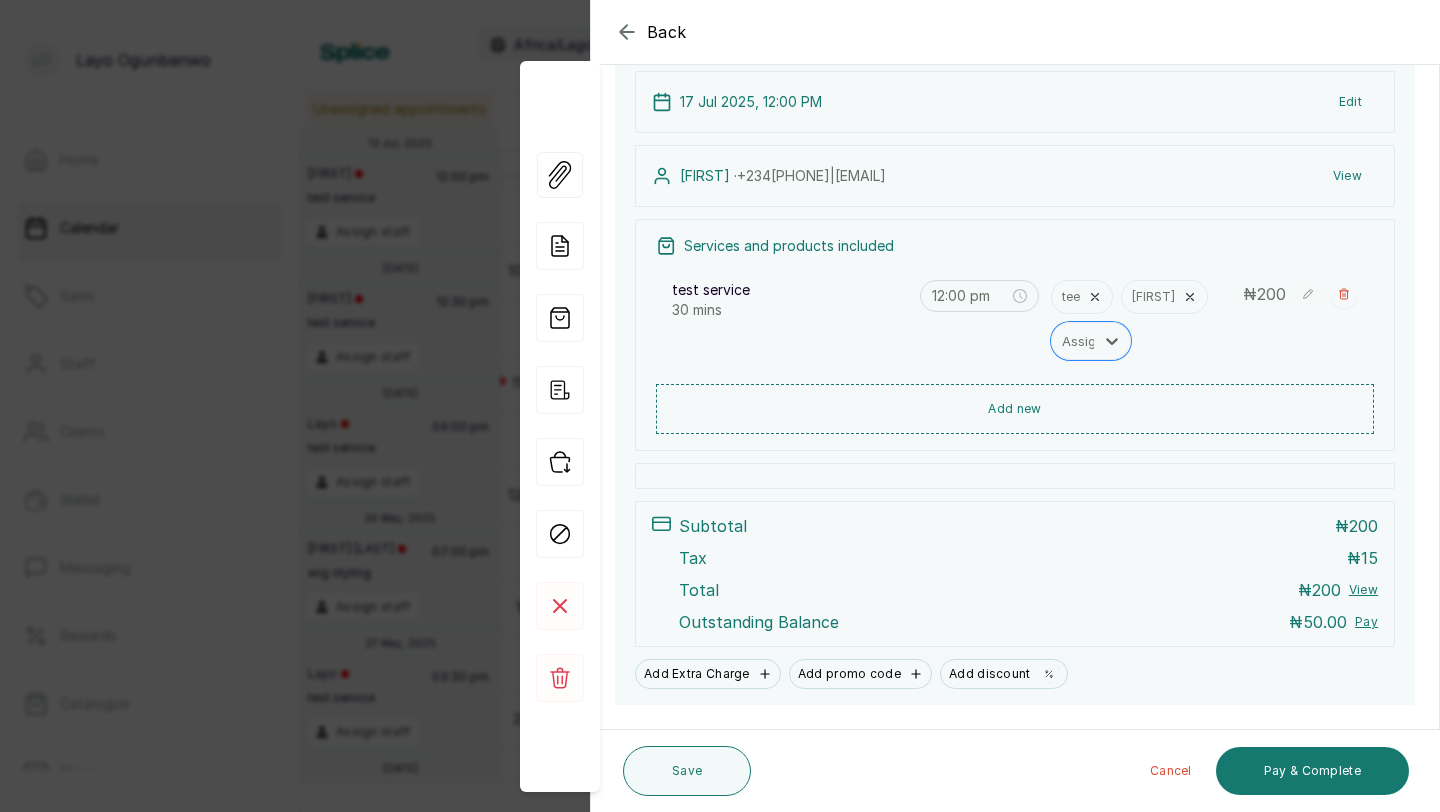 scroll, scrollTop: 272, scrollLeft: 0, axis: vertical 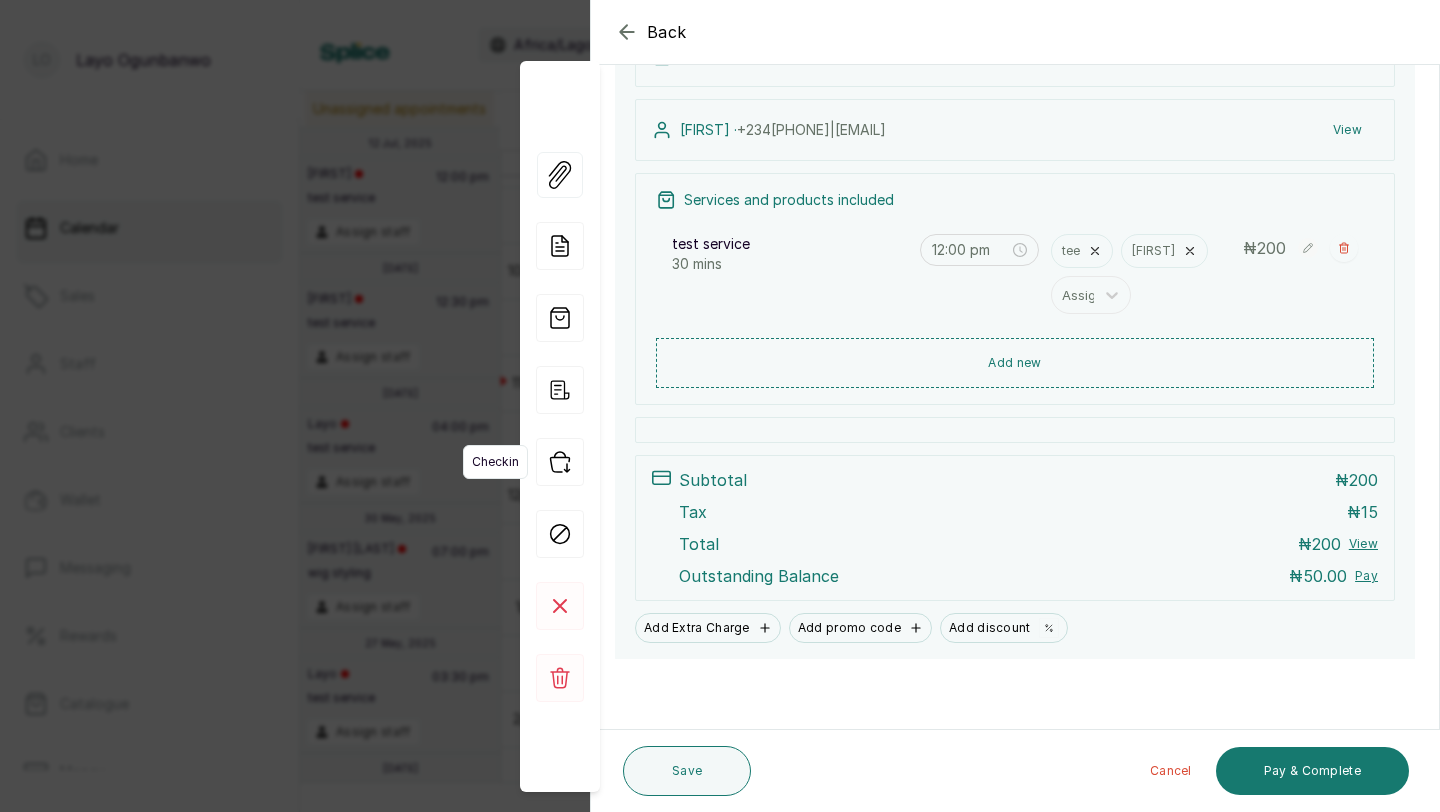 click 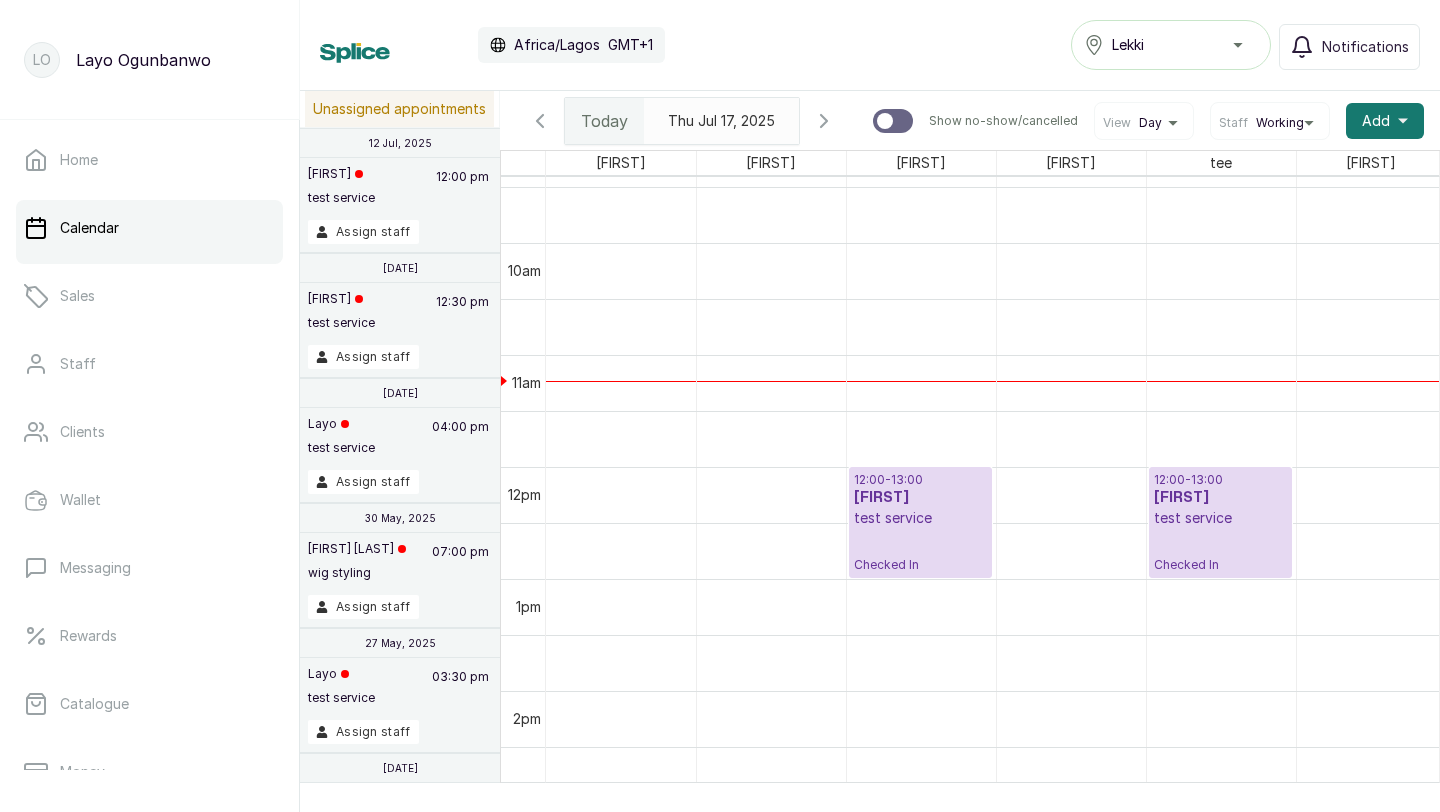 click on "test service" at bounding box center [920, 518] 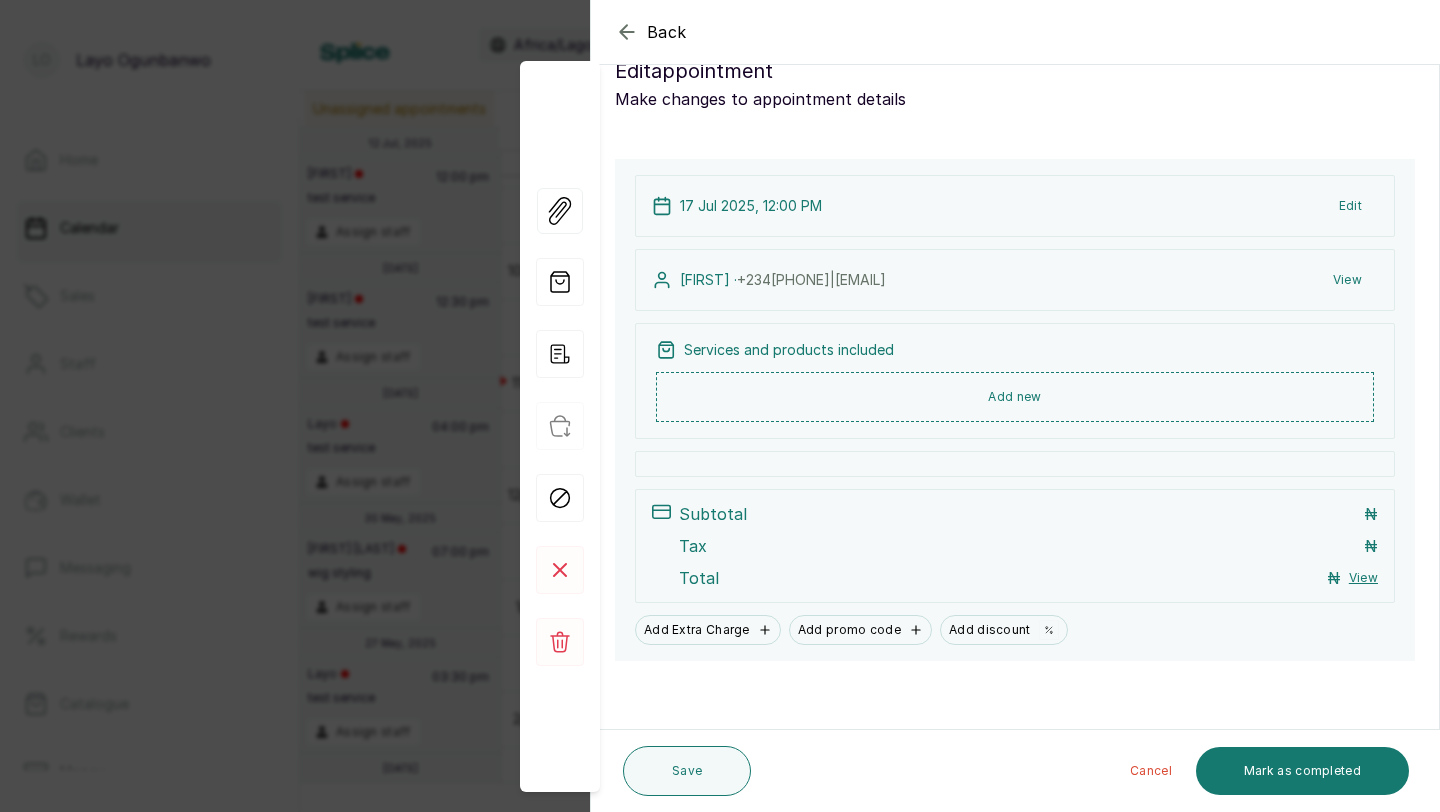 scroll, scrollTop: 44, scrollLeft: 0, axis: vertical 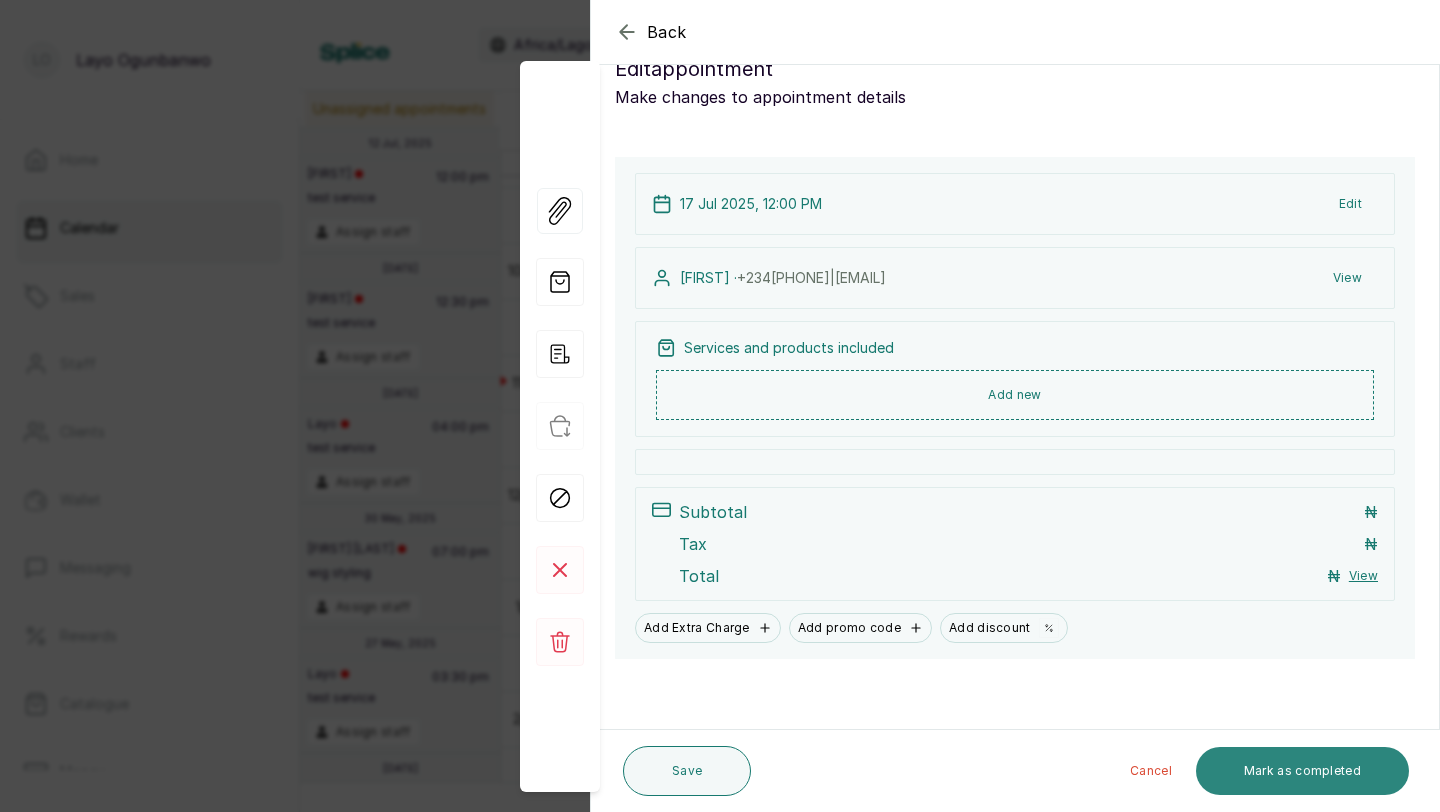 click on "Mark as completed" at bounding box center (1302, 771) 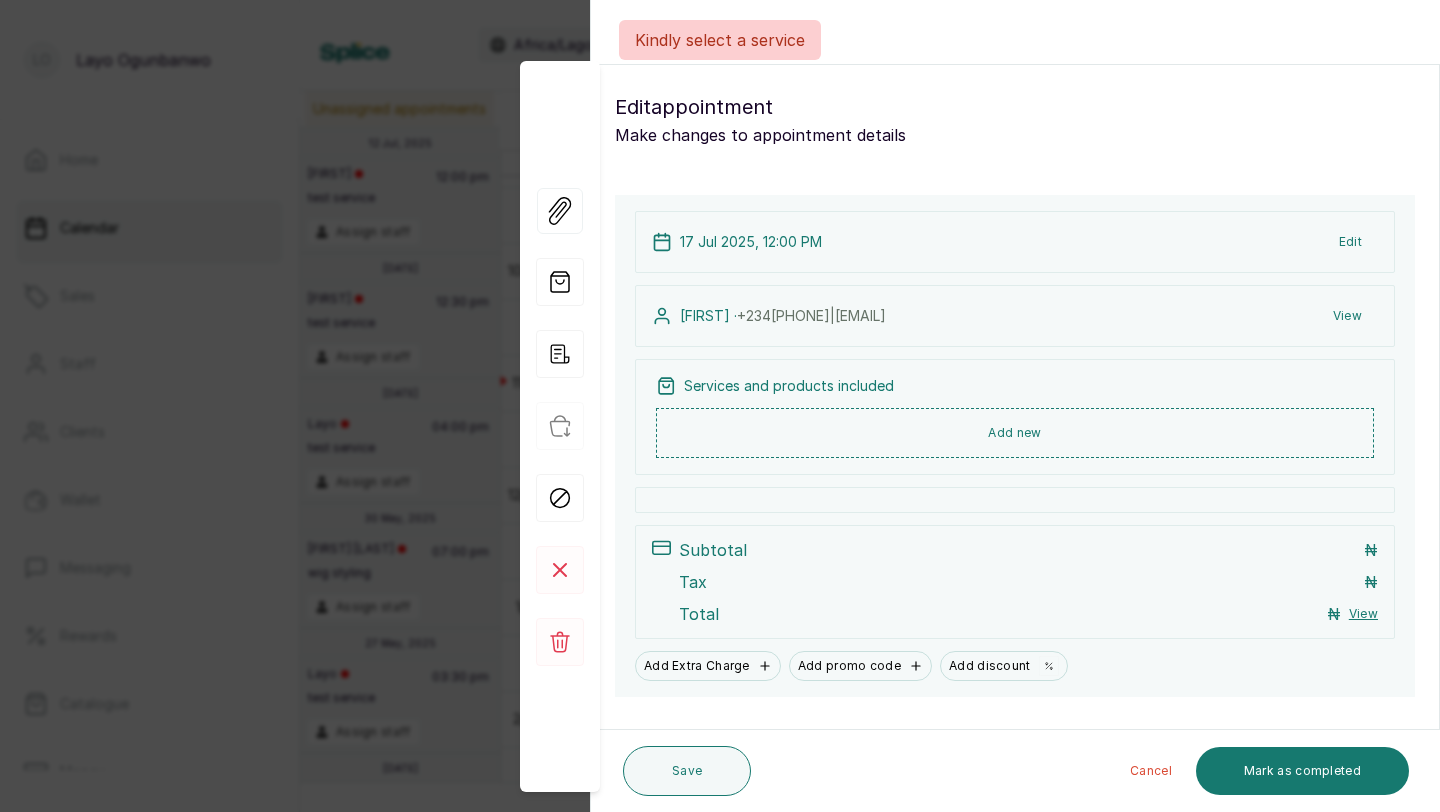 scroll, scrollTop: 0, scrollLeft: 0, axis: both 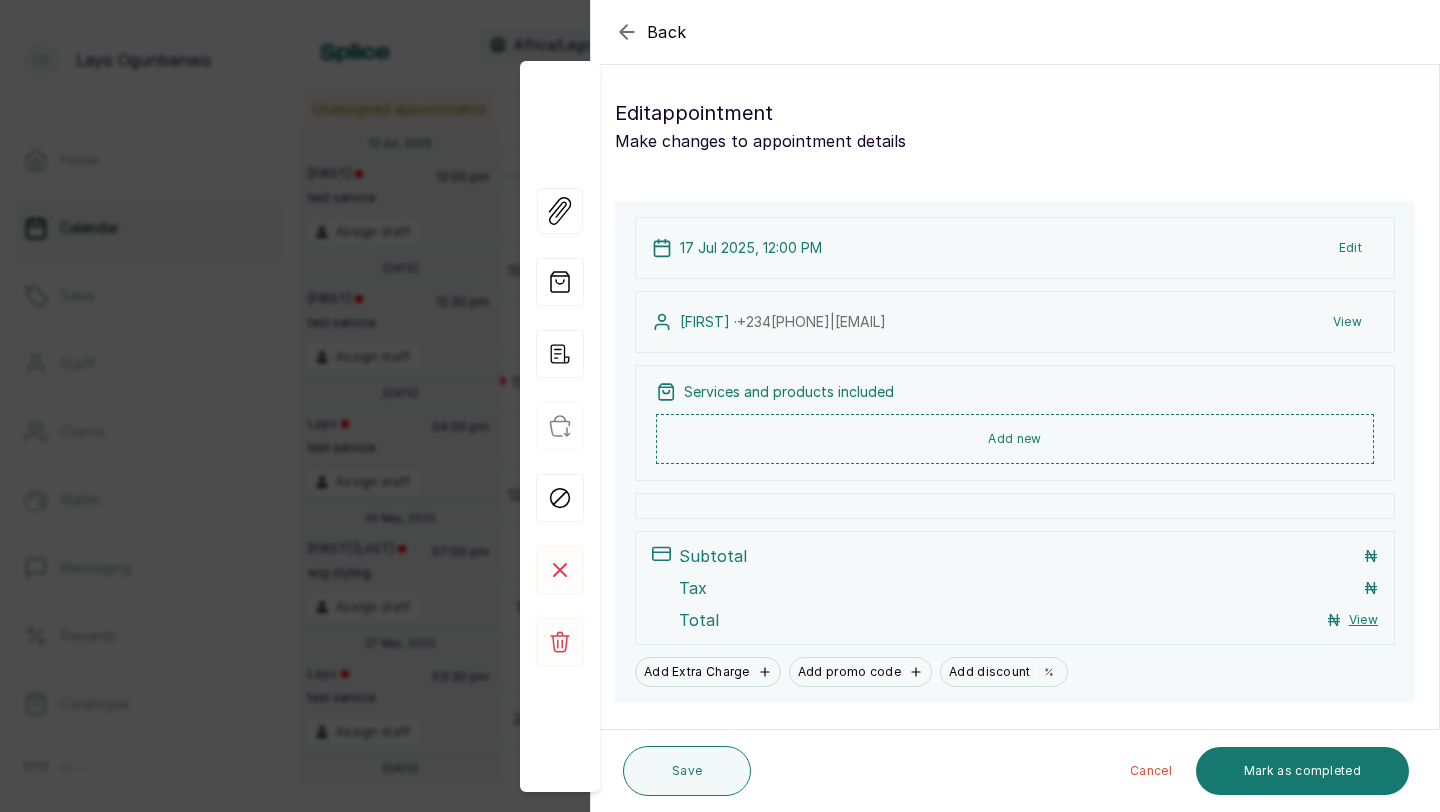 click 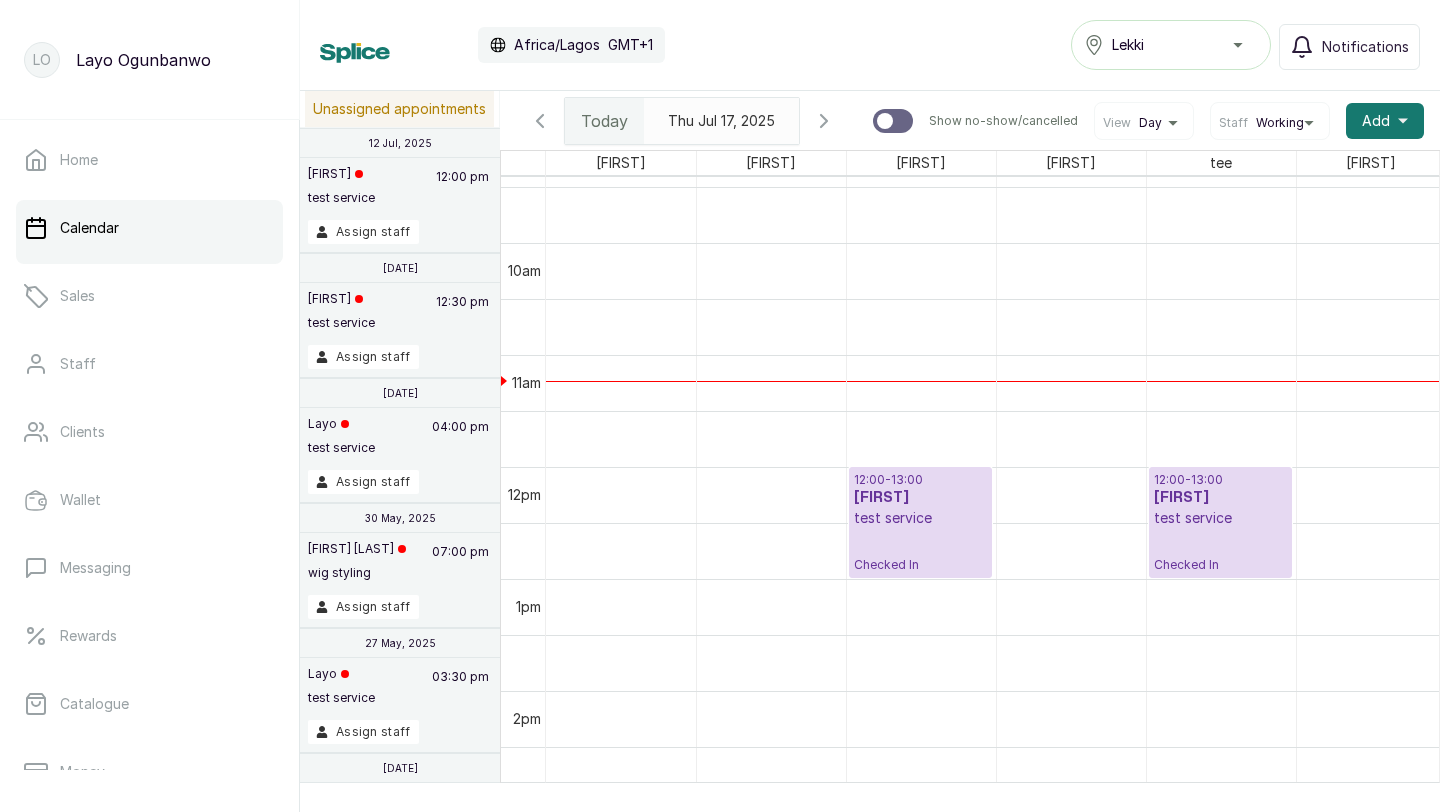 click on "henry" at bounding box center [1220, 498] 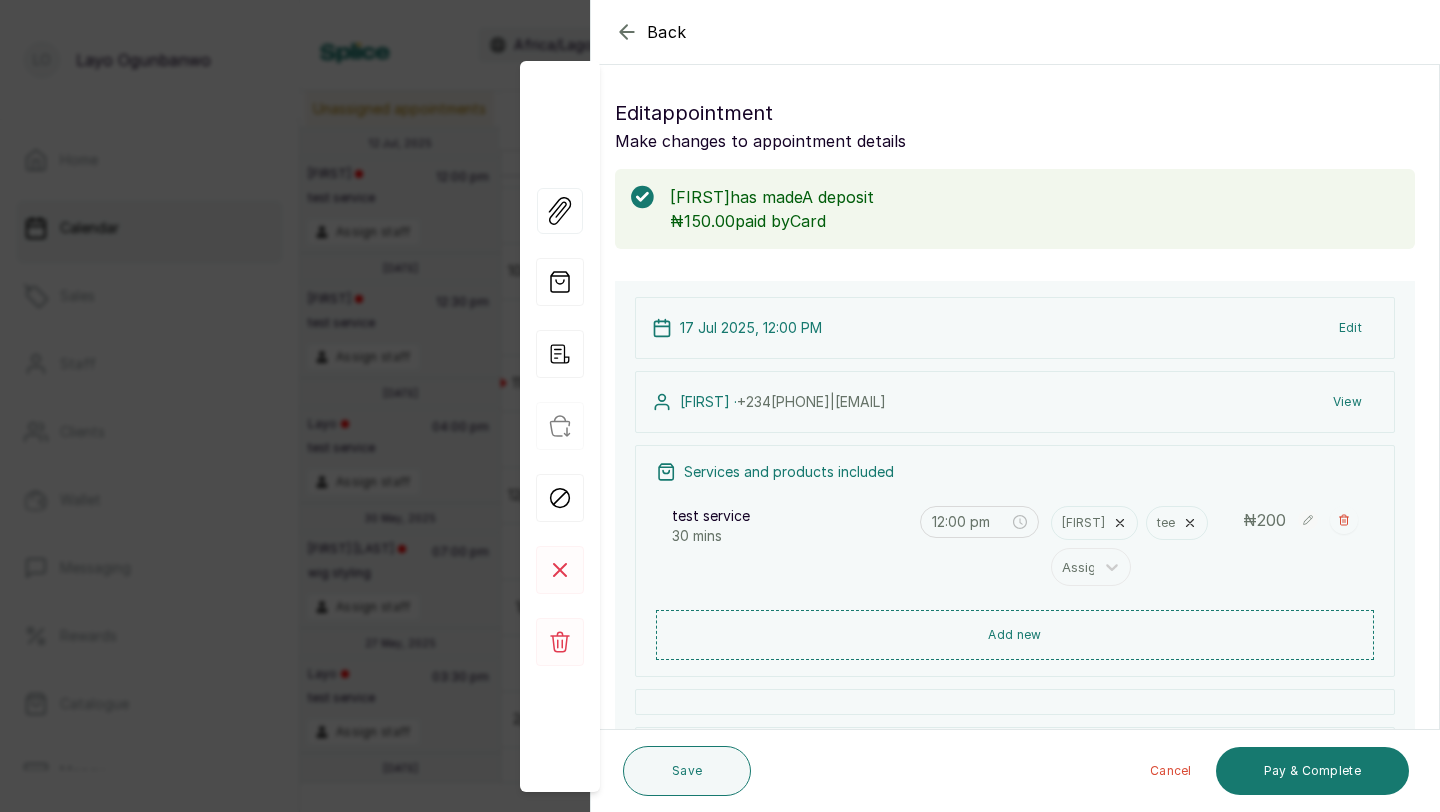 click 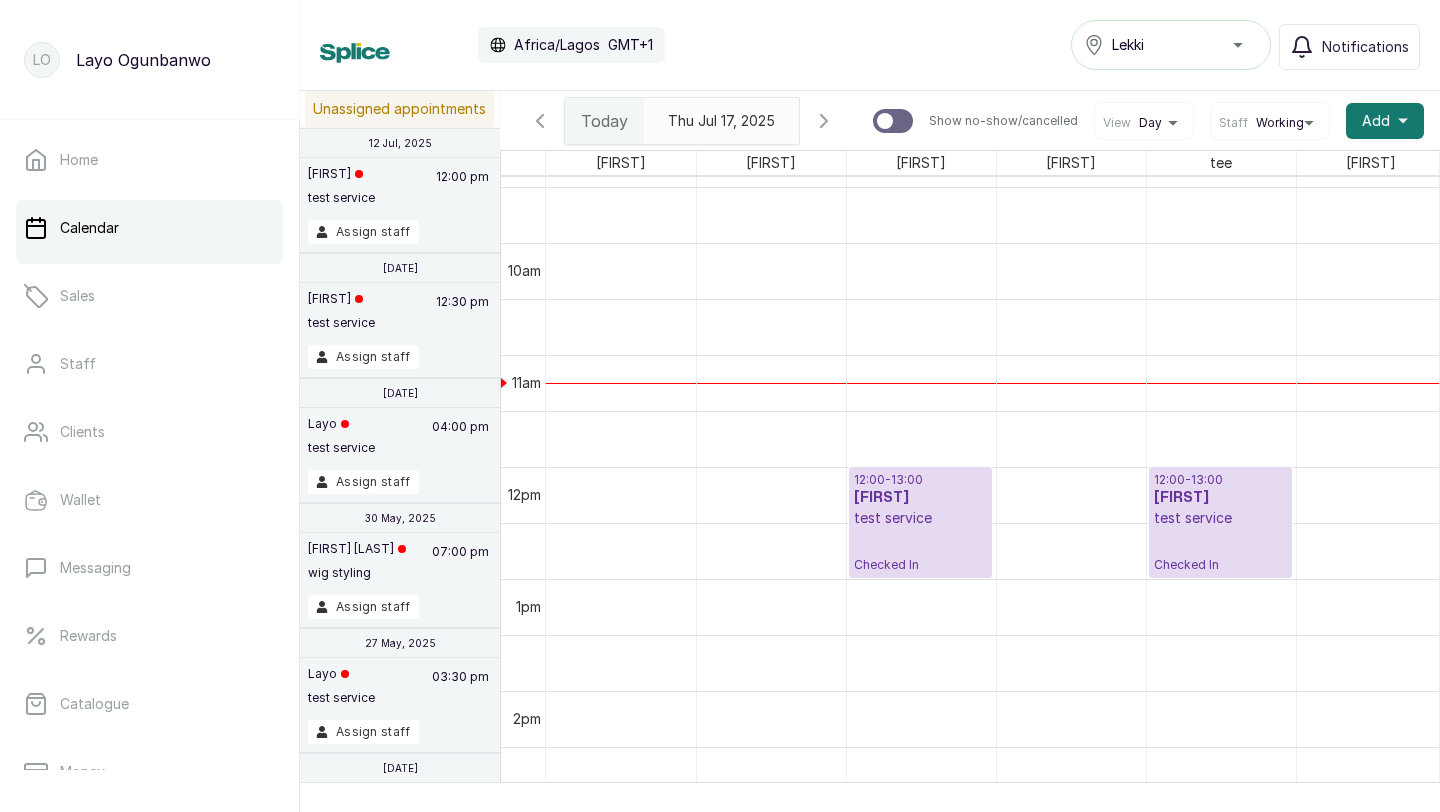 click on "henry" at bounding box center (920, 498) 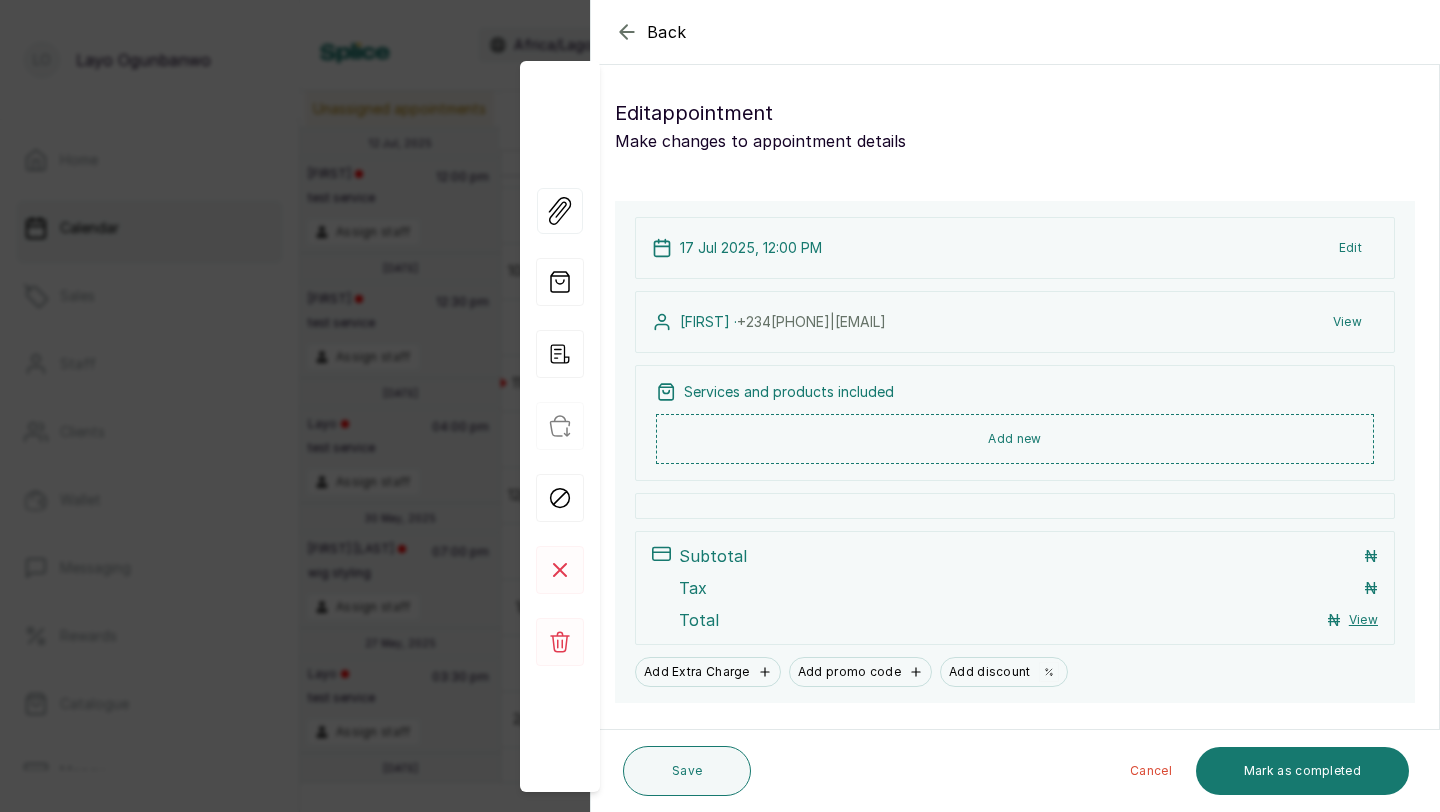 click 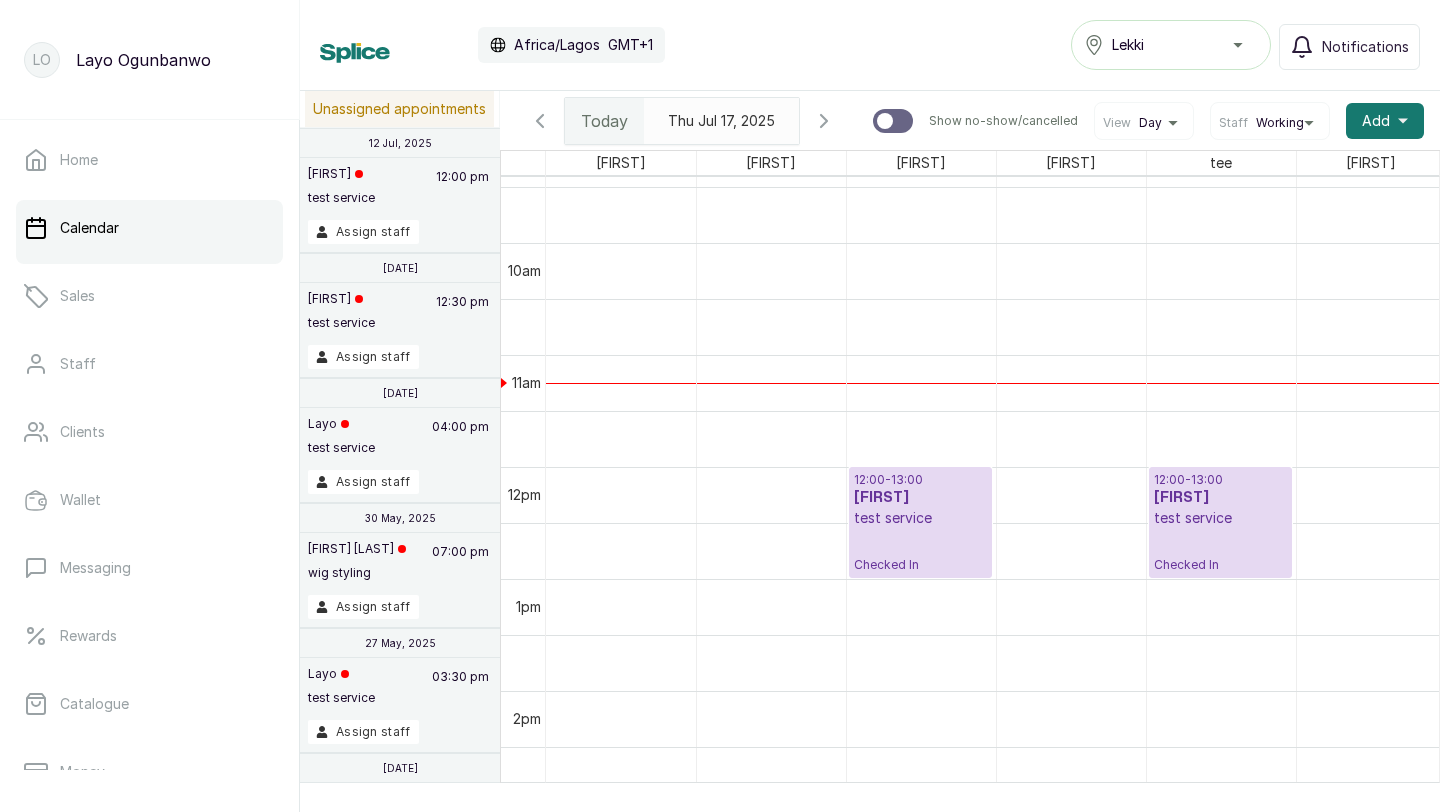 click on "test service" at bounding box center [1220, 518] 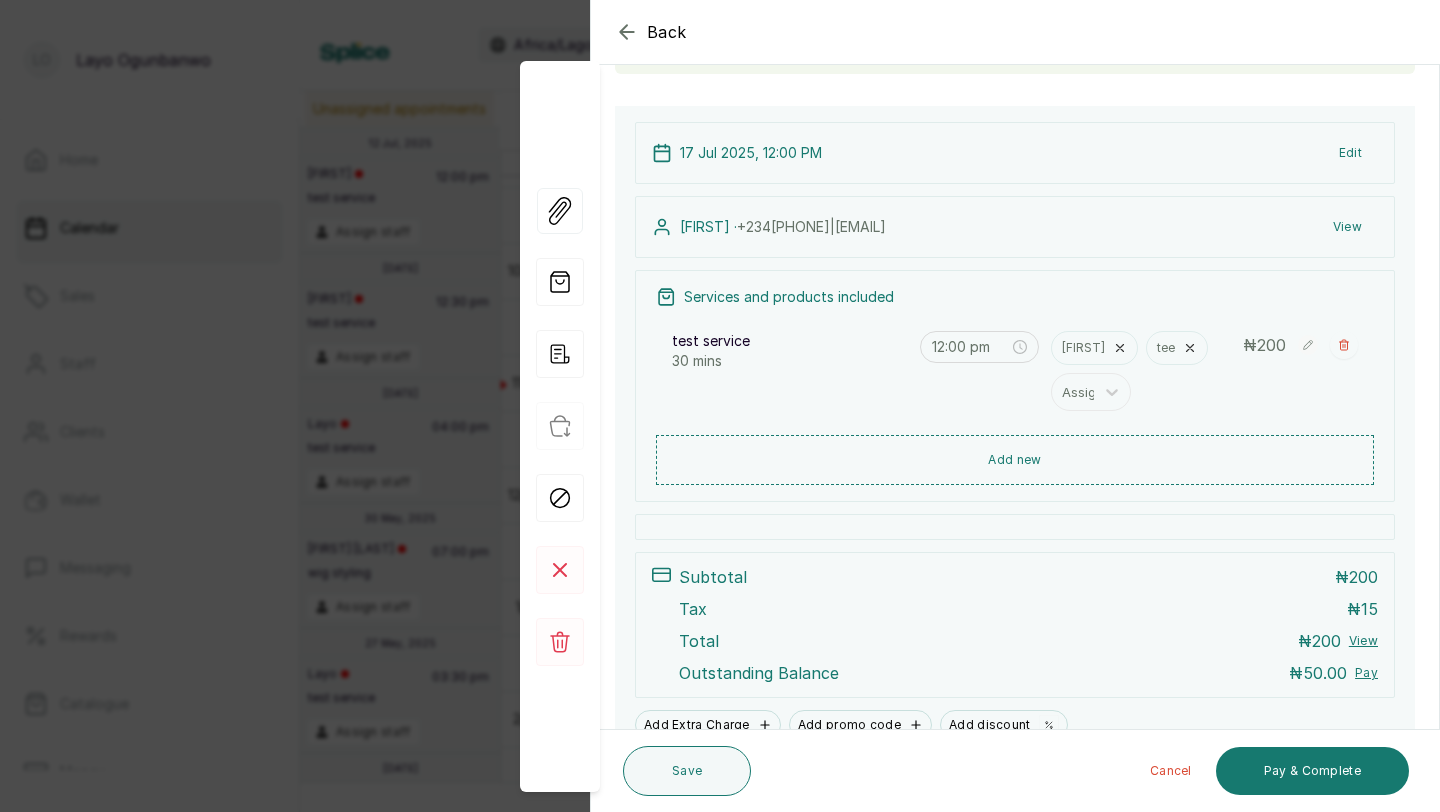 scroll, scrollTop: 174, scrollLeft: 0, axis: vertical 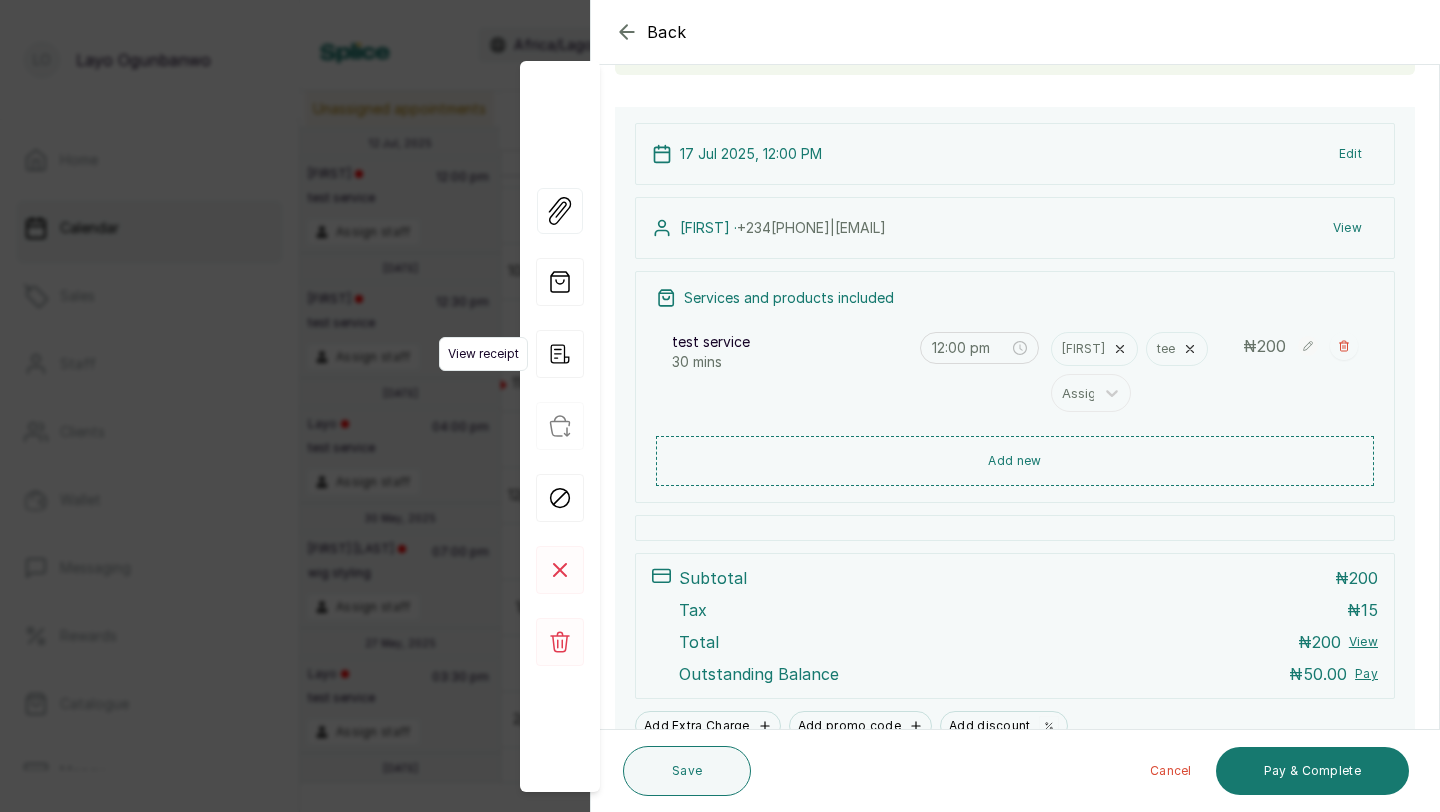click 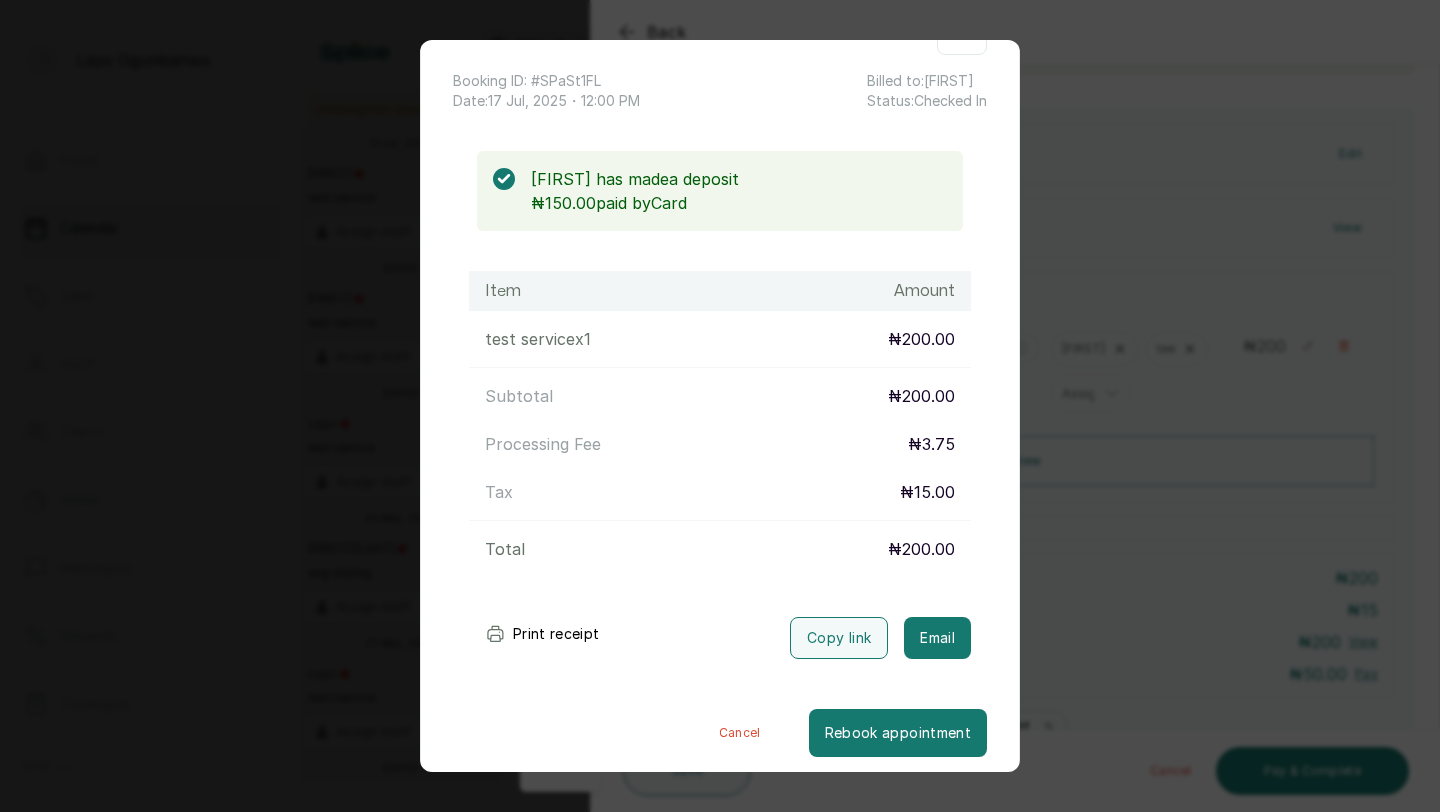 scroll, scrollTop: 91, scrollLeft: 0, axis: vertical 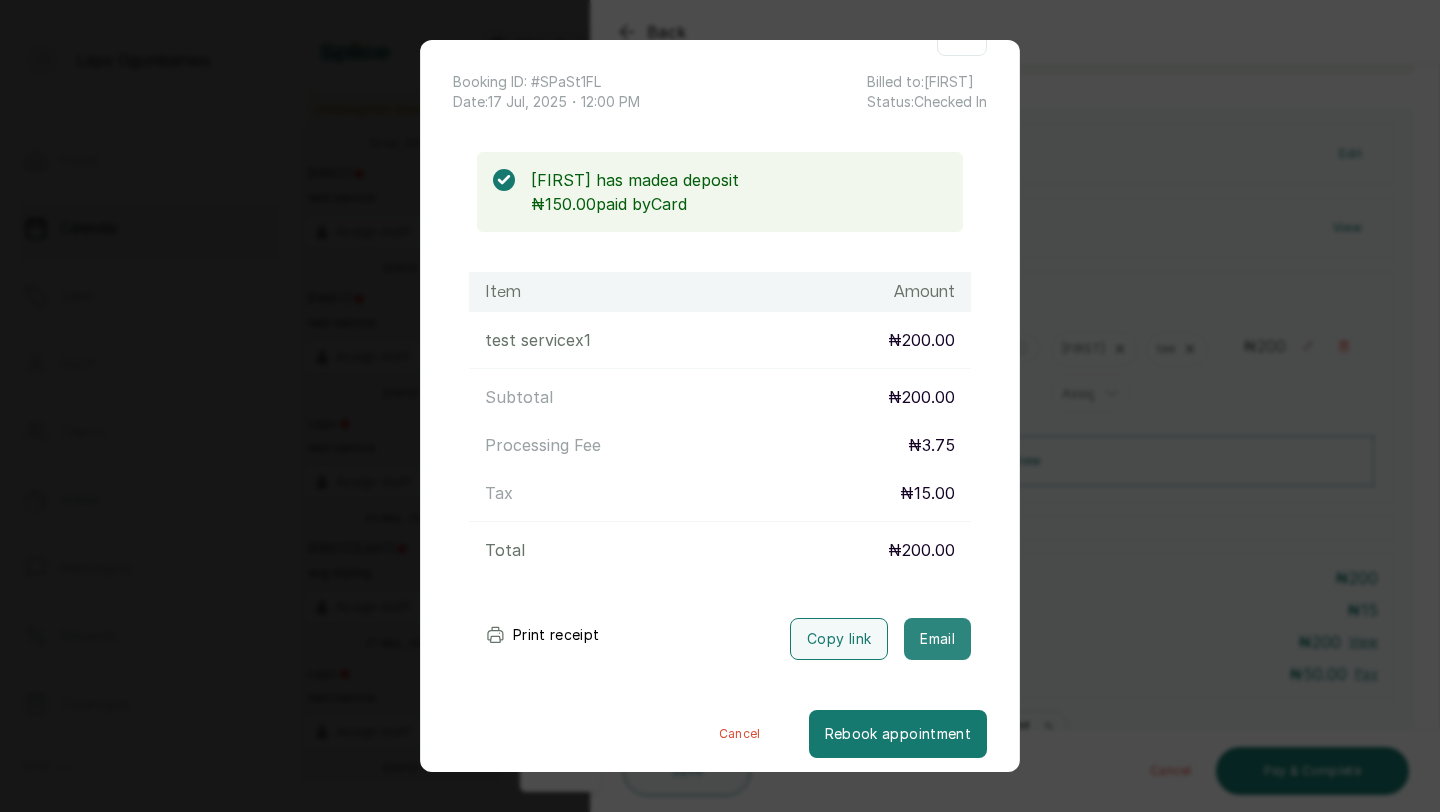 click on "Email" at bounding box center [937, 639] 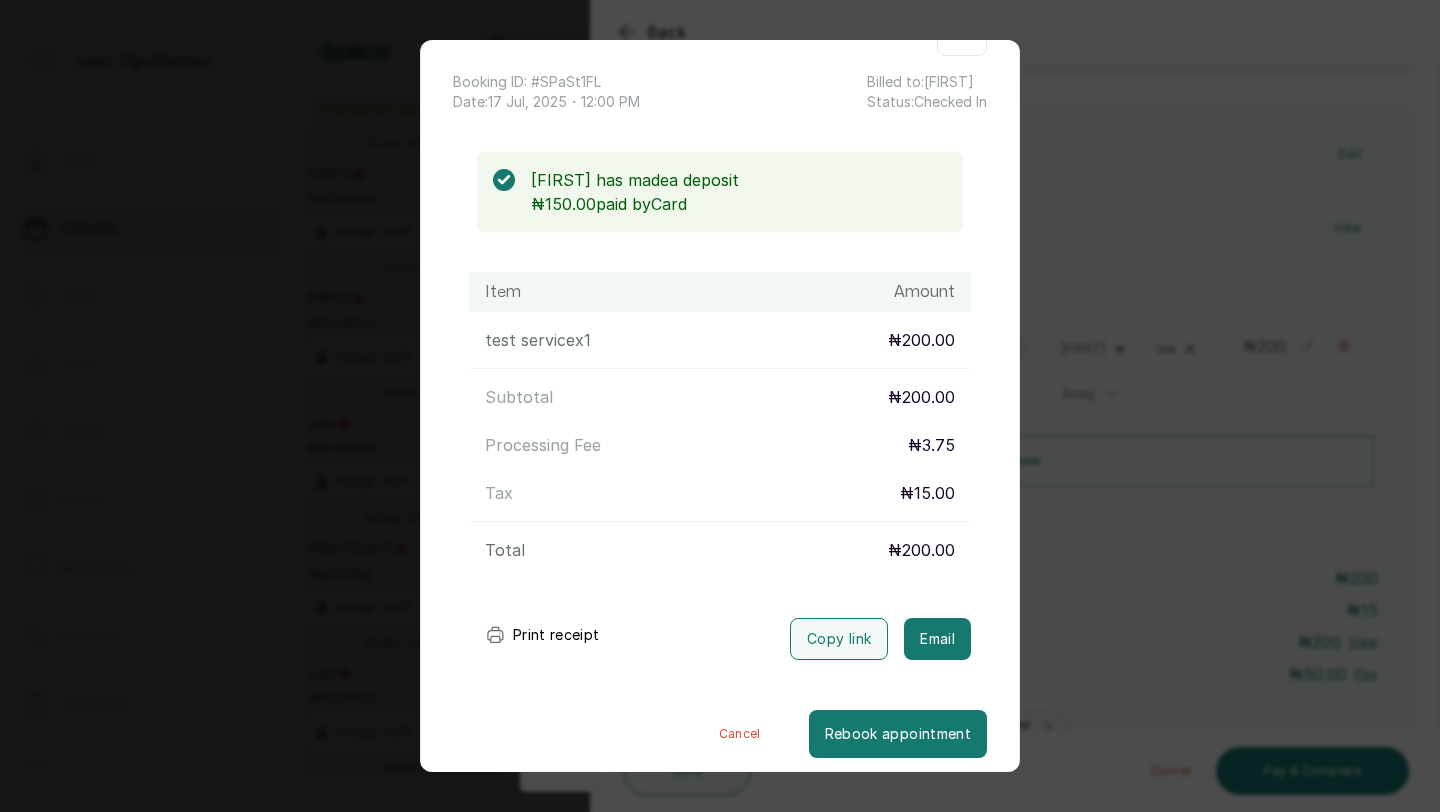 click on "Print receipt" at bounding box center (542, 635) 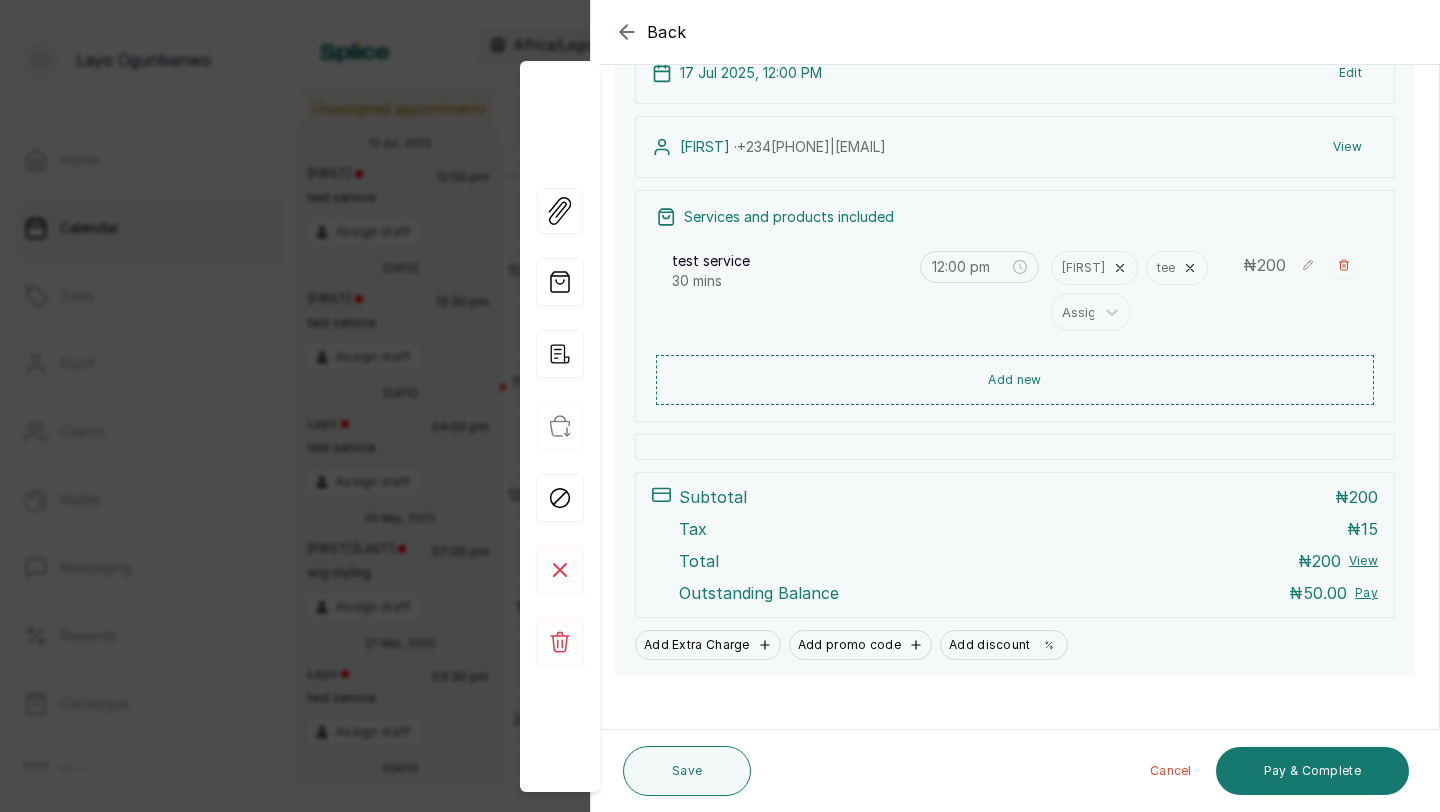 scroll, scrollTop: 272, scrollLeft: 0, axis: vertical 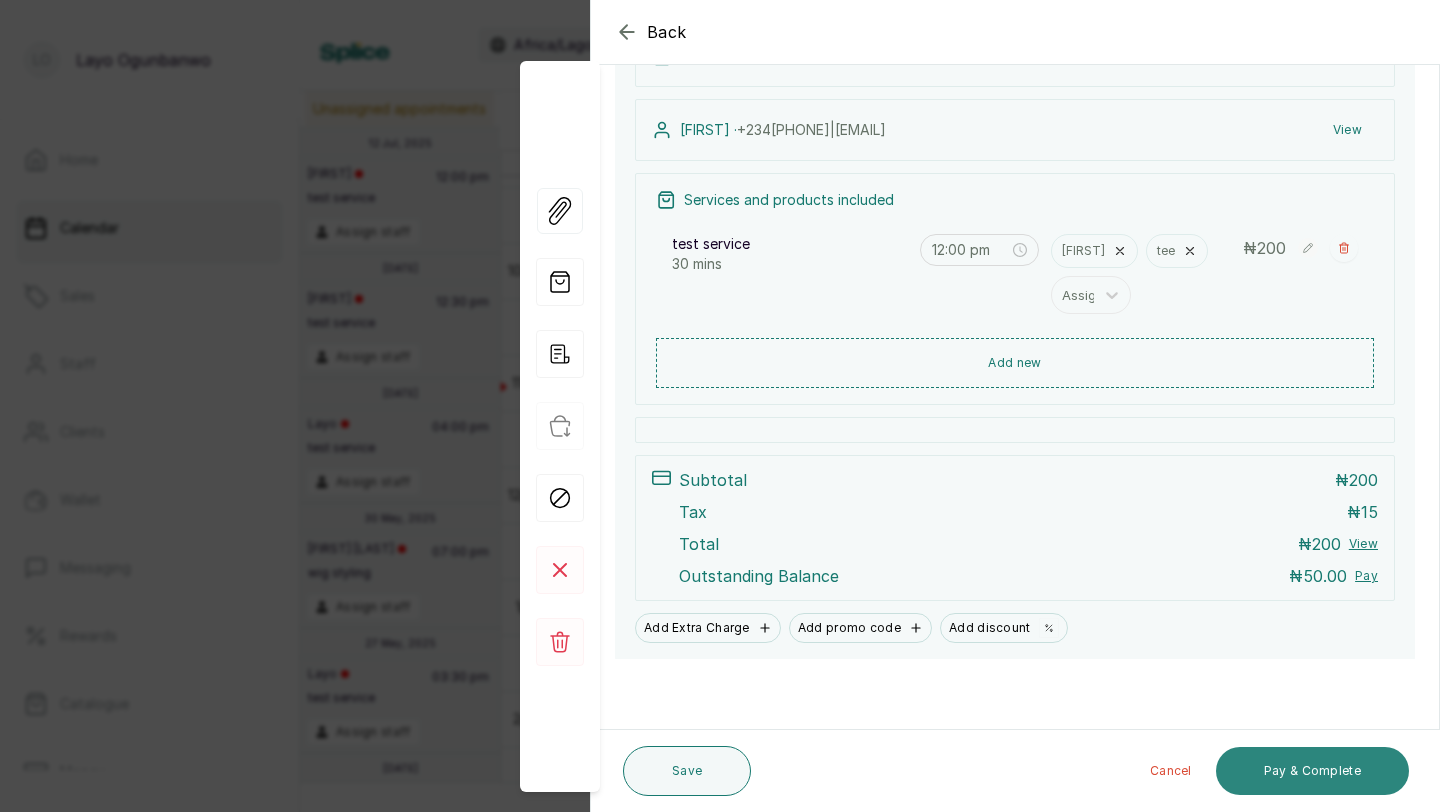 click on "Pay & Complete" at bounding box center (1312, 771) 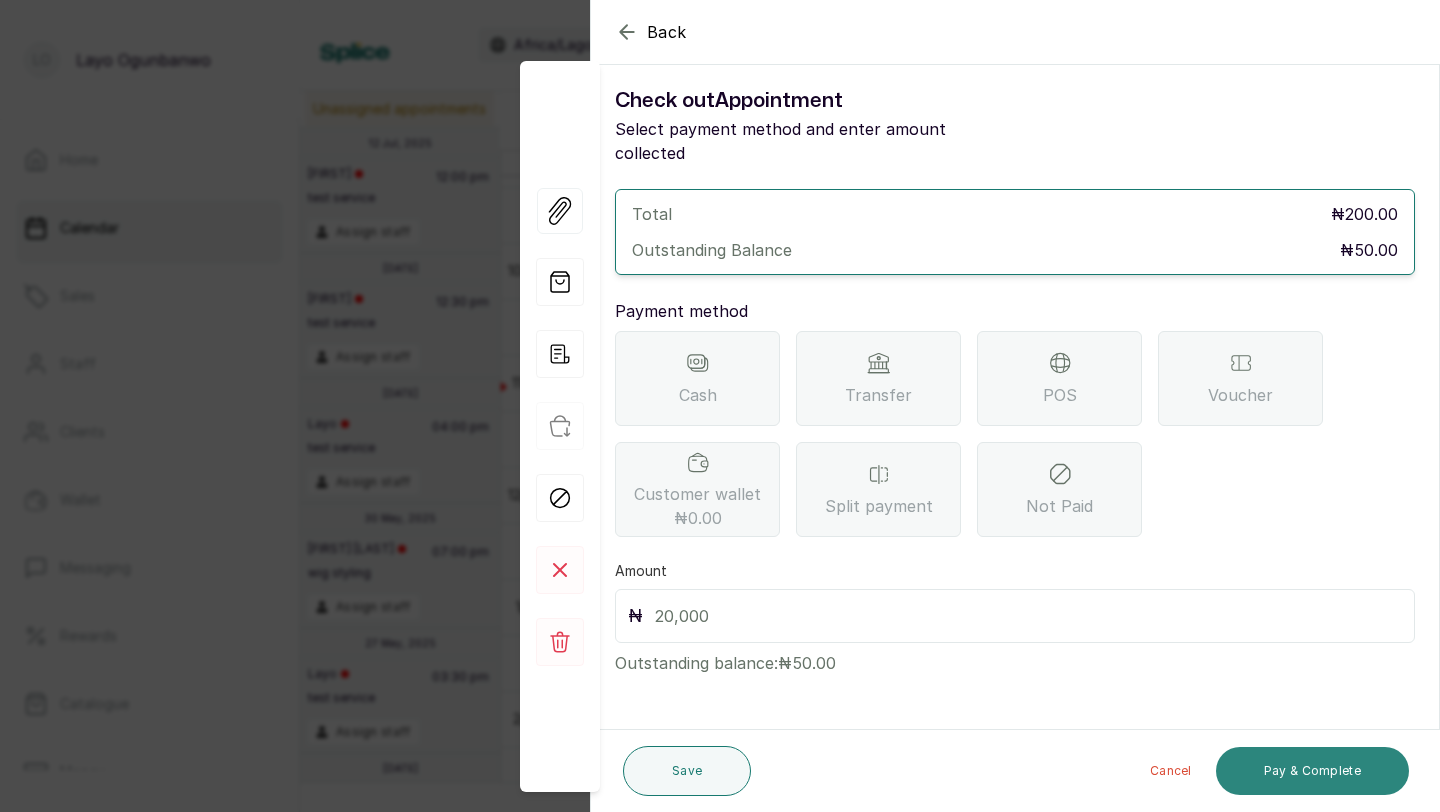 scroll, scrollTop: 0, scrollLeft: 0, axis: both 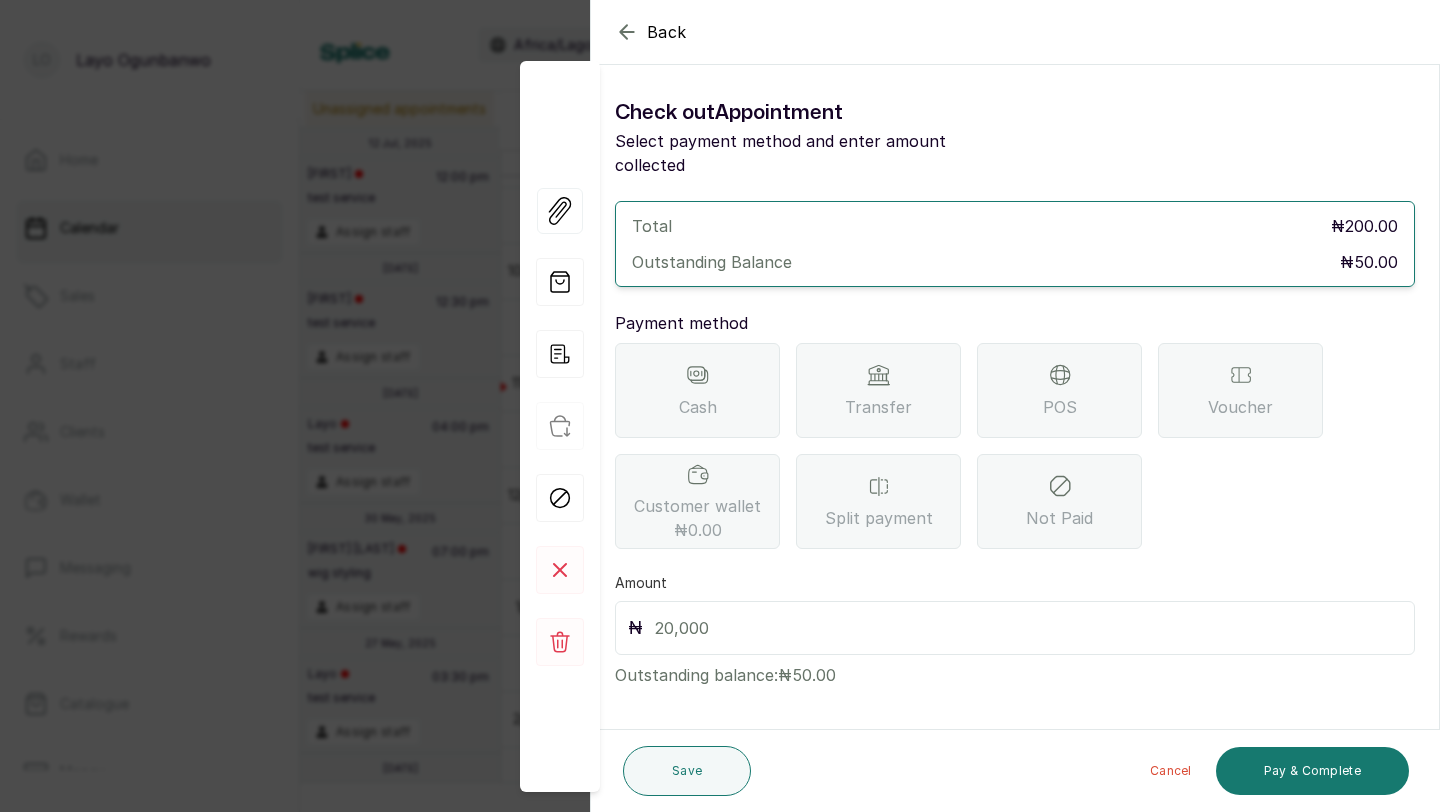 click on "Cash" at bounding box center [697, 390] 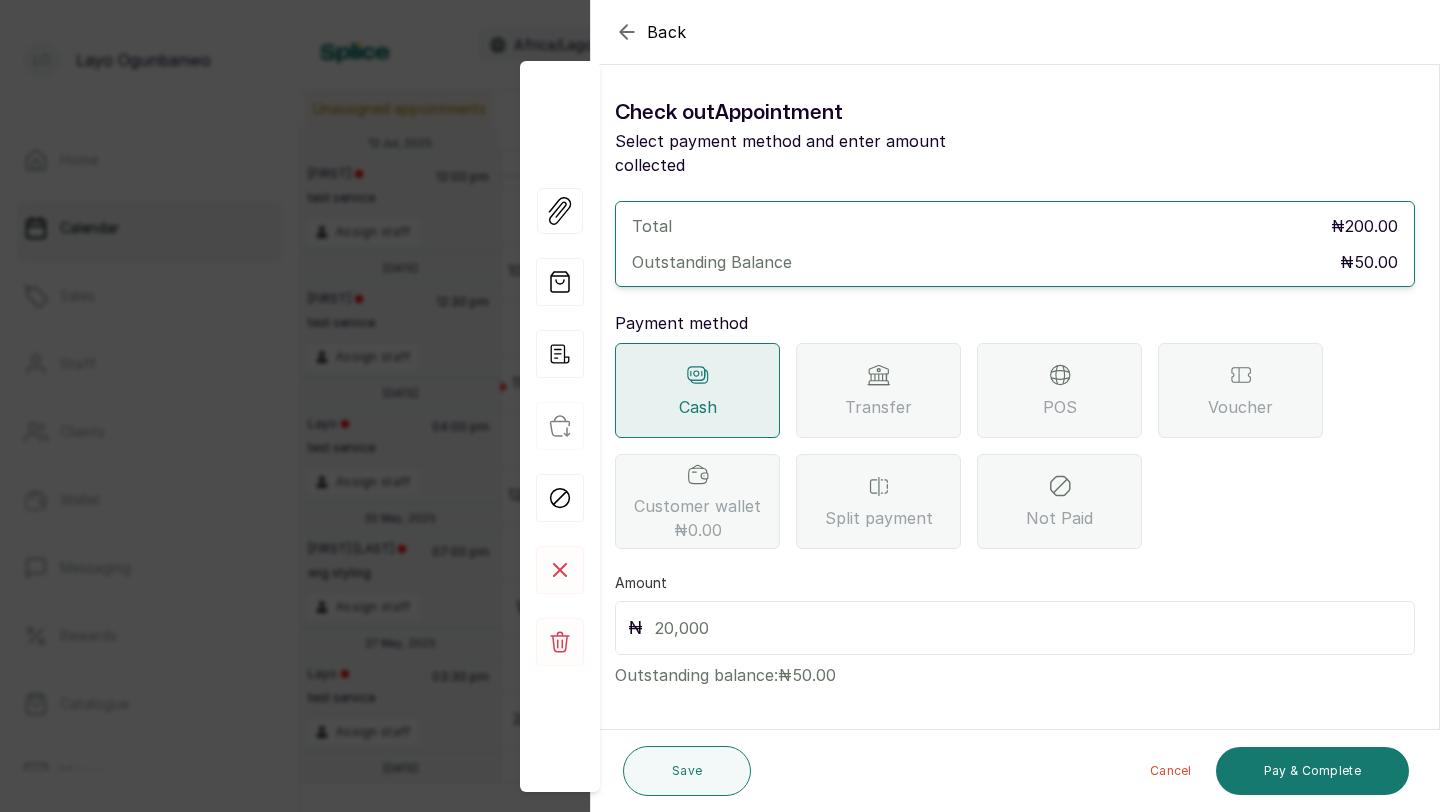 click at bounding box center [1028, 628] 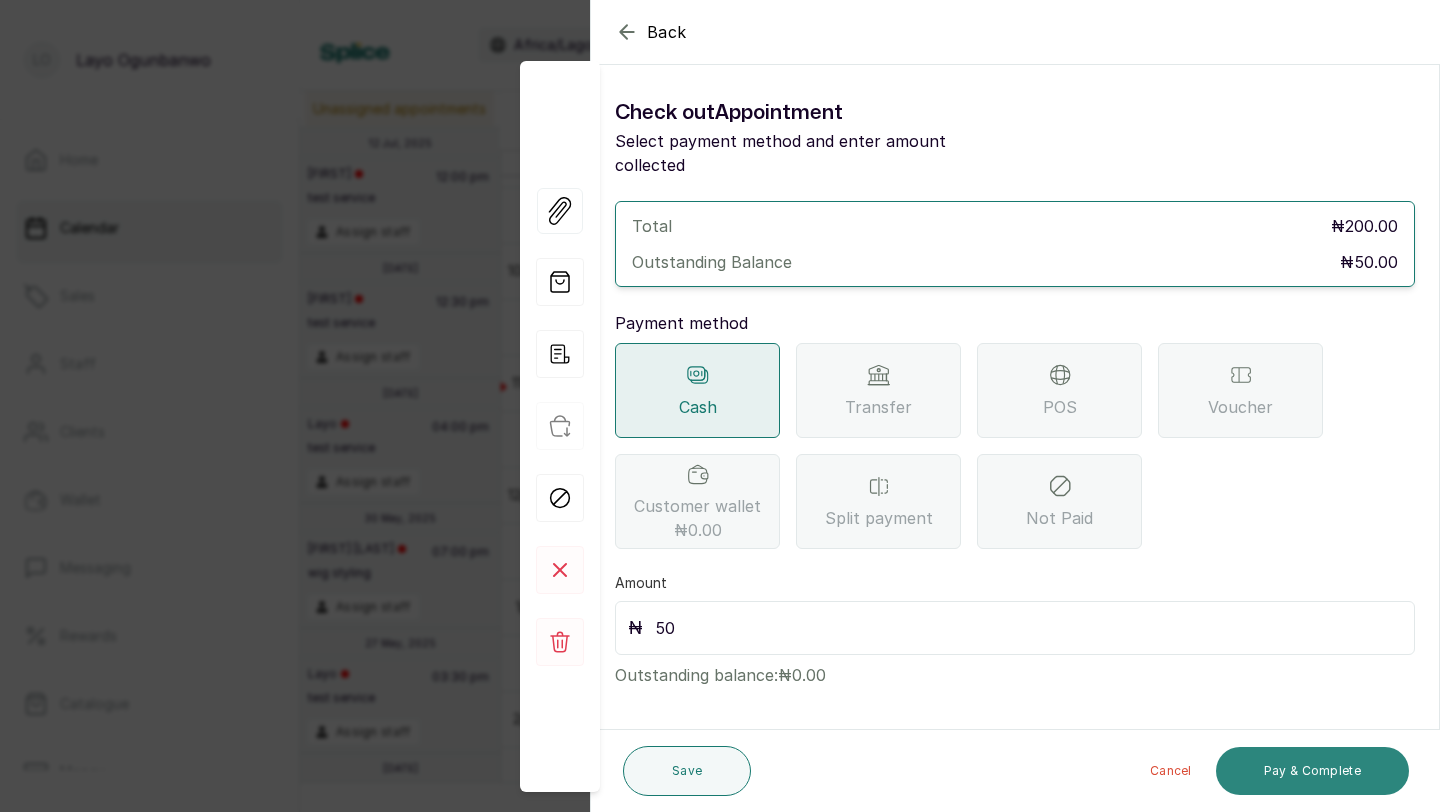 type on "50" 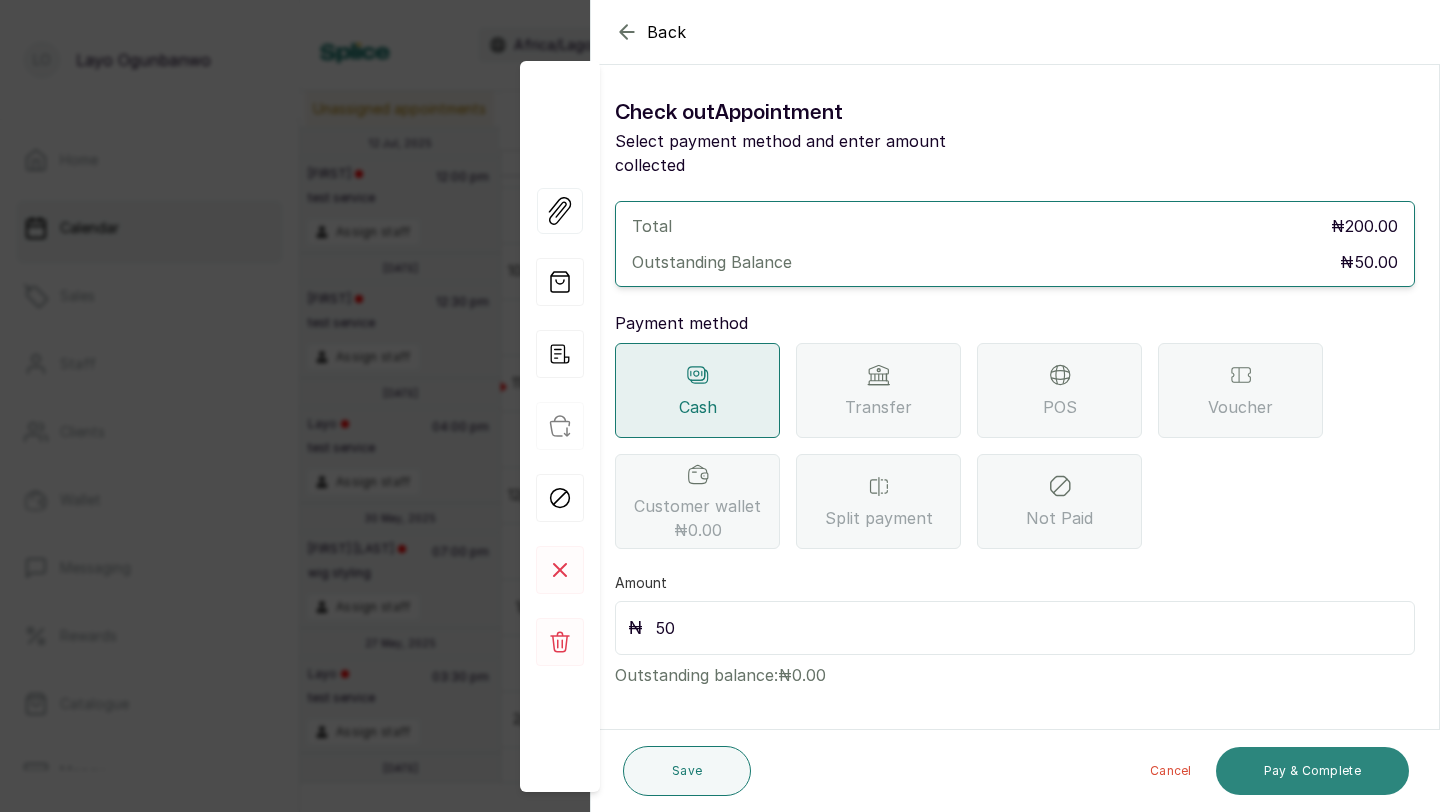 click on "Pay & Complete" at bounding box center [1312, 771] 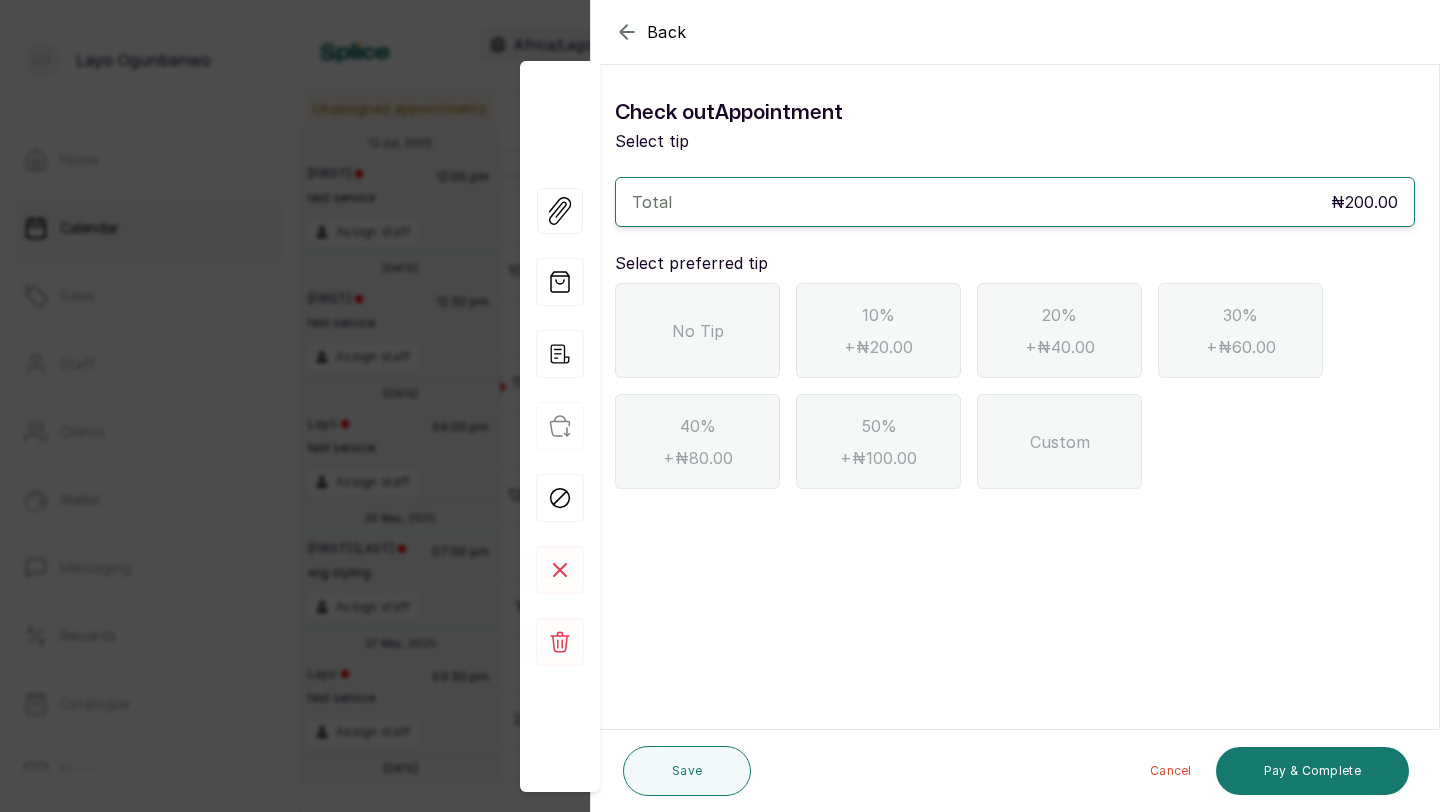 click on "No Tip" at bounding box center [697, 330] 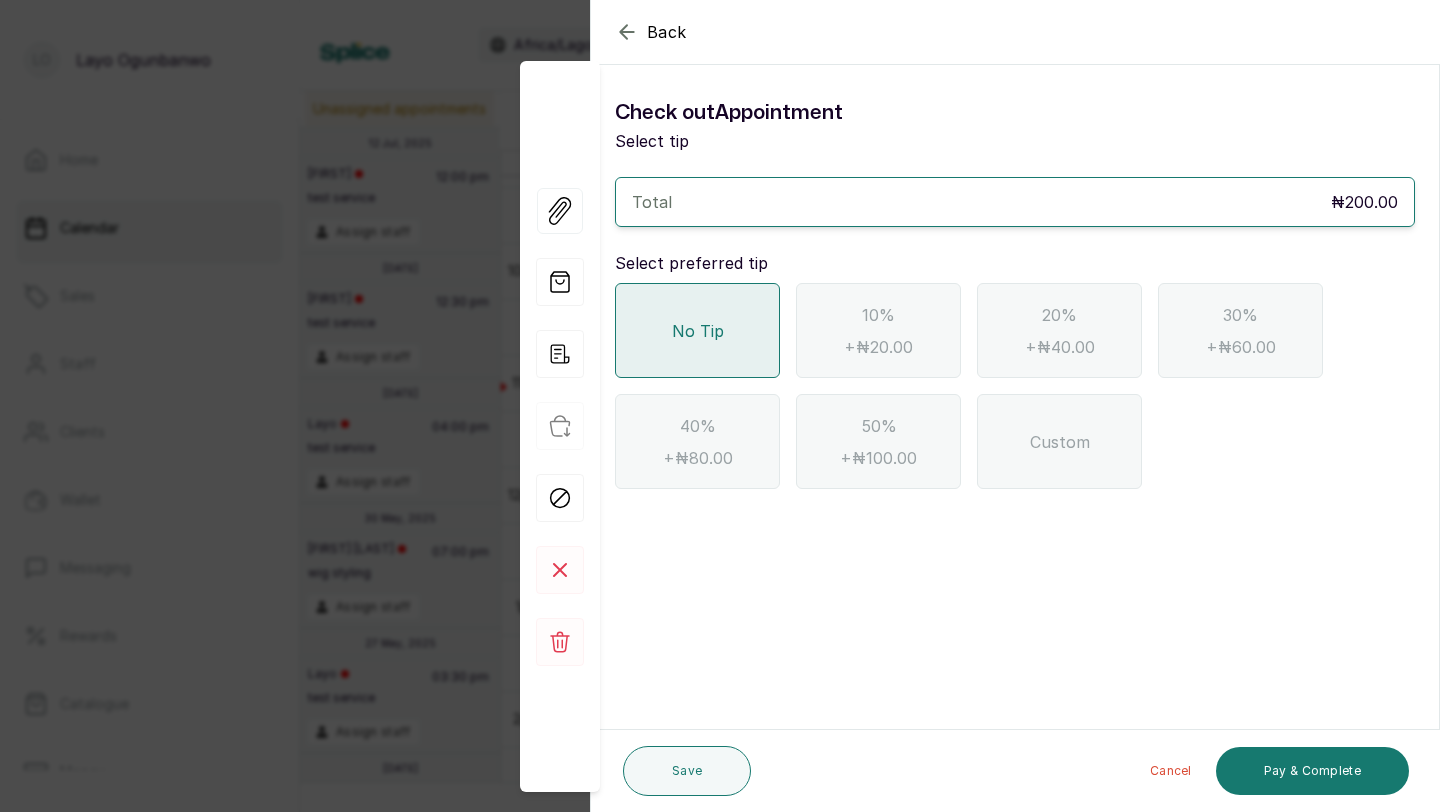 click on "Total ₦200.00" at bounding box center [1015, 202] 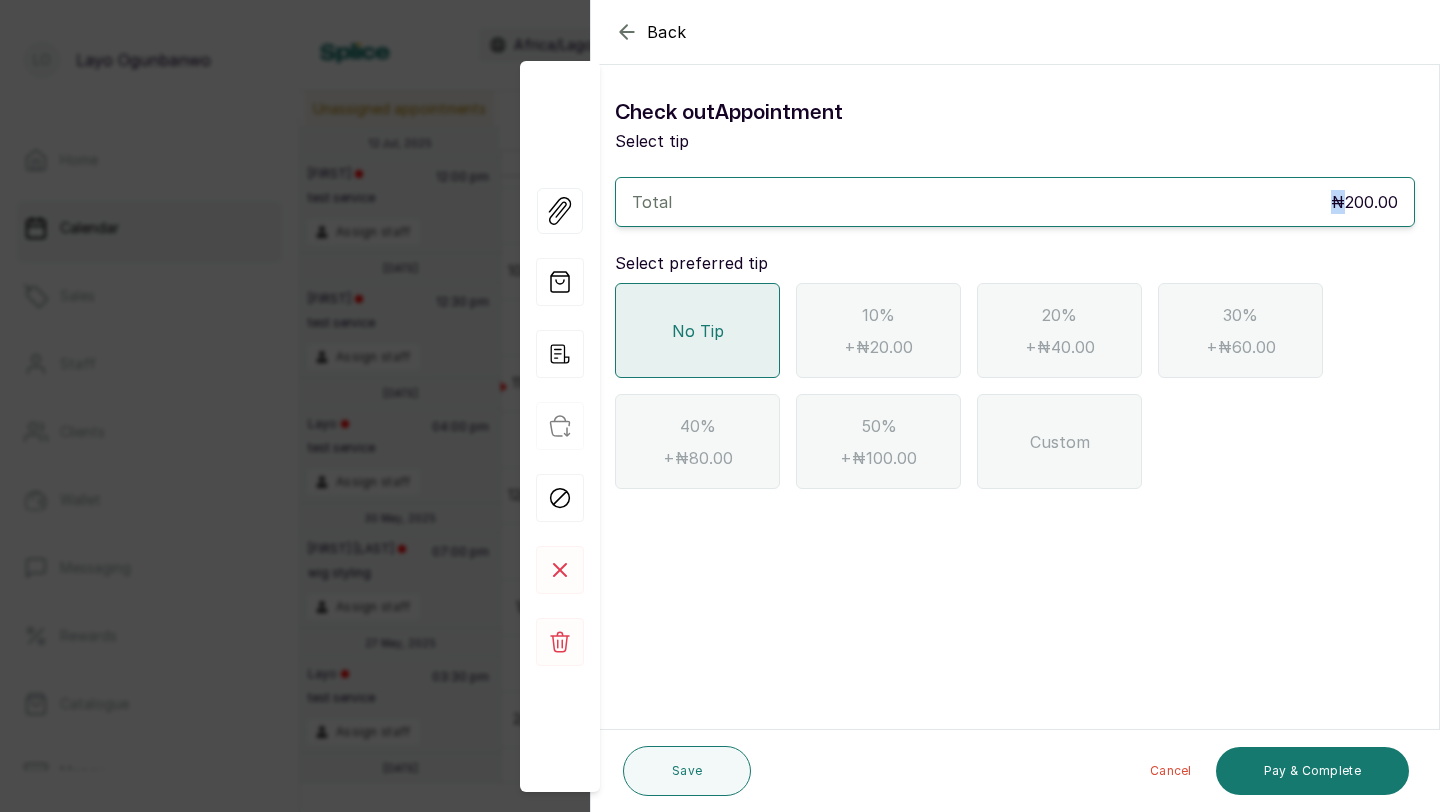 click on "₦200.00" at bounding box center (1364, 202) 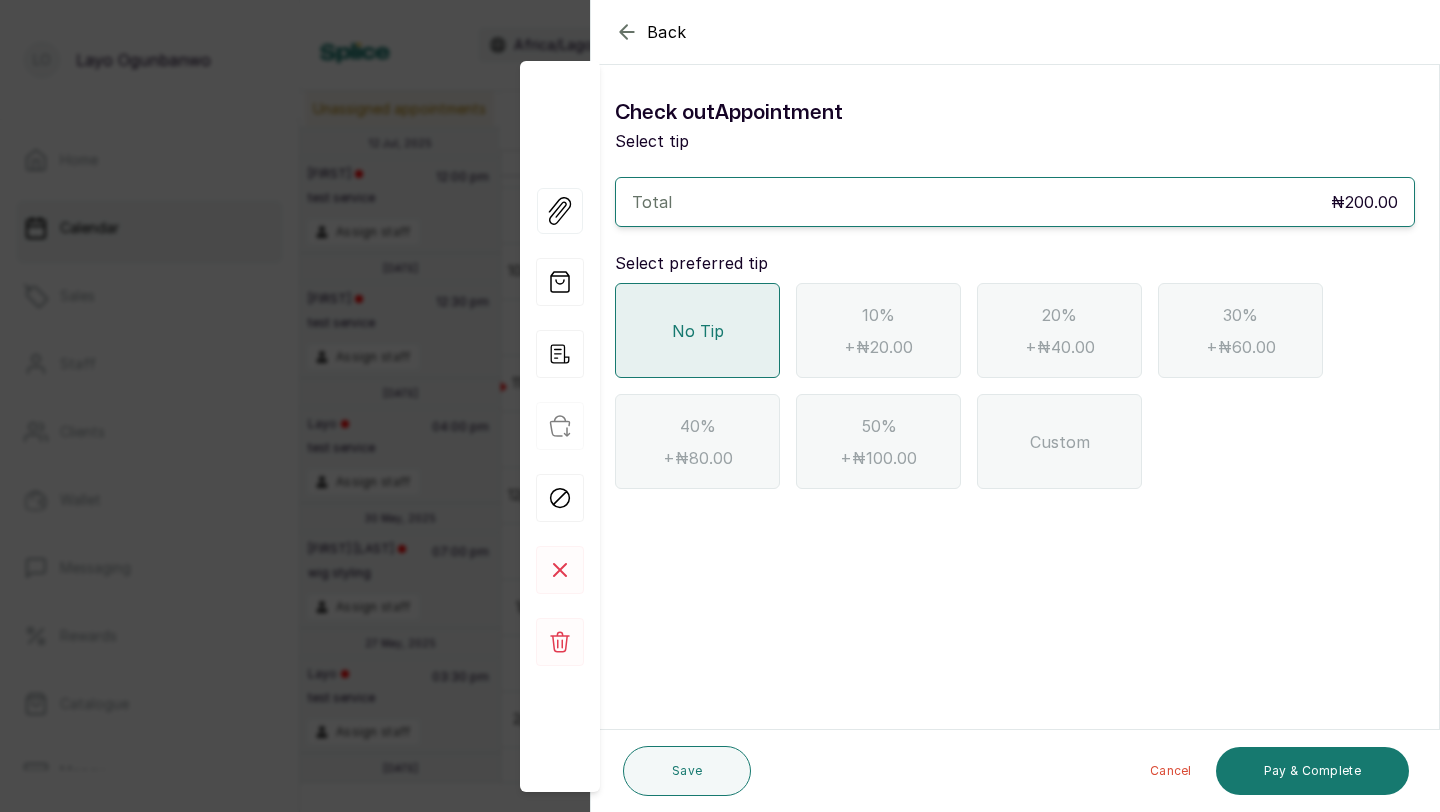 click on "+ ₦20.00" at bounding box center (878, 347) 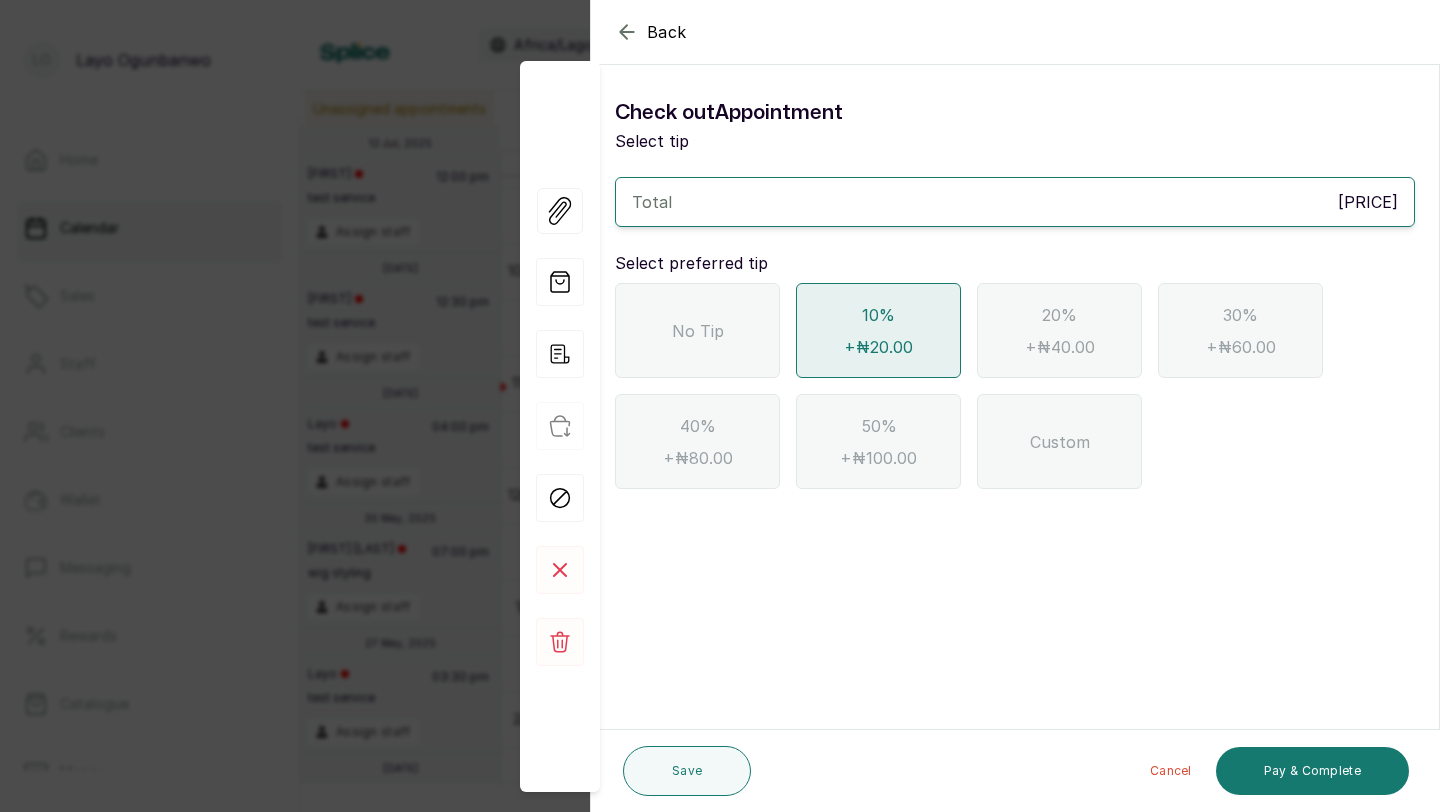 click on "20% + ₦40.00" at bounding box center (1059, 330) 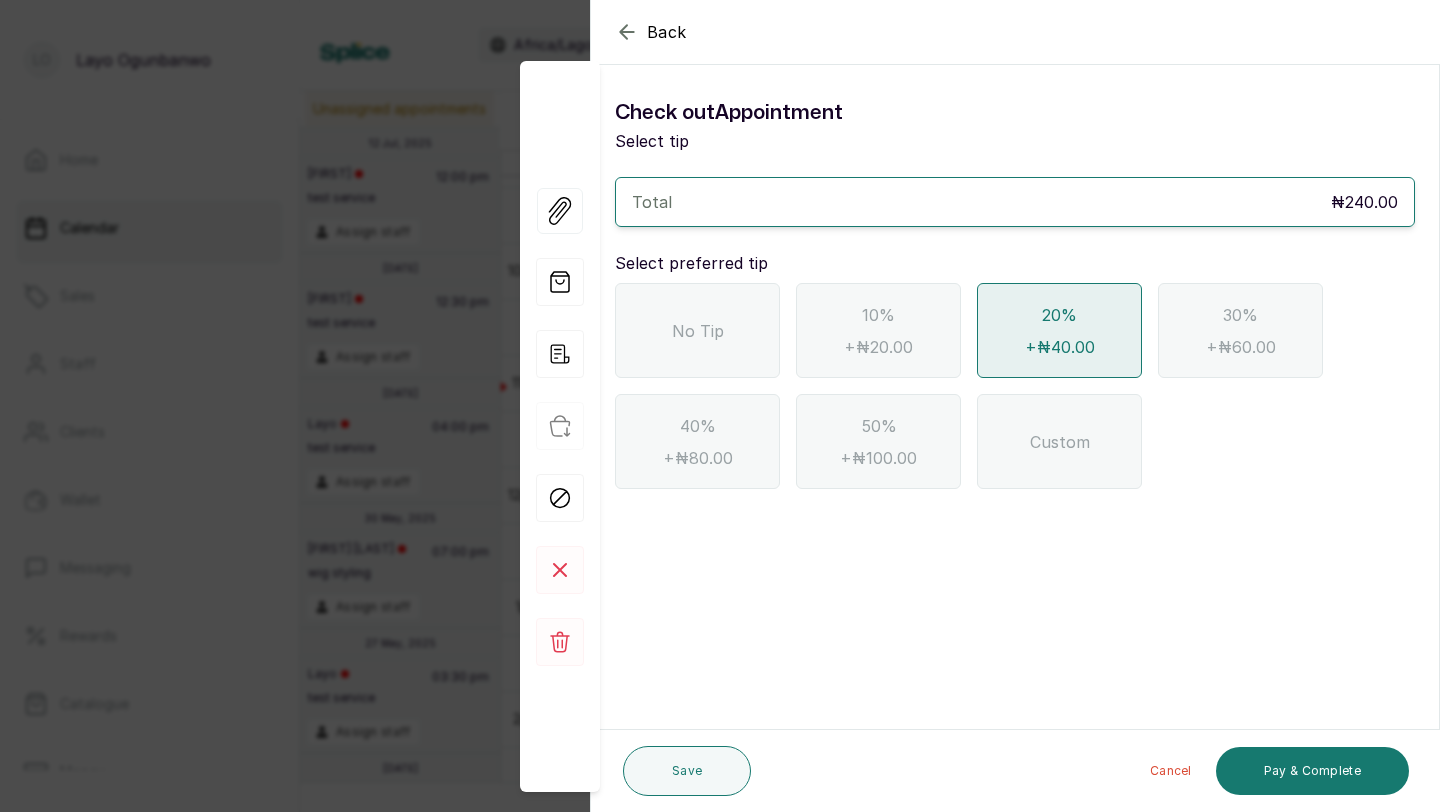 click on "30% + ₦60.00" at bounding box center (1240, 330) 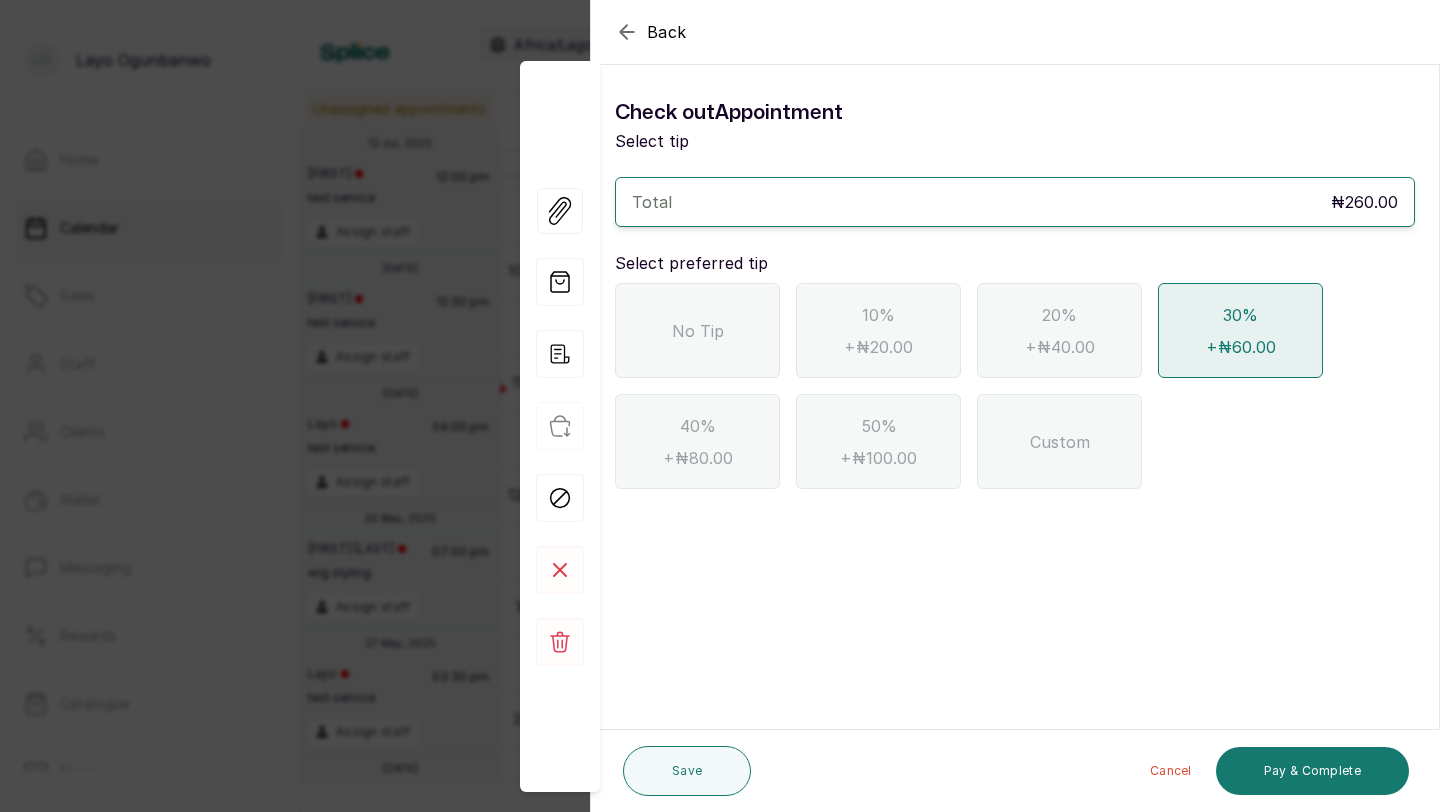 click on "+ ₦40.00" at bounding box center [1060, 347] 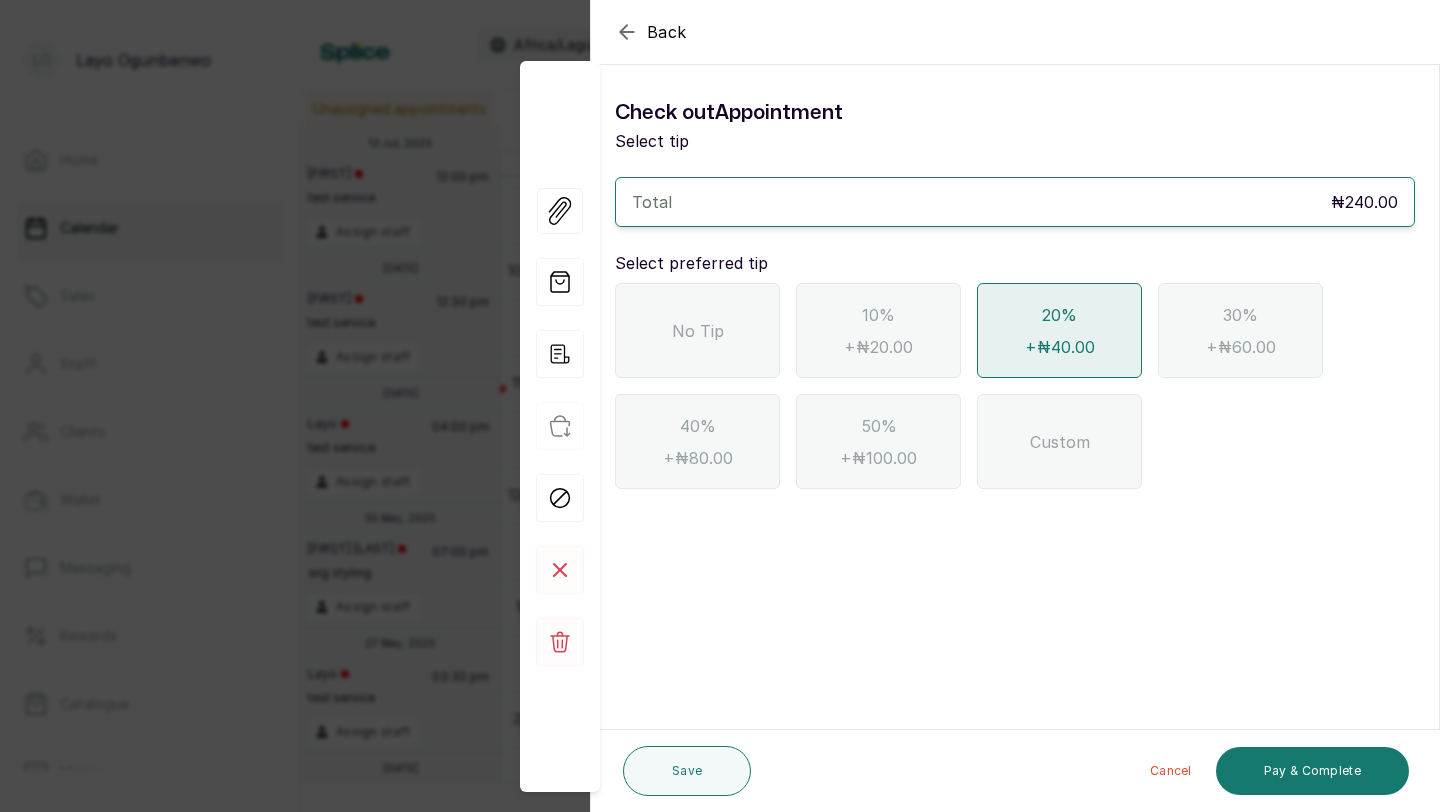 click on "10% + ₦20.00" at bounding box center (878, 330) 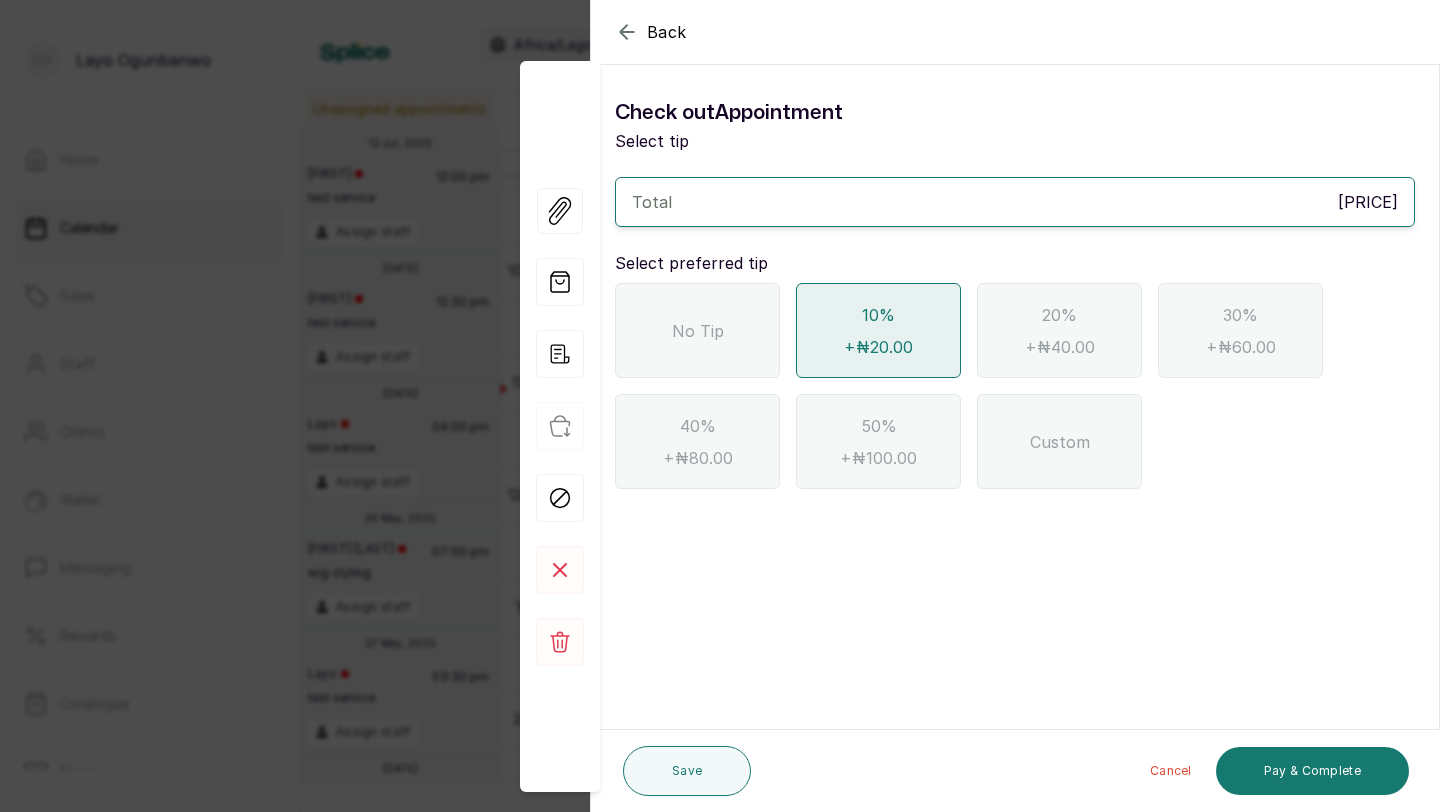 click on "No Tip" at bounding box center [697, 330] 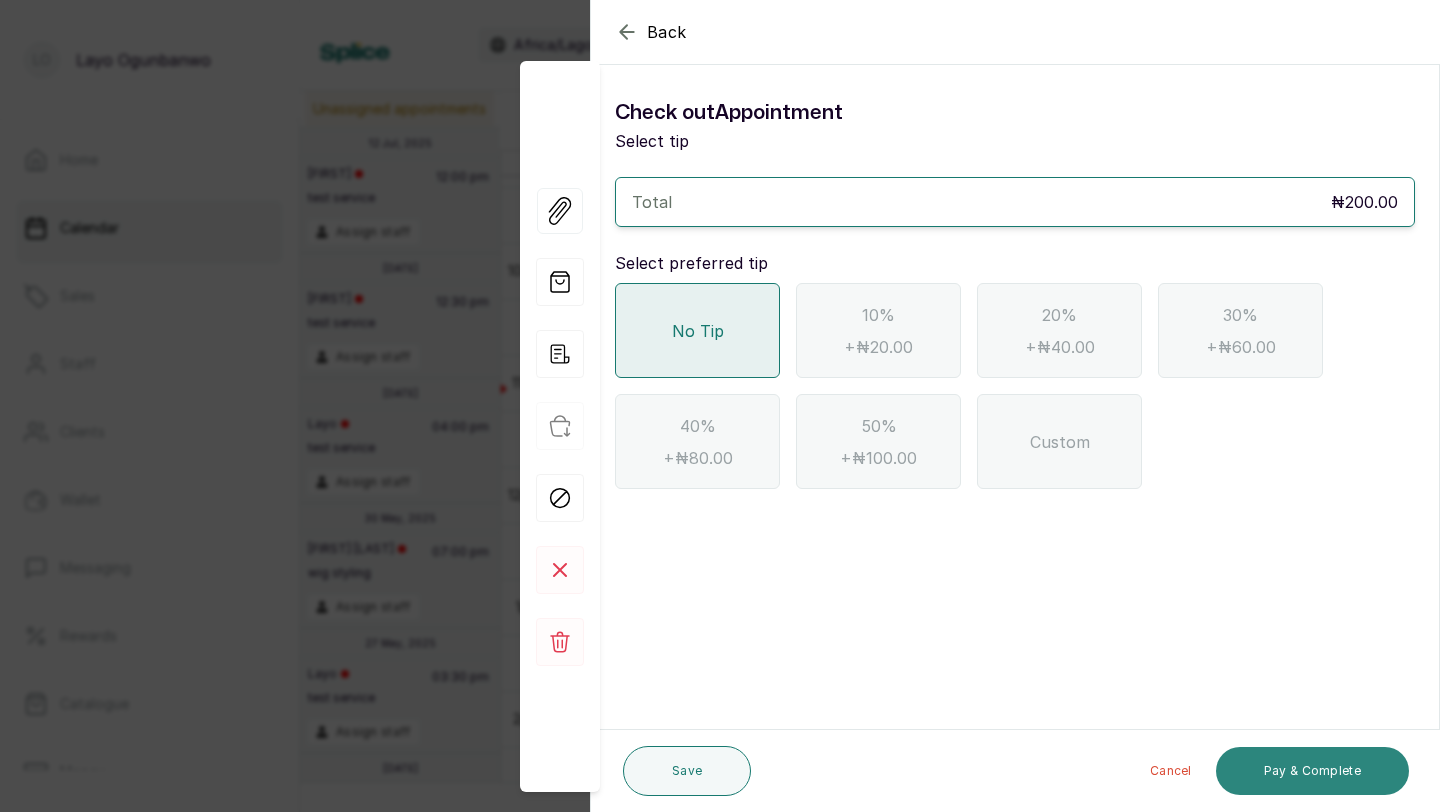 click on "Pay & Complete" at bounding box center (1312, 771) 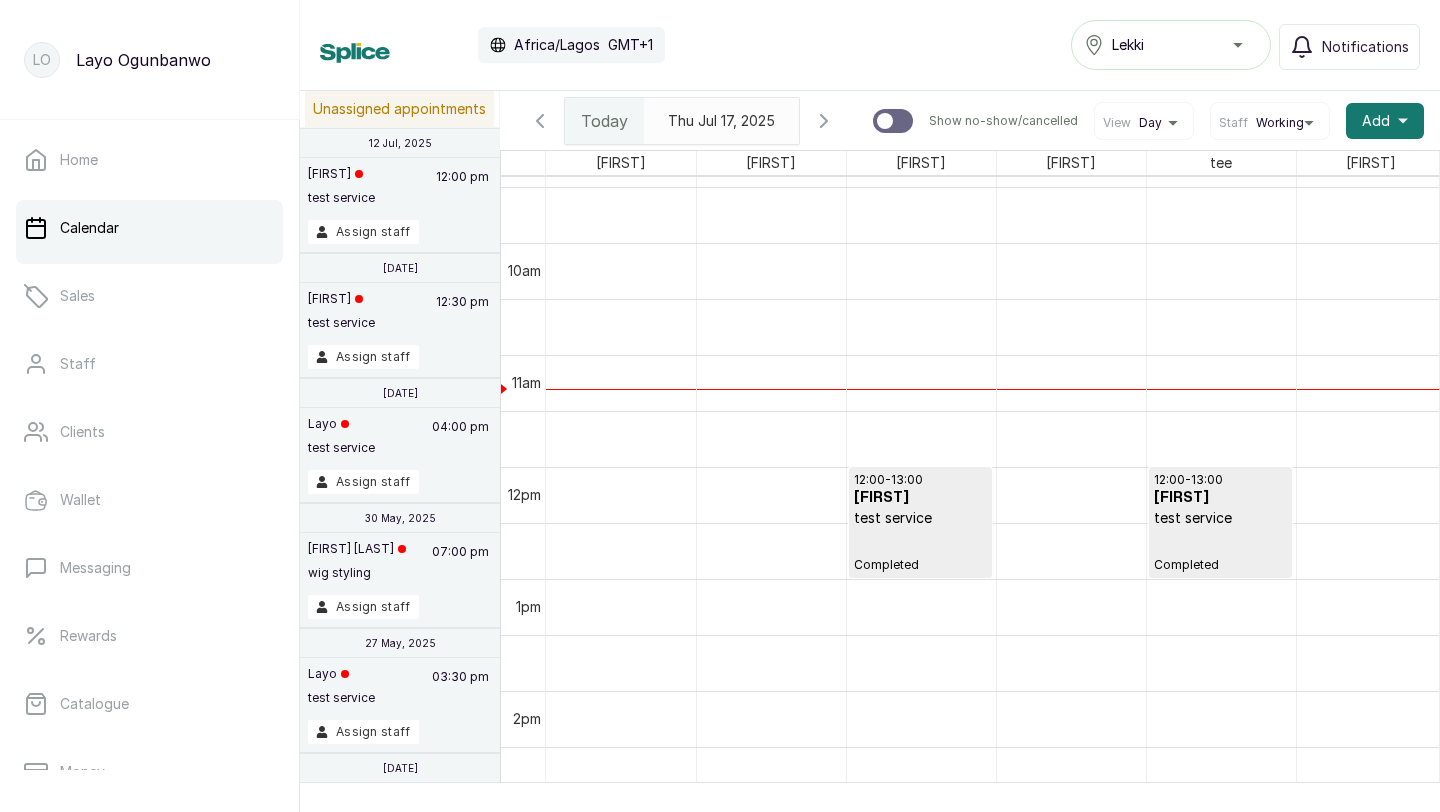 scroll, scrollTop: 1101, scrollLeft: 0, axis: vertical 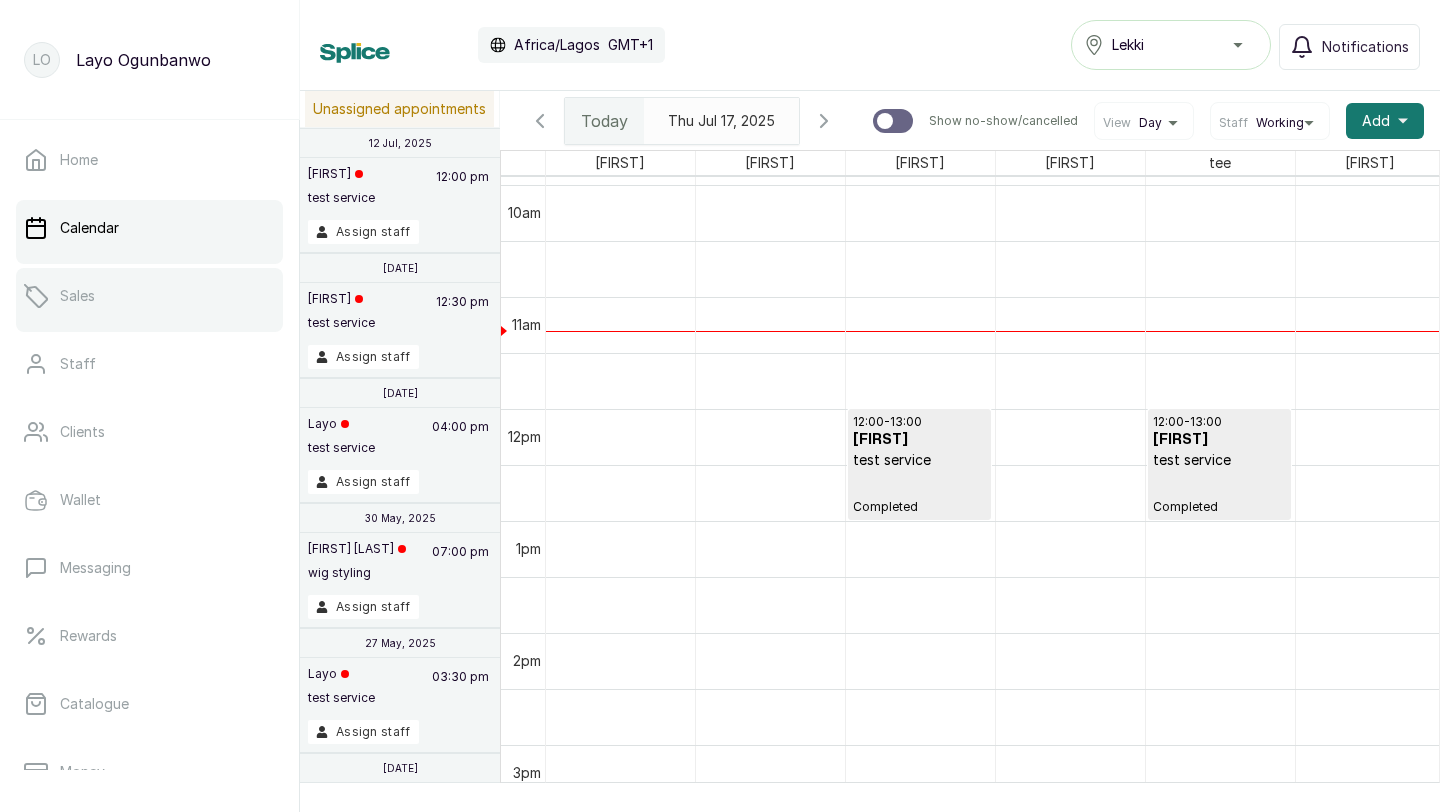click on "Sales" at bounding box center [149, 296] 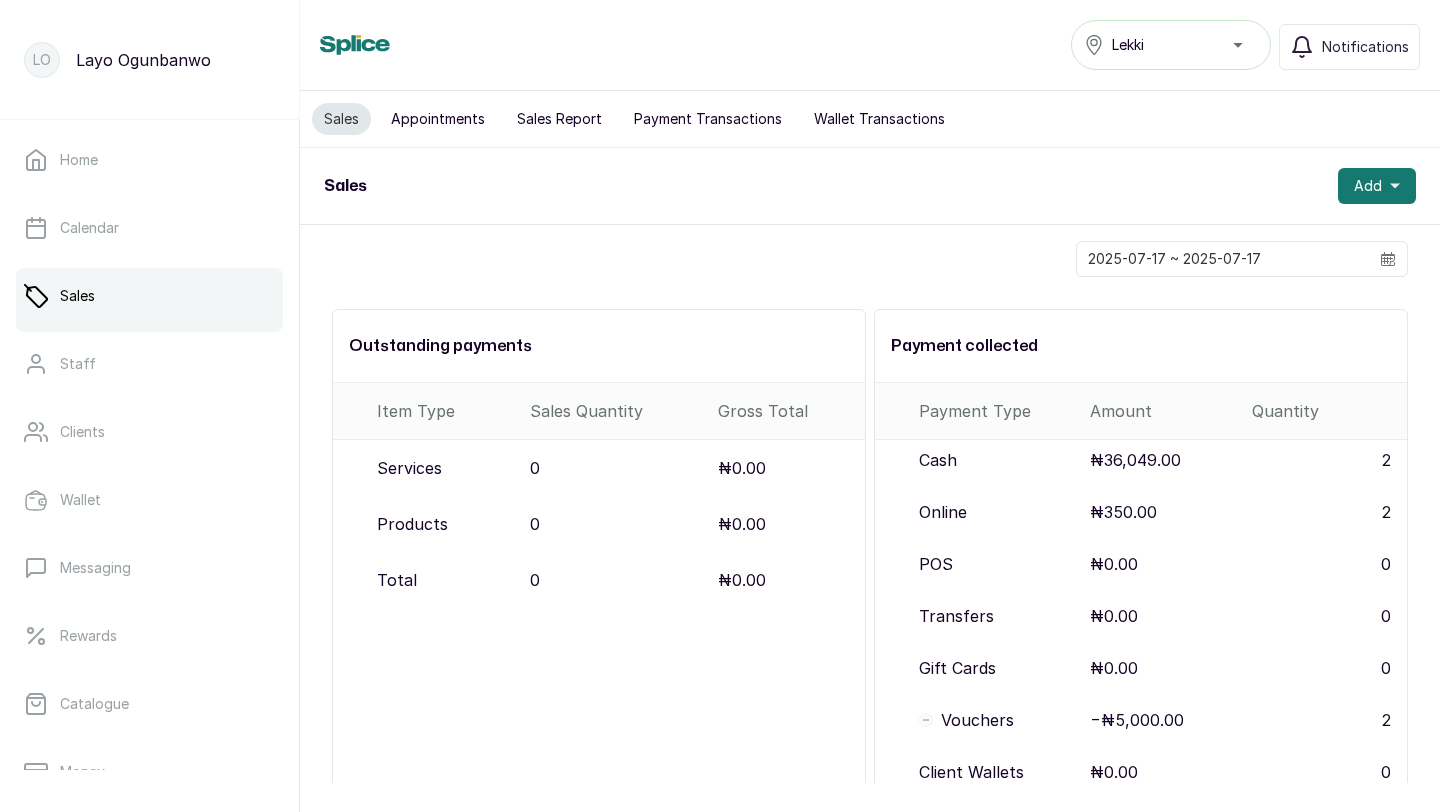 click on "Appointments" at bounding box center [438, 119] 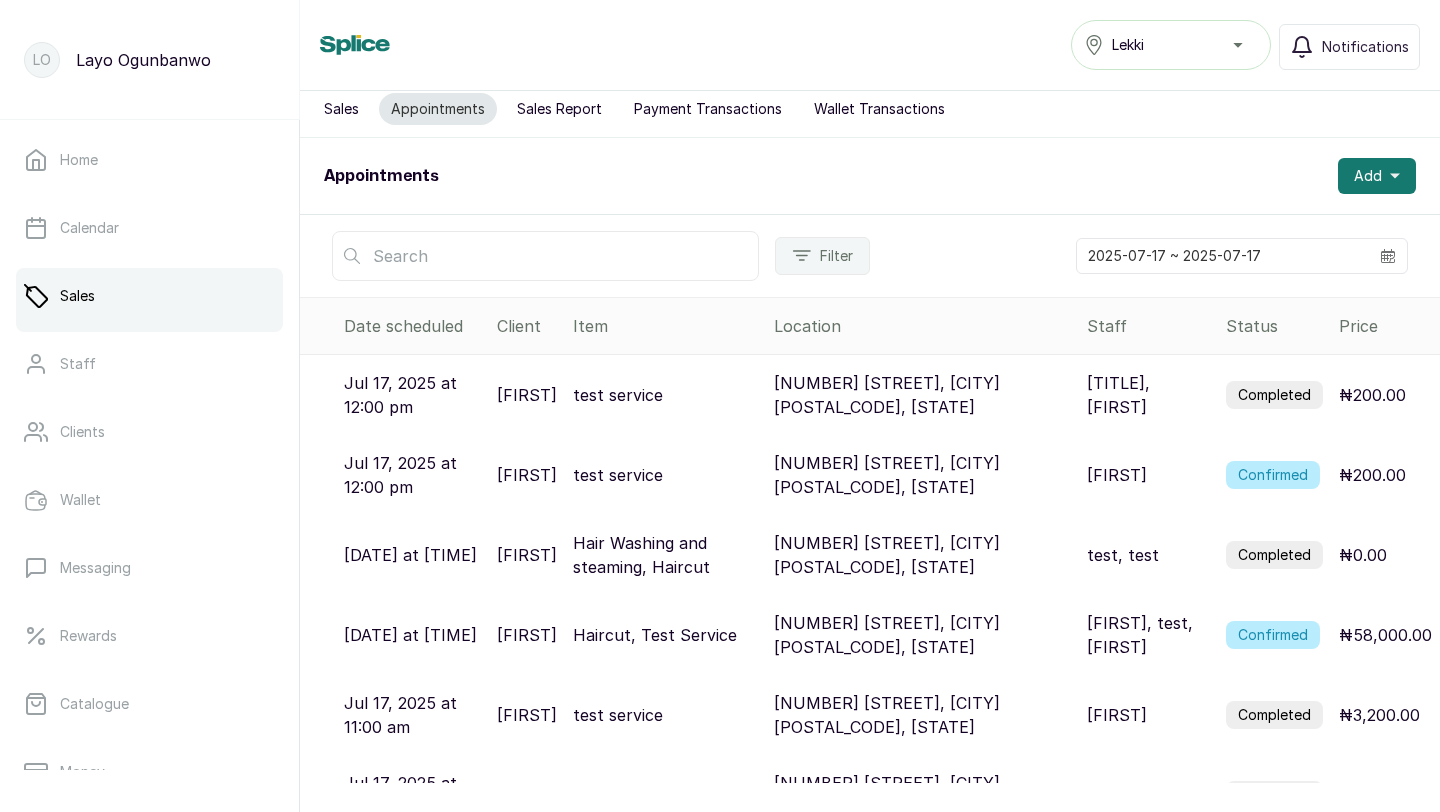 scroll, scrollTop: 0, scrollLeft: 0, axis: both 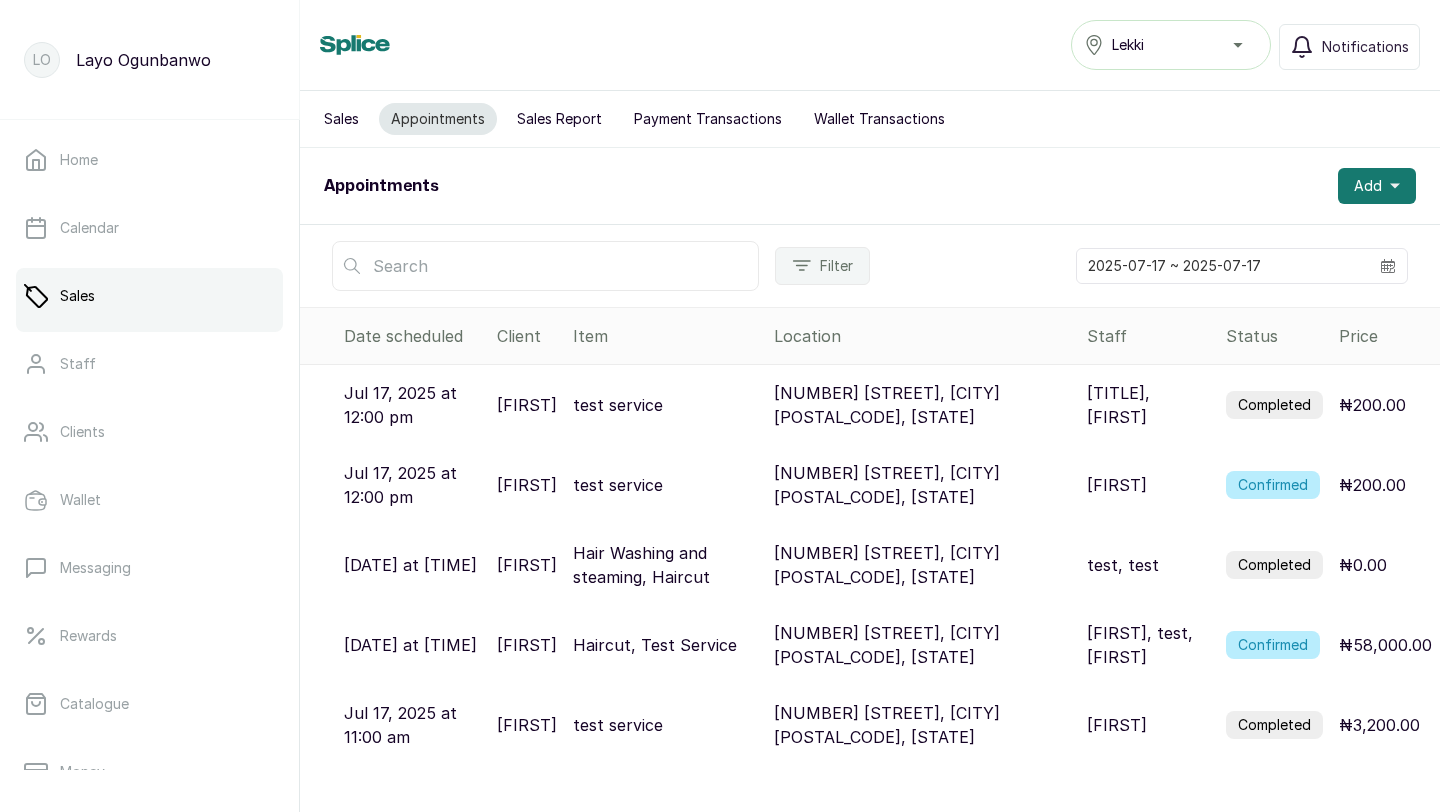 click on "Confirmed" at bounding box center [1273, 485] 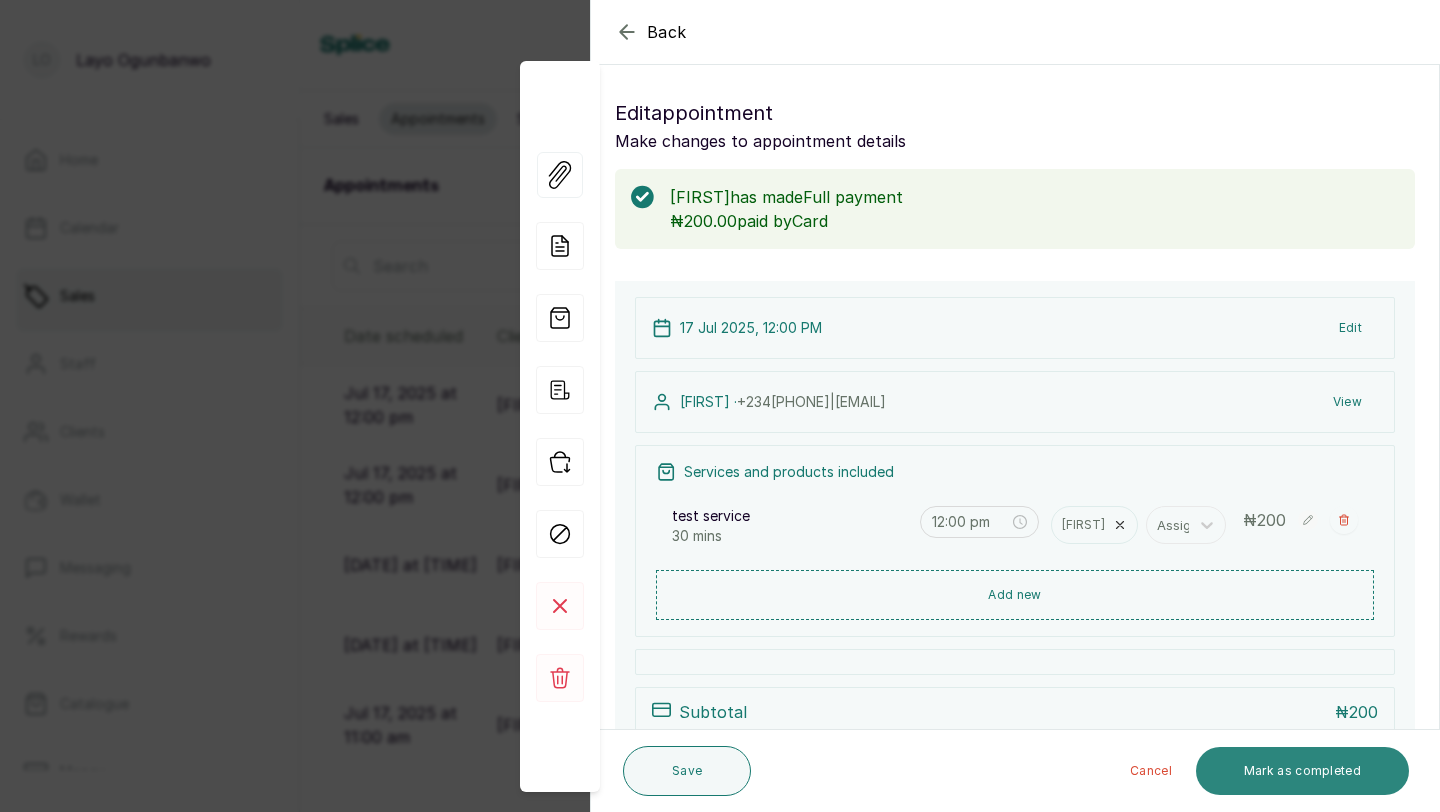 click on "Mark as completed" at bounding box center (1302, 771) 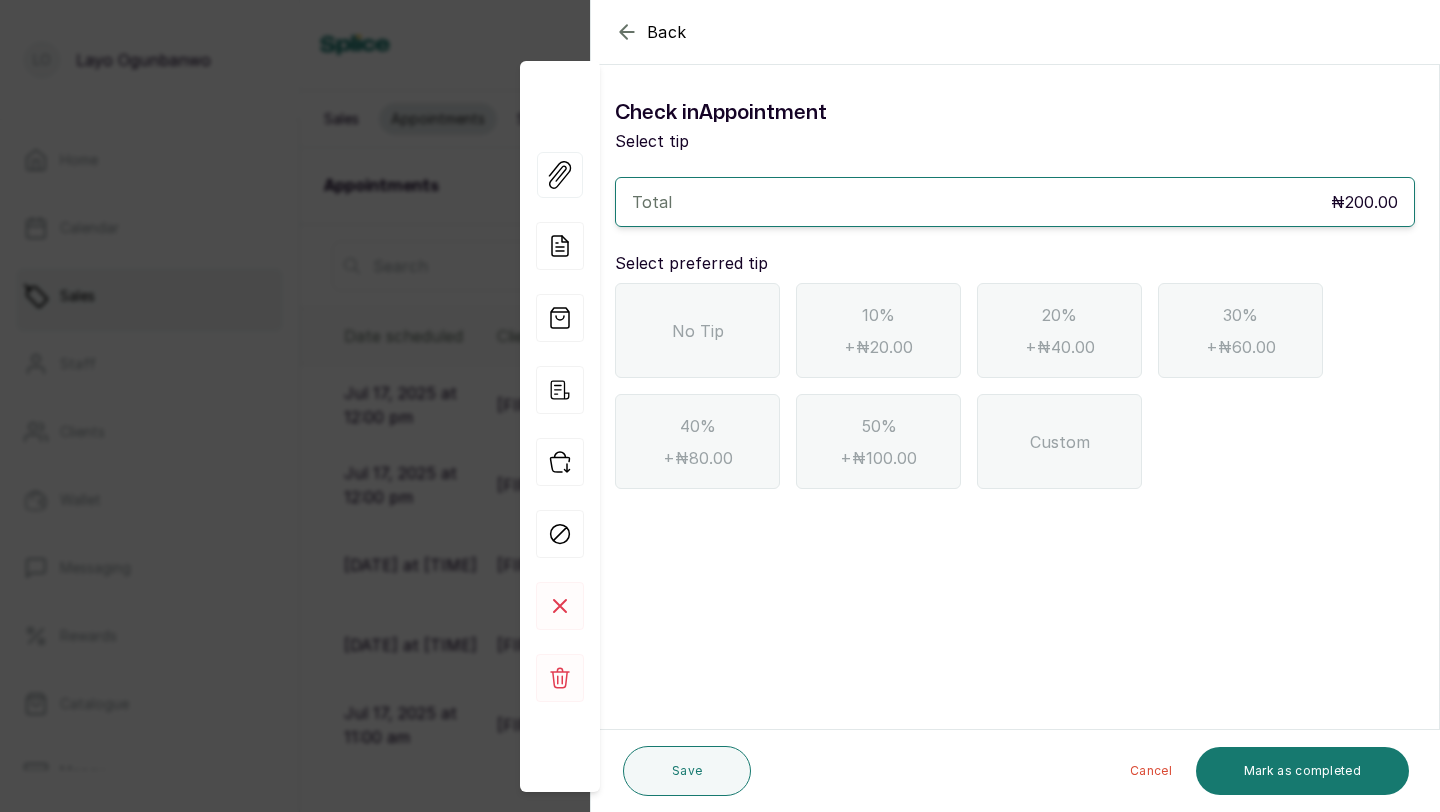 click on "No Tip" at bounding box center (698, 331) 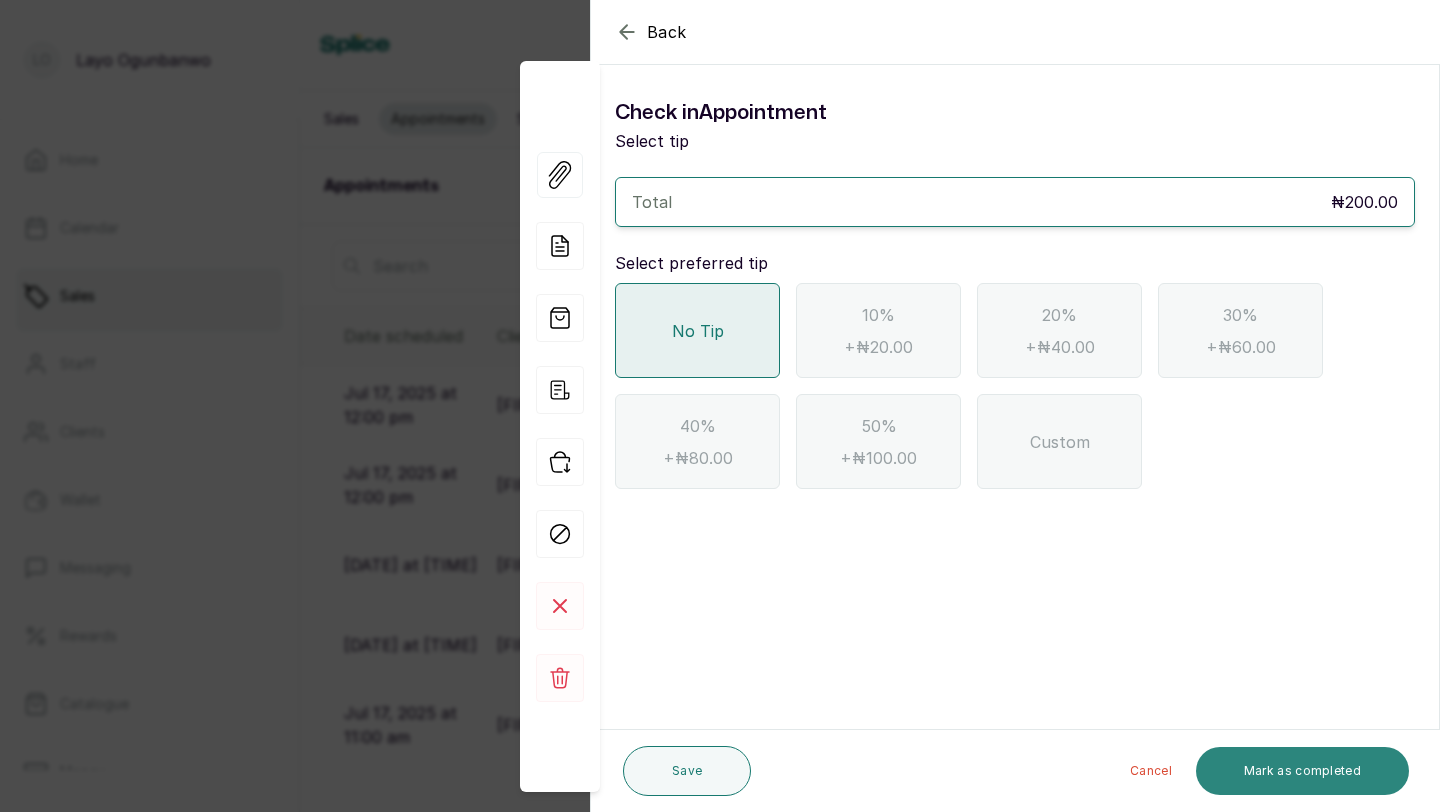 click on "Mark as completed" at bounding box center [1302, 771] 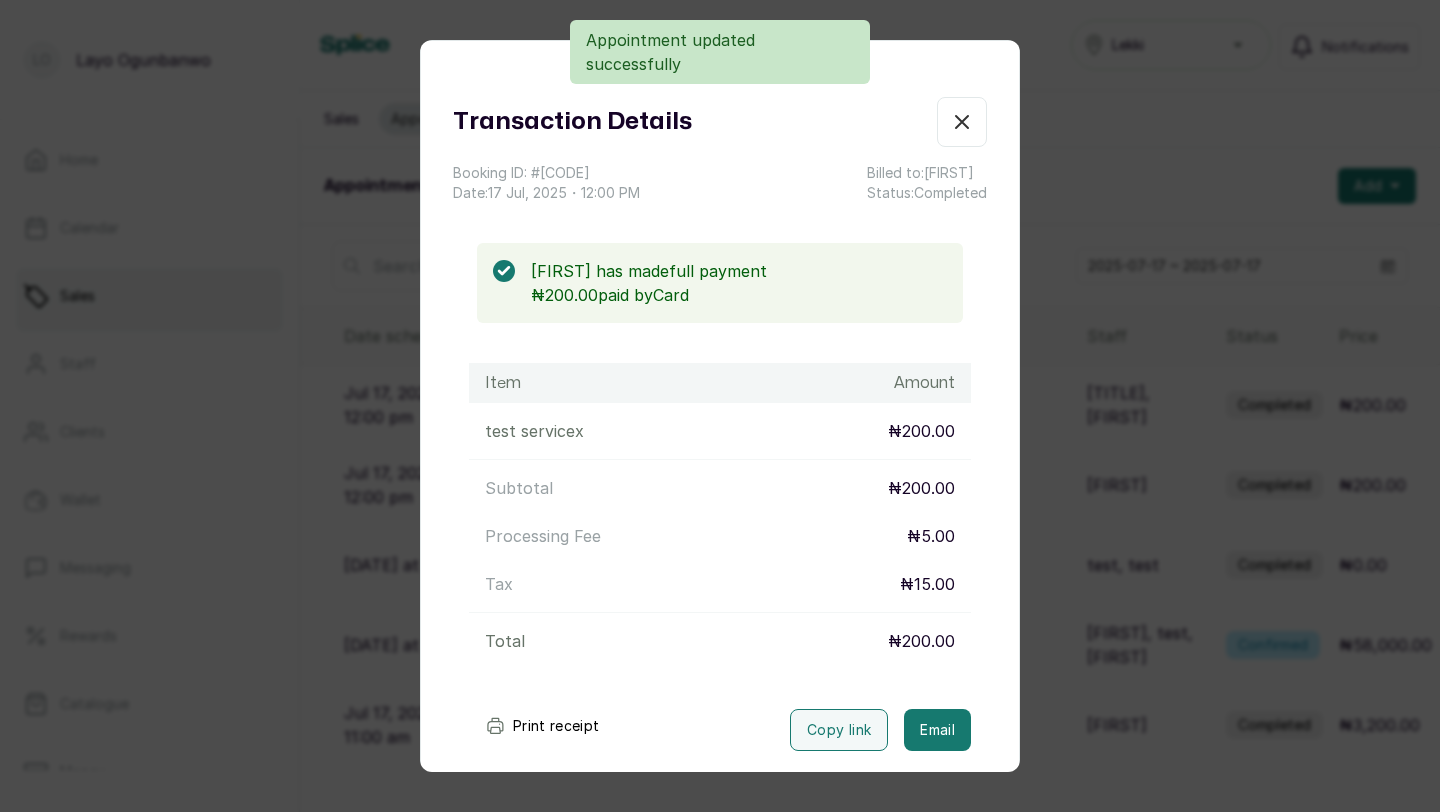 click 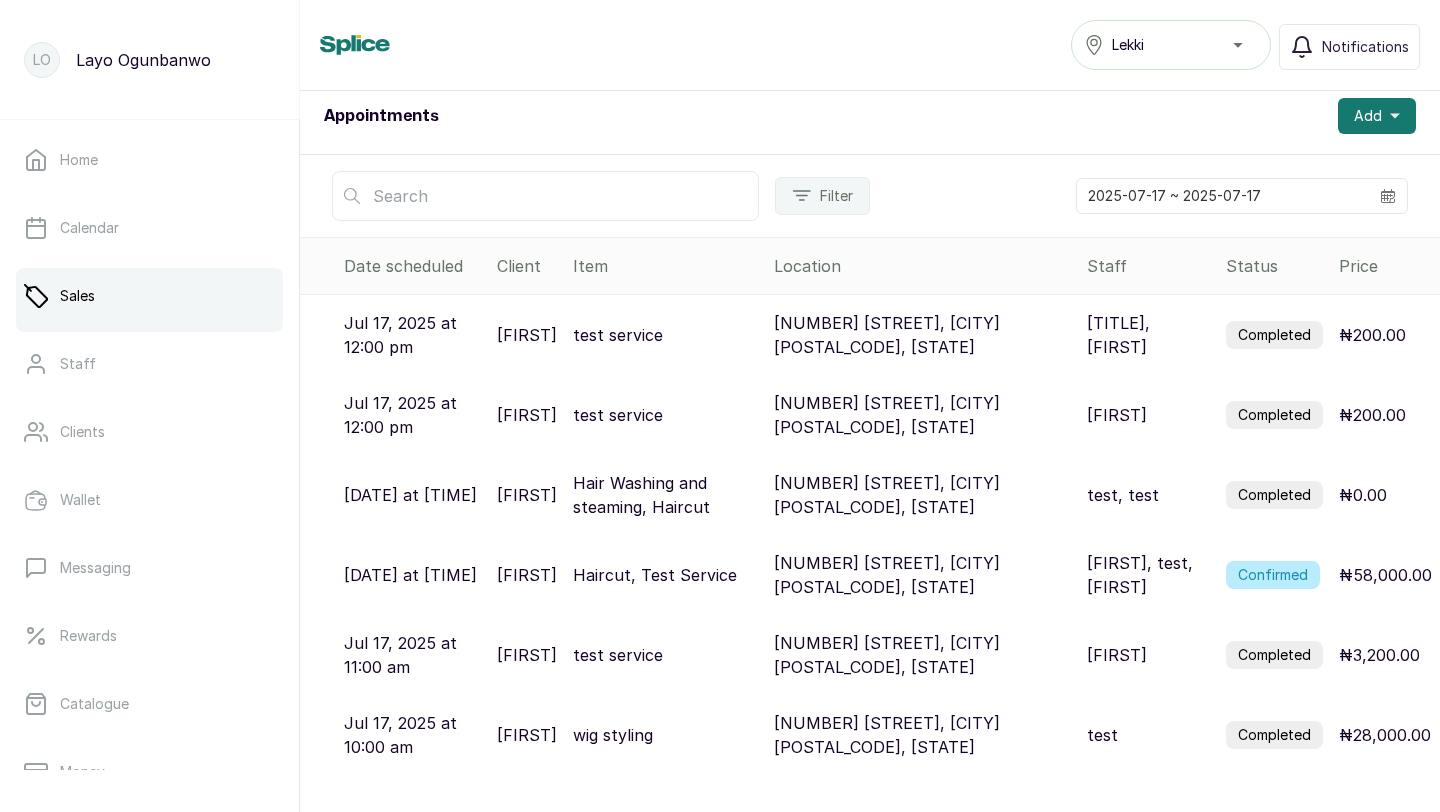 scroll, scrollTop: 111, scrollLeft: 0, axis: vertical 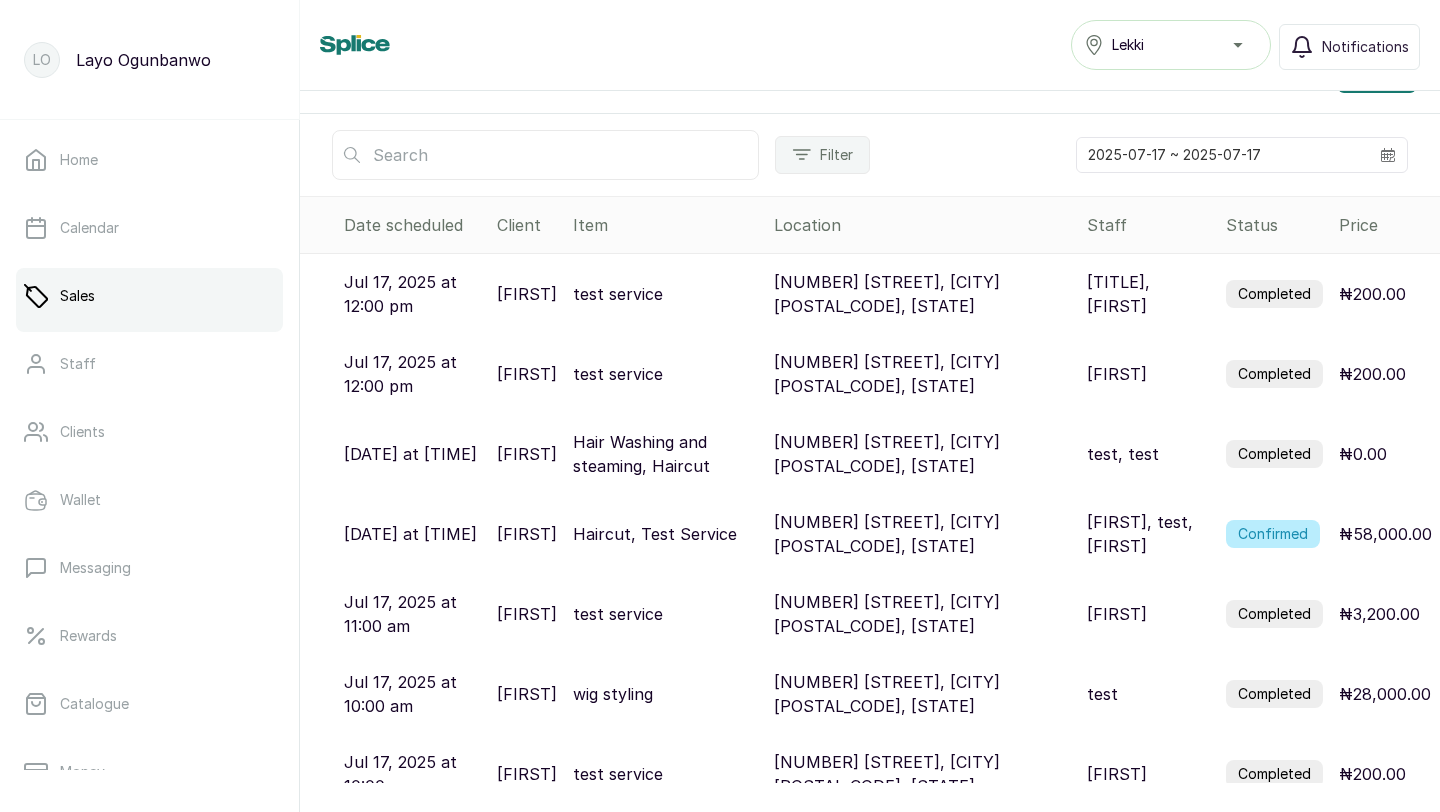 click on "Confirmed" at bounding box center (1273, 534) 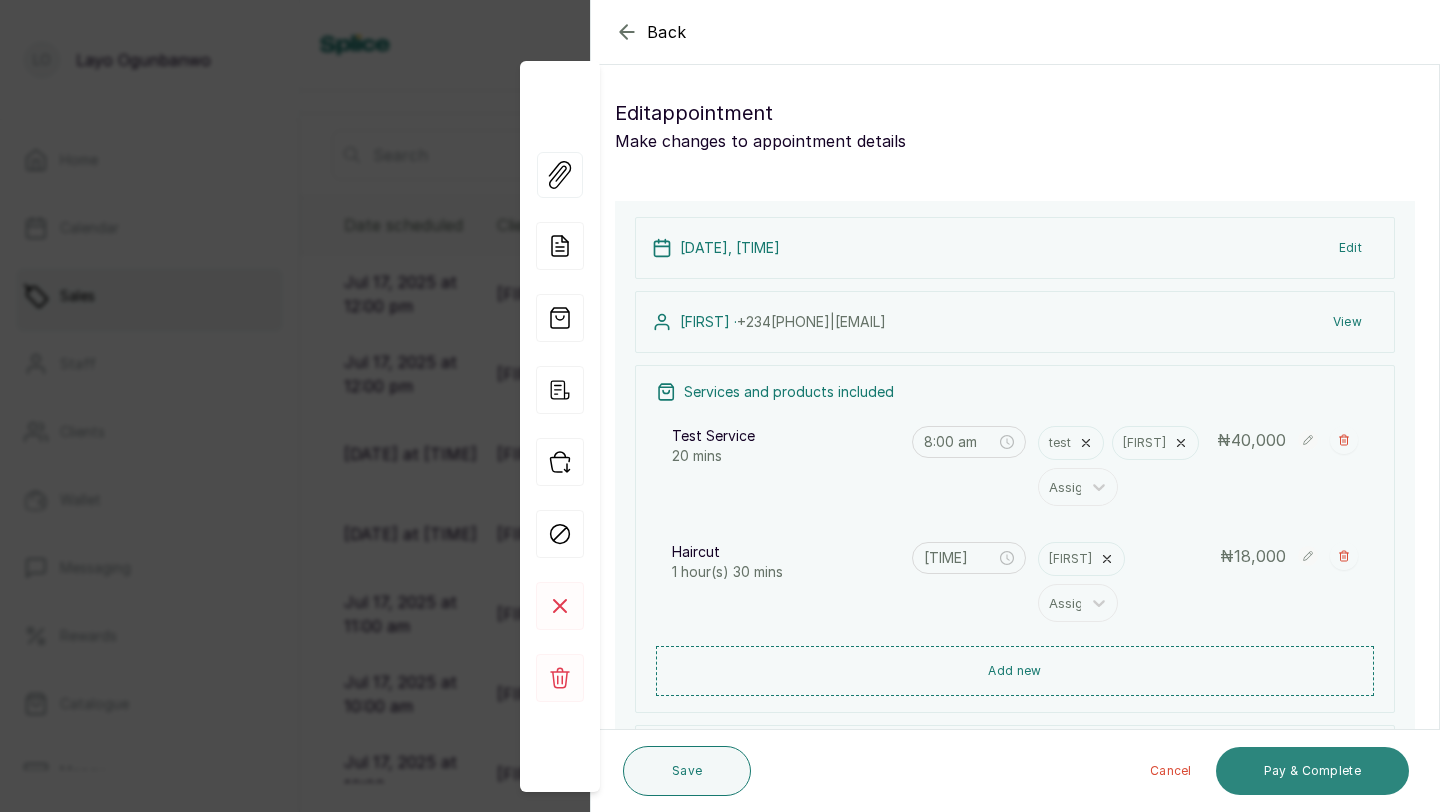 click on "Pay & Complete" at bounding box center (1312, 771) 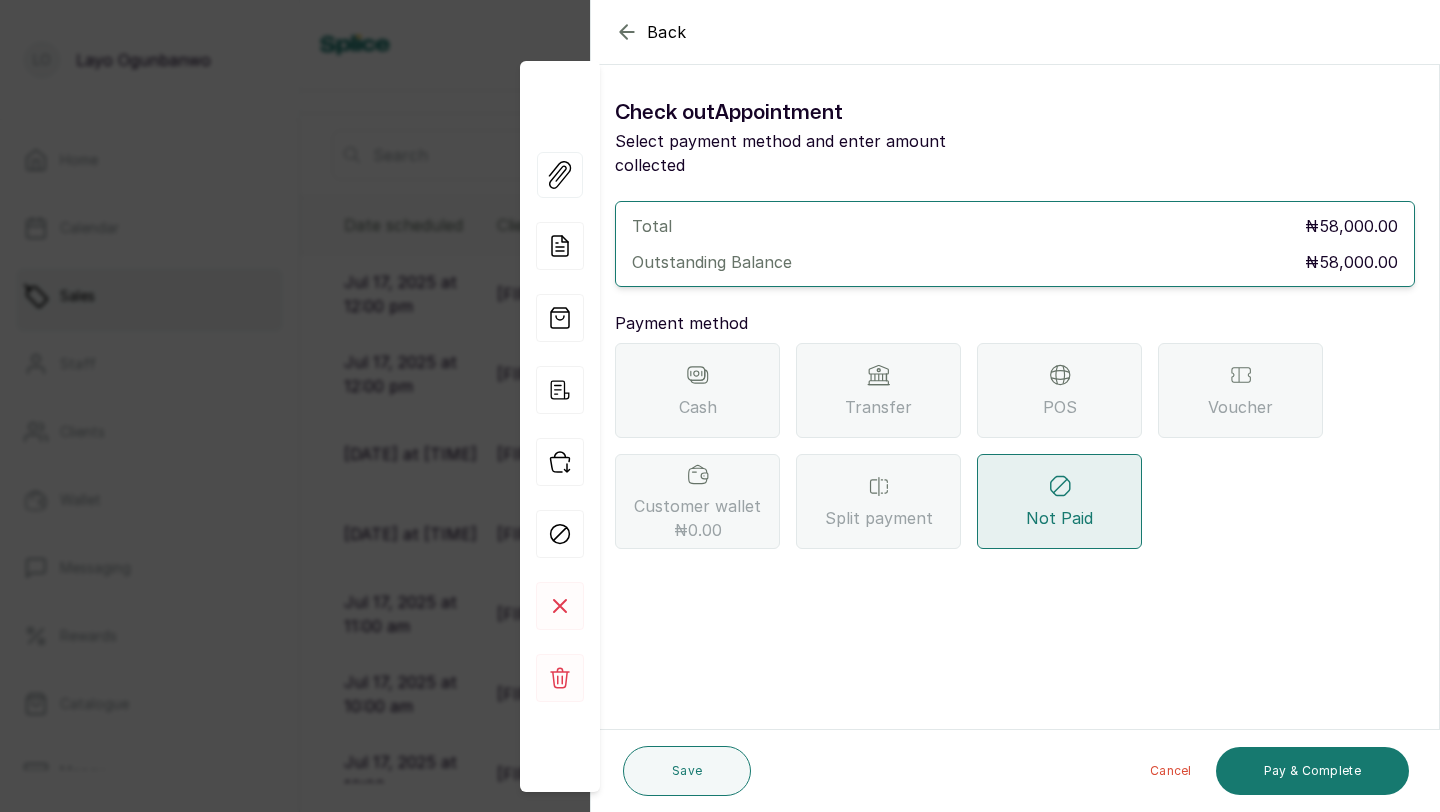 click on "Cash Transfer POS Voucher Customer wallet ₦0.00 Split payment Not Paid" at bounding box center (1015, 446) 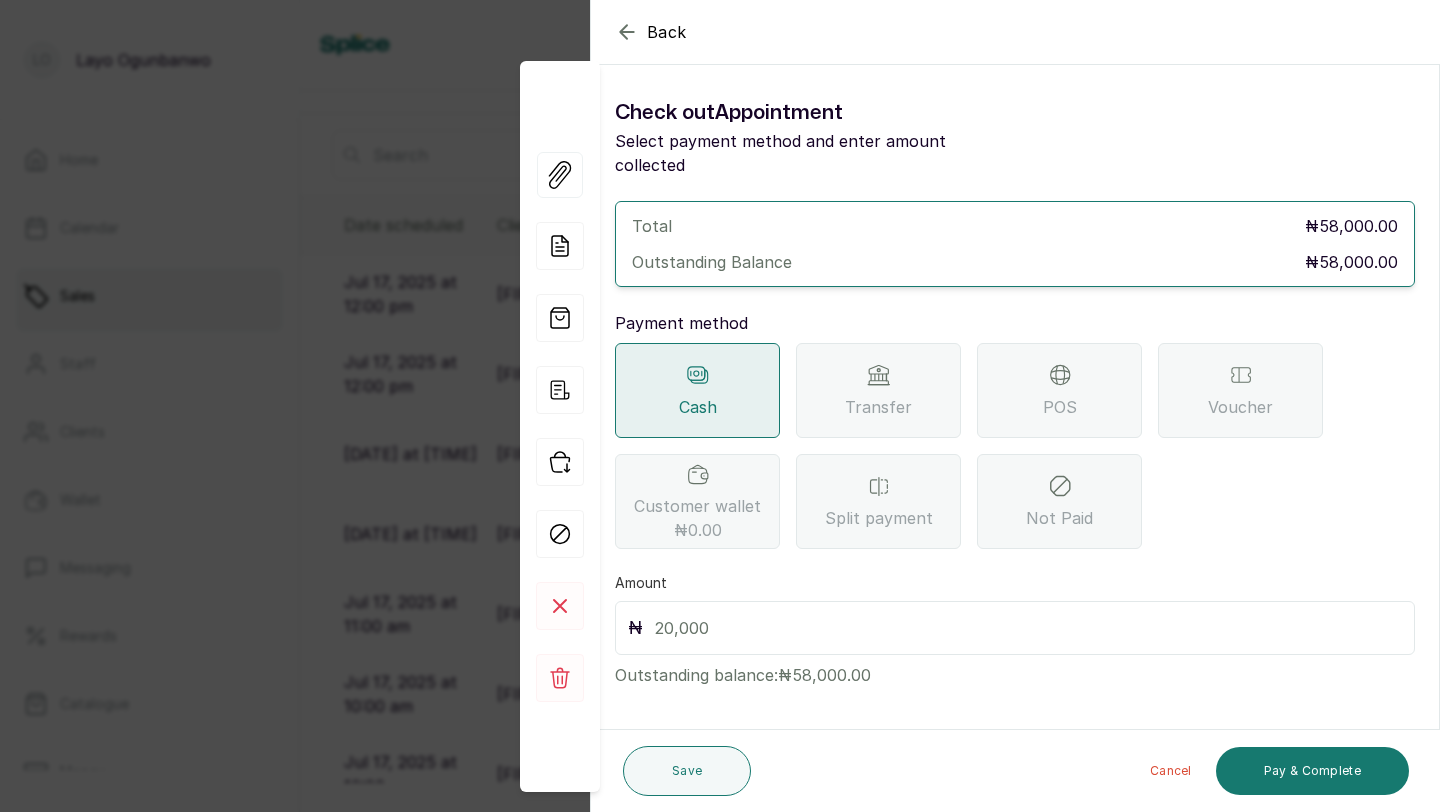 click at bounding box center [1028, 628] 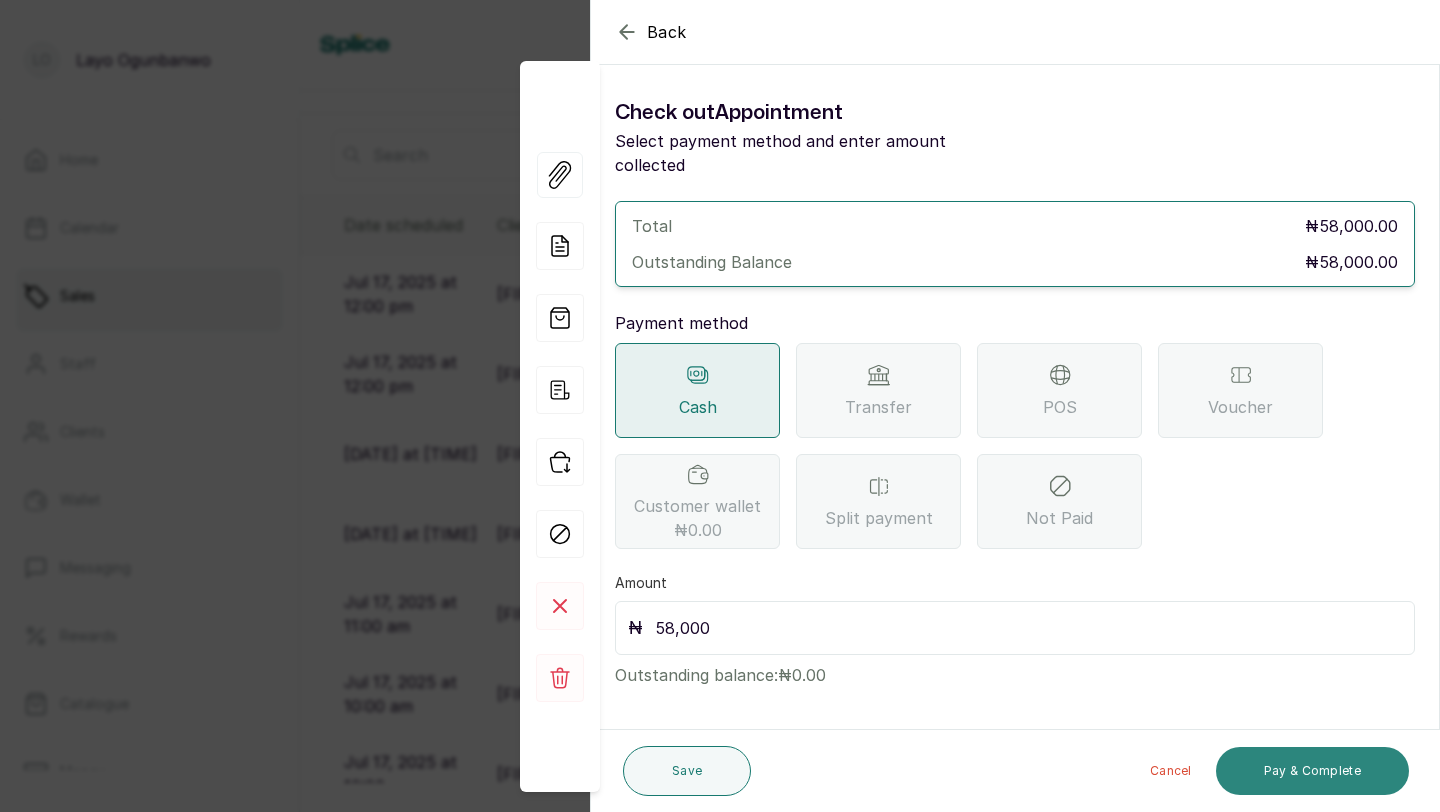 type on "58,000" 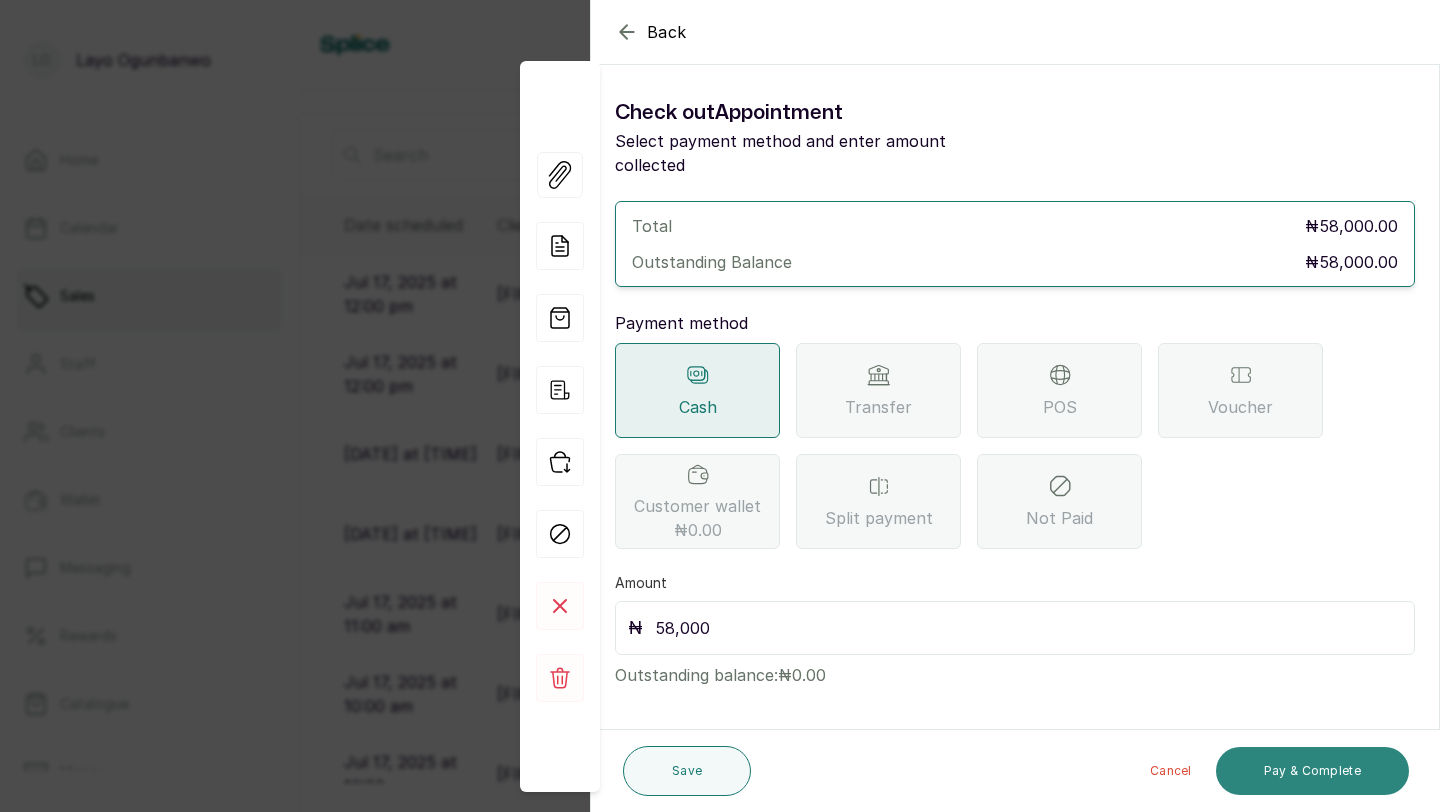 click on "Pay & Complete" at bounding box center (1312, 771) 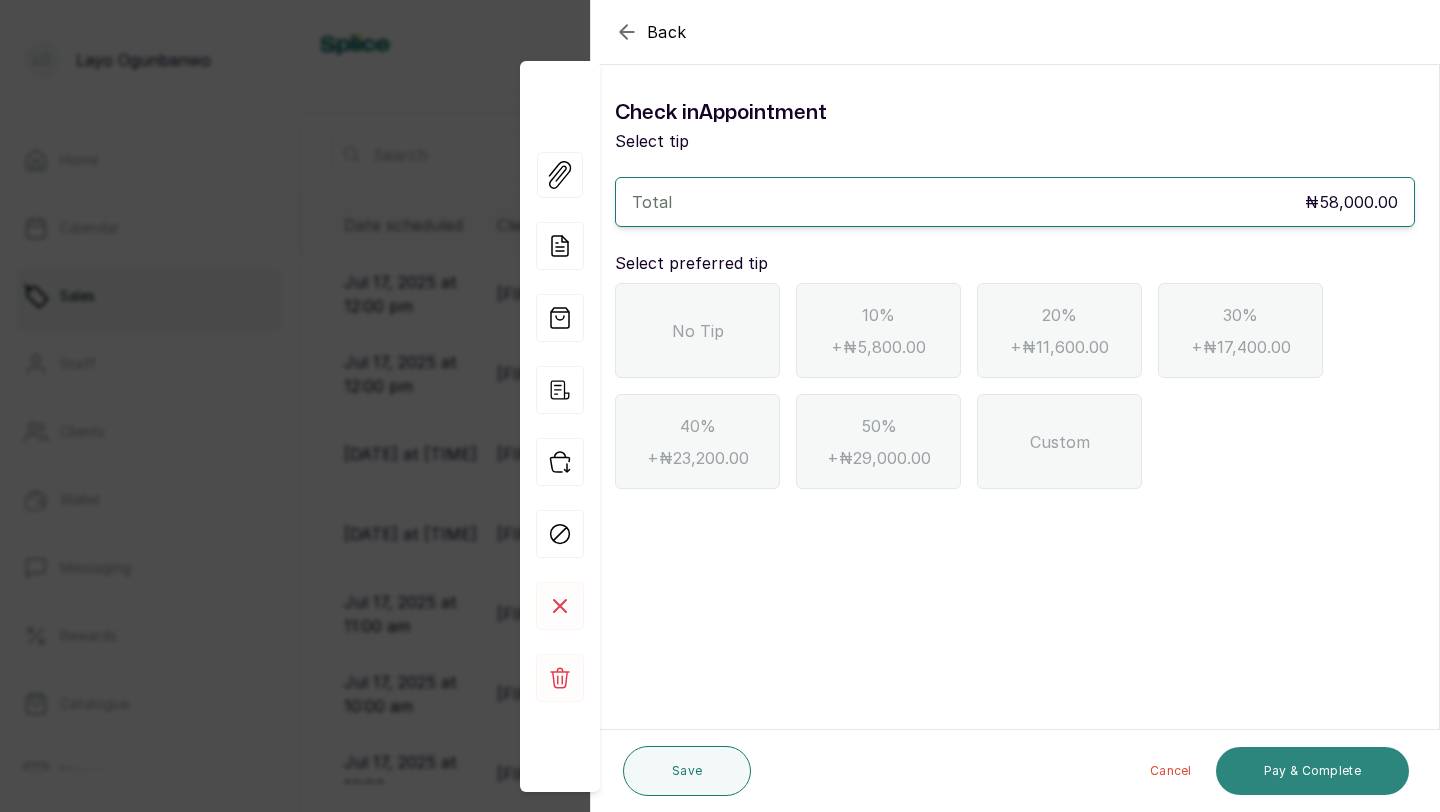 click on "Pay & Complete" at bounding box center (1312, 771) 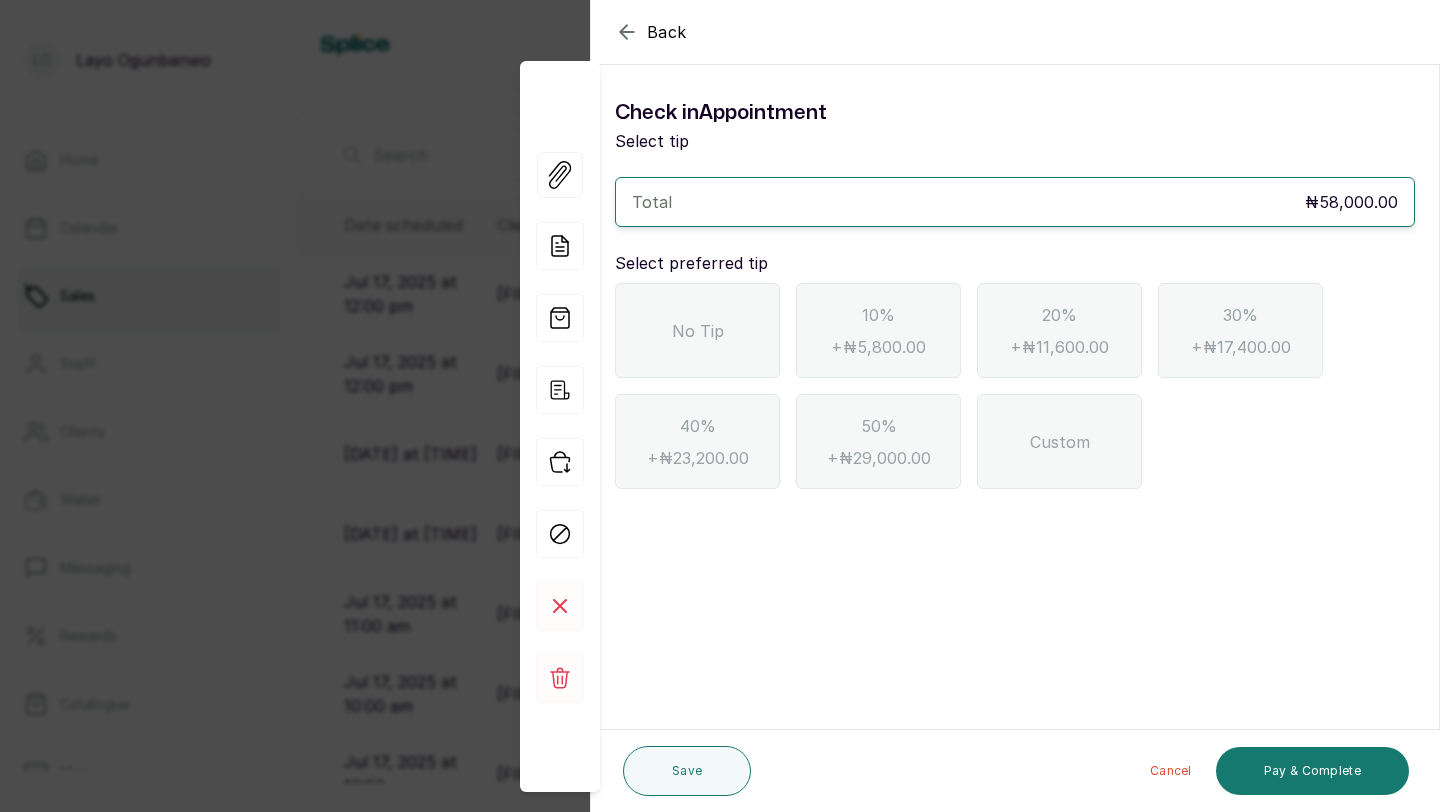 click on "No Tip" at bounding box center (697, 330) 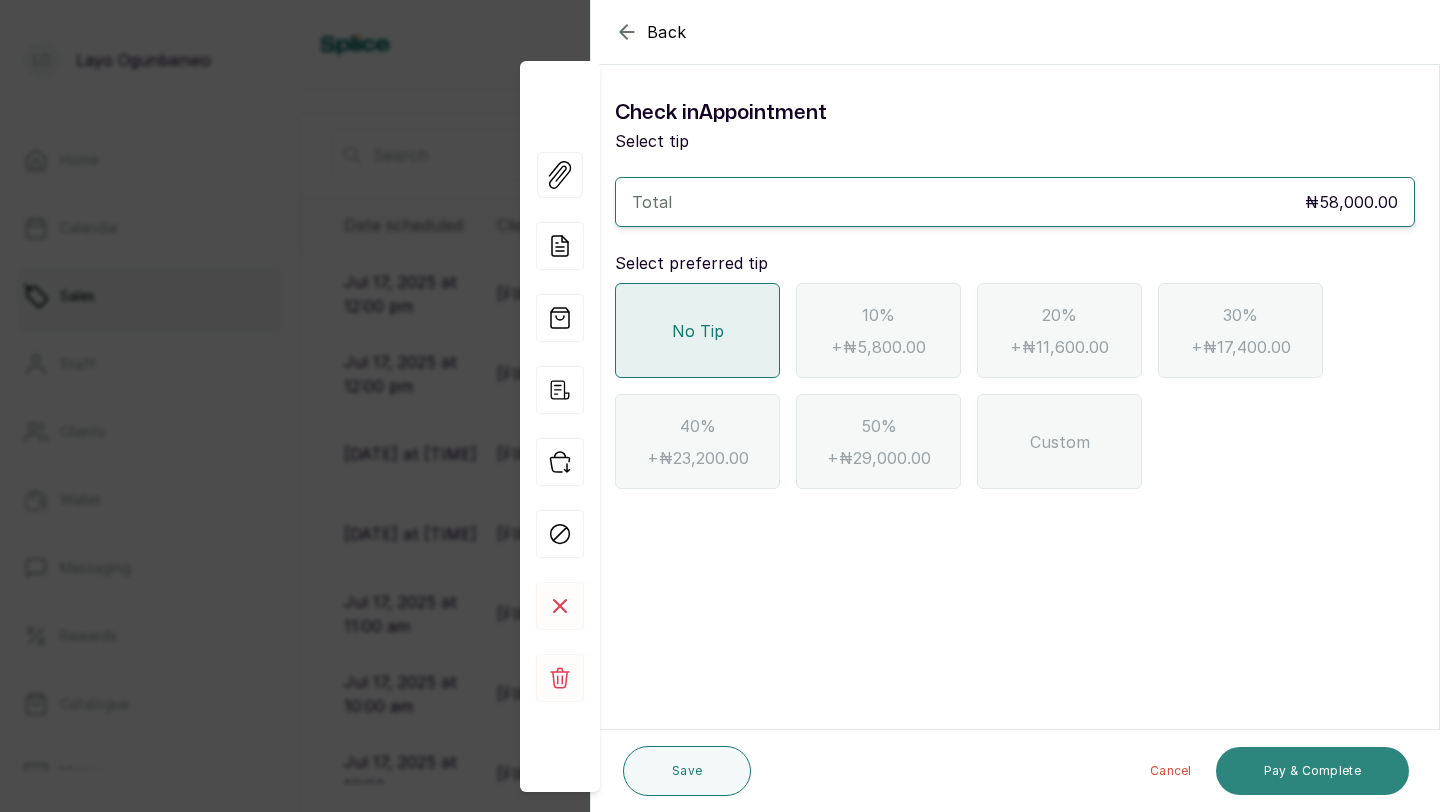 click on "Pay & Complete" at bounding box center [1312, 771] 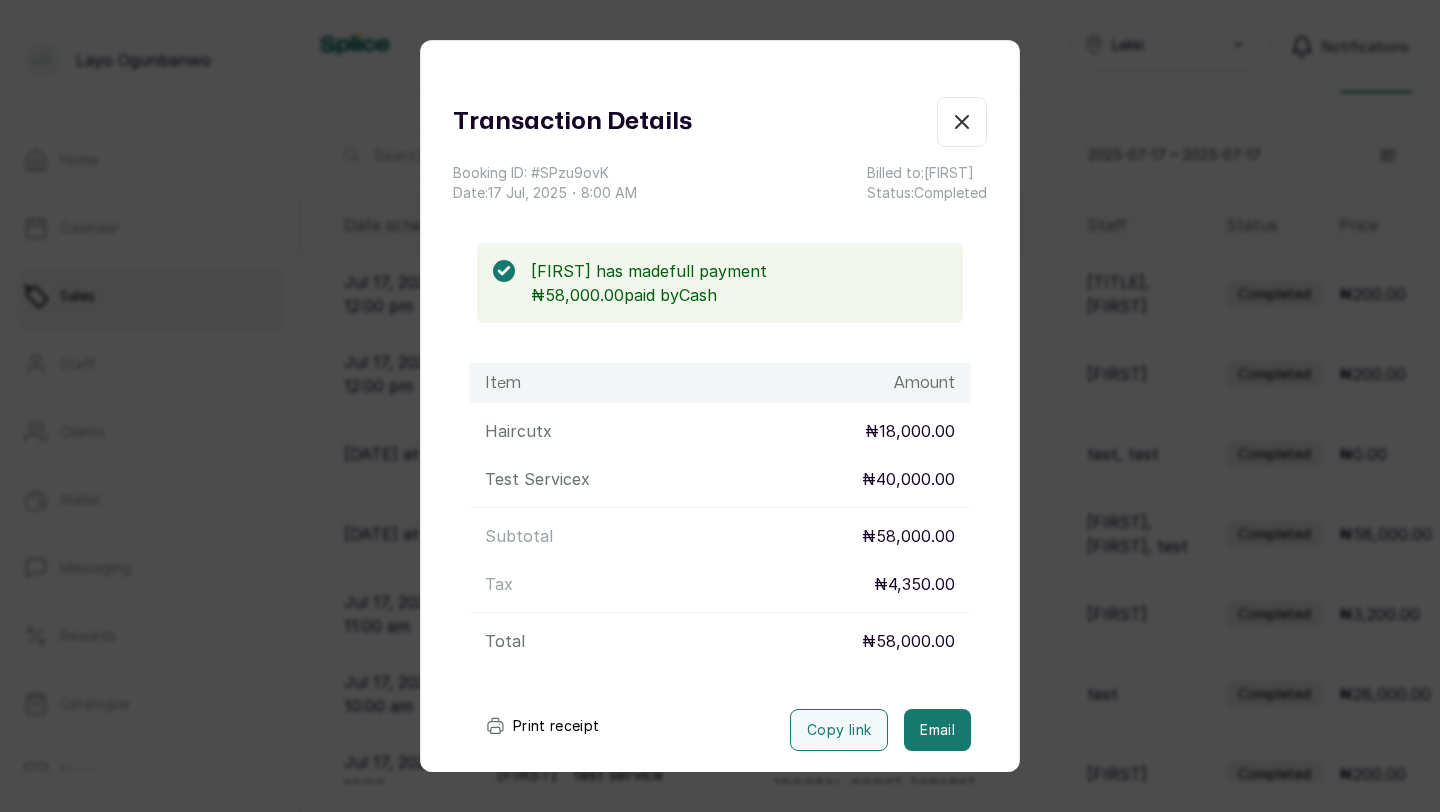 click on "Completed" at bounding box center (962, 122) 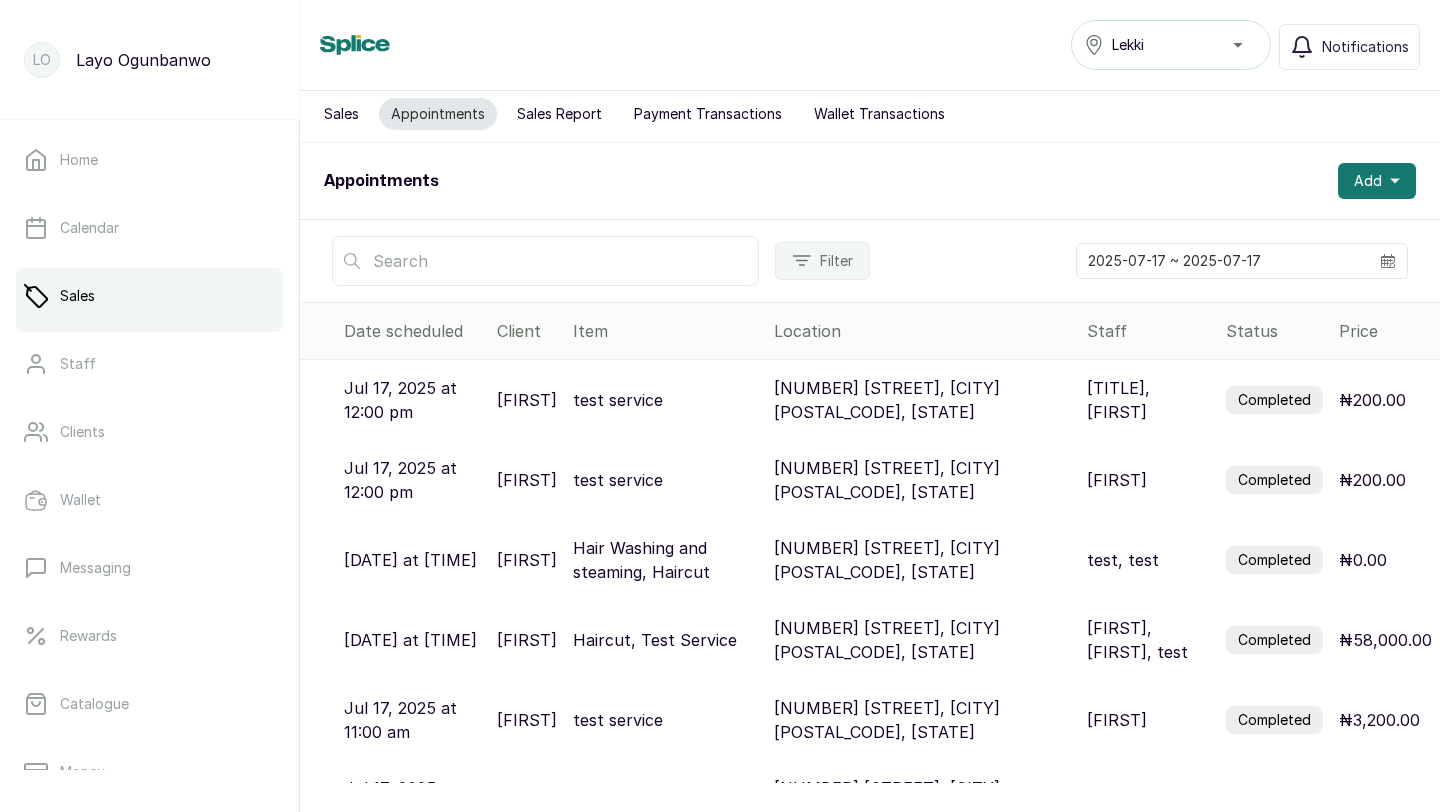 scroll, scrollTop: 0, scrollLeft: 0, axis: both 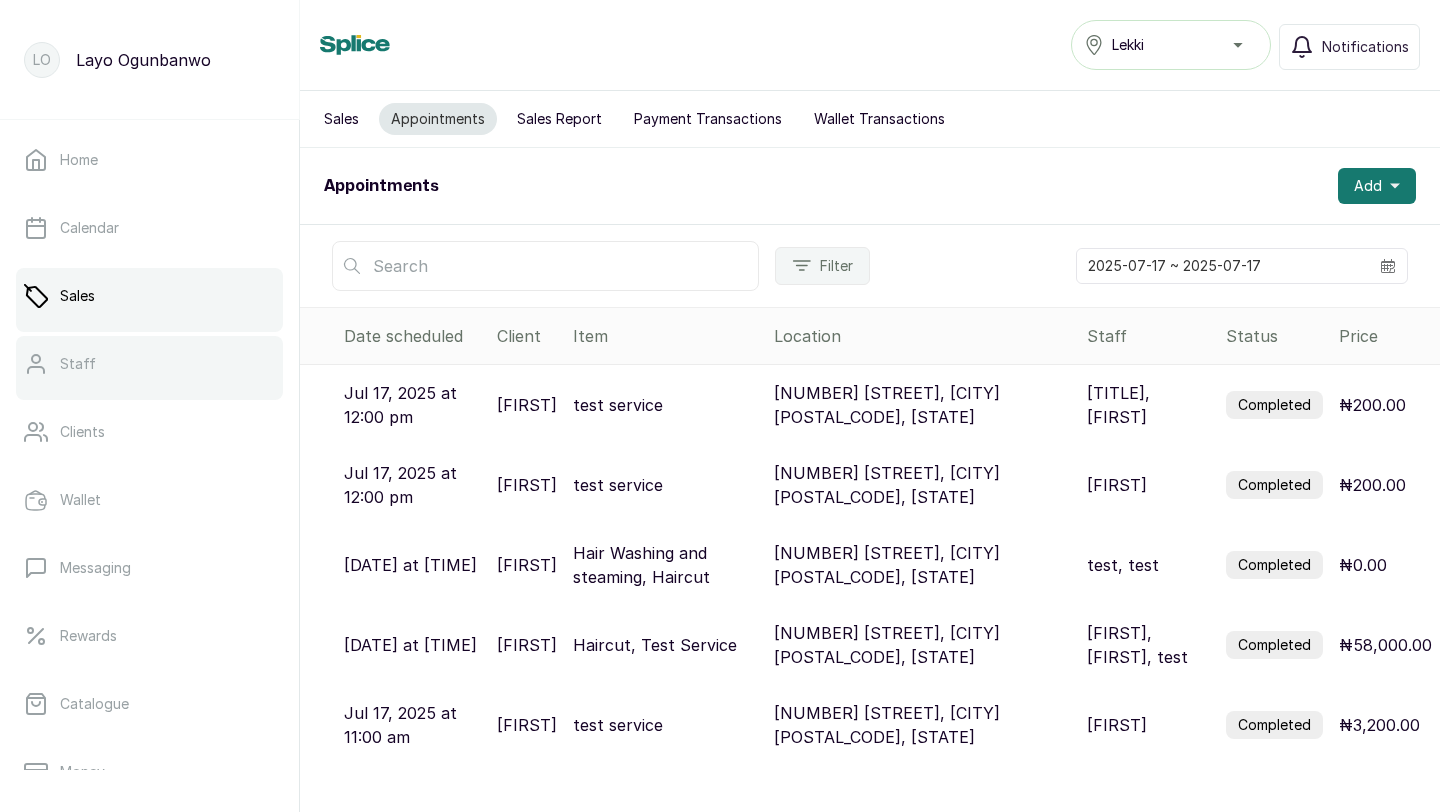 click on "Staff" at bounding box center [149, 364] 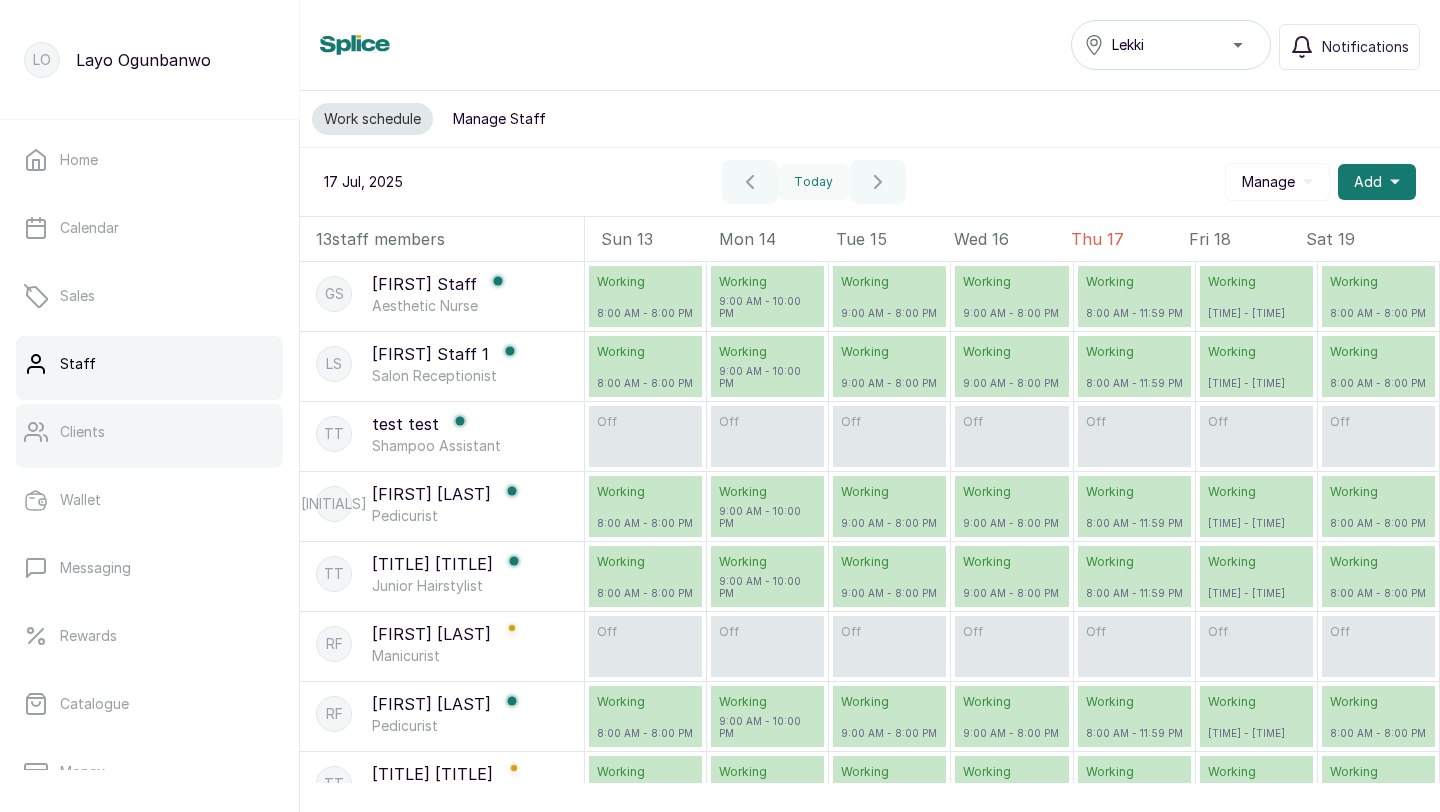 click on "Clients" at bounding box center (149, 432) 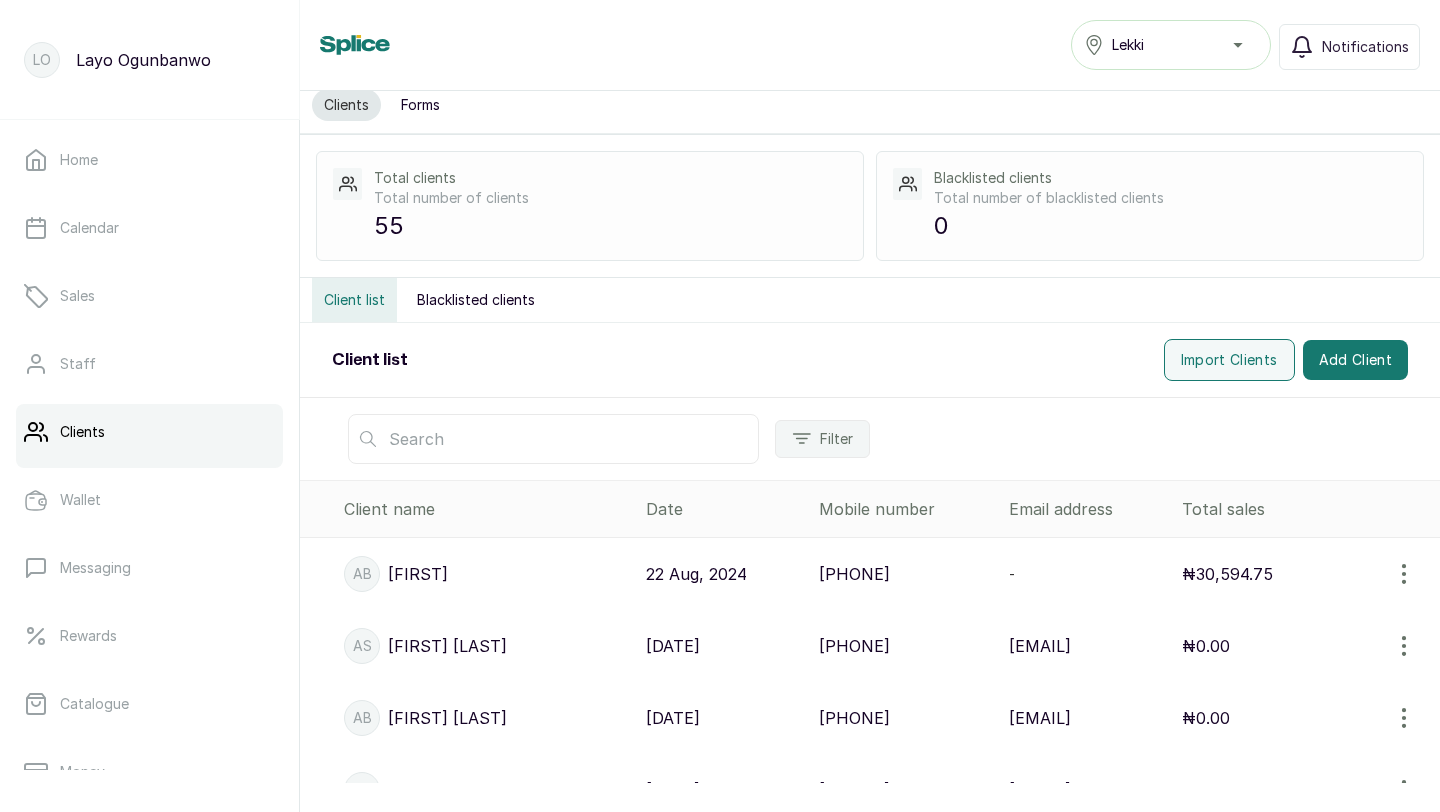 scroll, scrollTop: 9, scrollLeft: 0, axis: vertical 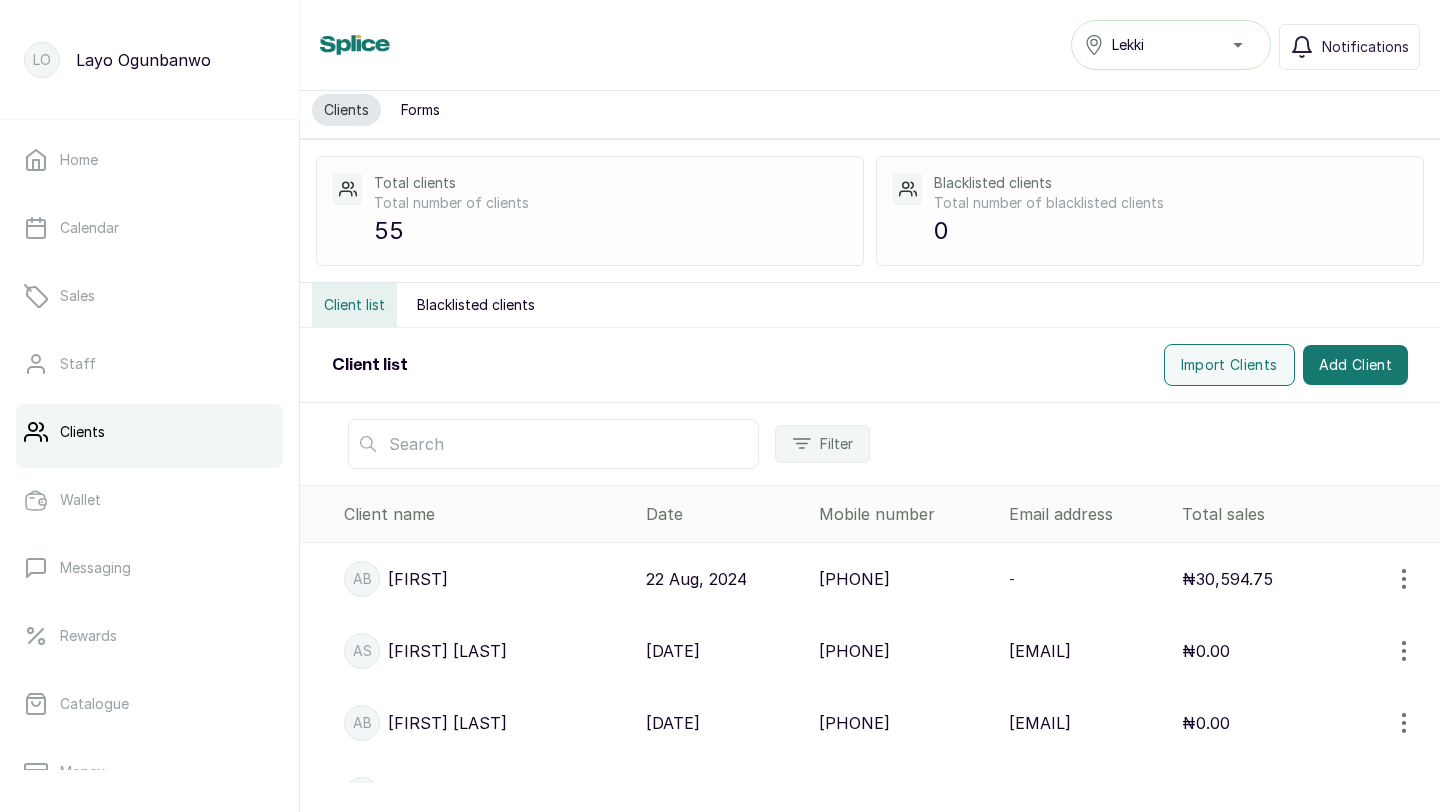click on "Ab Abigail" at bounding box center (487, 579) 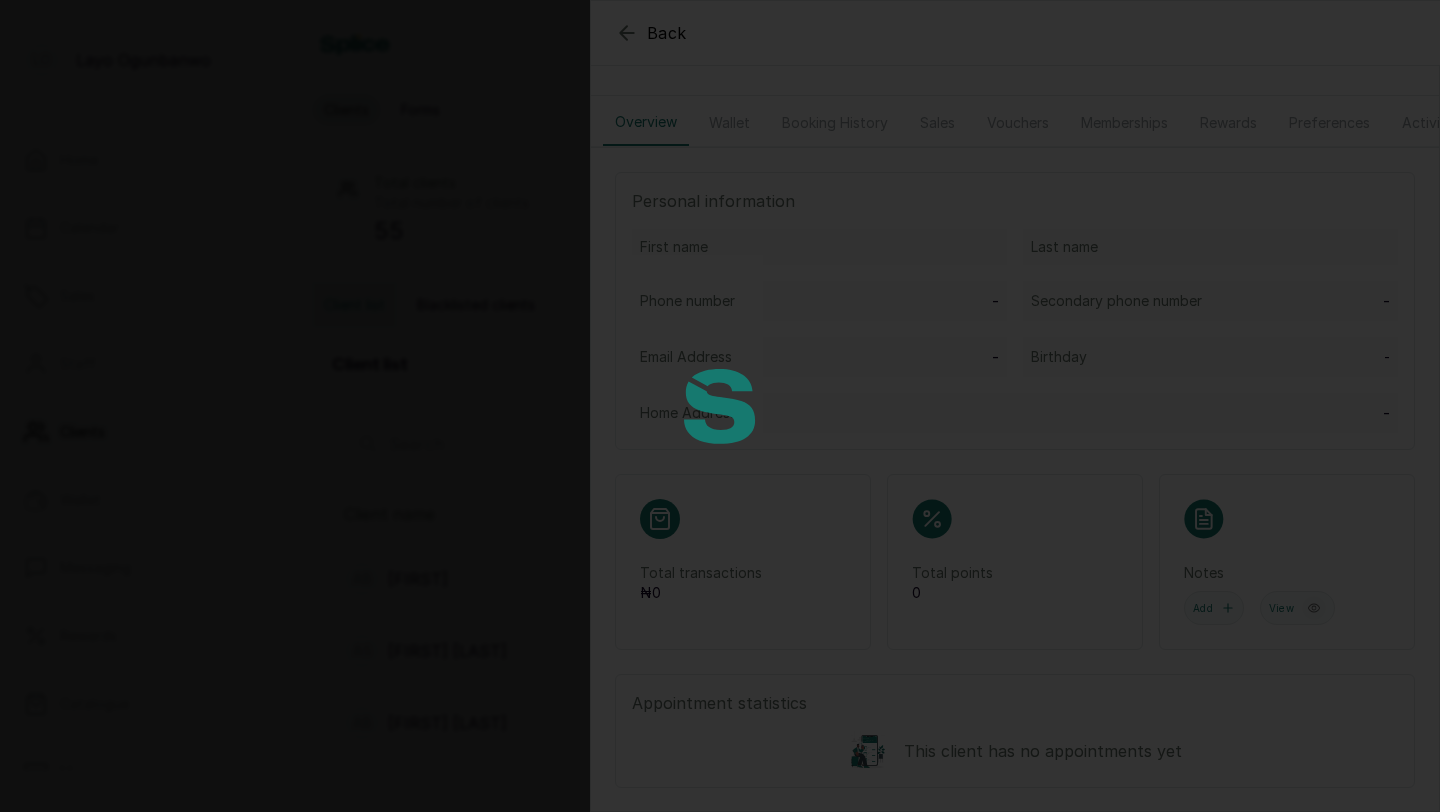 click at bounding box center [720, 406] 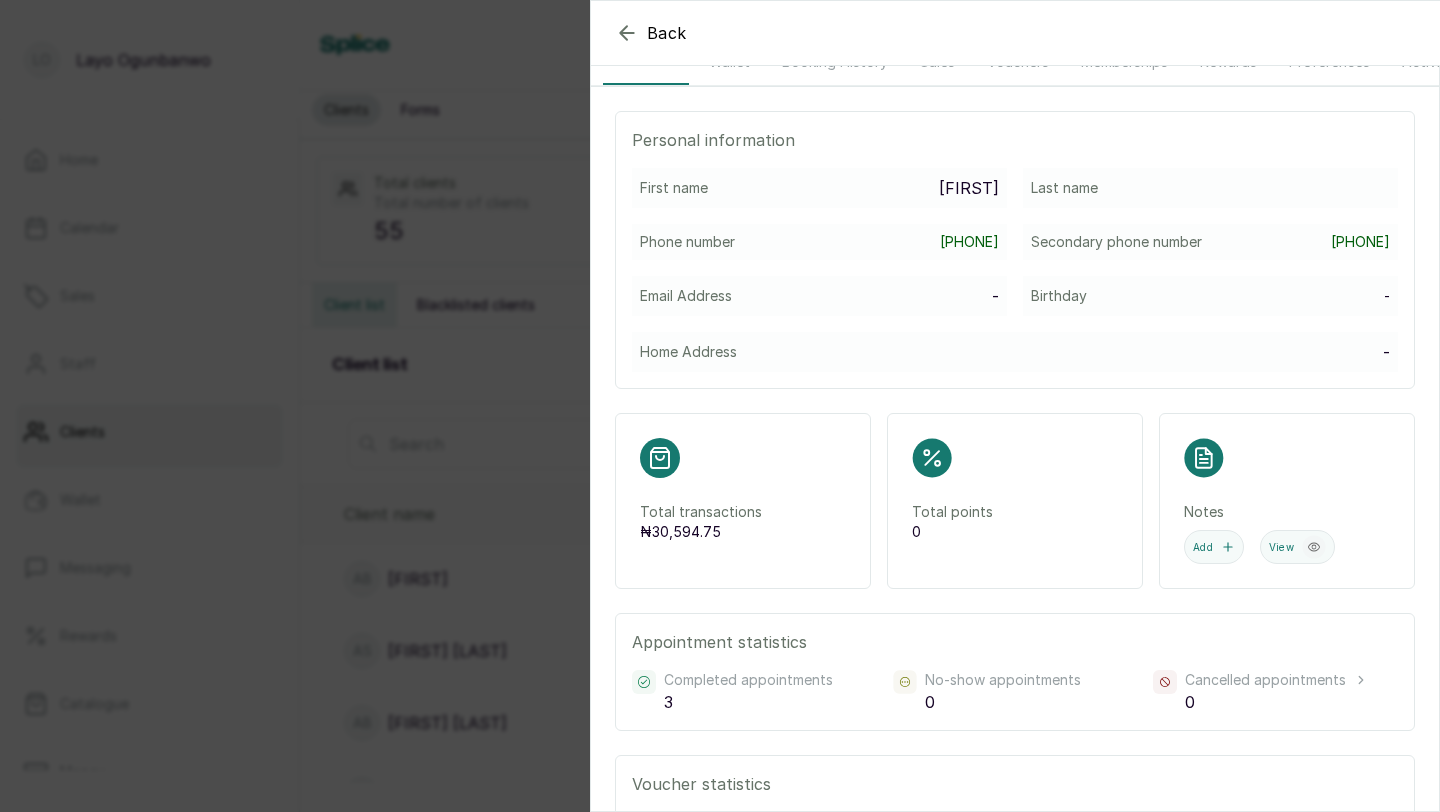 scroll, scrollTop: 0, scrollLeft: 0, axis: both 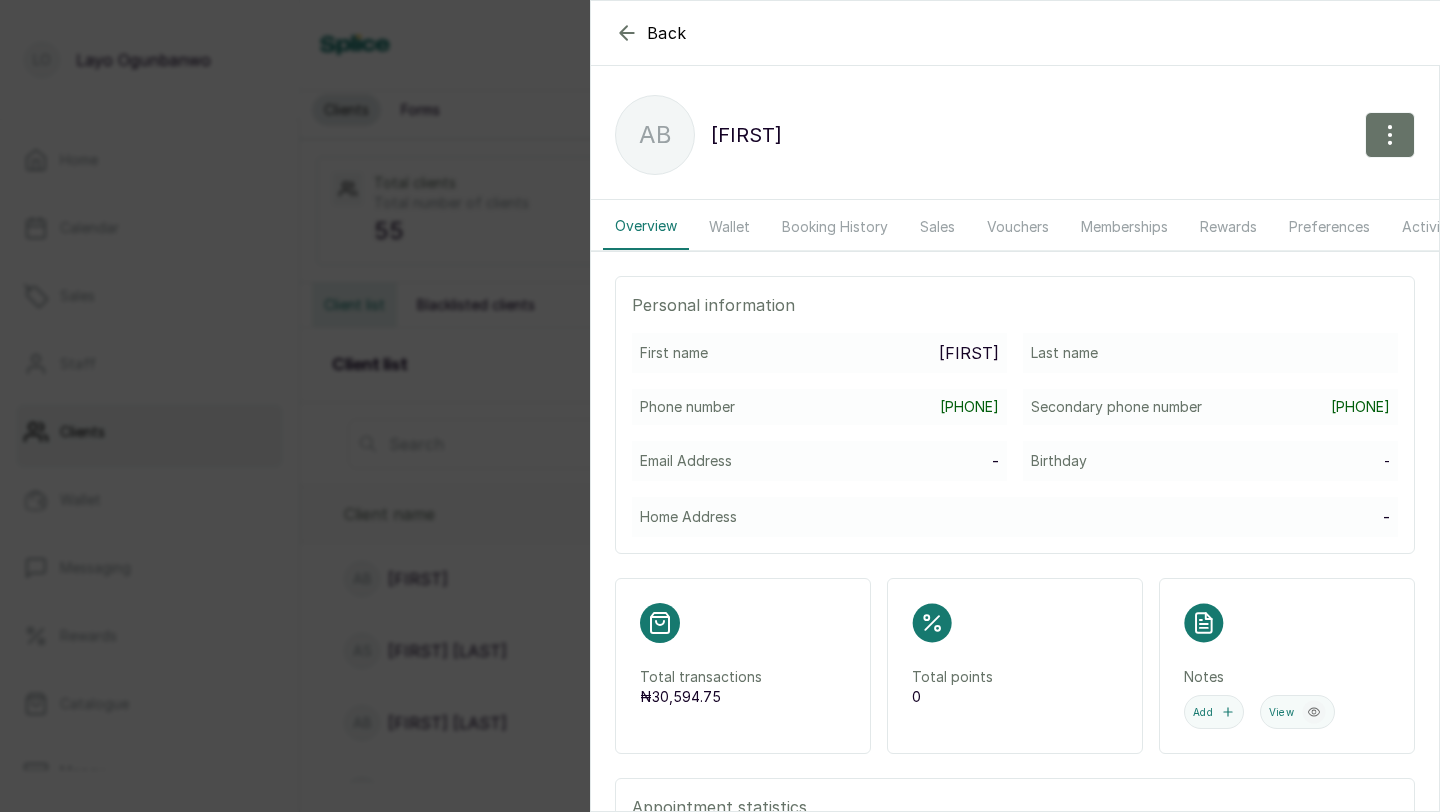 click on "Wallet" at bounding box center (729, 227) 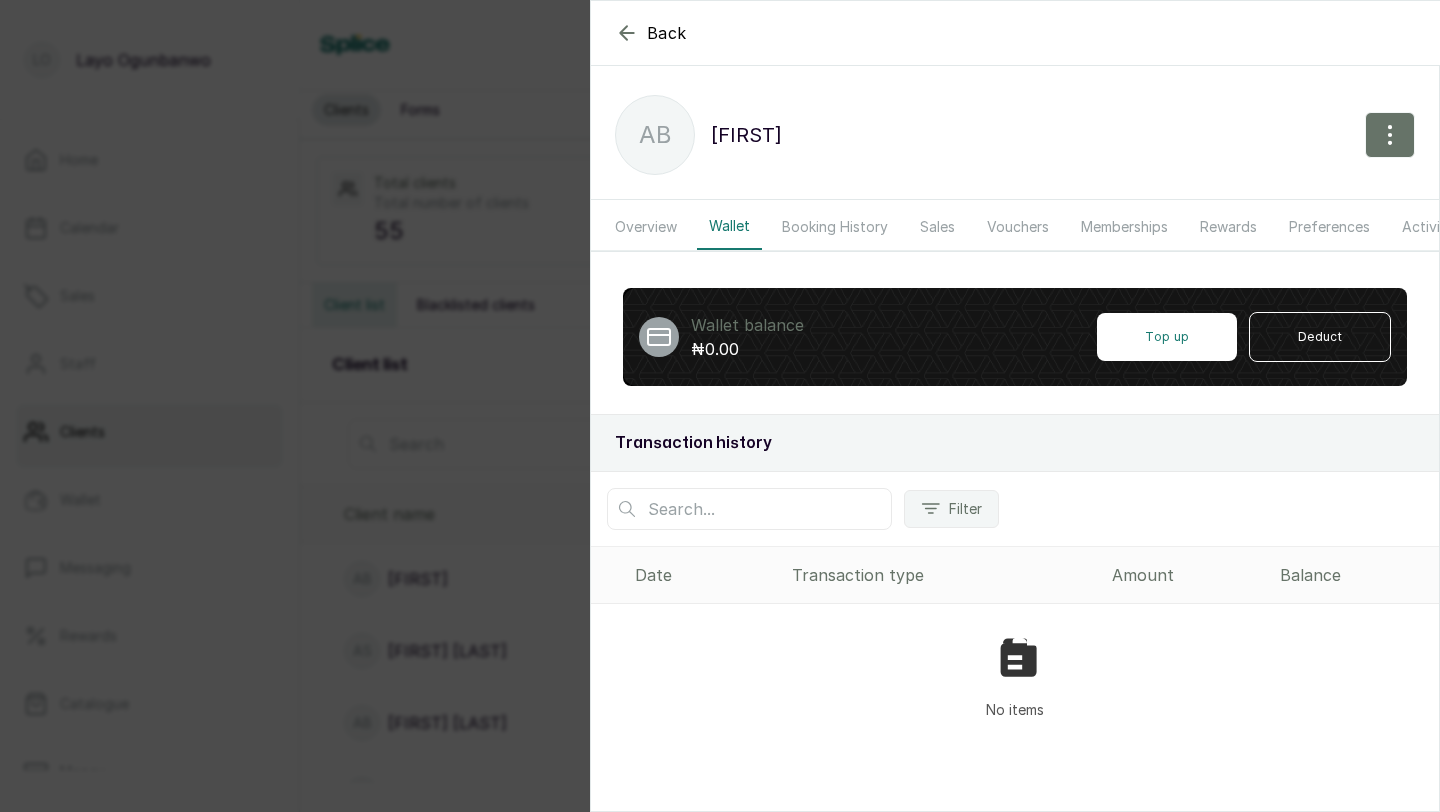 click on "Booking History" at bounding box center (835, 227) 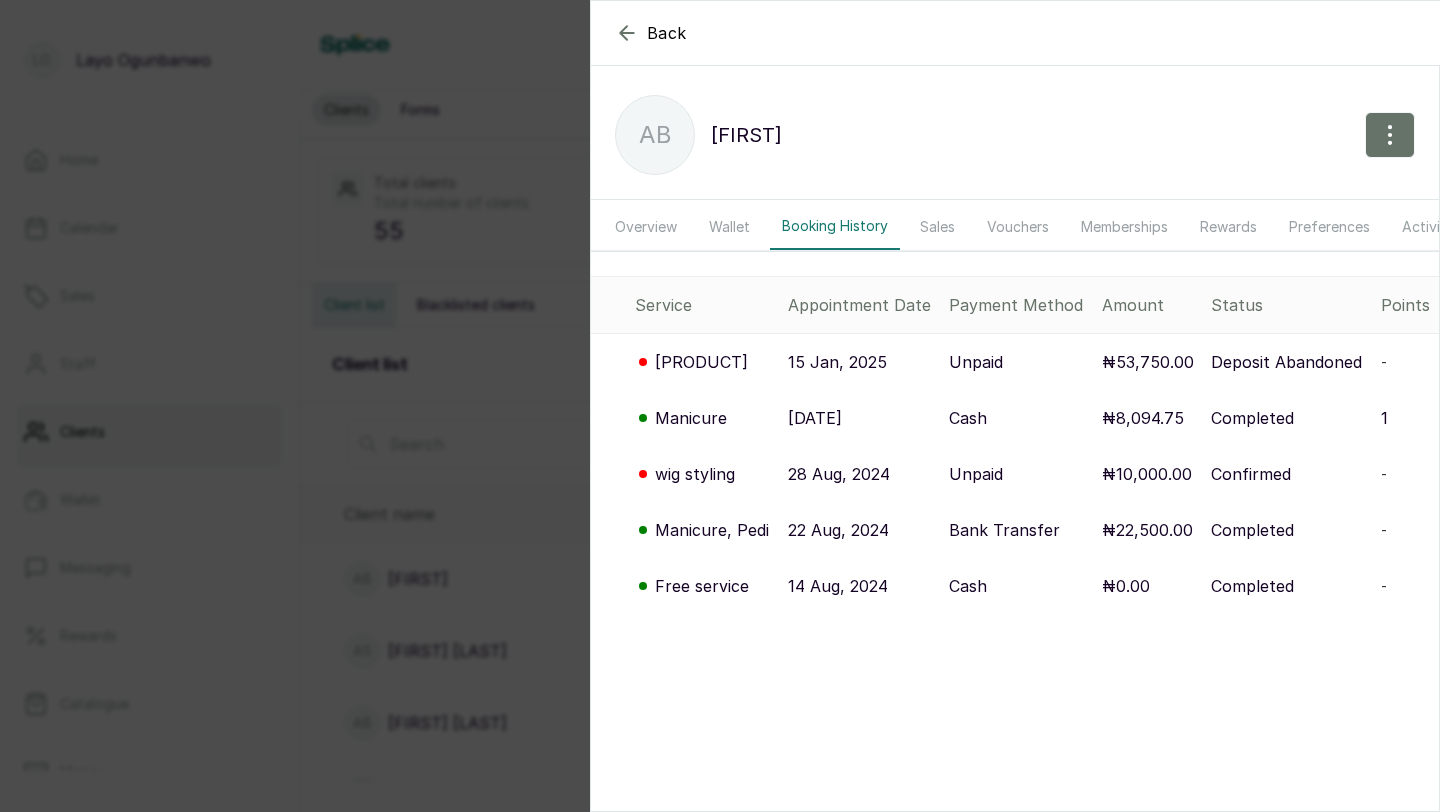 click 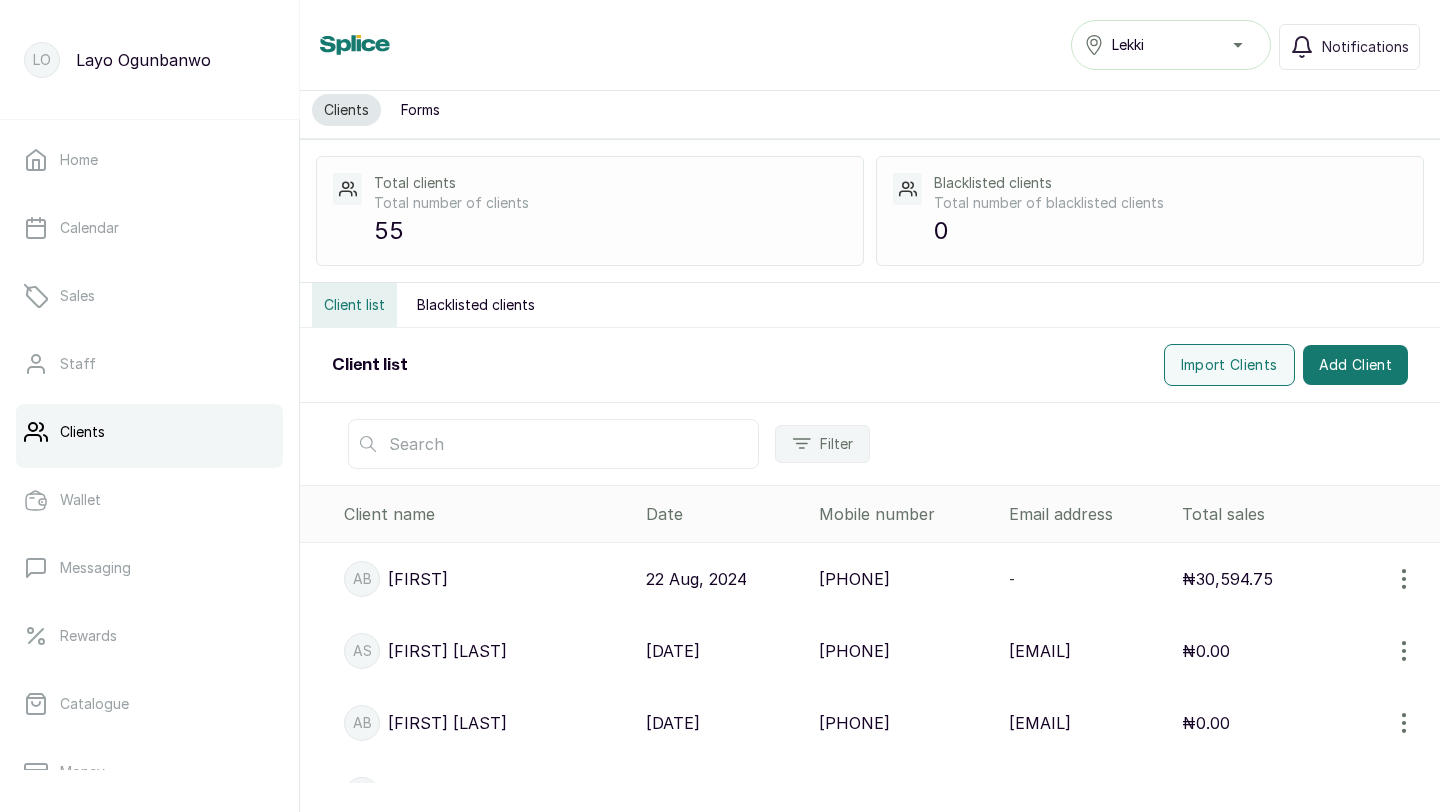 click at bounding box center [553, 444] 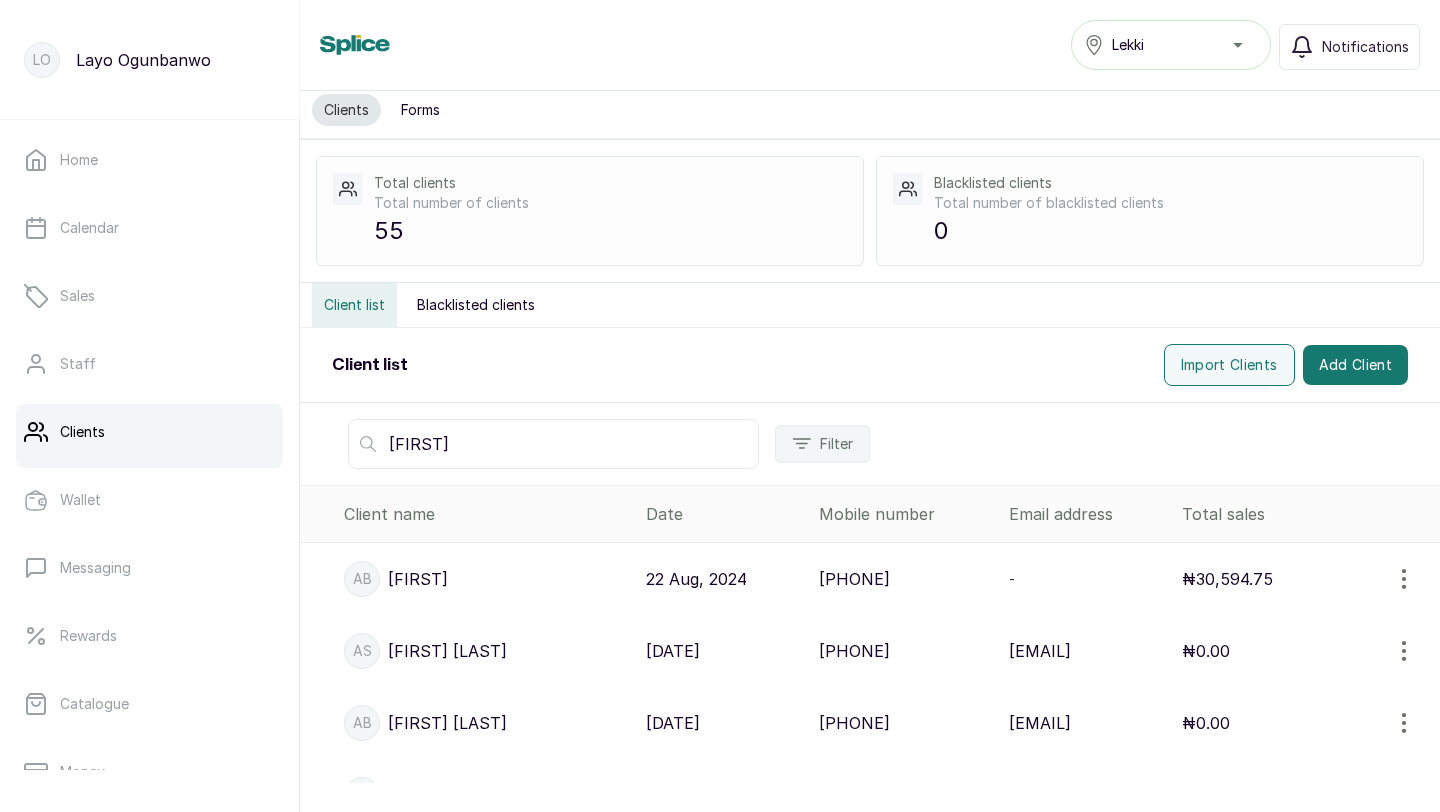 scroll, scrollTop: 0, scrollLeft: 0, axis: both 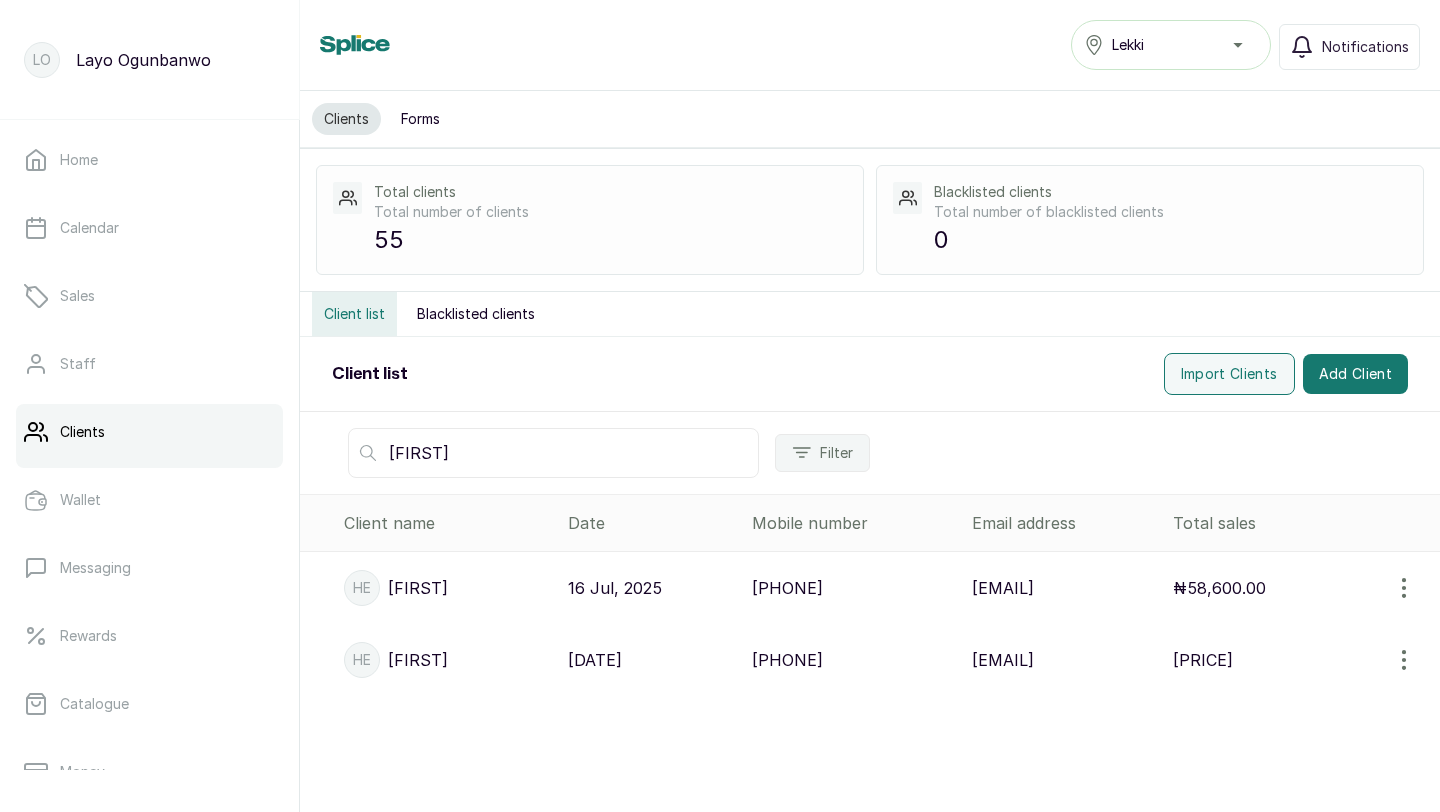 type on "henry" 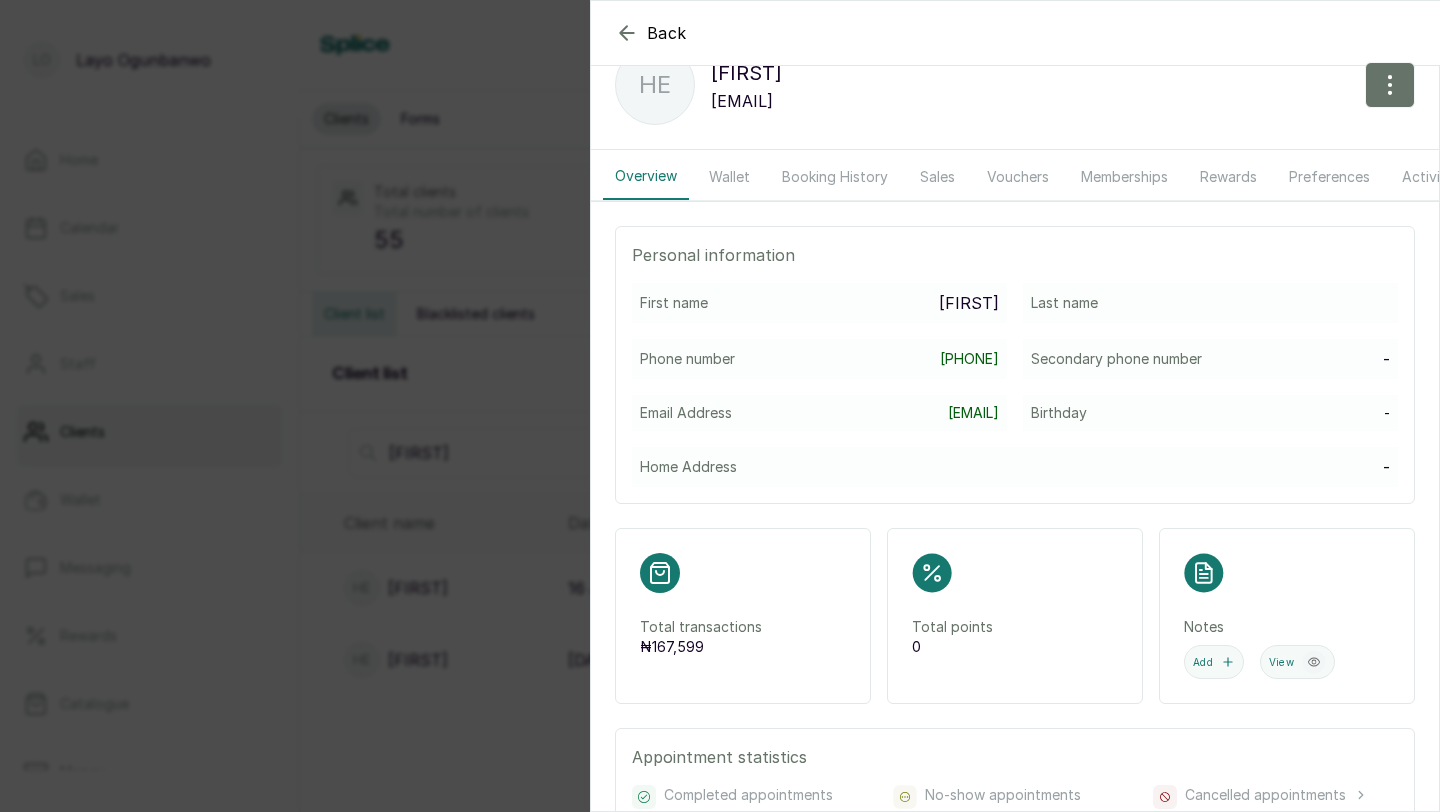 scroll, scrollTop: 0, scrollLeft: 0, axis: both 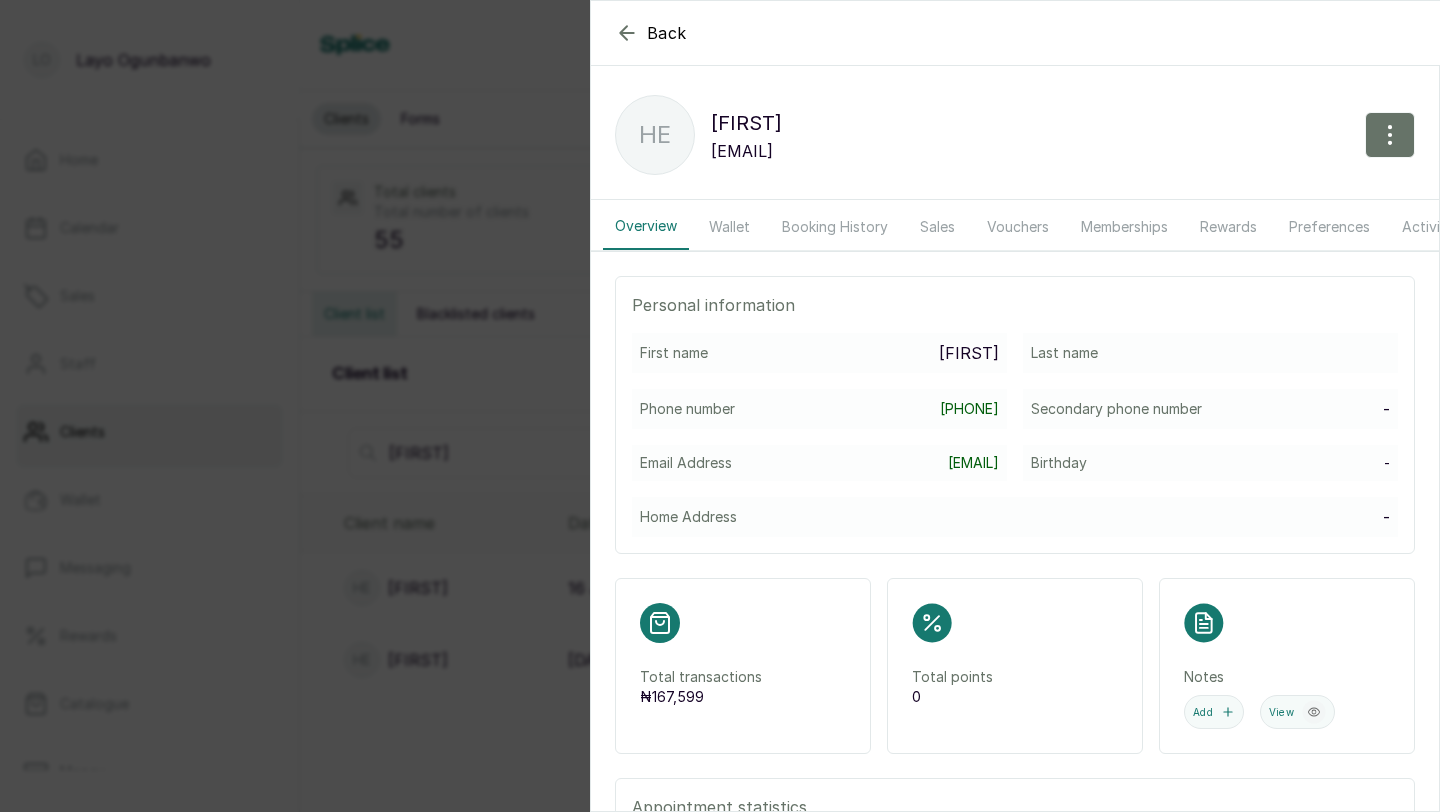 click on "Wallet" at bounding box center [729, 227] 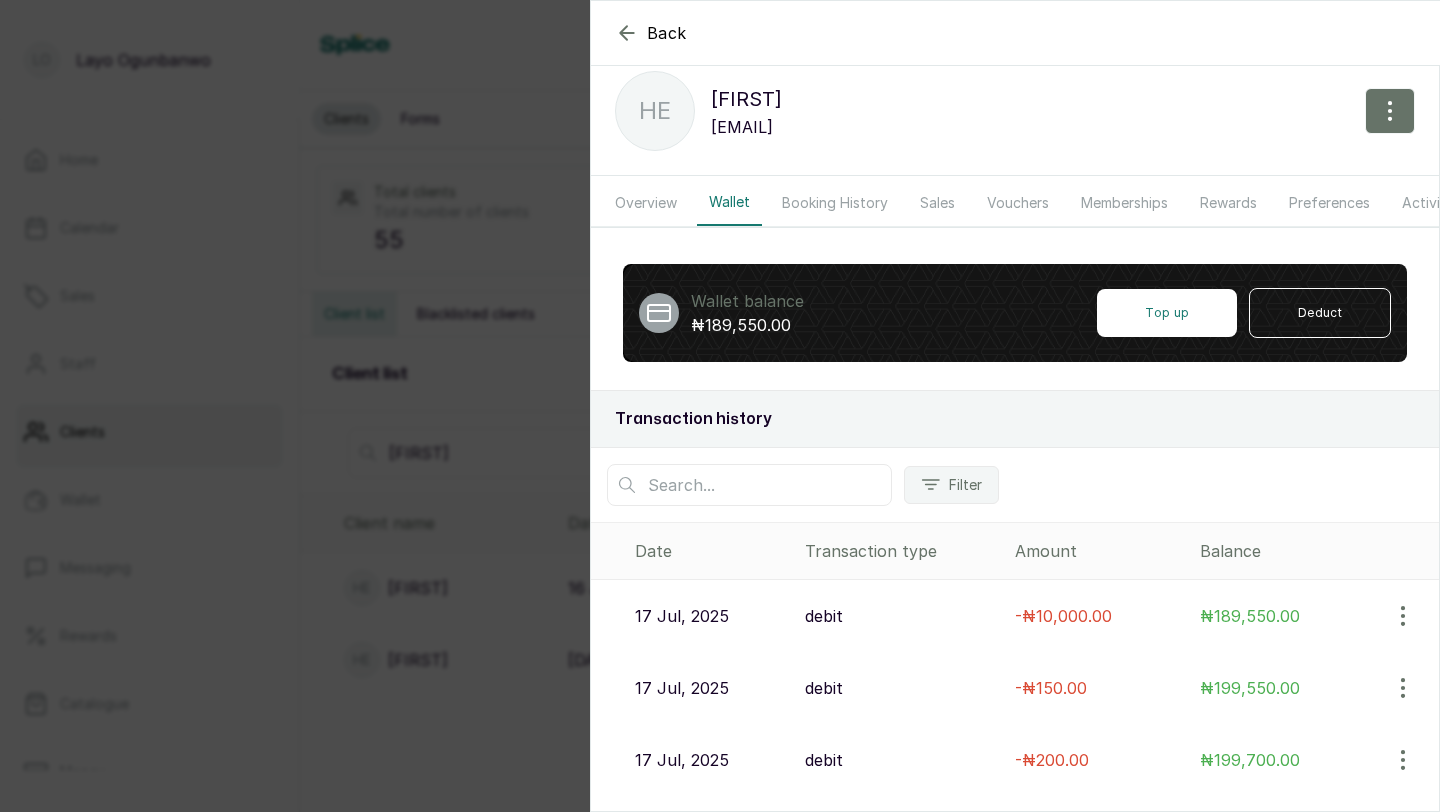 scroll, scrollTop: 0, scrollLeft: 0, axis: both 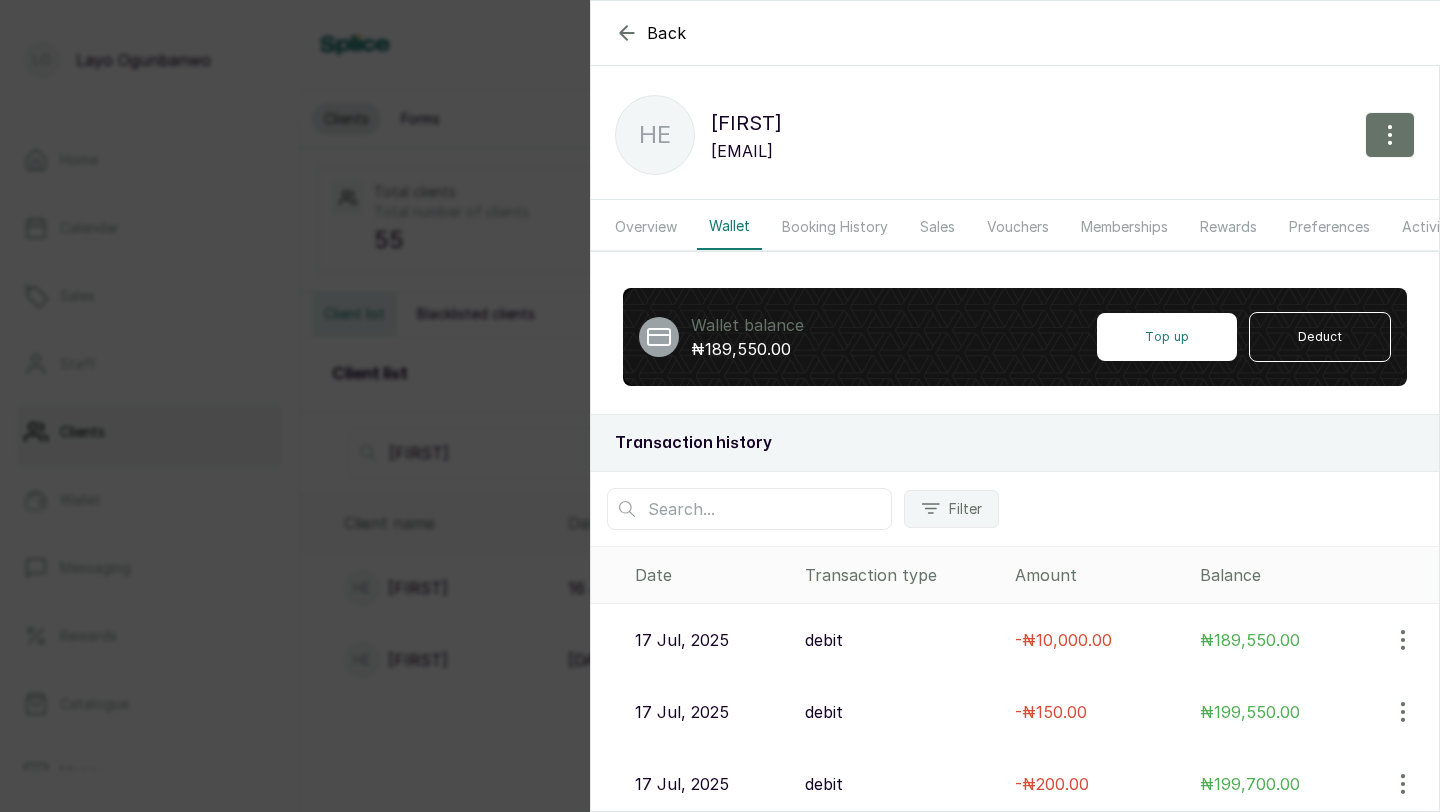 click on "Booking History" at bounding box center [835, 227] 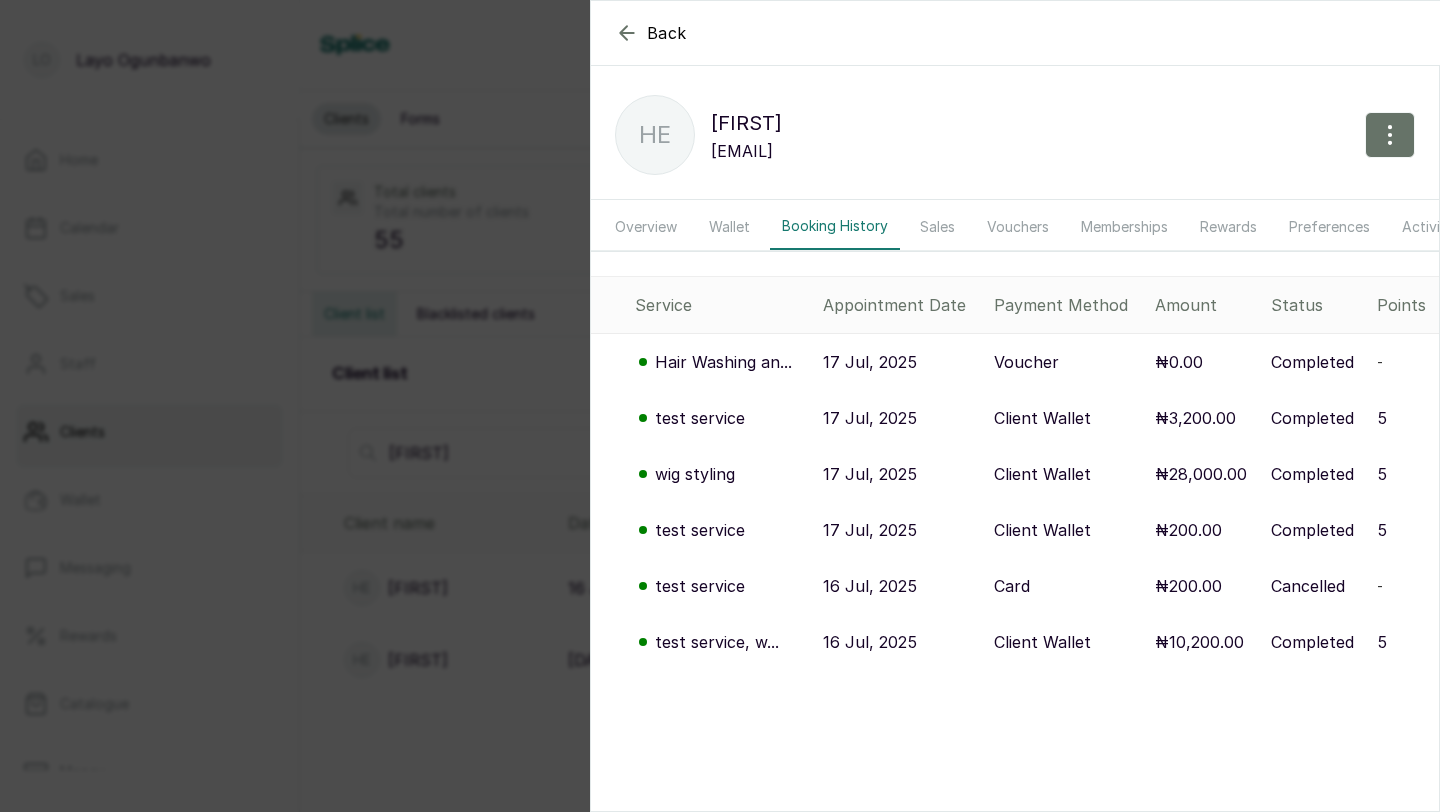 click on "Sales" at bounding box center (937, 227) 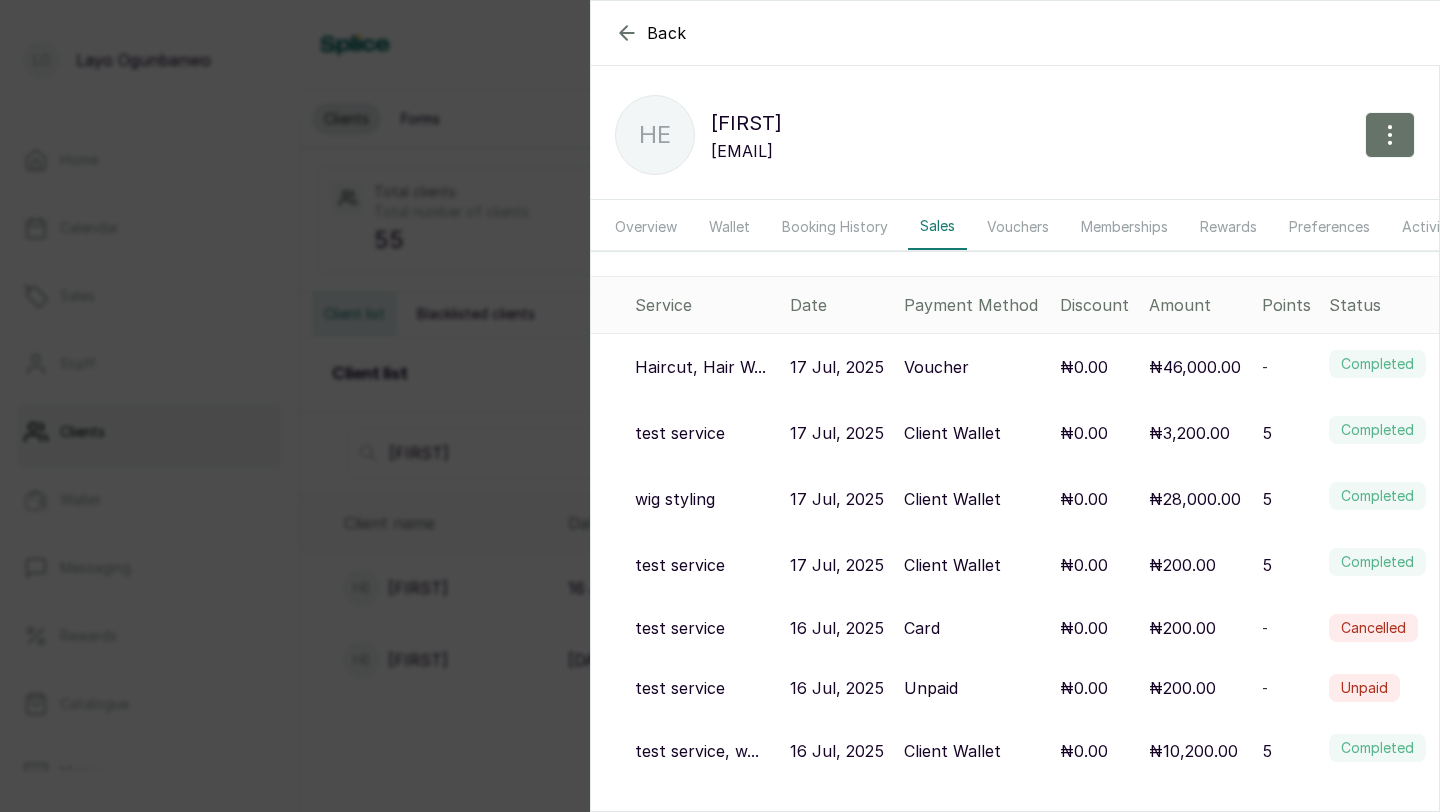 click on "₦200.00" at bounding box center [1182, 688] 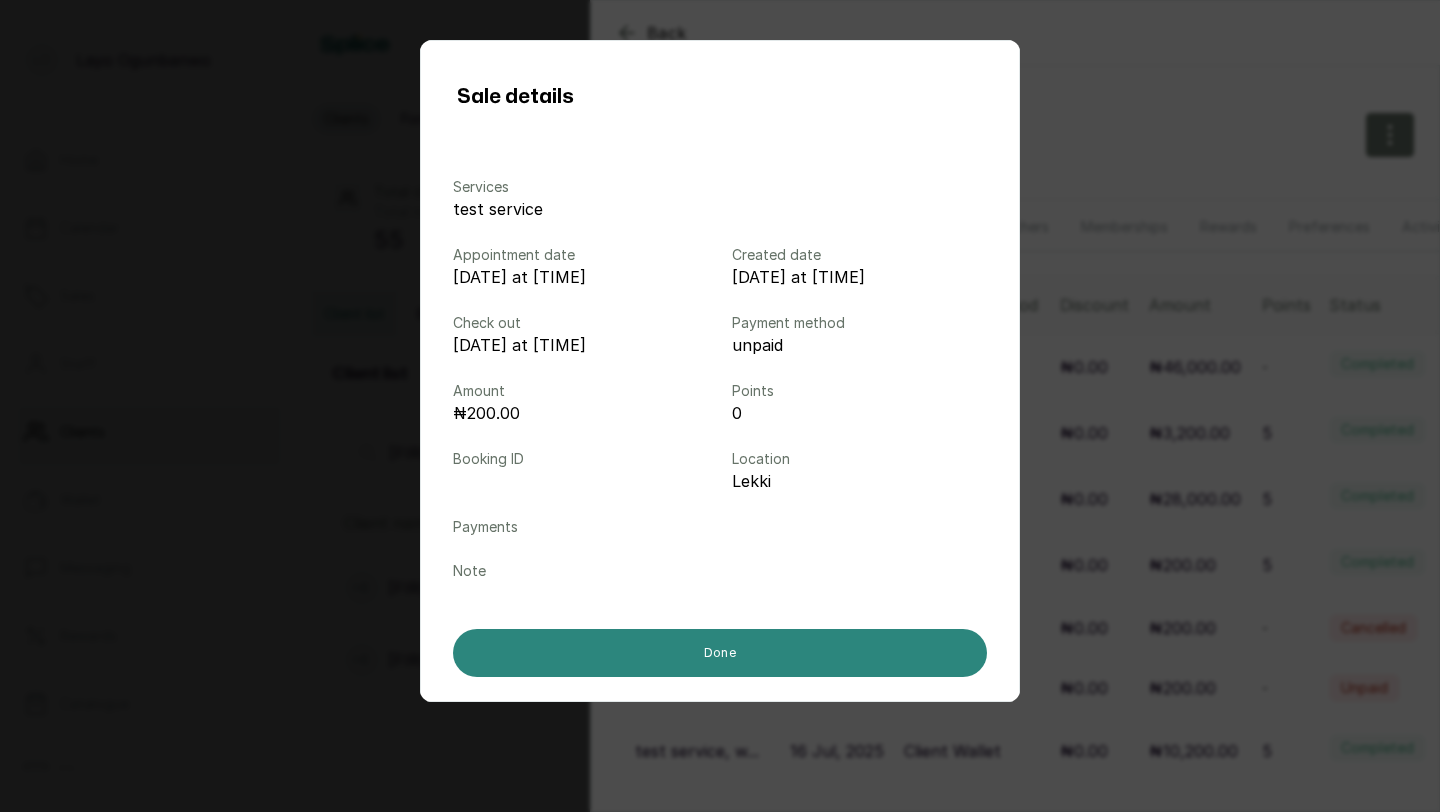 click on "Done" at bounding box center (720, 653) 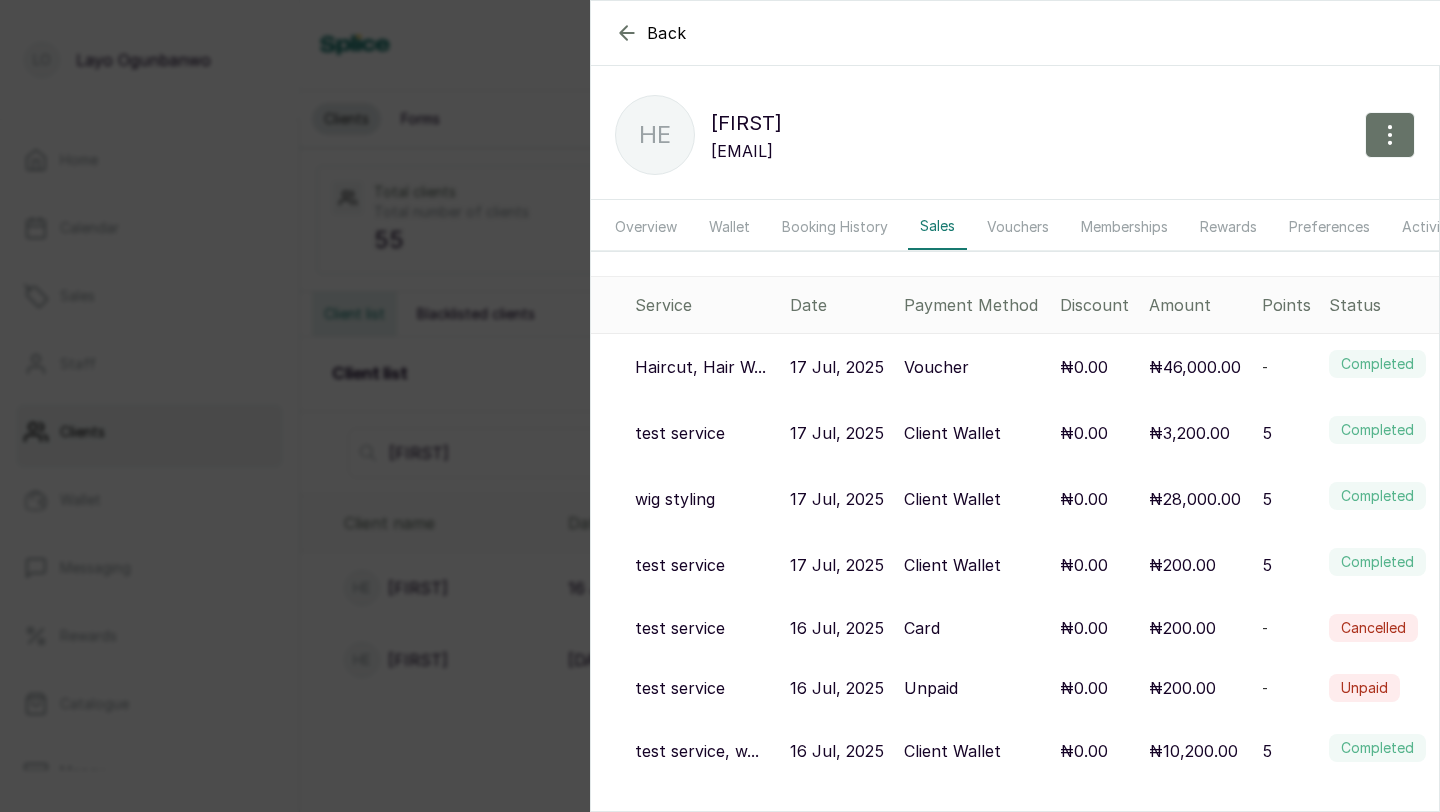 click on "Vouchers" at bounding box center (1018, 227) 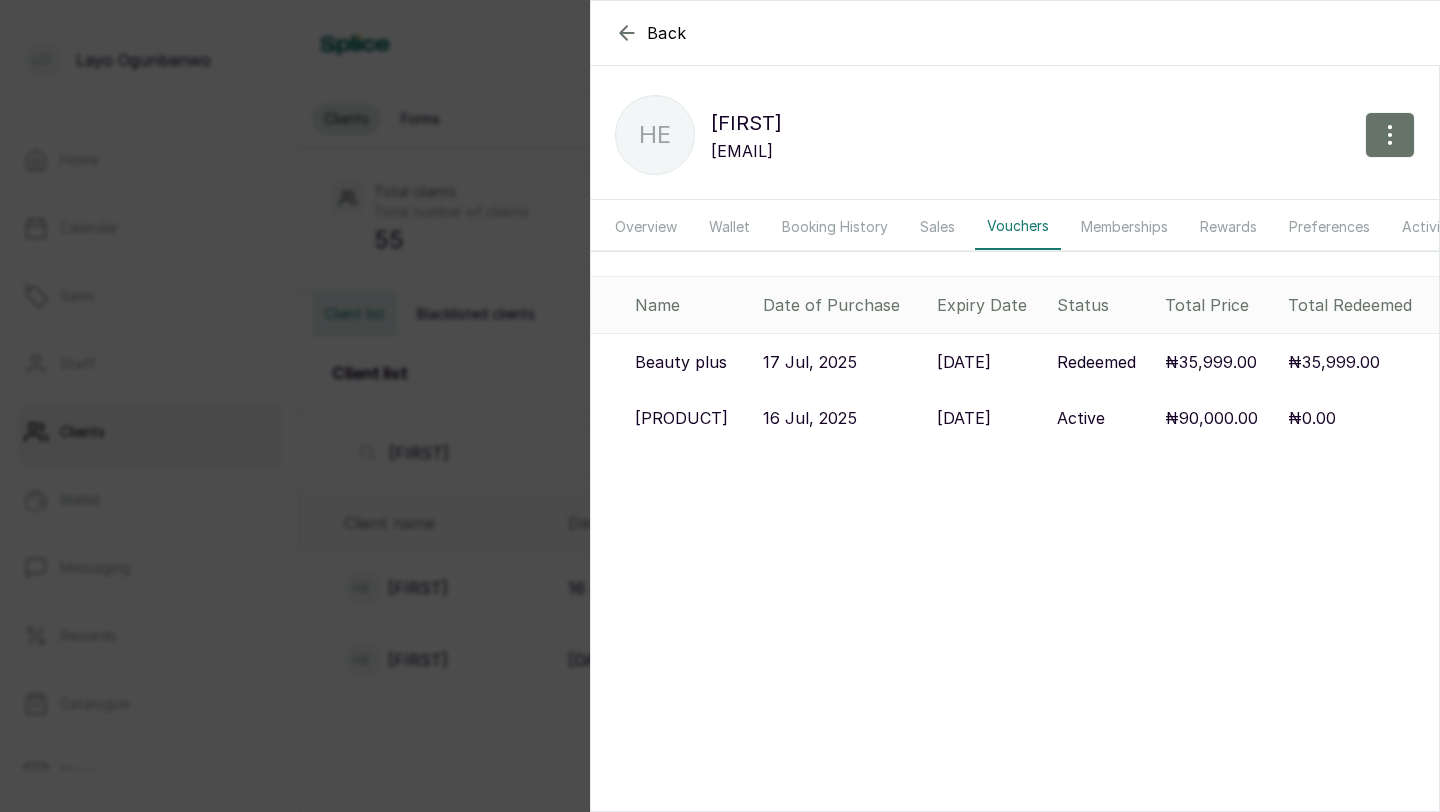 click on "Memberships" at bounding box center [1124, 227] 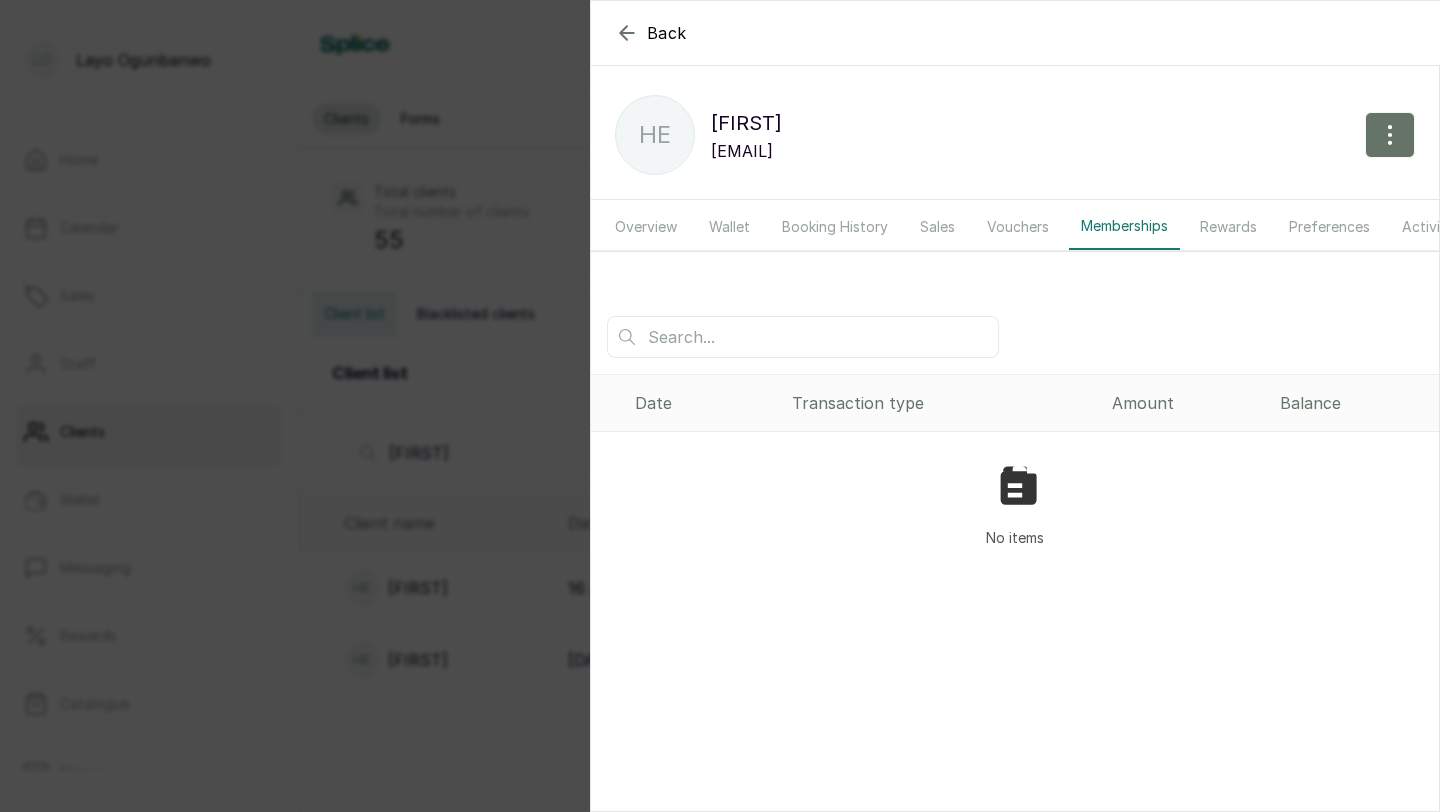 click 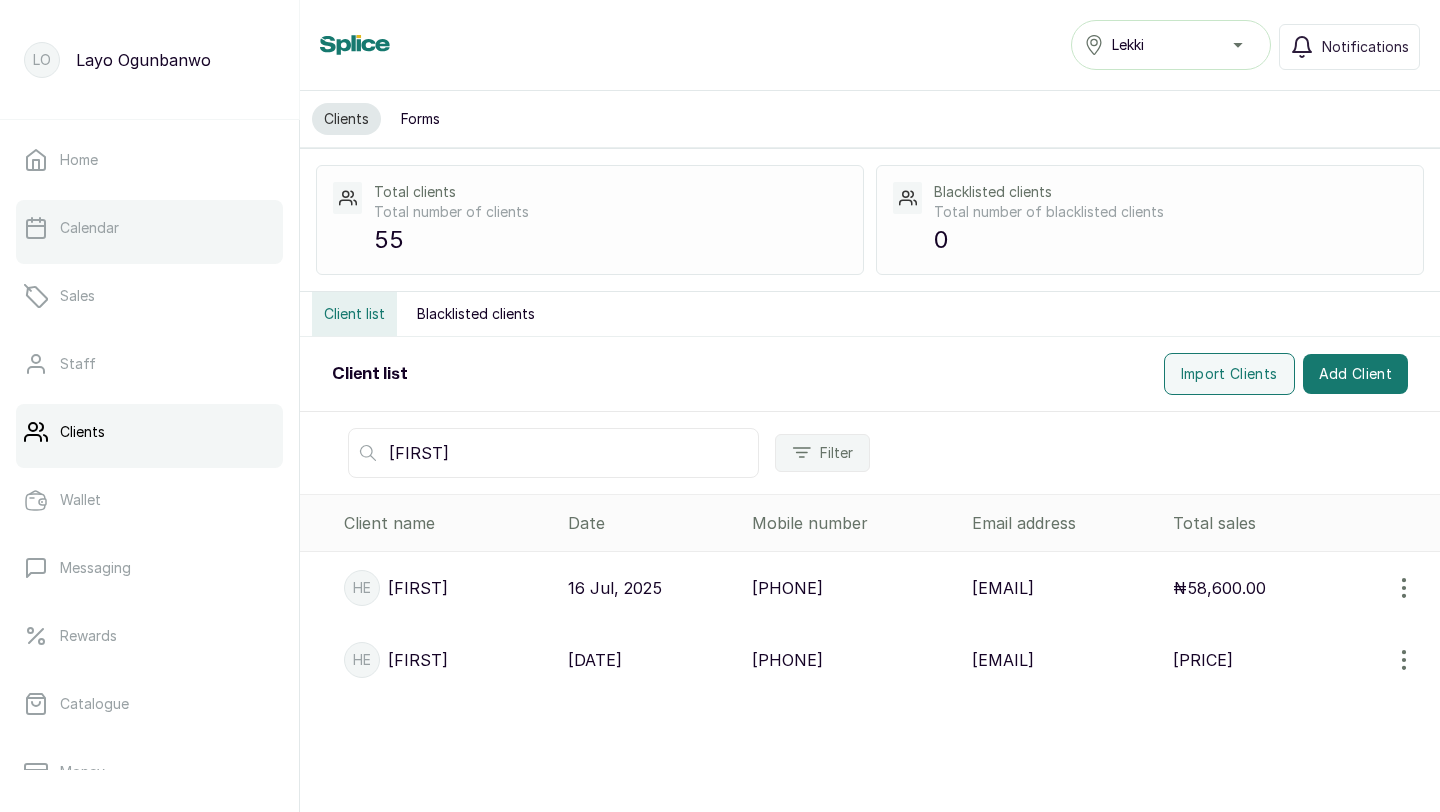 click on "Calendar" at bounding box center (149, 228) 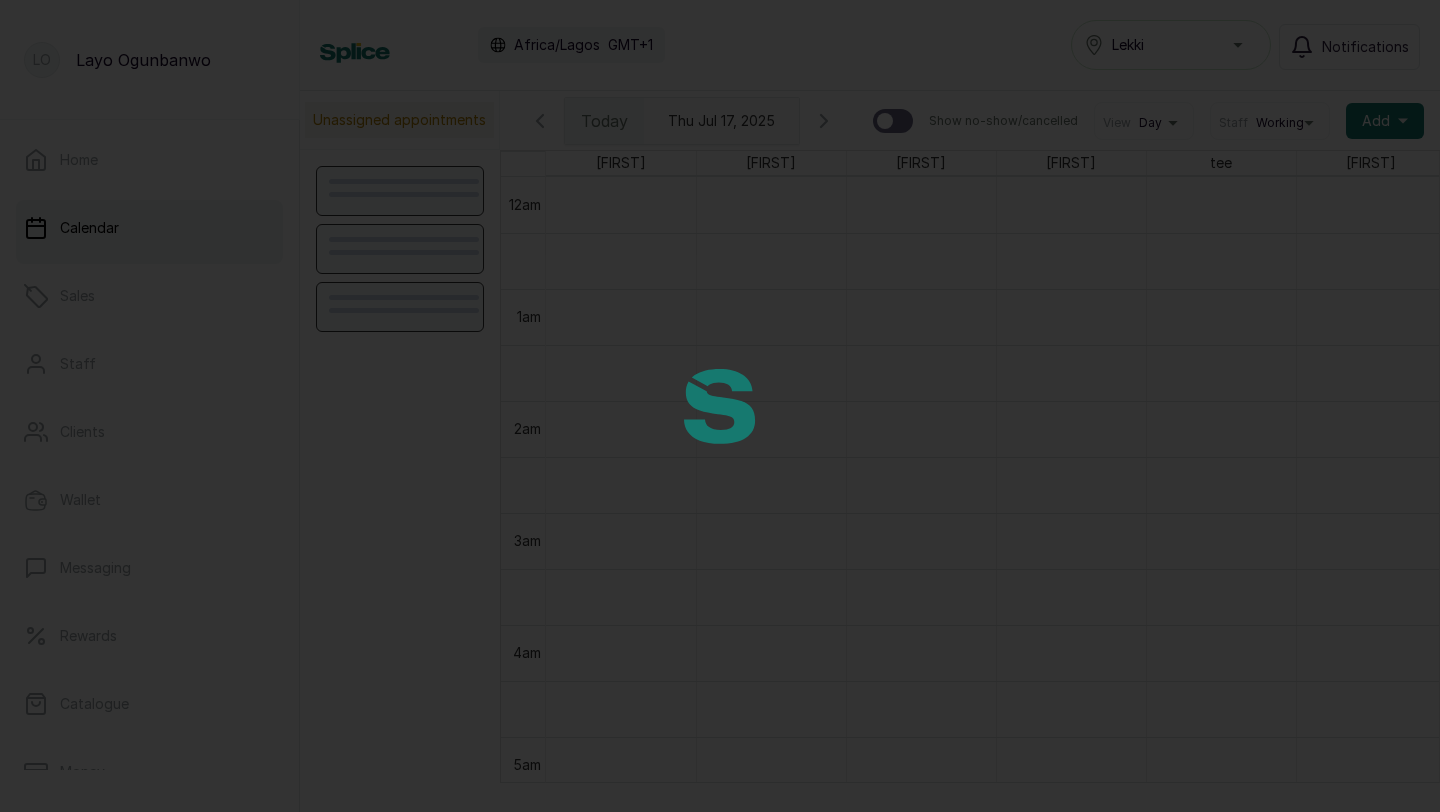 scroll, scrollTop: 673, scrollLeft: 0, axis: vertical 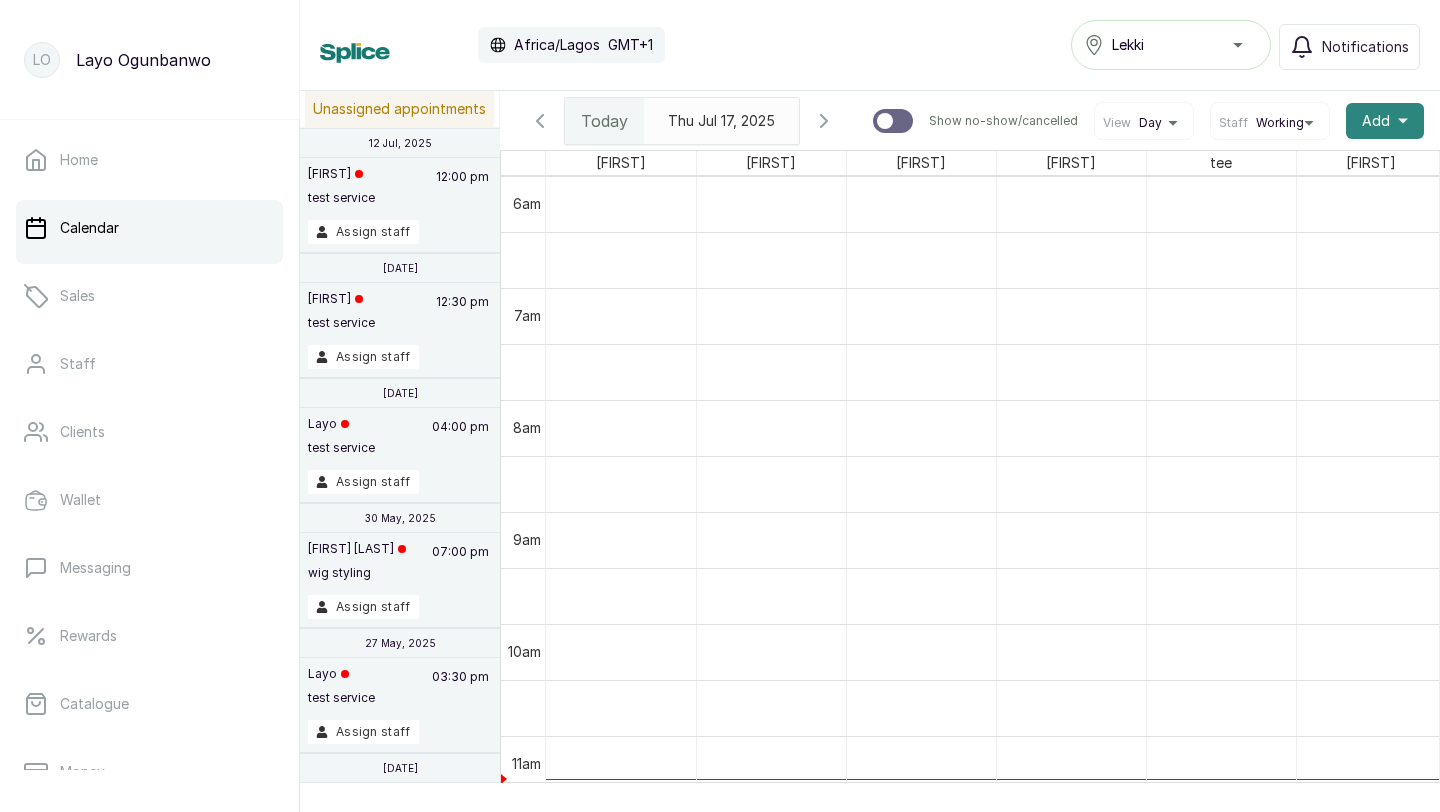 click on "Add" at bounding box center [1376, 121] 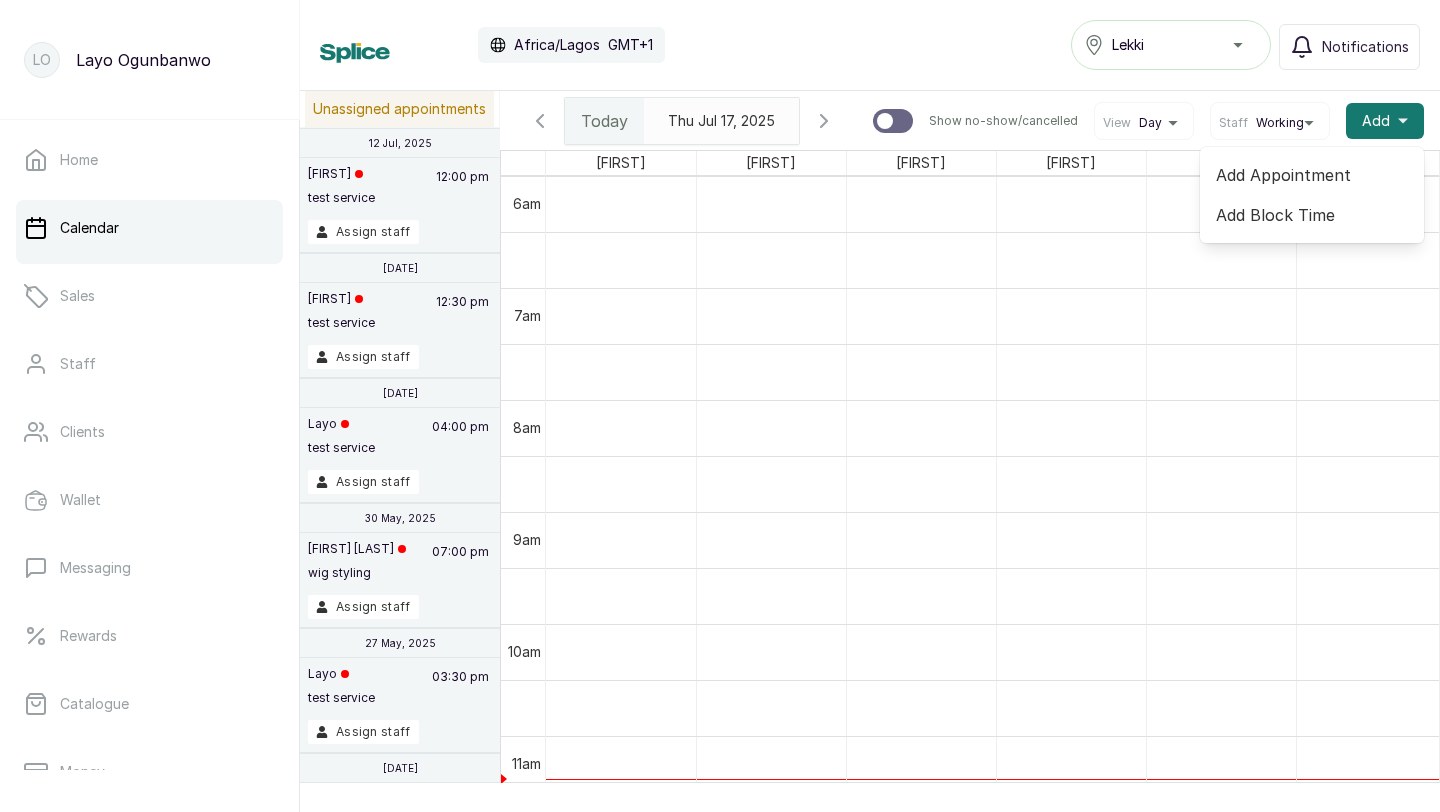 click on "Add Appointment" at bounding box center (1312, 175) 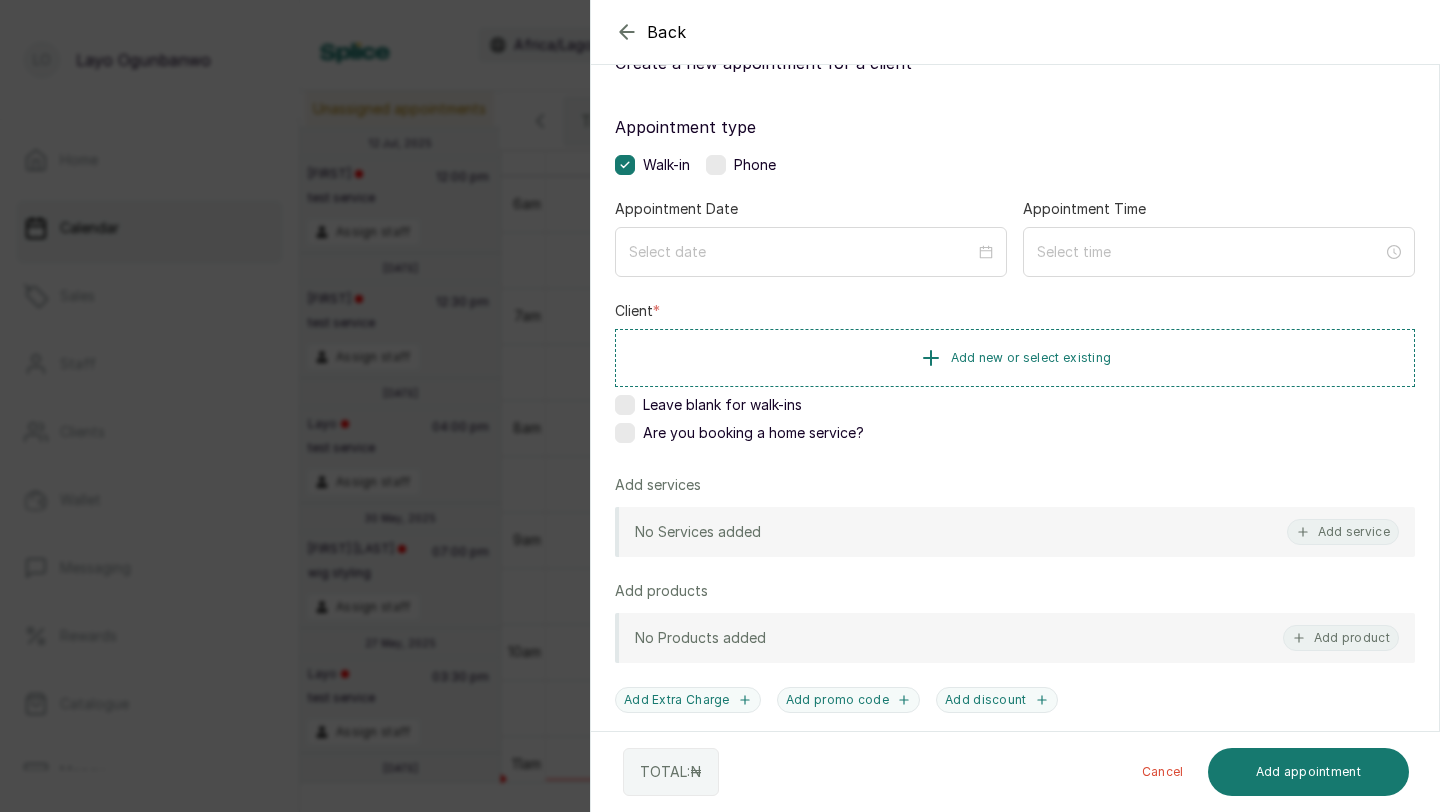 scroll, scrollTop: 0, scrollLeft: 0, axis: both 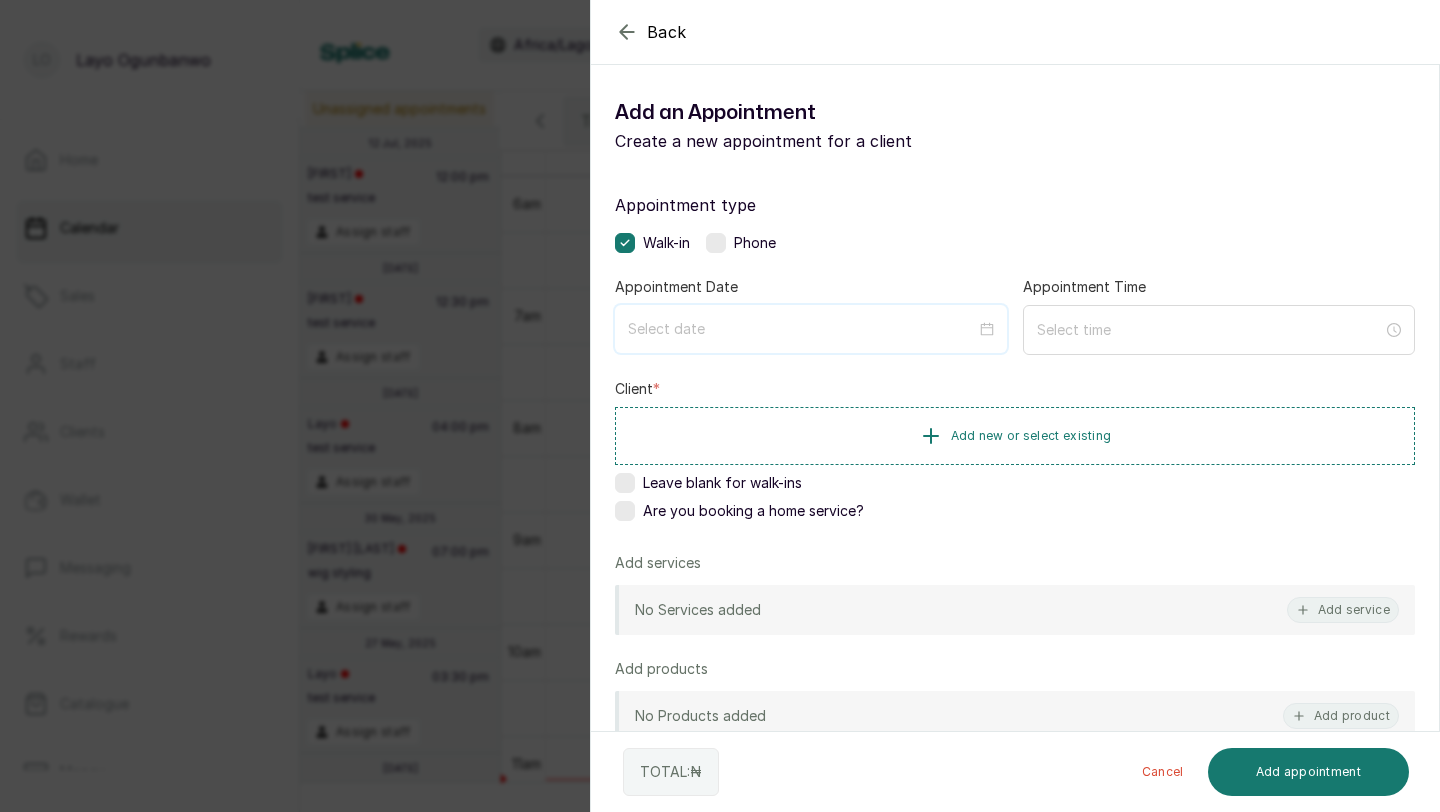 click at bounding box center [802, 329] 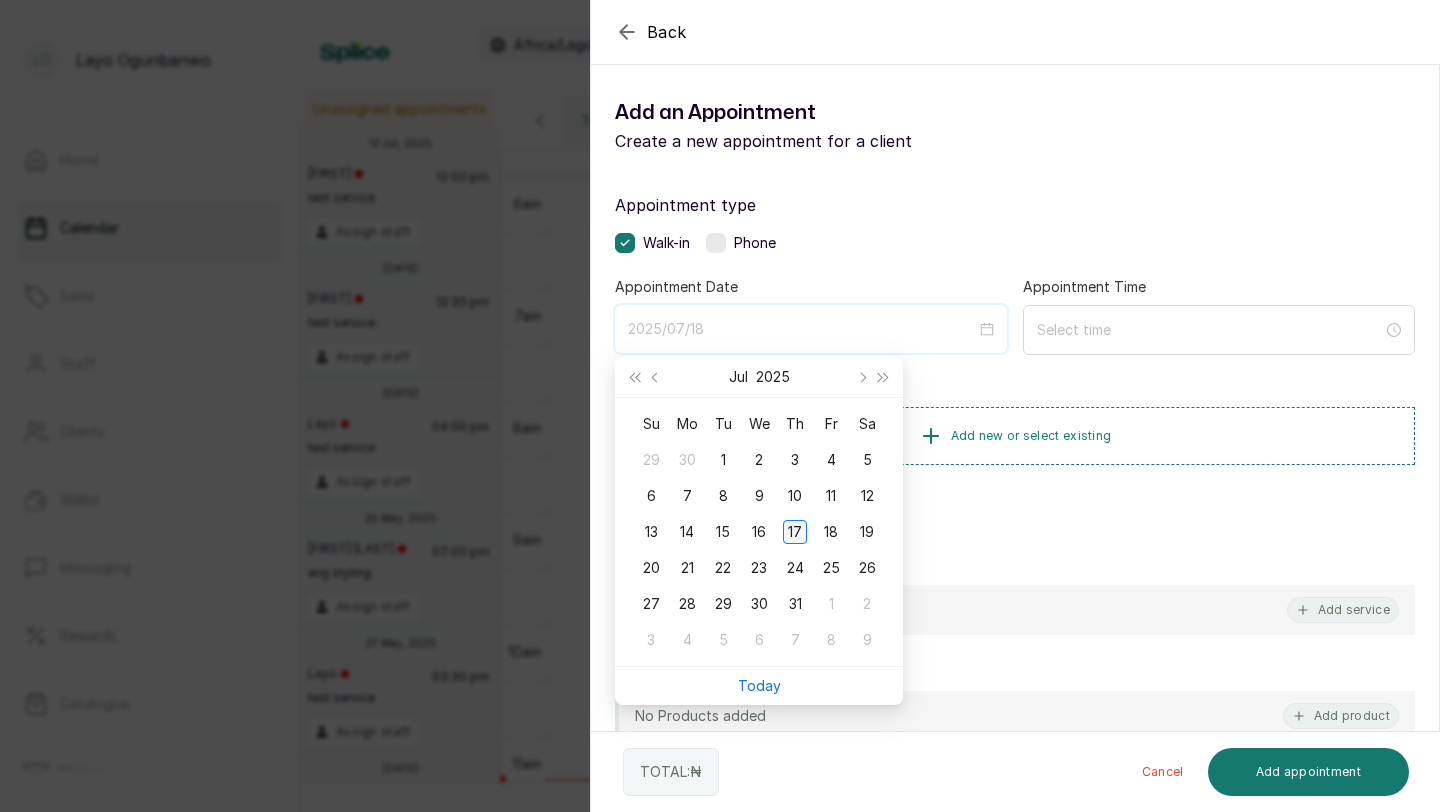 type on "2025/07/17" 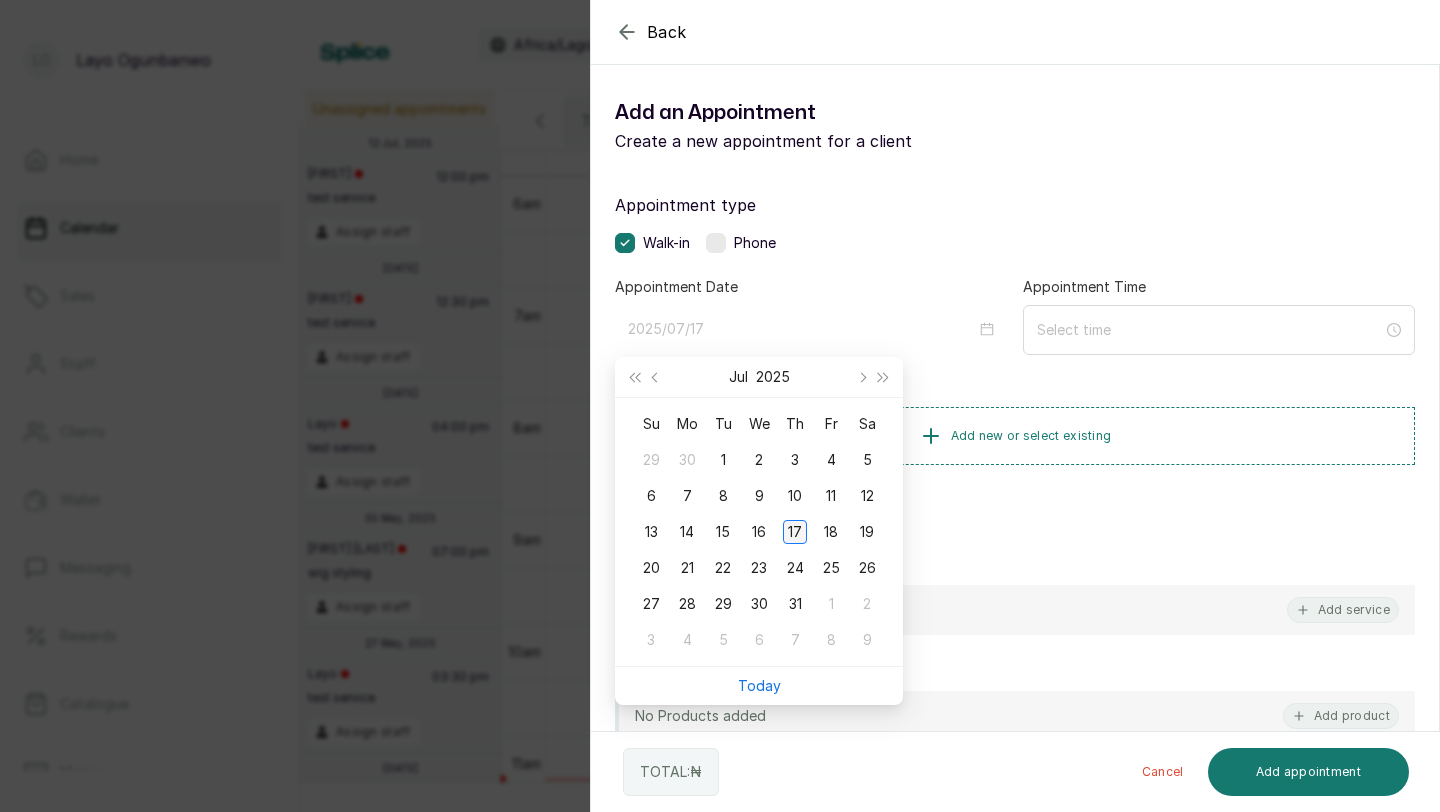 click on "17" at bounding box center [795, 532] 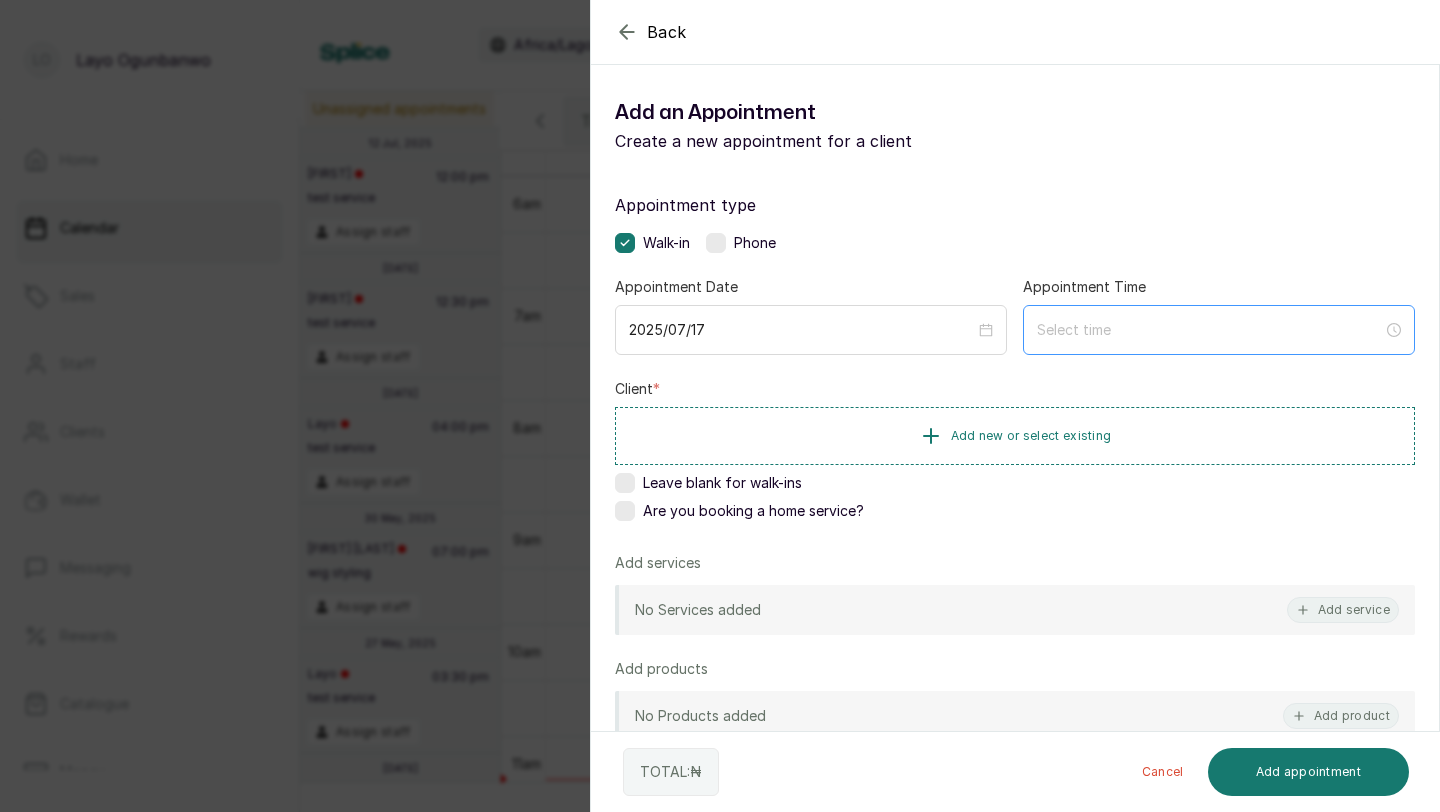 click at bounding box center (1219, 330) 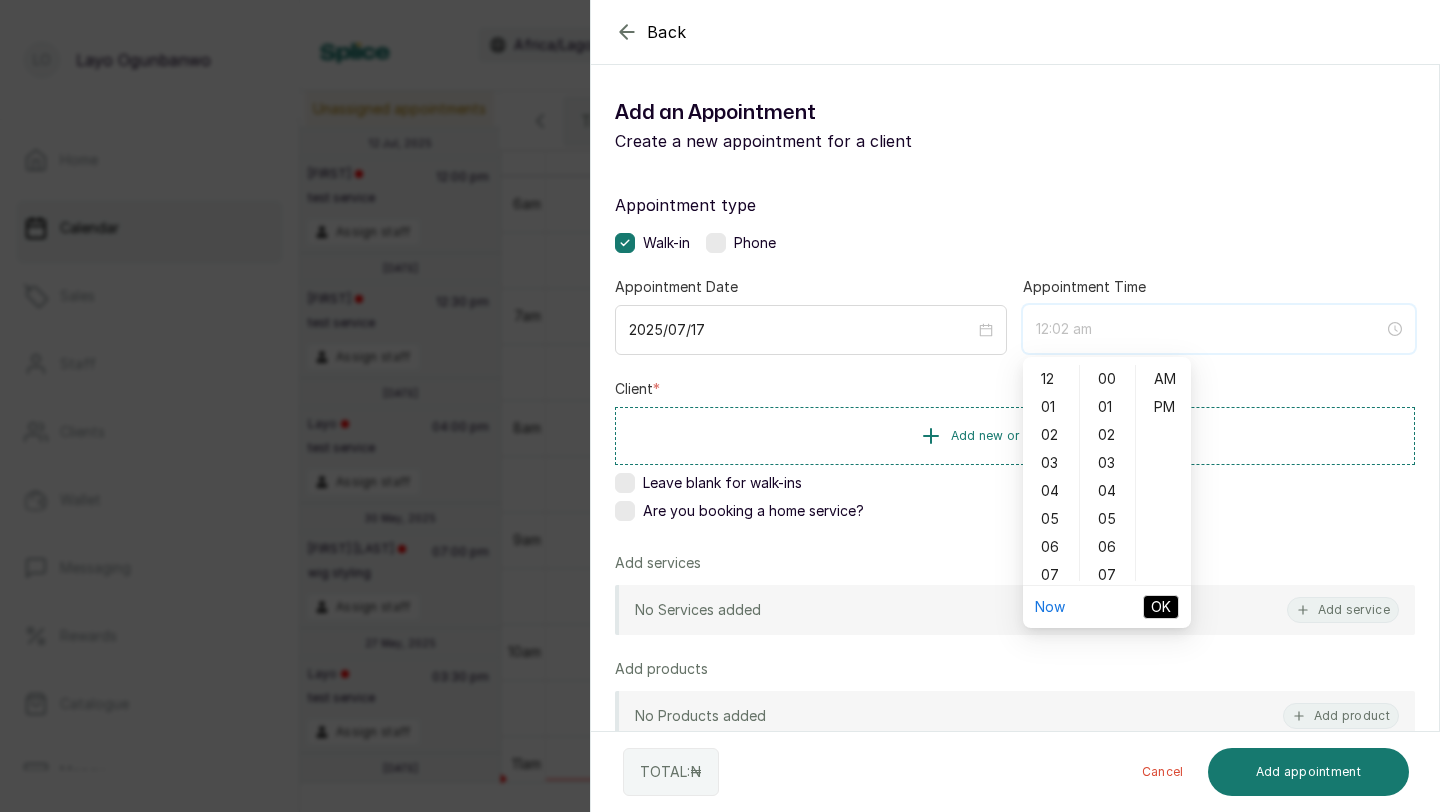 type on "12:03 am" 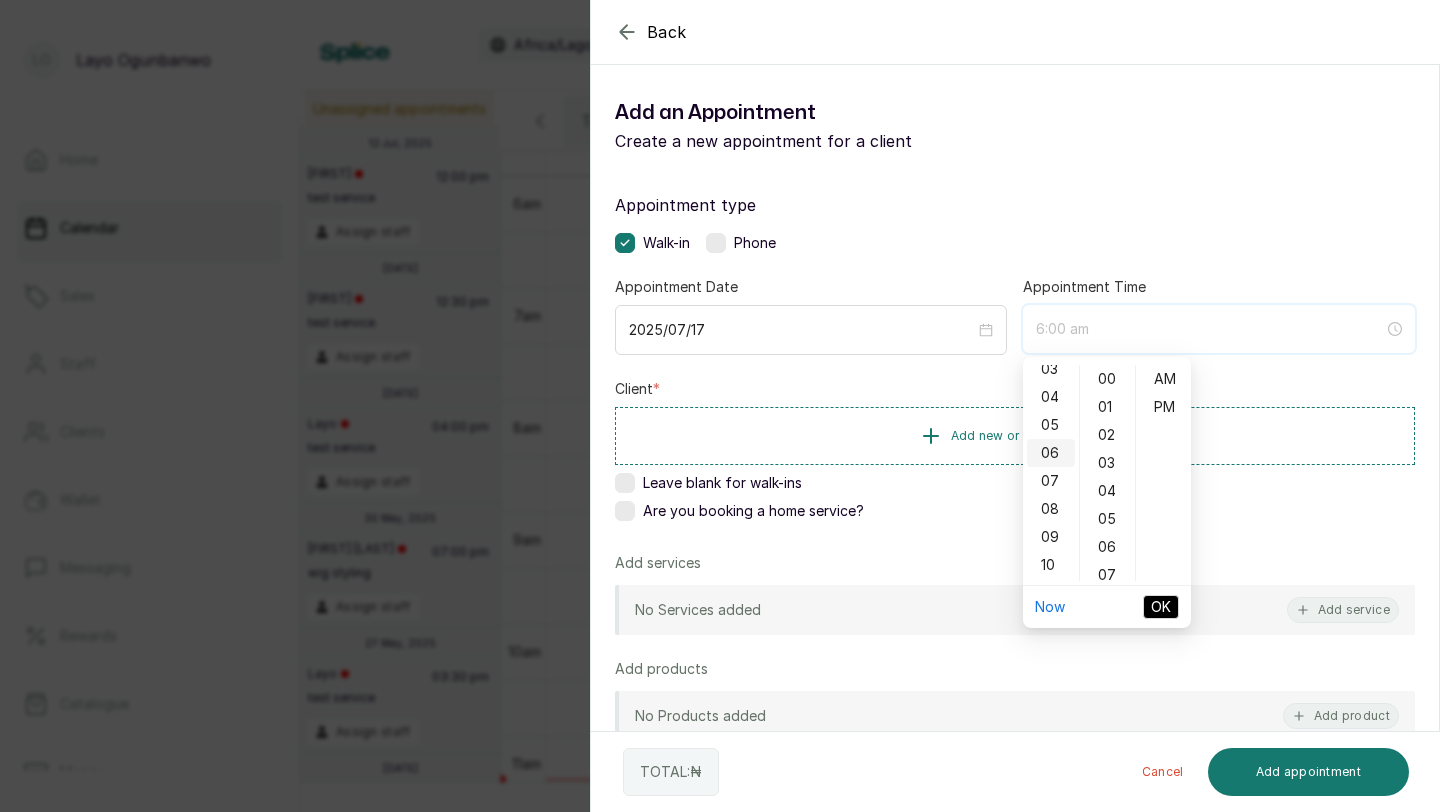 scroll, scrollTop: 120, scrollLeft: 0, axis: vertical 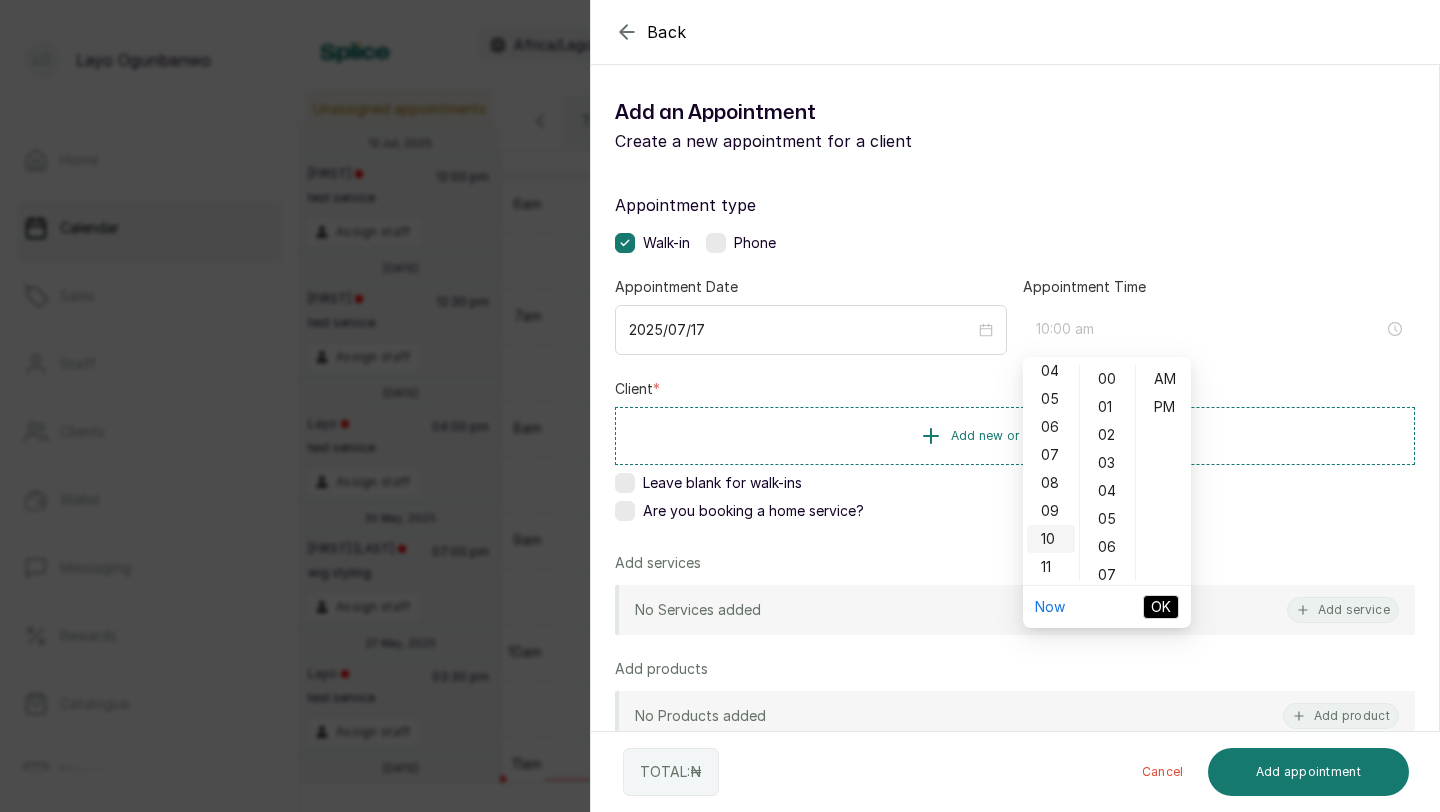 click on "10" at bounding box center (1051, 539) 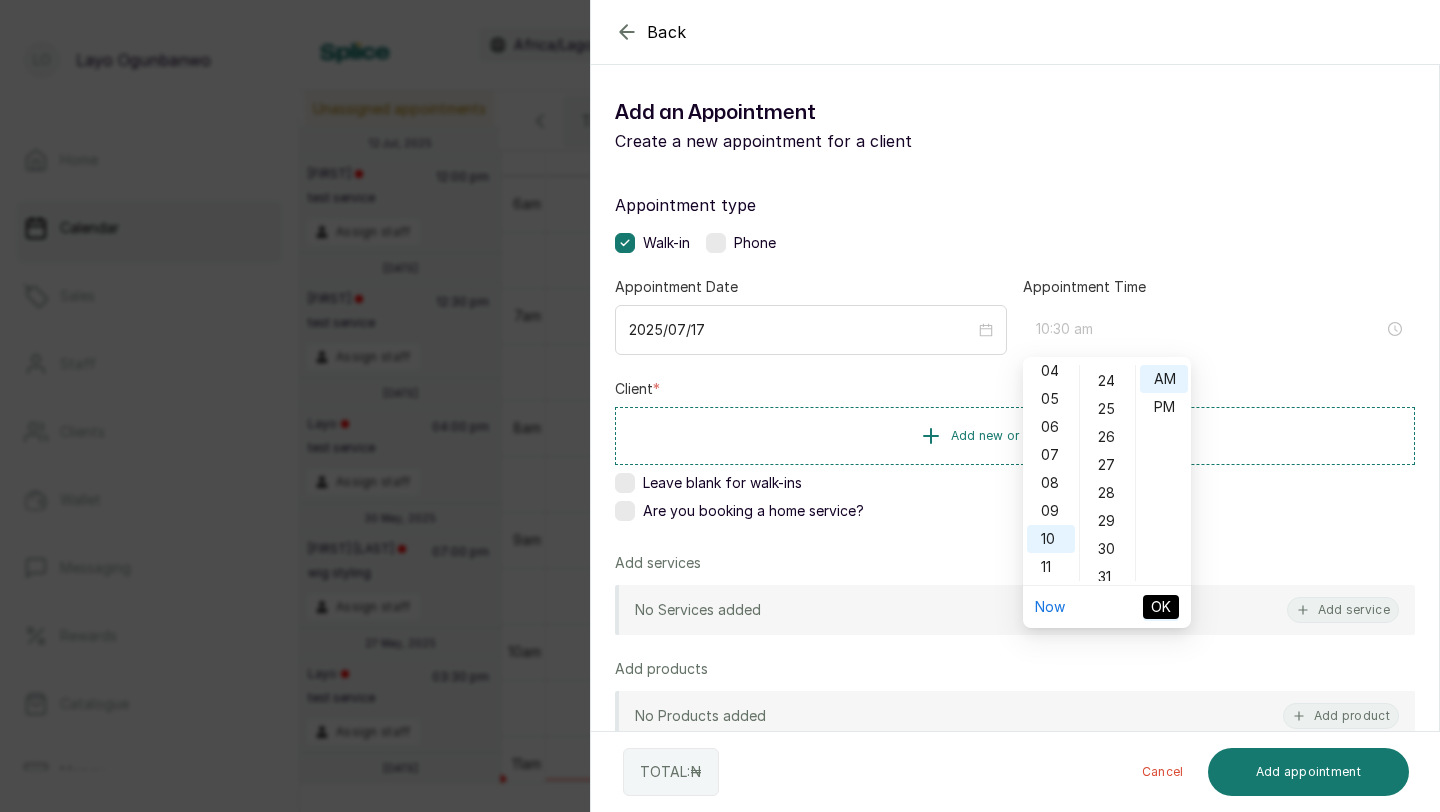 click on "30" at bounding box center (1108, 549) 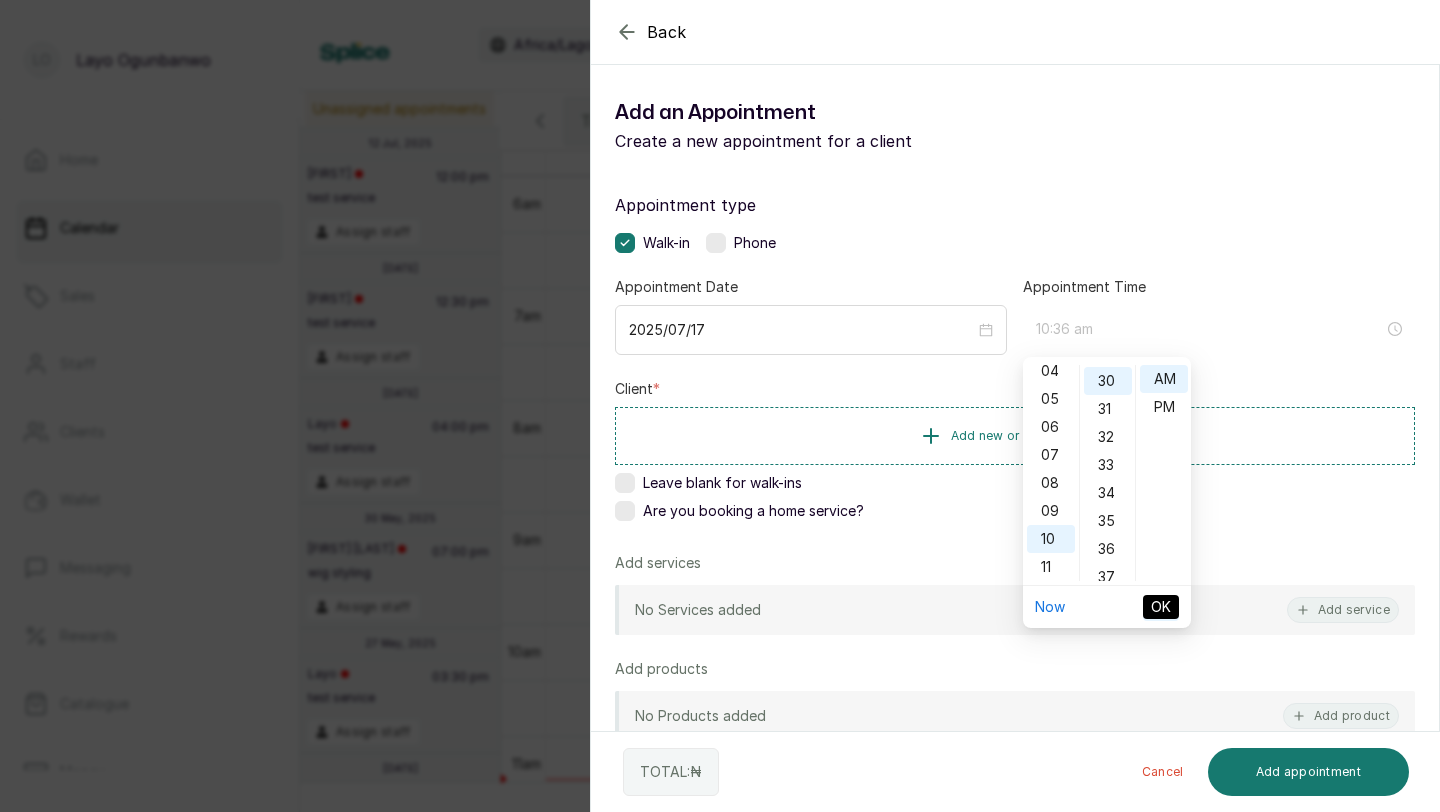 scroll, scrollTop: 840, scrollLeft: 0, axis: vertical 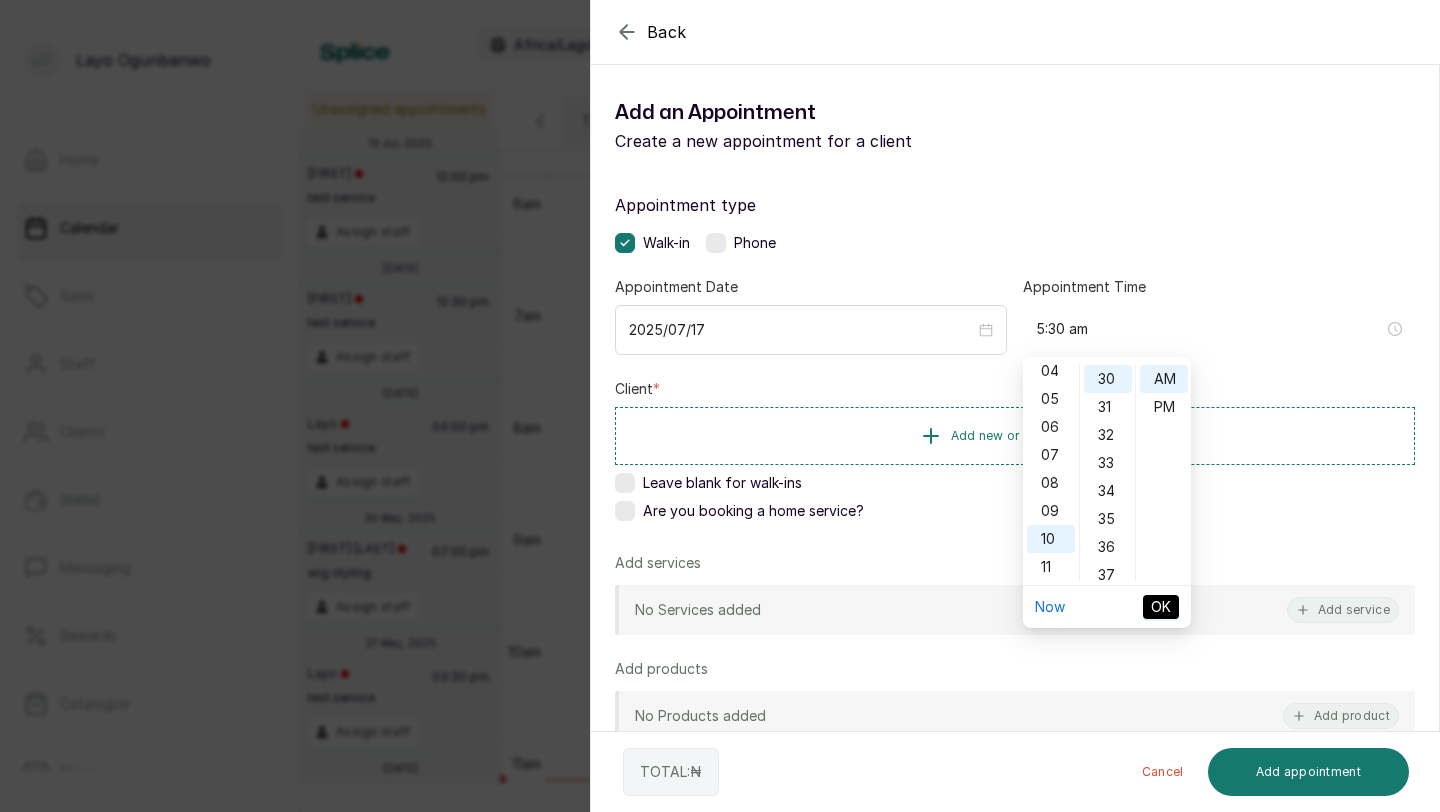 type on "10:30 am" 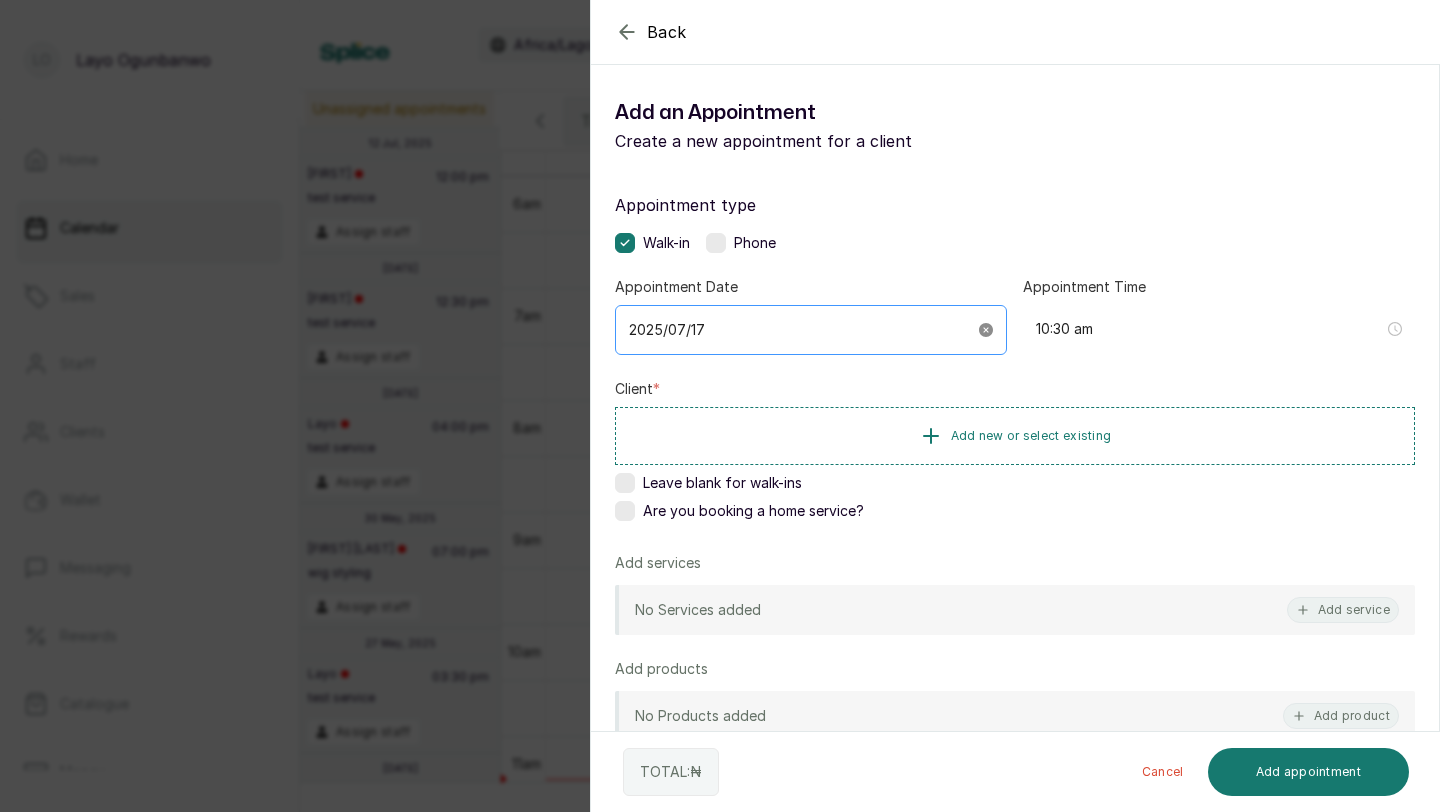 click 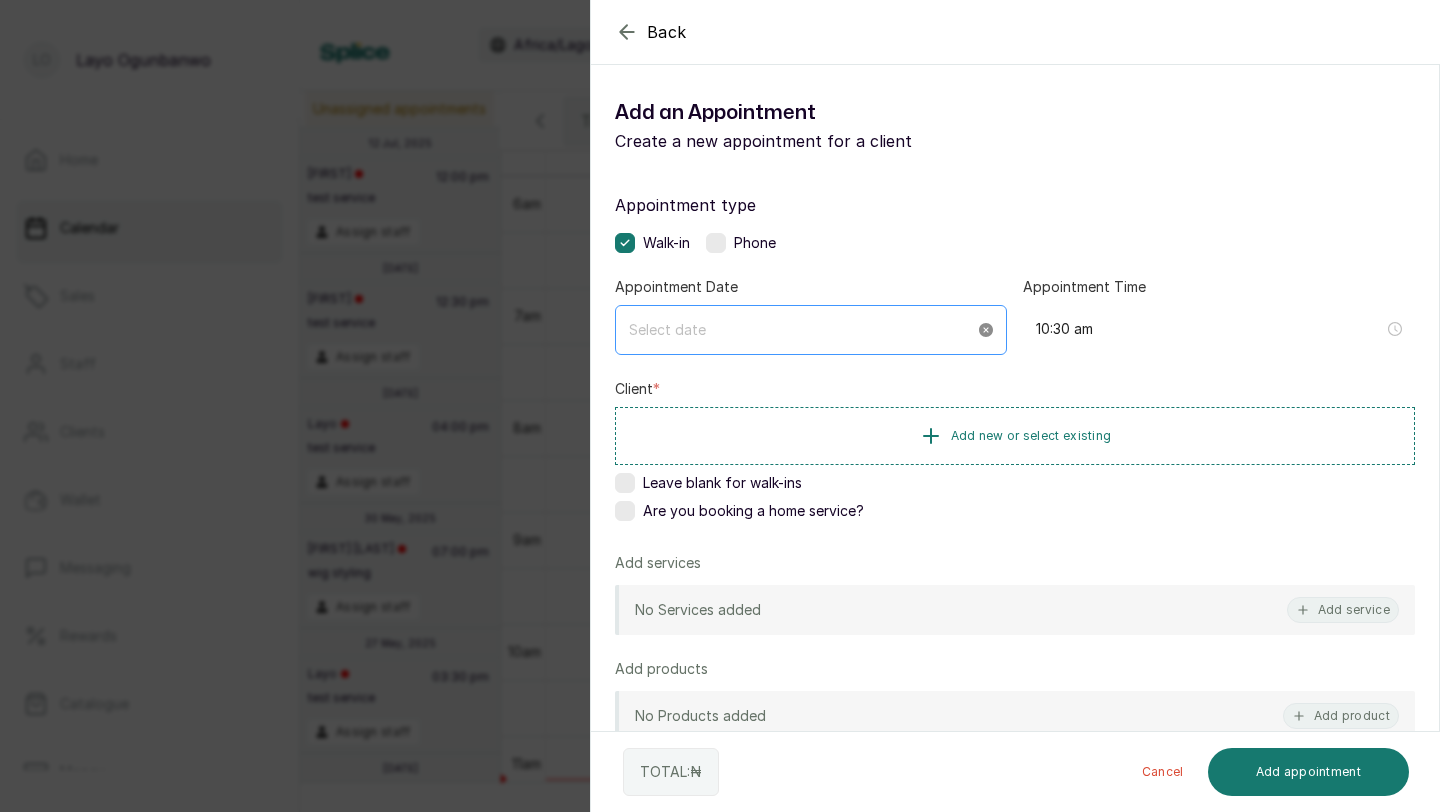 type 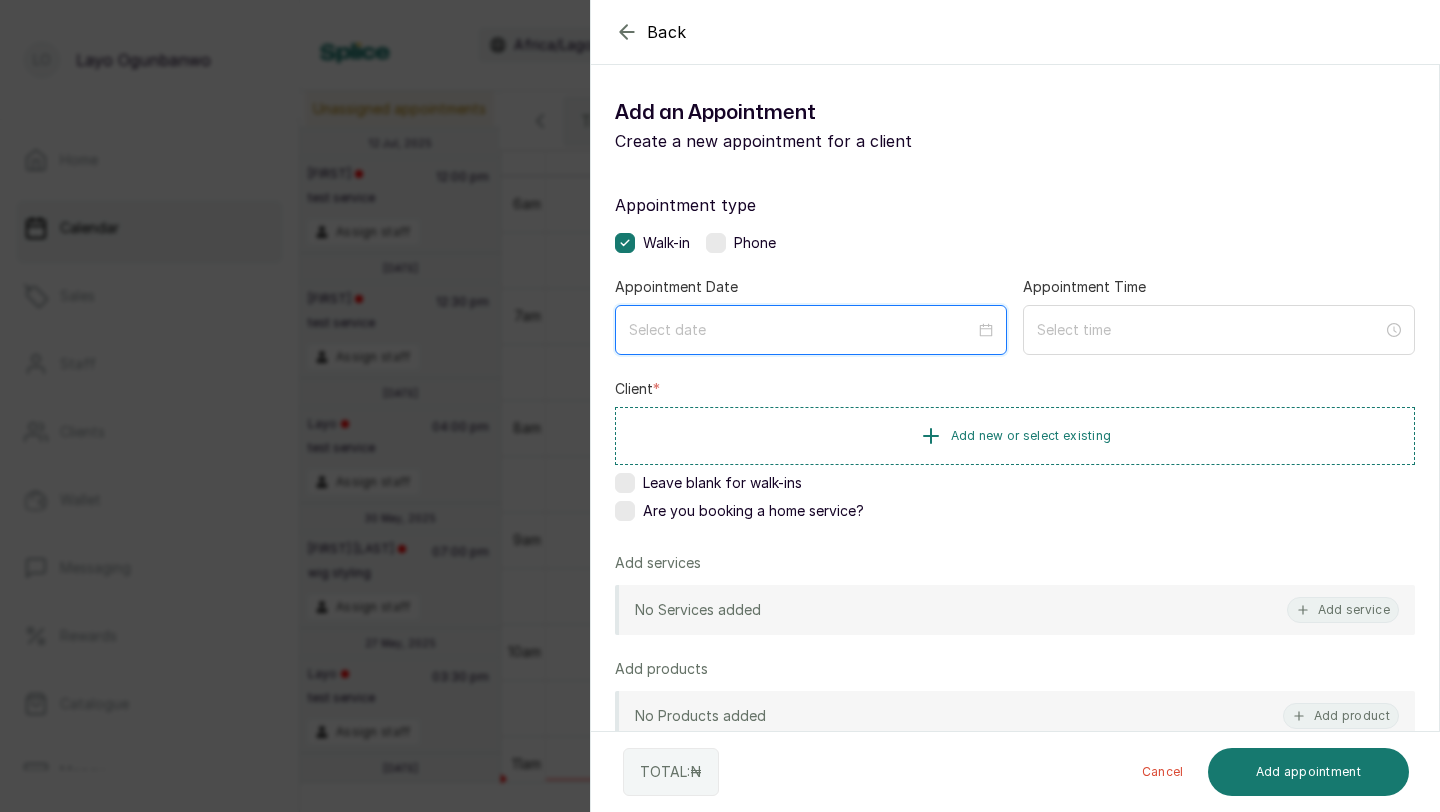 click at bounding box center [802, 330] 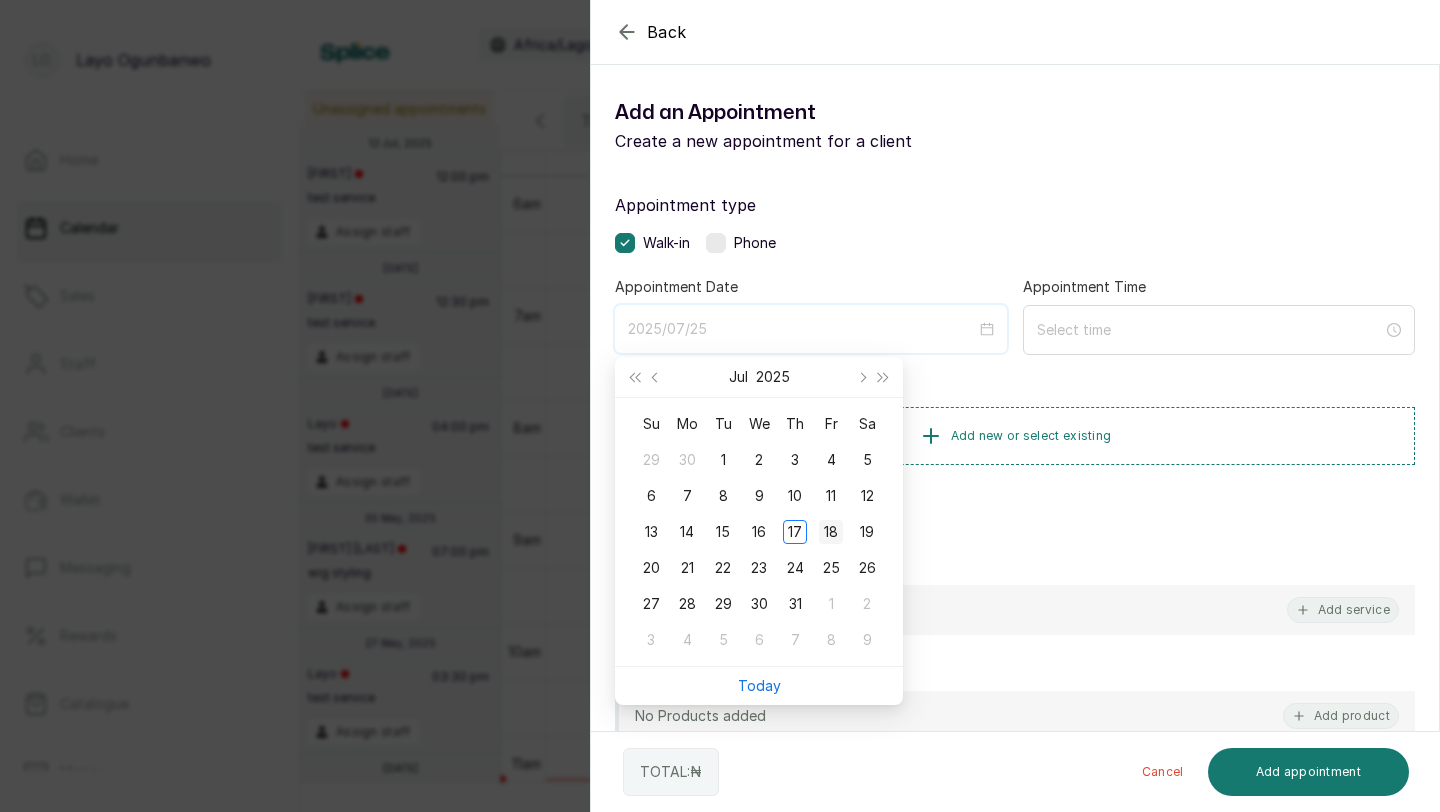 type on "2025/07/18" 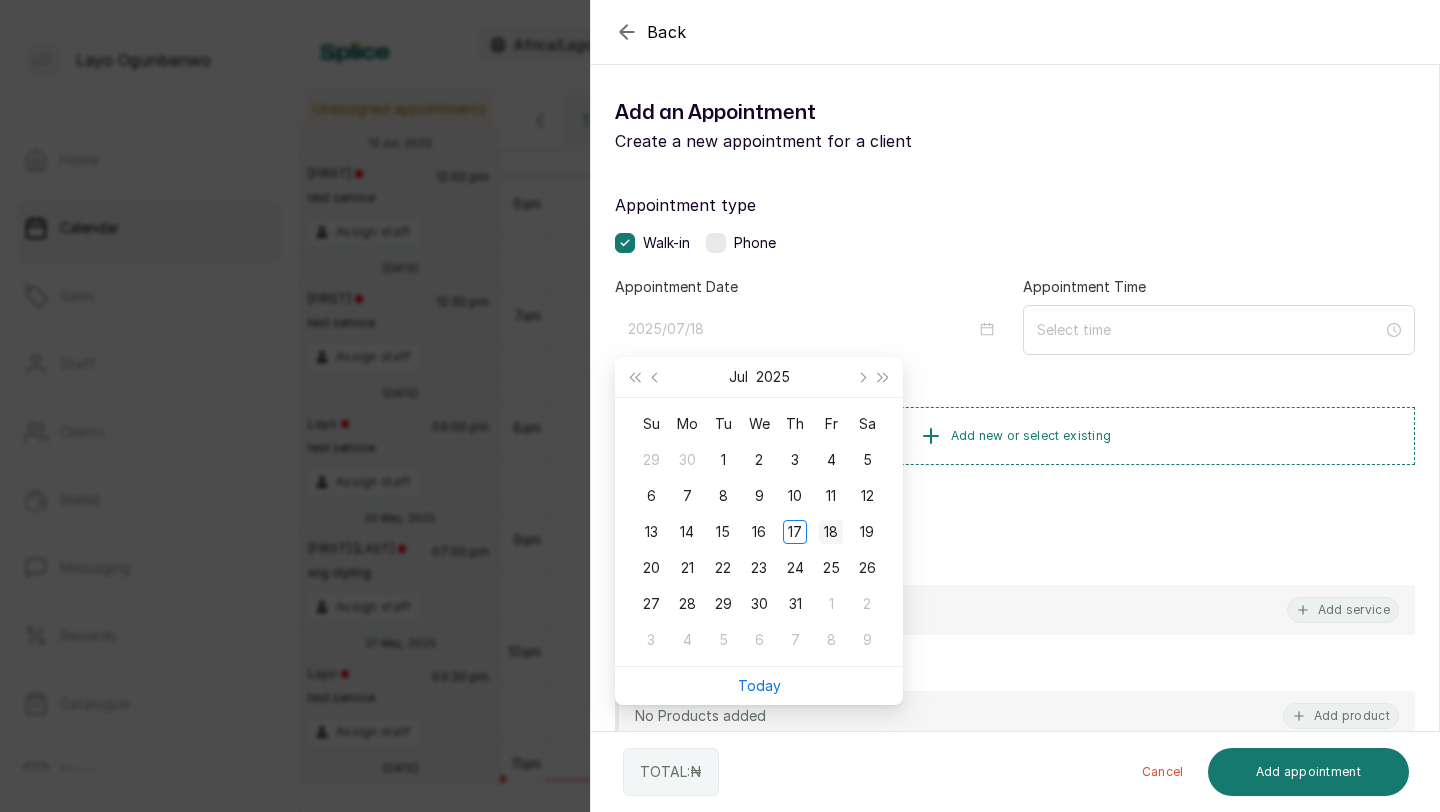 click on "18" at bounding box center [831, 532] 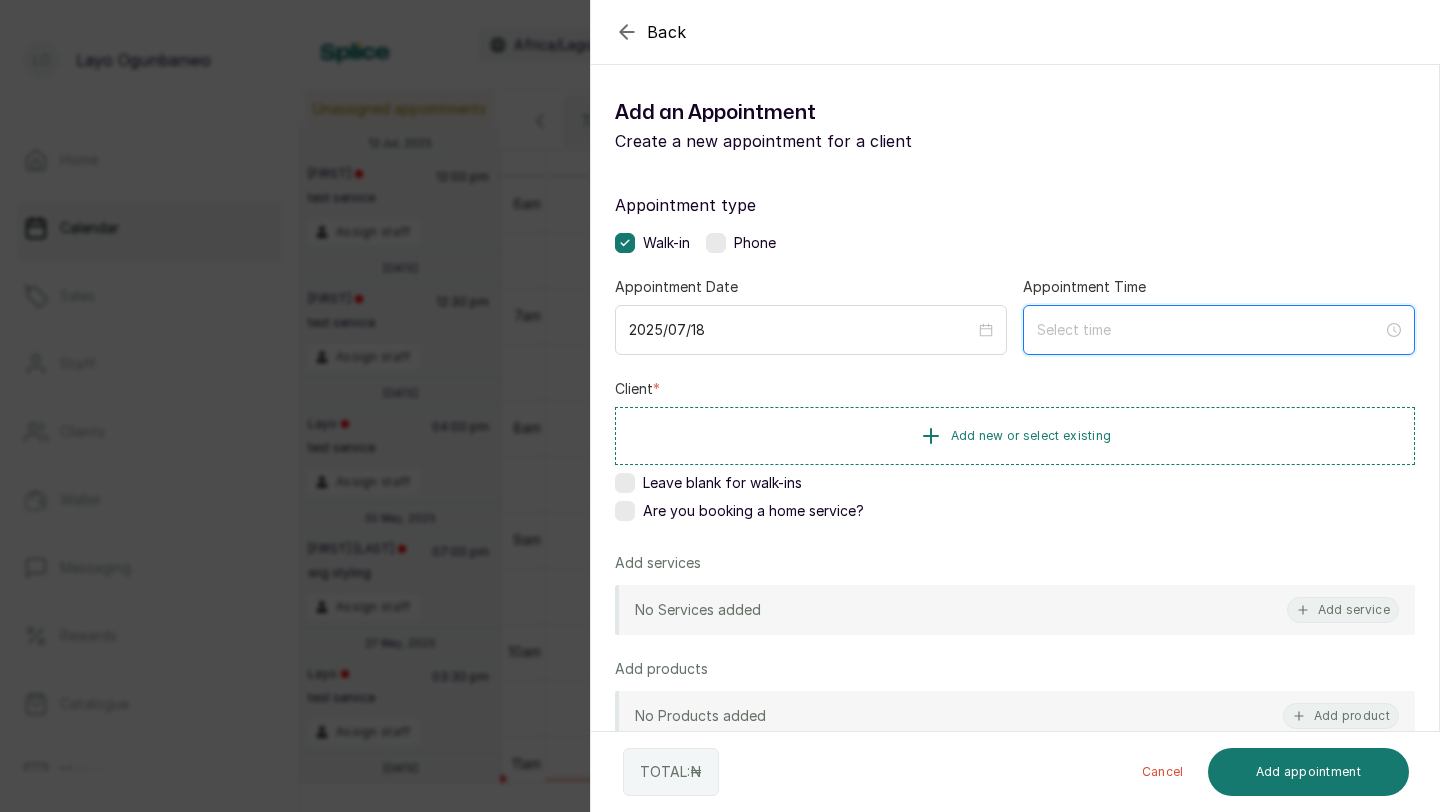 click at bounding box center (1210, 330) 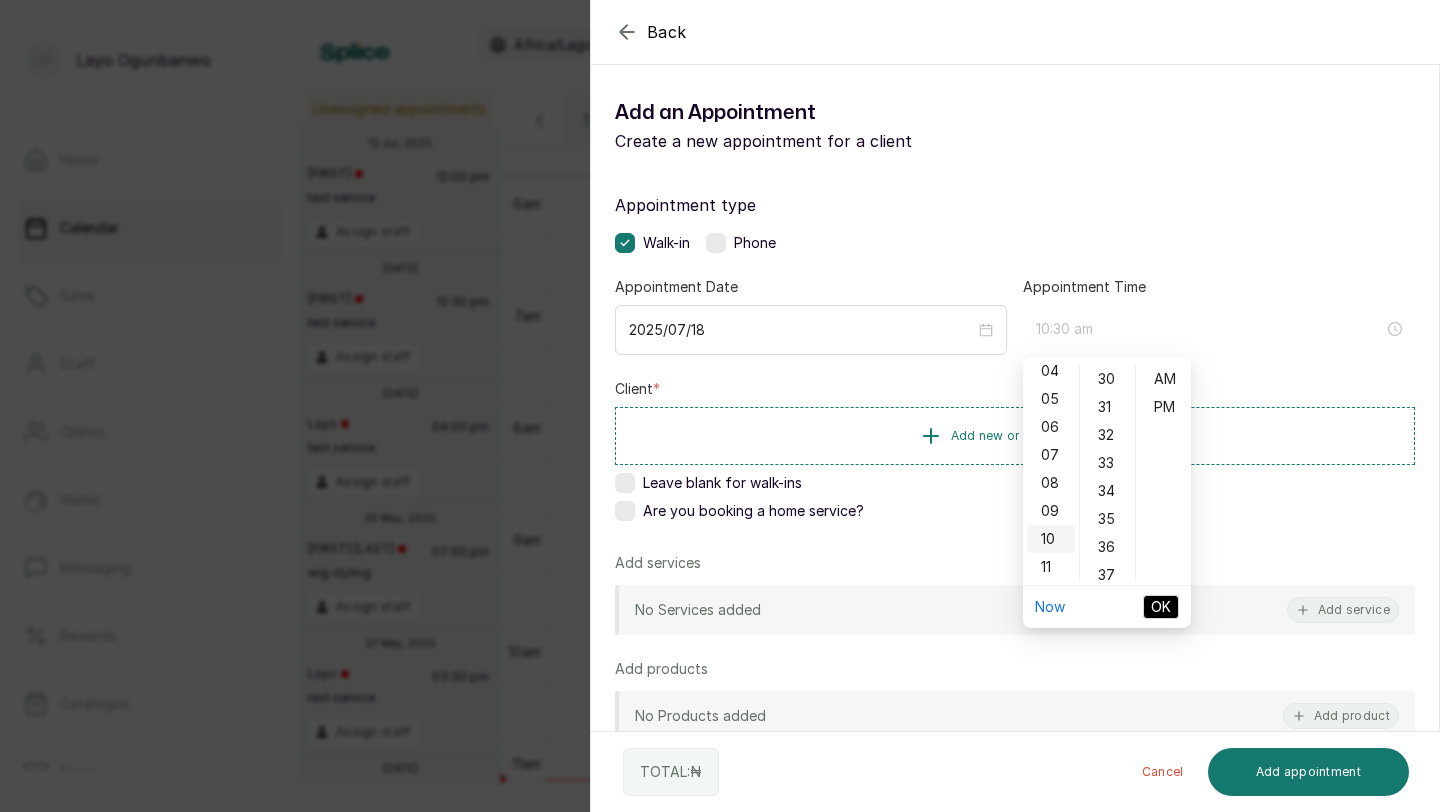click on "10" at bounding box center (1051, 539) 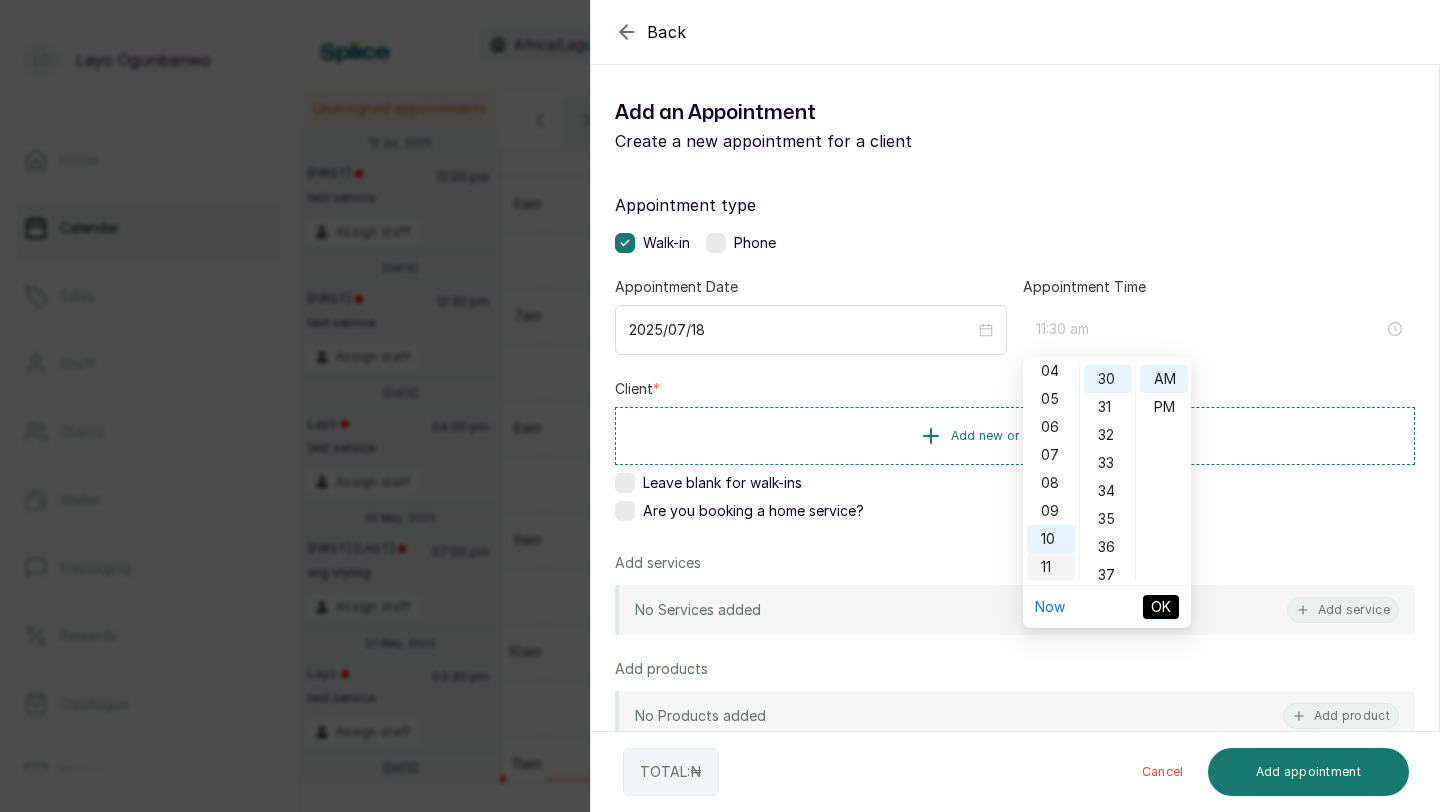 click on "11" at bounding box center (1051, 567) 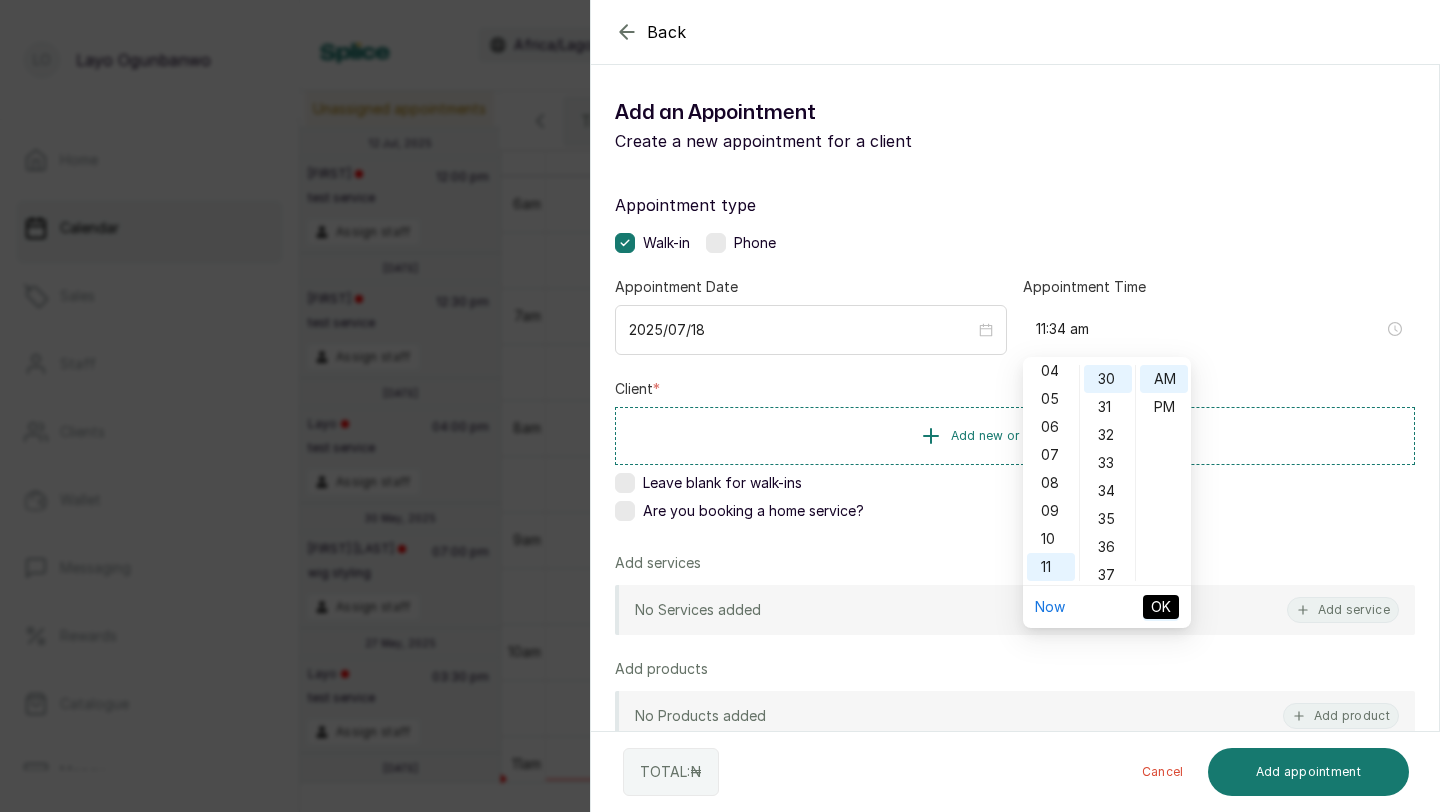 type on "11:30 am" 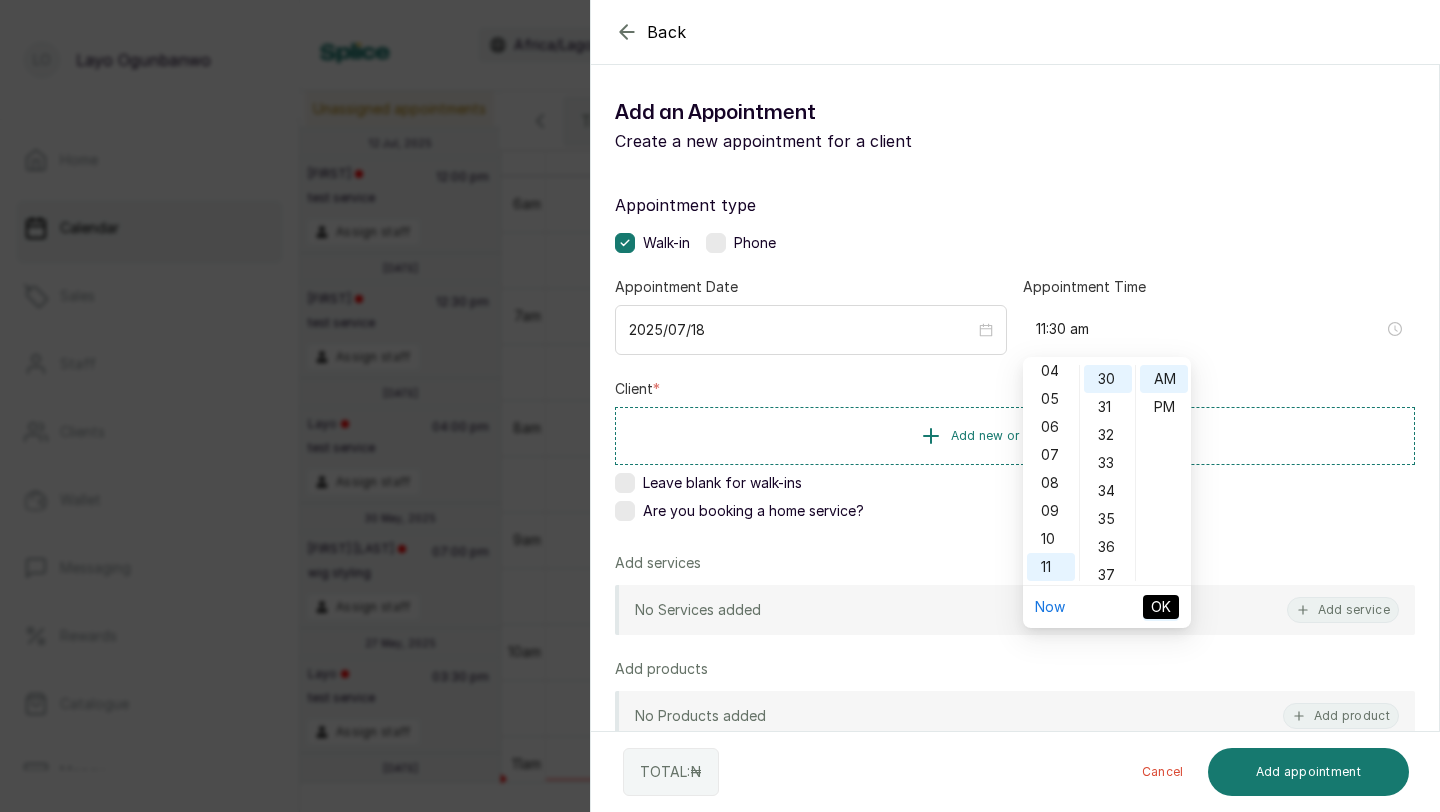 click on "OK" at bounding box center (1161, 607) 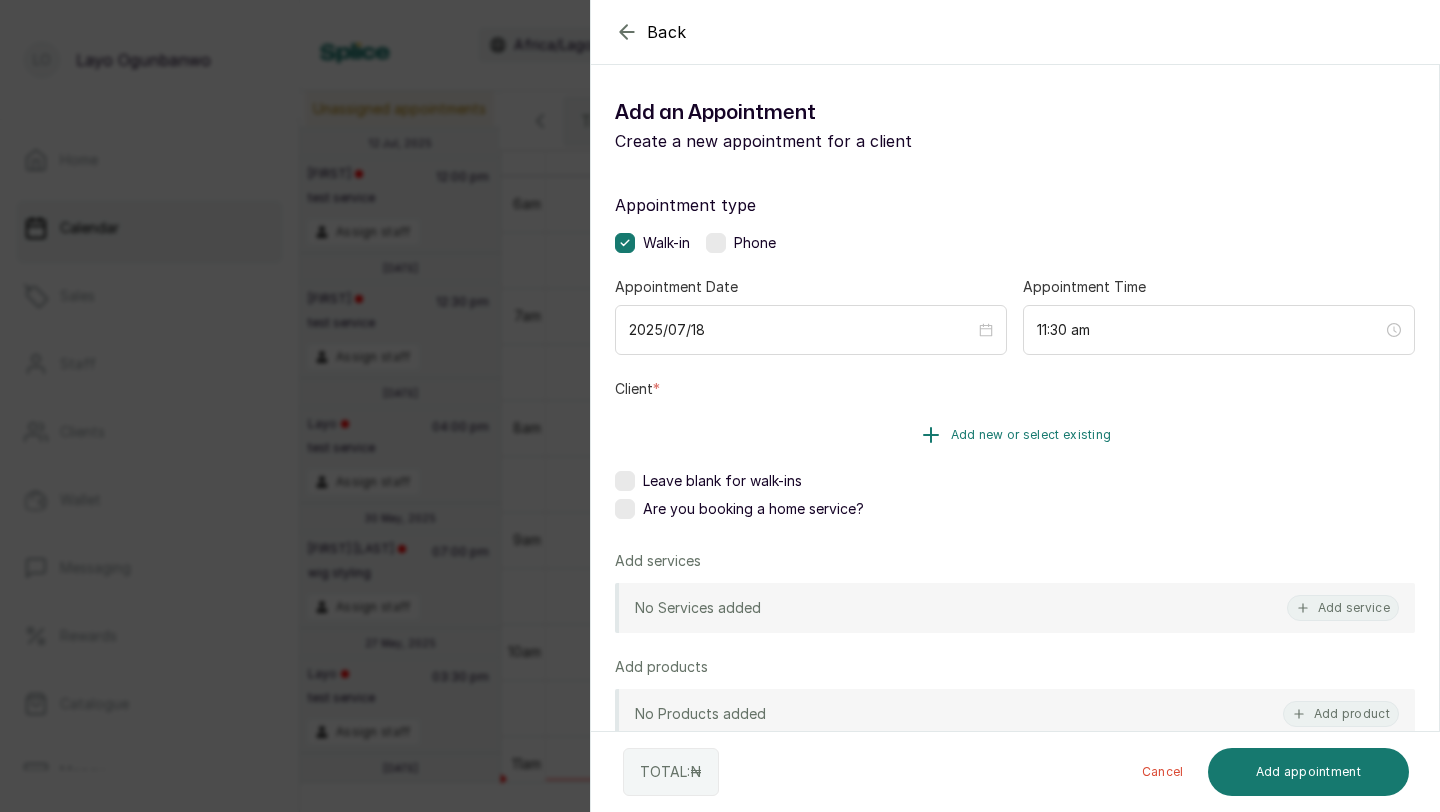 click on "Add new or select existing" at bounding box center [1031, 435] 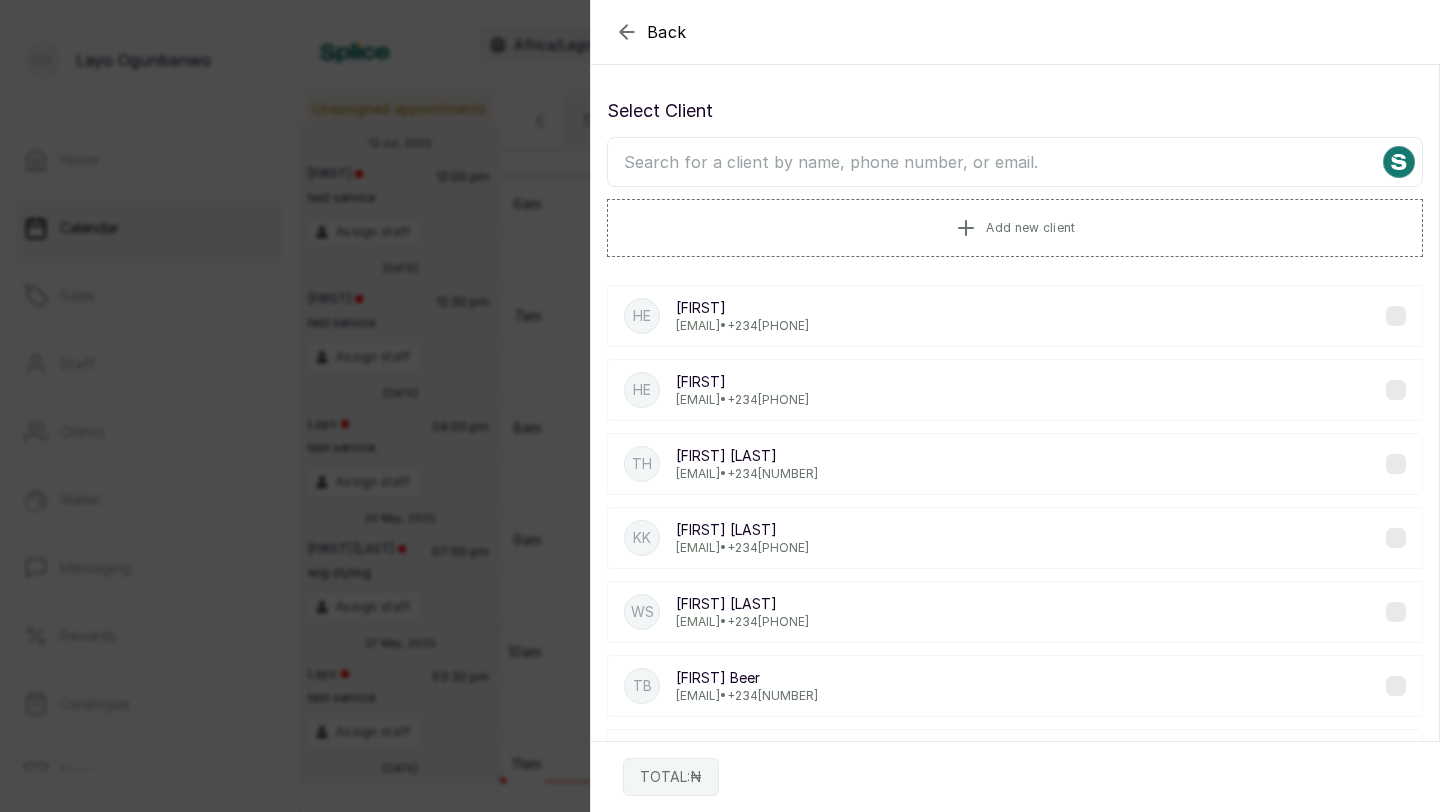 click on "henry" at bounding box center (742, 382) 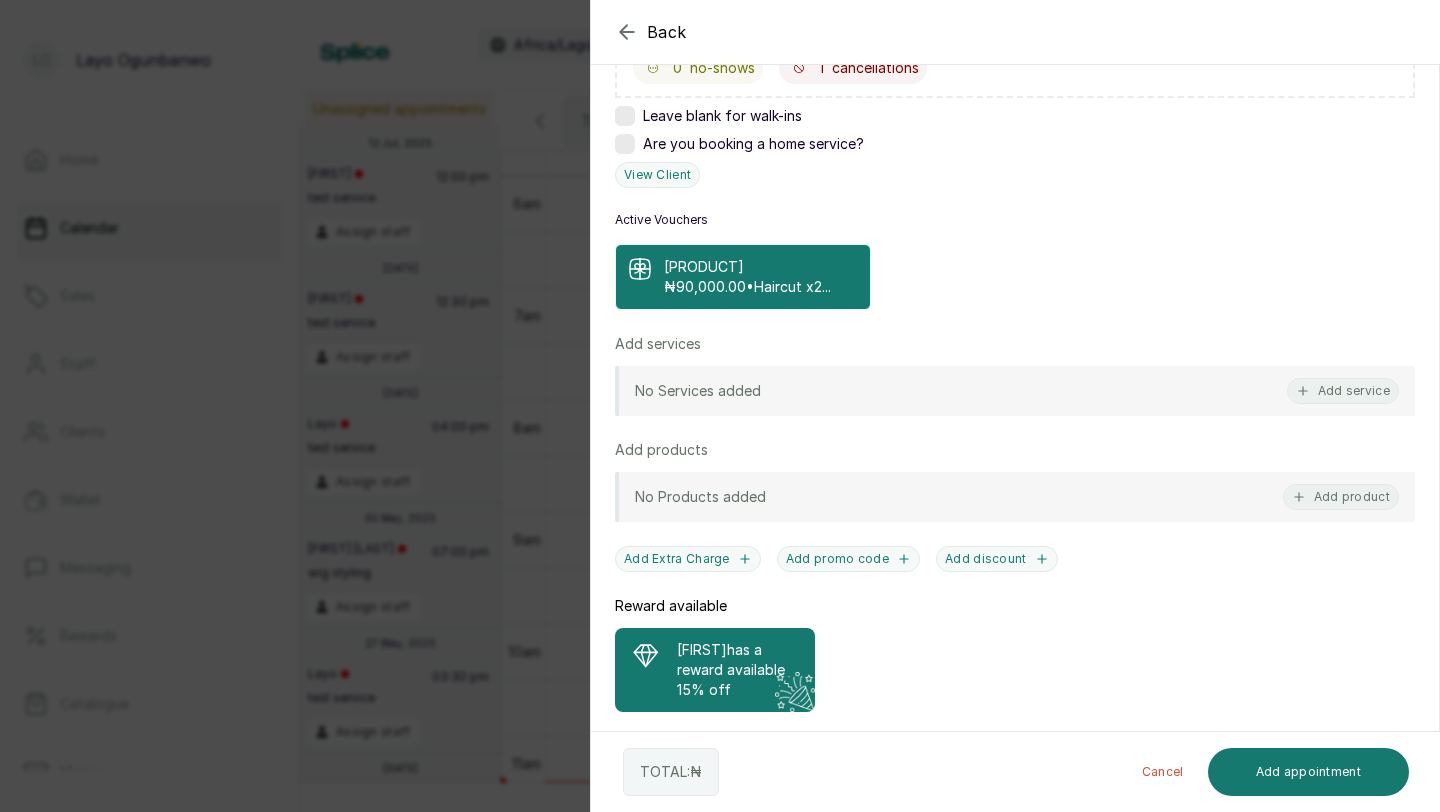 scroll, scrollTop: 405, scrollLeft: 0, axis: vertical 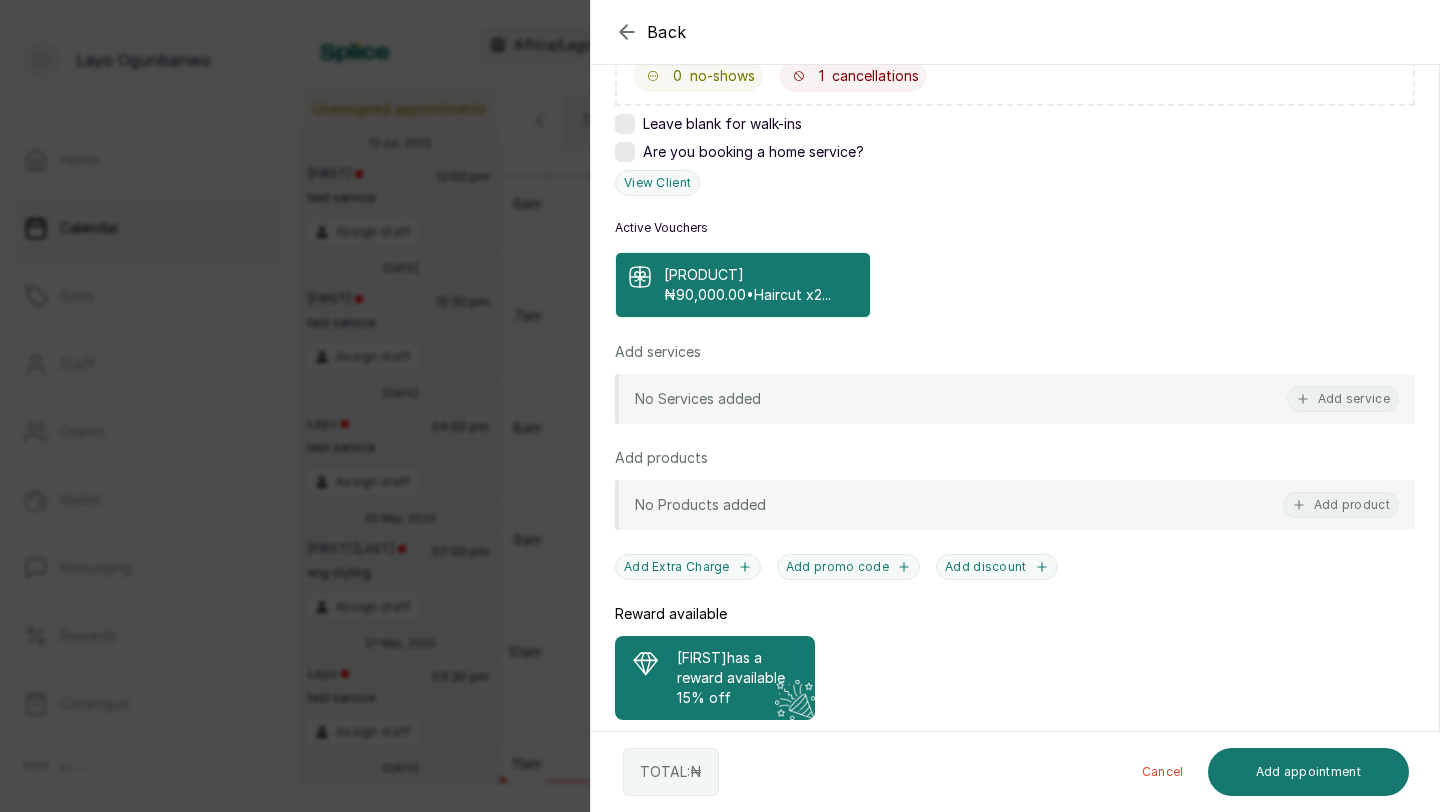 click on "No Services added Add service" at bounding box center (1015, 399) 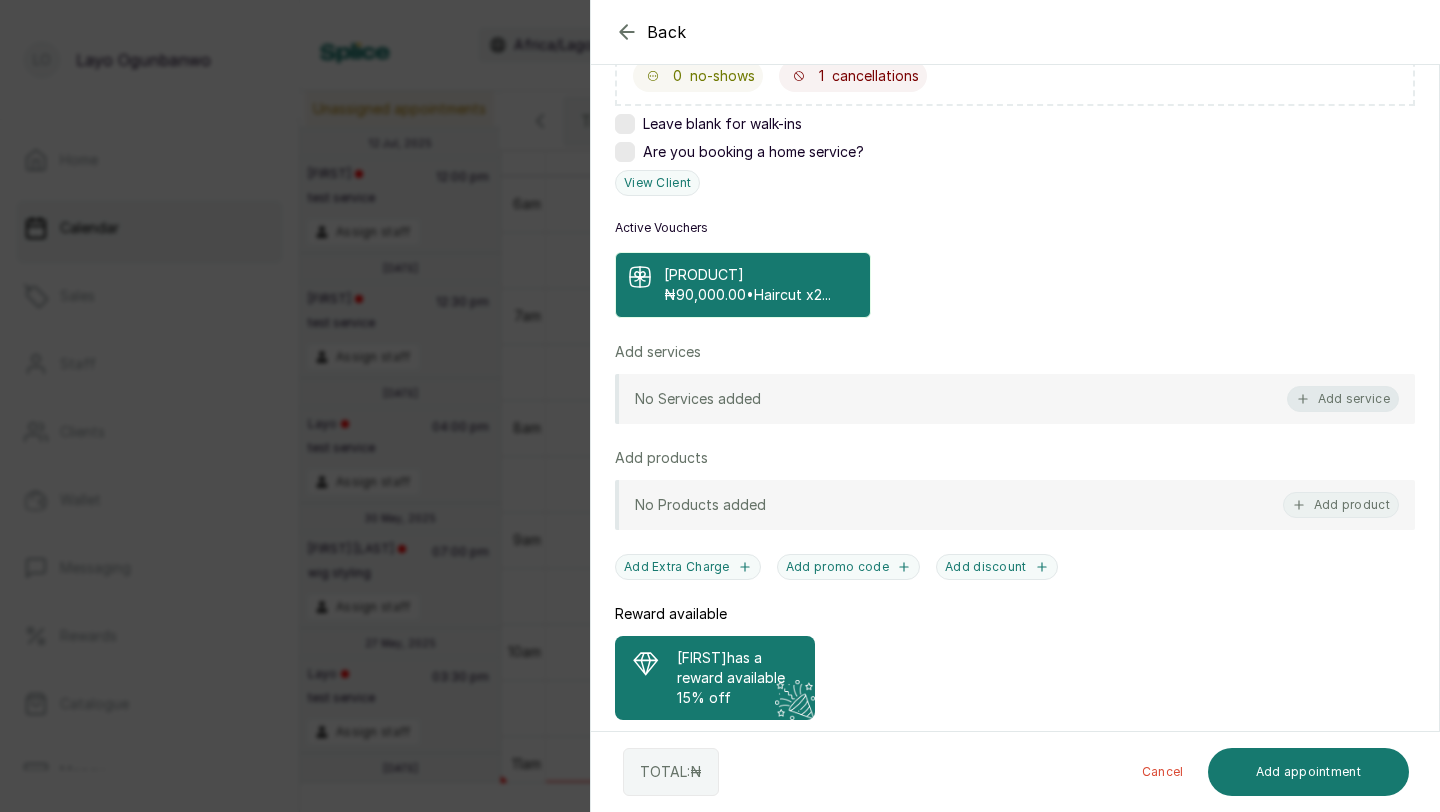 click on "Add service" at bounding box center (1343, 399) 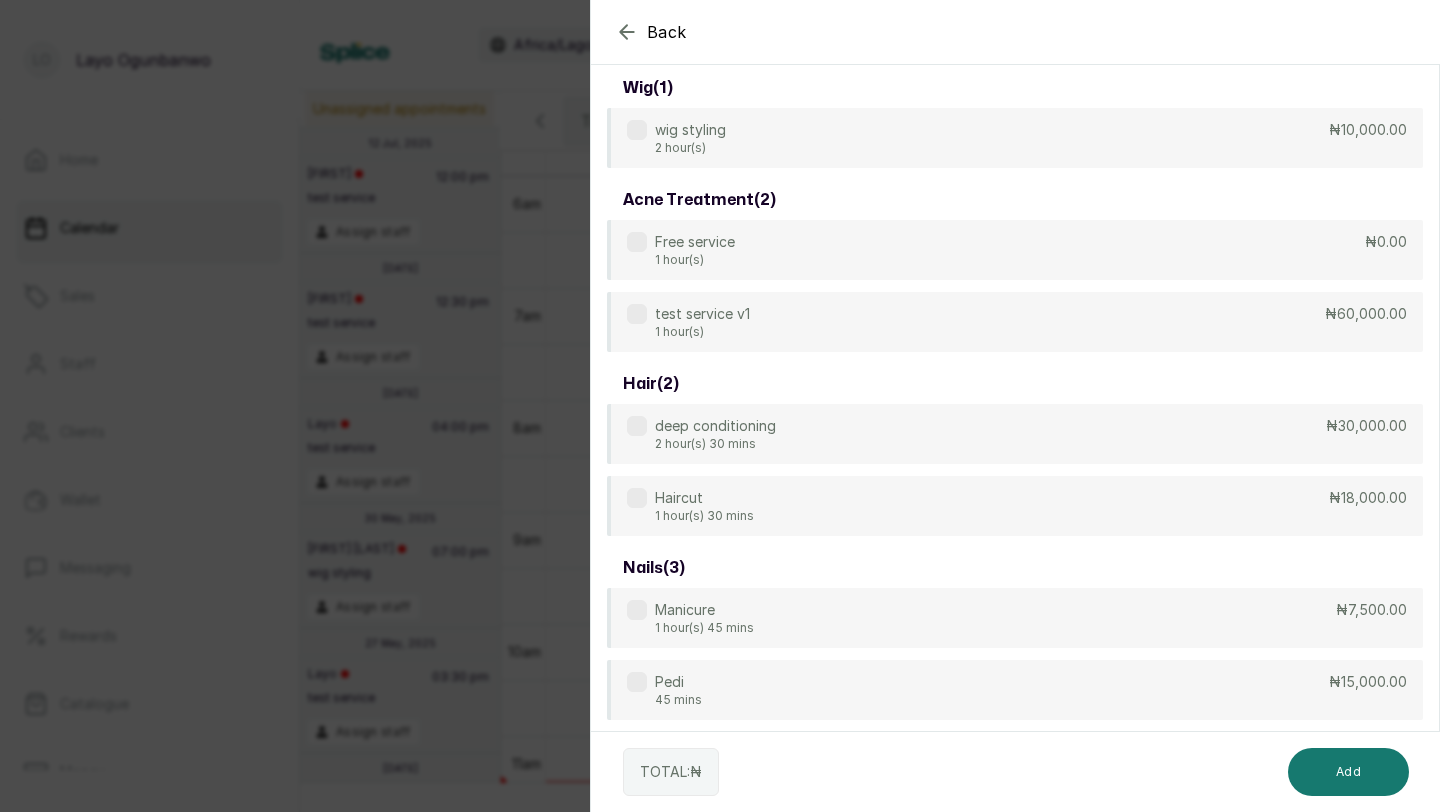scroll, scrollTop: 80, scrollLeft: 0, axis: vertical 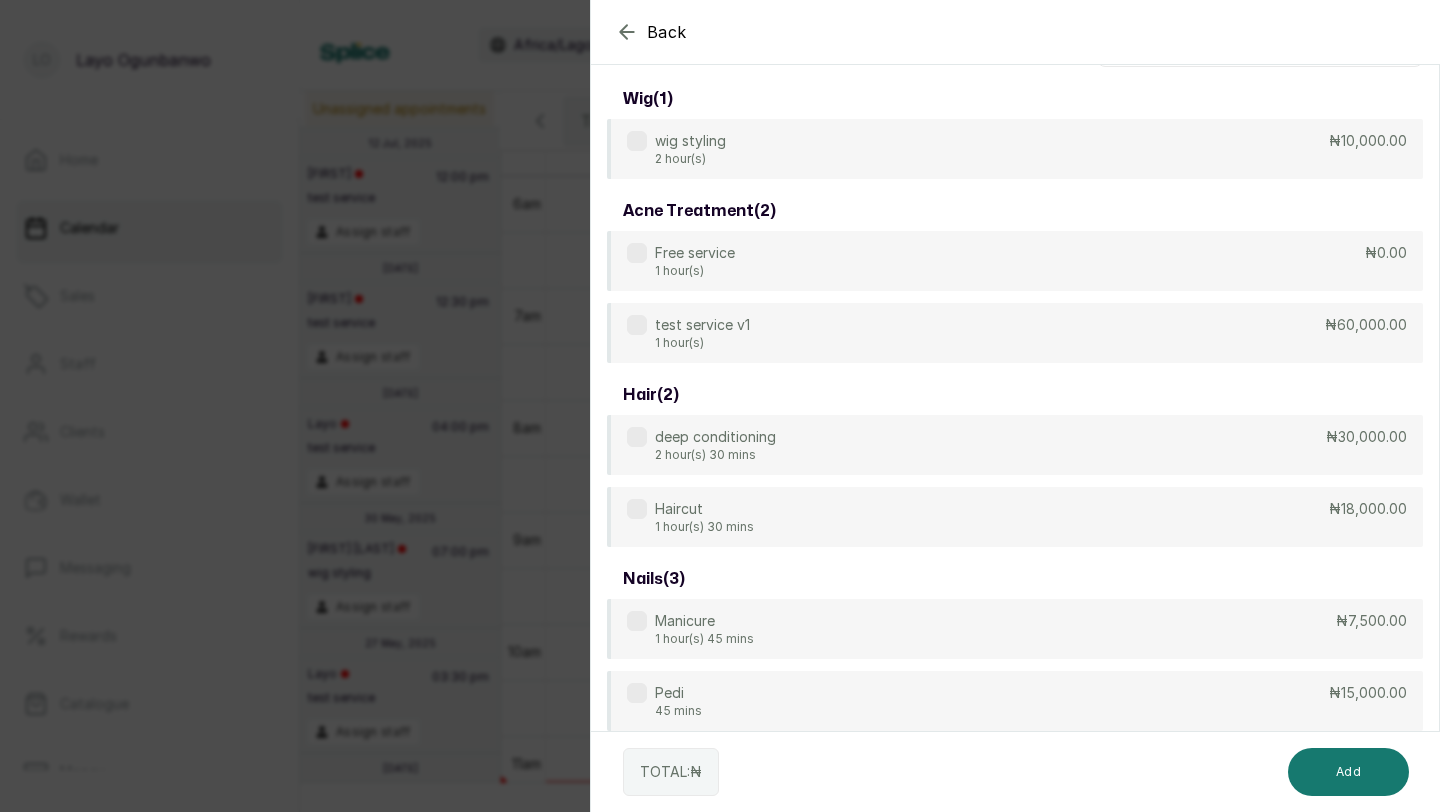 click on "wig styling 2 hour(s)" at bounding box center [676, 149] 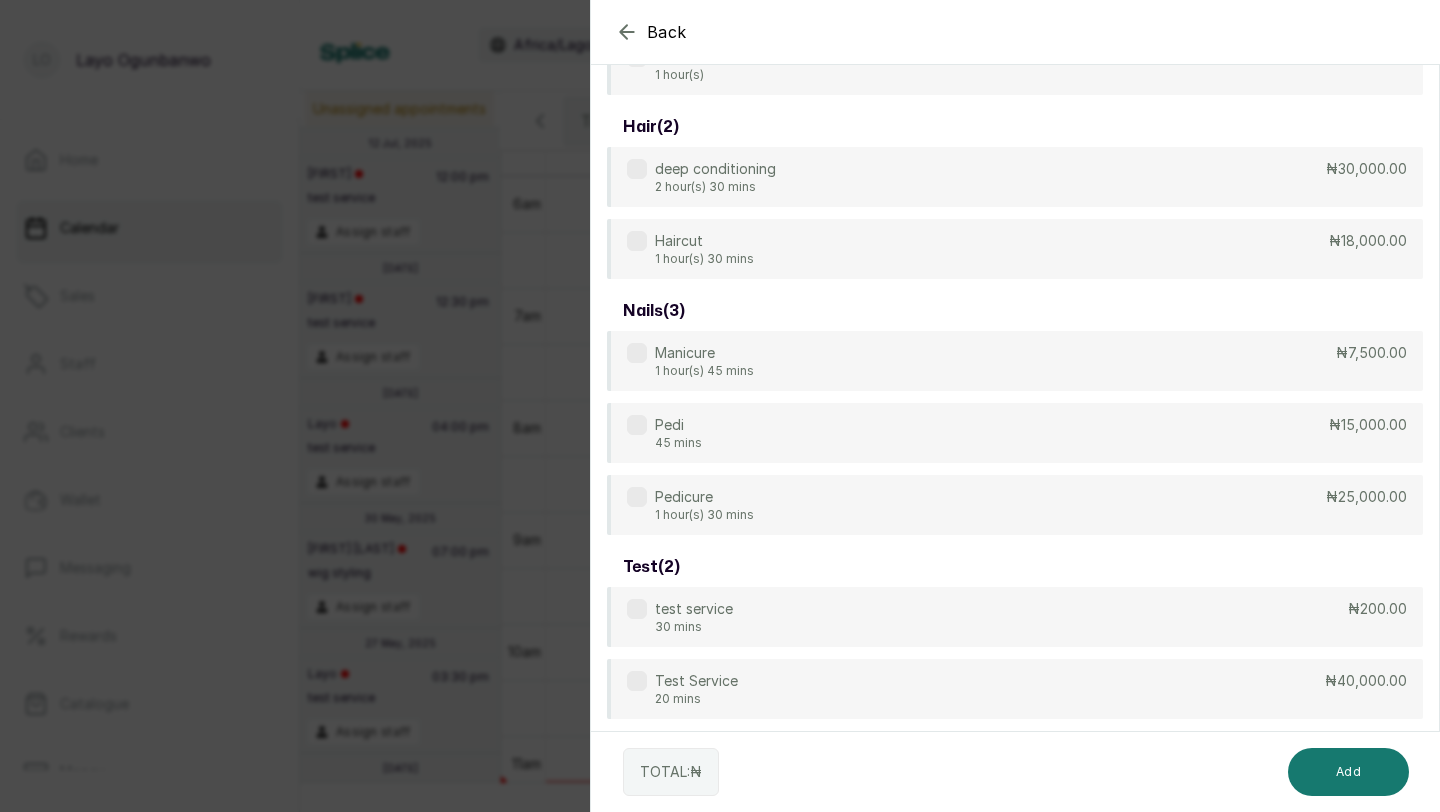 scroll, scrollTop: 352, scrollLeft: 0, axis: vertical 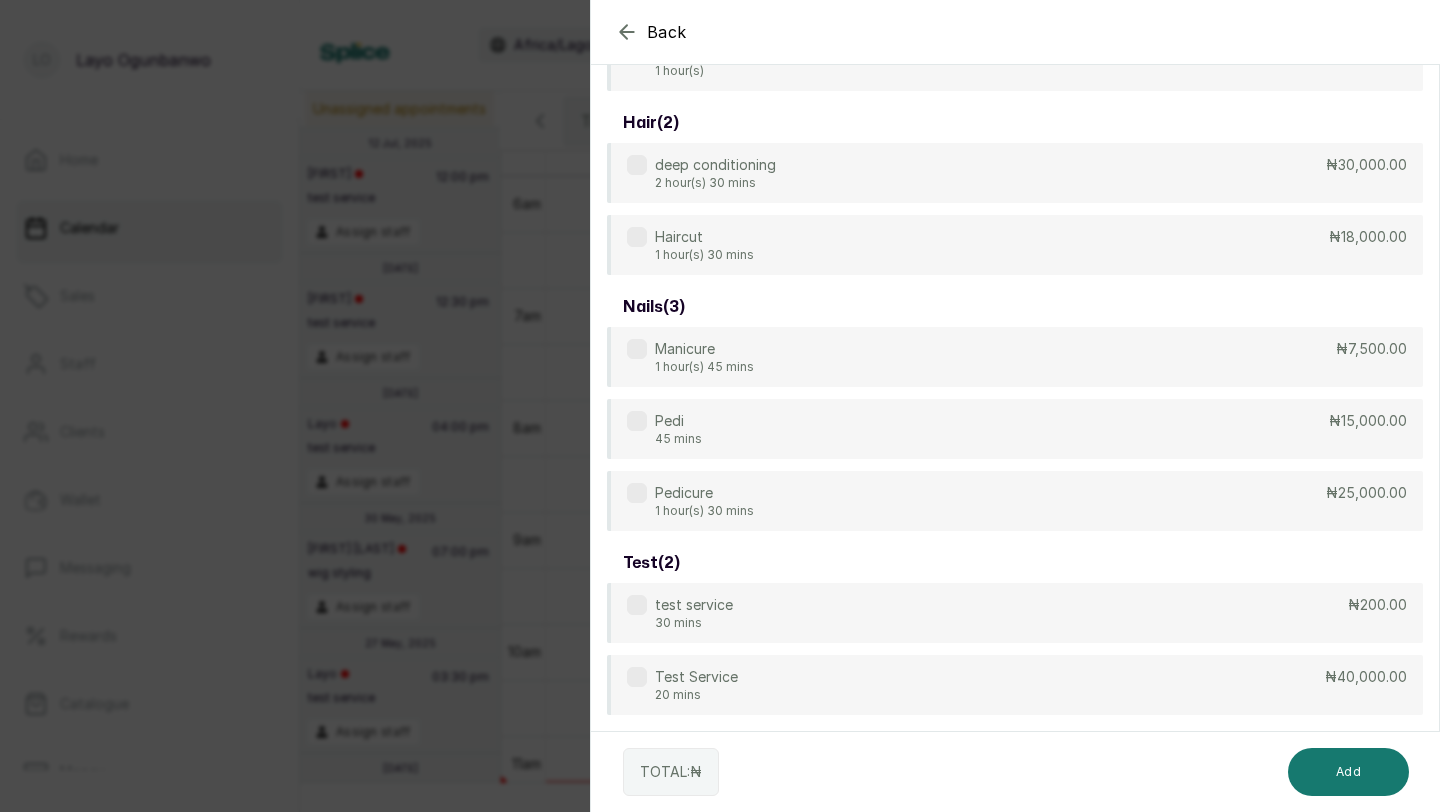 click at bounding box center [637, 605] 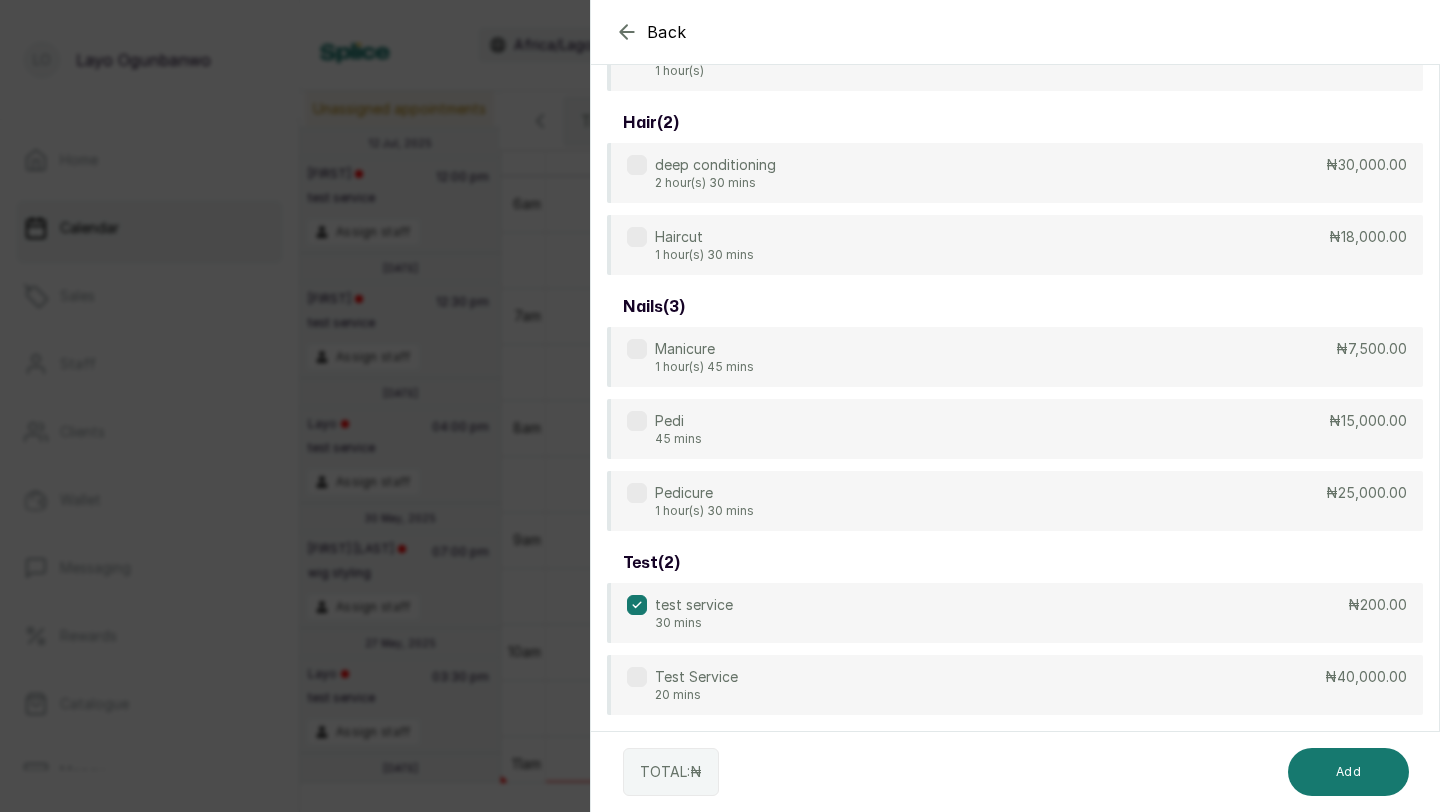 click at bounding box center [637, 677] 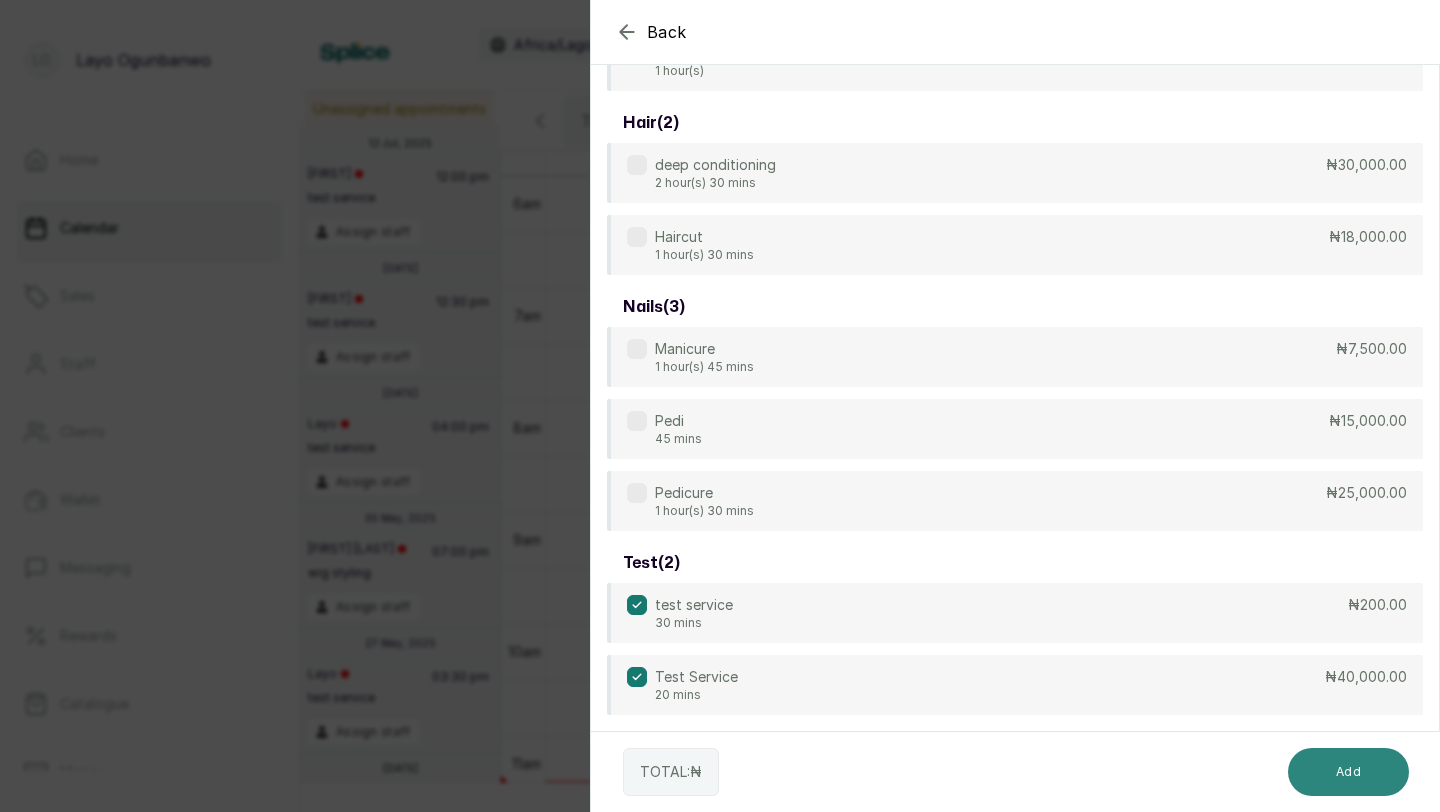 click on "Add" at bounding box center [1348, 772] 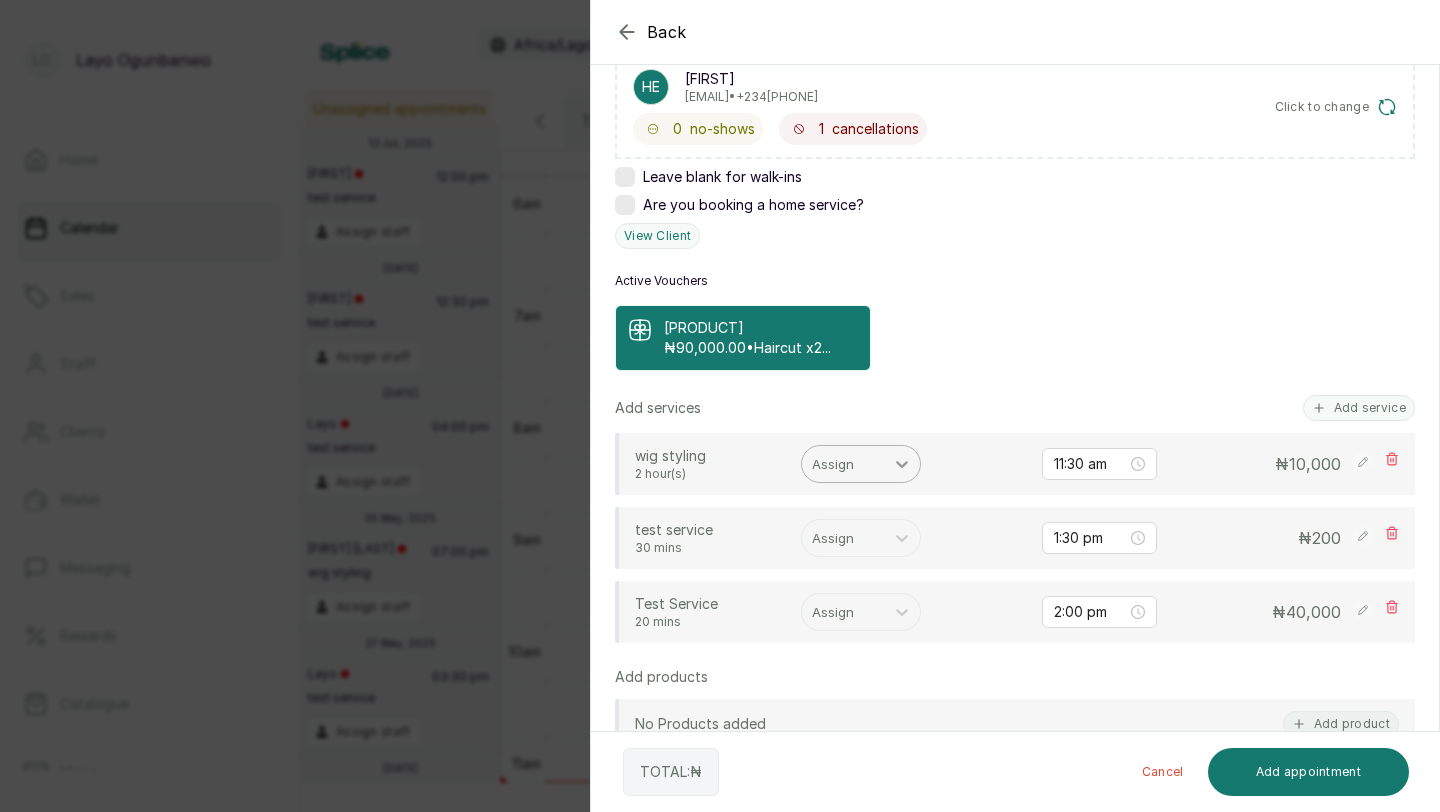 click at bounding box center (902, 464) 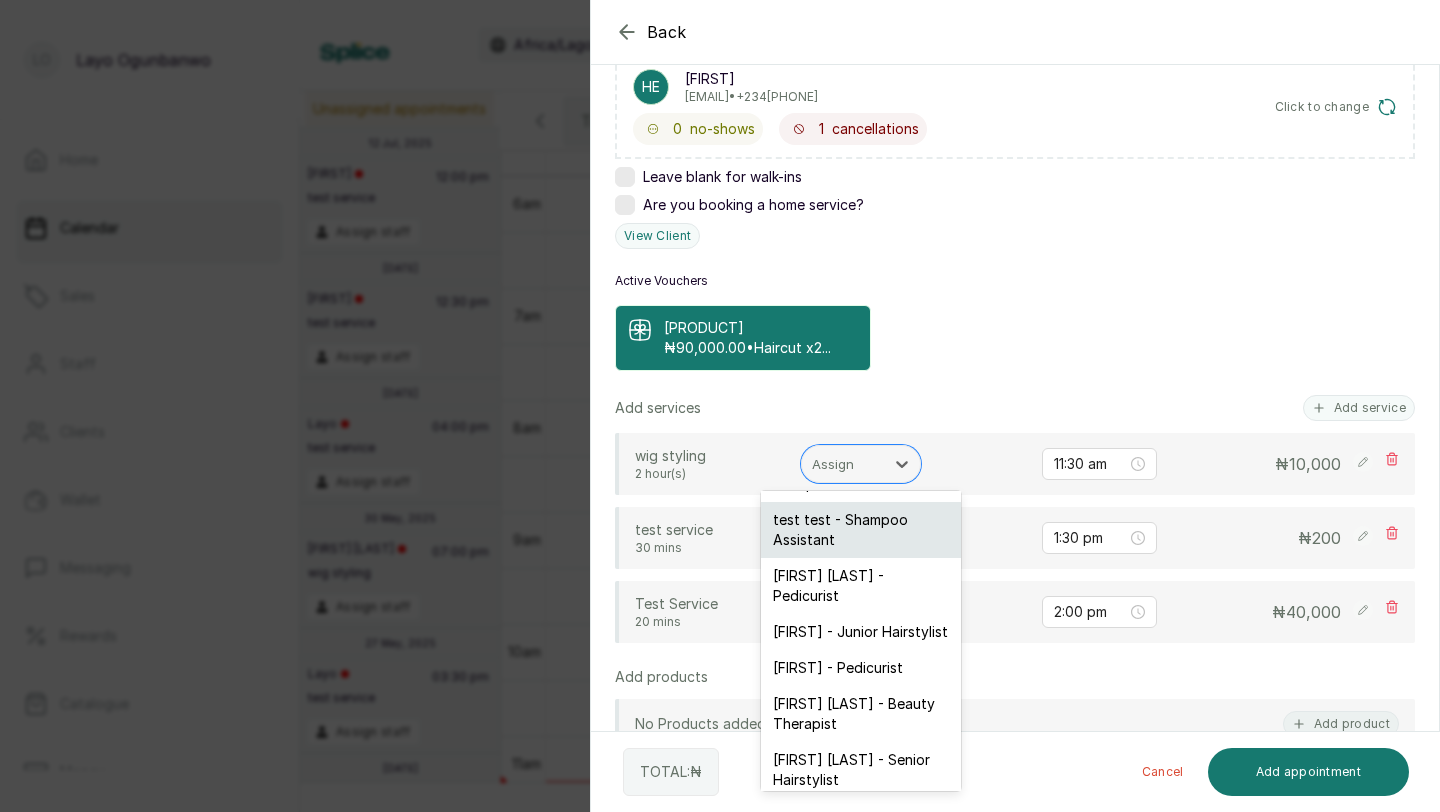scroll, scrollTop: 107, scrollLeft: 0, axis: vertical 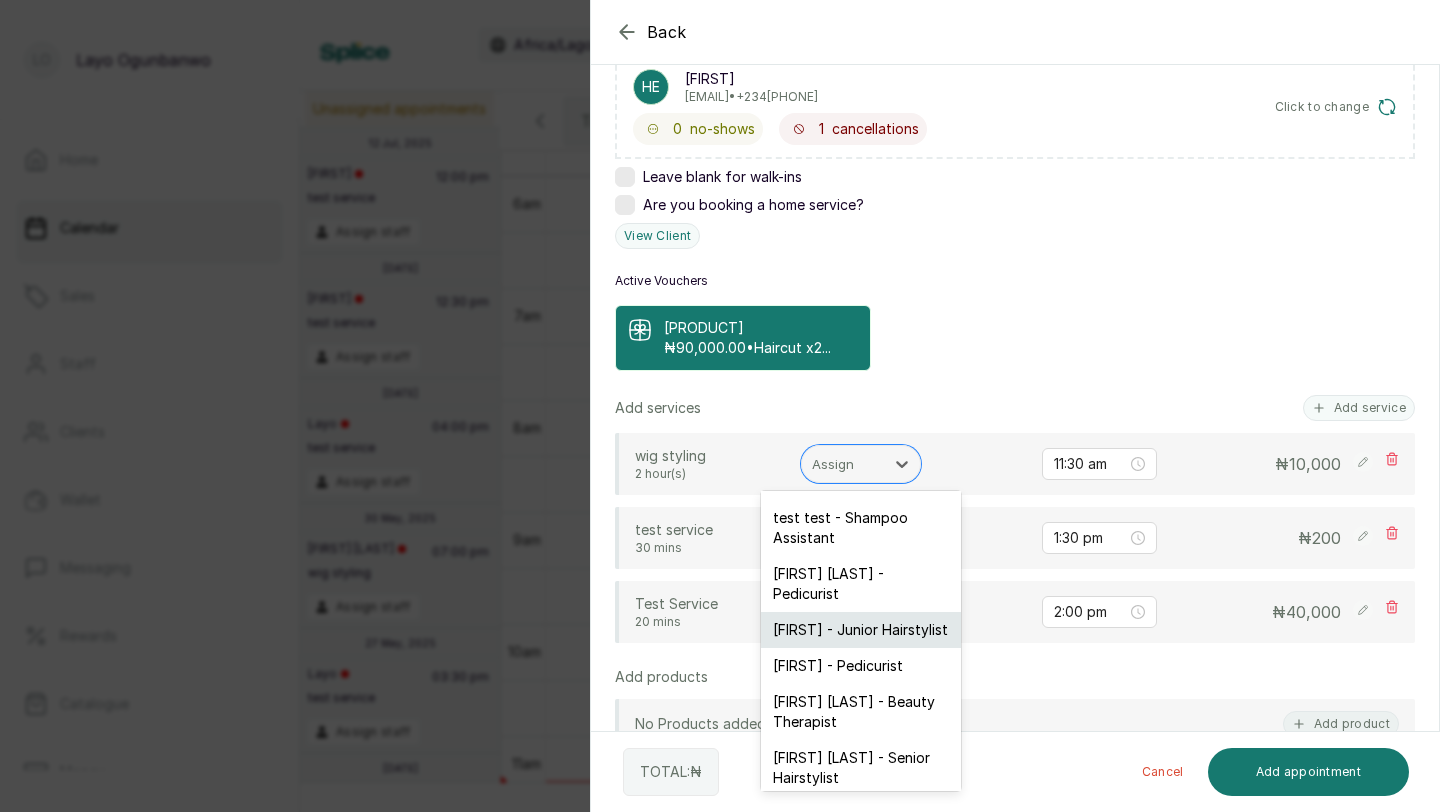 click on "tee t - Junior Hairstylist" at bounding box center (861, 630) 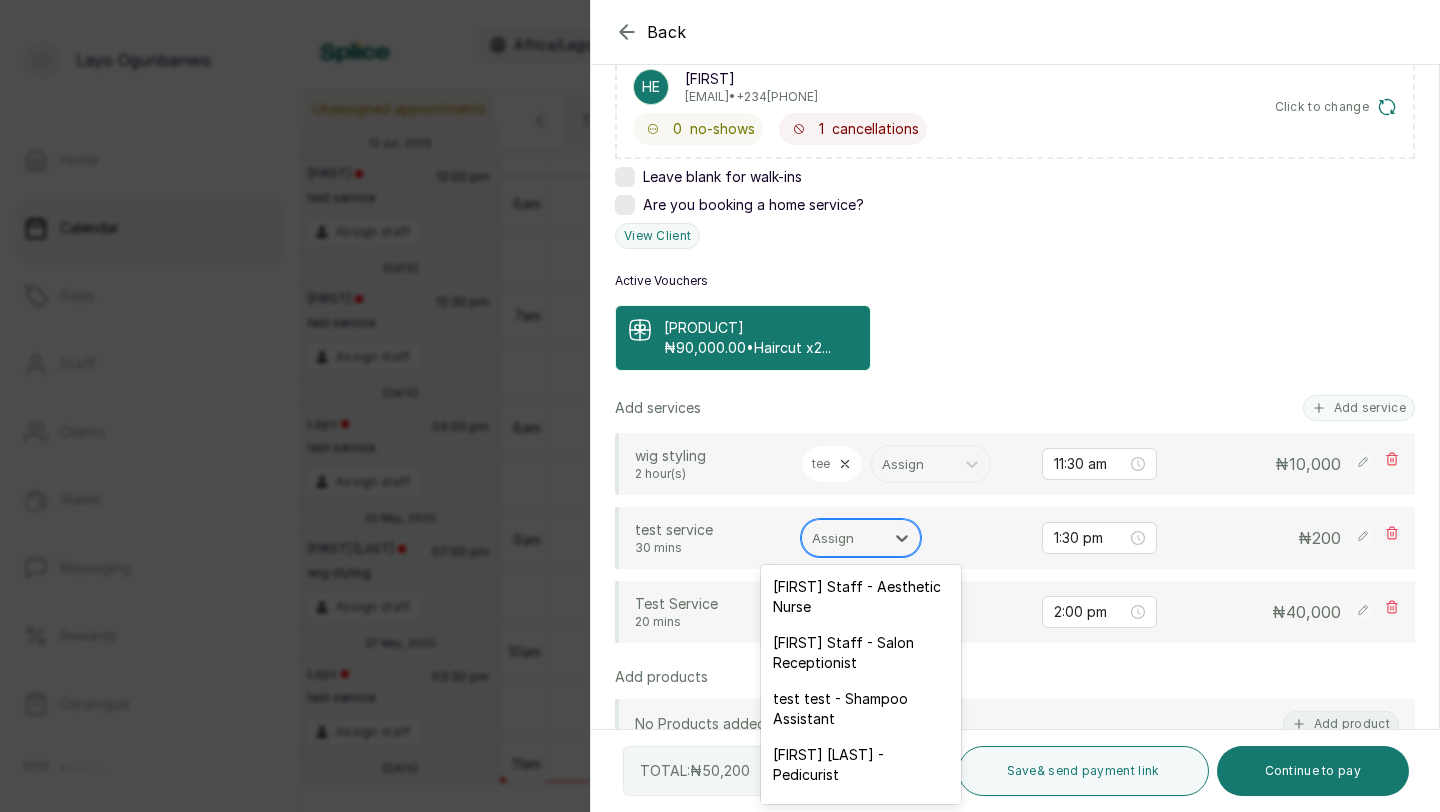 click at bounding box center [843, 538] 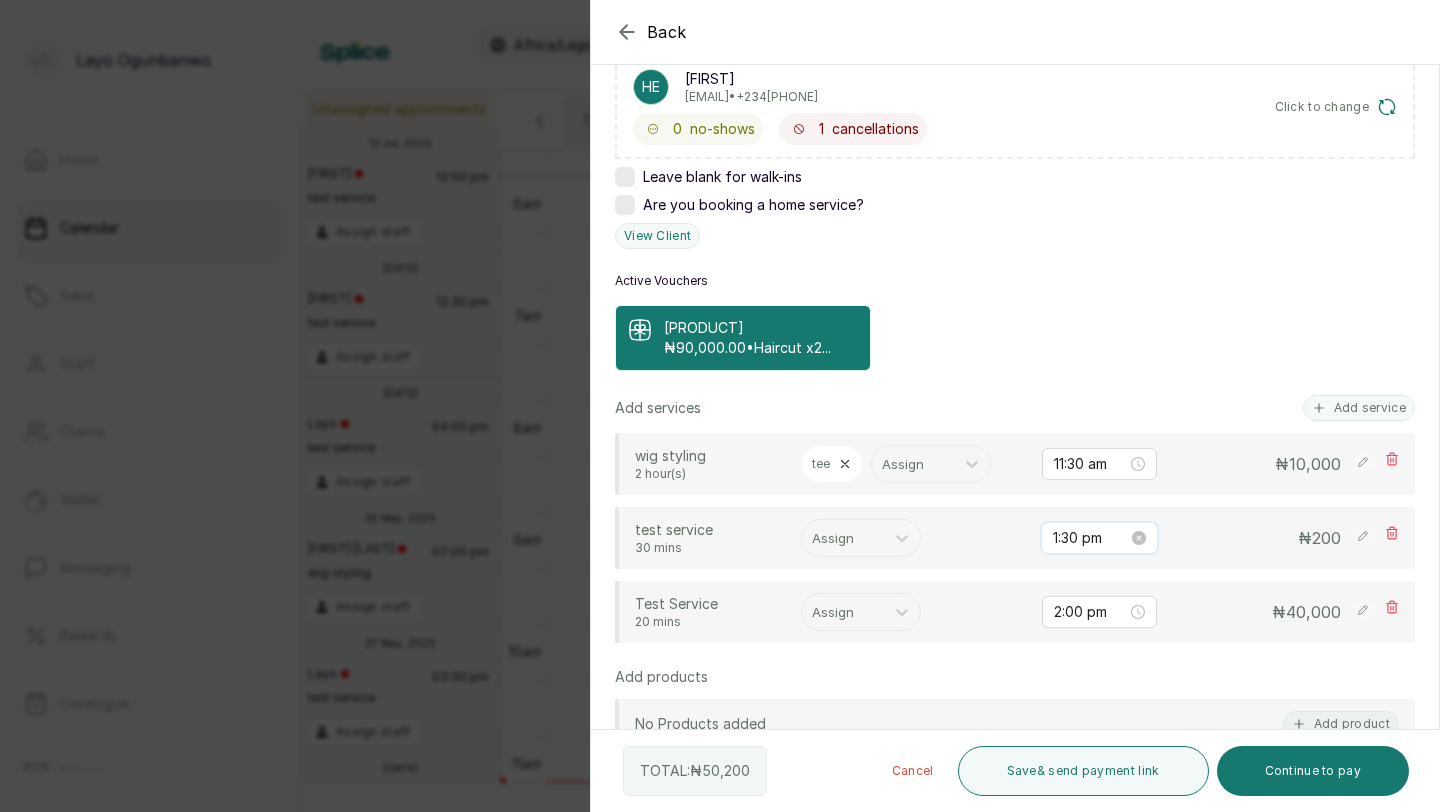 click on "1:30 pm" at bounding box center (1090, 538) 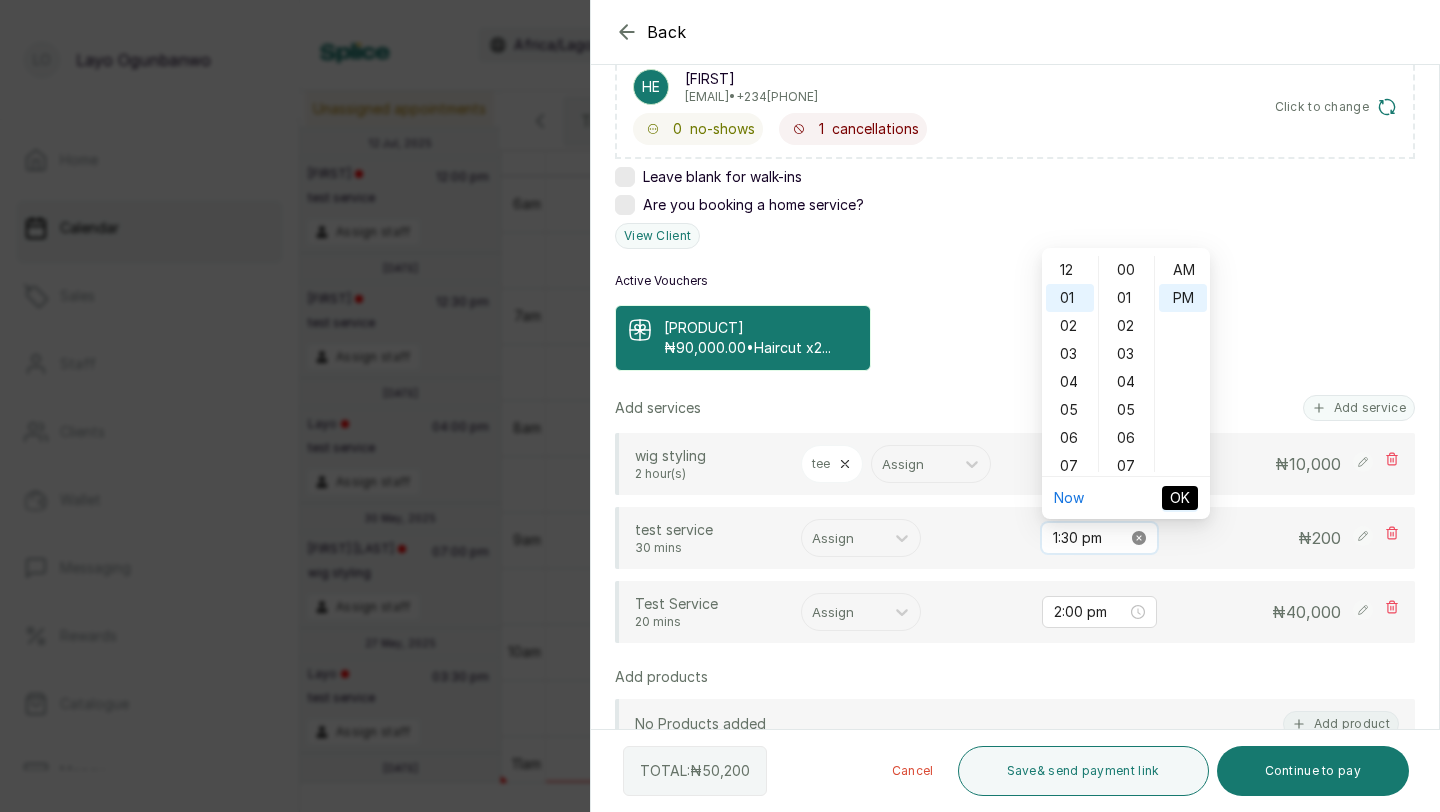 scroll, scrollTop: 28, scrollLeft: 0, axis: vertical 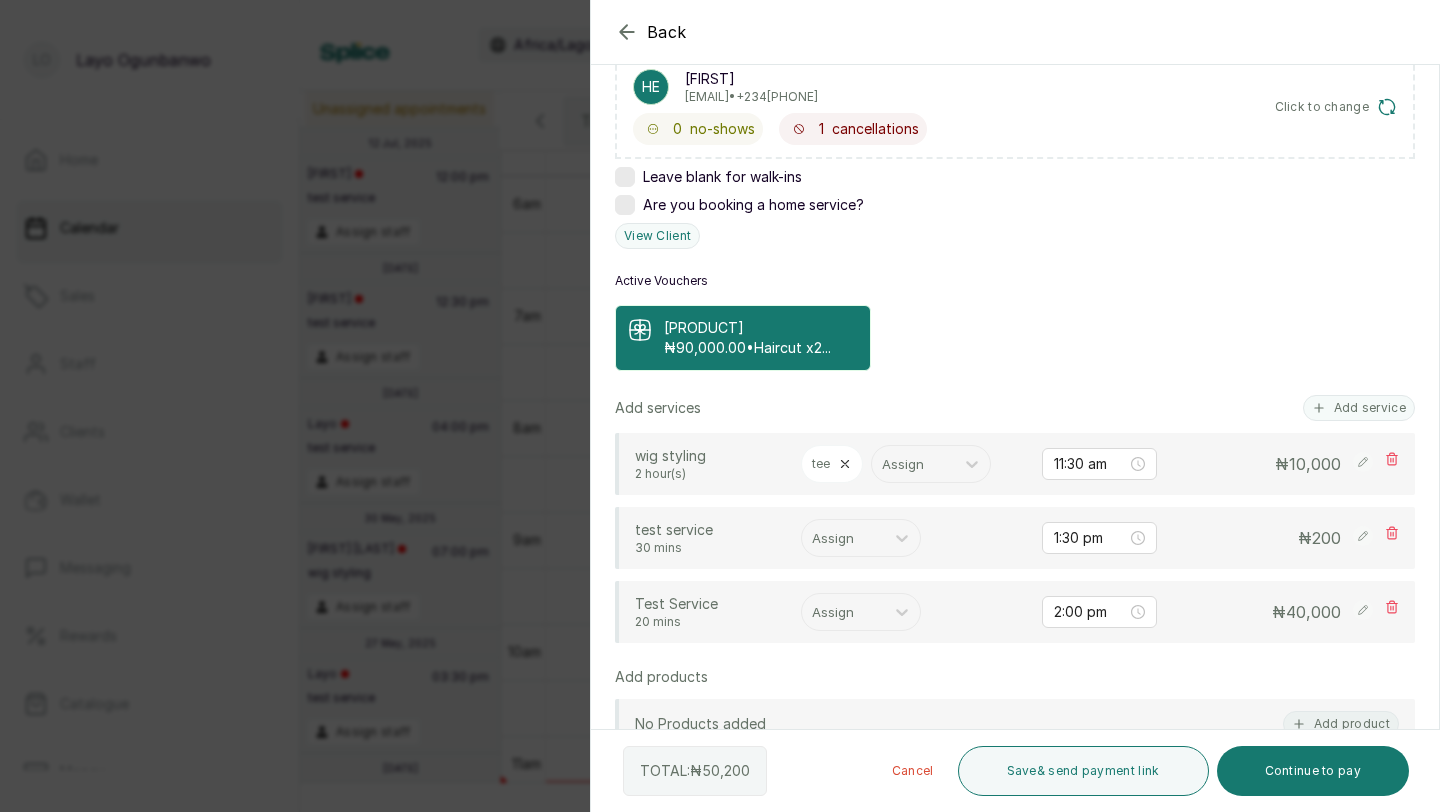 click on "₦ 200" at bounding box center (1284, 538) 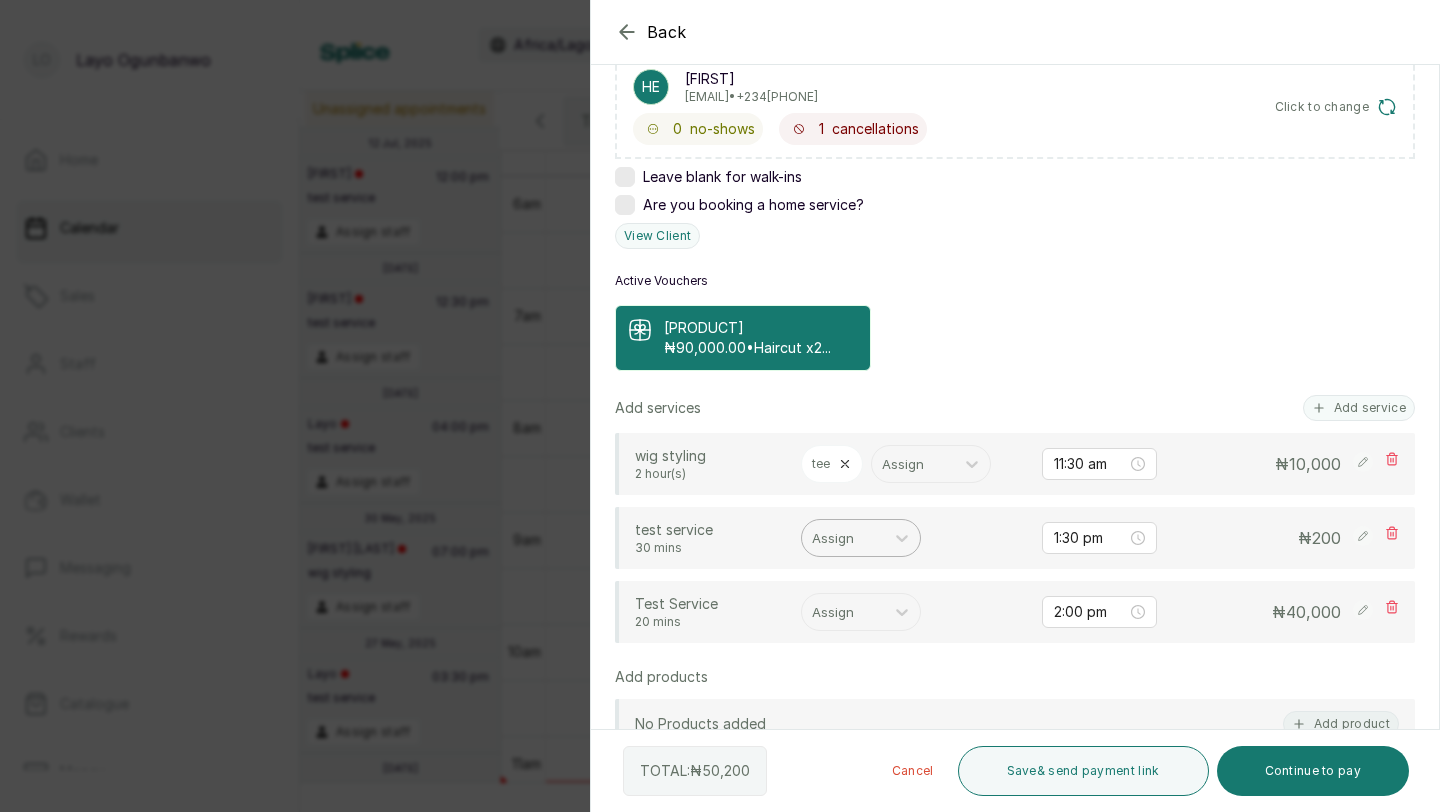 click on "Assign" at bounding box center (843, 538) 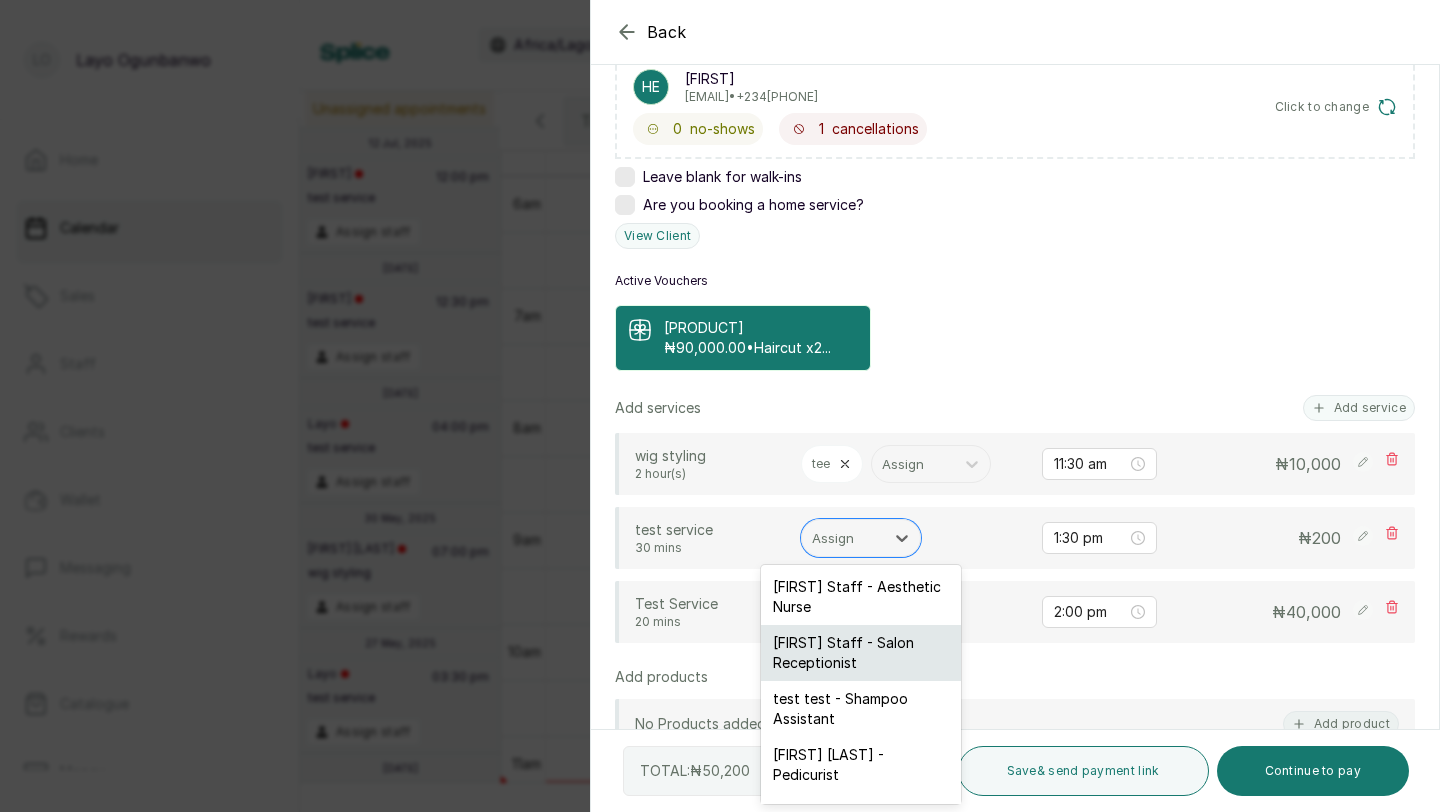 click on "Lou Staff 1 - Salon Receptionist" at bounding box center (861, 653) 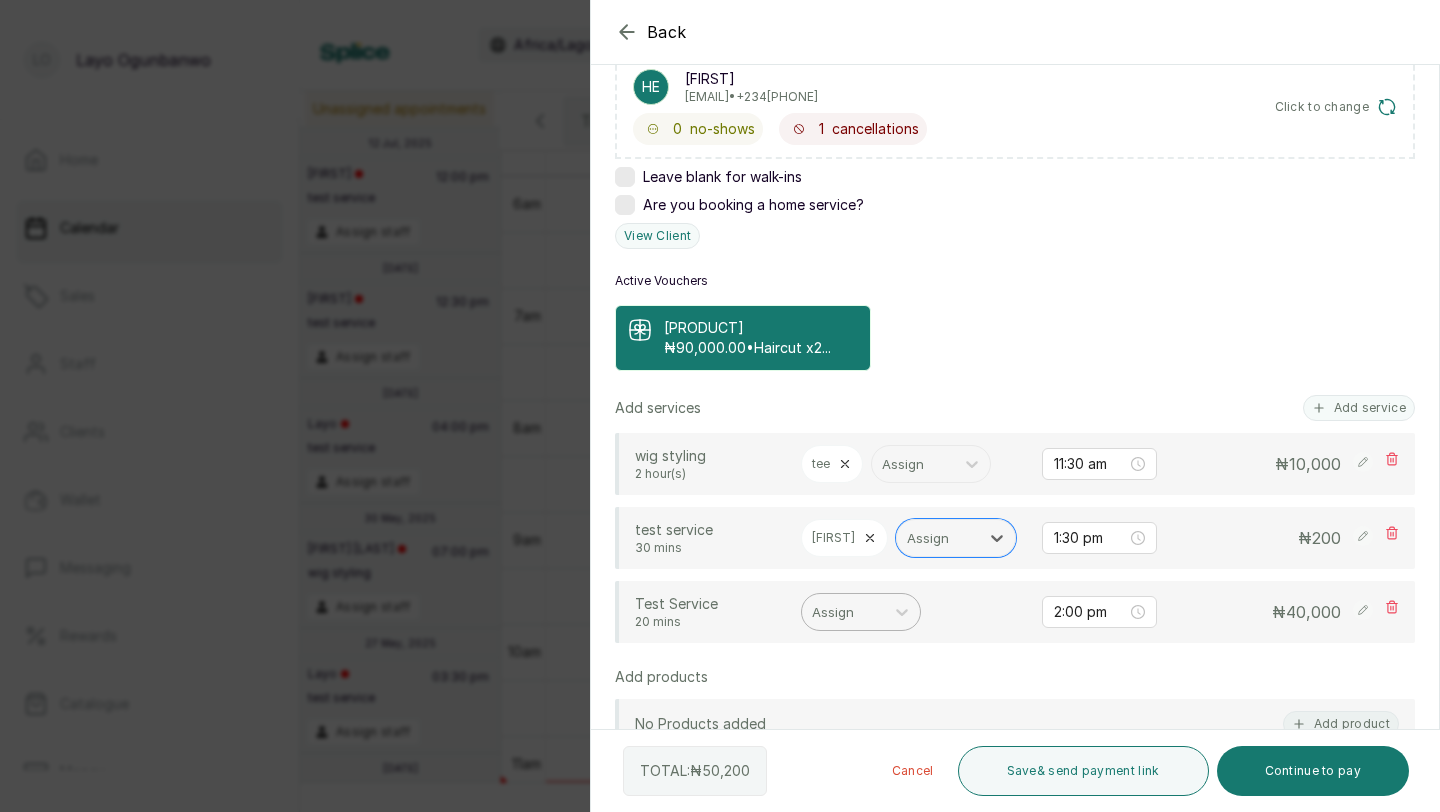 click on "Assign" at bounding box center [843, 612] 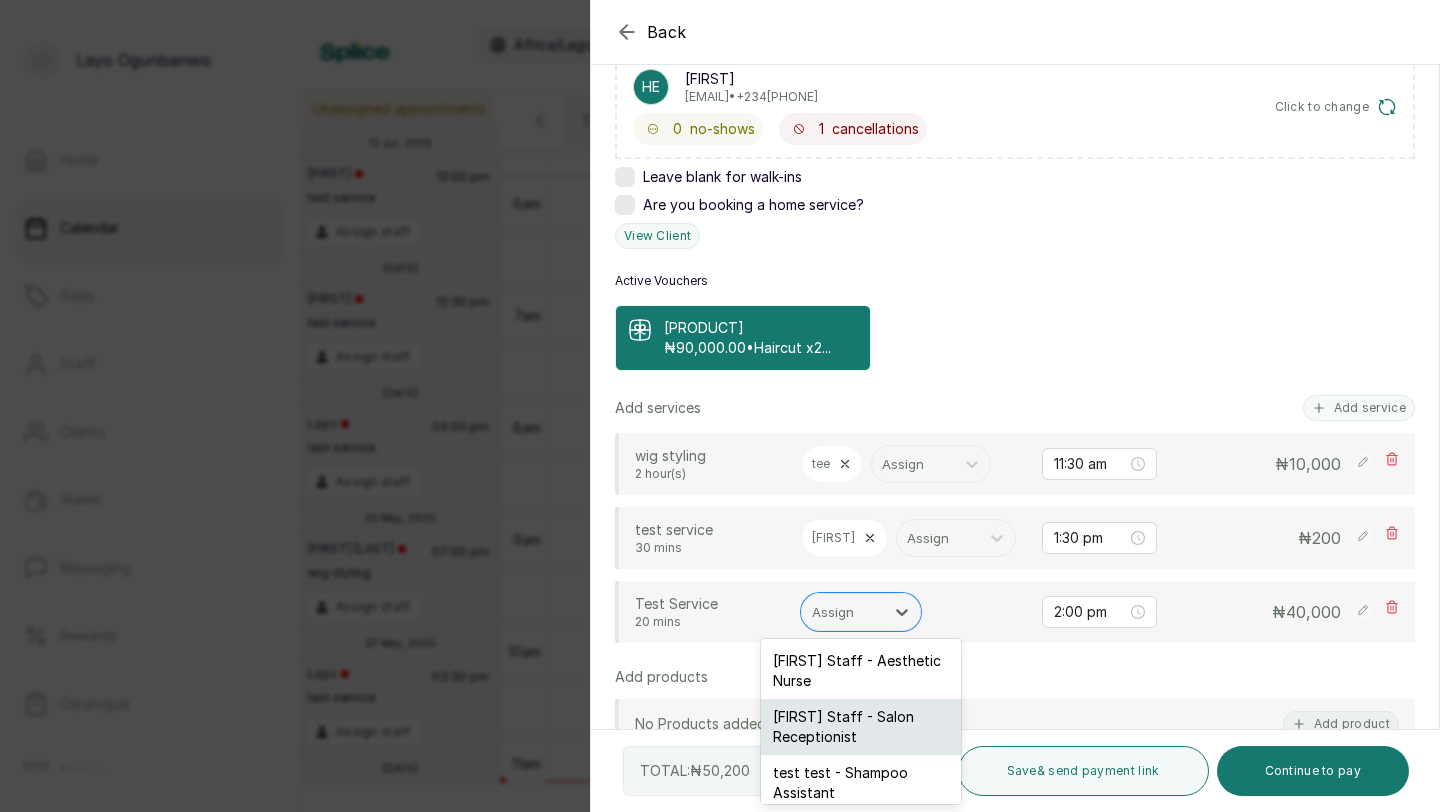 click on "Lou Staff 1 - Salon Receptionist" at bounding box center [861, 727] 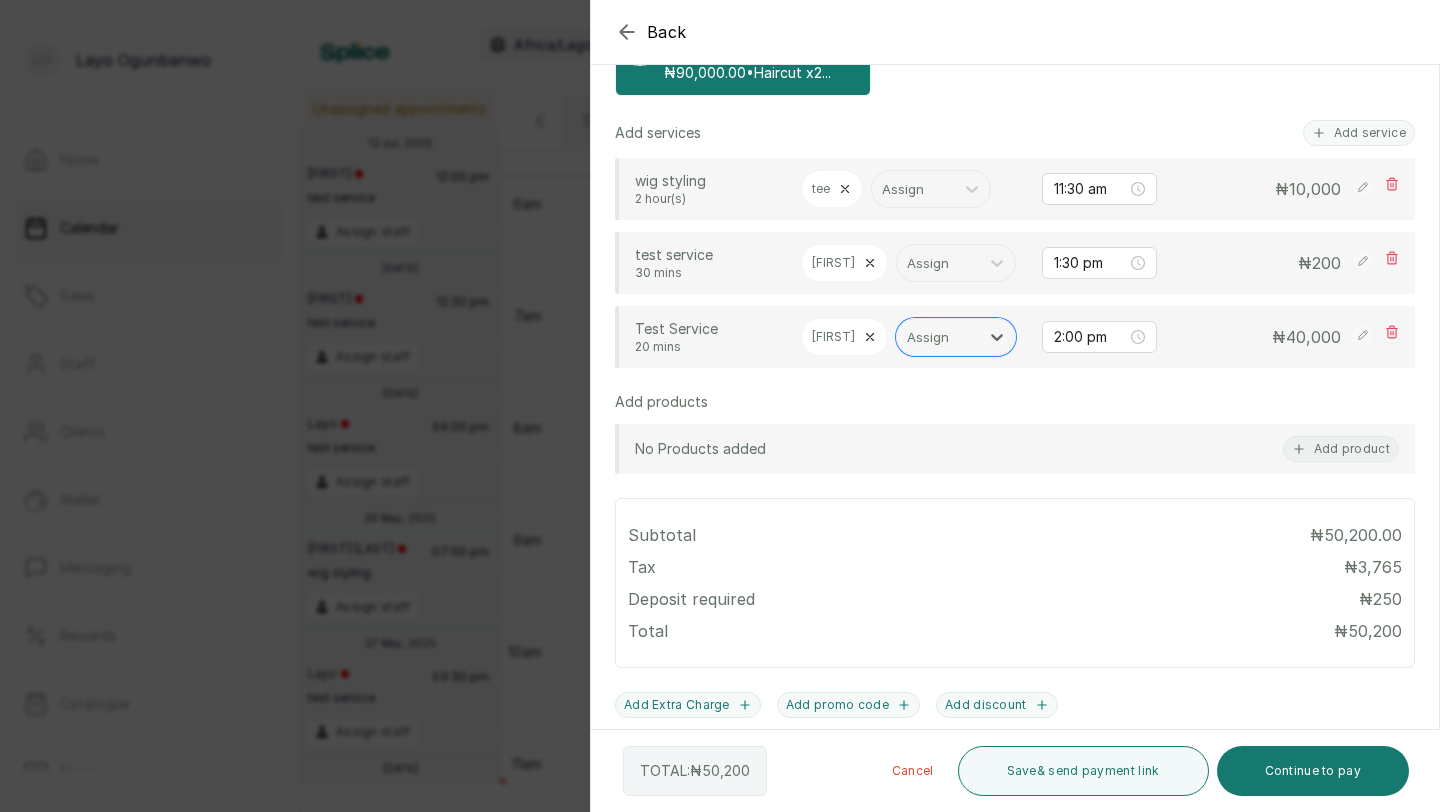 scroll, scrollTop: 628, scrollLeft: 0, axis: vertical 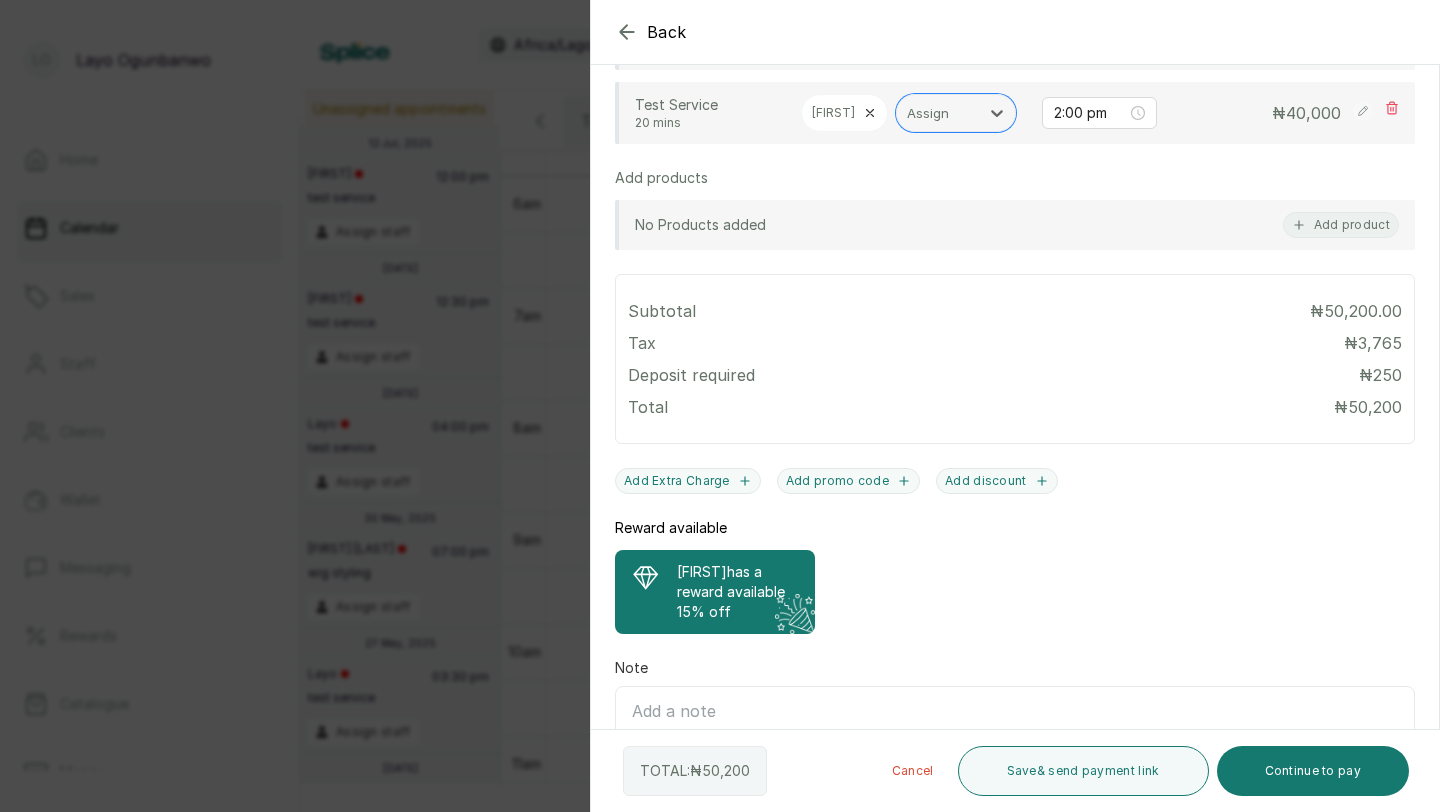 click on "henry    has a reward available" at bounding box center [738, 582] 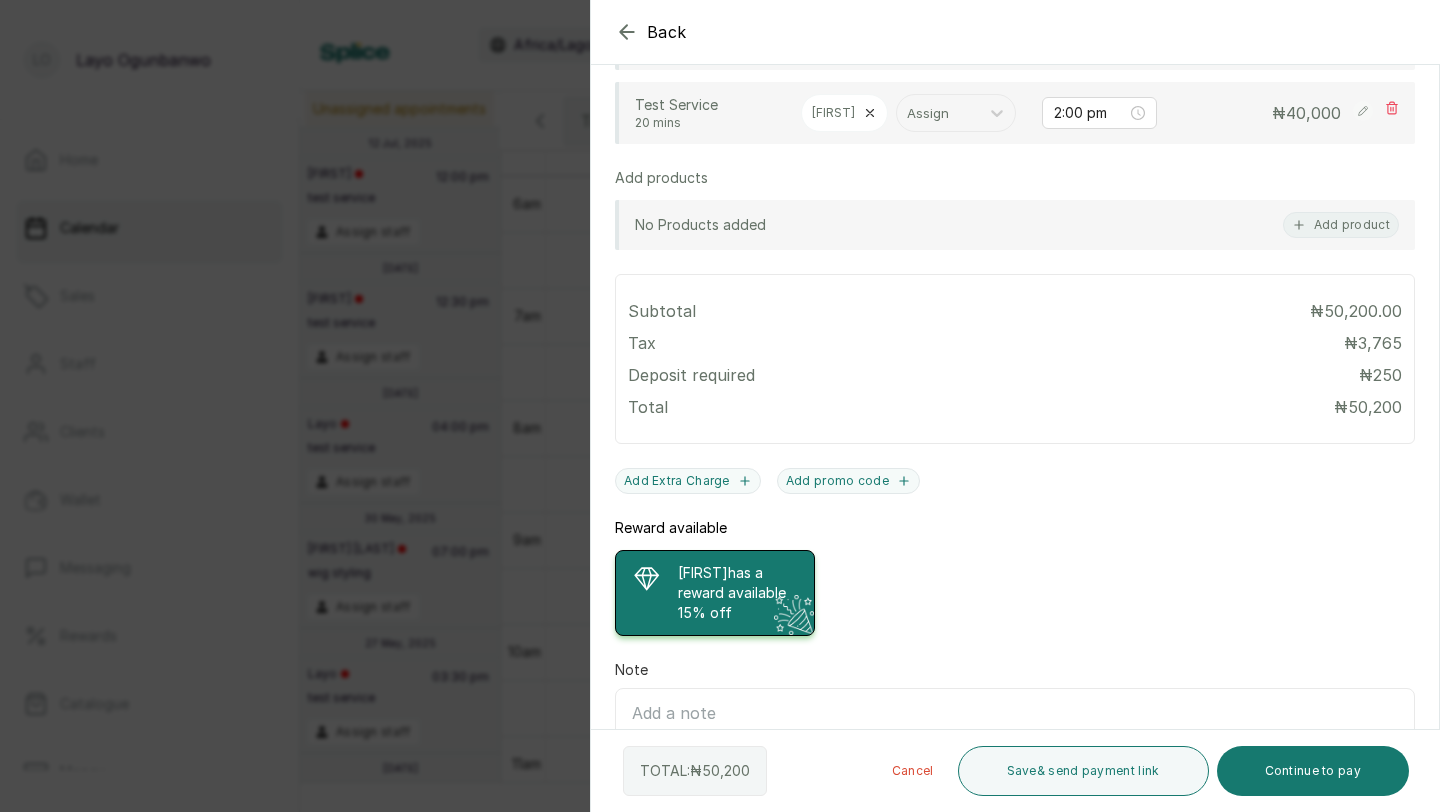 click on "henry    has a reward available" at bounding box center [738, 583] 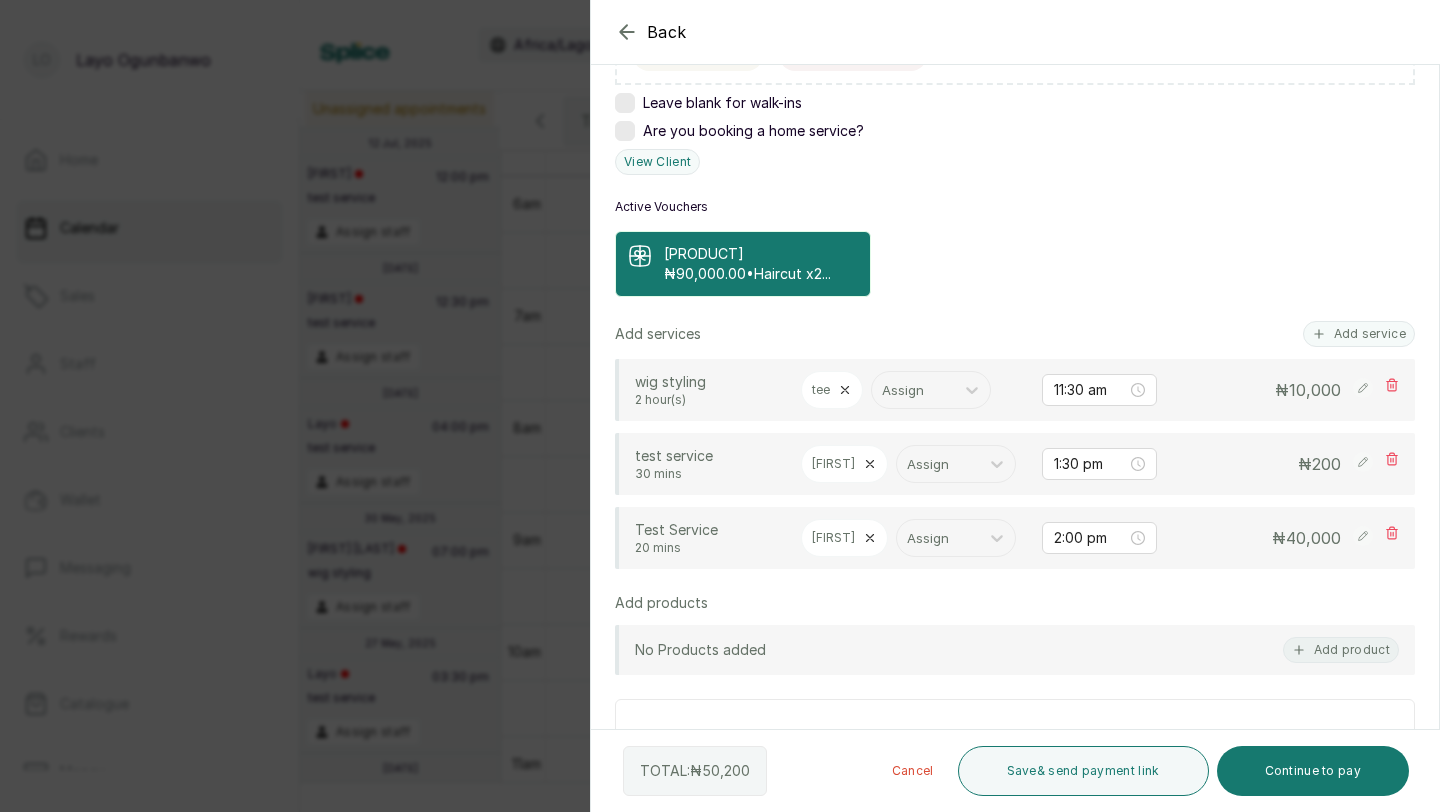 scroll, scrollTop: 409, scrollLeft: 0, axis: vertical 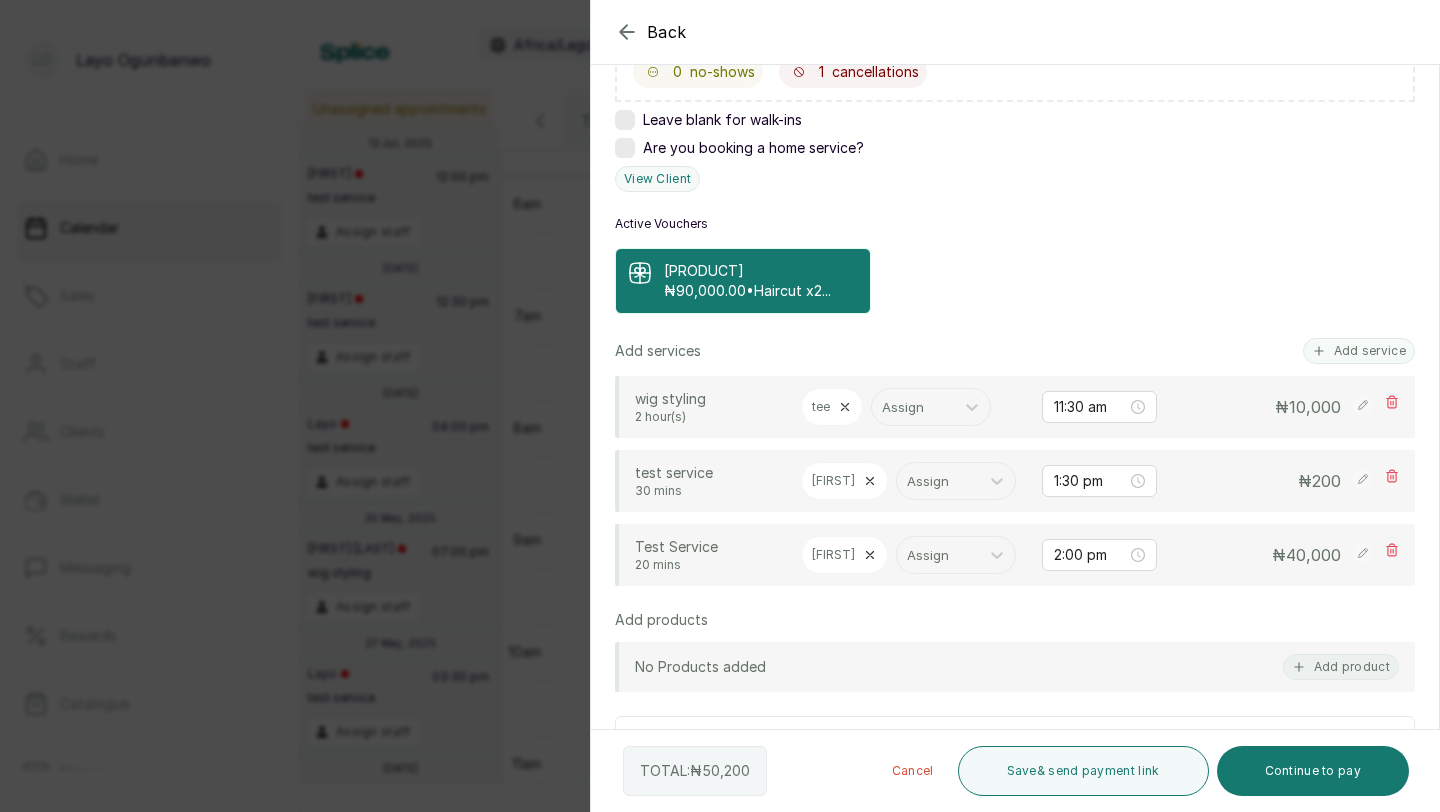 click on "Be Gone Acne" at bounding box center [747, 271] 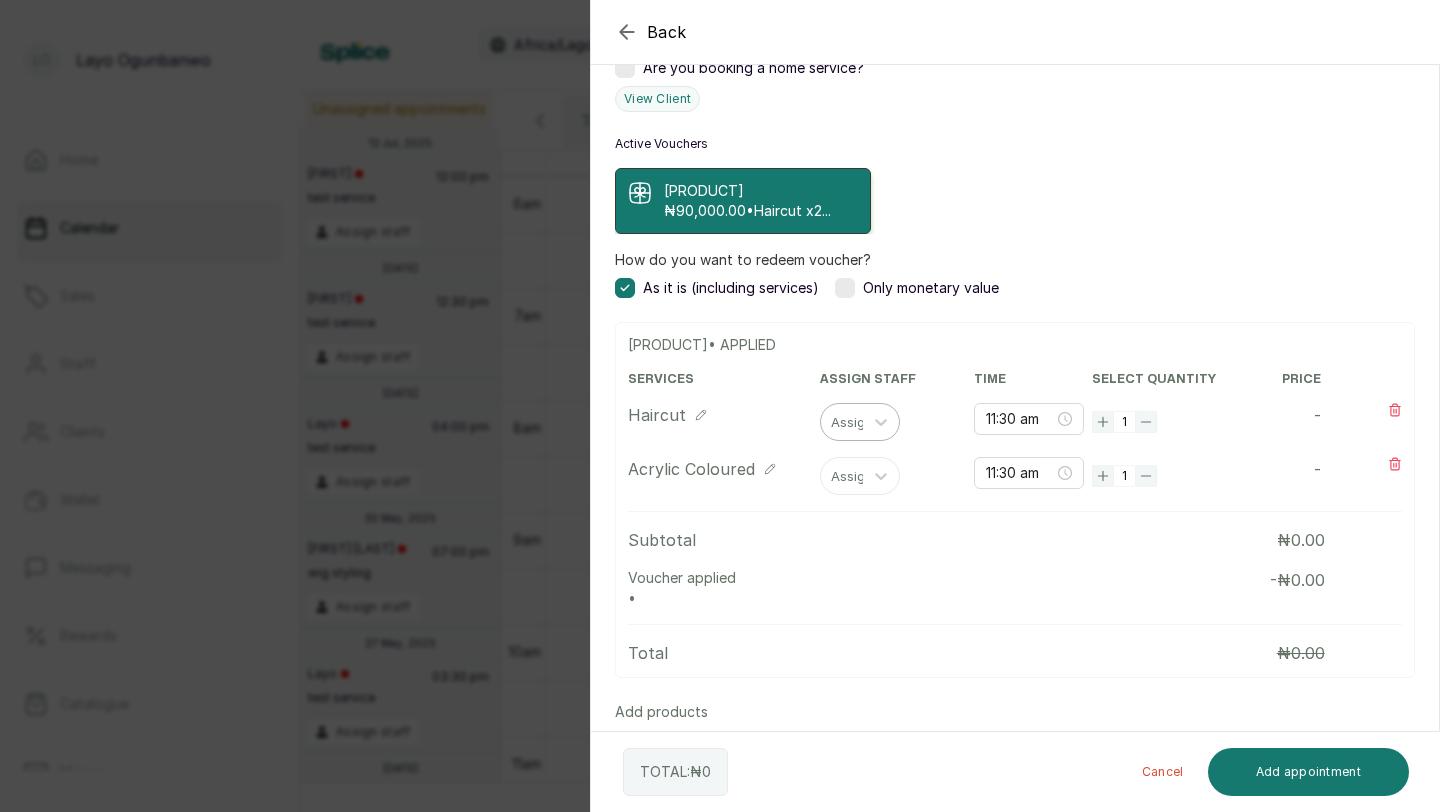 scroll, scrollTop: 457, scrollLeft: 0, axis: vertical 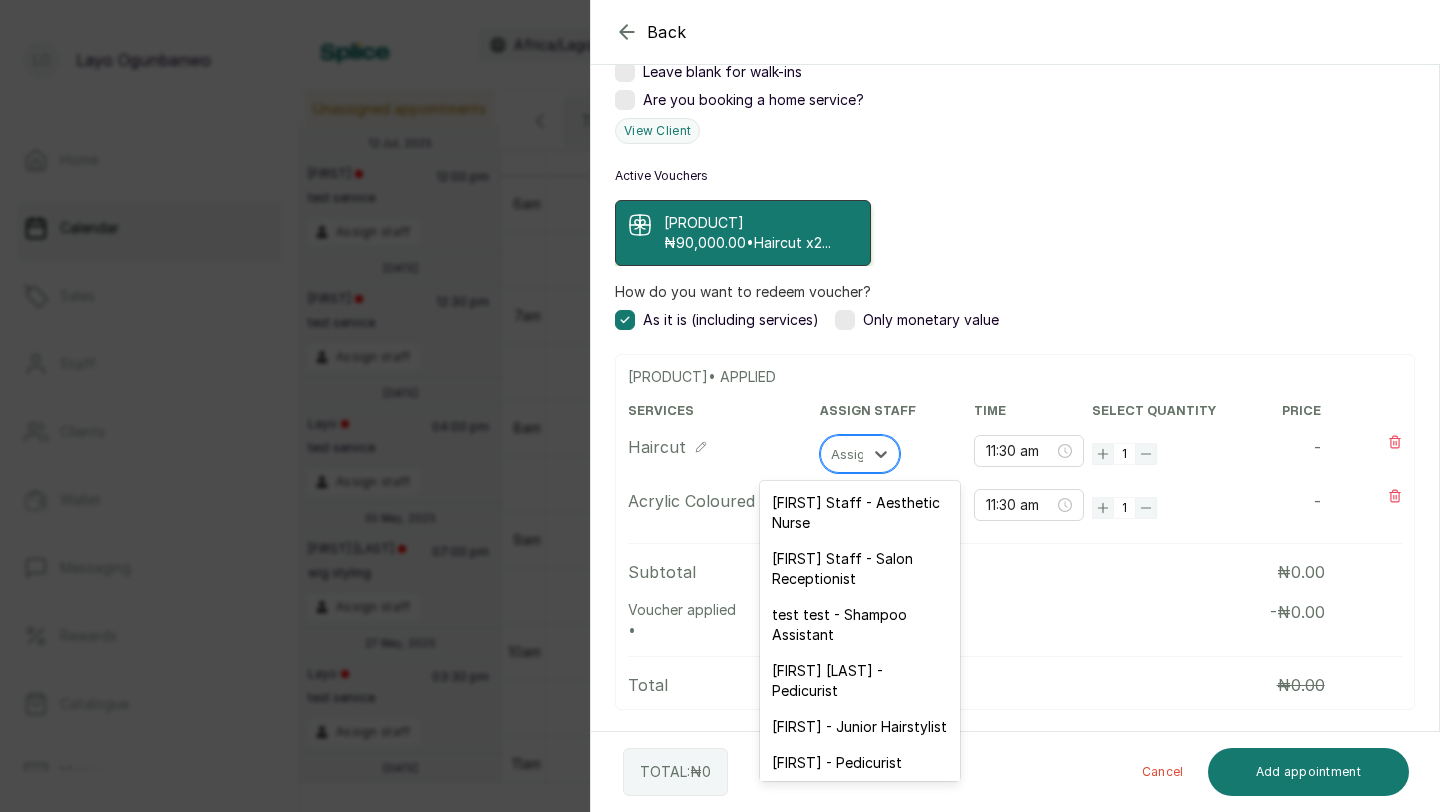 click at bounding box center [852, 454] 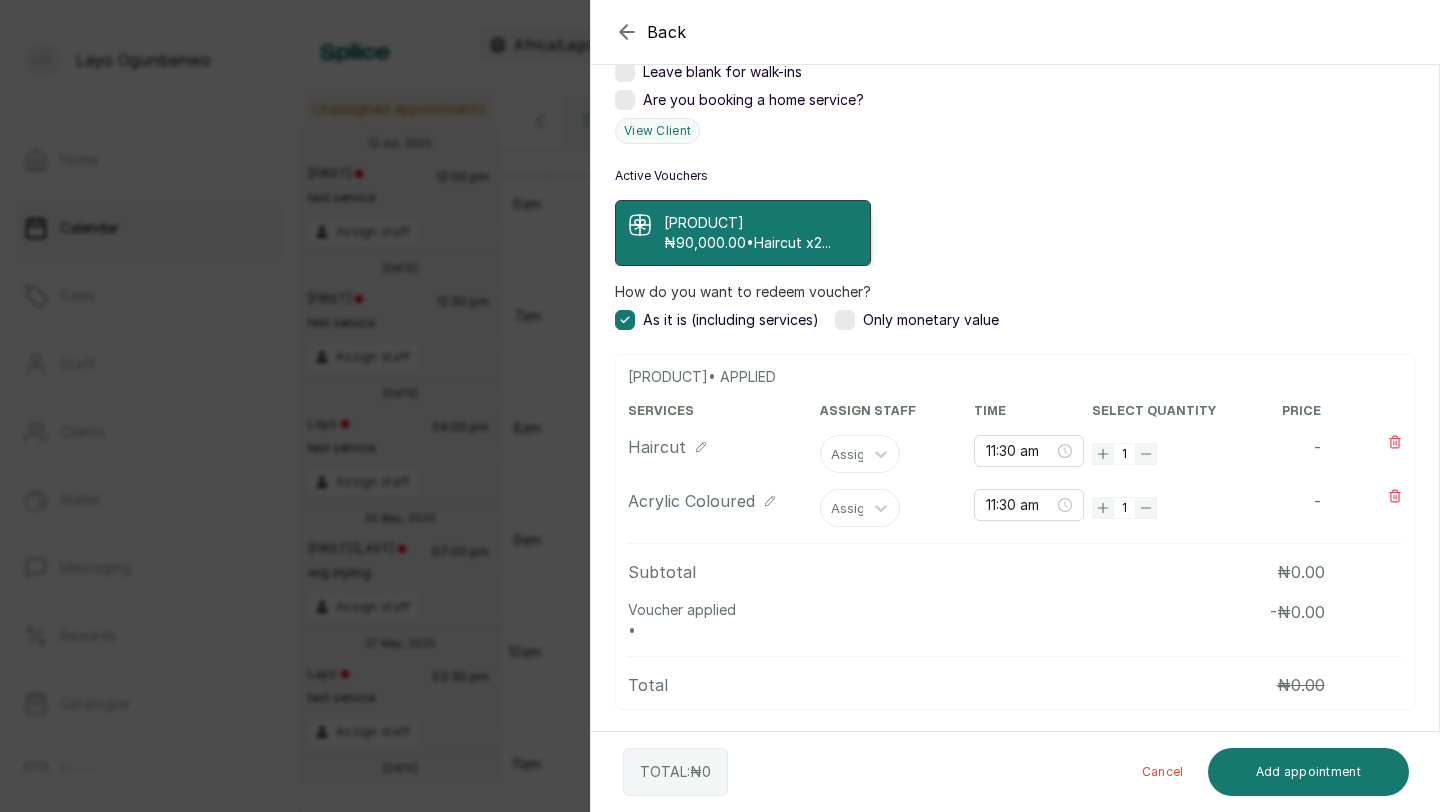 click on "Haircut" at bounding box center [720, 447] 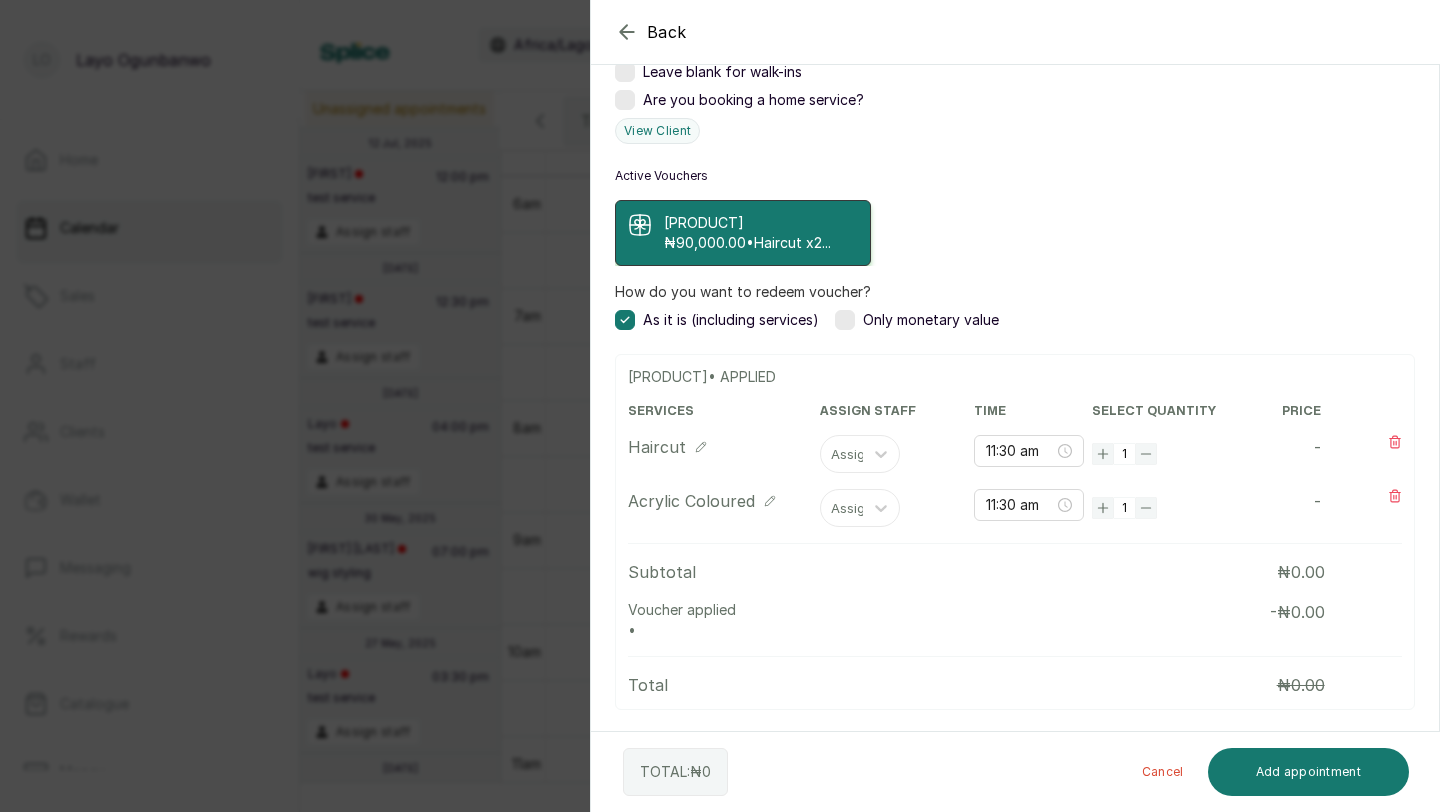 click at bounding box center [845, 320] 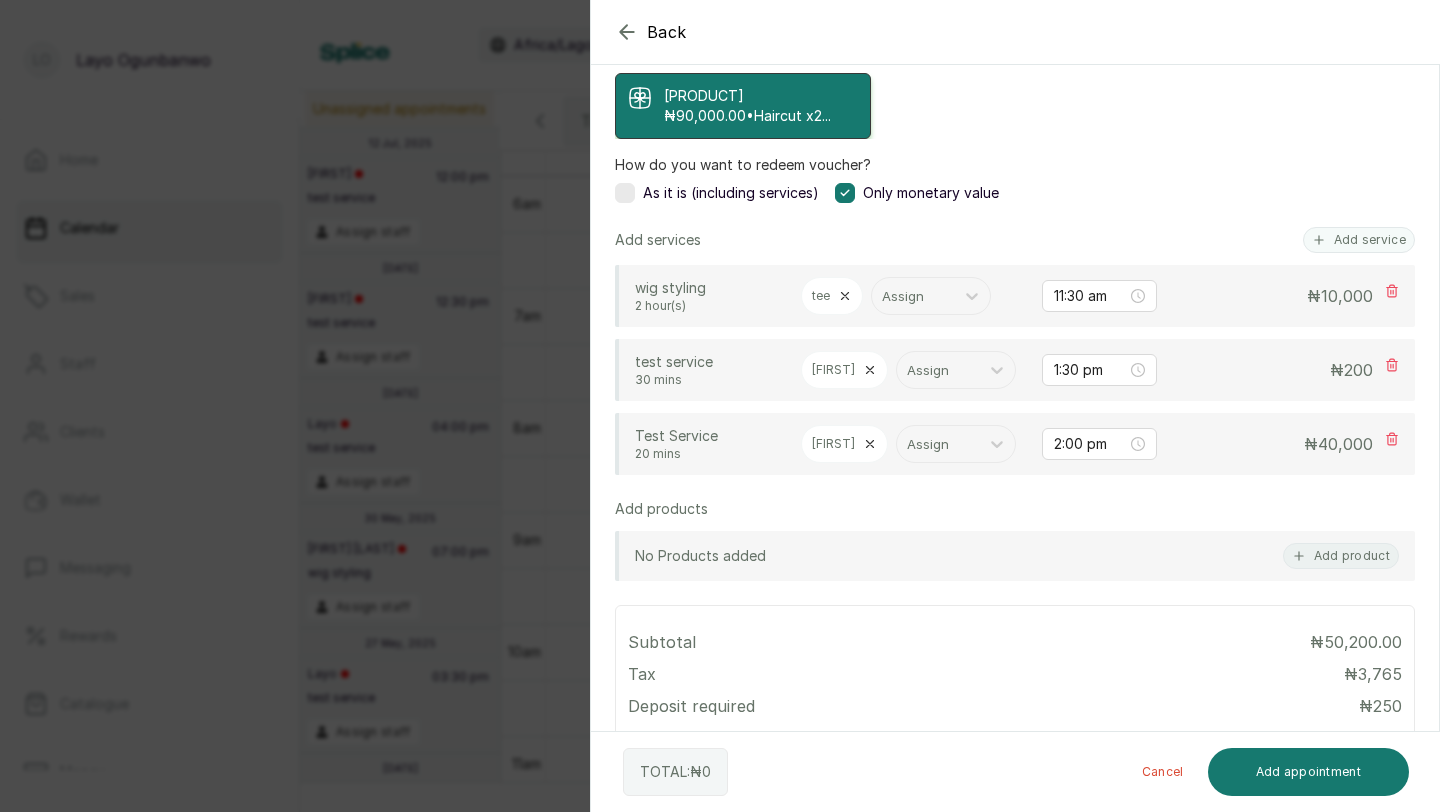 scroll, scrollTop: 531, scrollLeft: 0, axis: vertical 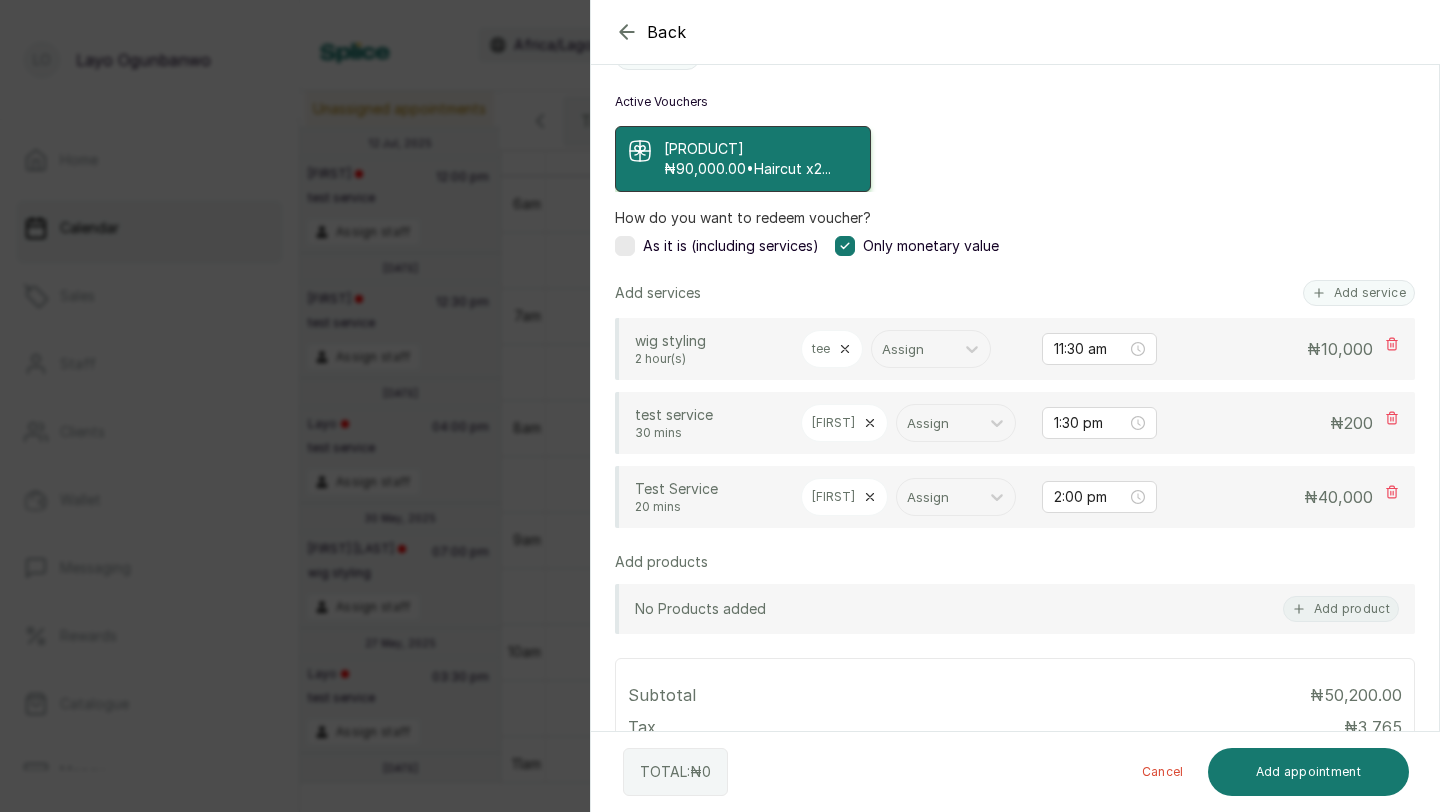 click at bounding box center (625, 246) 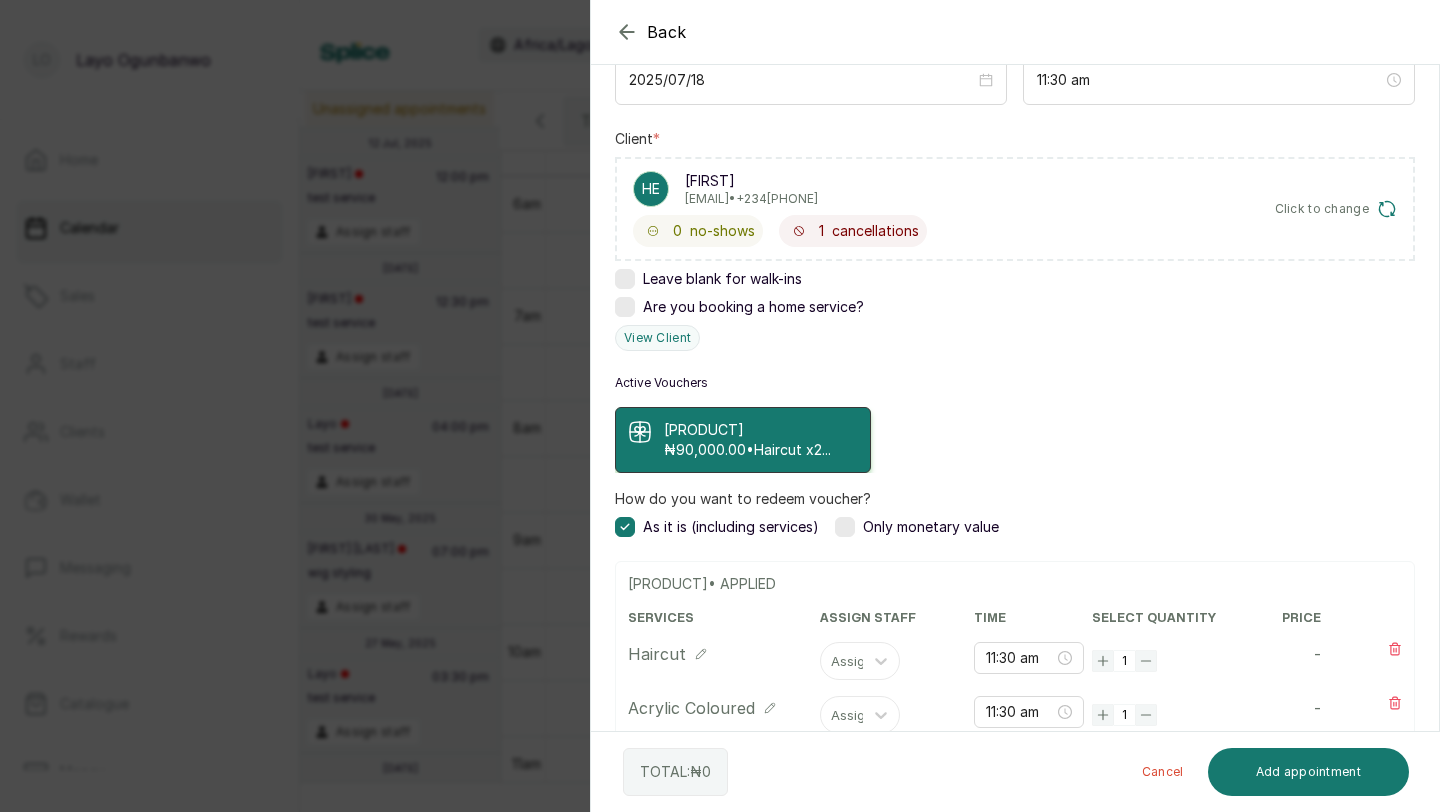 scroll, scrollTop: 234, scrollLeft: 0, axis: vertical 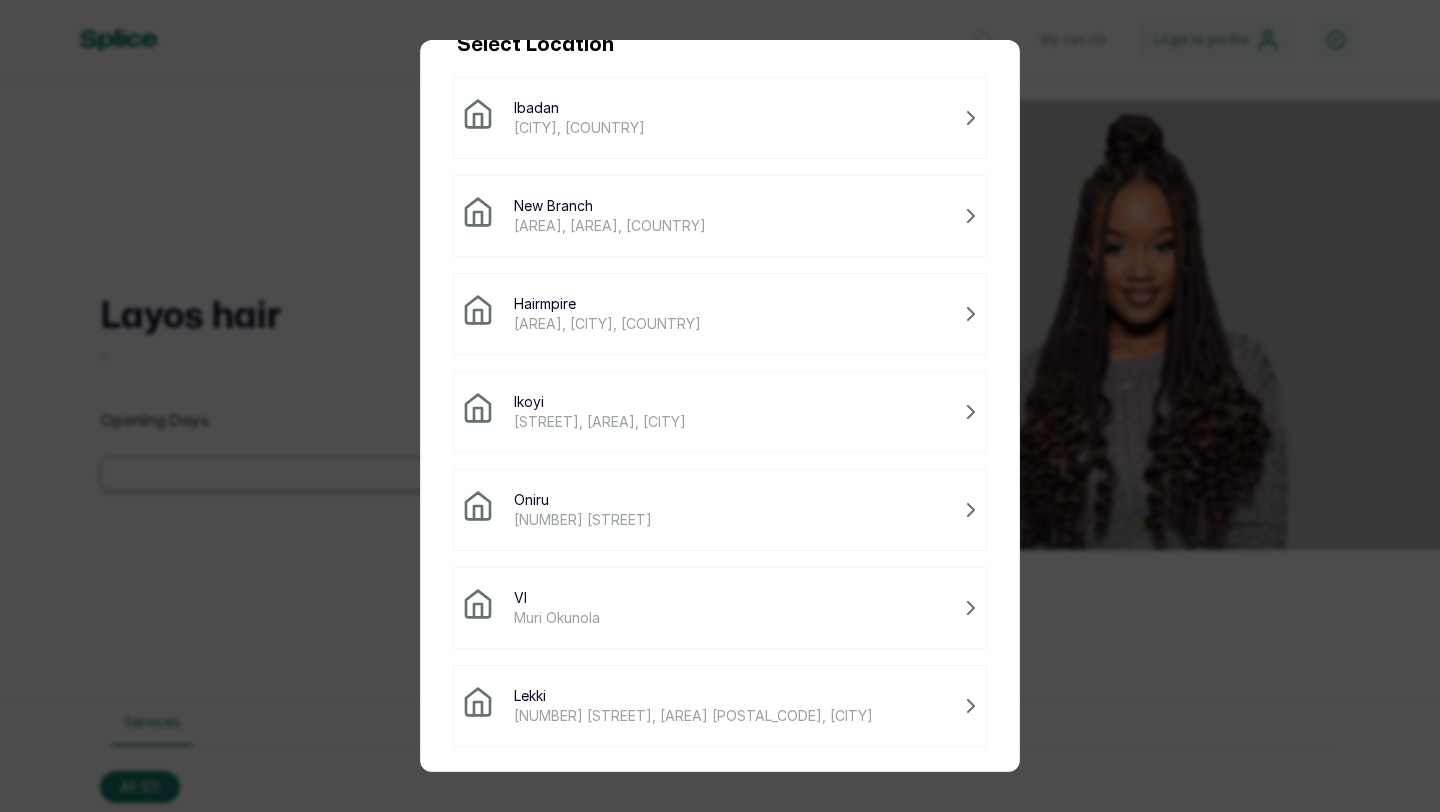 click on "Lekki 14 Adeola Hopewell St, Eti-Osa 101241, Lagos" at bounding box center (720, 706) 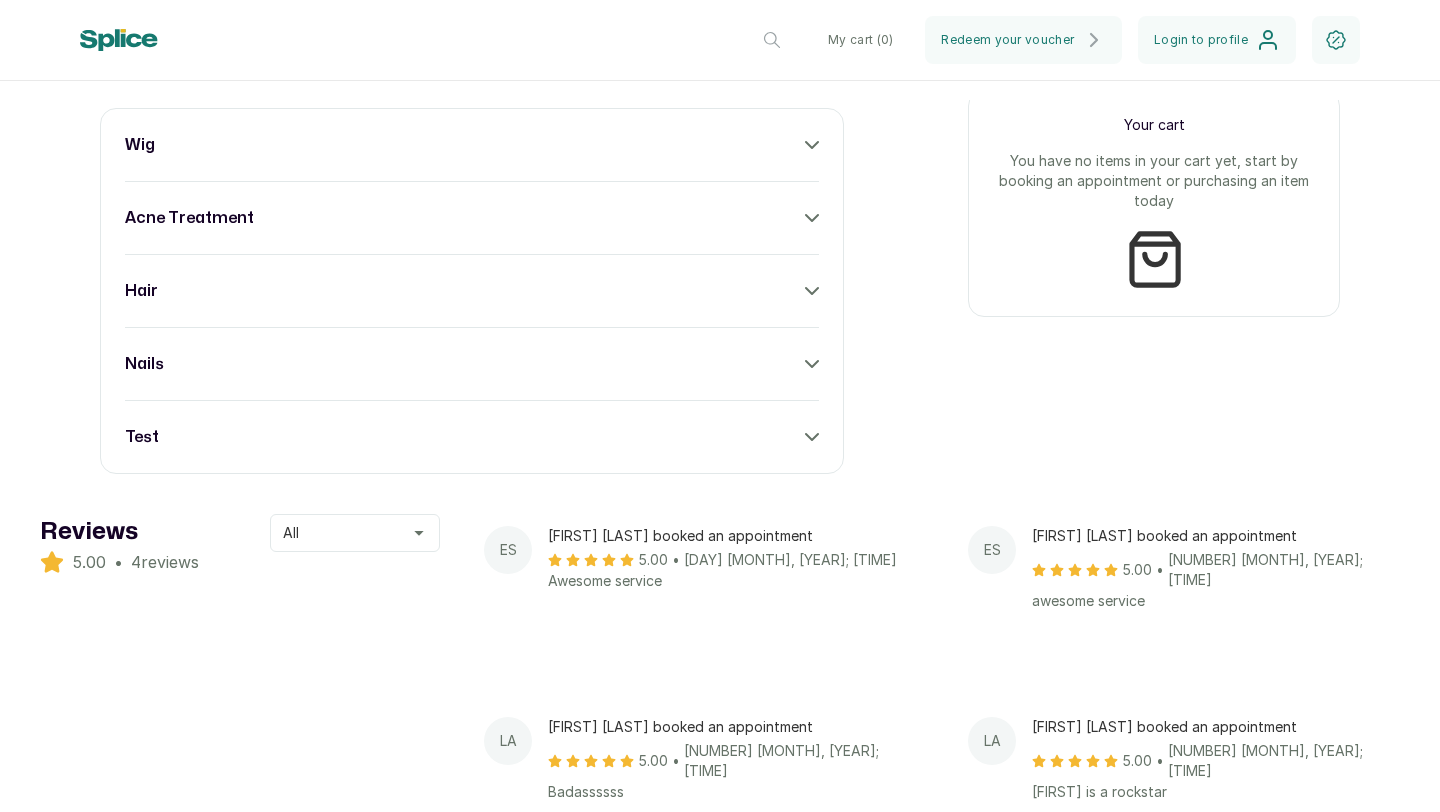 scroll, scrollTop: 859, scrollLeft: 0, axis: vertical 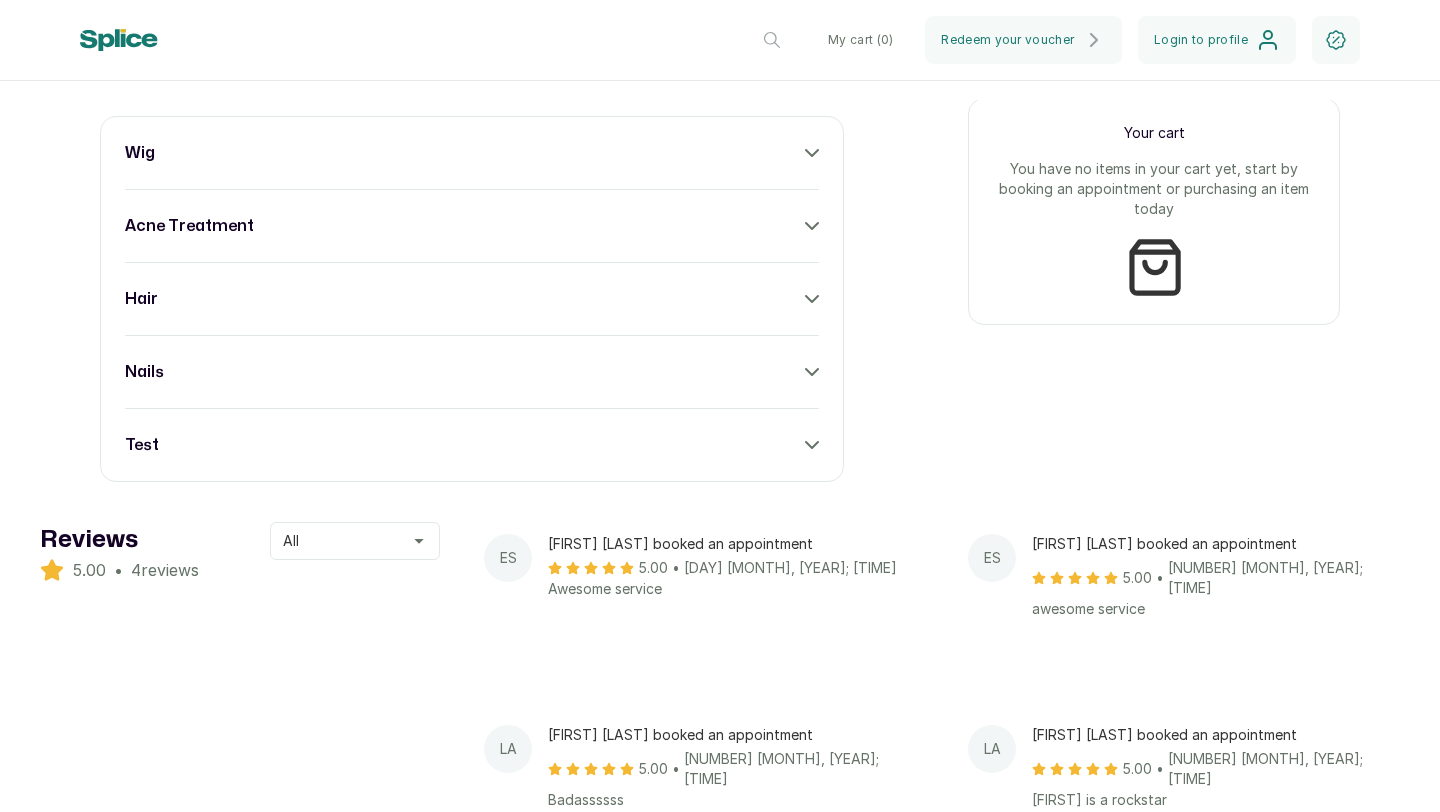click on "wig acne treatment hair nails test" at bounding box center [472, 299] 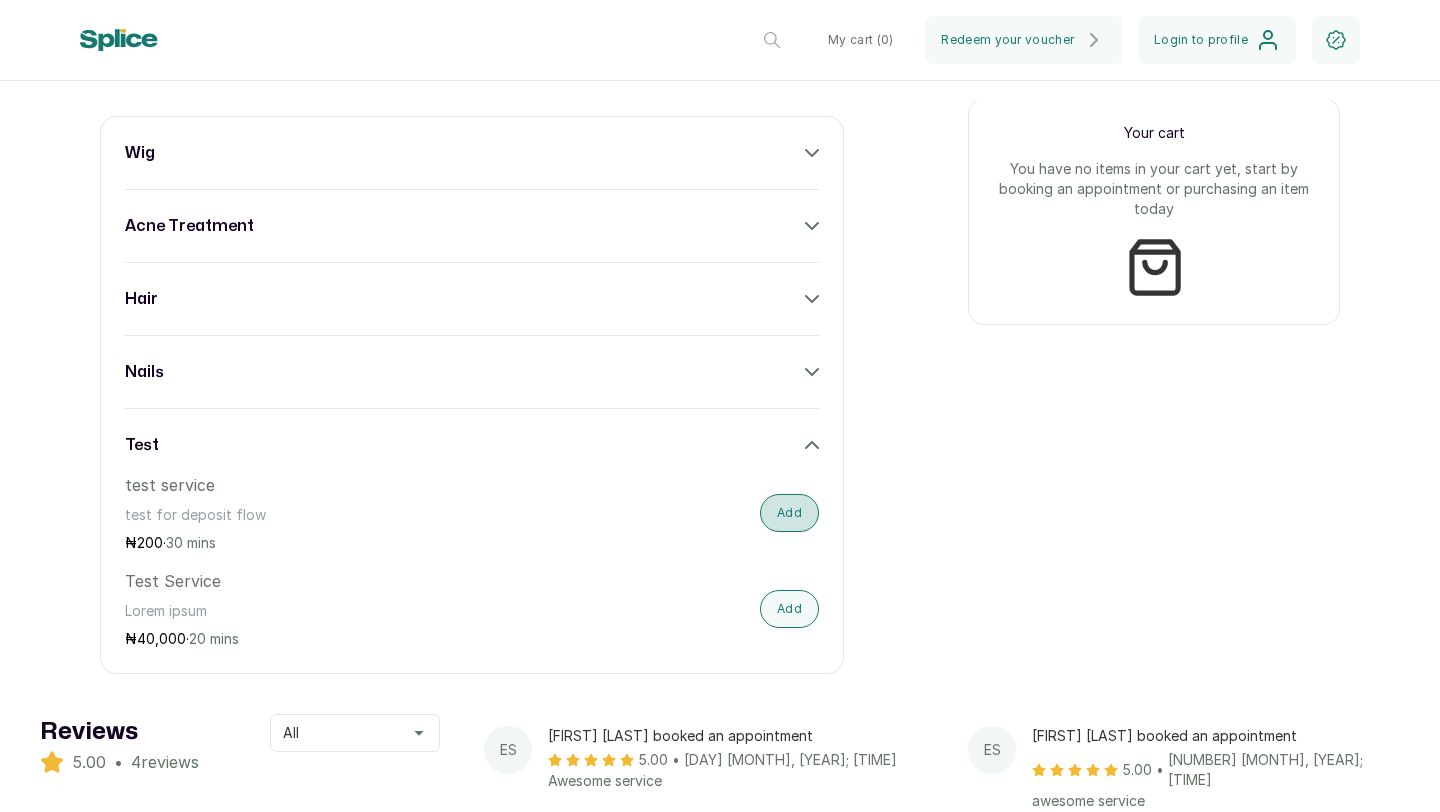 click on "Add" at bounding box center (789, 513) 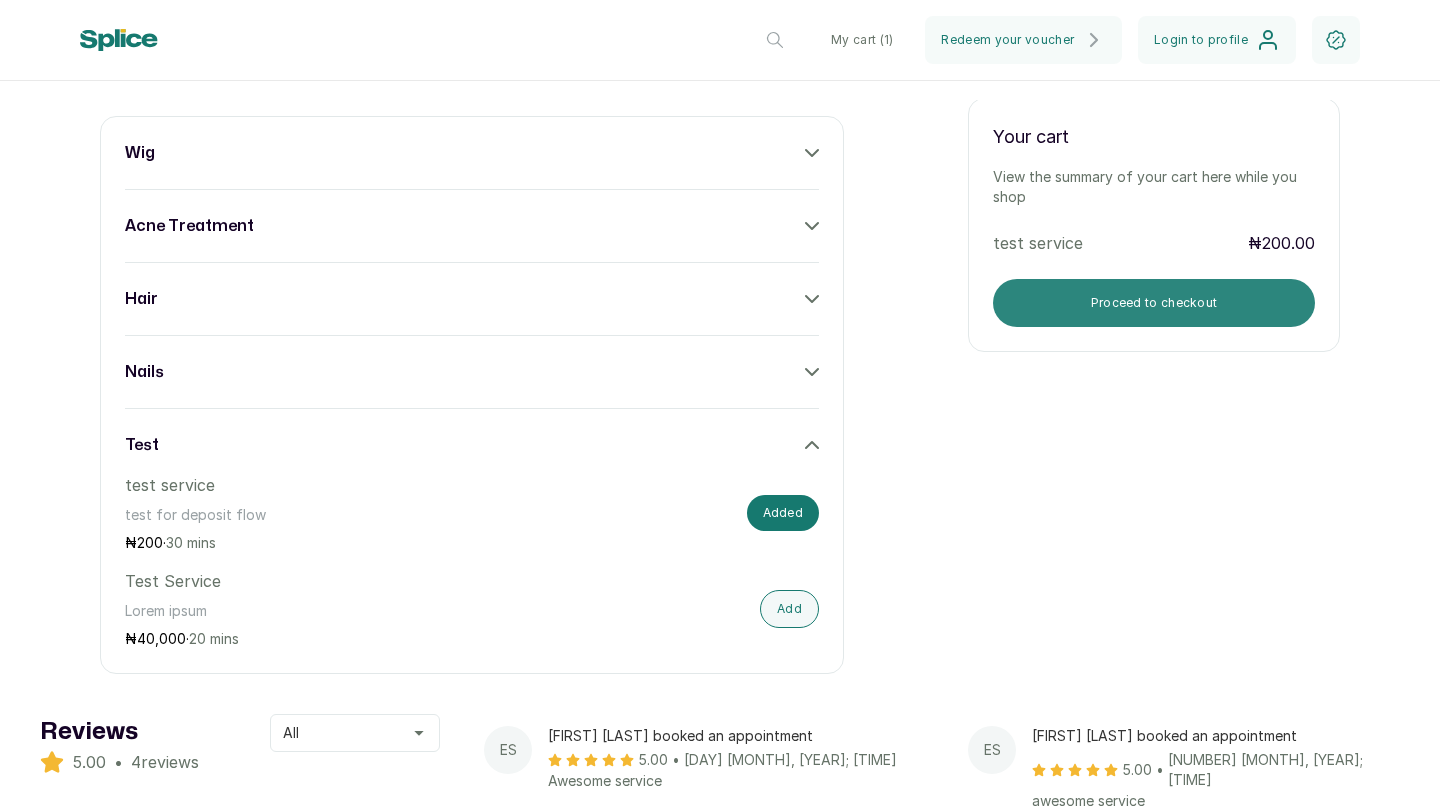 click on "Proceed to checkout" at bounding box center [1154, 303] 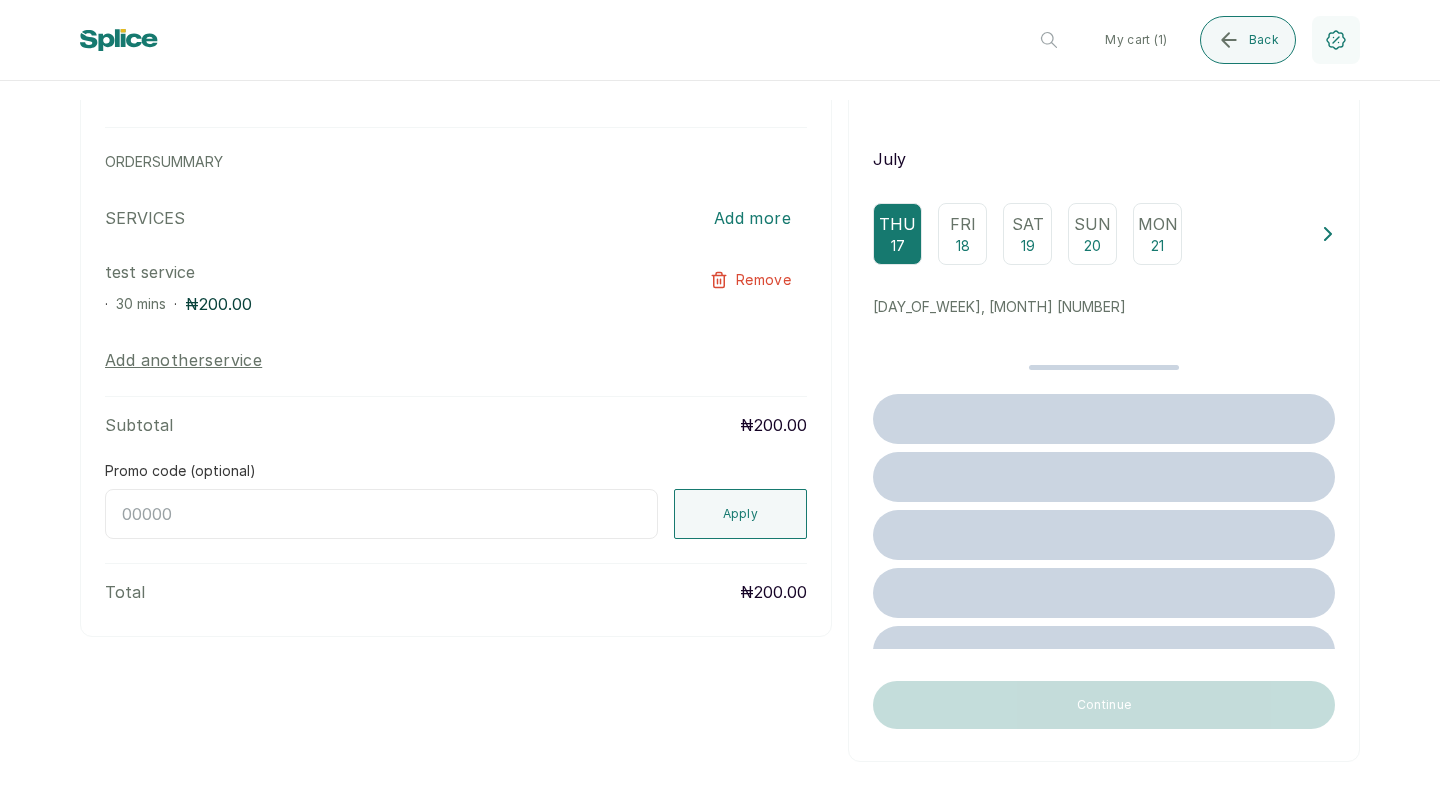 scroll, scrollTop: 142, scrollLeft: 0, axis: vertical 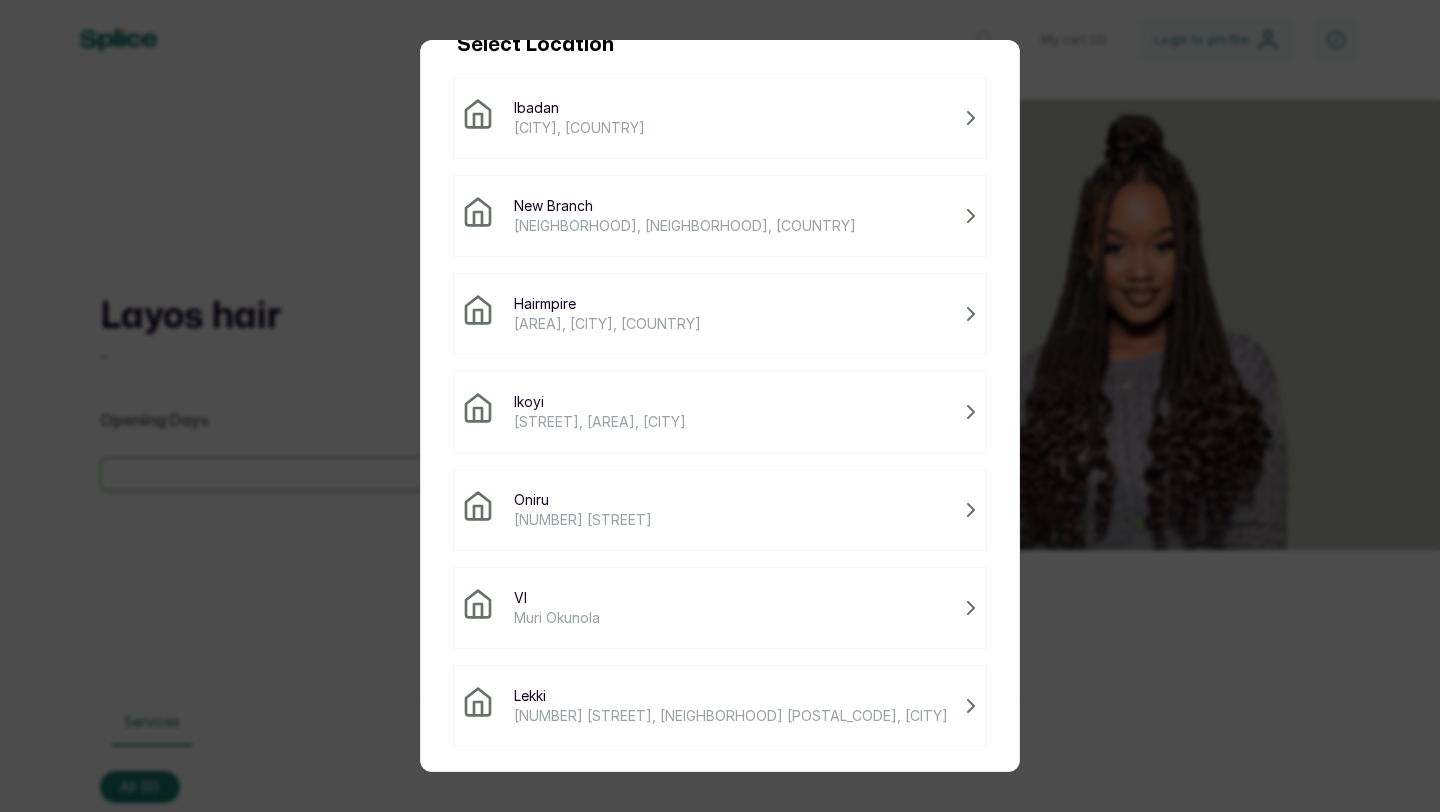 click on "[NUMBER] [STREET], [NEIGHBORHOOD] [POSTAL_CODE], [CITY]" at bounding box center (720, 706) 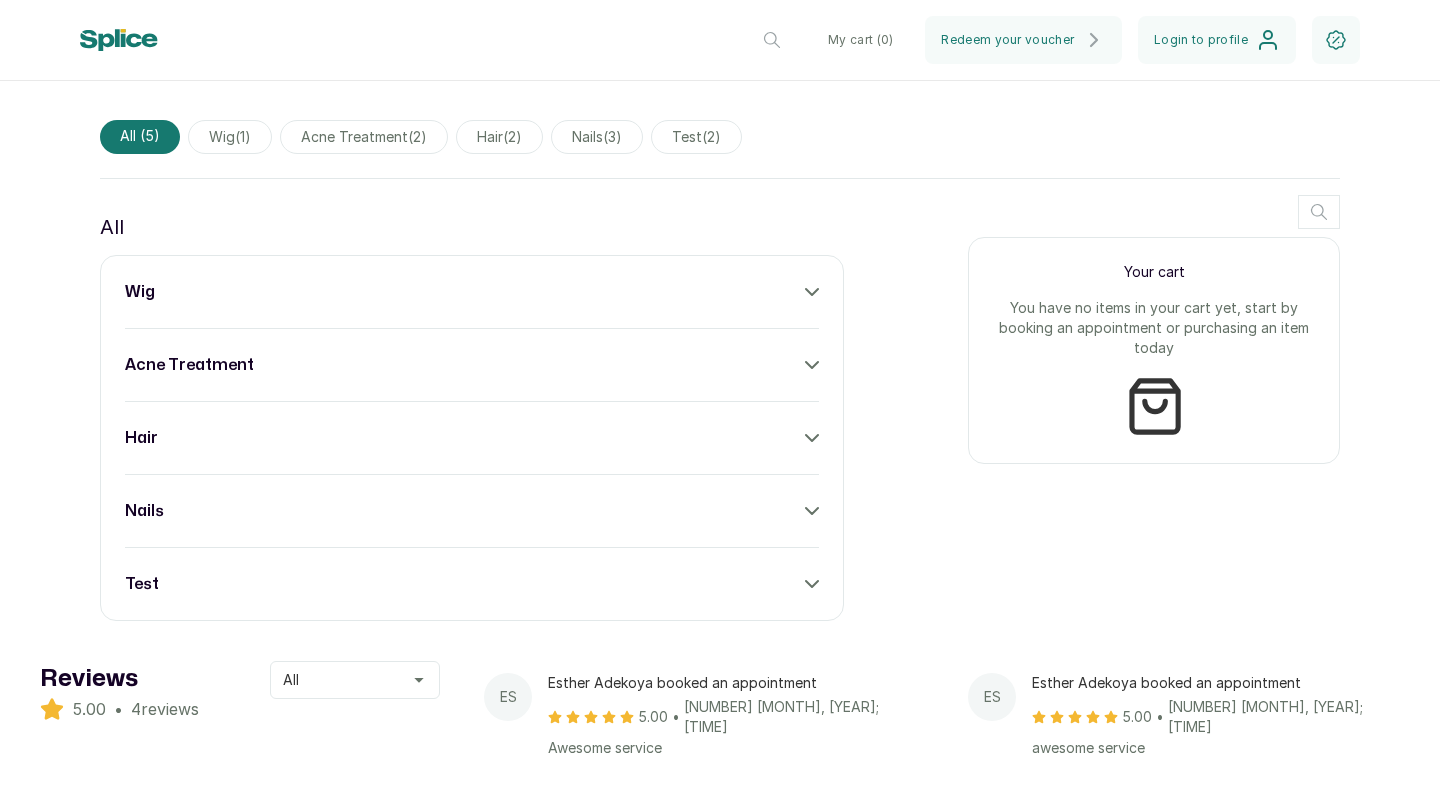 scroll, scrollTop: 759, scrollLeft: 0, axis: vertical 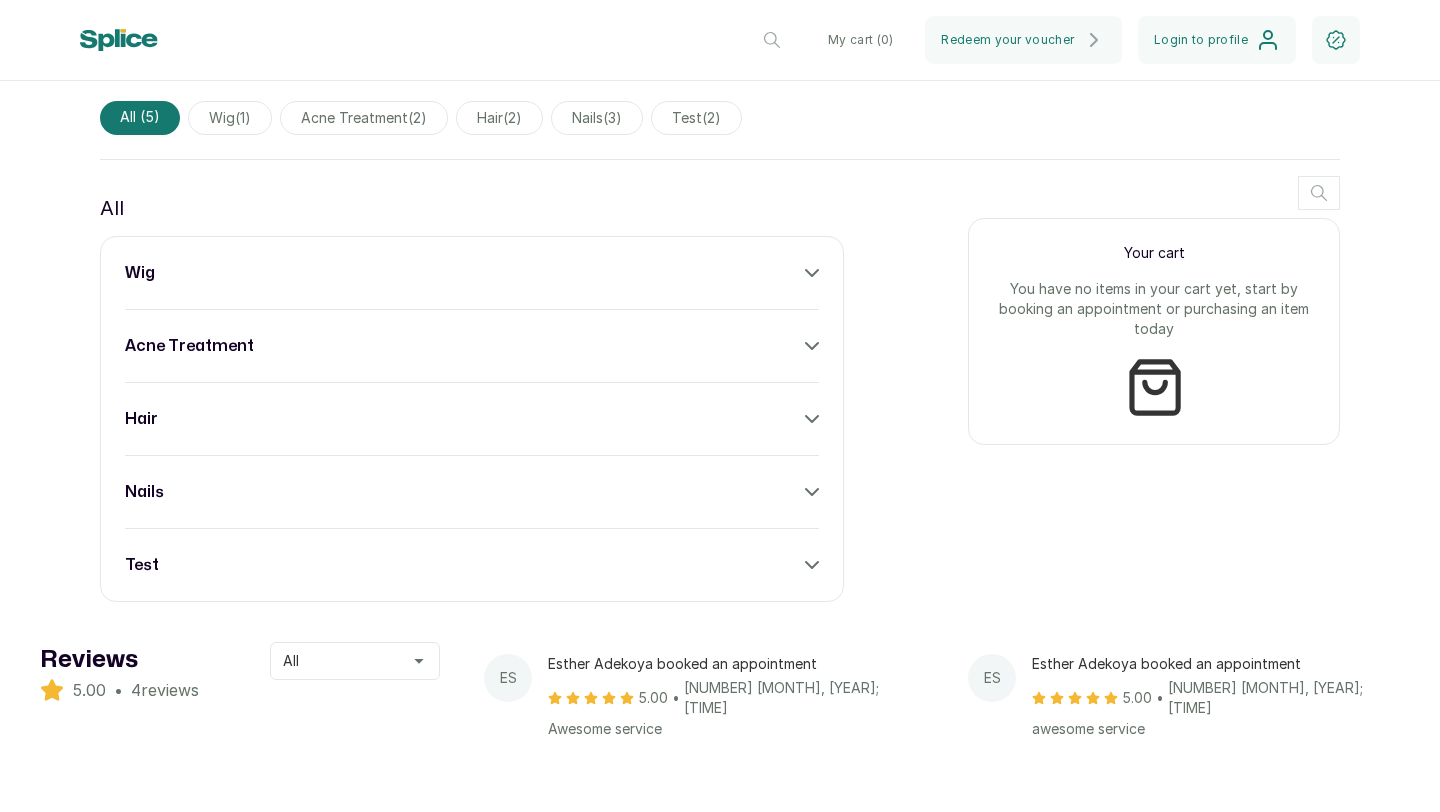 click on "test" at bounding box center [472, 565] 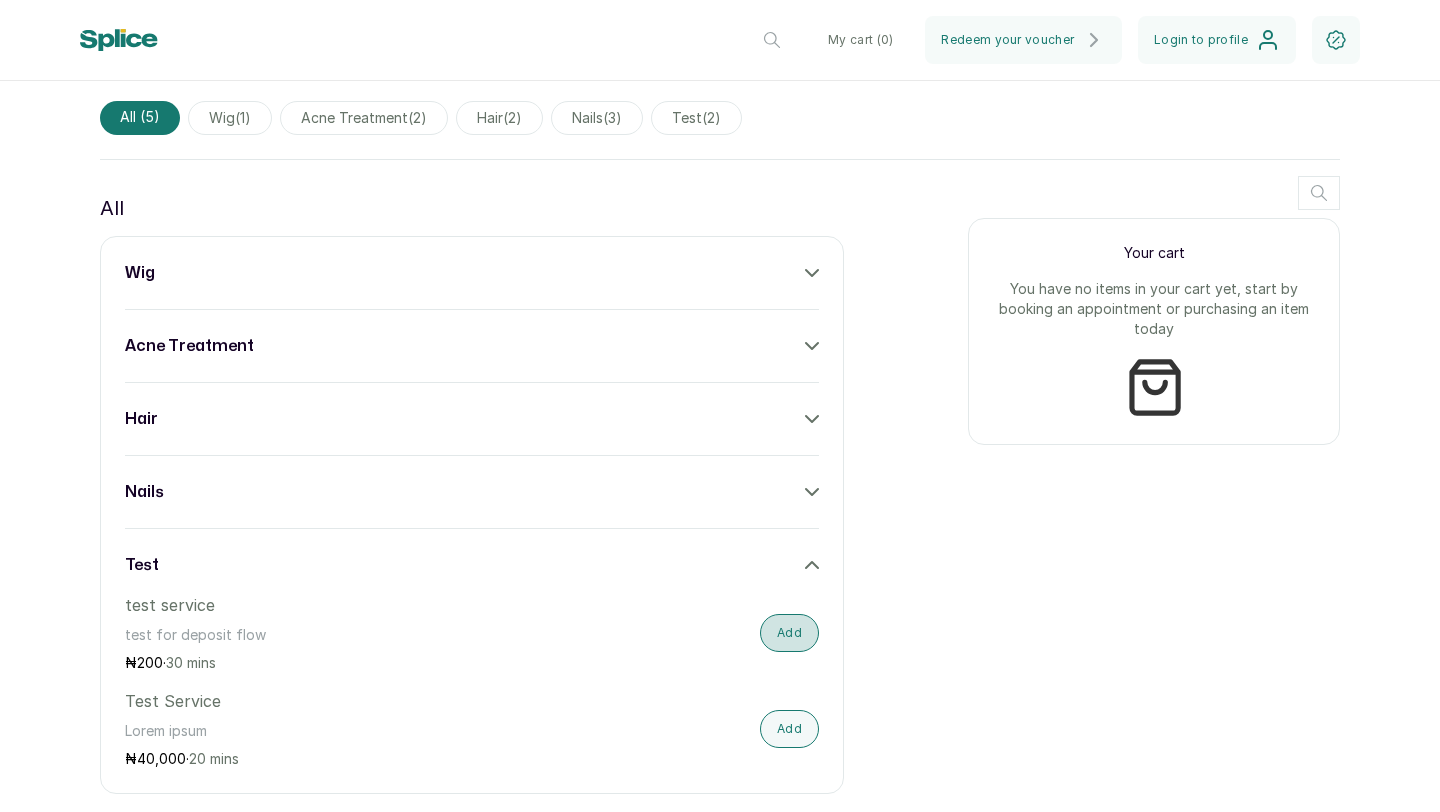 click on "Add" at bounding box center [789, 633] 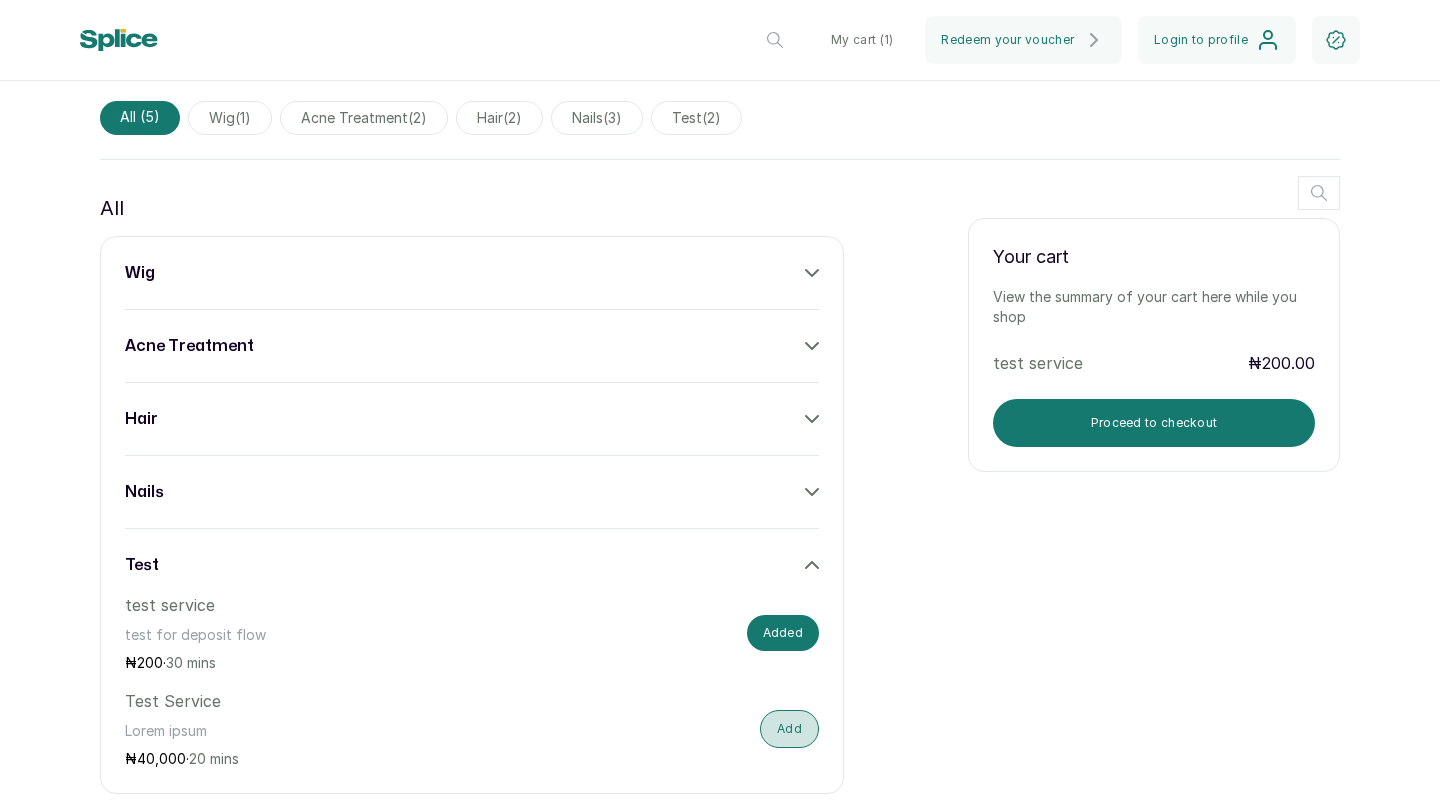click on "Add" at bounding box center (789, 729) 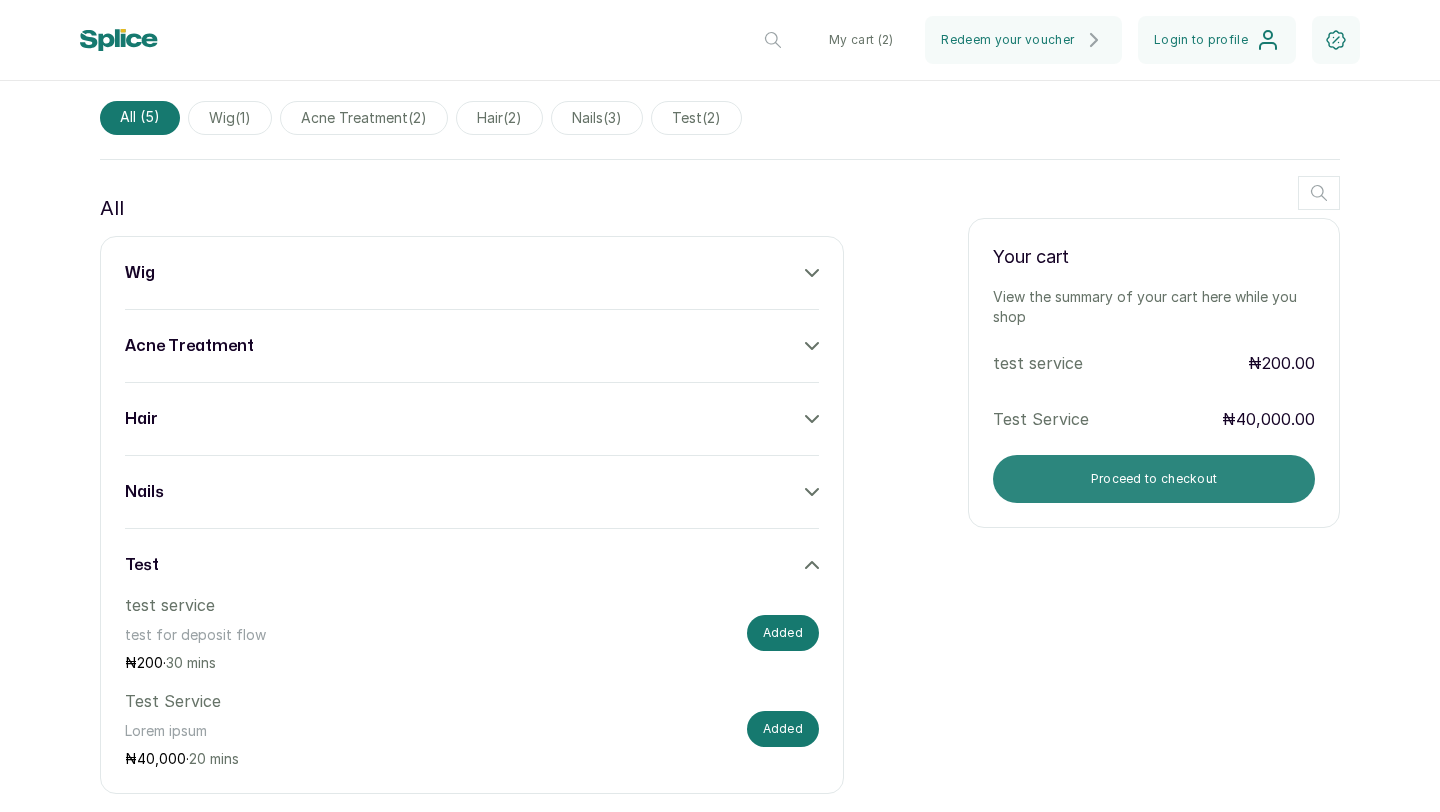 click on "Proceed to checkout" at bounding box center [1154, 479] 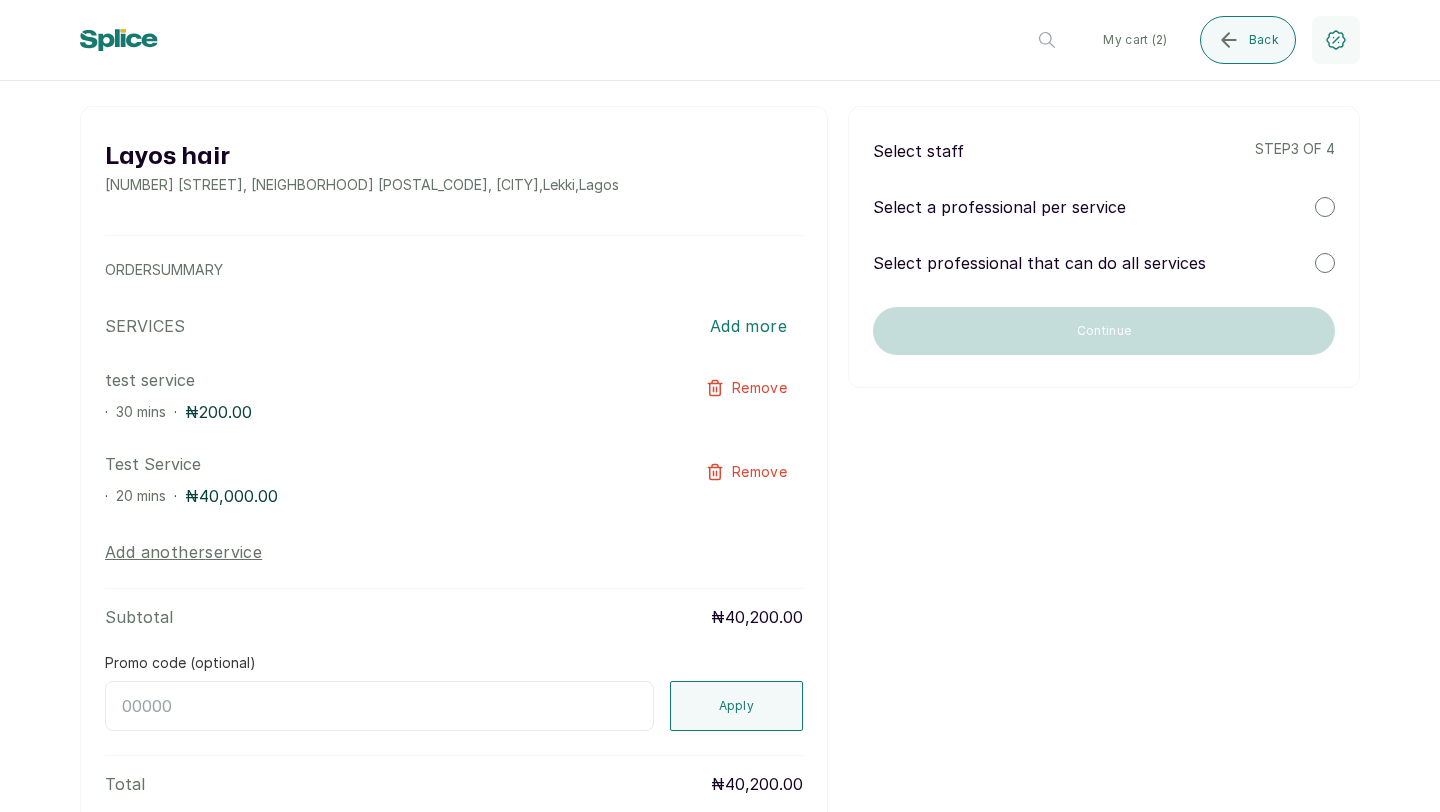 scroll, scrollTop: 0, scrollLeft: 0, axis: both 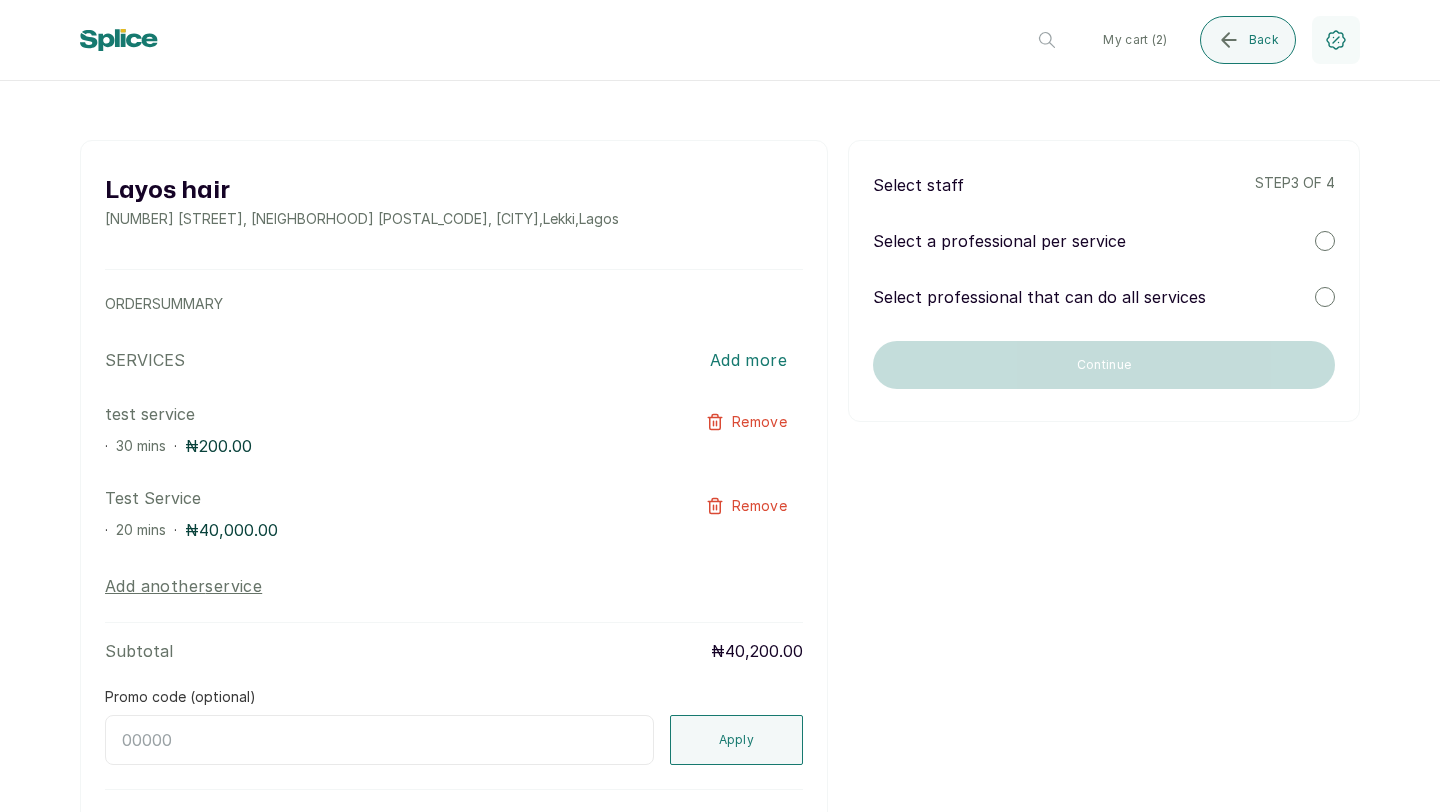 click at bounding box center [1325, 241] 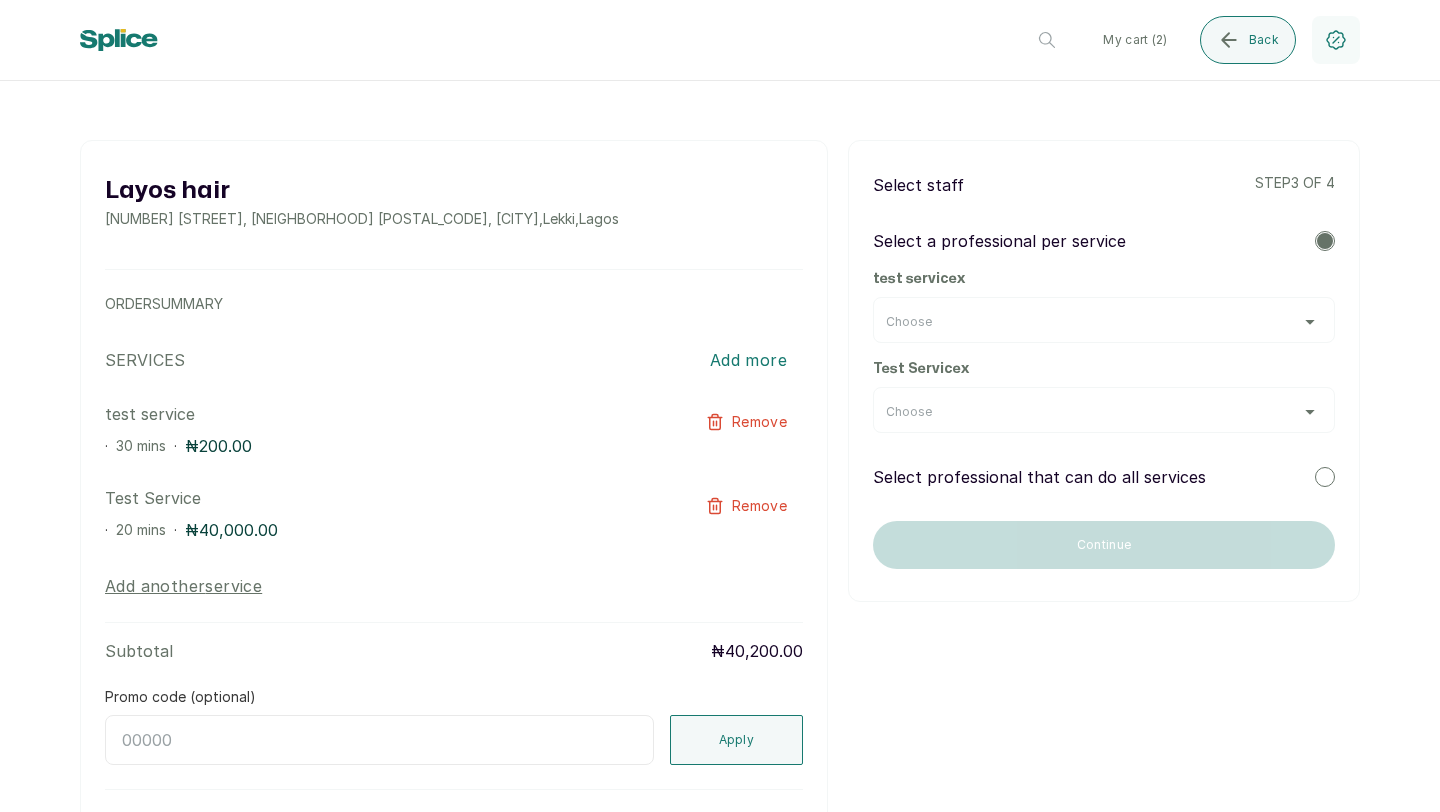 scroll, scrollTop: 2, scrollLeft: 0, axis: vertical 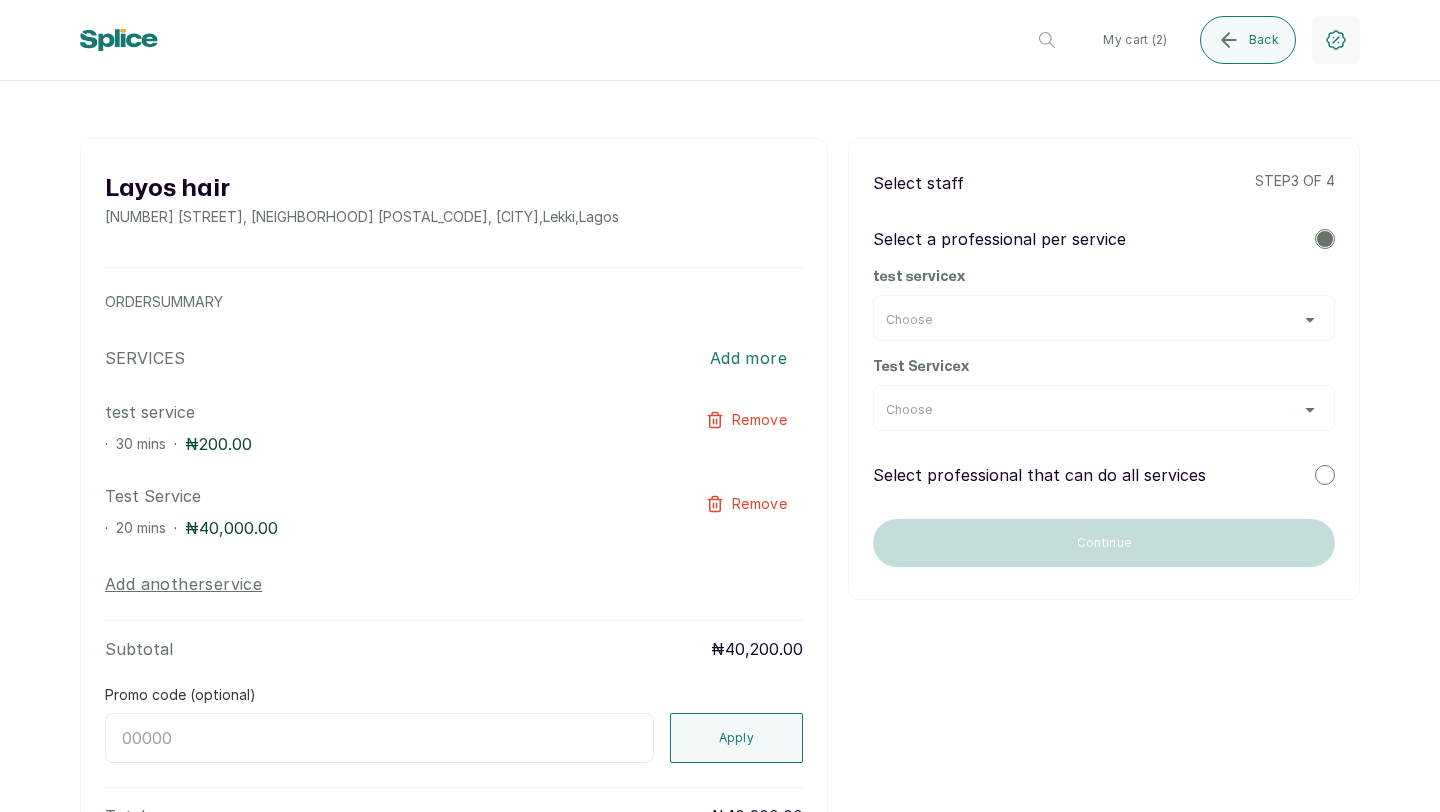 click on "Choose" at bounding box center [1104, 320] 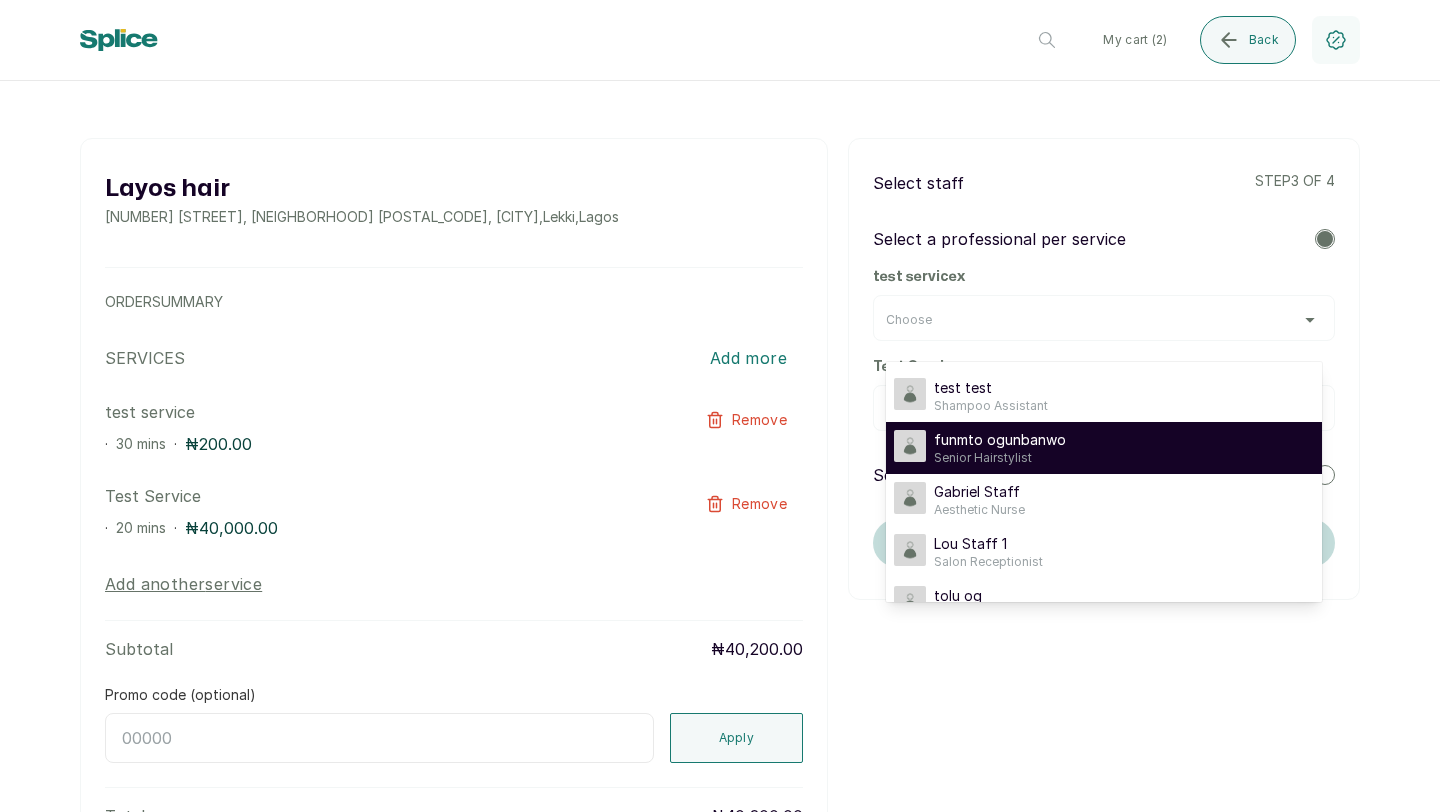 click on "funmto ogunbanwo Senior Hairstylist" at bounding box center (1104, 448) 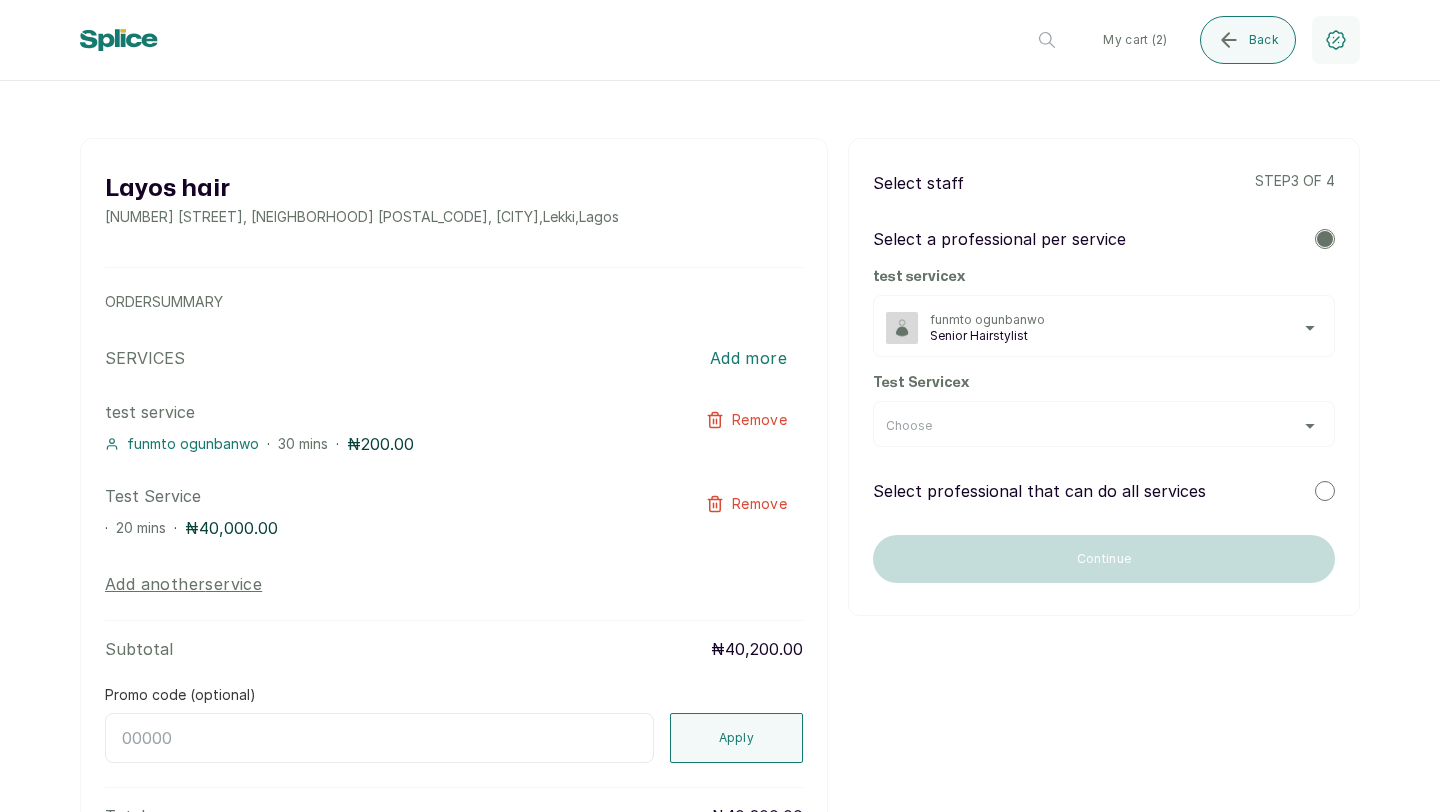 click on "Choose" at bounding box center [1104, 426] 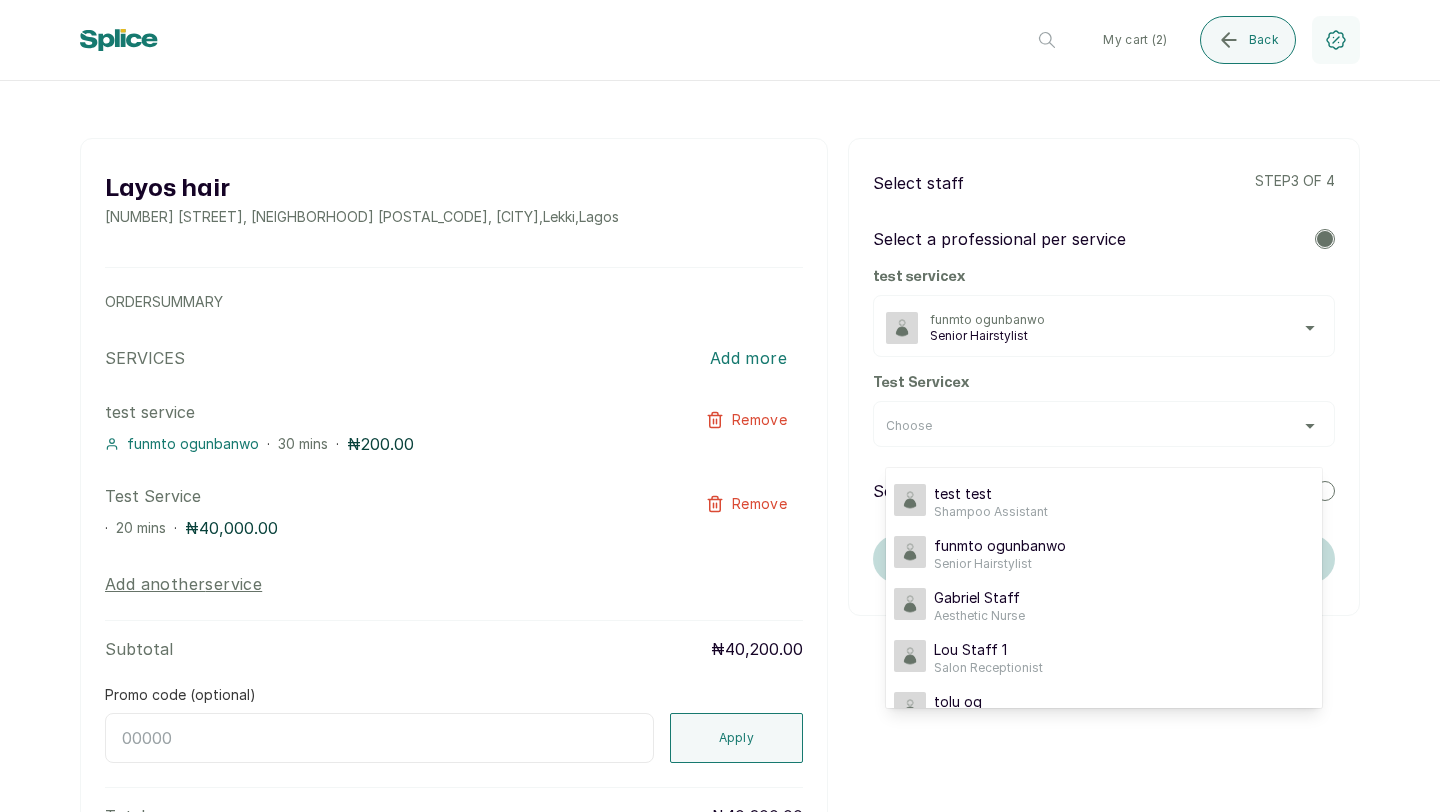 click on "Select staff step  3 of 4 Select a professional per service test service  x funmto ogunbanwo Senior Hairstylist Test Service  x Choose test test Shampoo Assistant funmto ogunbanwo Senior Hairstylist Gabriel Staff Aesthetic Nurse Lou Staff 1 Salon Receptionist tolu og Pedicurist Modele AB Salon Manager Layomi Og Beauty Therapist ruth f Pedicurist tee t Junior Hairstylist fola pearl Pedicurist Select professional that can do all services Continue" at bounding box center [1104, 377] 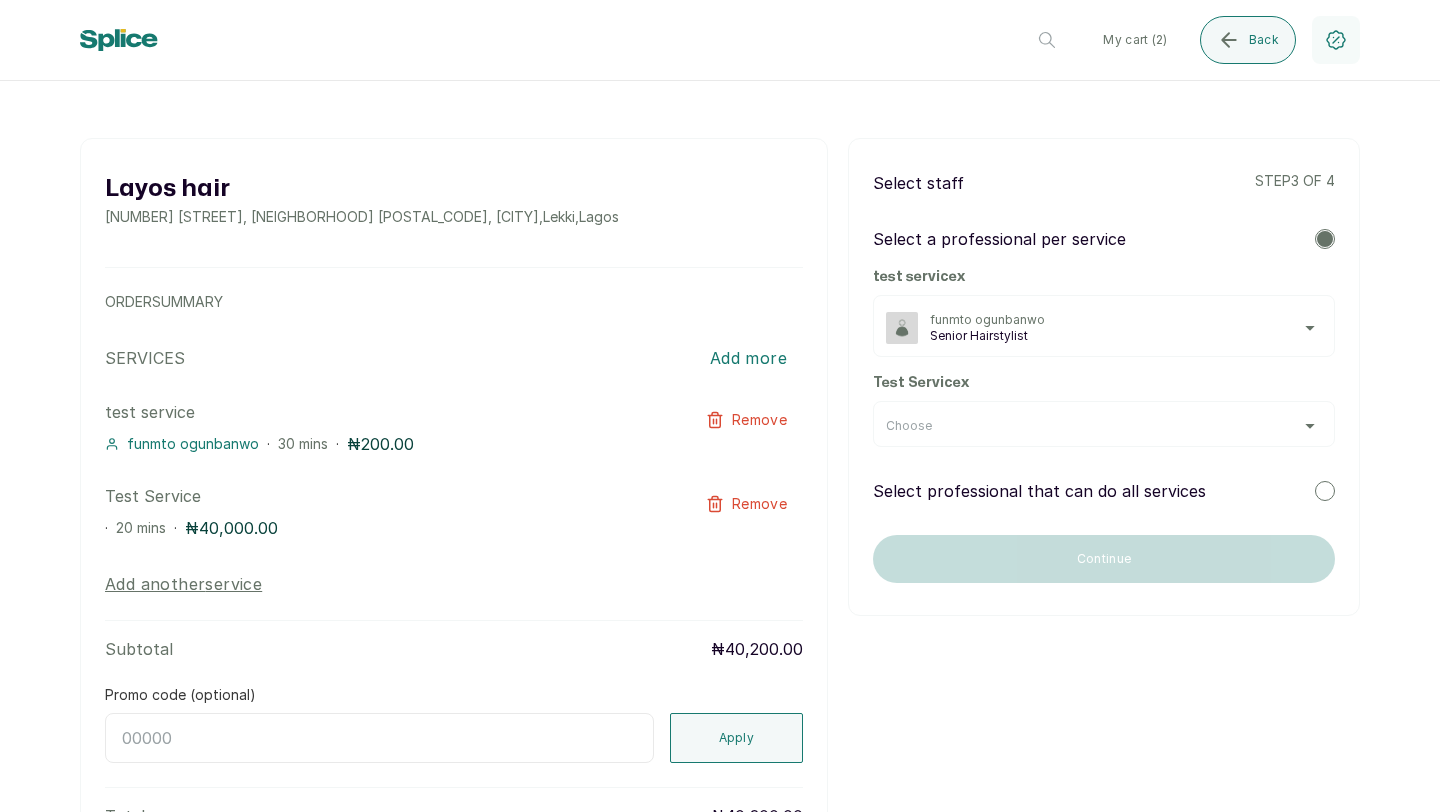 click on "Choose" at bounding box center (1104, 426) 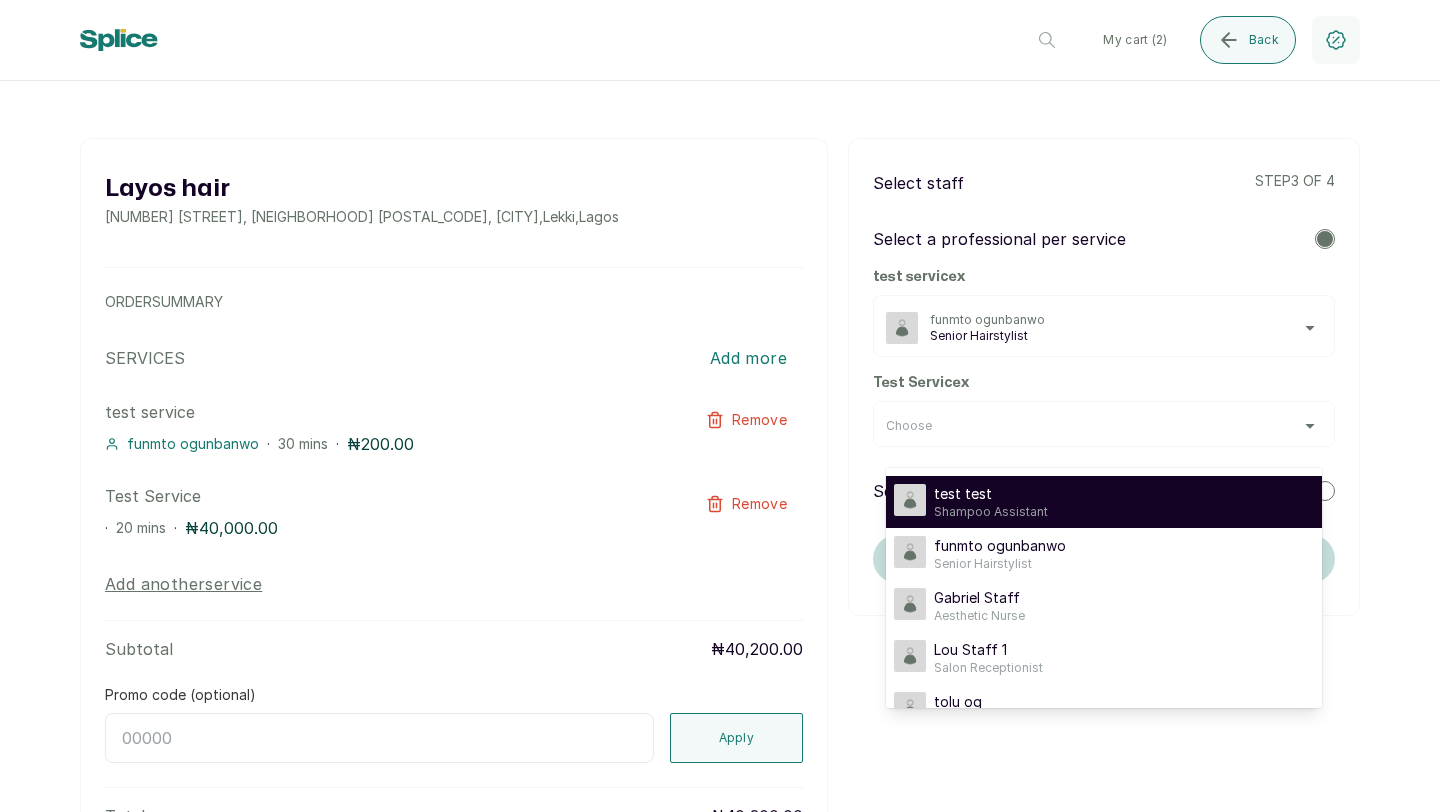 scroll, scrollTop: 0, scrollLeft: 0, axis: both 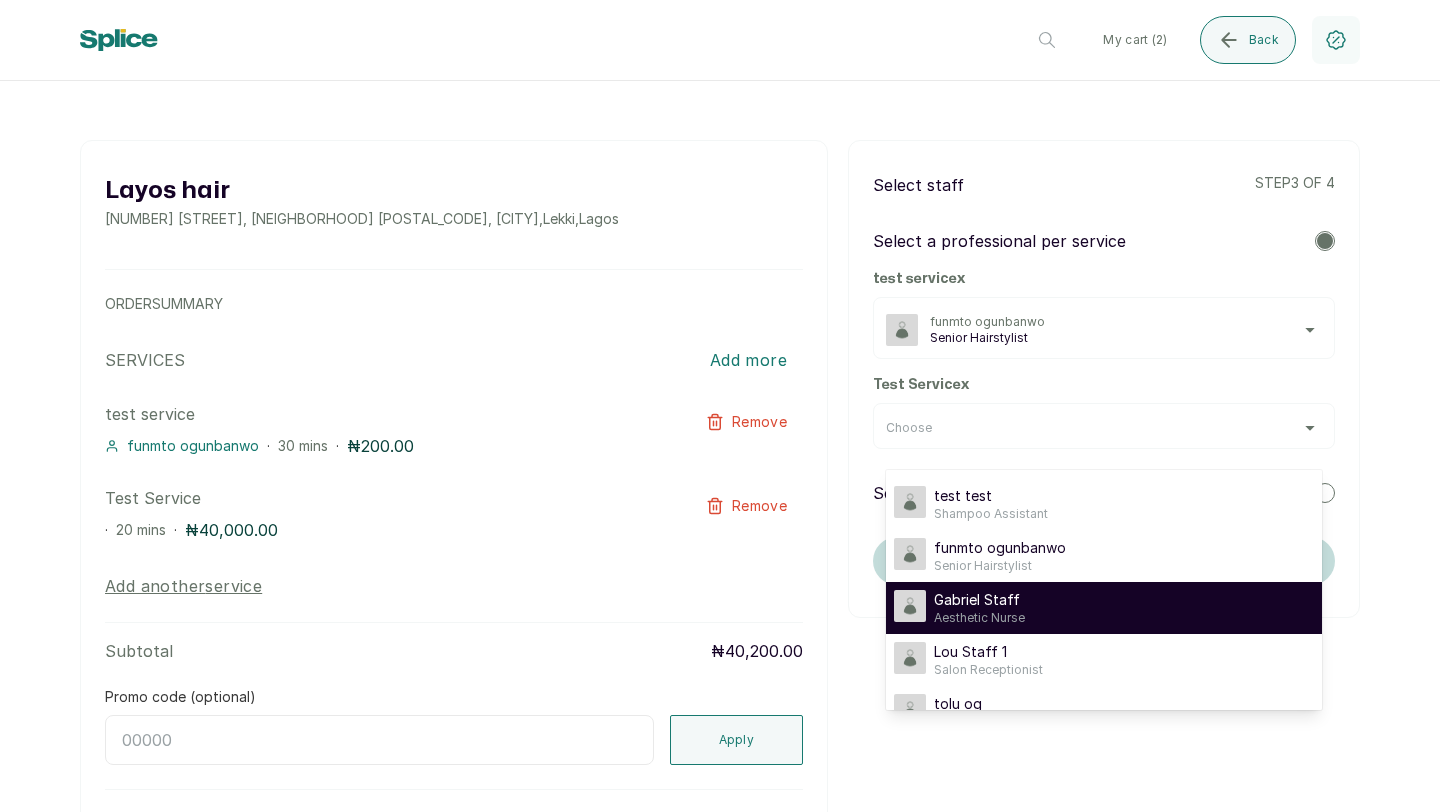 click on "Gabriel Staff Aesthetic Nurse" at bounding box center [1104, 608] 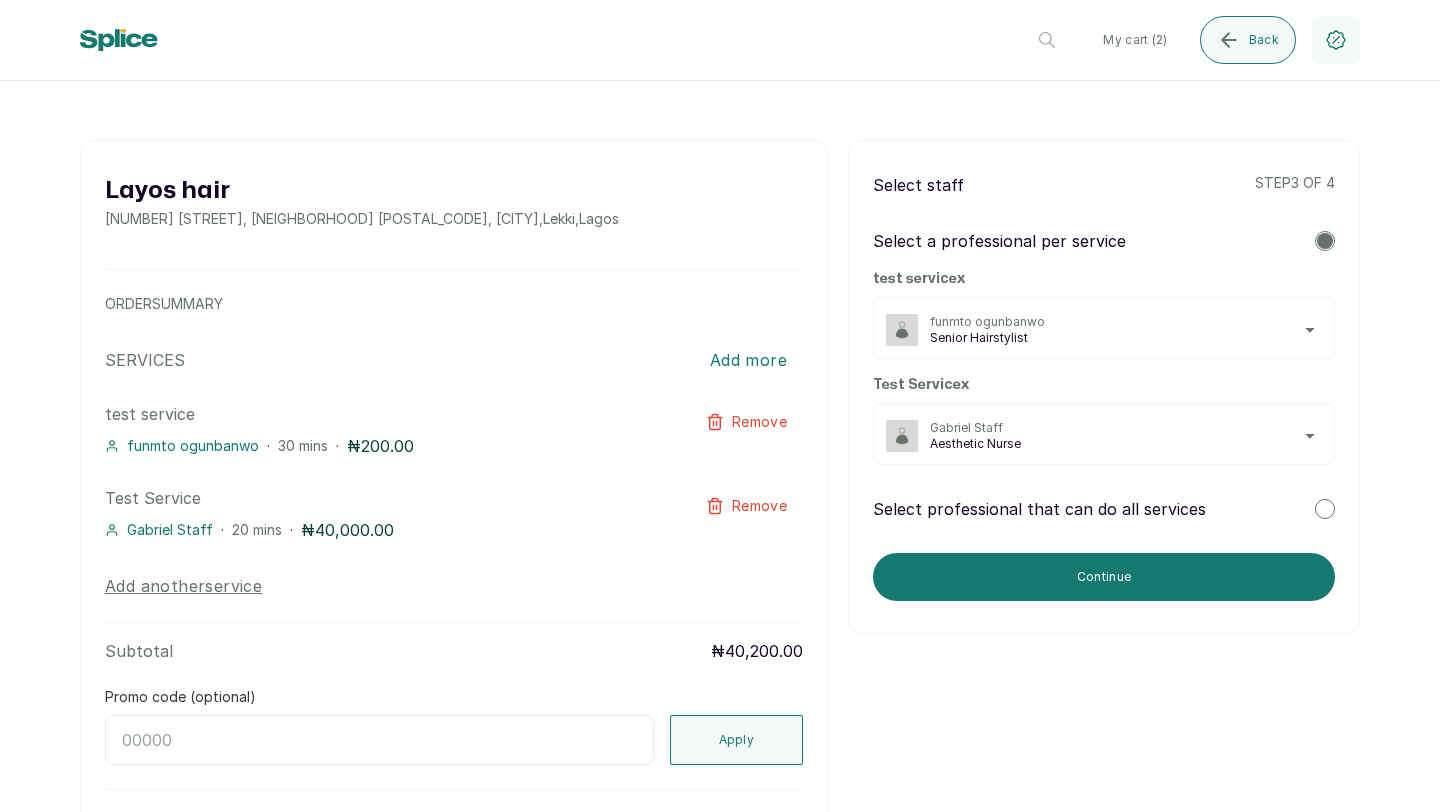 scroll, scrollTop: 54, scrollLeft: 0, axis: vertical 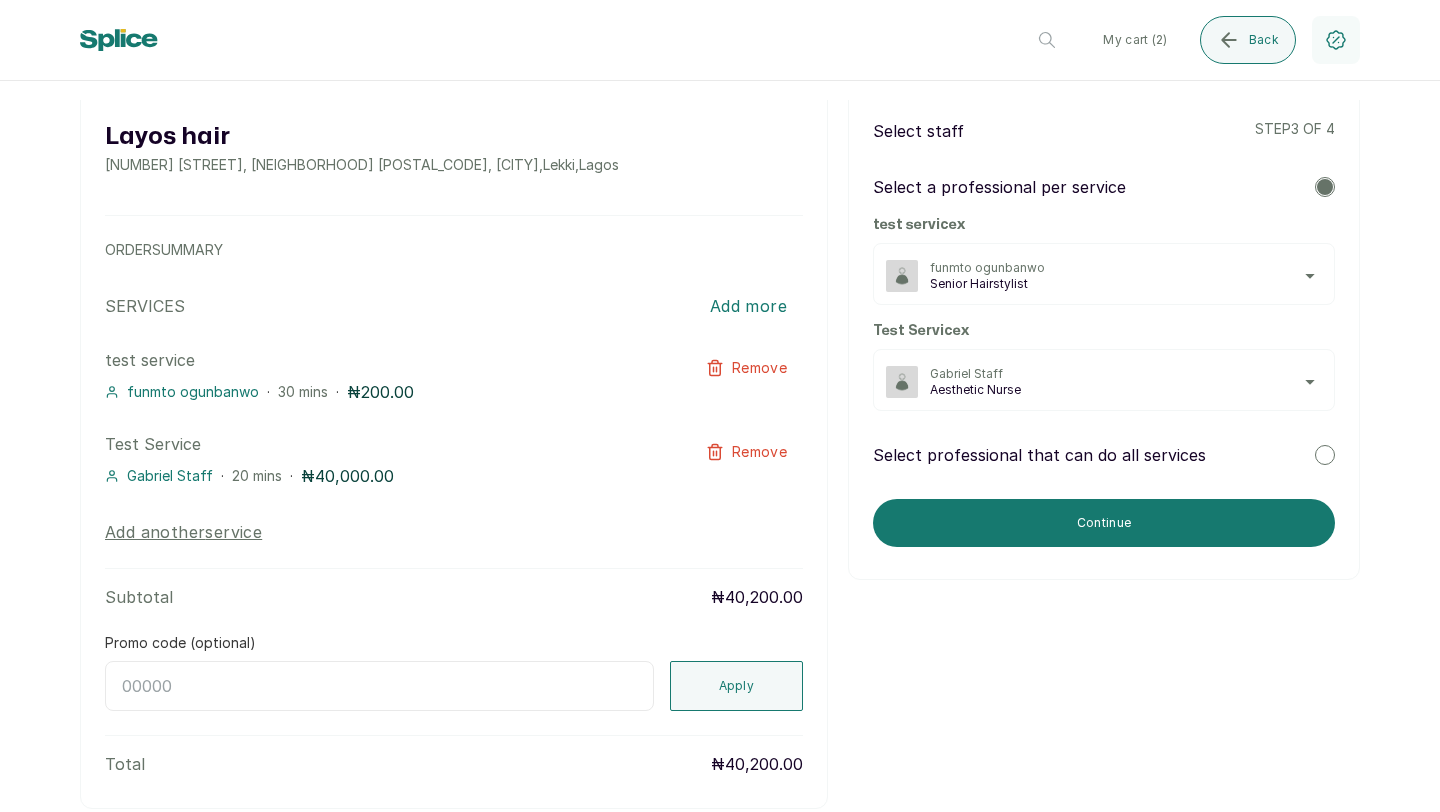 click at bounding box center [1325, 455] 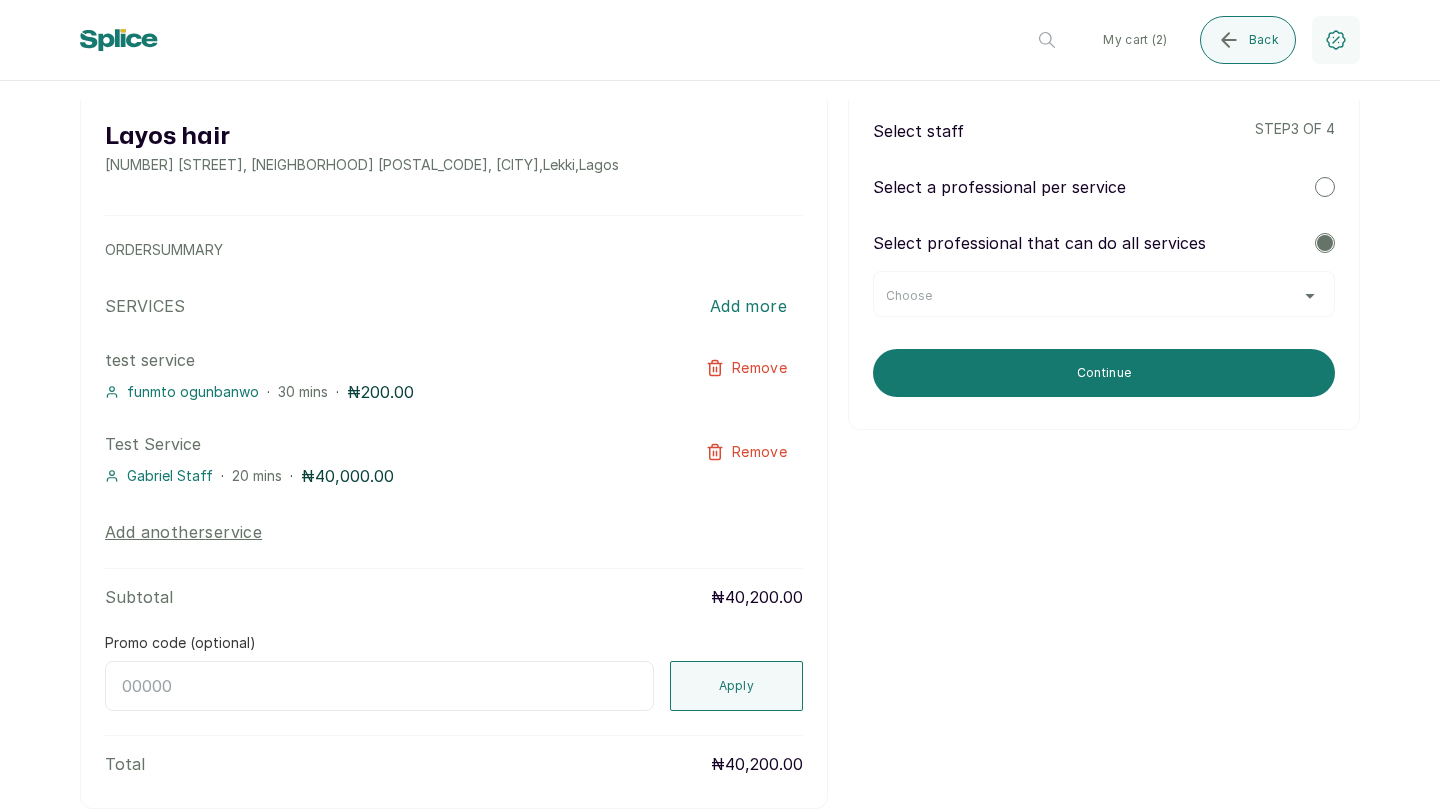 click on "Choose" at bounding box center [1104, 296] 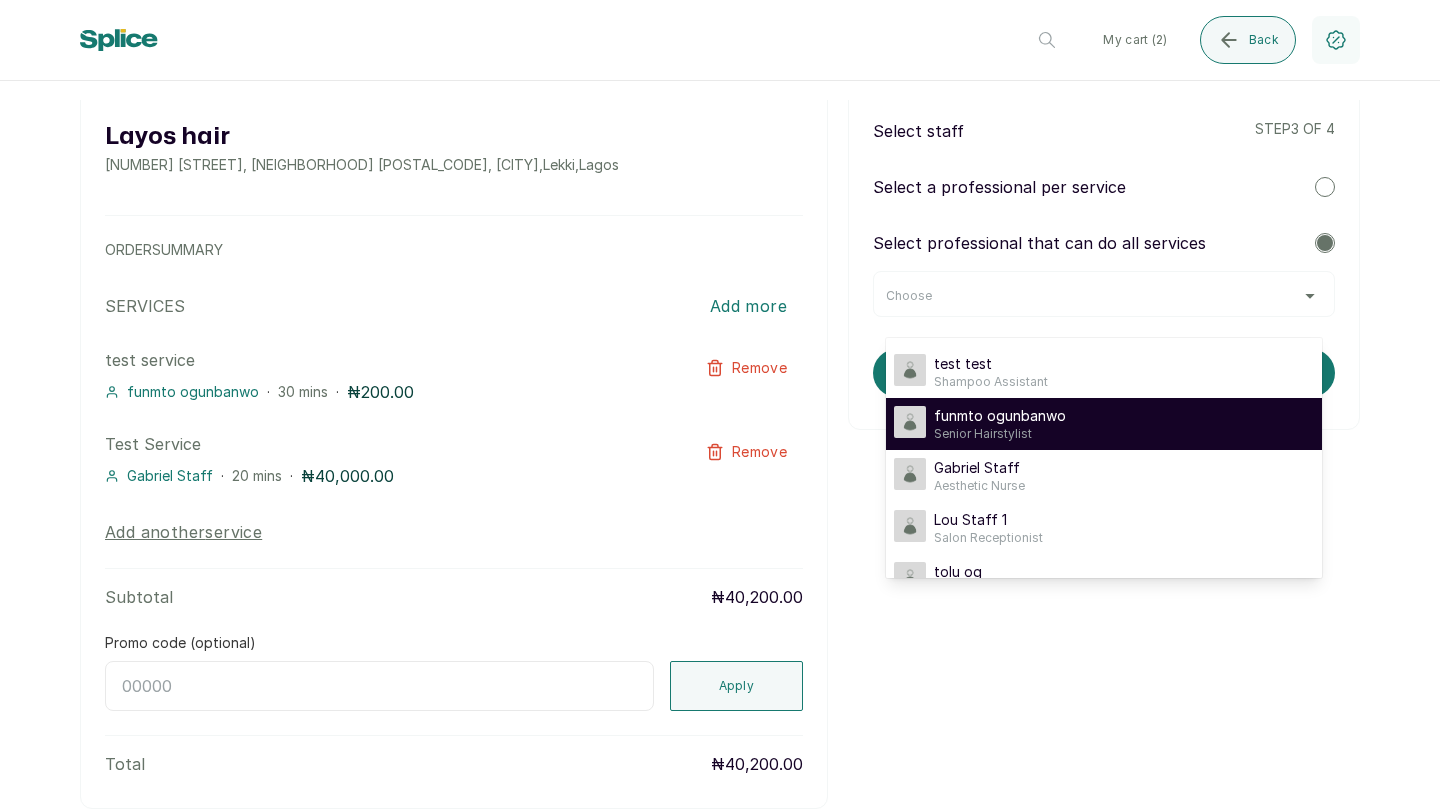 click on "funmto ogunbanwo Senior Hairstylist" at bounding box center (1104, 424) 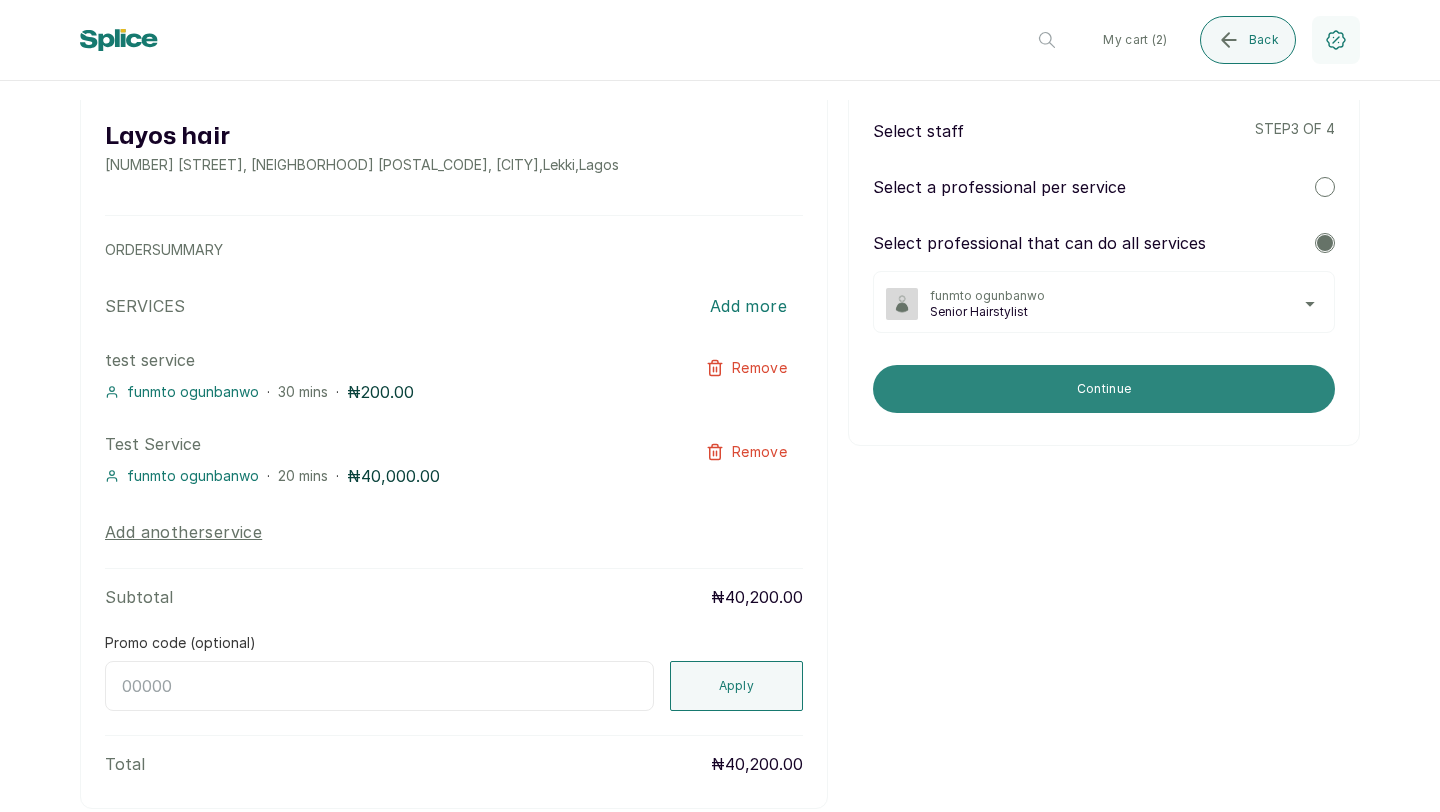 click on "Continue" at bounding box center [1104, 389] 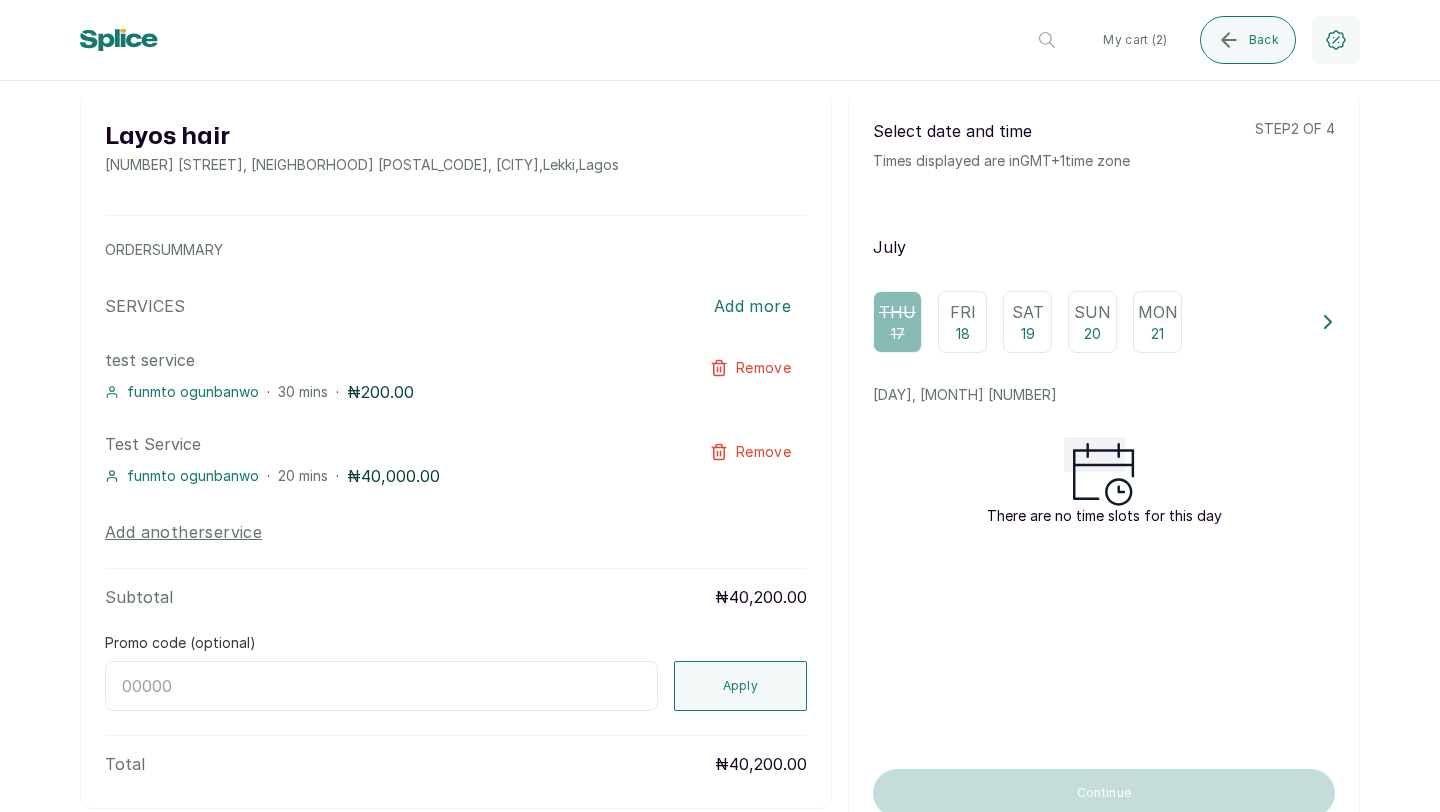 click on "18" at bounding box center (963, 334) 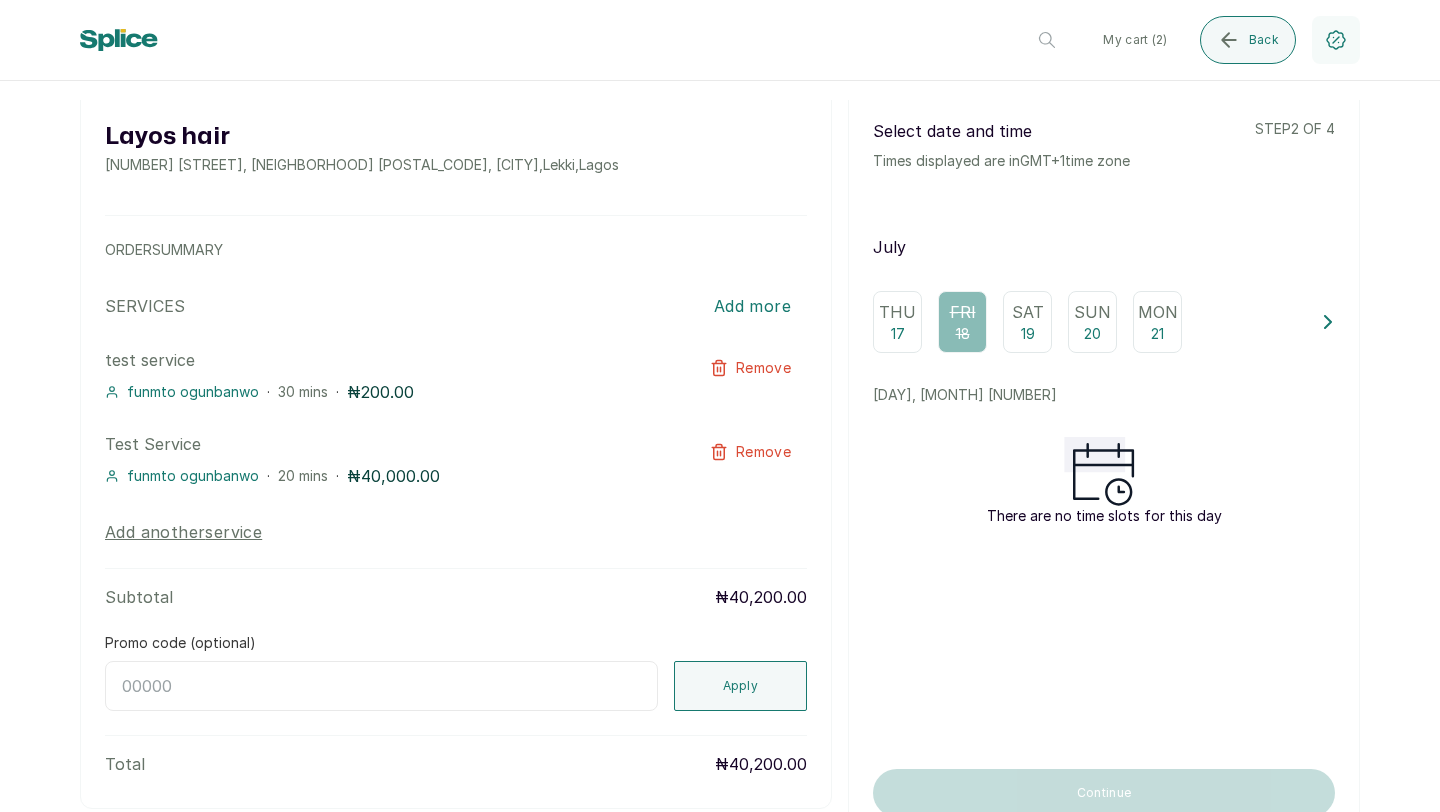 click on "19" at bounding box center (1028, 334) 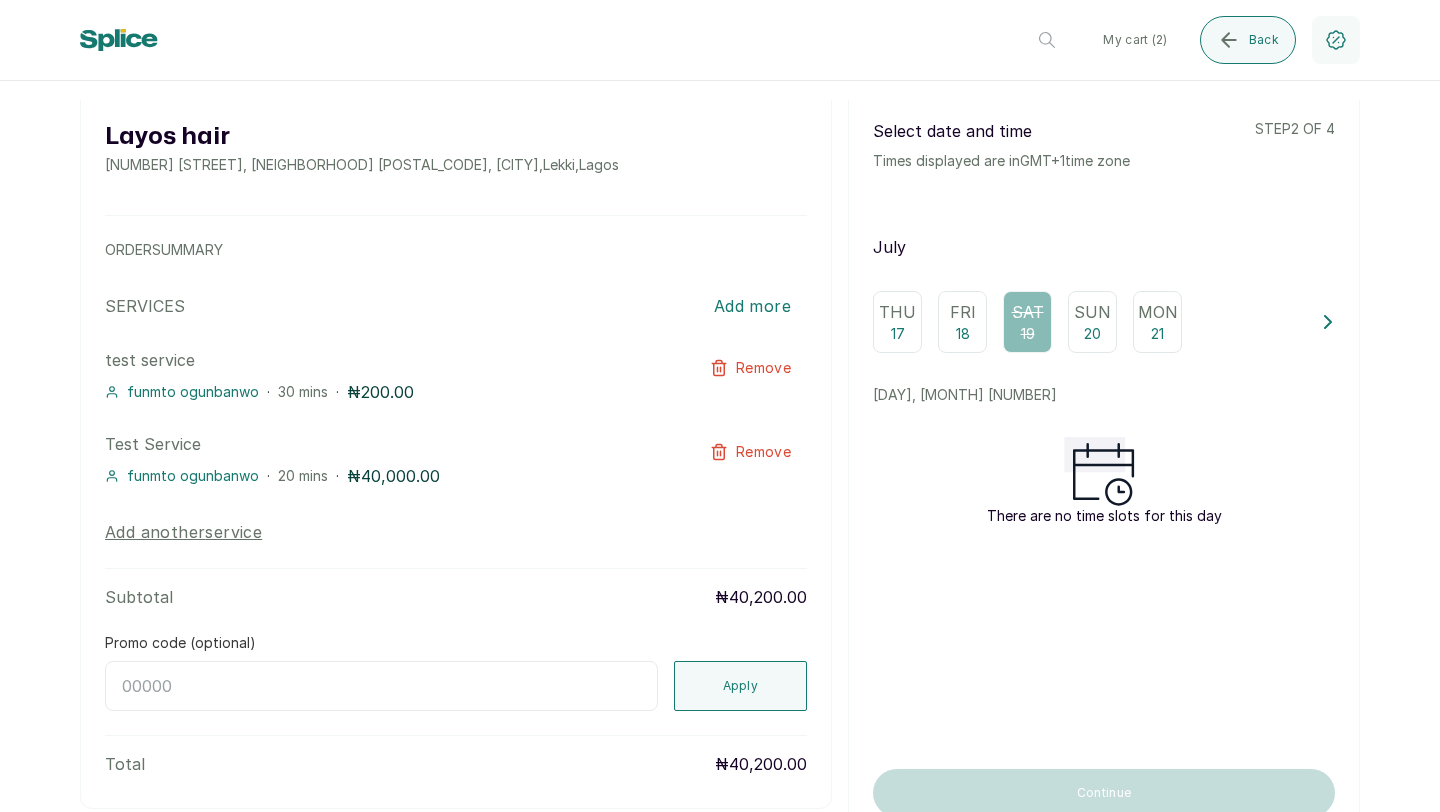 click on "Sun 20" at bounding box center (1092, 322) 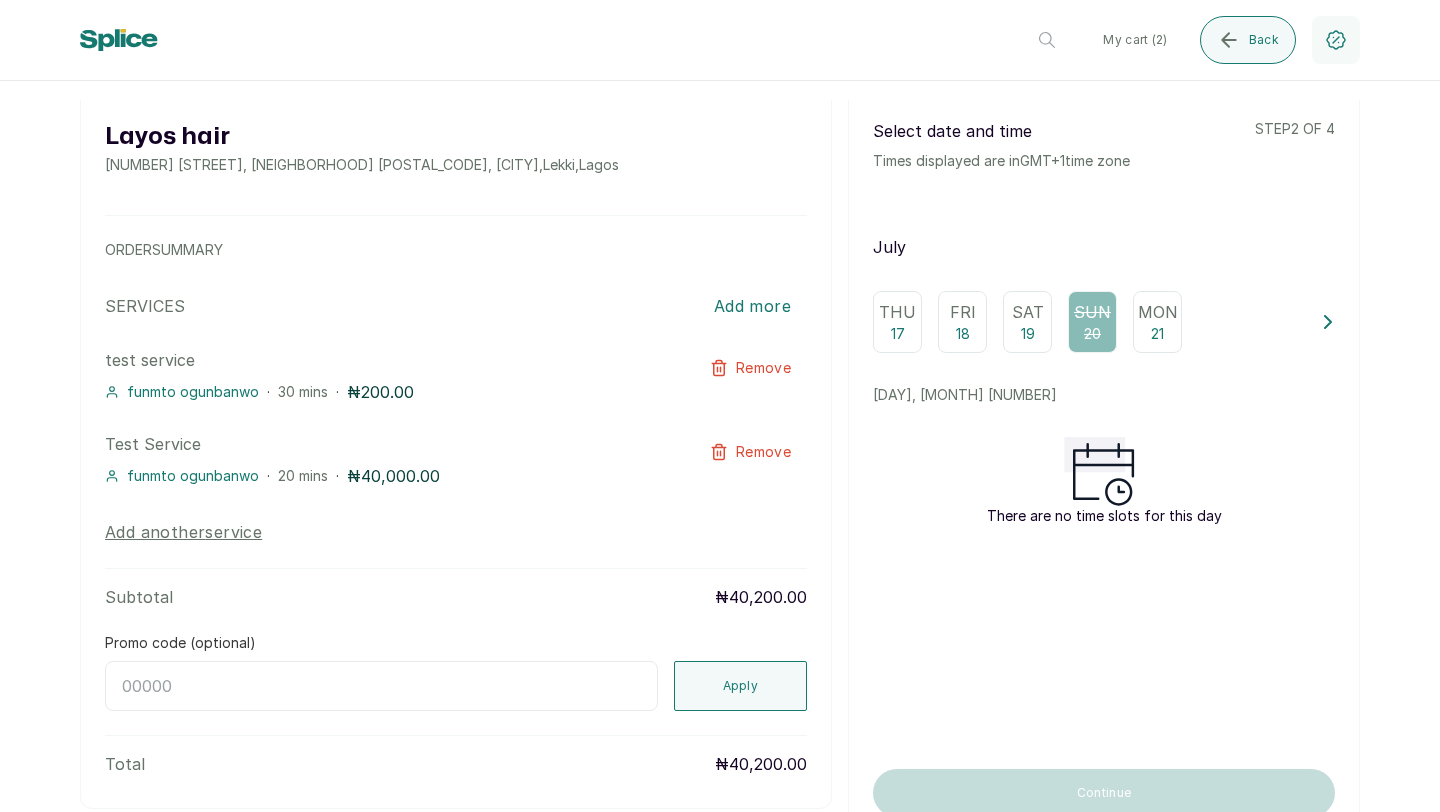 click on "Mon 21" at bounding box center [1157, 322] 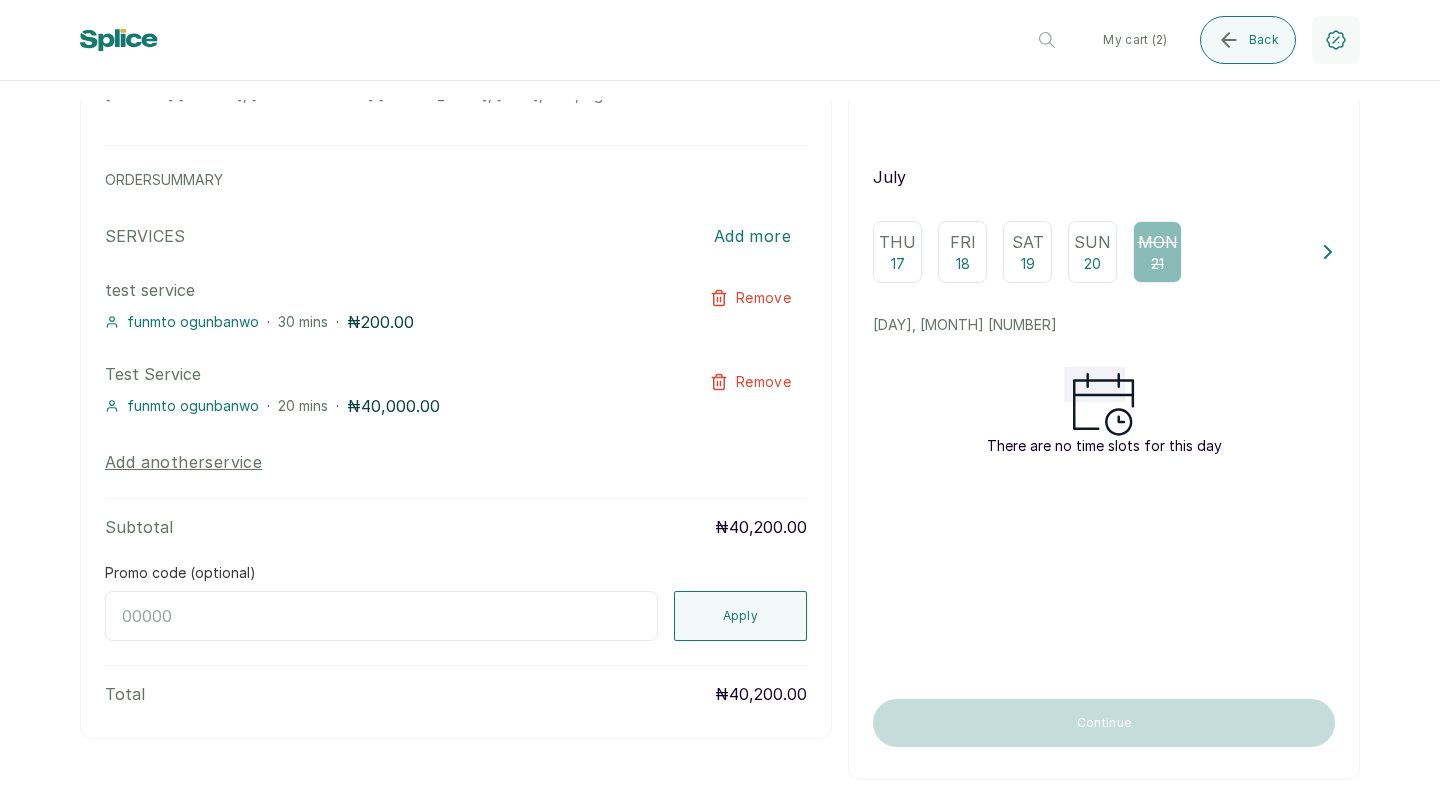 scroll, scrollTop: 126, scrollLeft: 0, axis: vertical 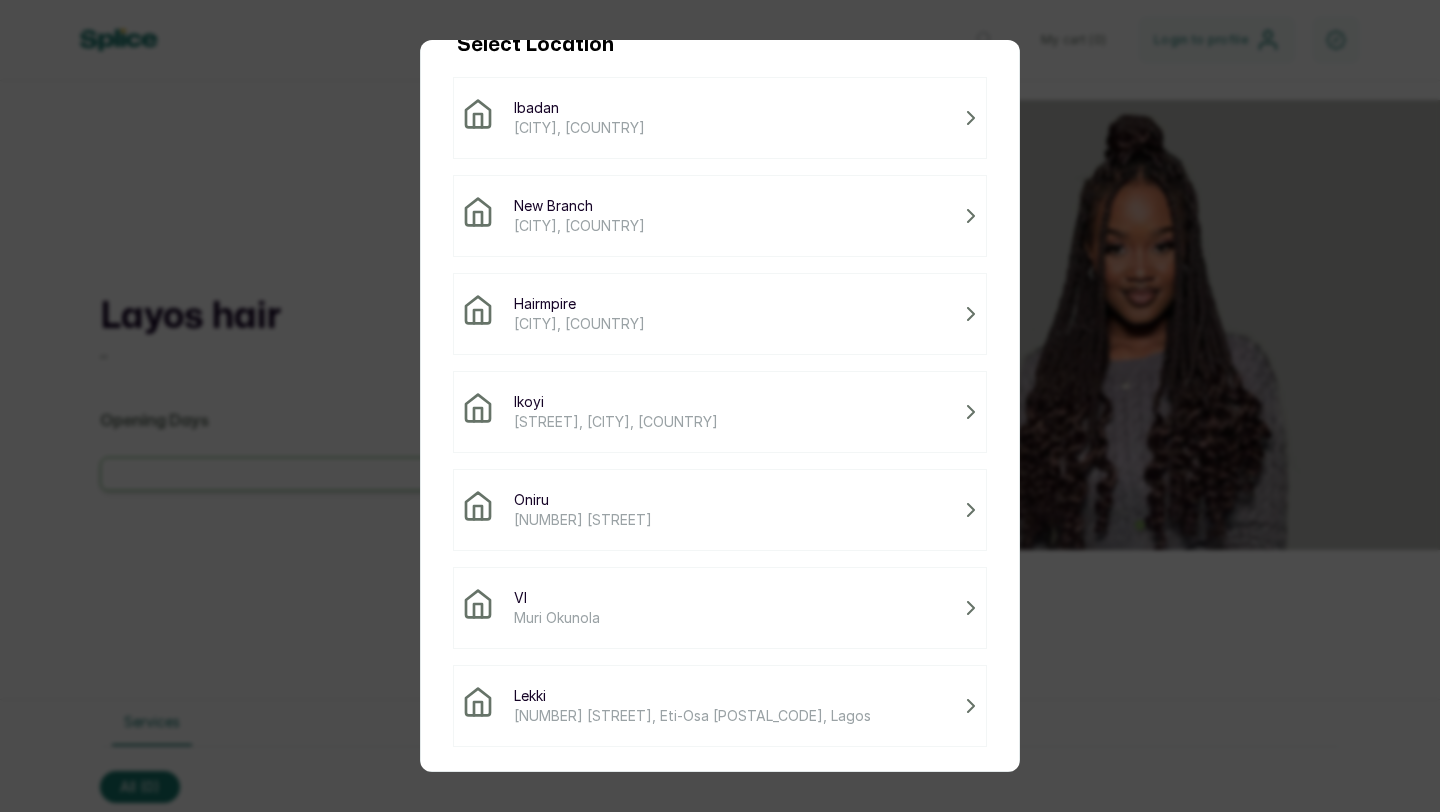 click on "[NUMBER] [STREET], Eti-Osa [POSTAL_CODE], Lagos" at bounding box center (692, 716) 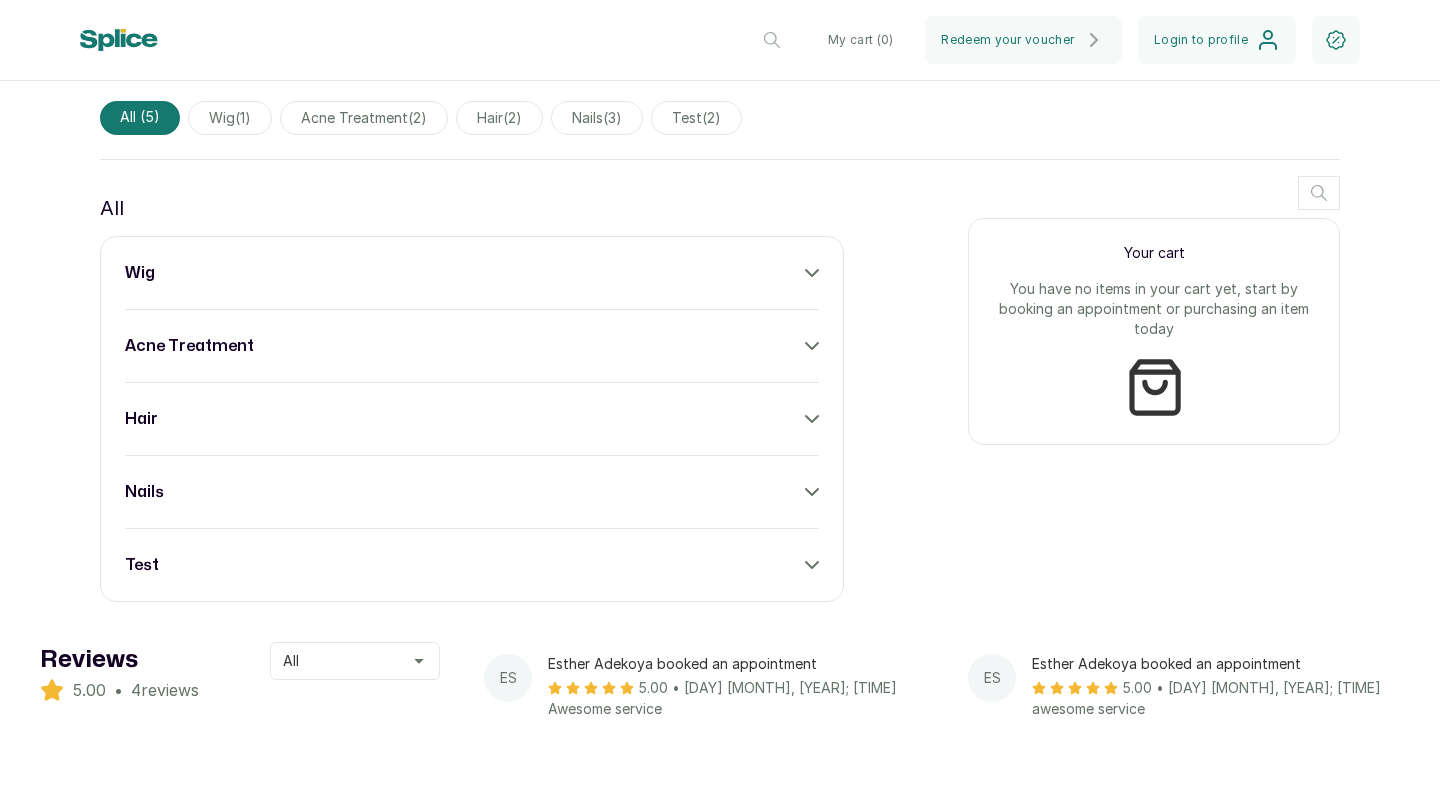scroll, scrollTop: 759, scrollLeft: 0, axis: vertical 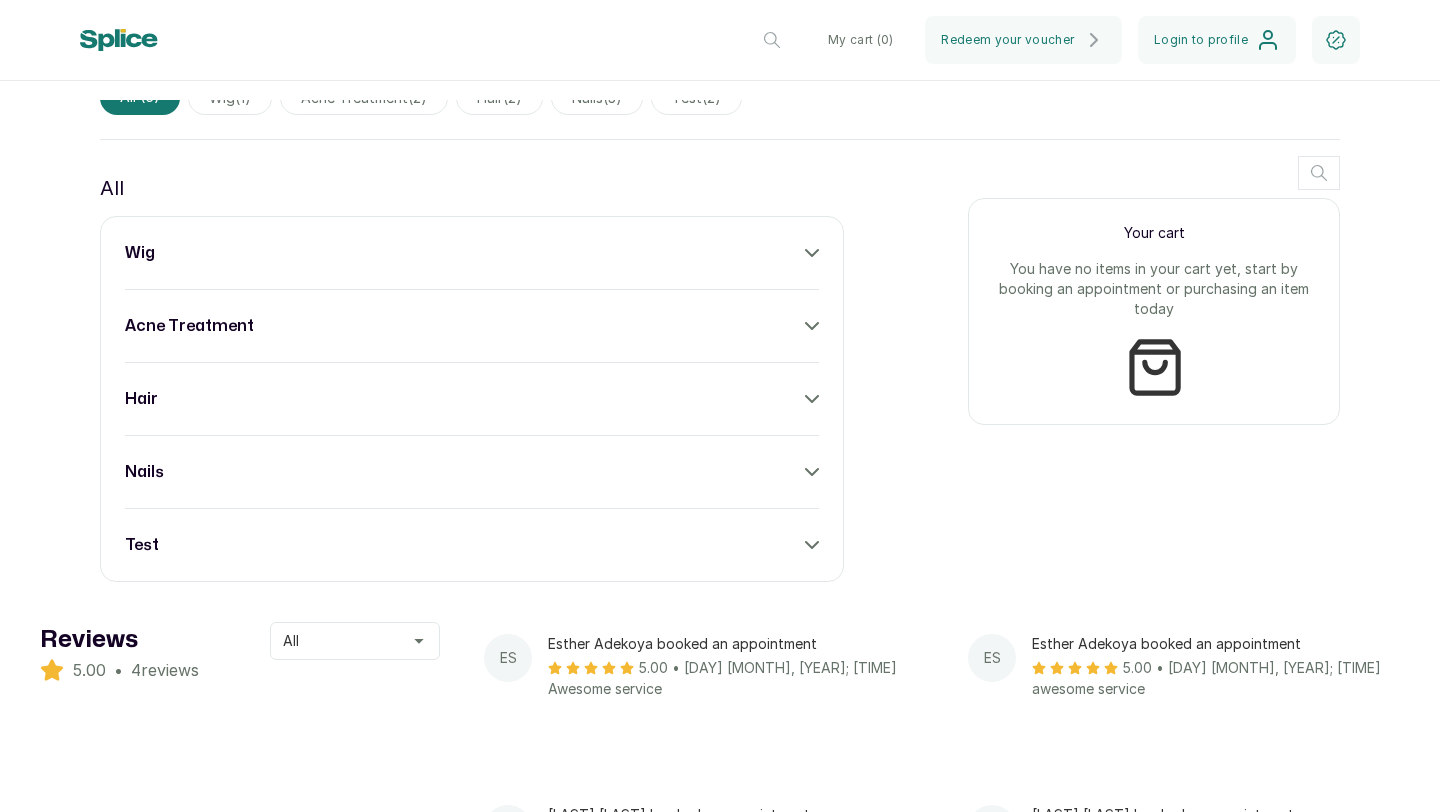 click on "nails" at bounding box center [472, 472] 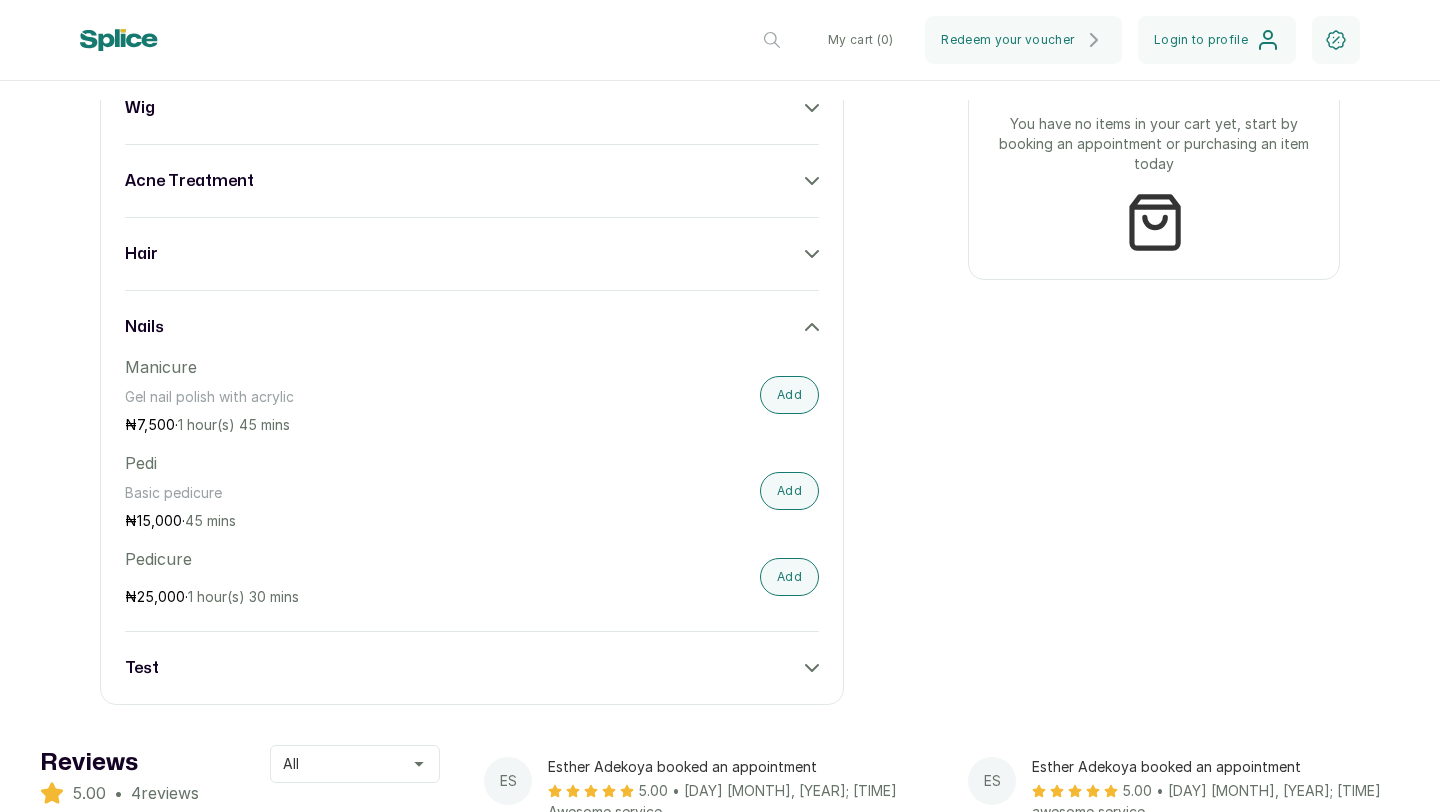 scroll, scrollTop: 1096, scrollLeft: 0, axis: vertical 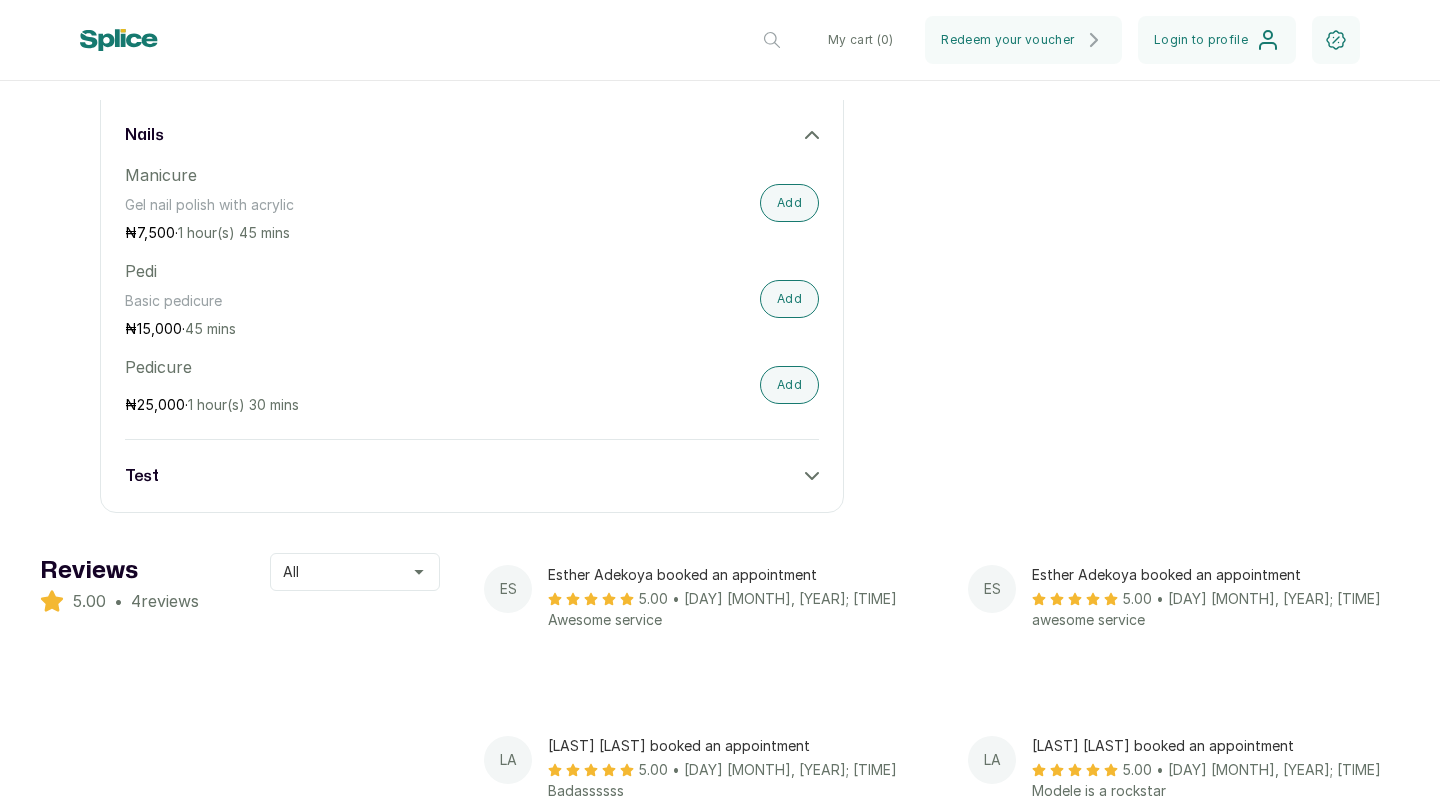 click on "test" at bounding box center (472, 476) 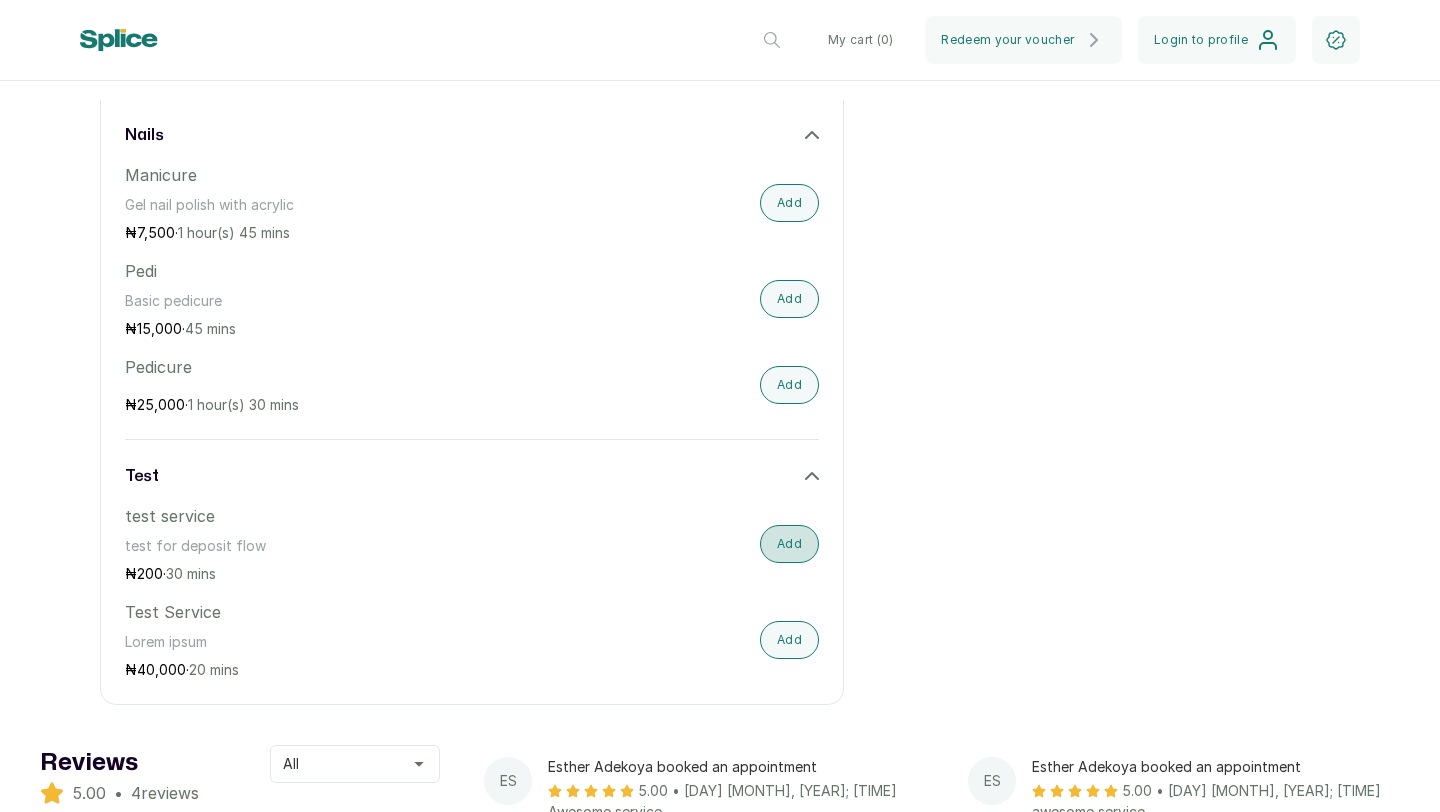 click on "Add" at bounding box center [789, 544] 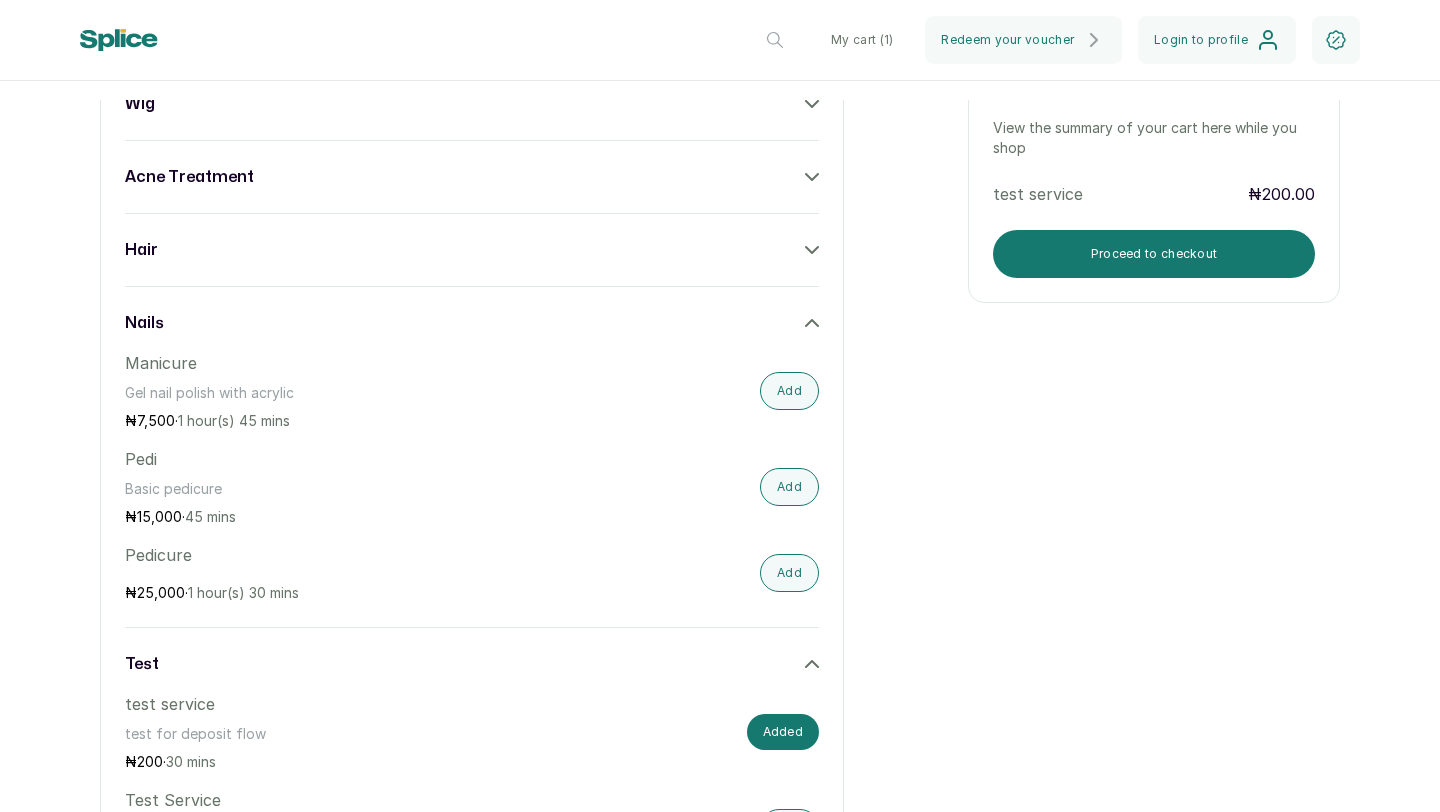 scroll, scrollTop: 909, scrollLeft: 0, axis: vertical 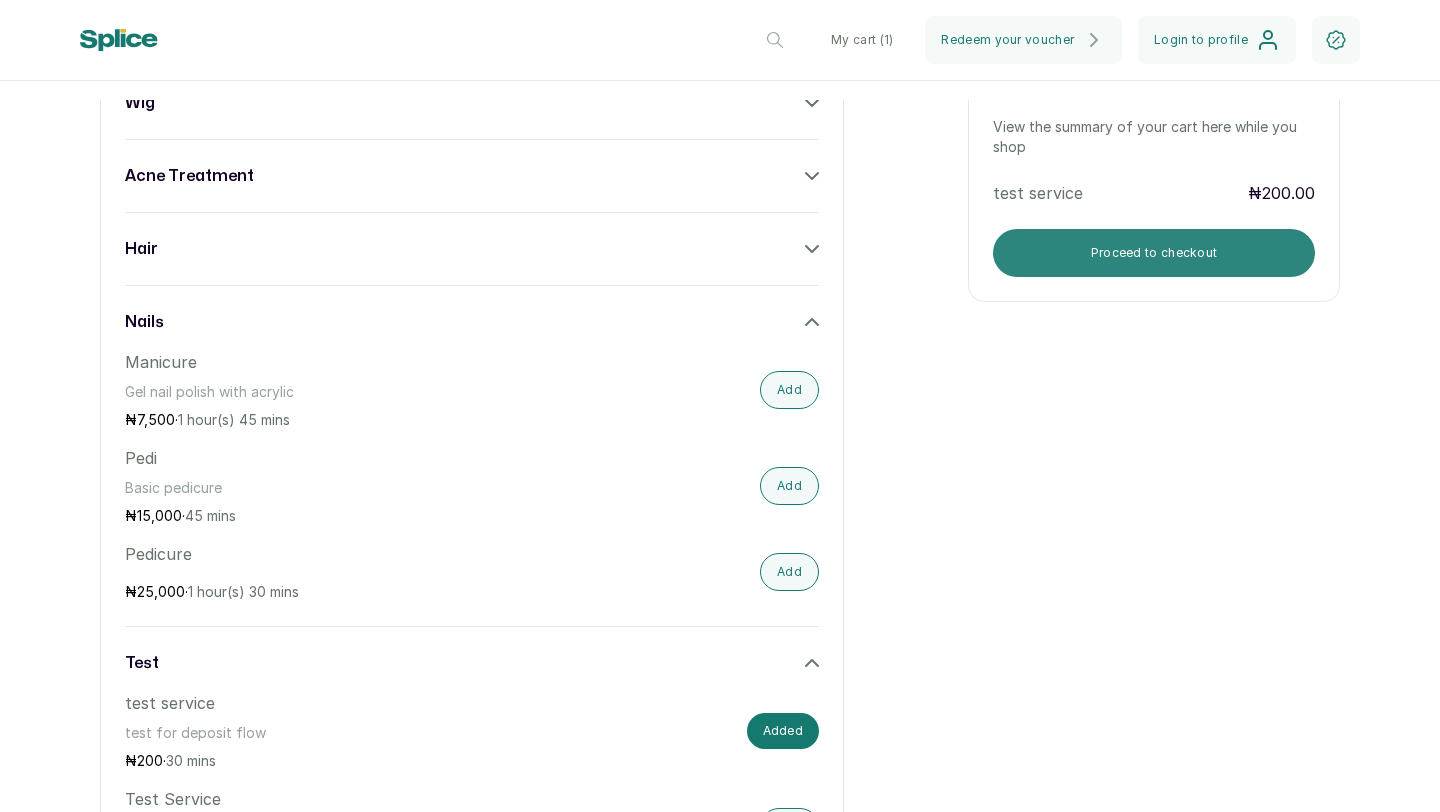 click on "Proceed to checkout" at bounding box center [1154, 253] 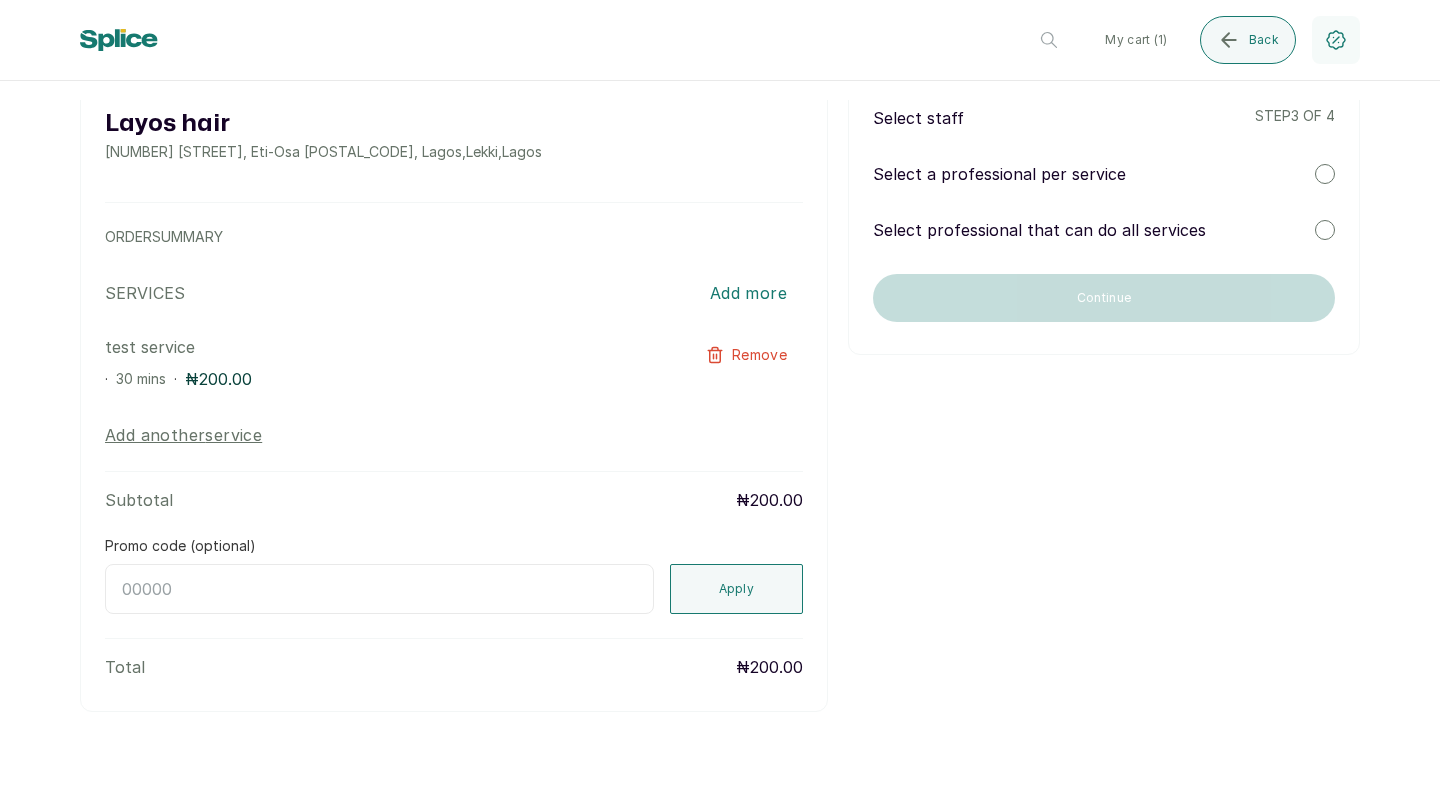 scroll, scrollTop: 0, scrollLeft: 0, axis: both 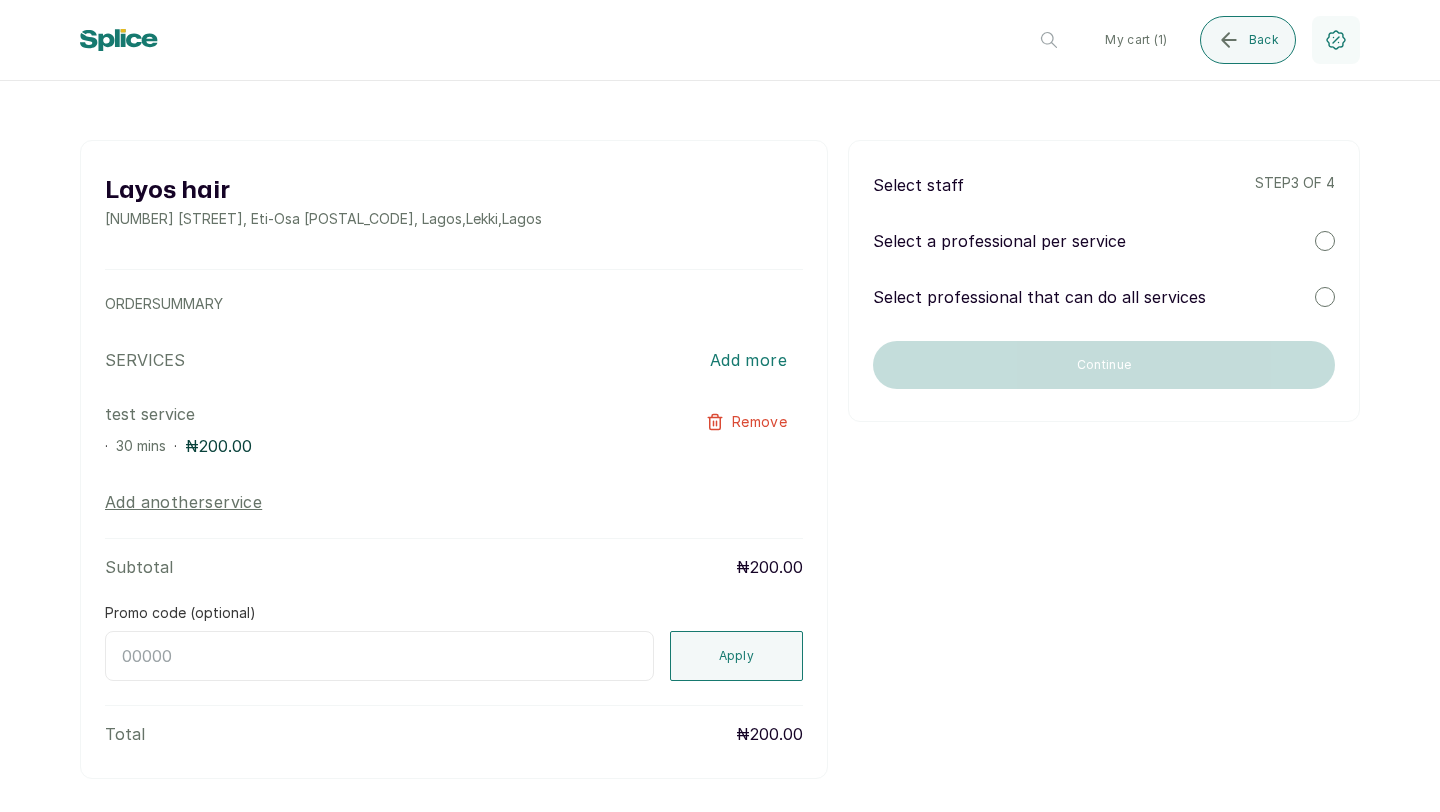 click on "Select professional that can do all services" at bounding box center [1104, 297] 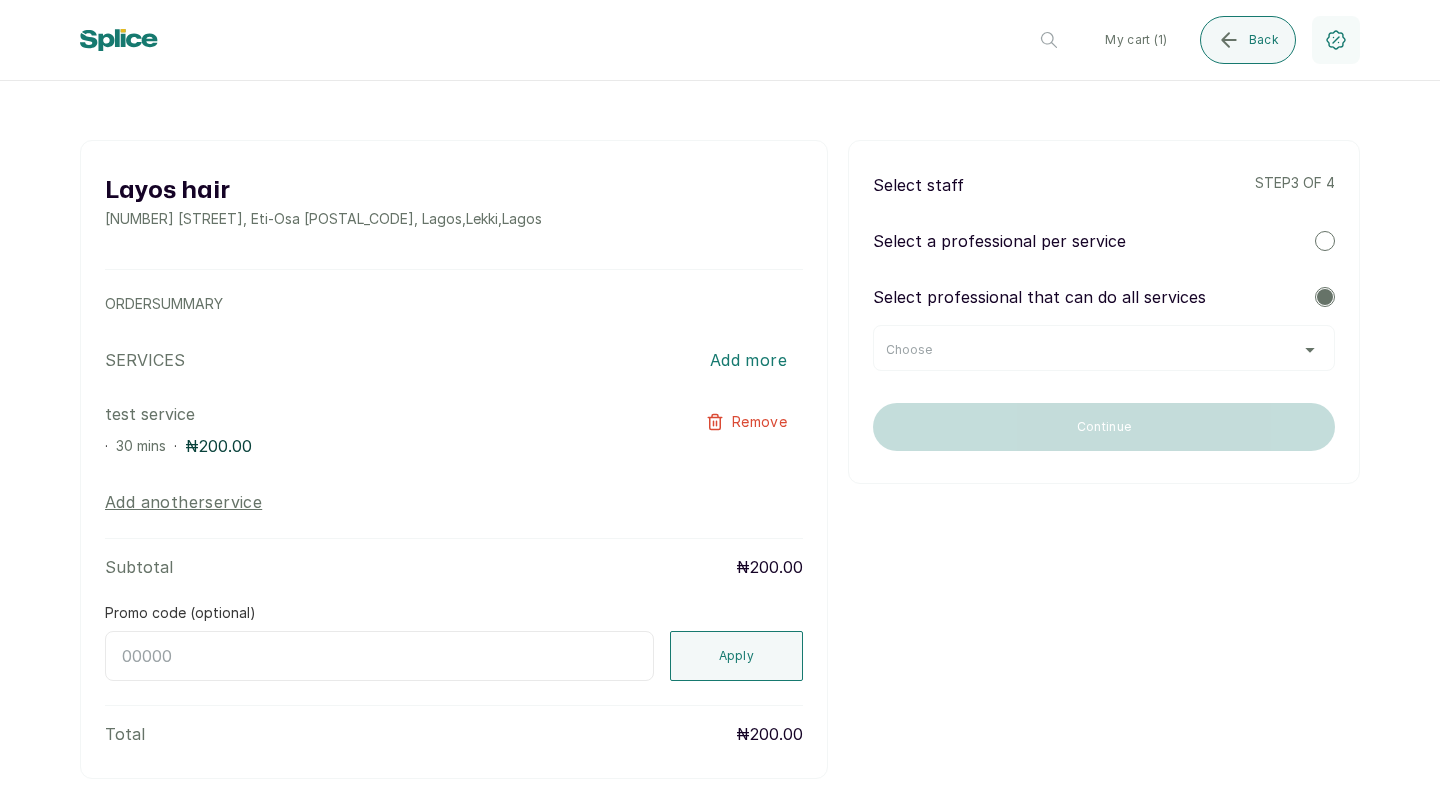 click on "Choose" at bounding box center (1104, 350) 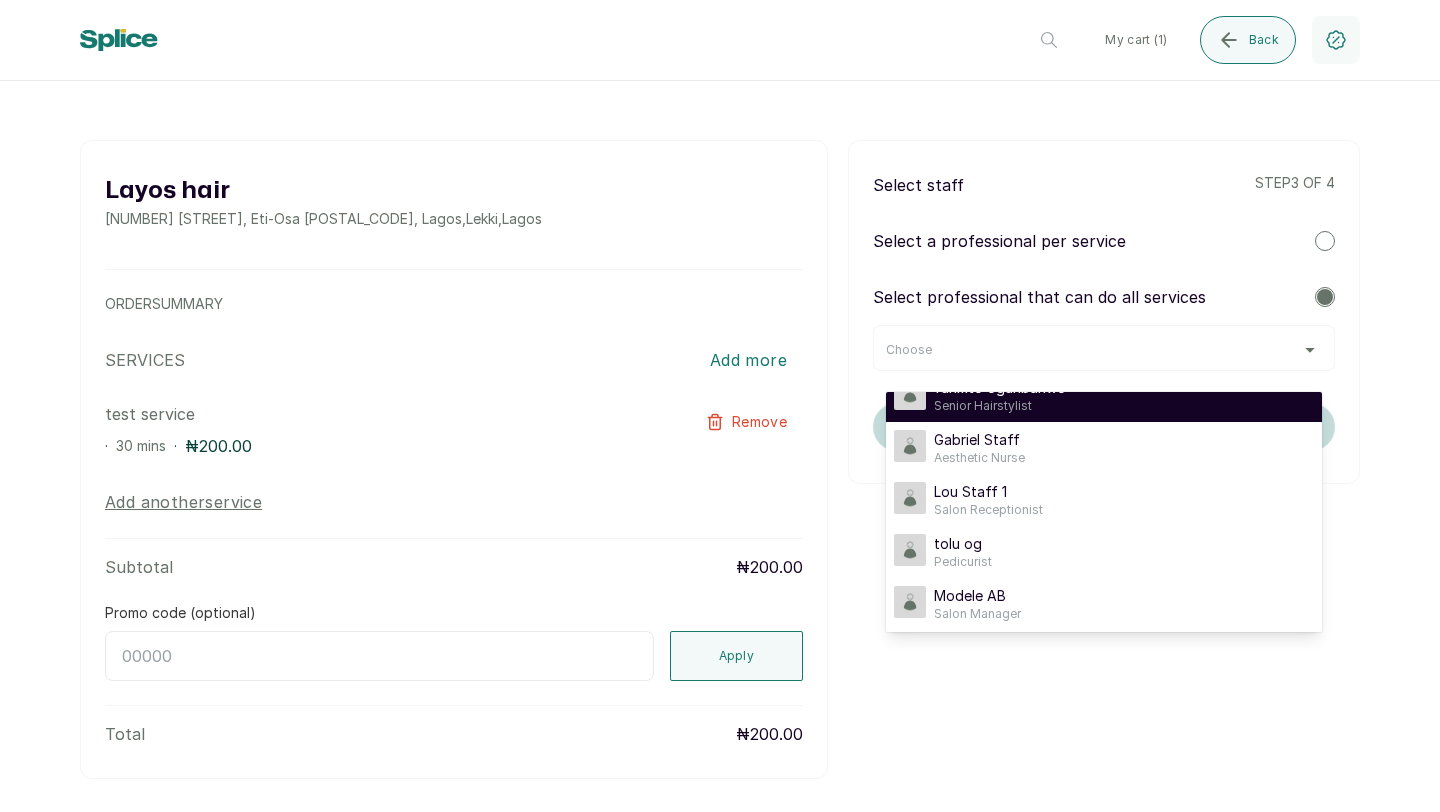 scroll, scrollTop: 82, scrollLeft: 0, axis: vertical 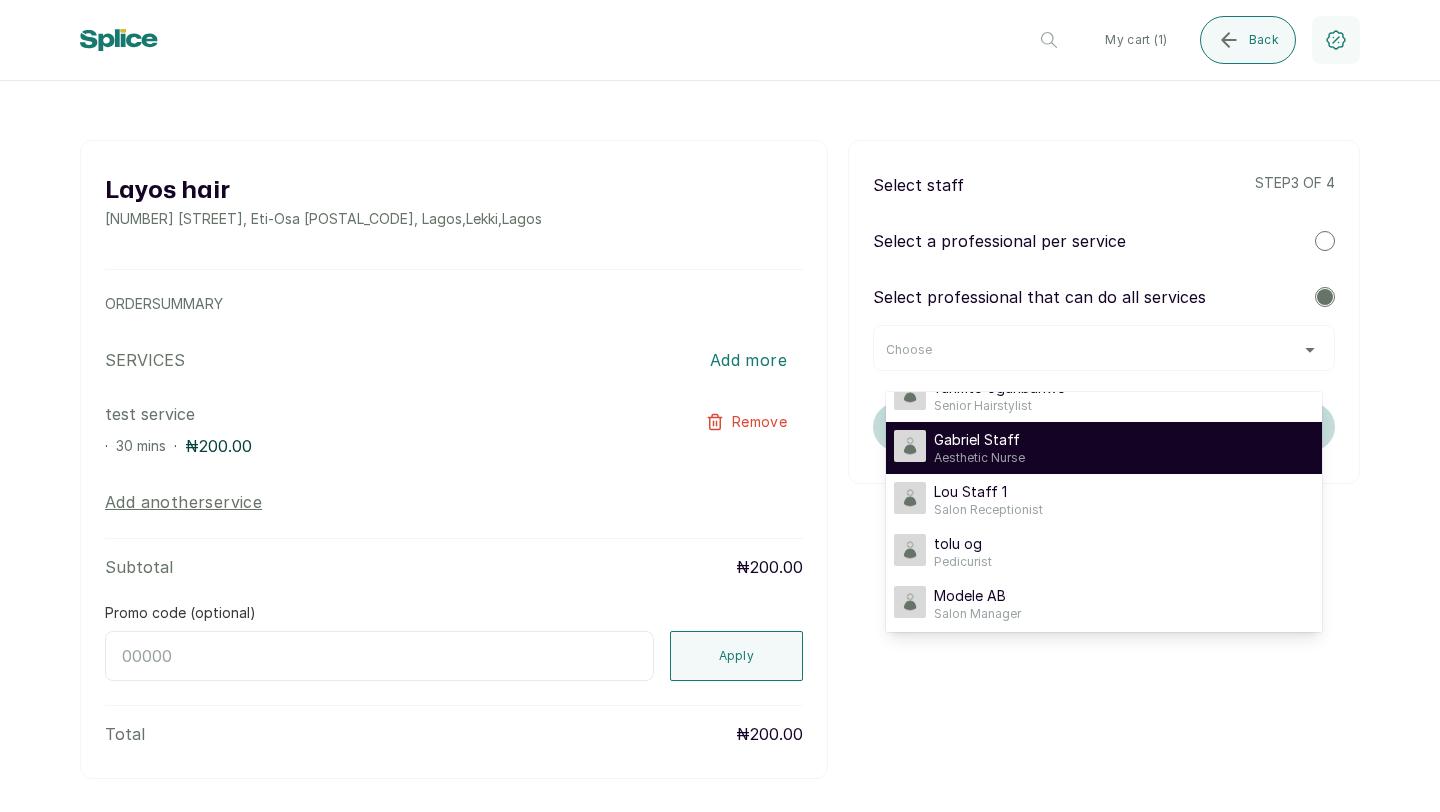 click on "Aesthetic Nurse" at bounding box center [979, 458] 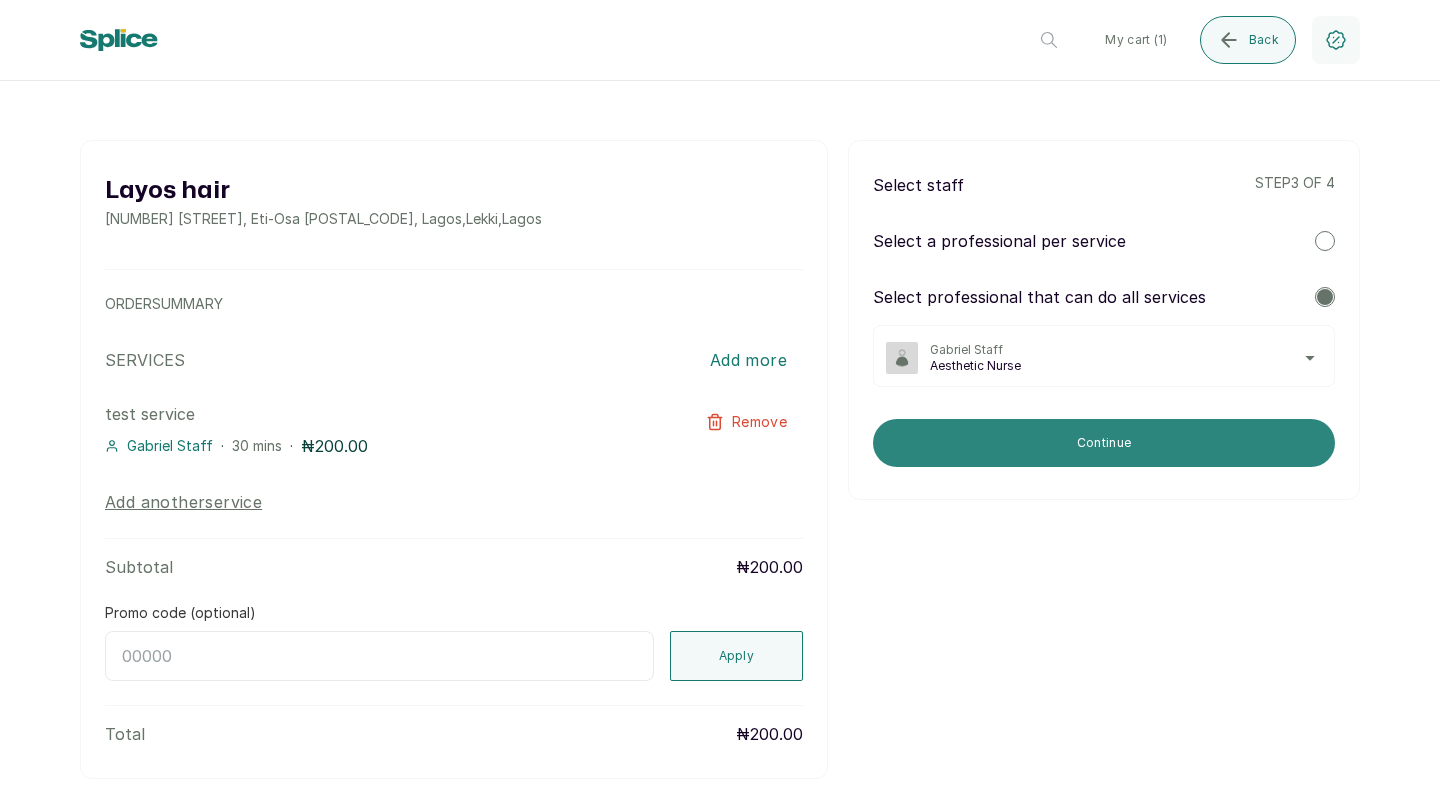click on "Continue" at bounding box center [1104, 443] 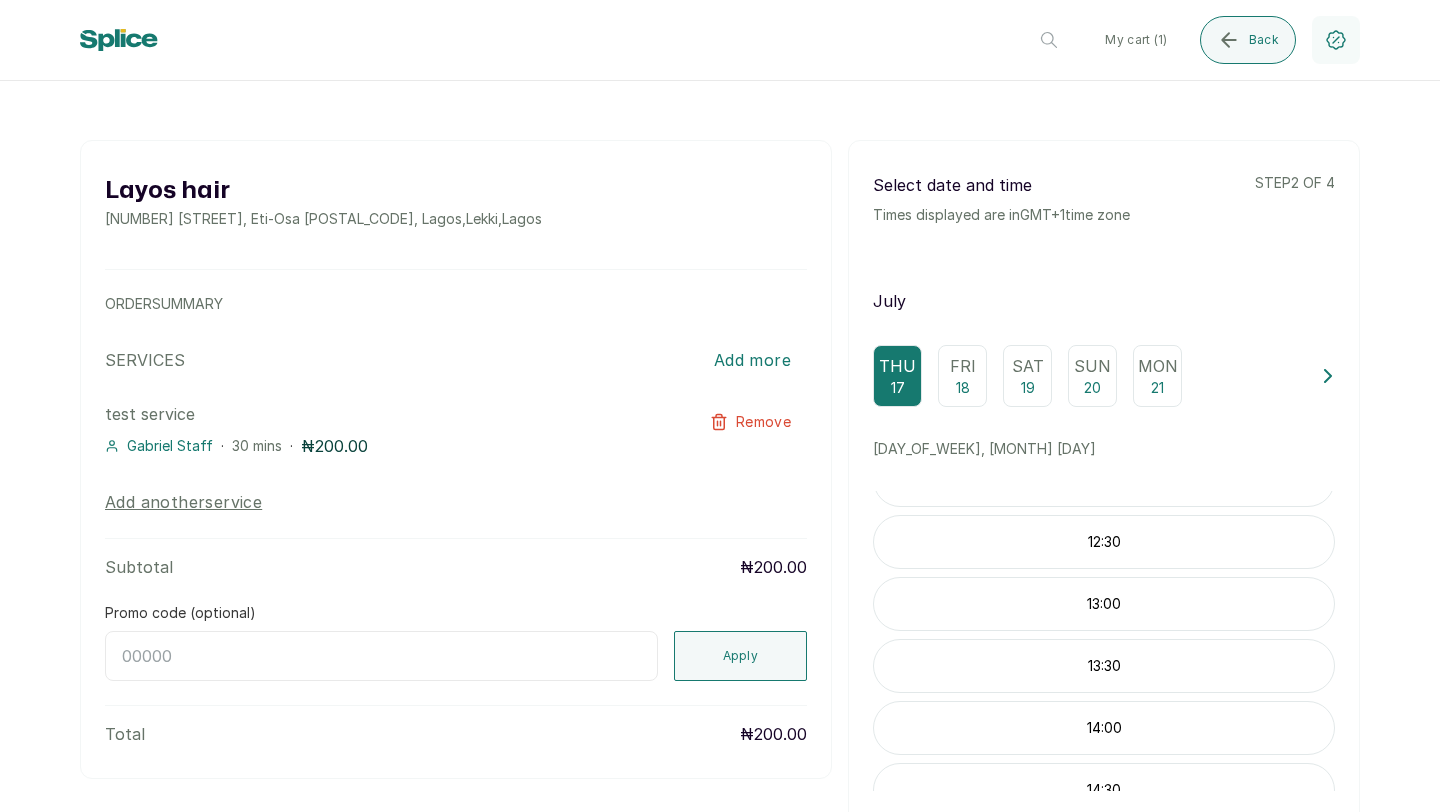 scroll, scrollTop: 0, scrollLeft: 0, axis: both 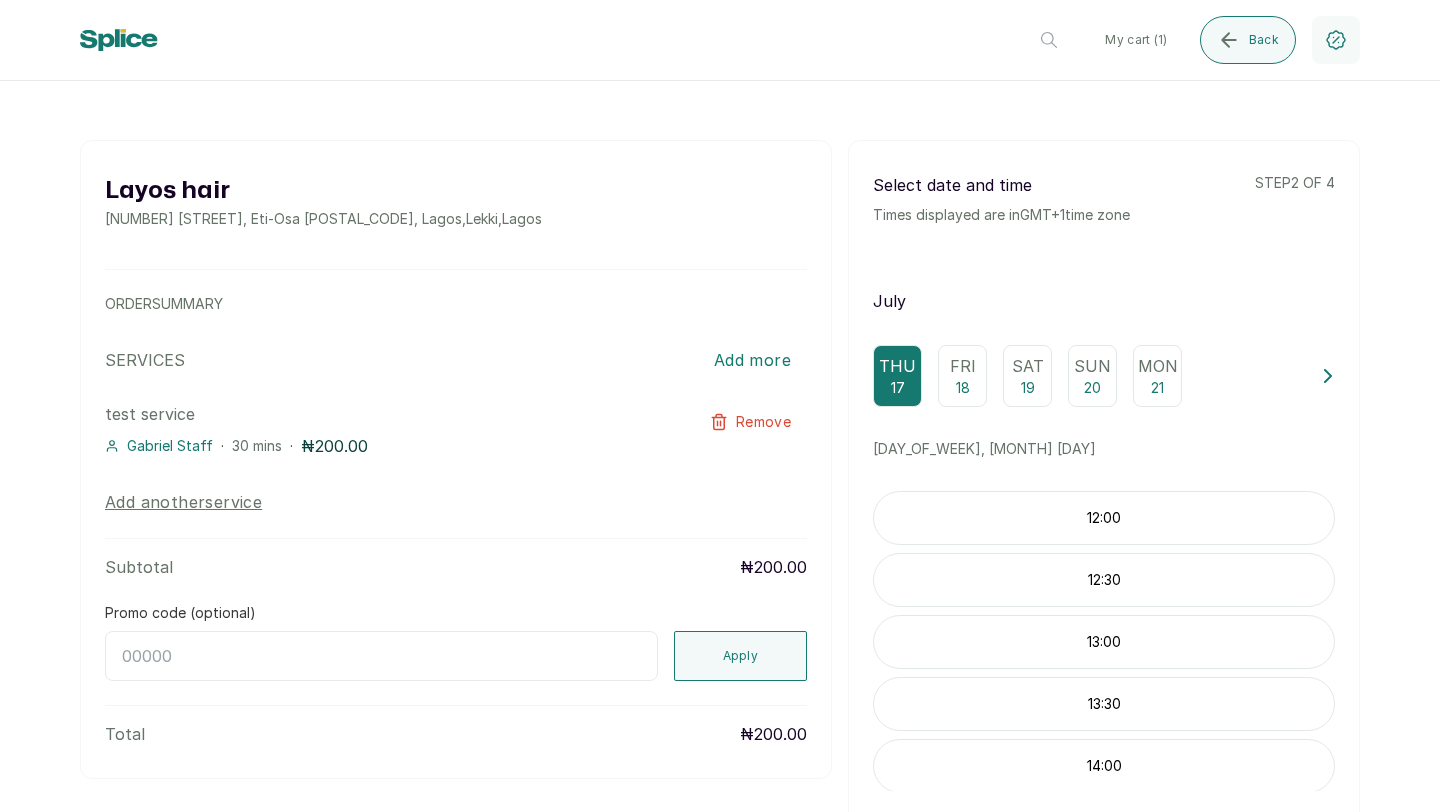 click on "12:00" at bounding box center [1104, 518] 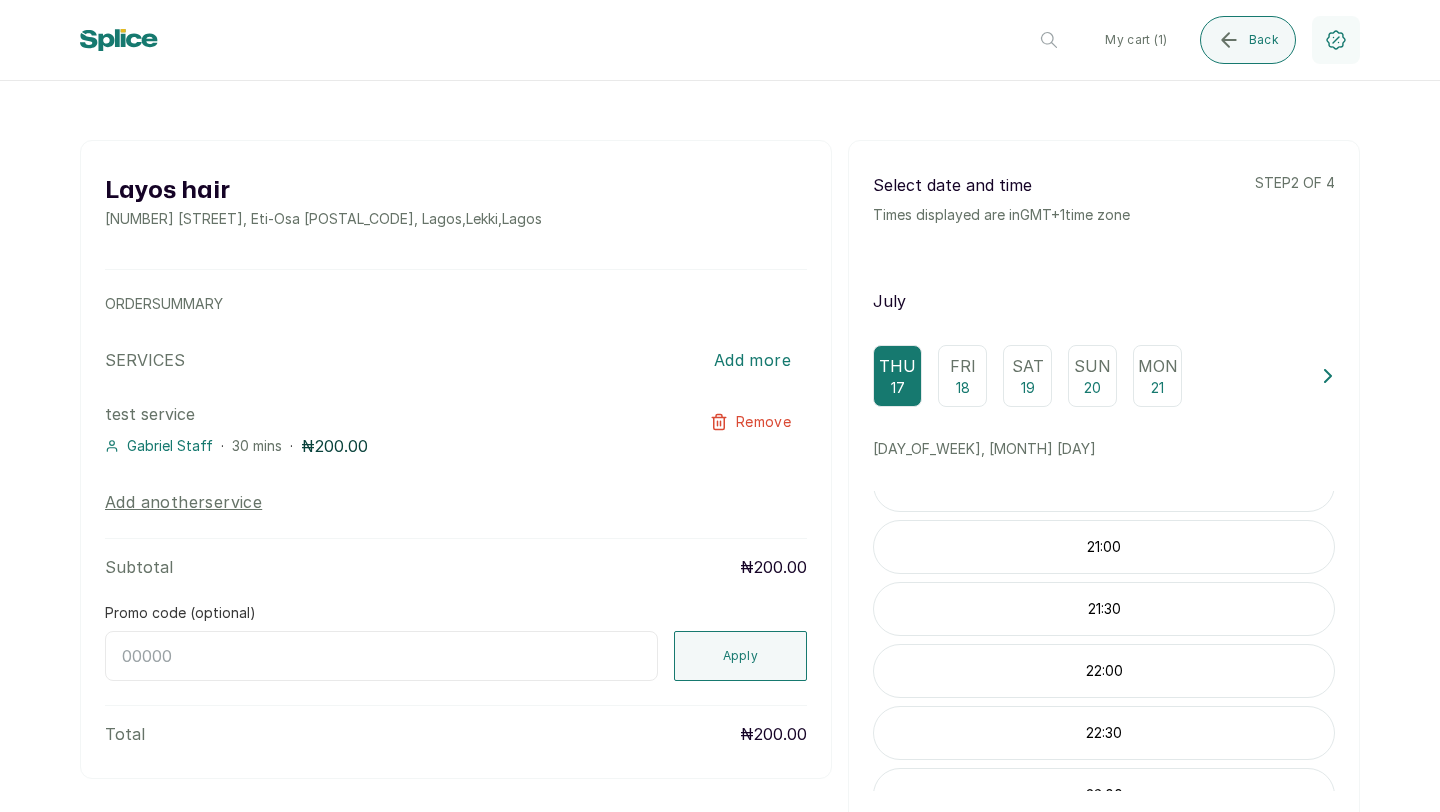 scroll, scrollTop: 1180, scrollLeft: 0, axis: vertical 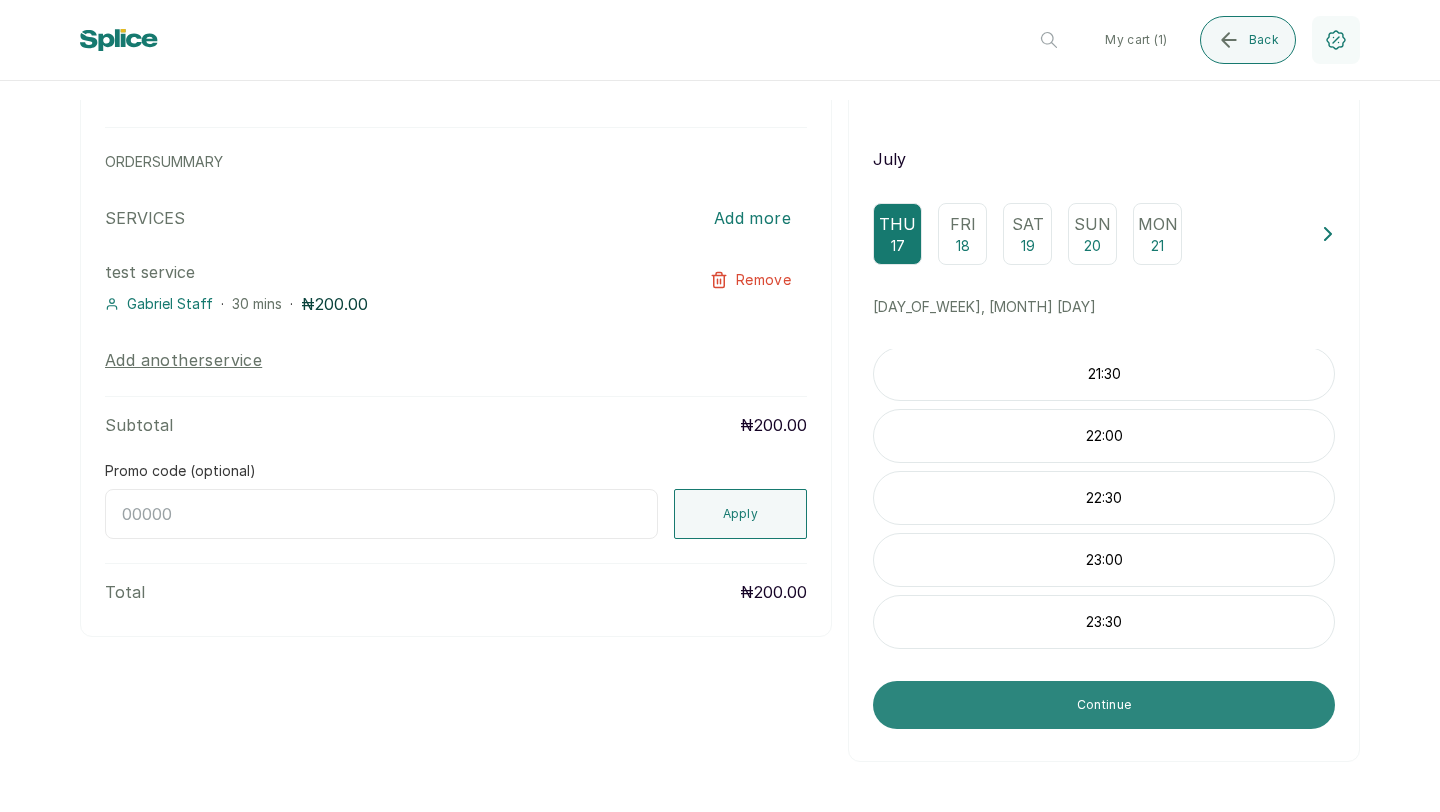 click on "Continue" at bounding box center (1104, 705) 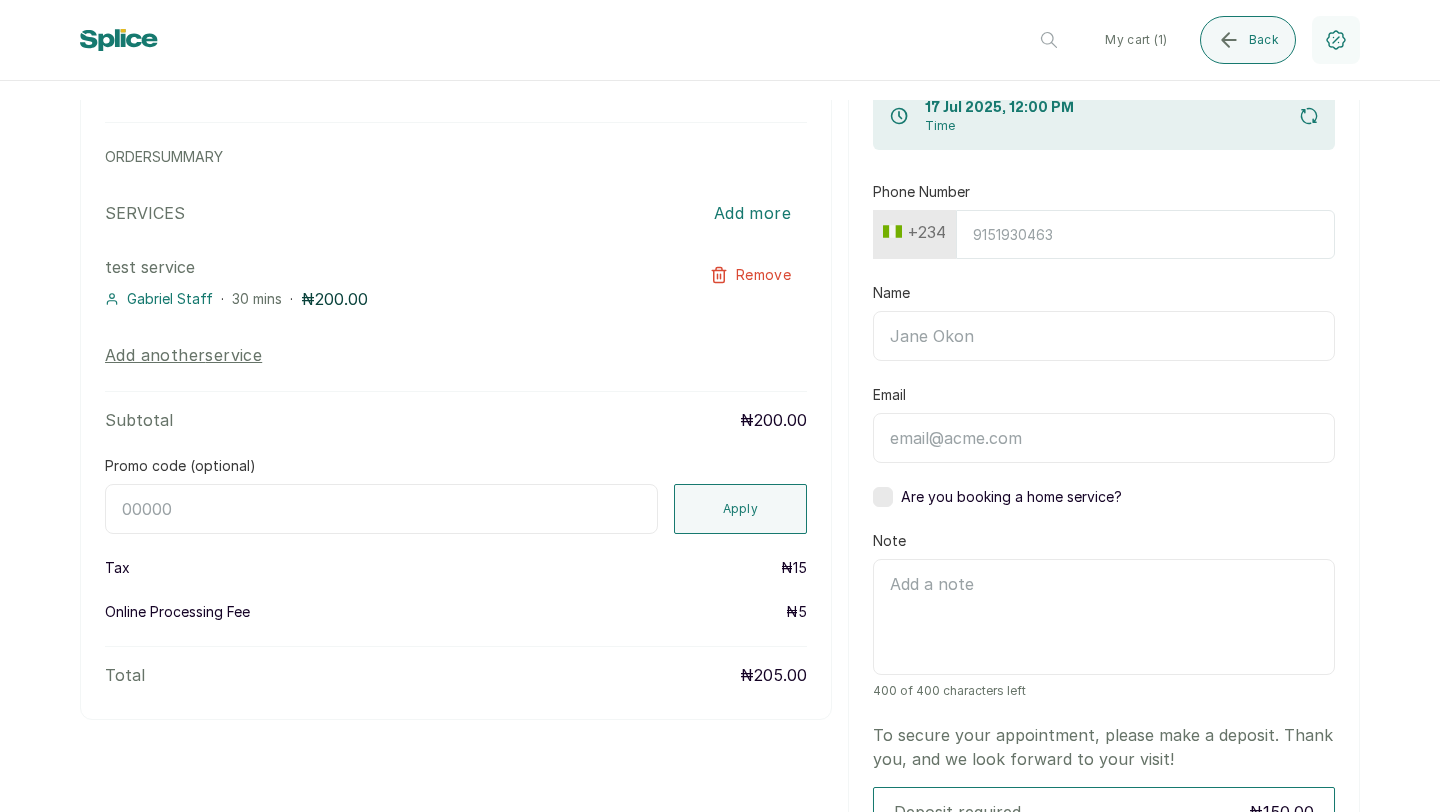 scroll, scrollTop: 146, scrollLeft: 0, axis: vertical 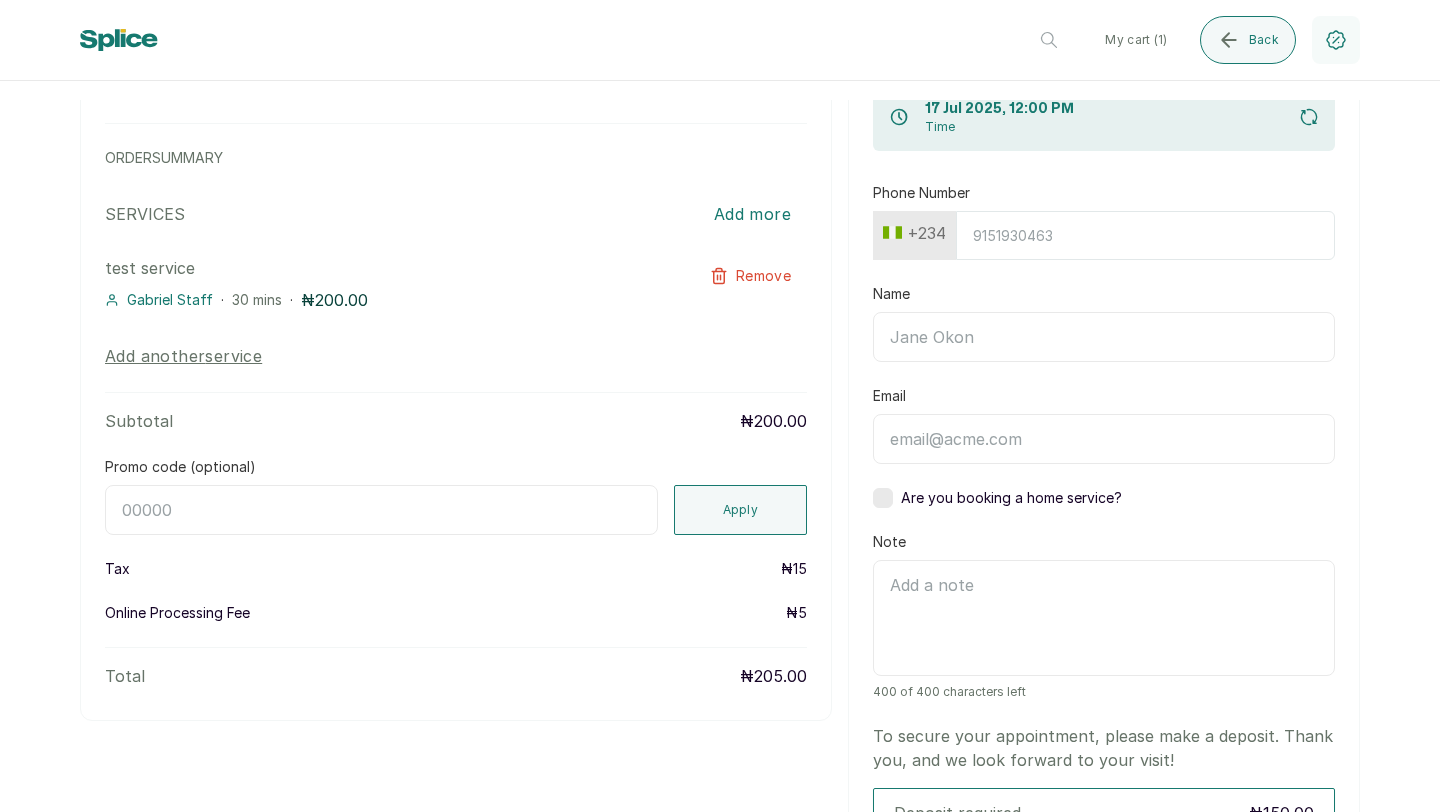 click on "Name" at bounding box center [1104, 337] 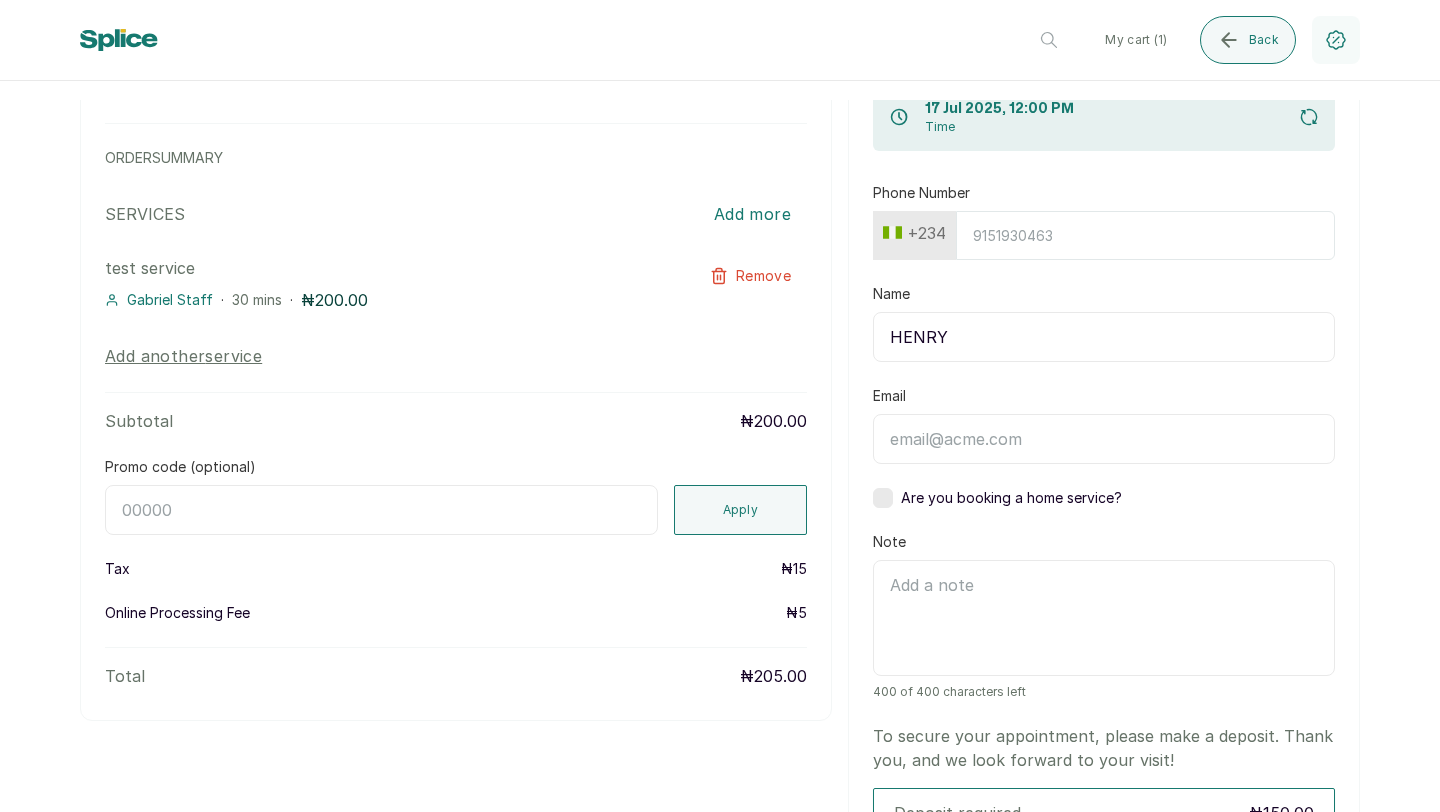 type on "HENRY" 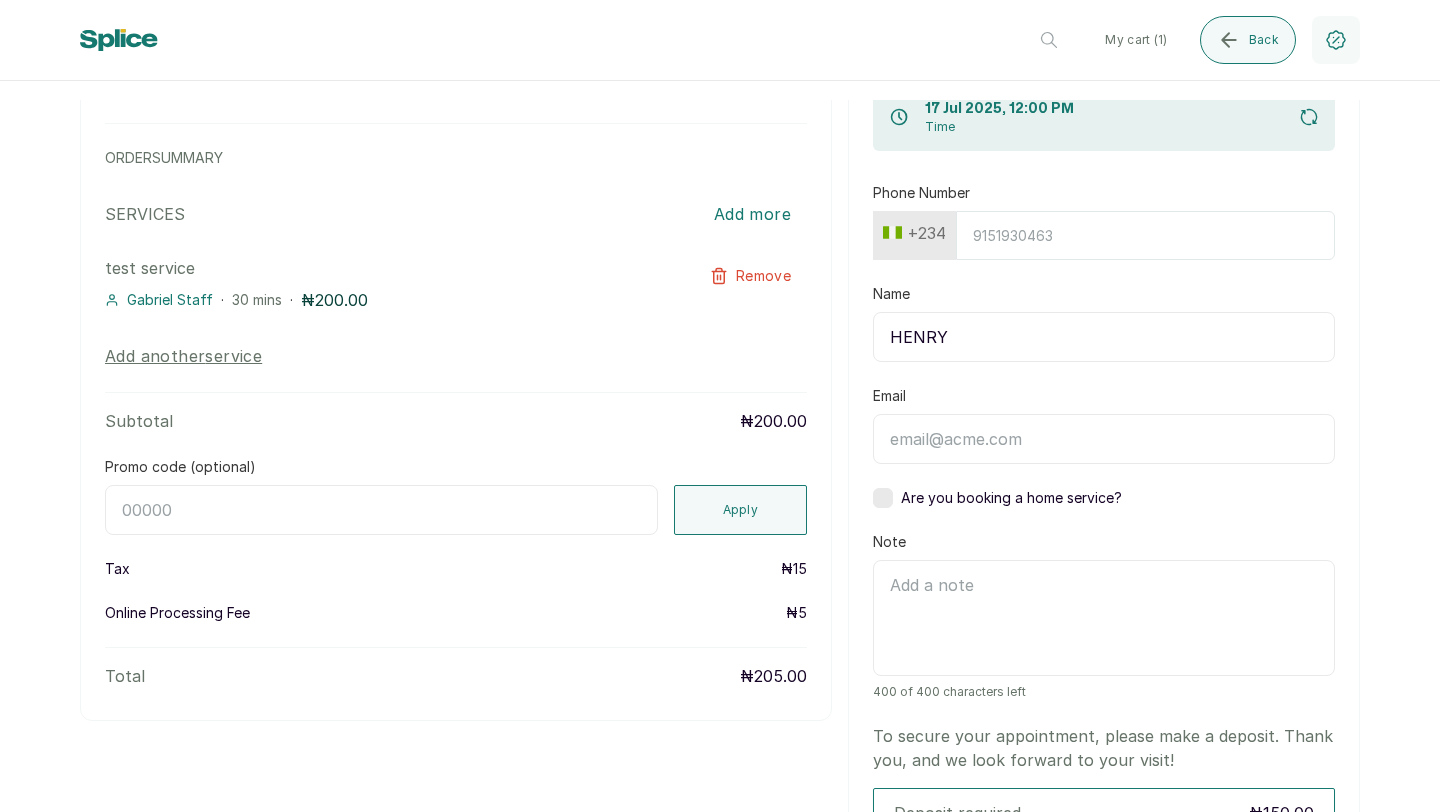 click on "Phone Number" at bounding box center (1145, 235) 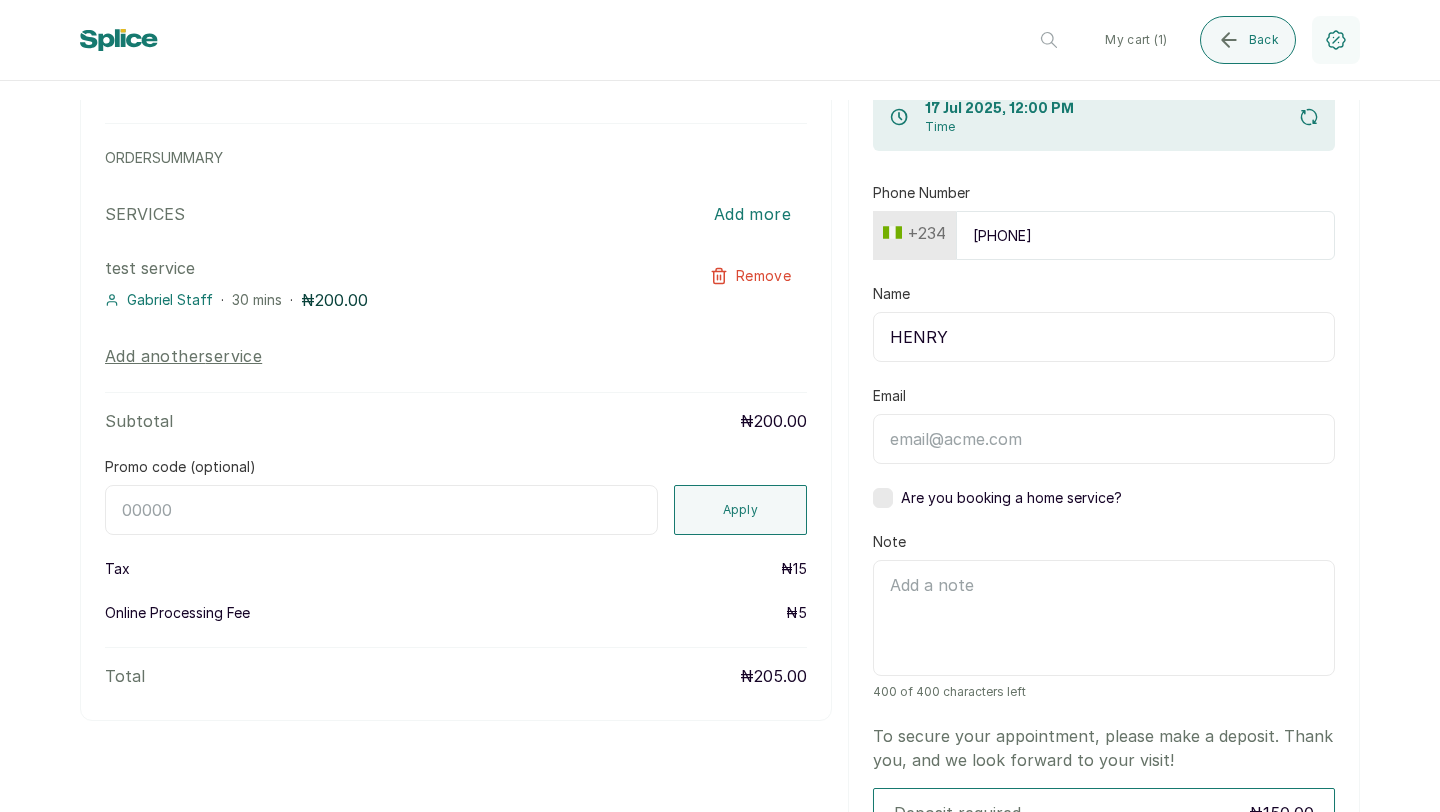 type on "[PHONE]" 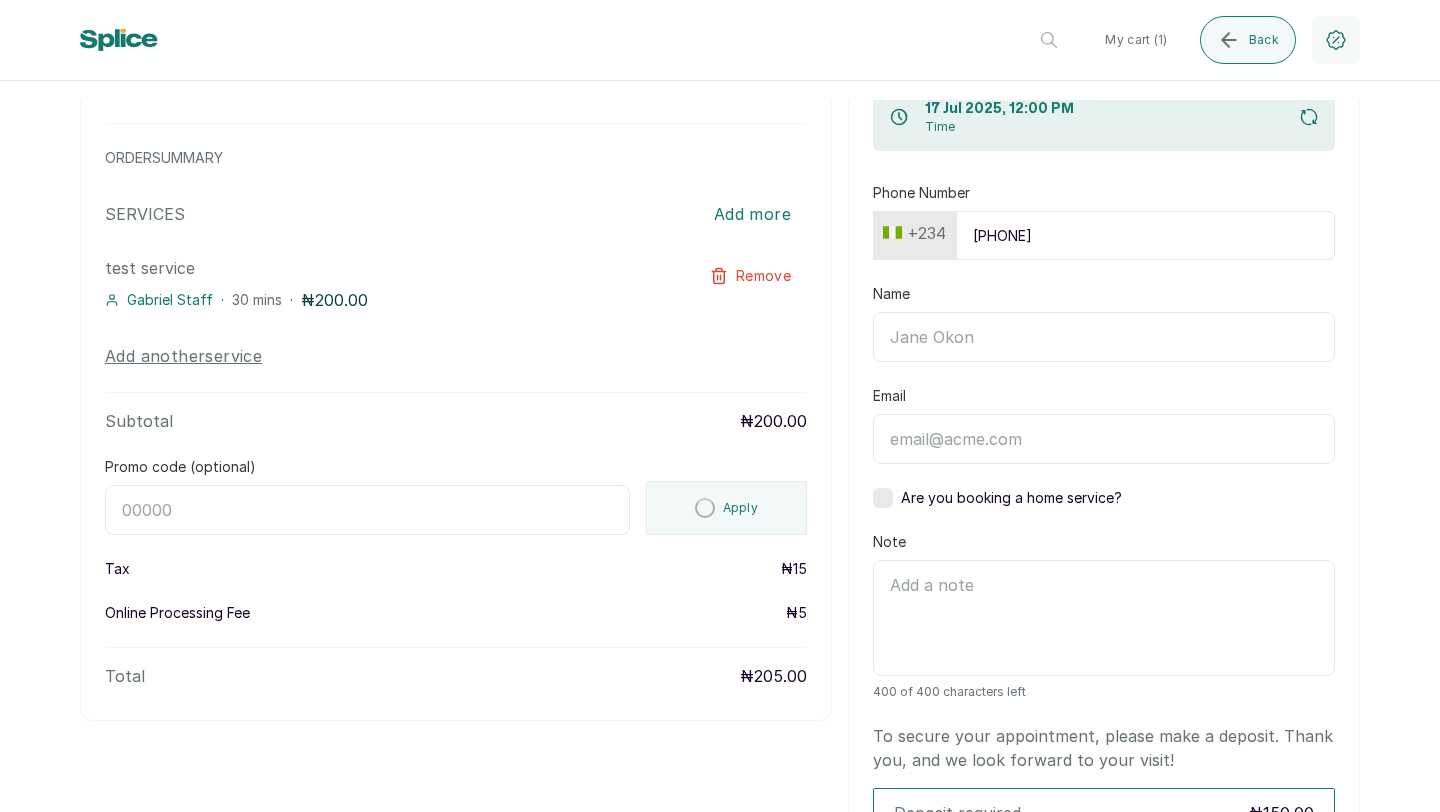 type on "9068330776" 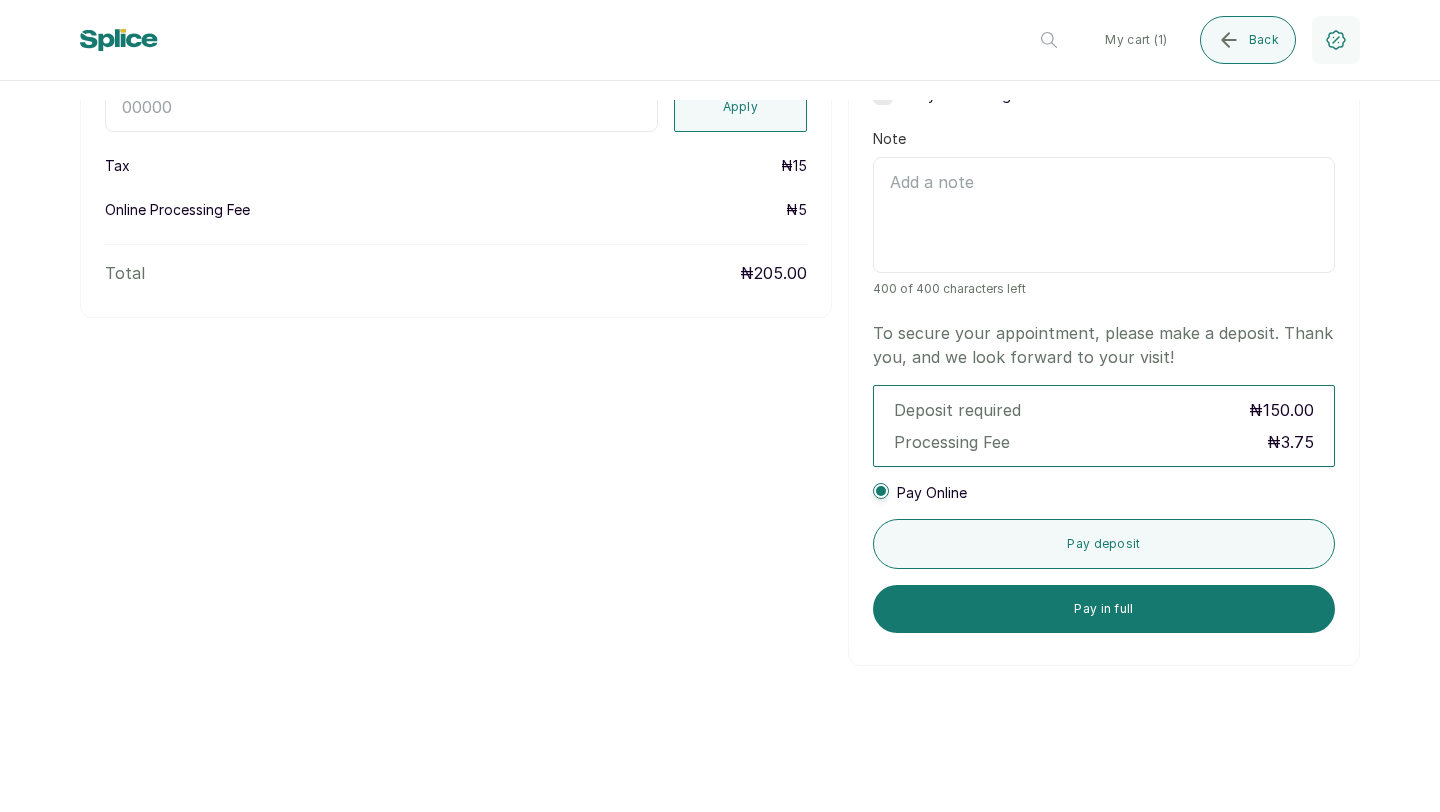scroll, scrollTop: 573, scrollLeft: 0, axis: vertical 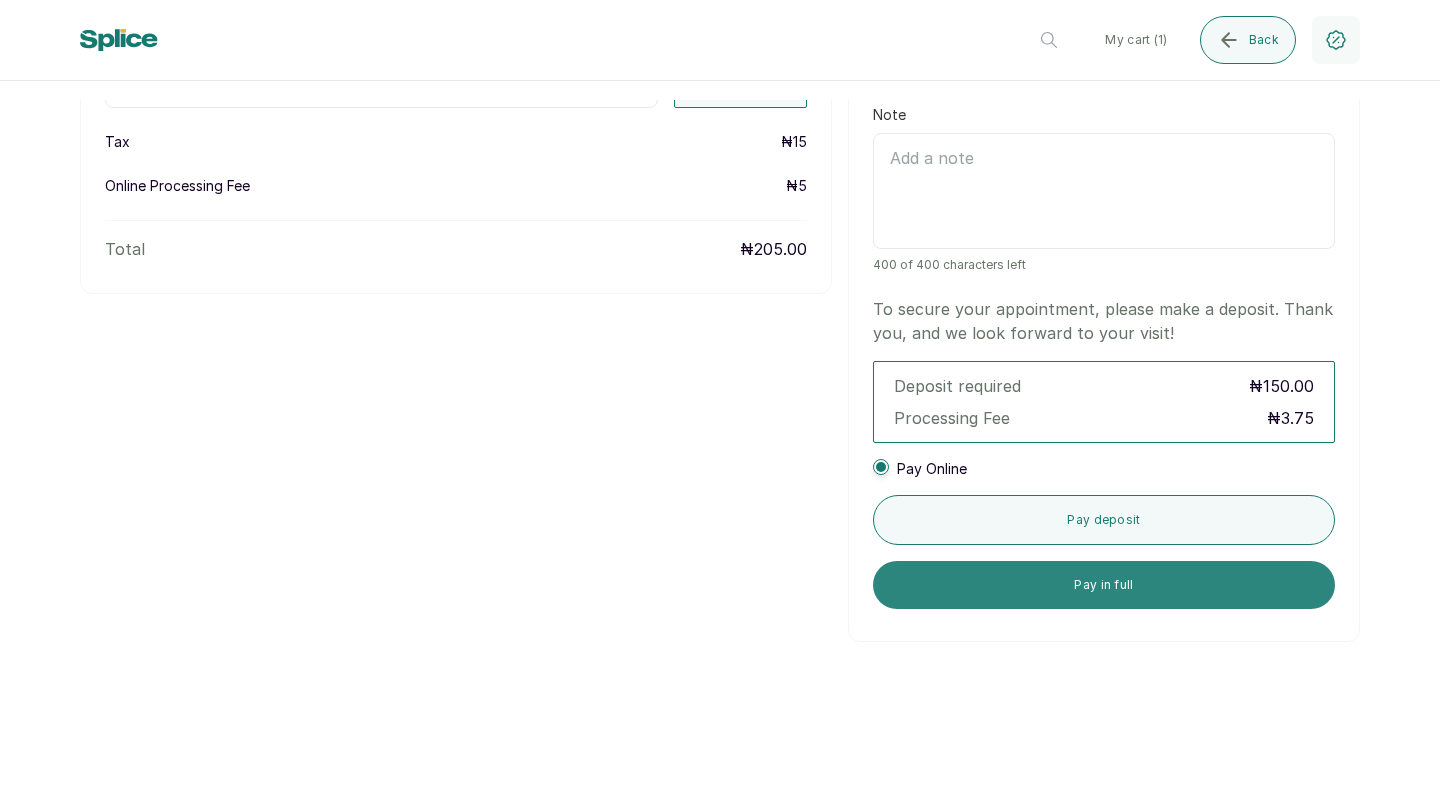 type on "9068330776" 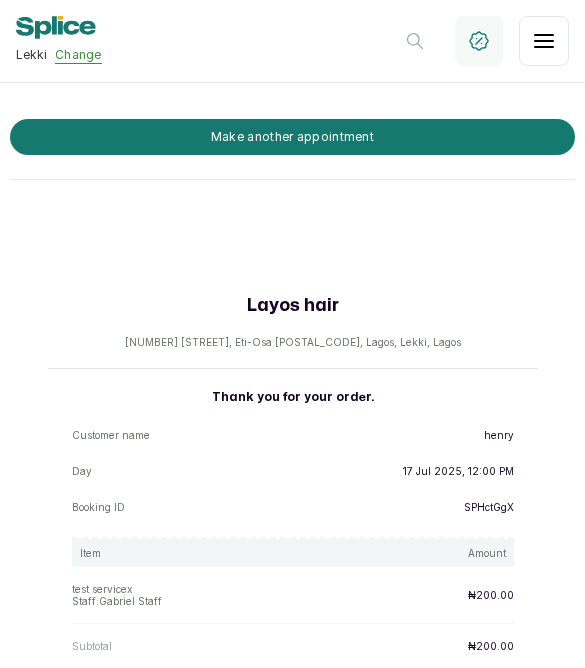 scroll, scrollTop: 414, scrollLeft: 0, axis: vertical 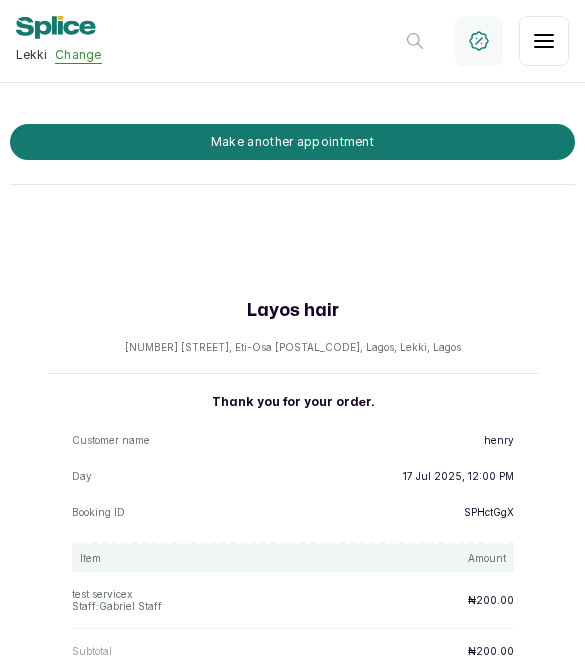 drag, startPoint x: 371, startPoint y: 97, endPoint x: 682, endPoint y: 97, distance: 311 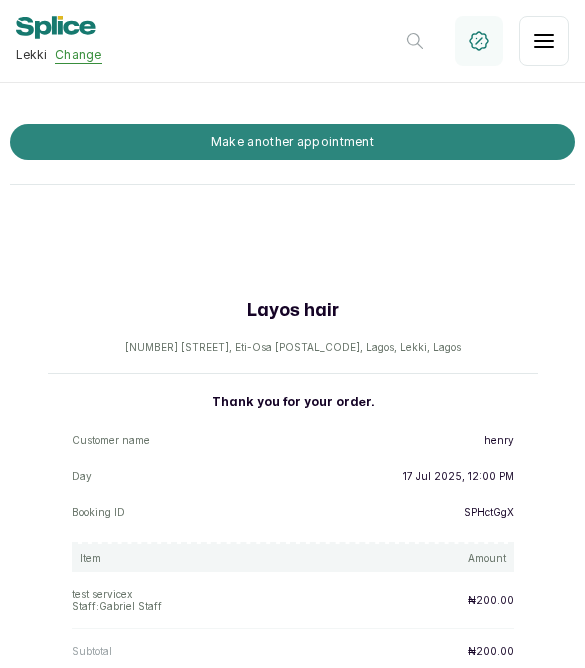 scroll, scrollTop: 606, scrollLeft: 0, axis: vertical 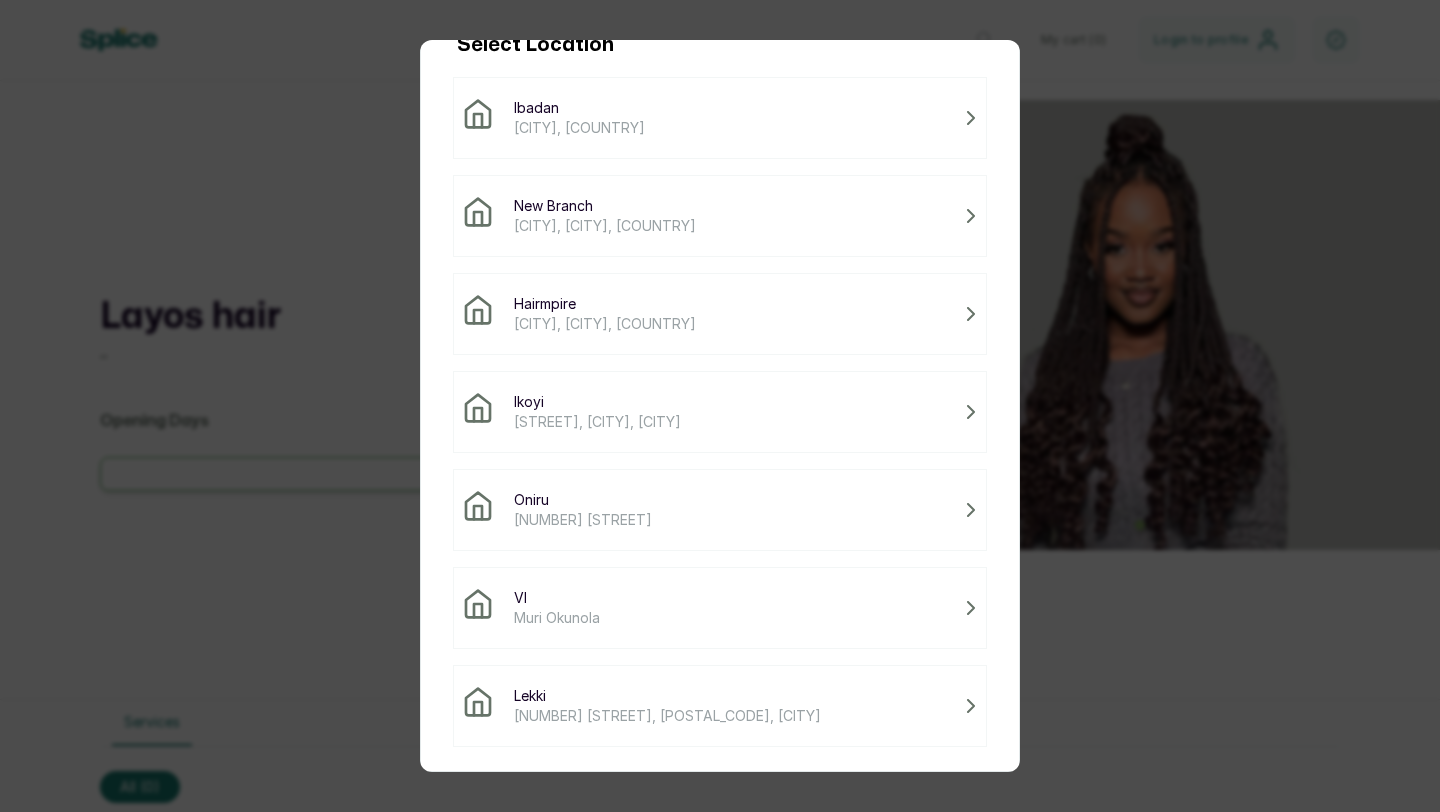 click on "[NUMBER] [STREET], [POSTAL_CODE], [CITY]" at bounding box center (667, 716) 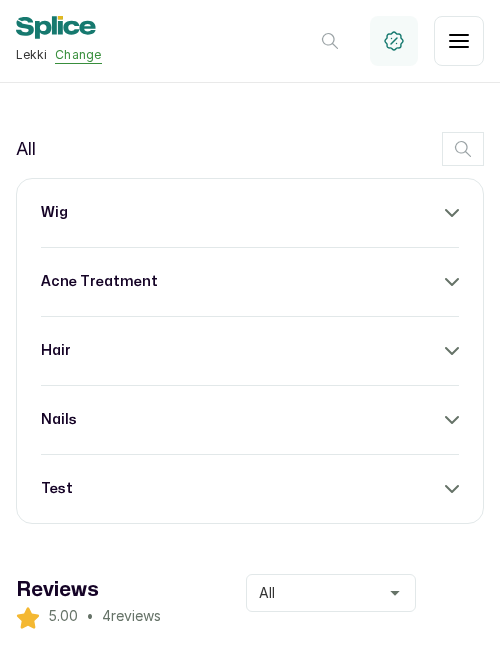 scroll, scrollTop: 952, scrollLeft: 0, axis: vertical 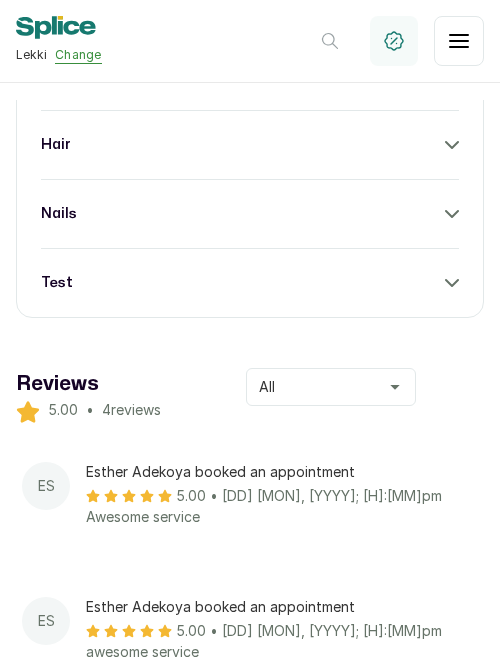 click on "test" at bounding box center [250, 283] 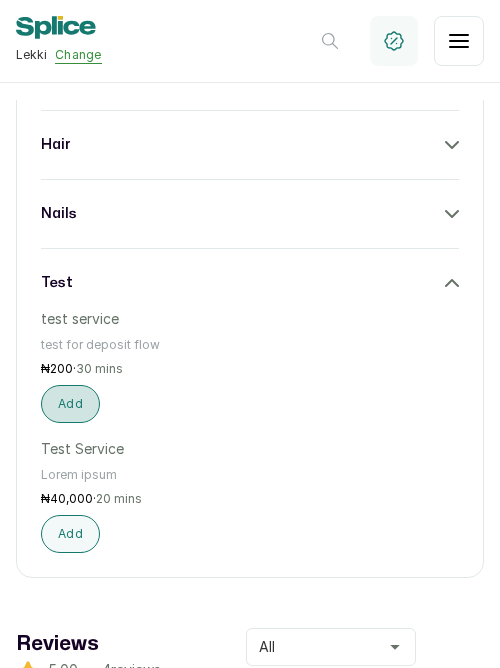 click on "Add" at bounding box center [70, 404] 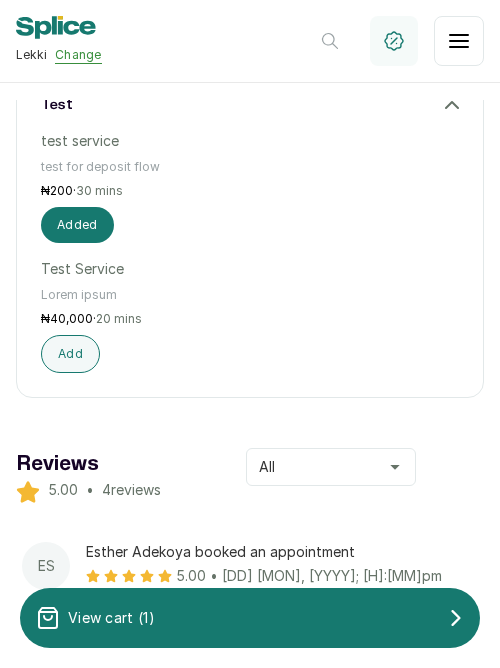 scroll, scrollTop: 1156, scrollLeft: 0, axis: vertical 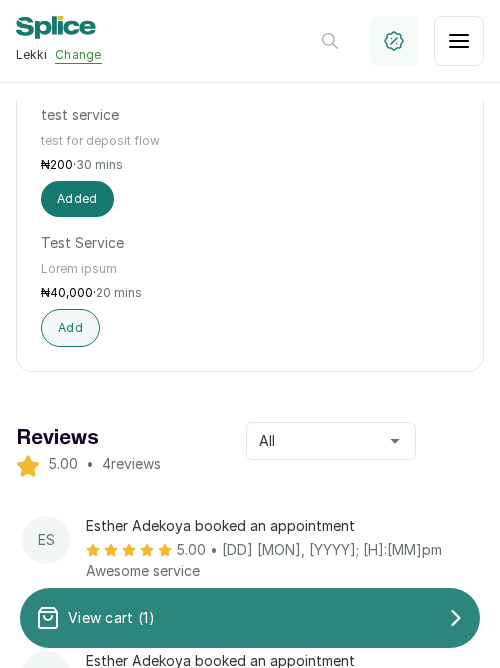 click on "View cart ( 1 )" at bounding box center [250, 618] 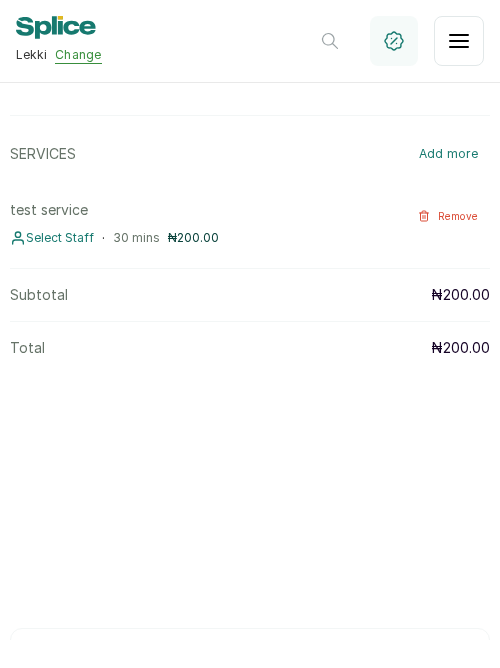 scroll, scrollTop: 0, scrollLeft: 0, axis: both 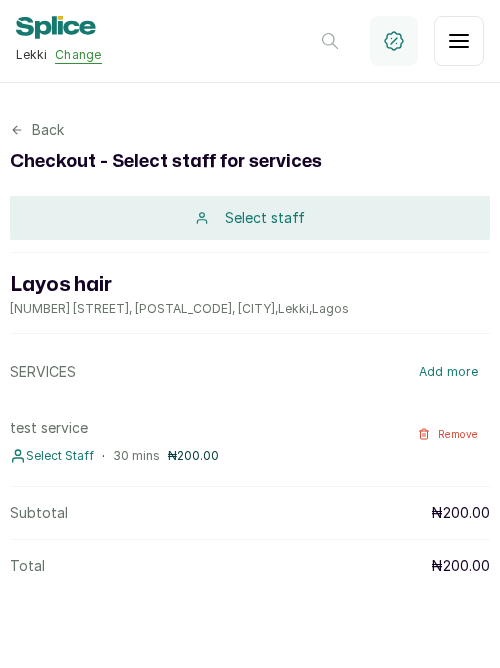 click on "Select staff" at bounding box center [265, 218] 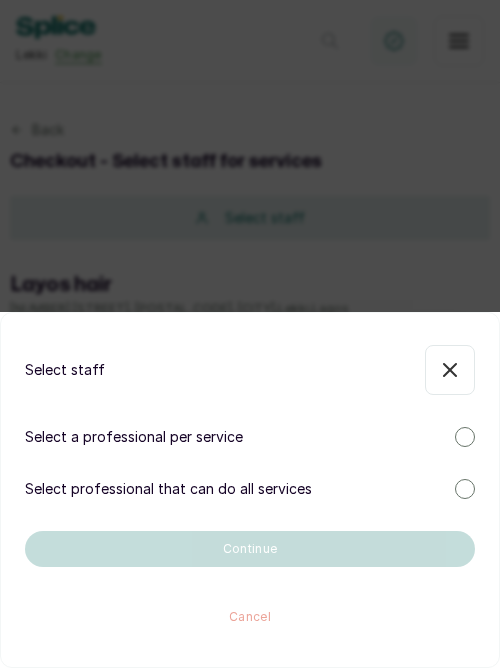 click at bounding box center [465, 437] 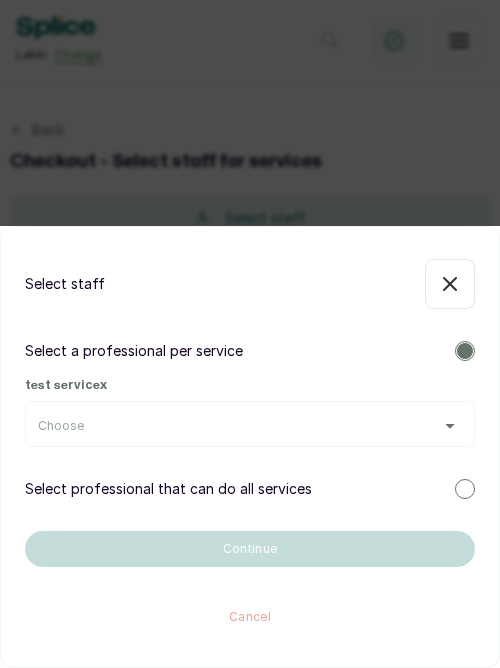 click on "Choose" at bounding box center [250, 426] 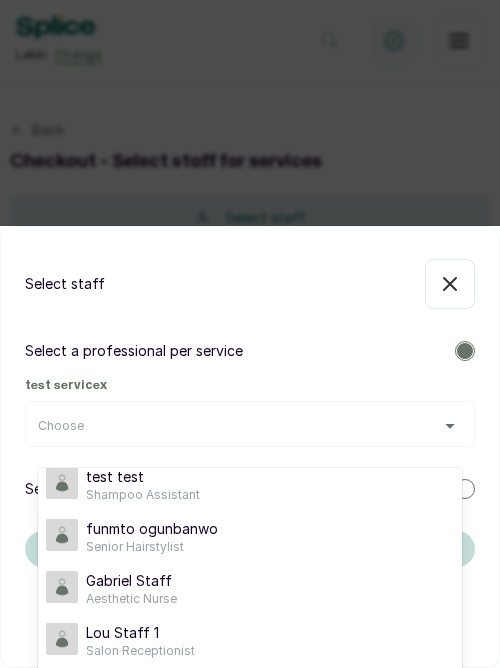scroll, scrollTop: 0, scrollLeft: 0, axis: both 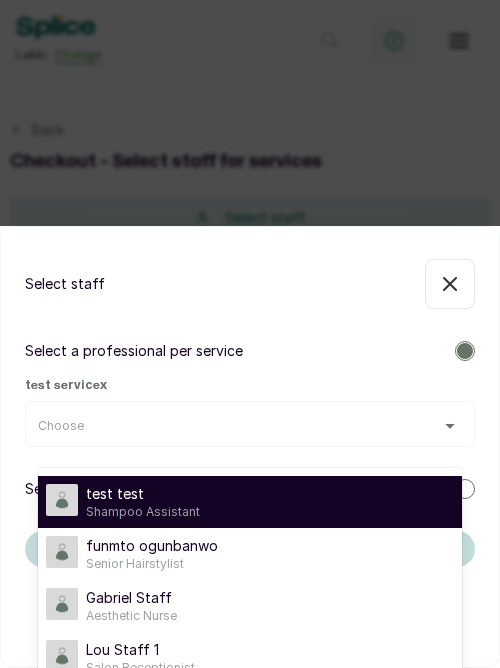 click on "test test Shampoo Assistant" at bounding box center (250, 502) 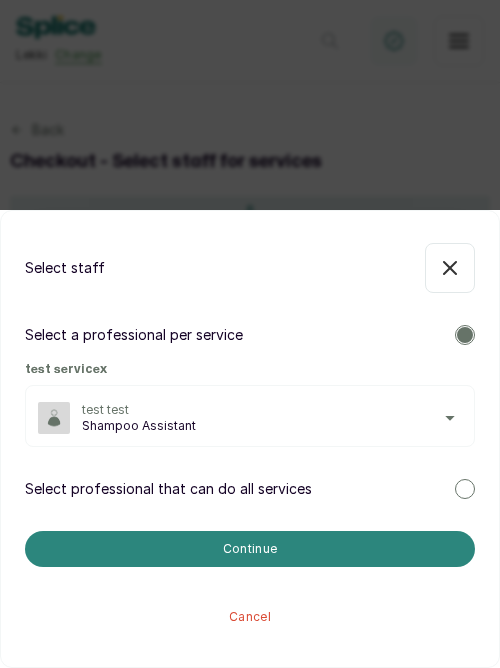 click on "Continue" at bounding box center (250, 549) 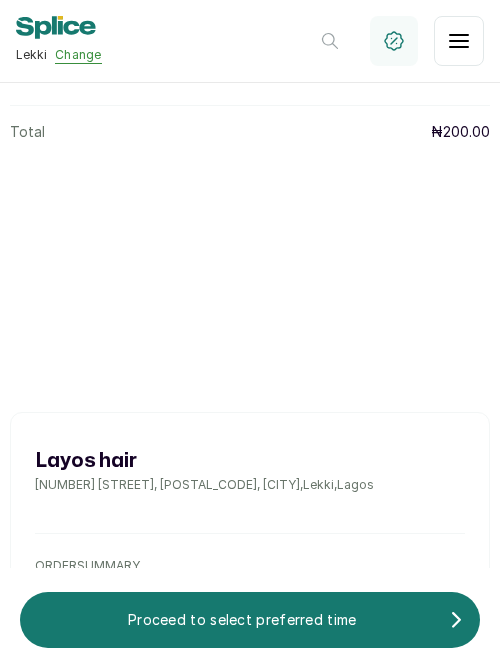 scroll, scrollTop: 479, scrollLeft: 0, axis: vertical 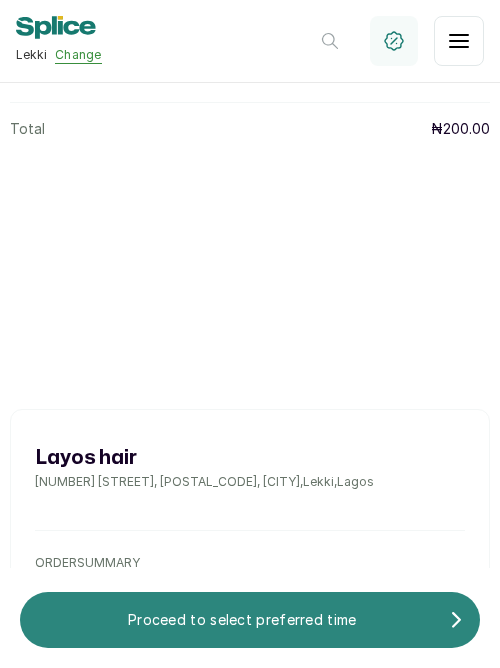 click on "Proceed to select preferred time" at bounding box center (242, 620) 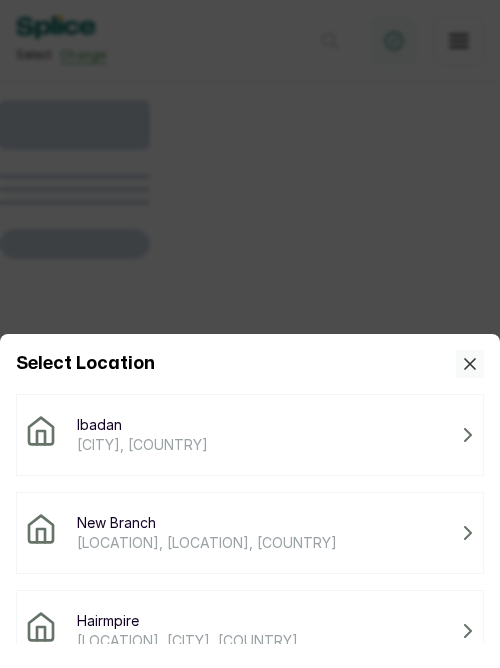 scroll, scrollTop: 0, scrollLeft: 0, axis: both 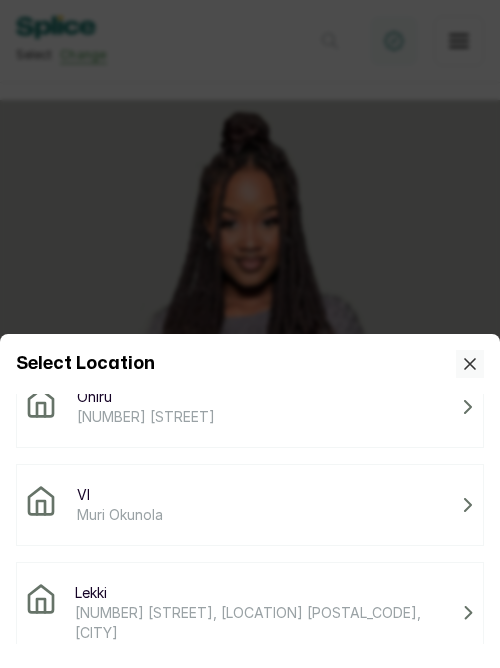 click on "Lekki" at bounding box center (264, 593) 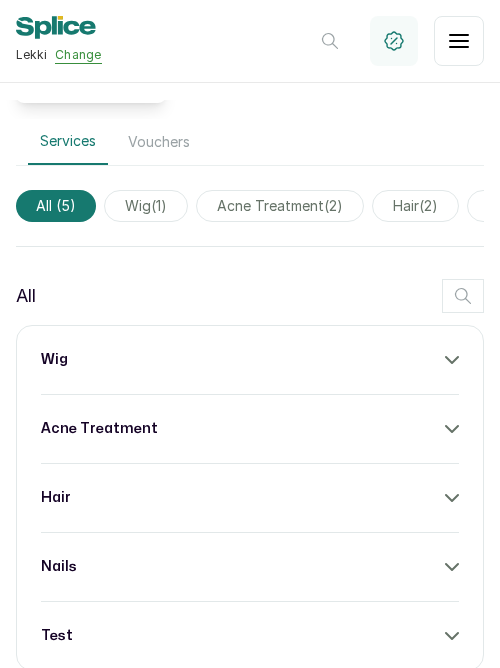 scroll, scrollTop: 652, scrollLeft: 0, axis: vertical 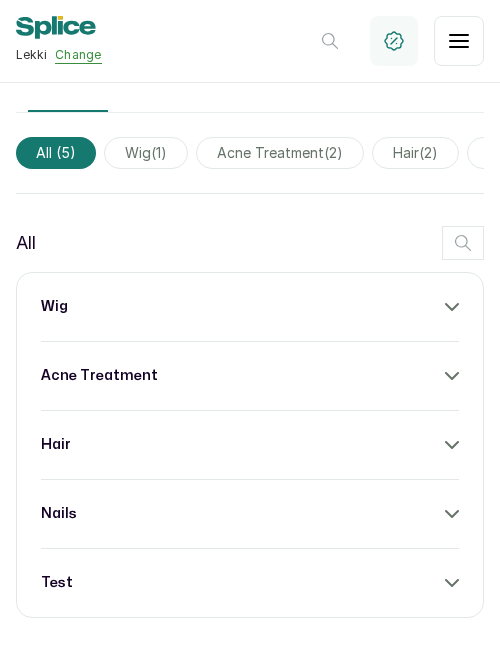 click on "wig acne treatment hair nails test" at bounding box center (250, 445) 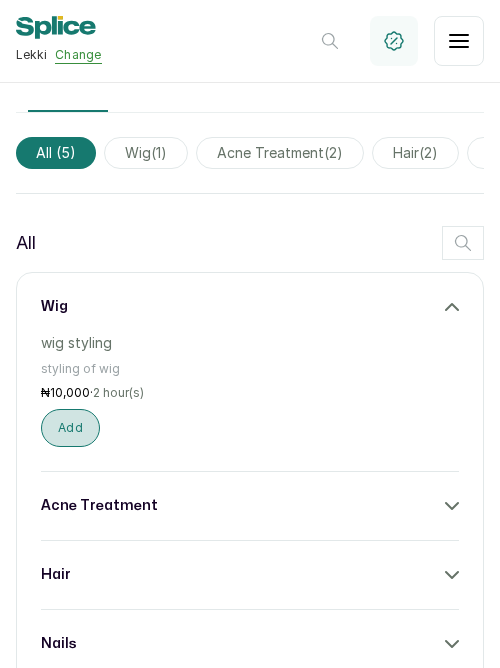 click on "Add" at bounding box center [70, 428] 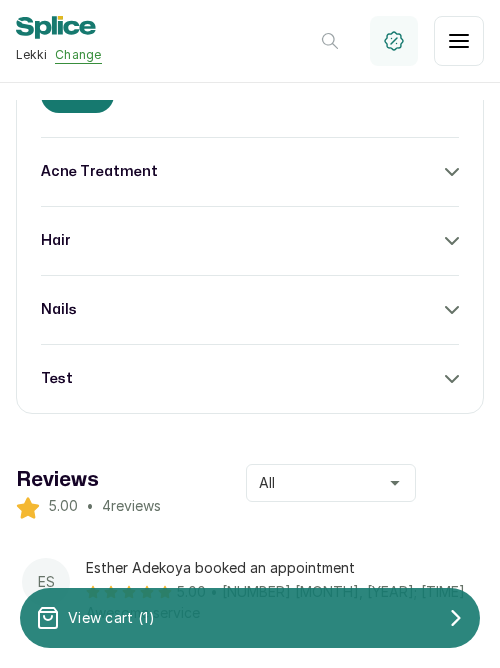 click on "View cart ( 1 )" at bounding box center (250, 618) 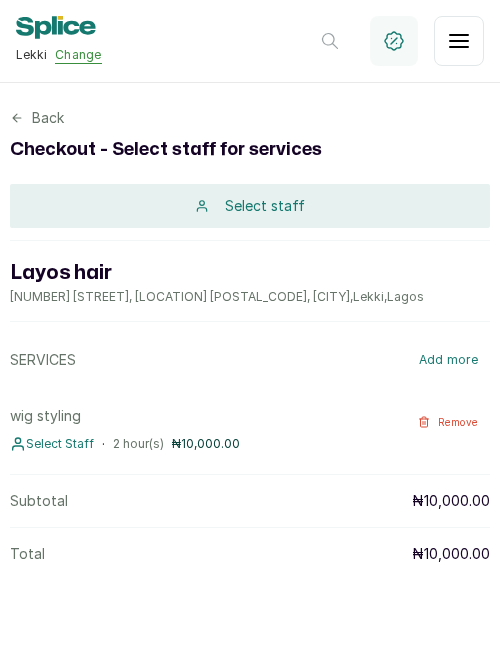 scroll, scrollTop: 0, scrollLeft: 0, axis: both 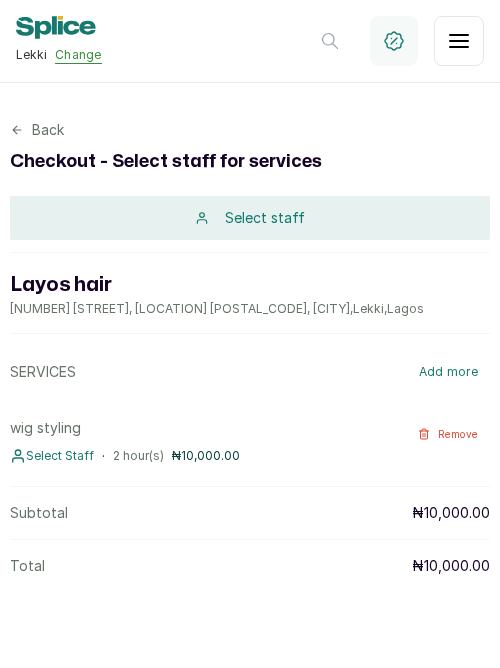 click on "Select staff" at bounding box center (250, 218) 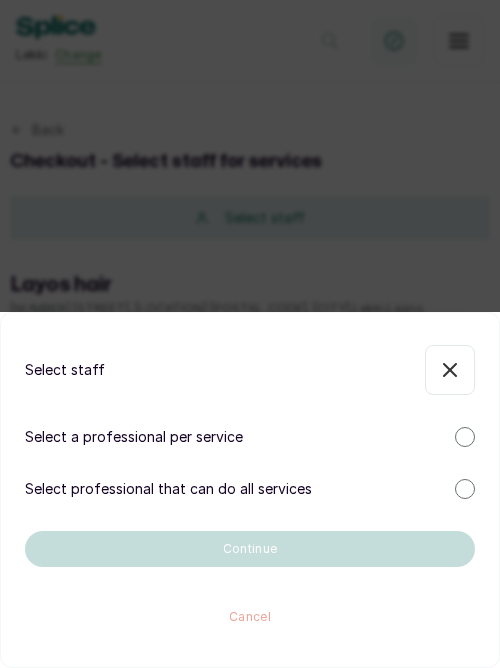 click at bounding box center [465, 489] 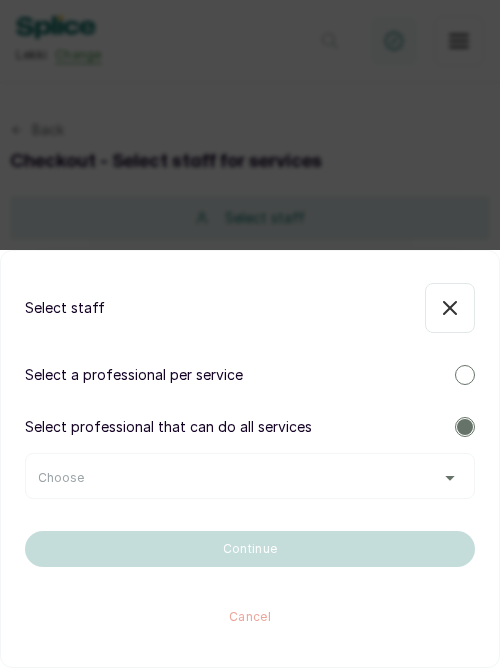 click on "Choose" at bounding box center [250, 478] 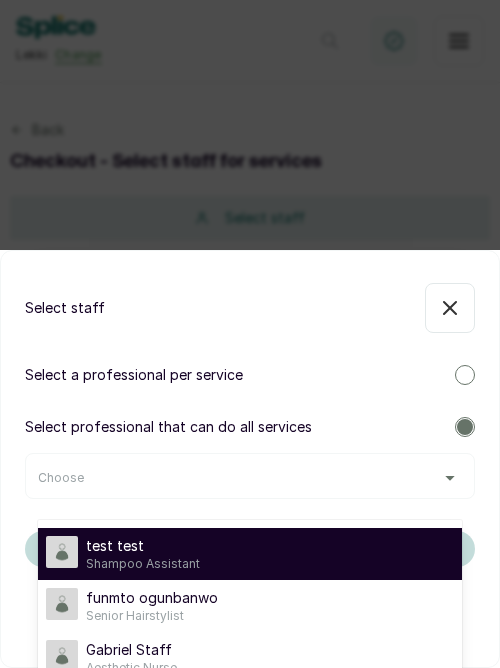 click on "Shampoo Assistant" at bounding box center [143, 564] 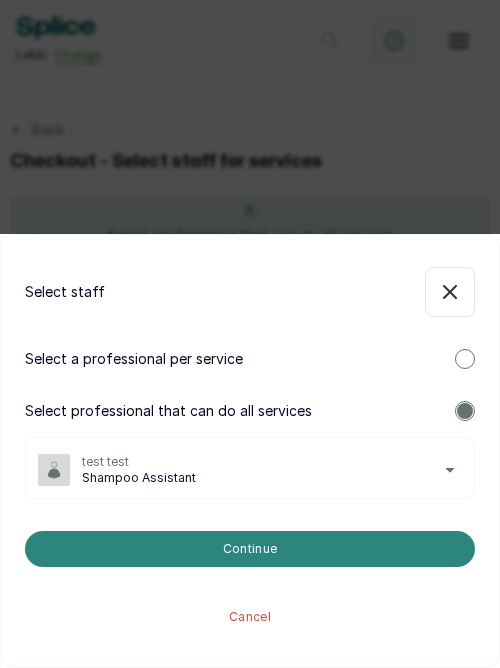 click on "Continue" at bounding box center (250, 549) 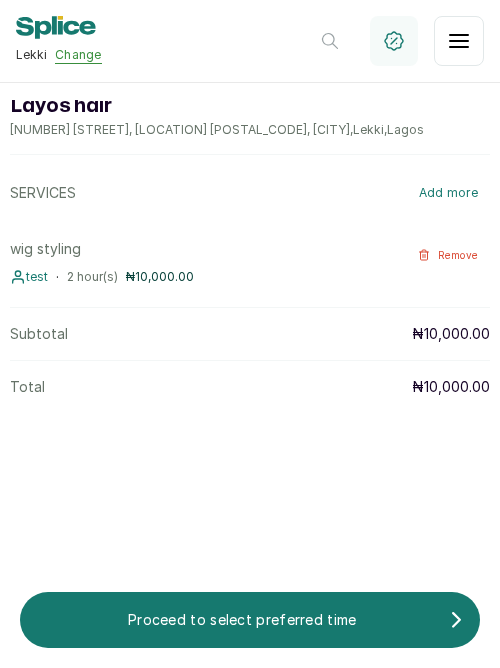 scroll, scrollTop: 294, scrollLeft: 0, axis: vertical 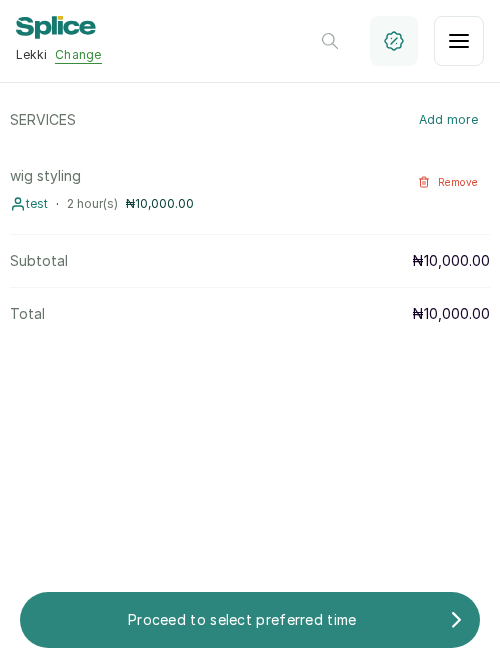 click on "Proceed to select preferred time" at bounding box center (242, 620) 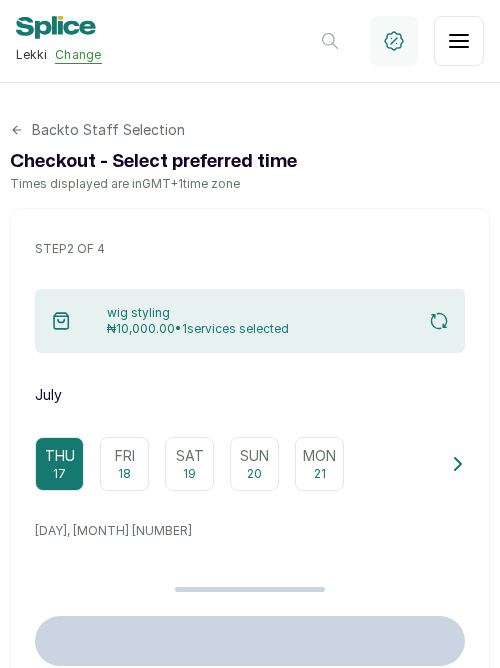 scroll, scrollTop: 153, scrollLeft: 0, axis: vertical 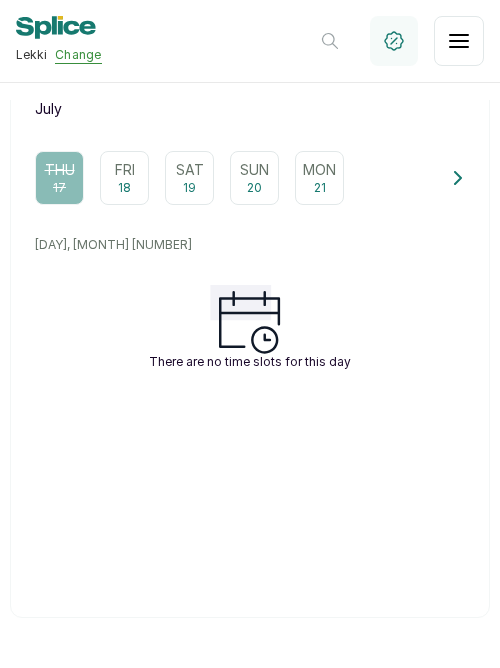 click on "18" at bounding box center (124, 188) 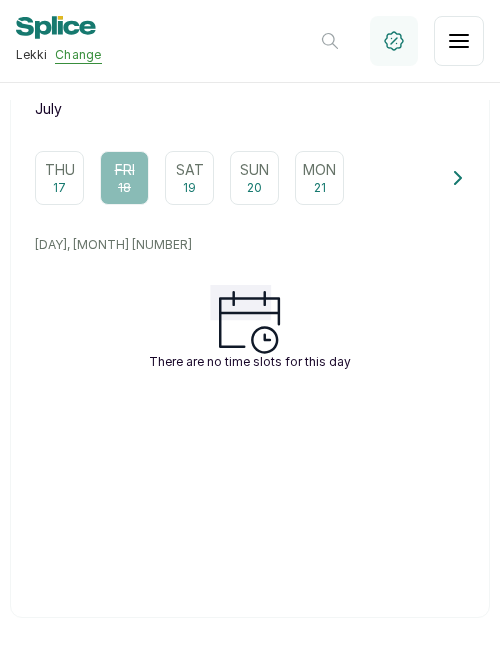click on "Sat" at bounding box center [190, 170] 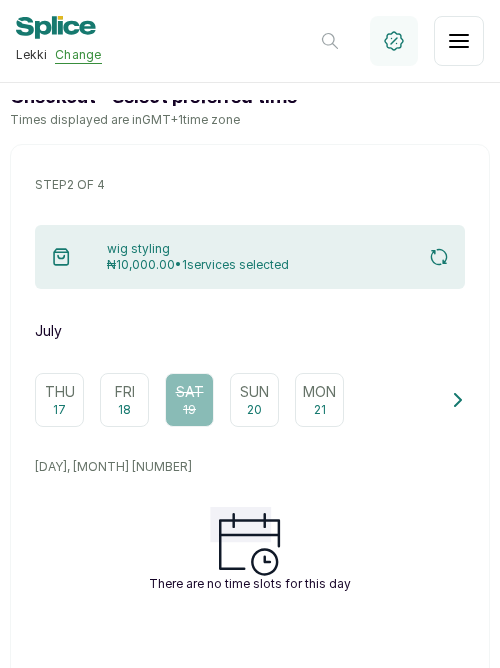 scroll, scrollTop: 0, scrollLeft: 0, axis: both 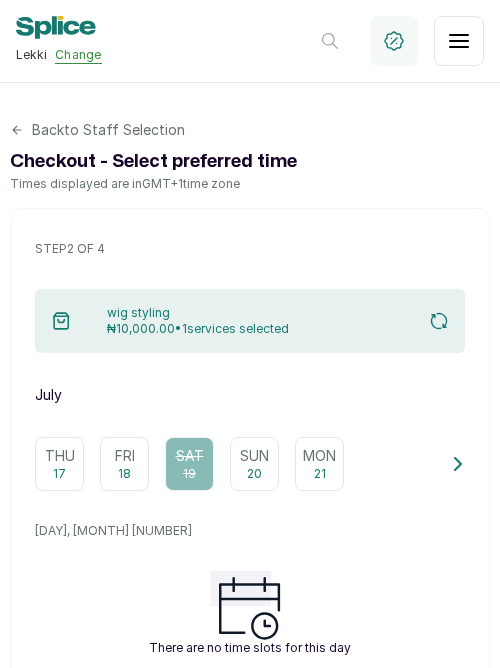 click 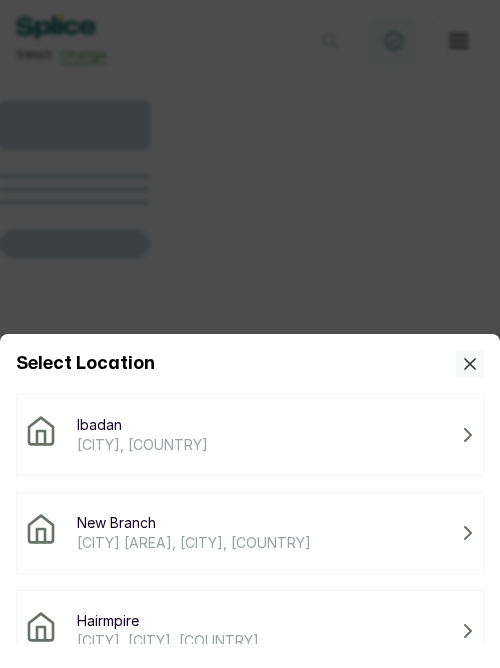 scroll, scrollTop: 0, scrollLeft: 0, axis: both 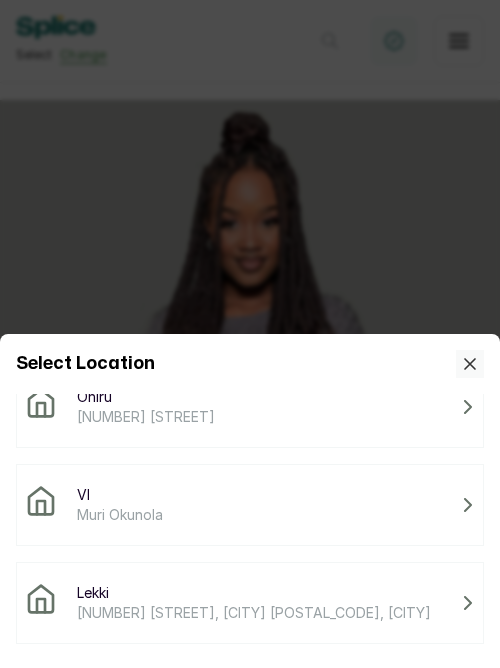 click on "[NUMBER] [STREET], [CITY] [POSTAL_CODE], [CITY]" at bounding box center [254, 613] 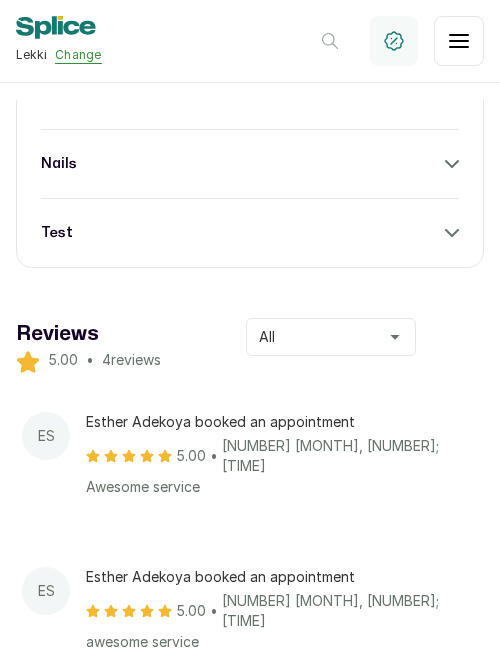 scroll, scrollTop: 1003, scrollLeft: 0, axis: vertical 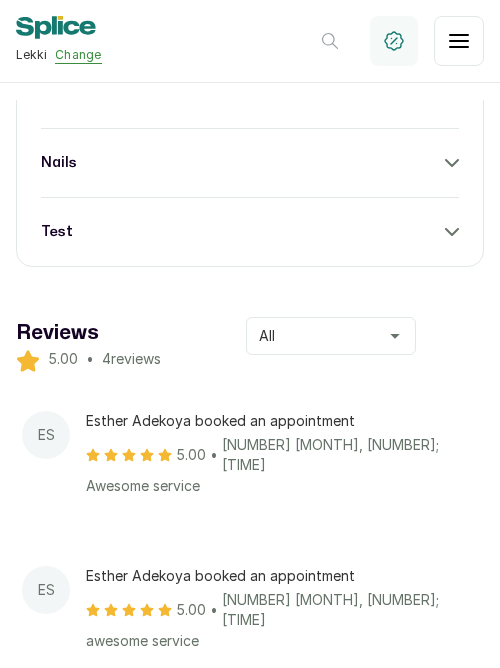 click on "test" at bounding box center (250, 232) 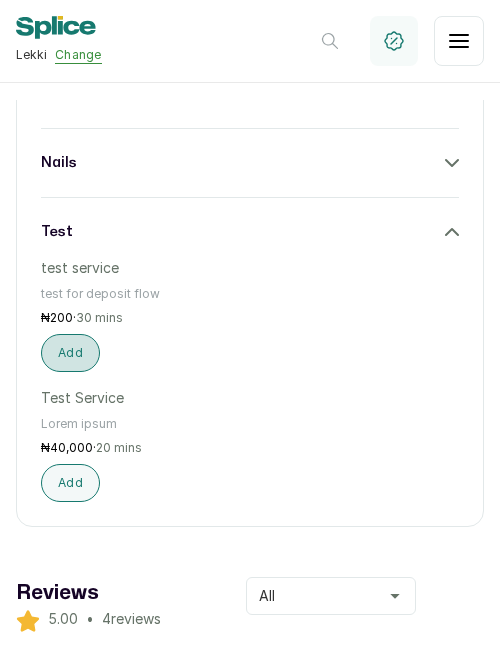 click on "Add" at bounding box center [70, 353] 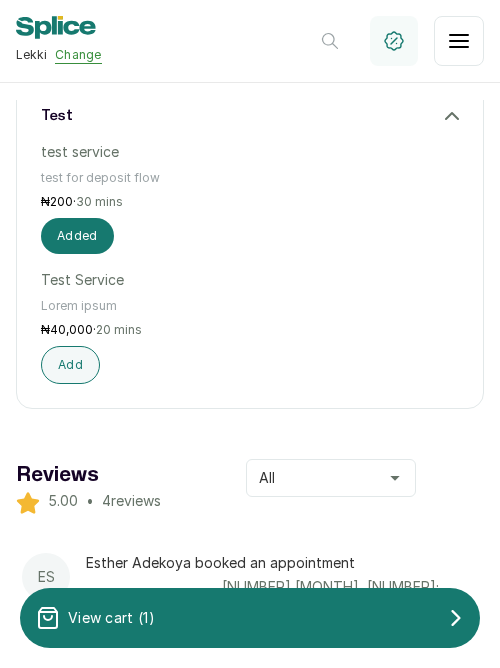 scroll, scrollTop: 1120, scrollLeft: 0, axis: vertical 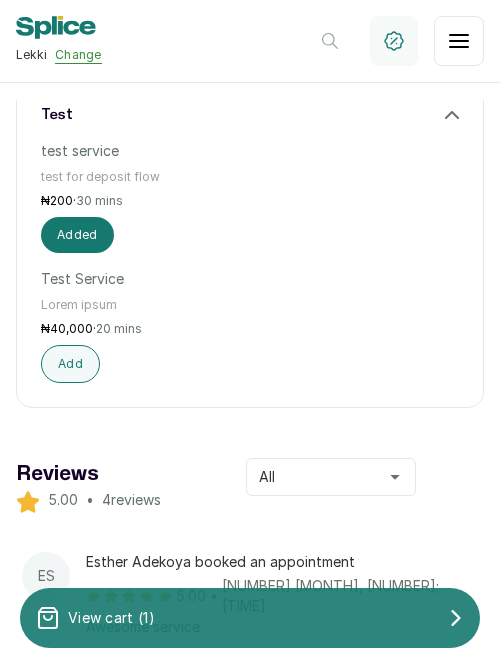 click on "View cart ( 1 )" at bounding box center [250, 618] 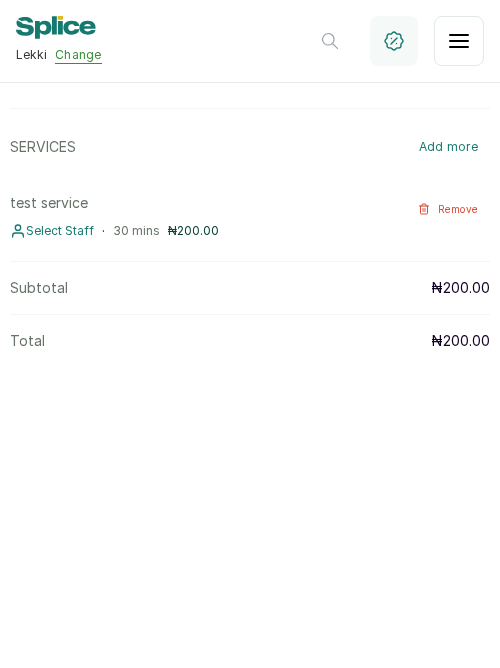 scroll, scrollTop: 0, scrollLeft: 0, axis: both 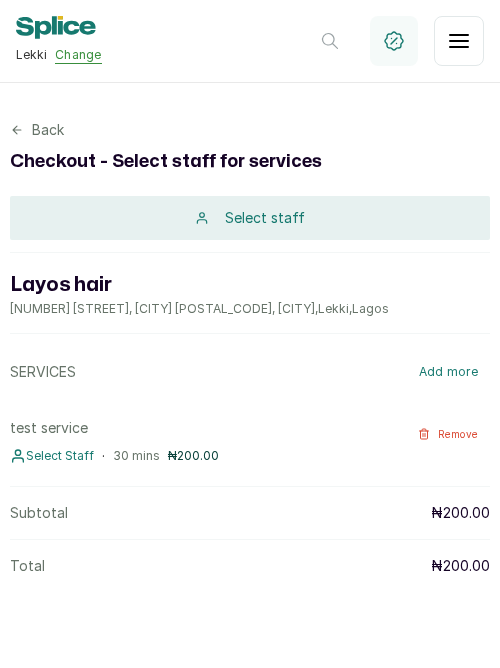 click 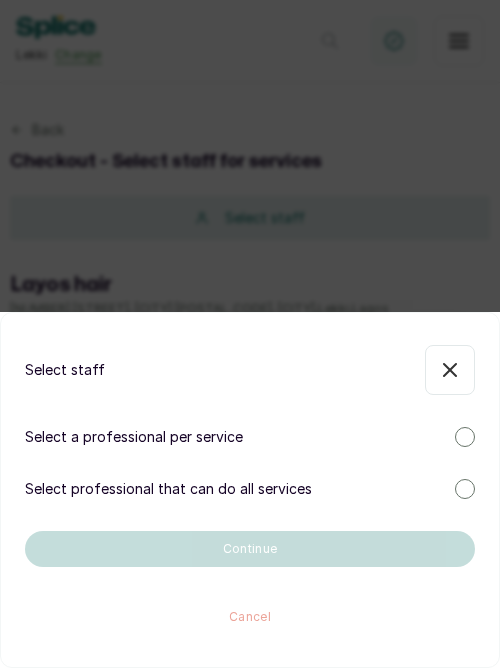 click on "Select professional that can do all services" at bounding box center [168, 489] 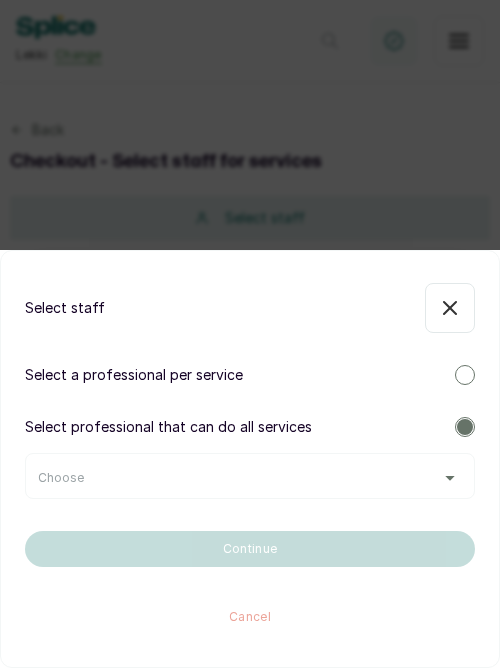 click on "Choose" at bounding box center (250, 476) 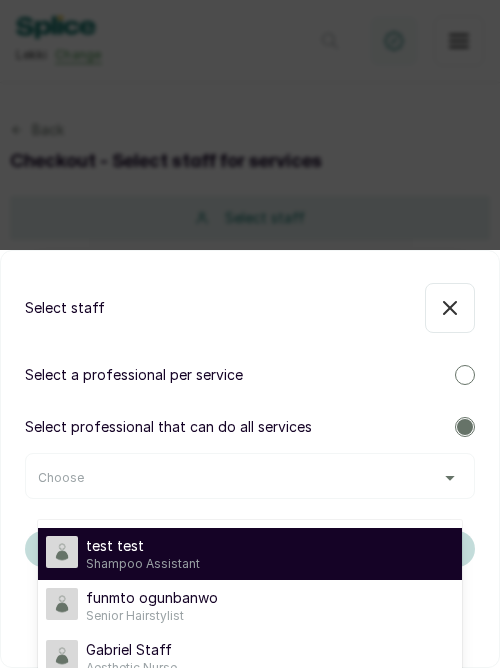 click on "Shampoo Assistant" at bounding box center (143, 564) 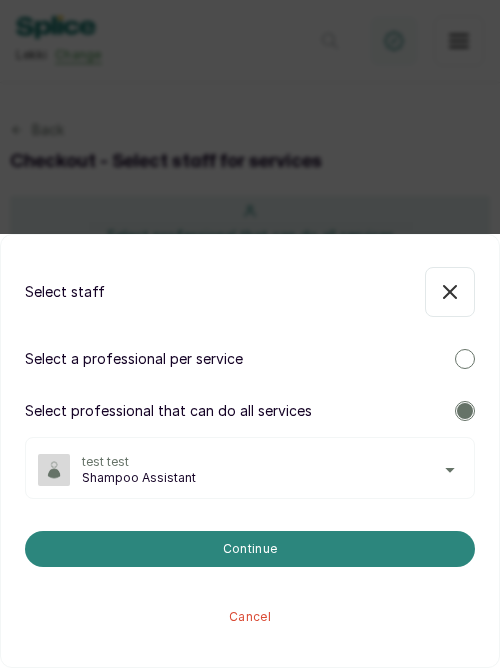 click on "Continue" at bounding box center (250, 549) 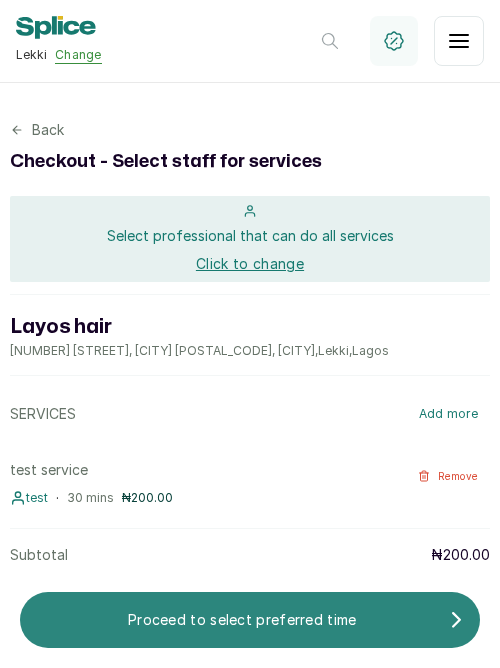 click on "Proceed to select preferred time" at bounding box center [250, 620] 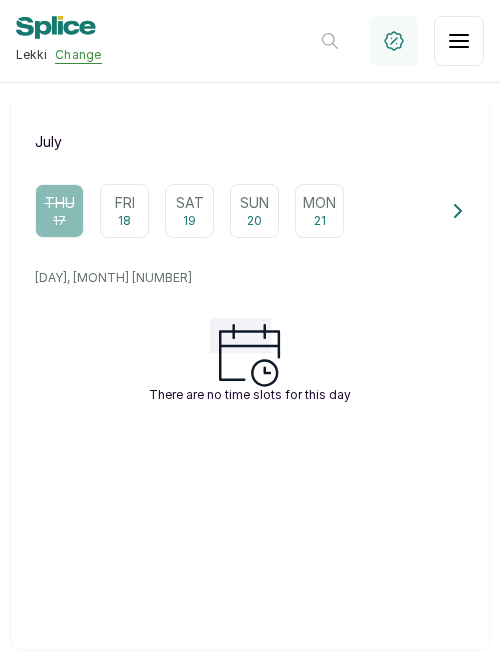 scroll, scrollTop: 286, scrollLeft: 0, axis: vertical 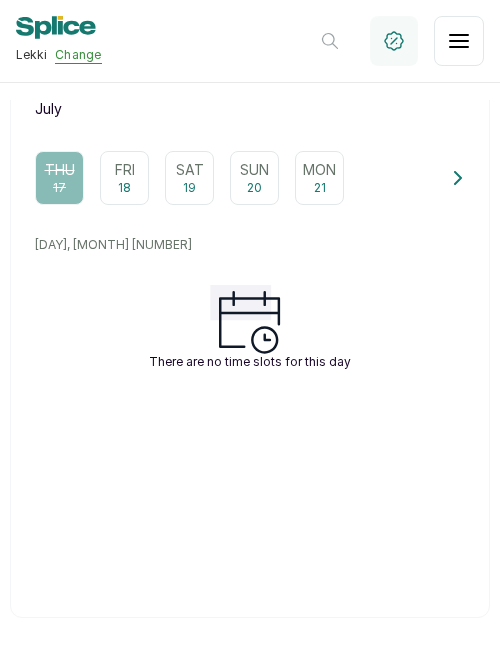 click on "Fri" at bounding box center [125, 170] 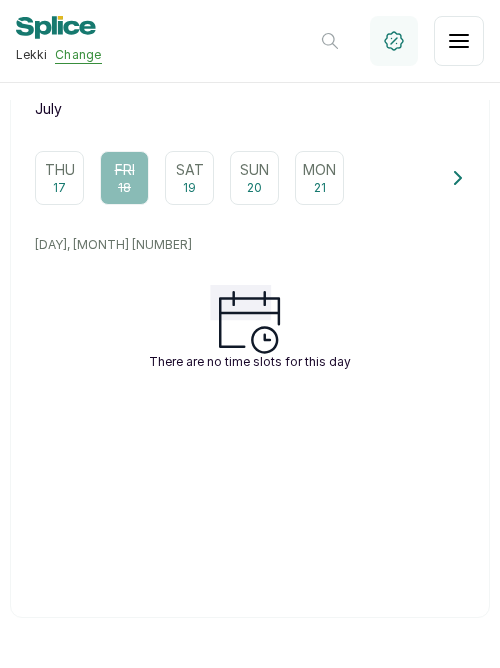 click on "19" at bounding box center (189, 188) 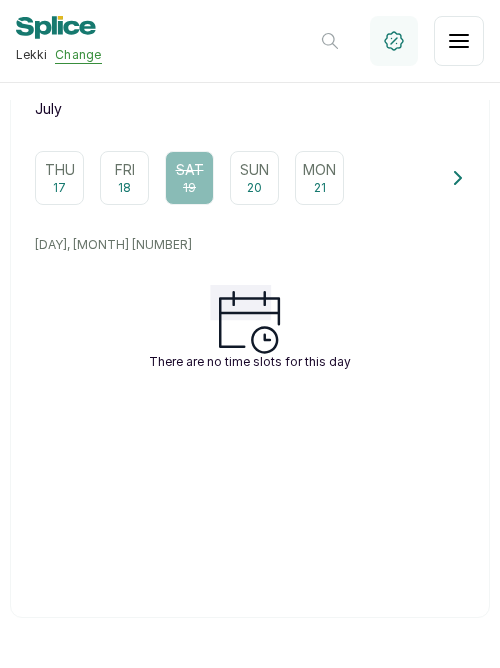 click on "20" at bounding box center (254, 188) 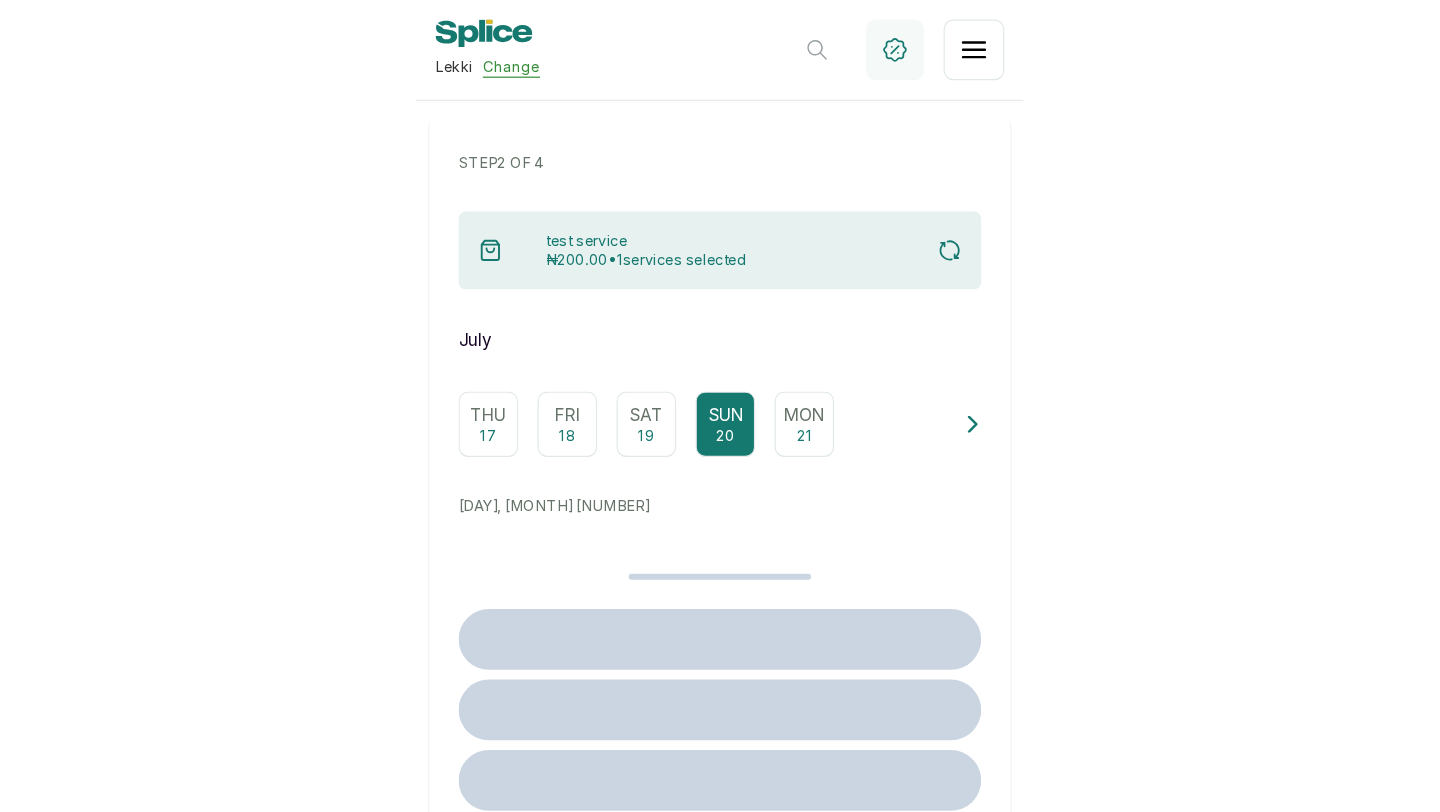 scroll, scrollTop: 0, scrollLeft: 0, axis: both 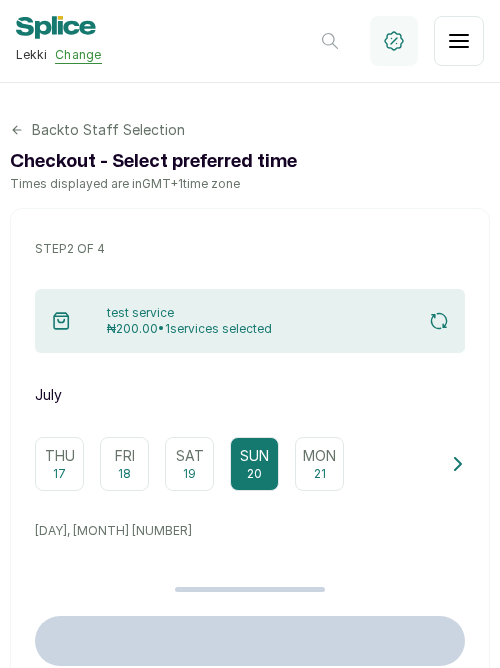 click 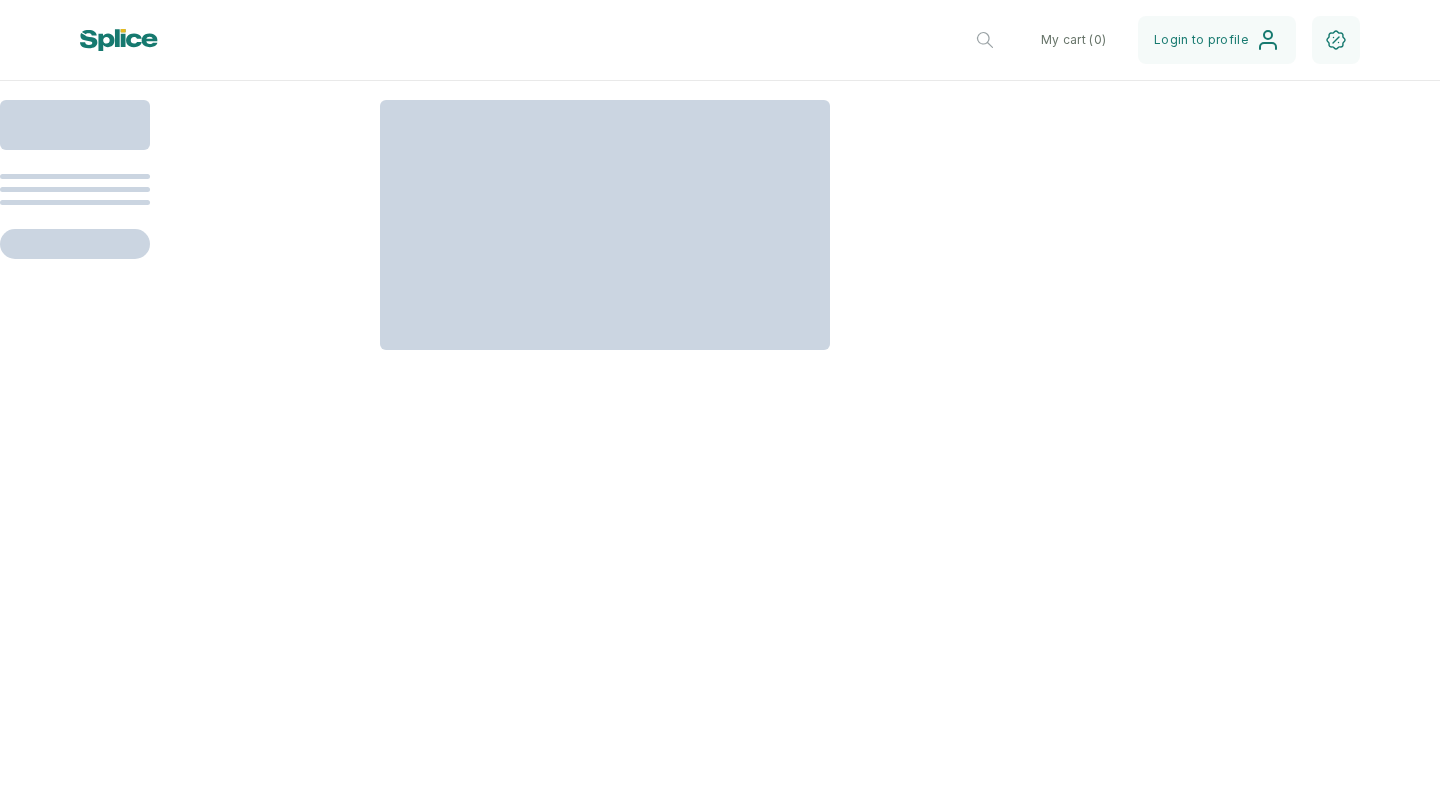 scroll, scrollTop: 0, scrollLeft: 0, axis: both 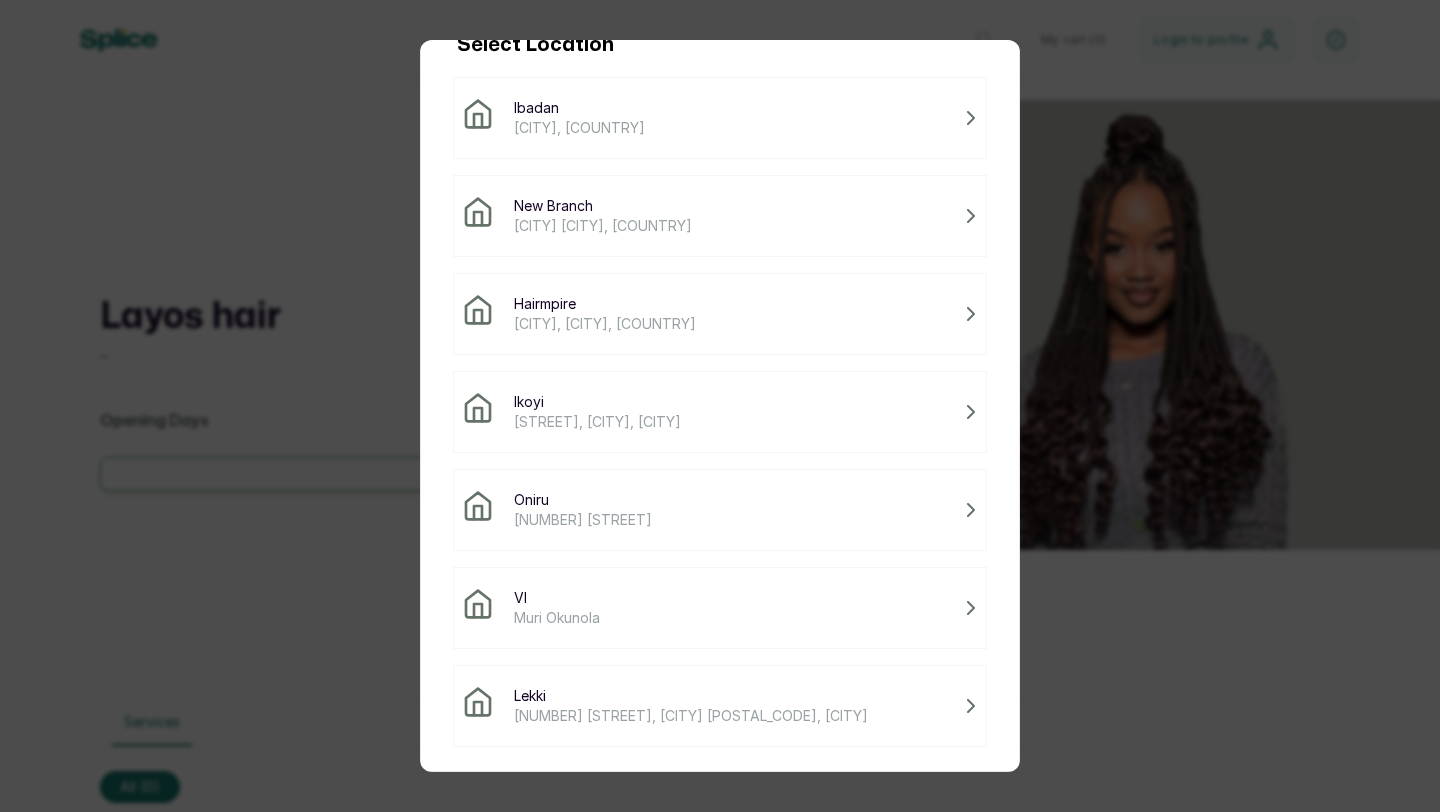 click on "[NUMBER] [STREET], [CITY] [POSTAL_CODE], [CITY]" at bounding box center (691, 716) 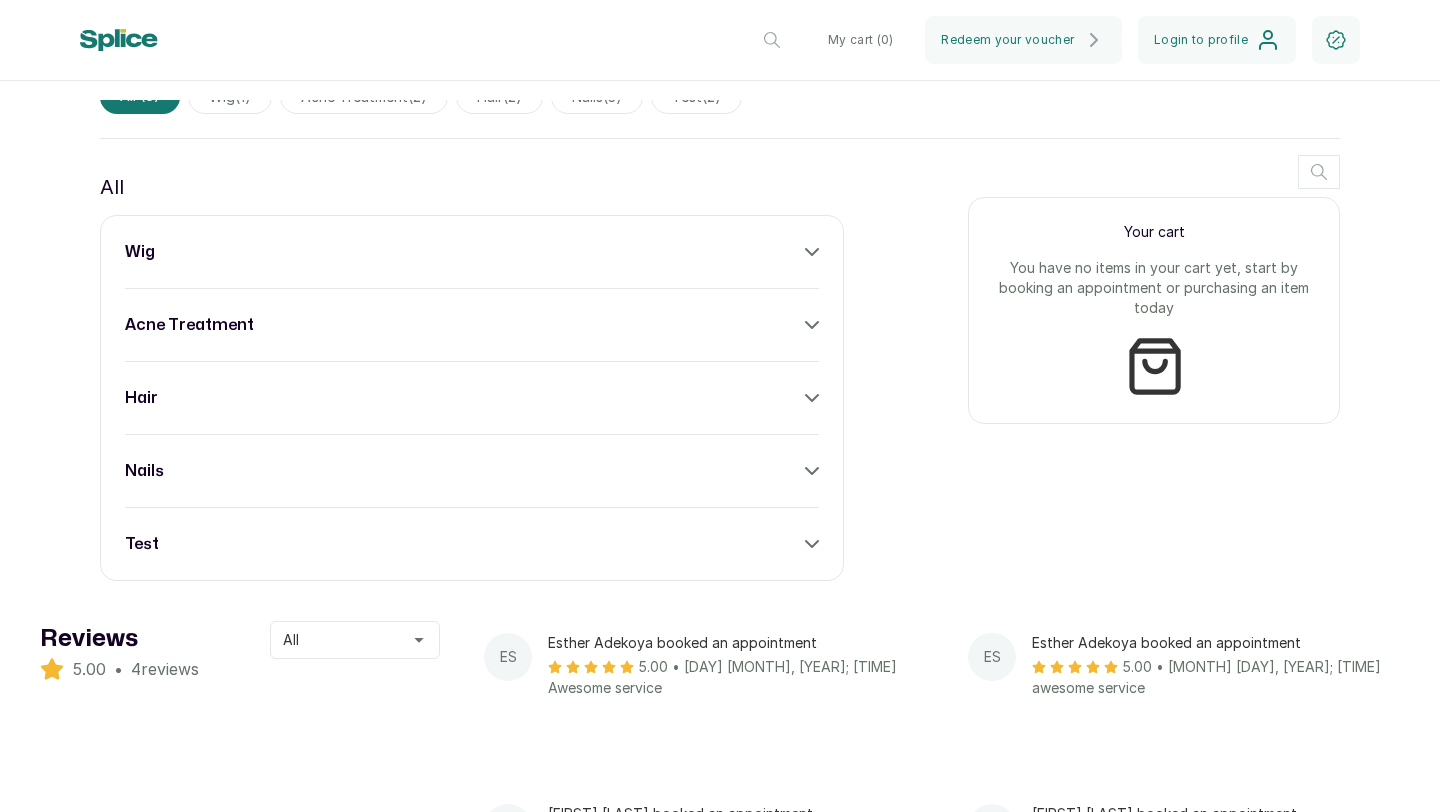 scroll, scrollTop: 770, scrollLeft: 0, axis: vertical 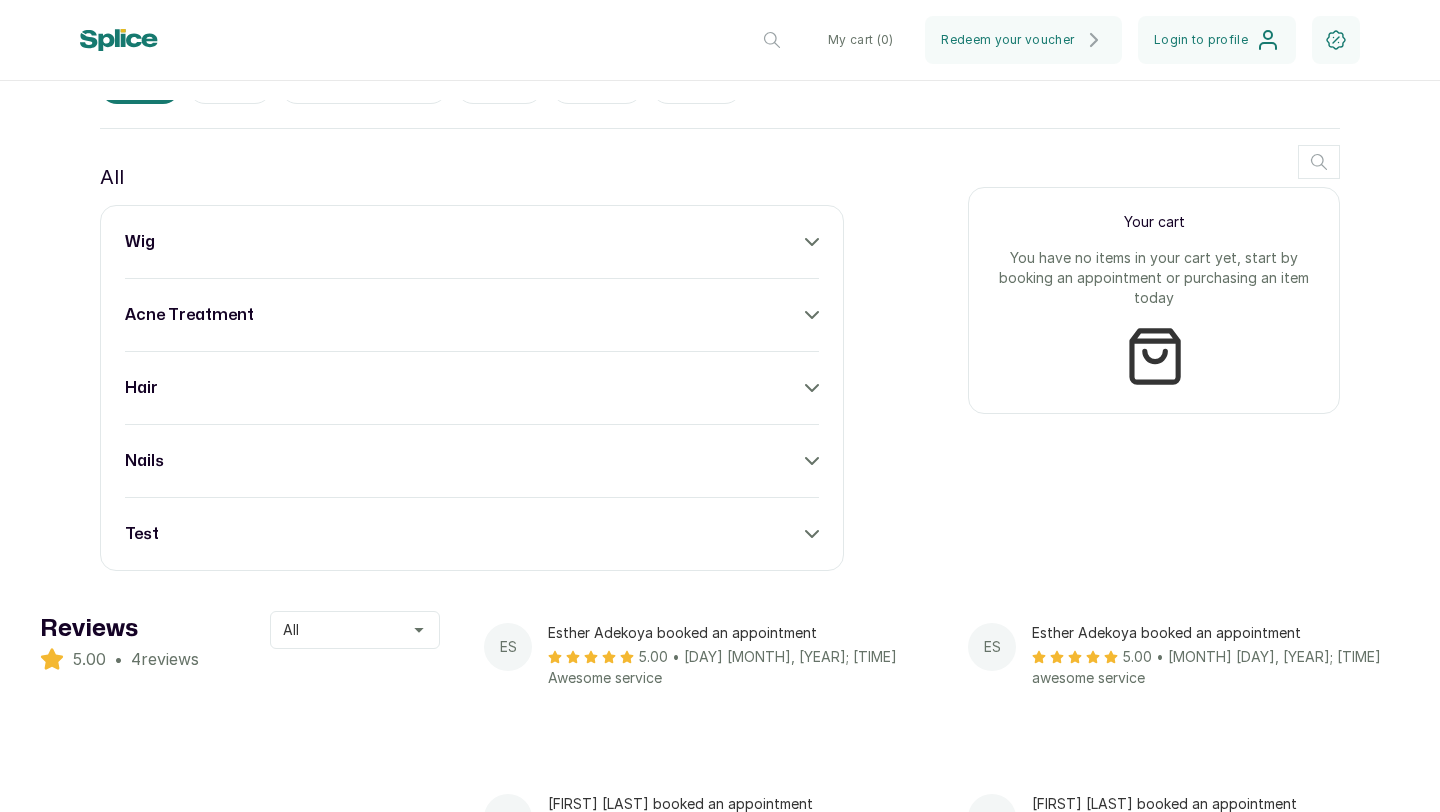click on "test" at bounding box center [472, 534] 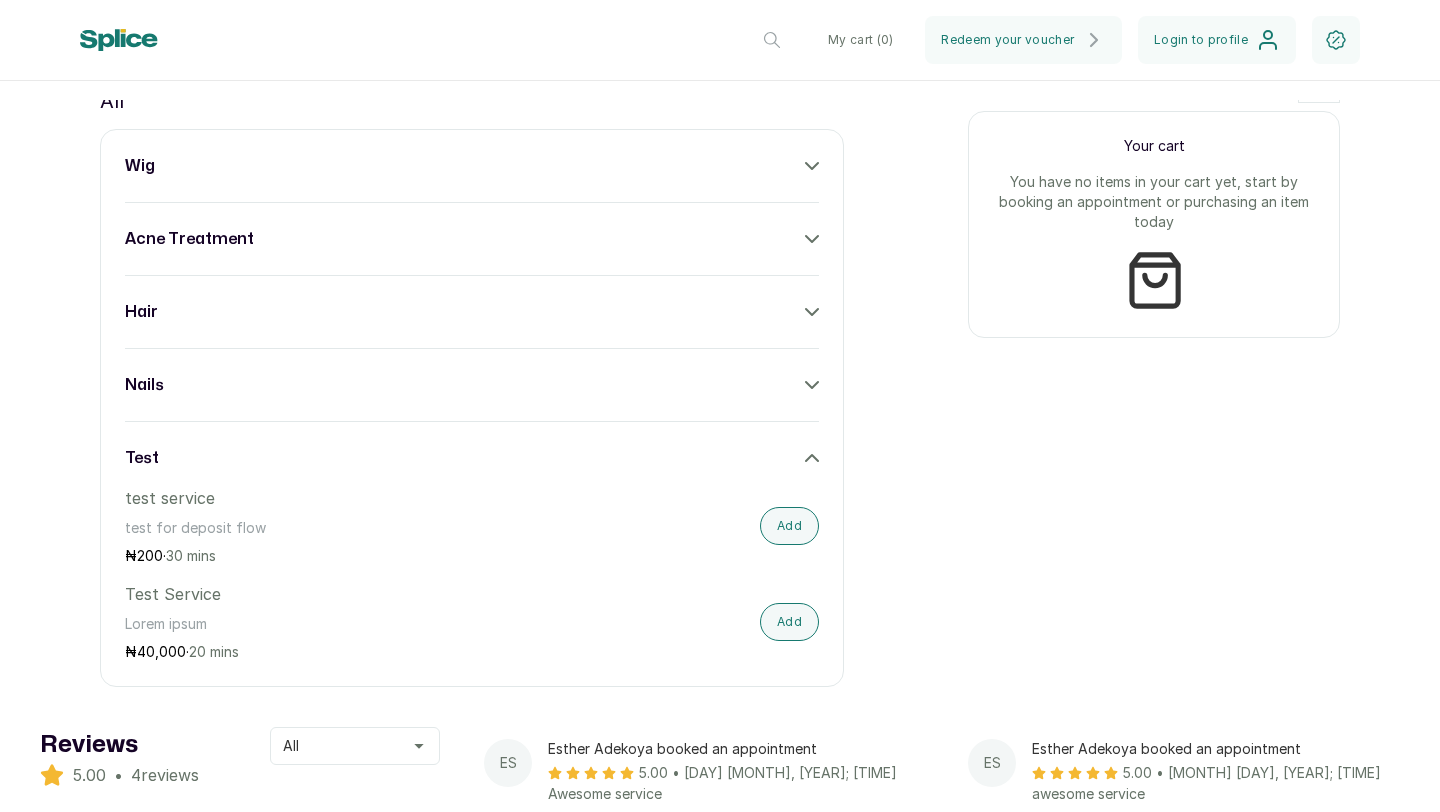 scroll, scrollTop: 870, scrollLeft: 0, axis: vertical 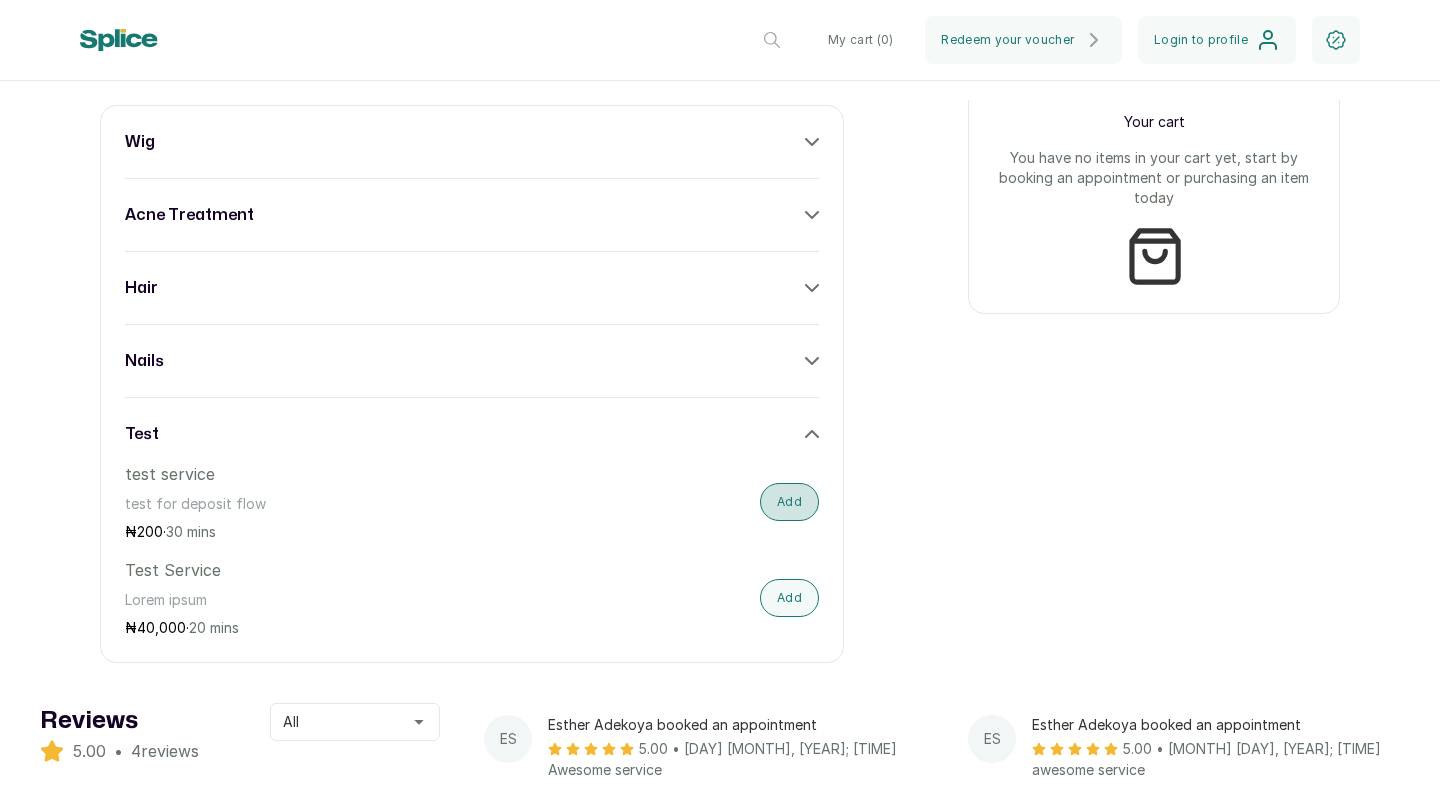 click on "Add" at bounding box center (789, 502) 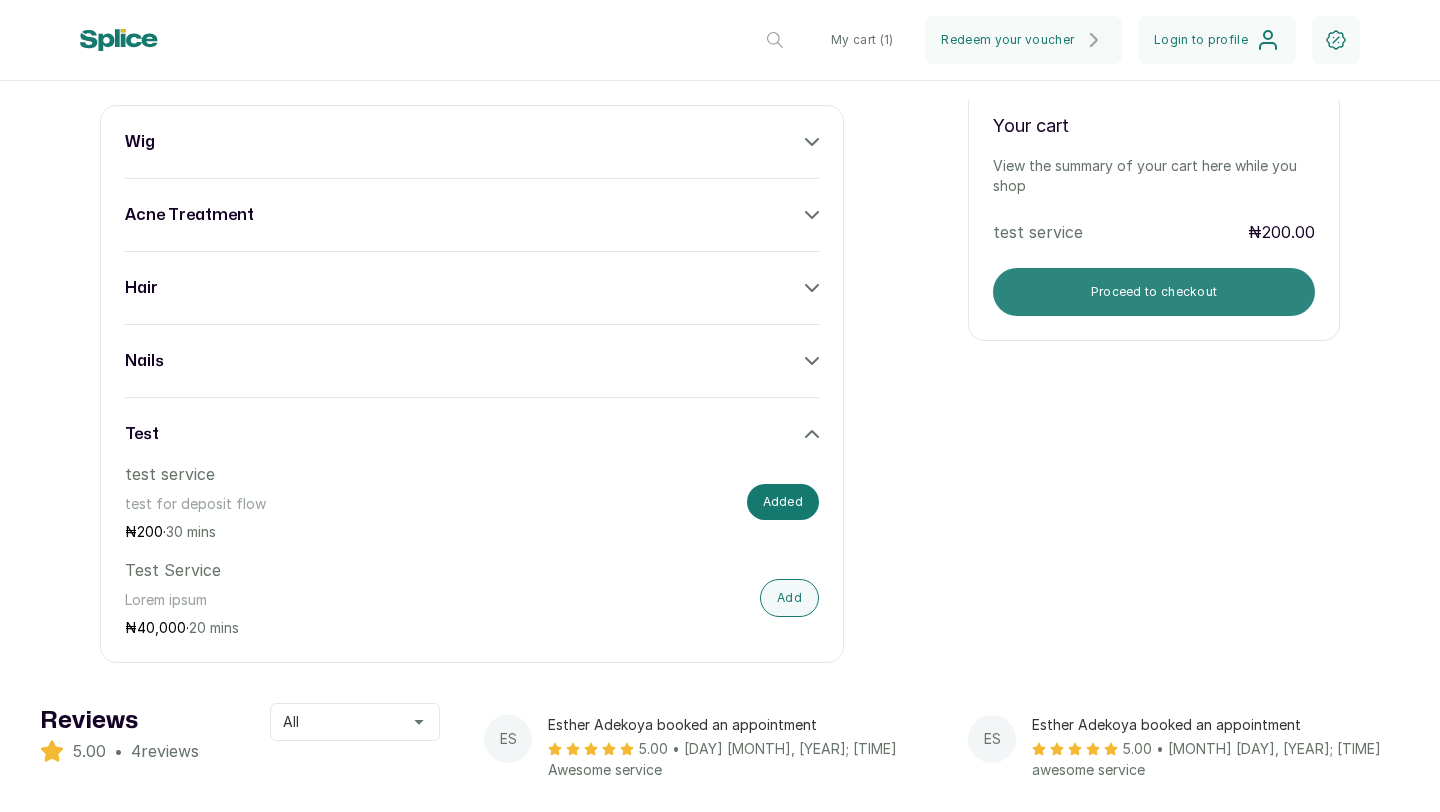 click on "Proceed to checkout" at bounding box center (1154, 292) 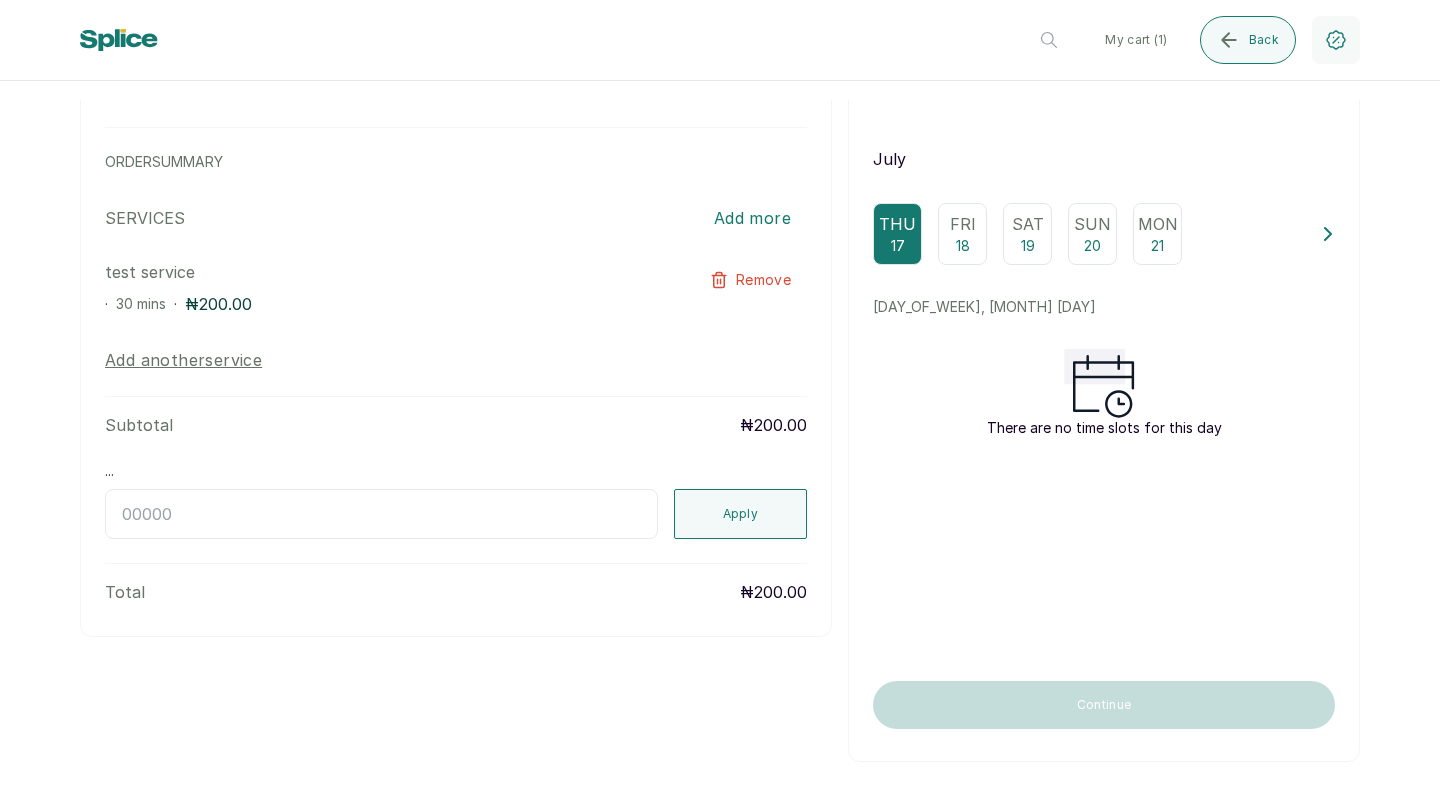 scroll, scrollTop: 142, scrollLeft: 0, axis: vertical 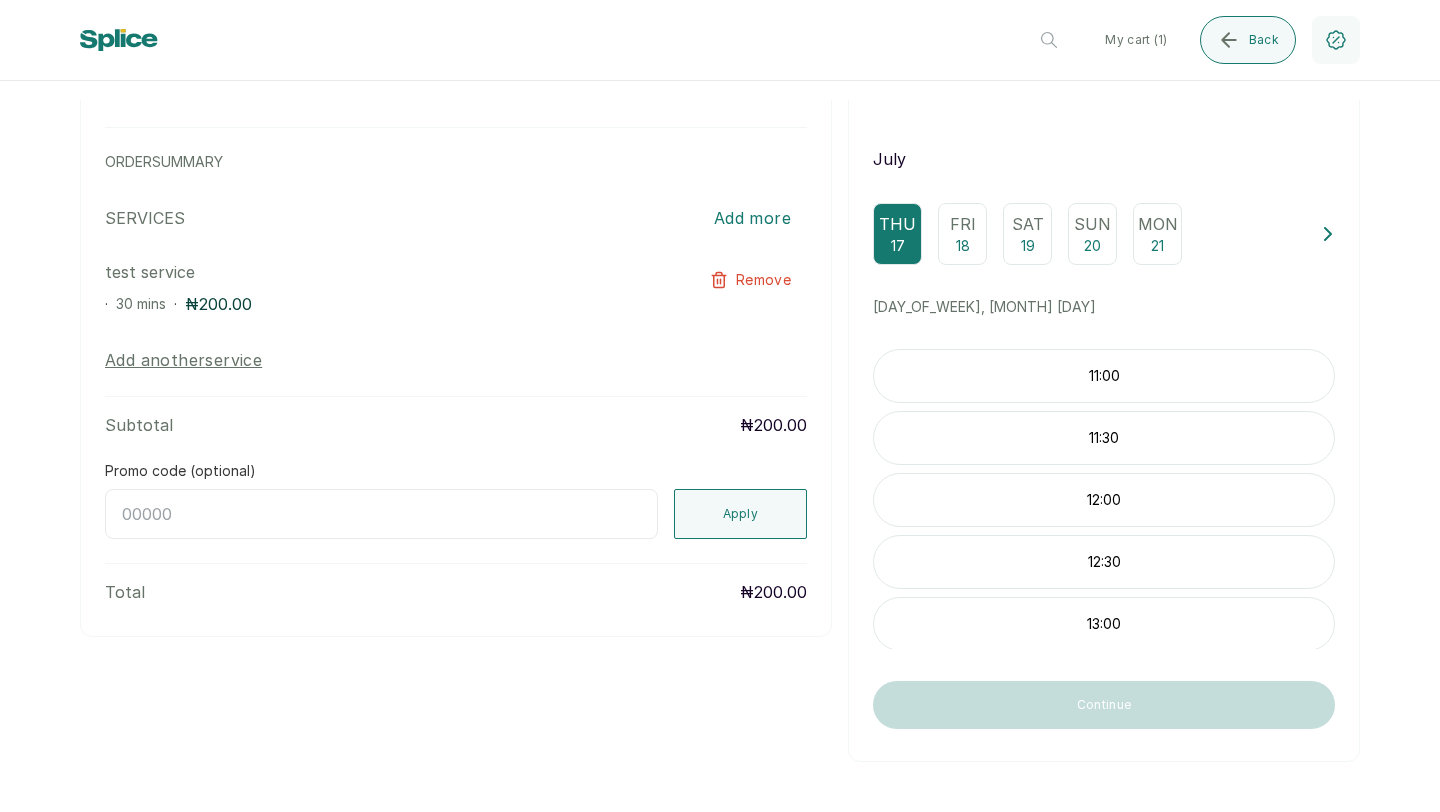 click on "11:00" at bounding box center (1104, 376) 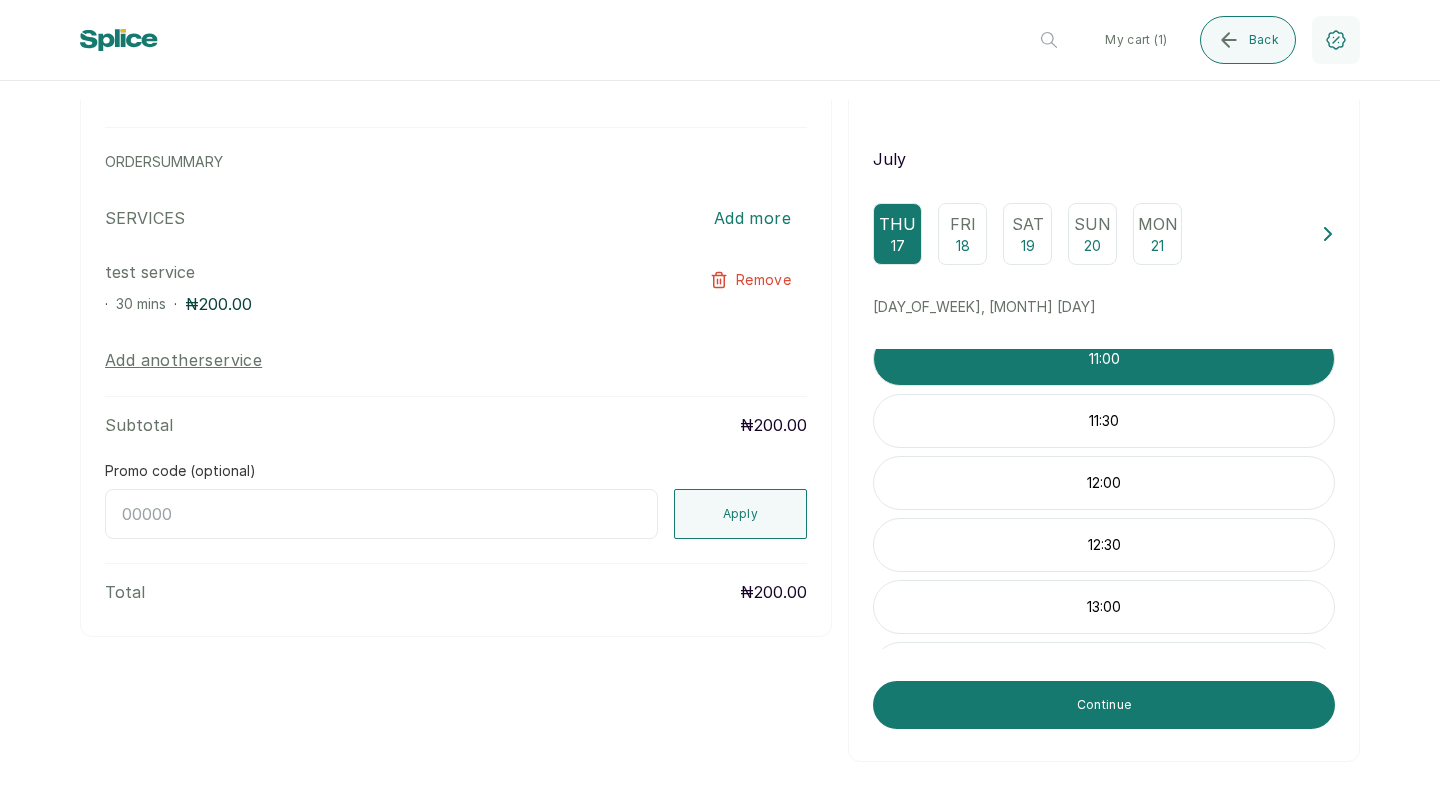 scroll, scrollTop: 0, scrollLeft: 0, axis: both 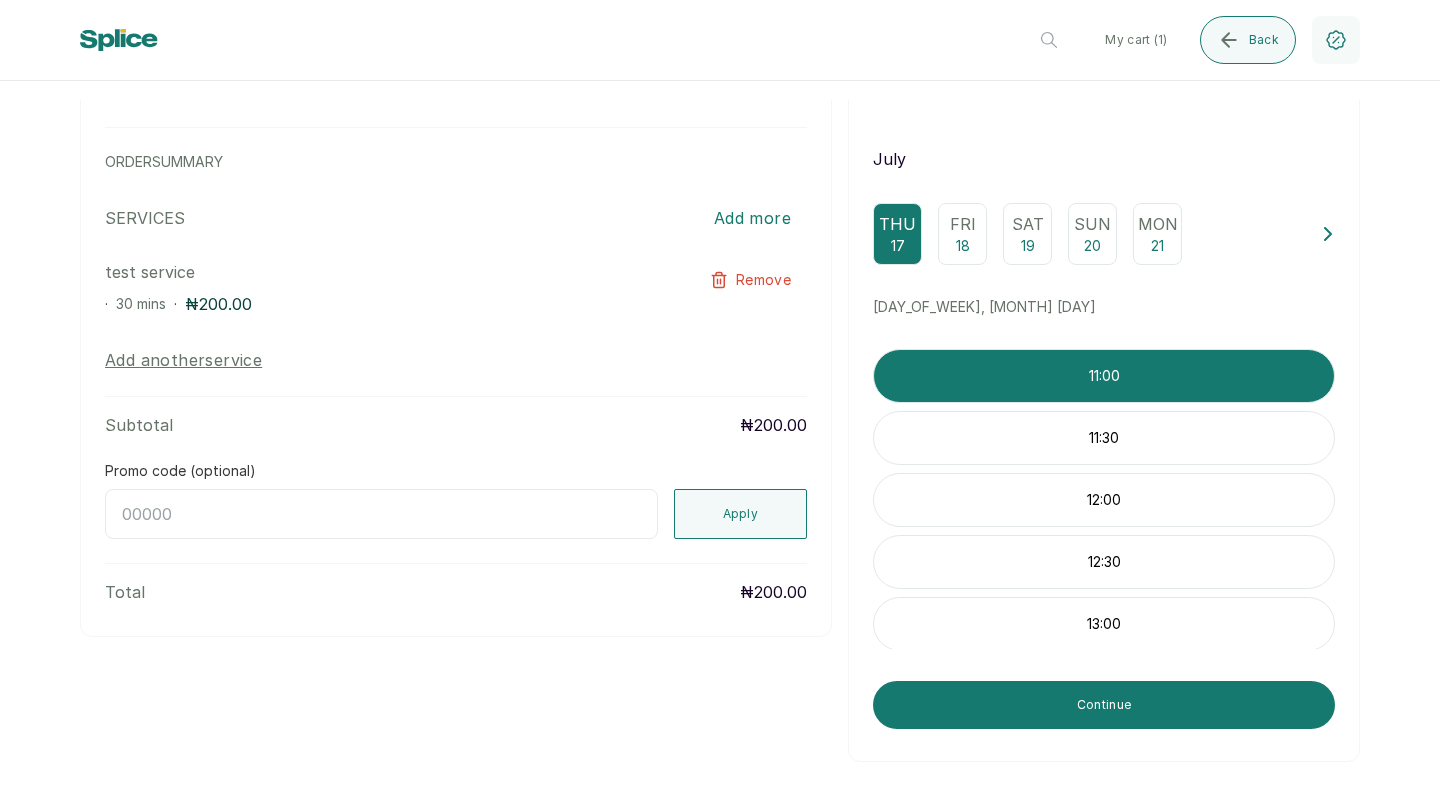 click on "12:00" at bounding box center (1104, 500) 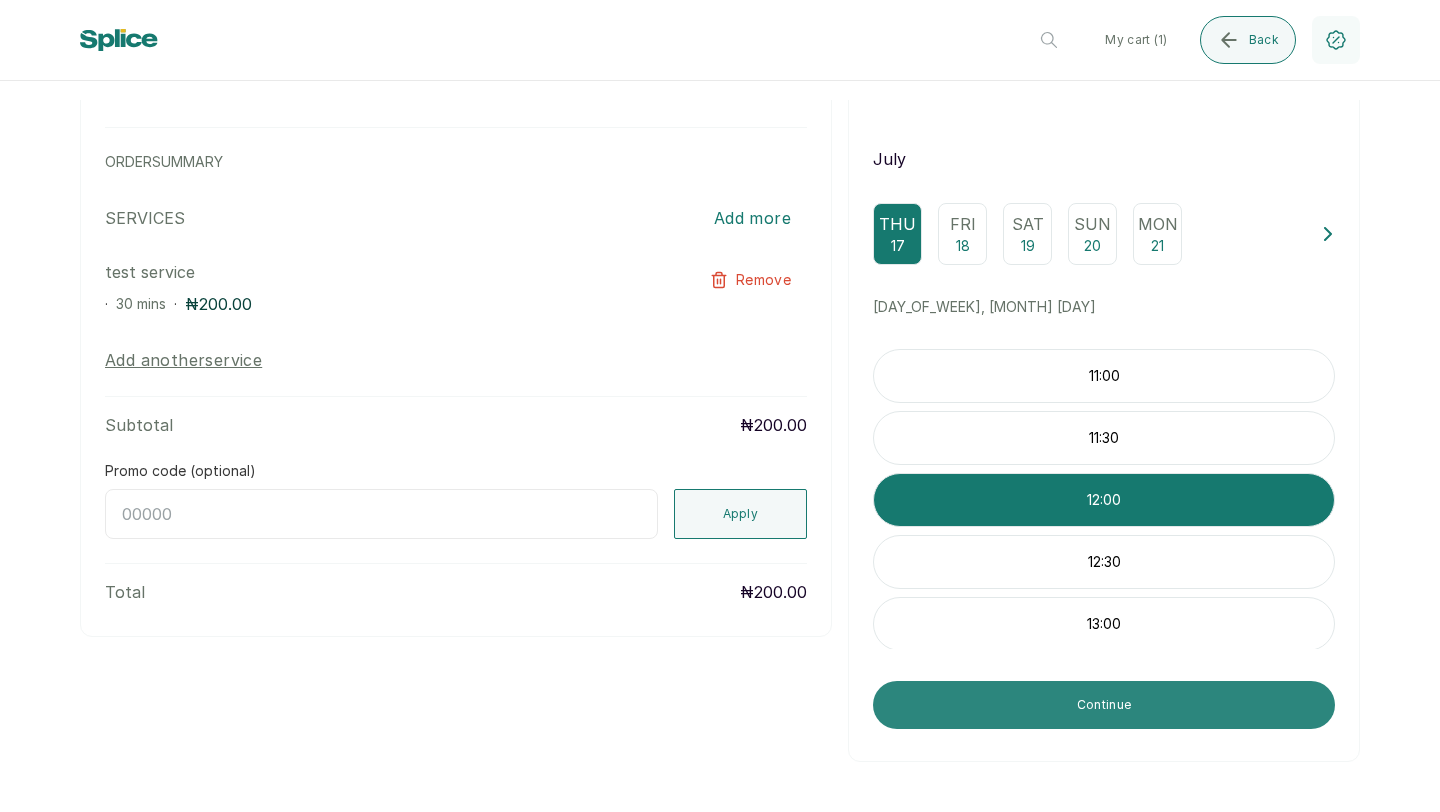 click on "Continue" at bounding box center [1104, 705] 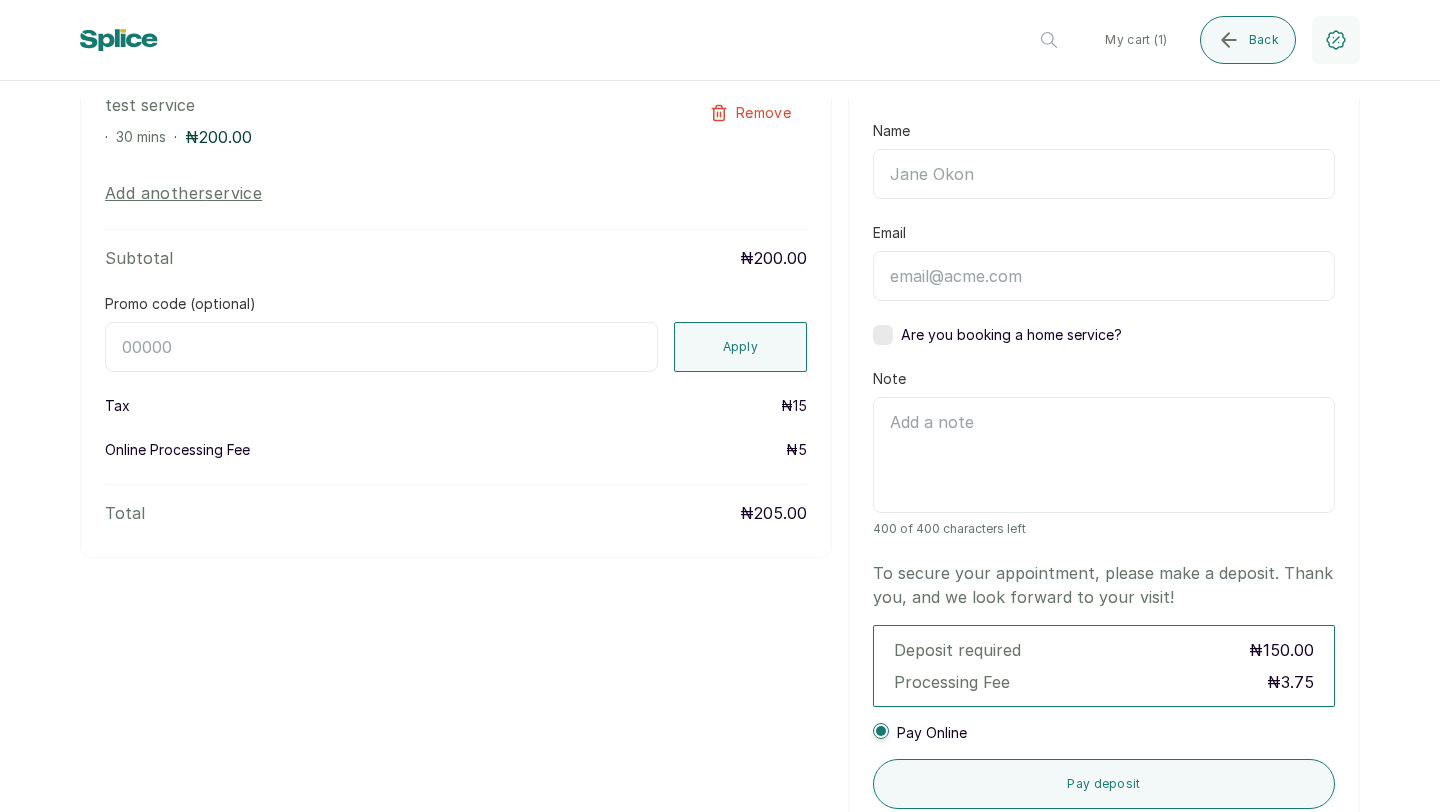 scroll, scrollTop: 573, scrollLeft: 0, axis: vertical 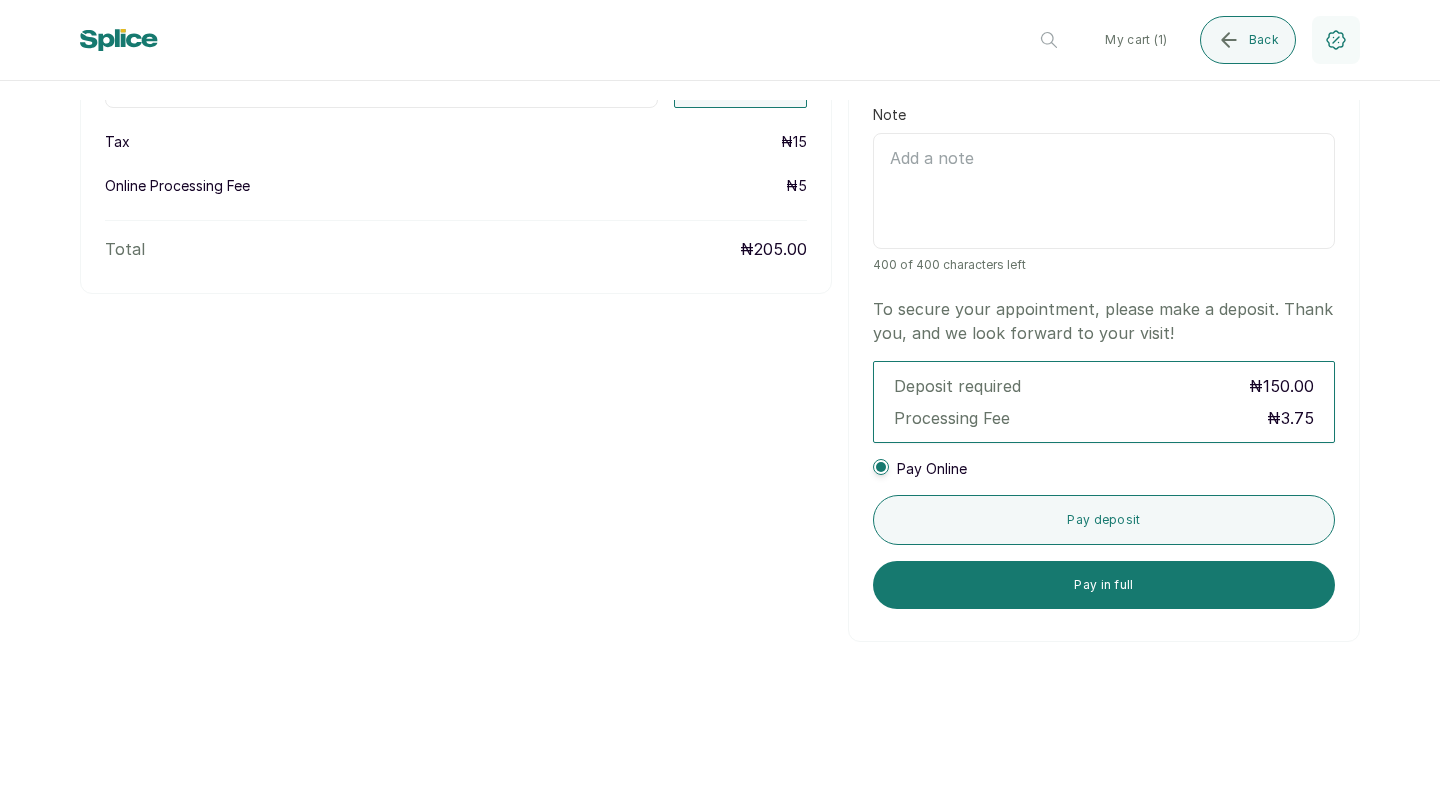 drag, startPoint x: 1069, startPoint y: 588, endPoint x: 982, endPoint y: 458, distance: 156.4257 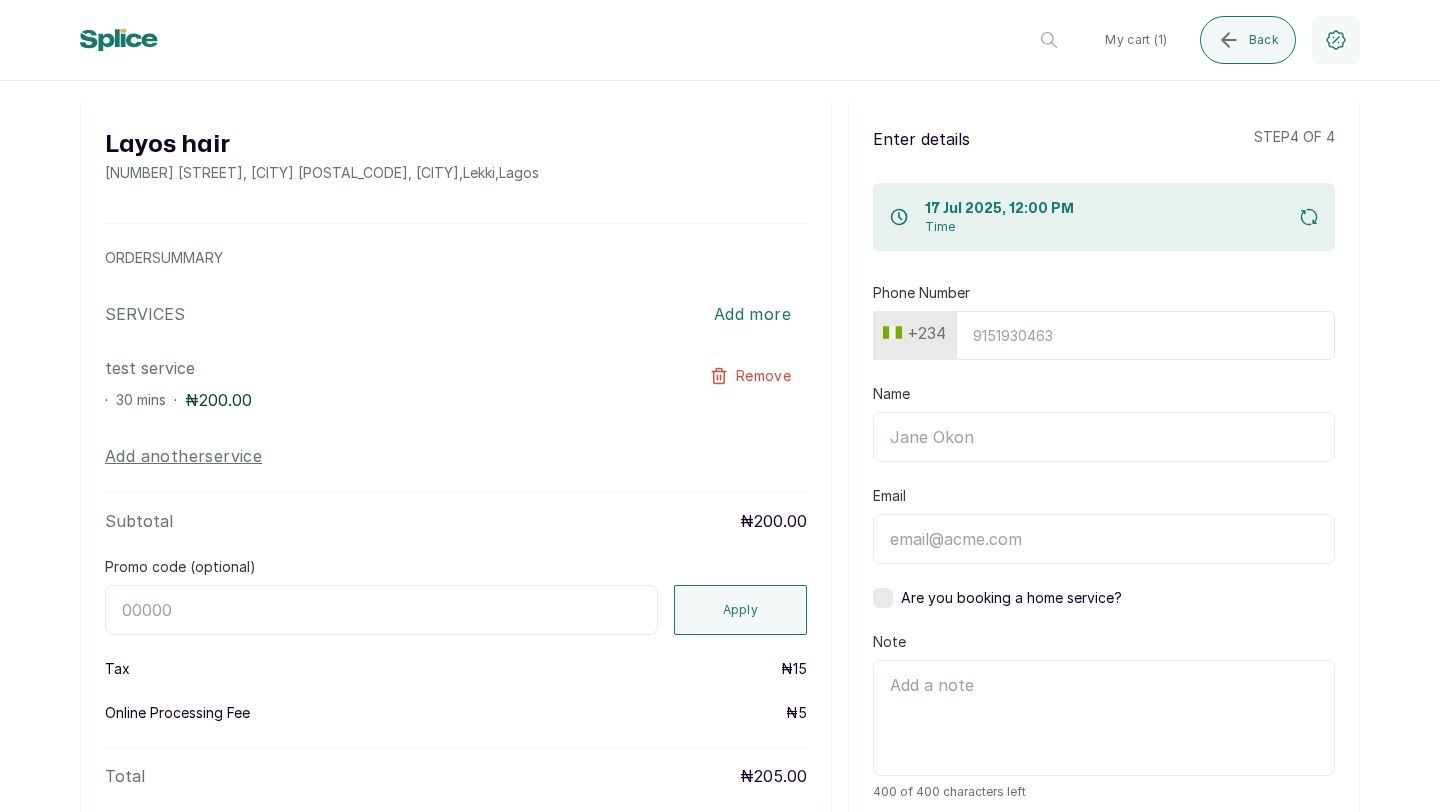 scroll, scrollTop: 0, scrollLeft: 0, axis: both 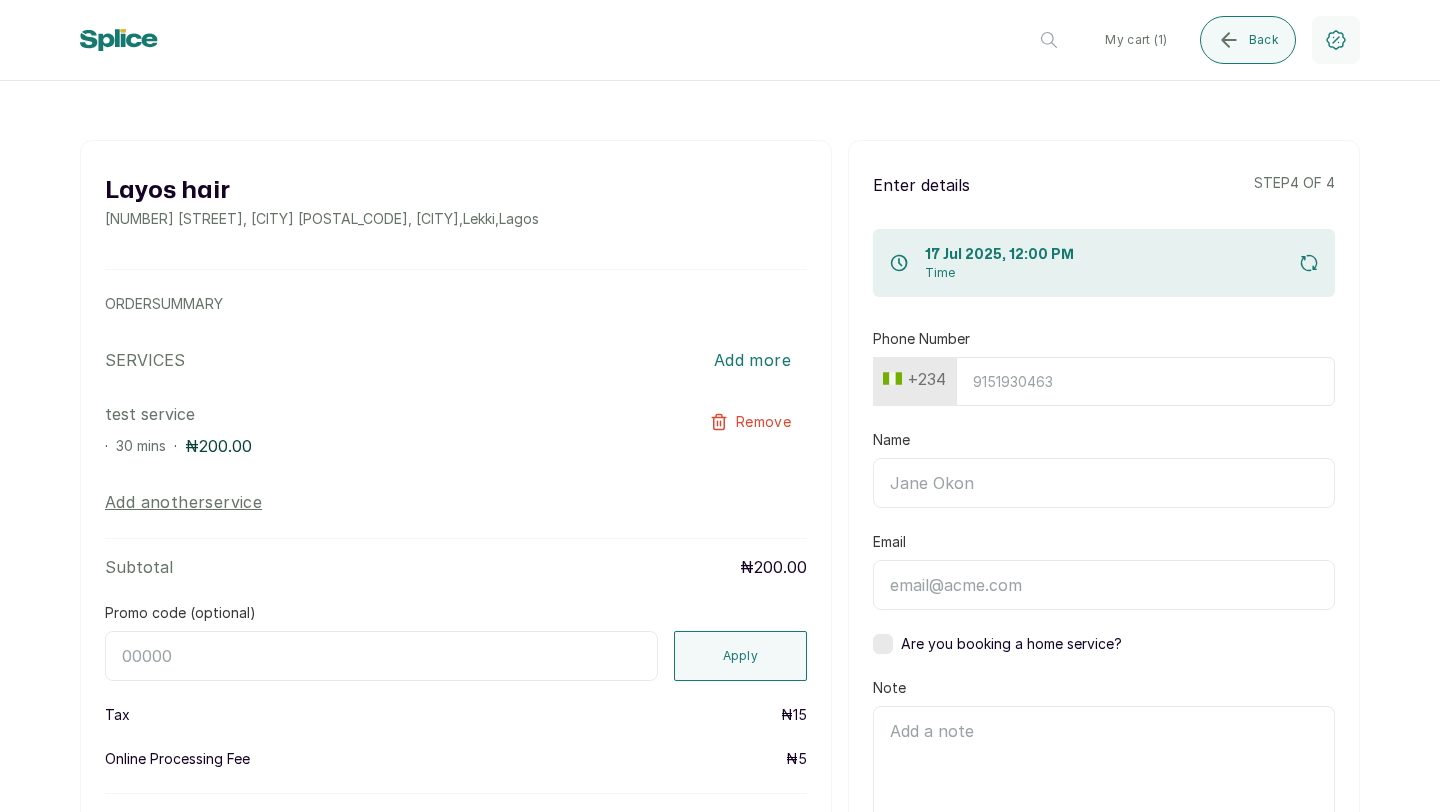click on "Phone Number" at bounding box center [1145, 381] 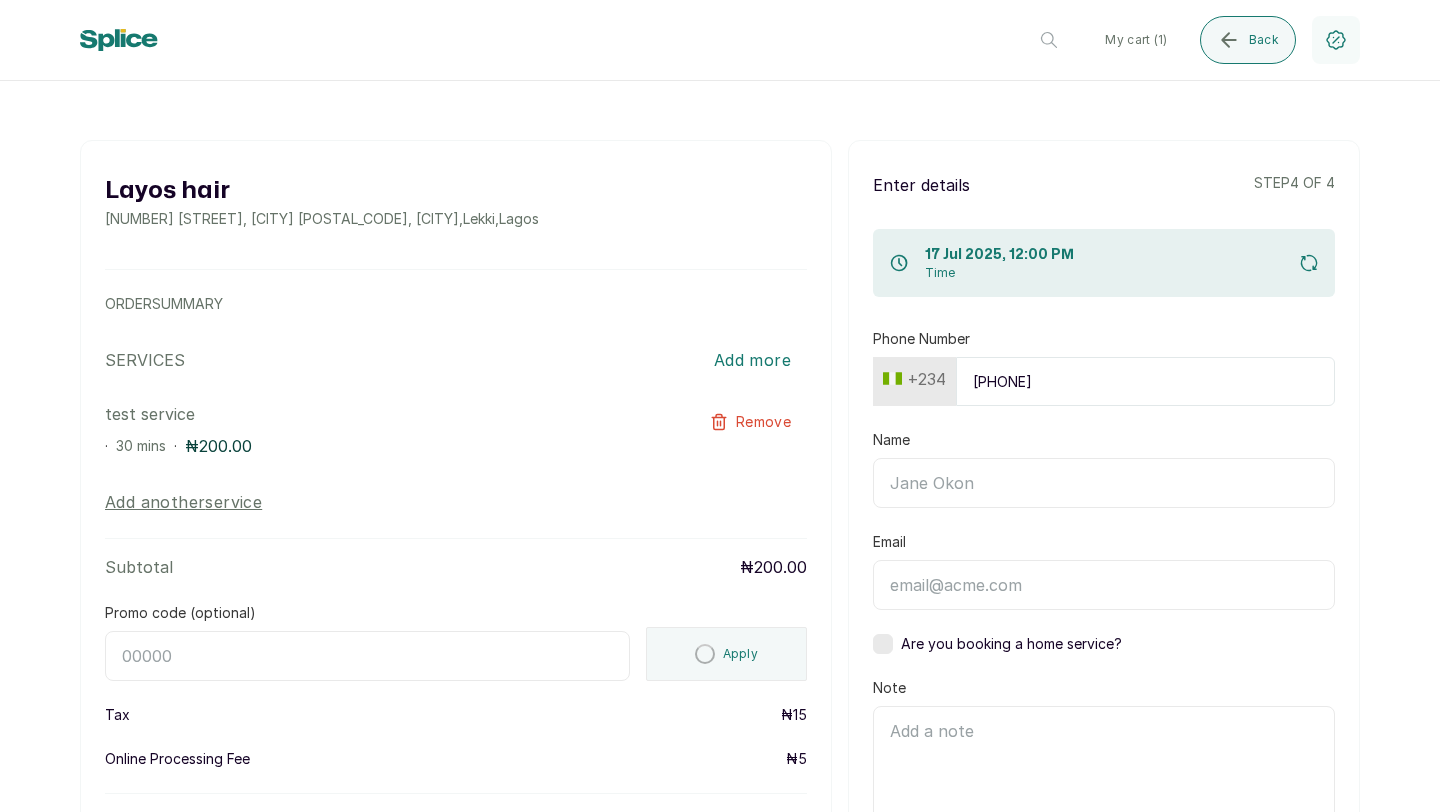 type on "9068330776" 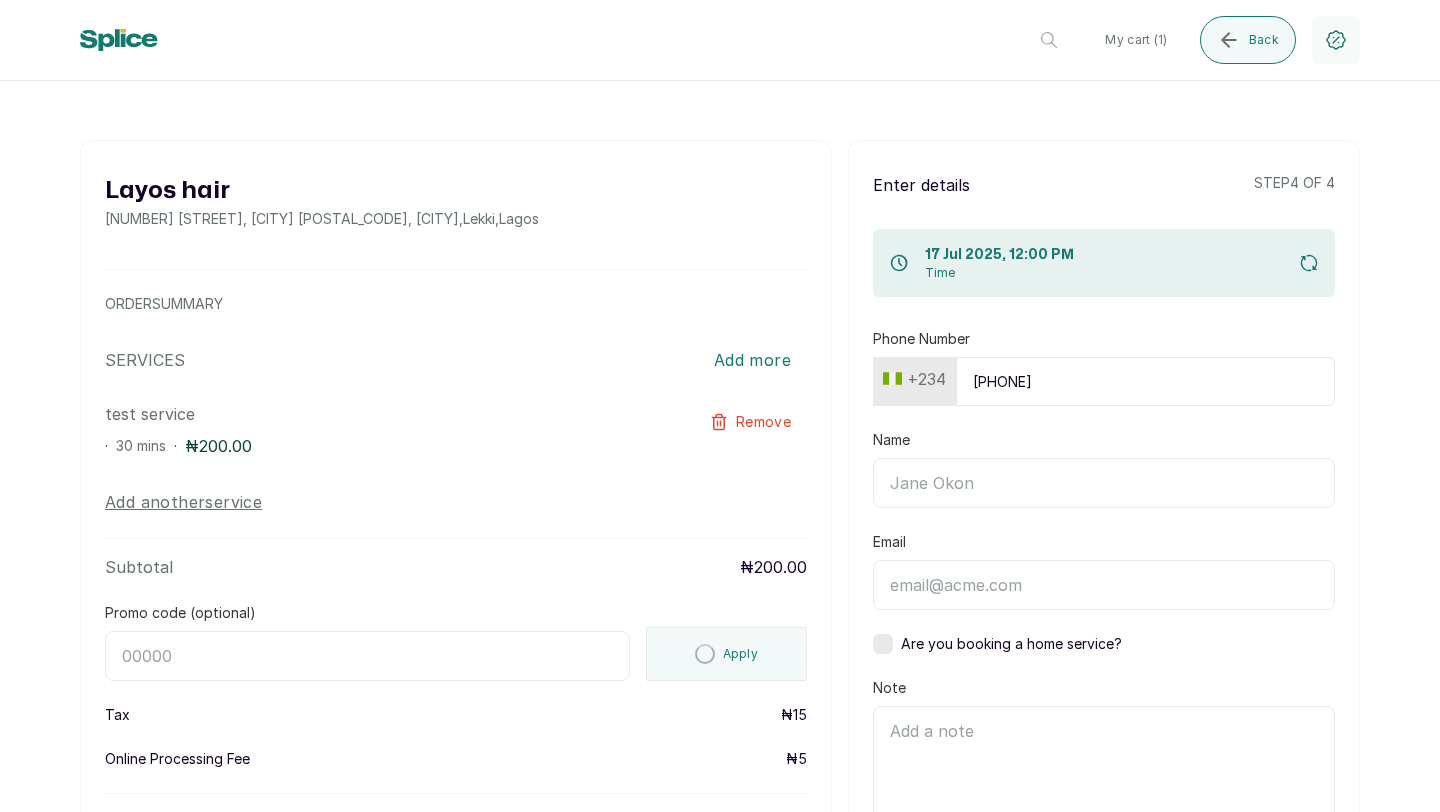 type on "henry" 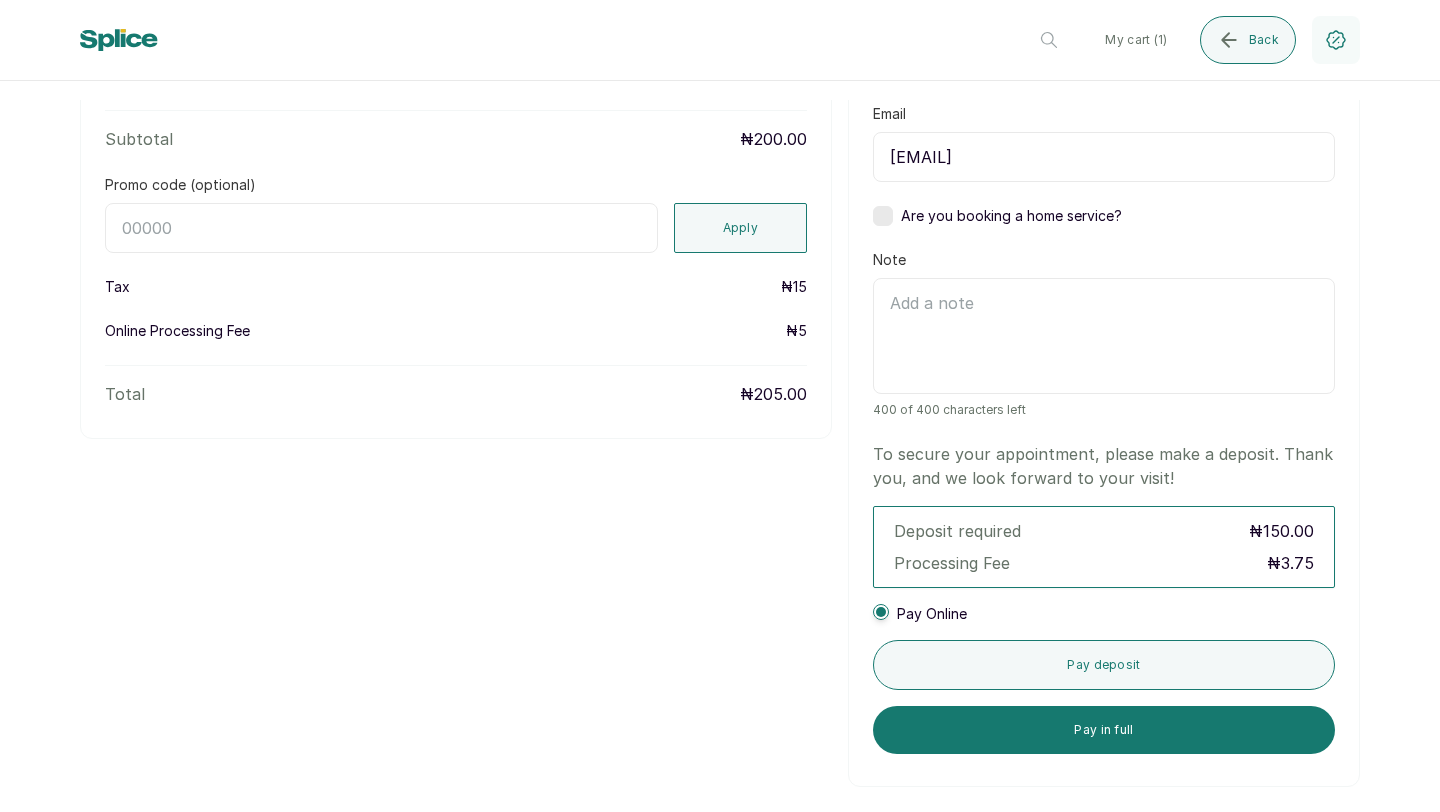 scroll, scrollTop: 433, scrollLeft: 0, axis: vertical 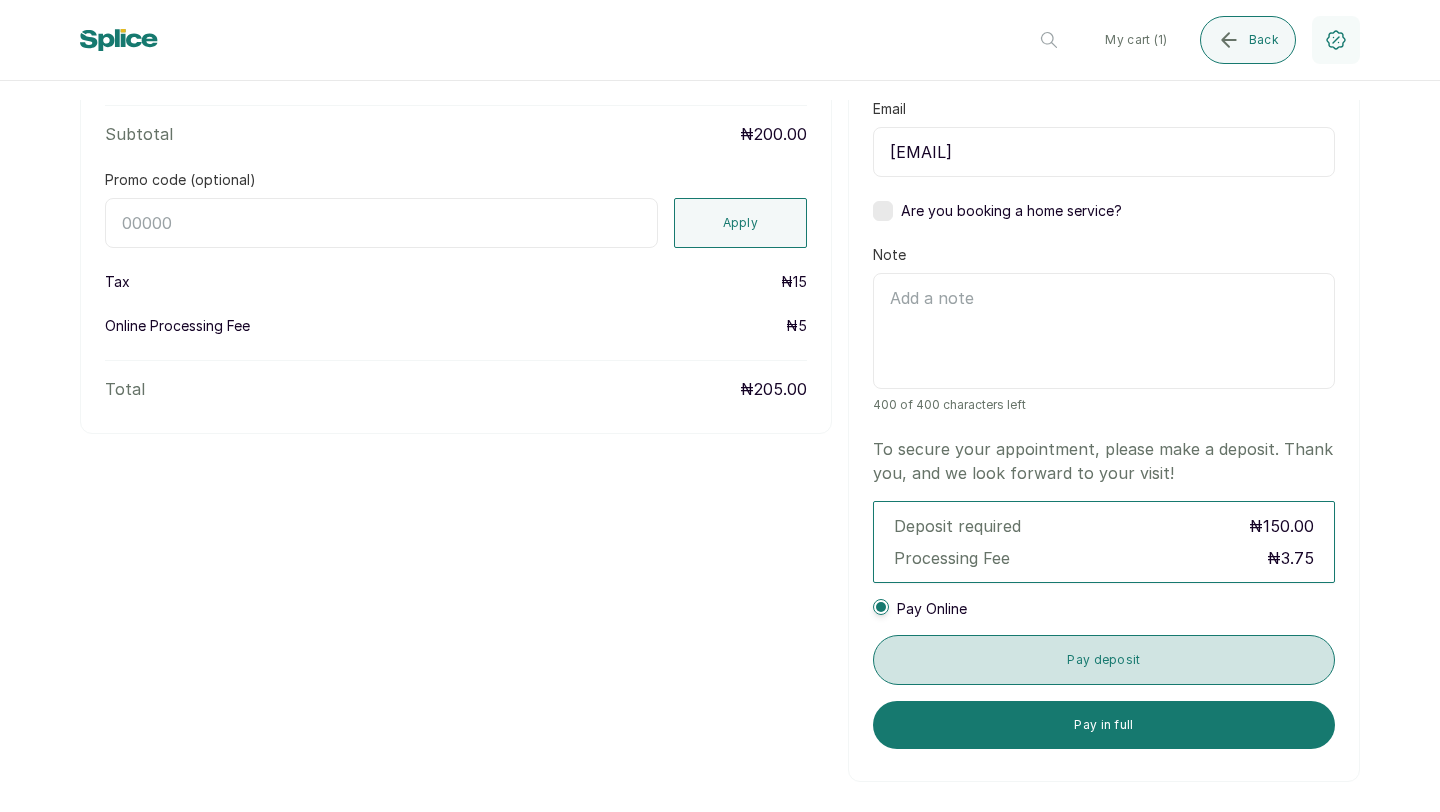 type on "9068330776" 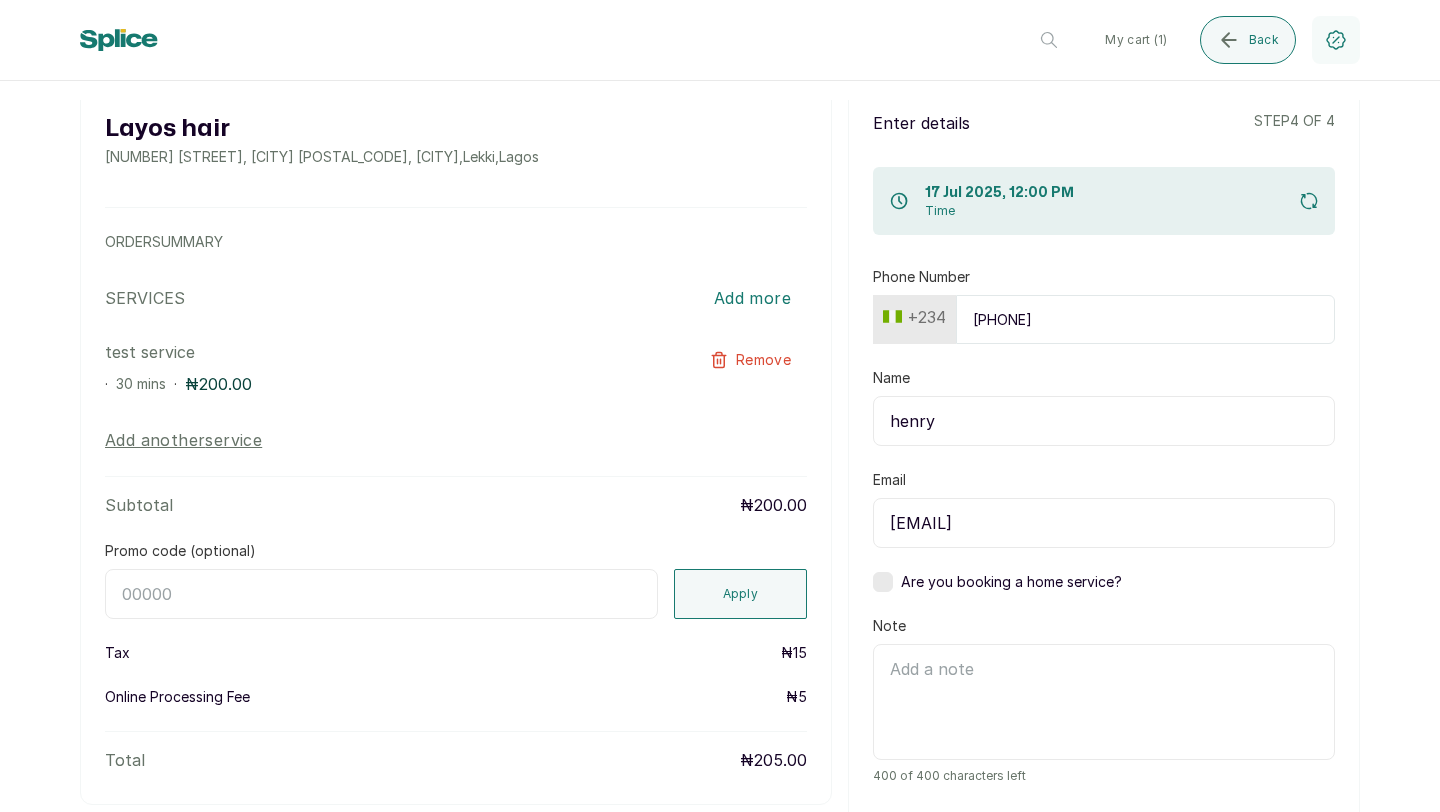 scroll, scrollTop: 0, scrollLeft: 0, axis: both 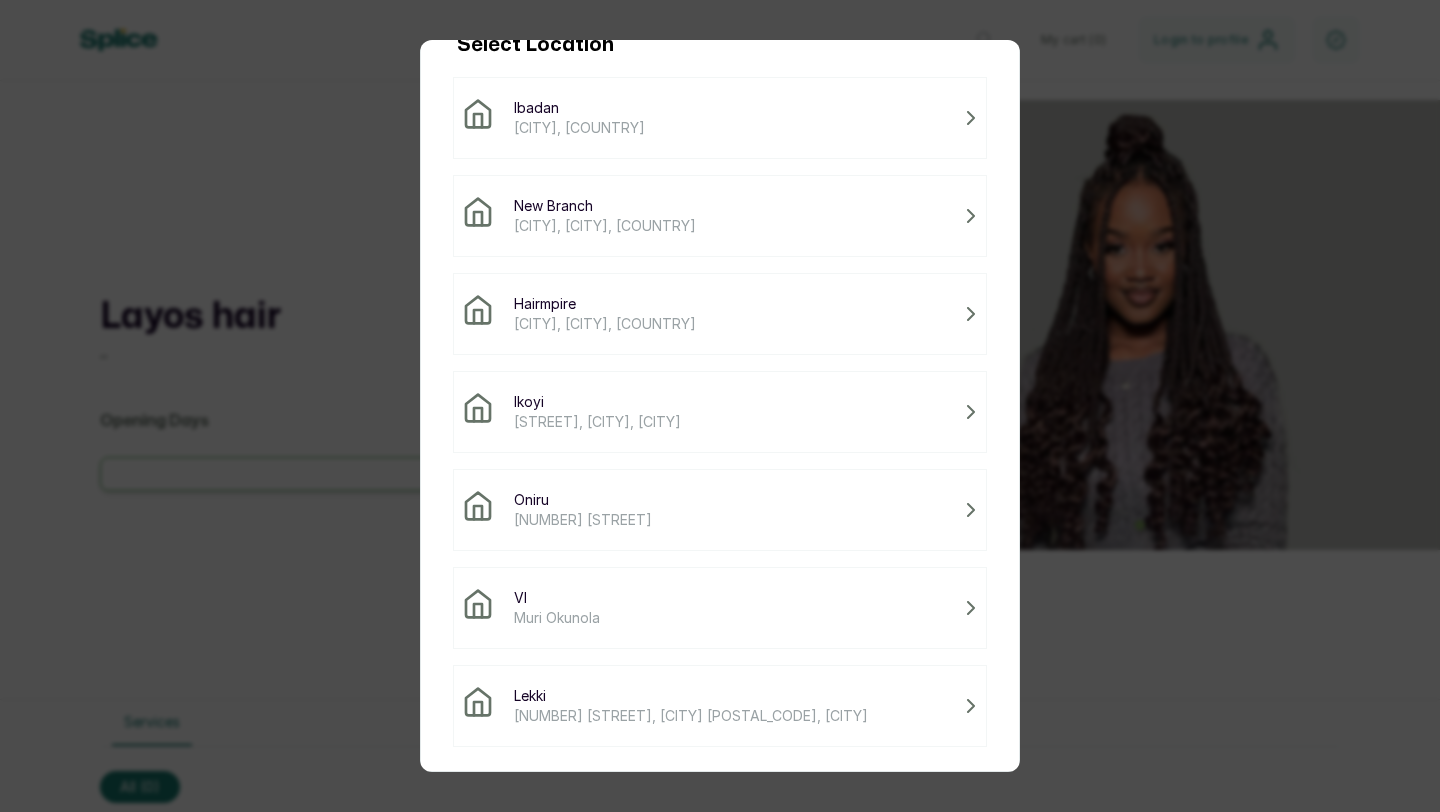 click on "Lekki" at bounding box center (691, 696) 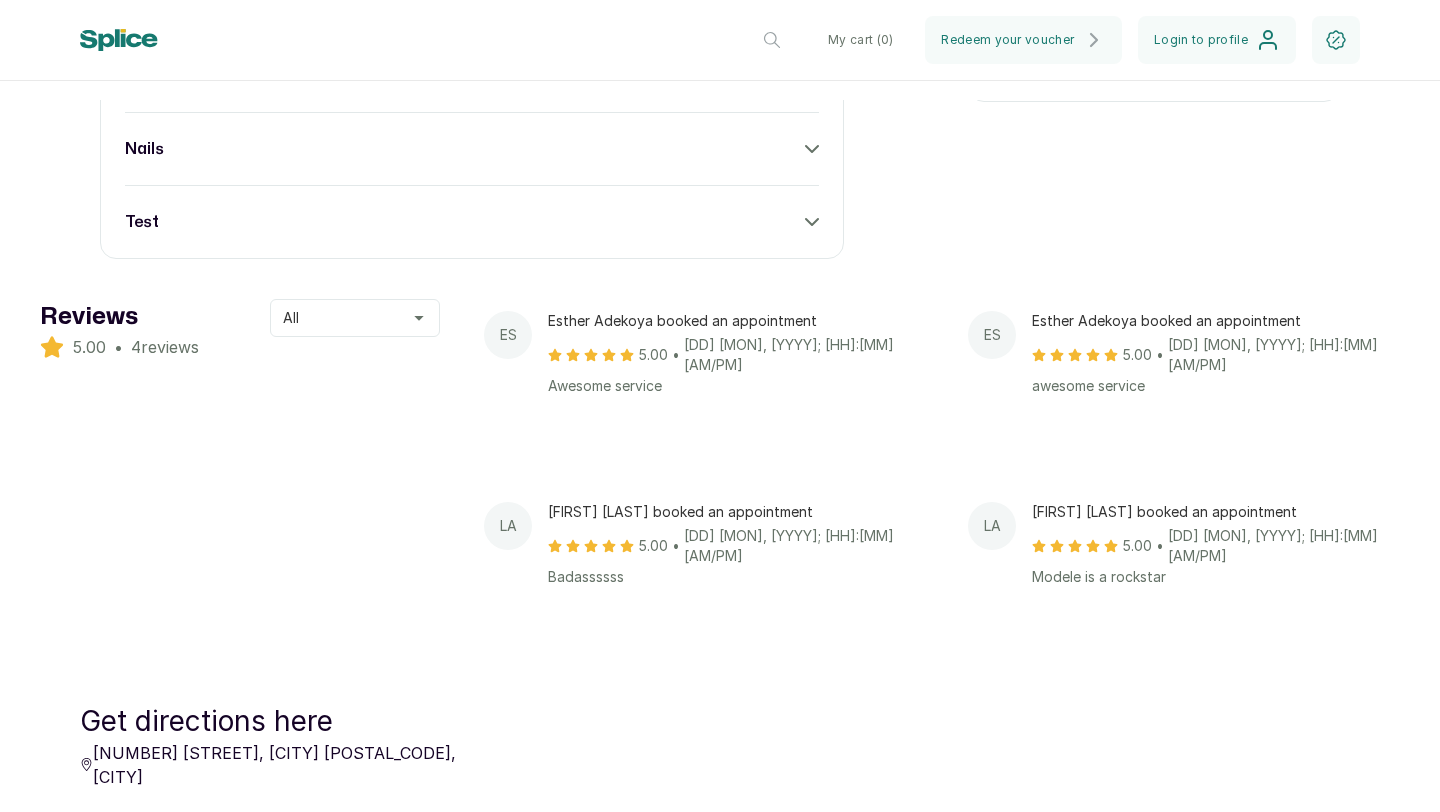 scroll, scrollTop: 987, scrollLeft: 0, axis: vertical 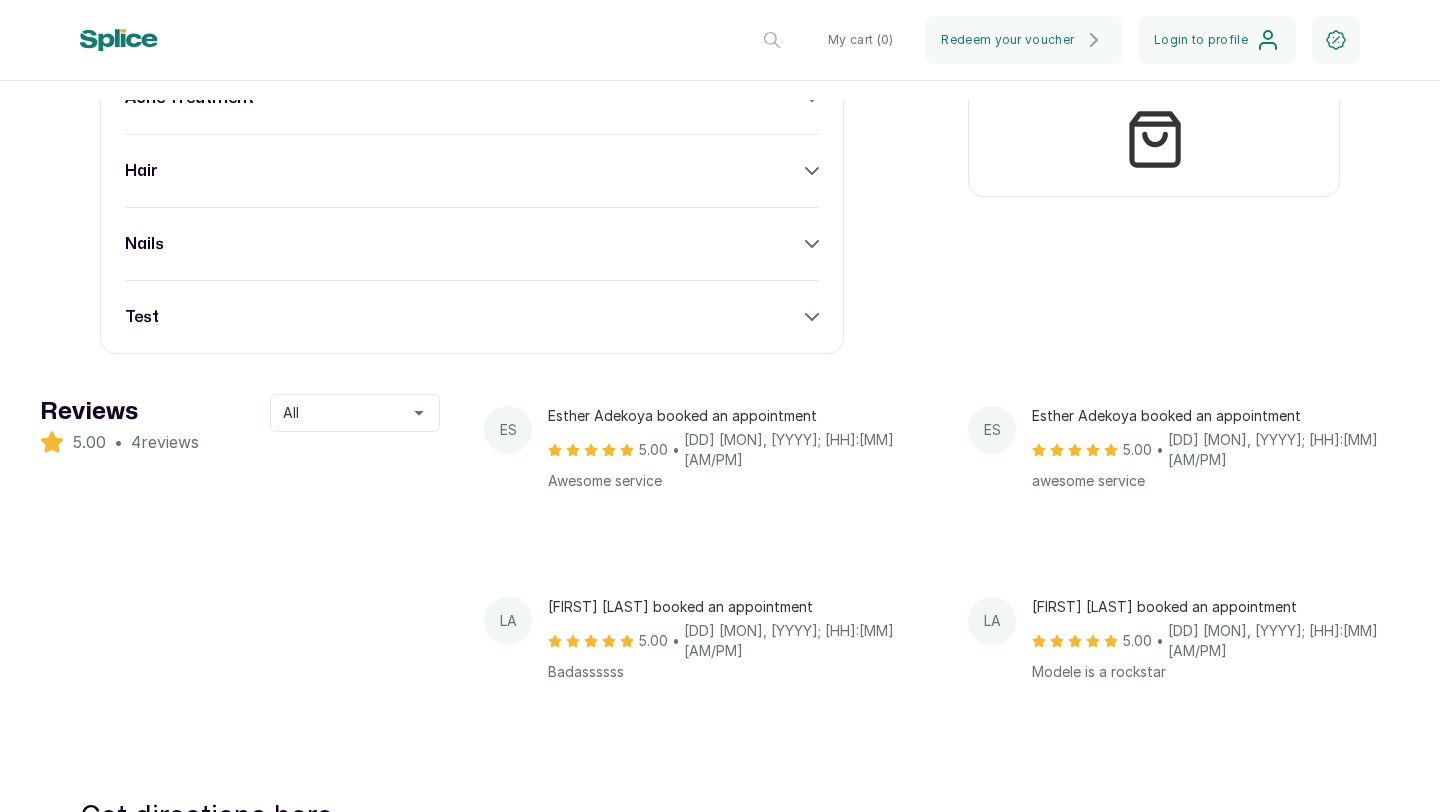 click on "wig acne treatment hair nails test" at bounding box center [472, 171] 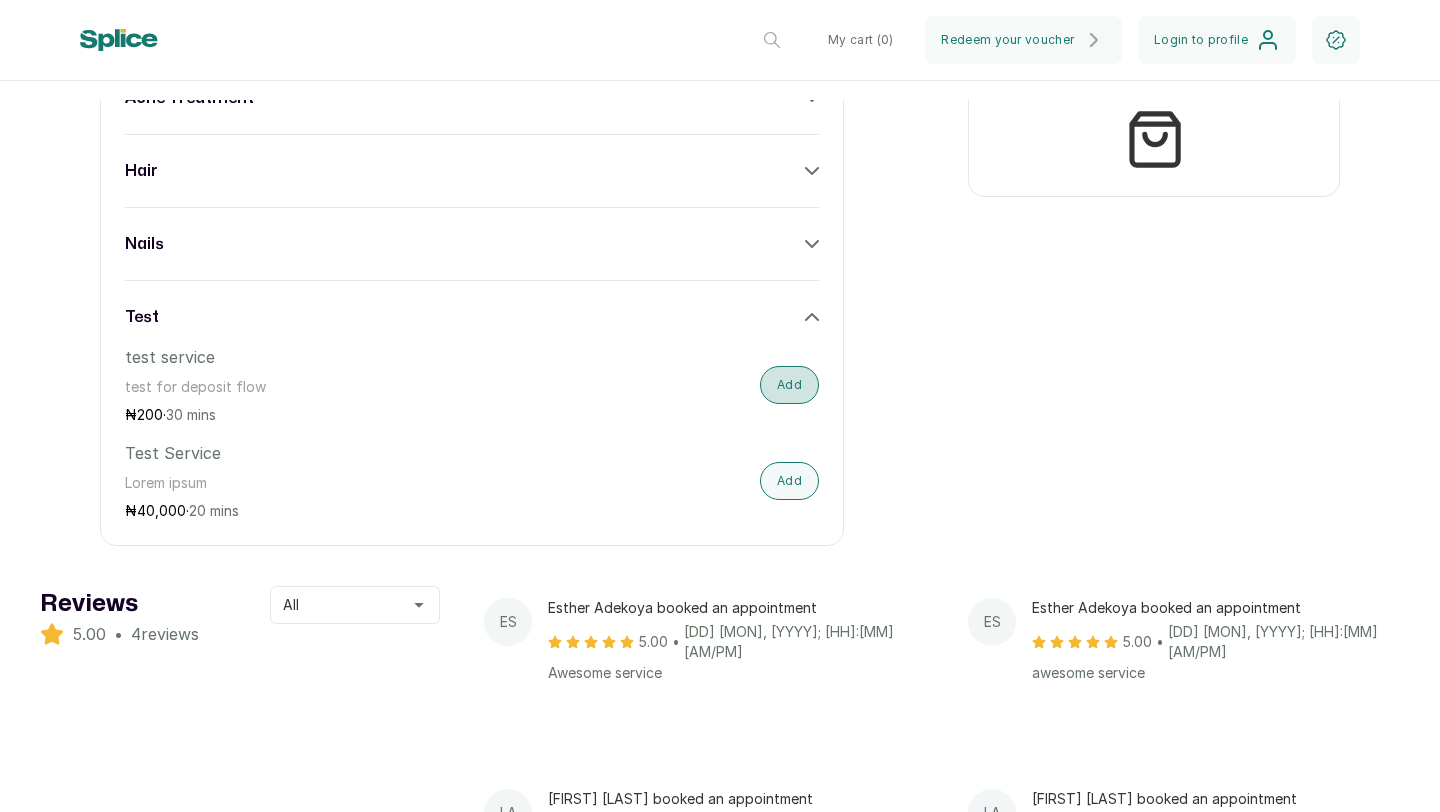 click on "Add" at bounding box center (789, 385) 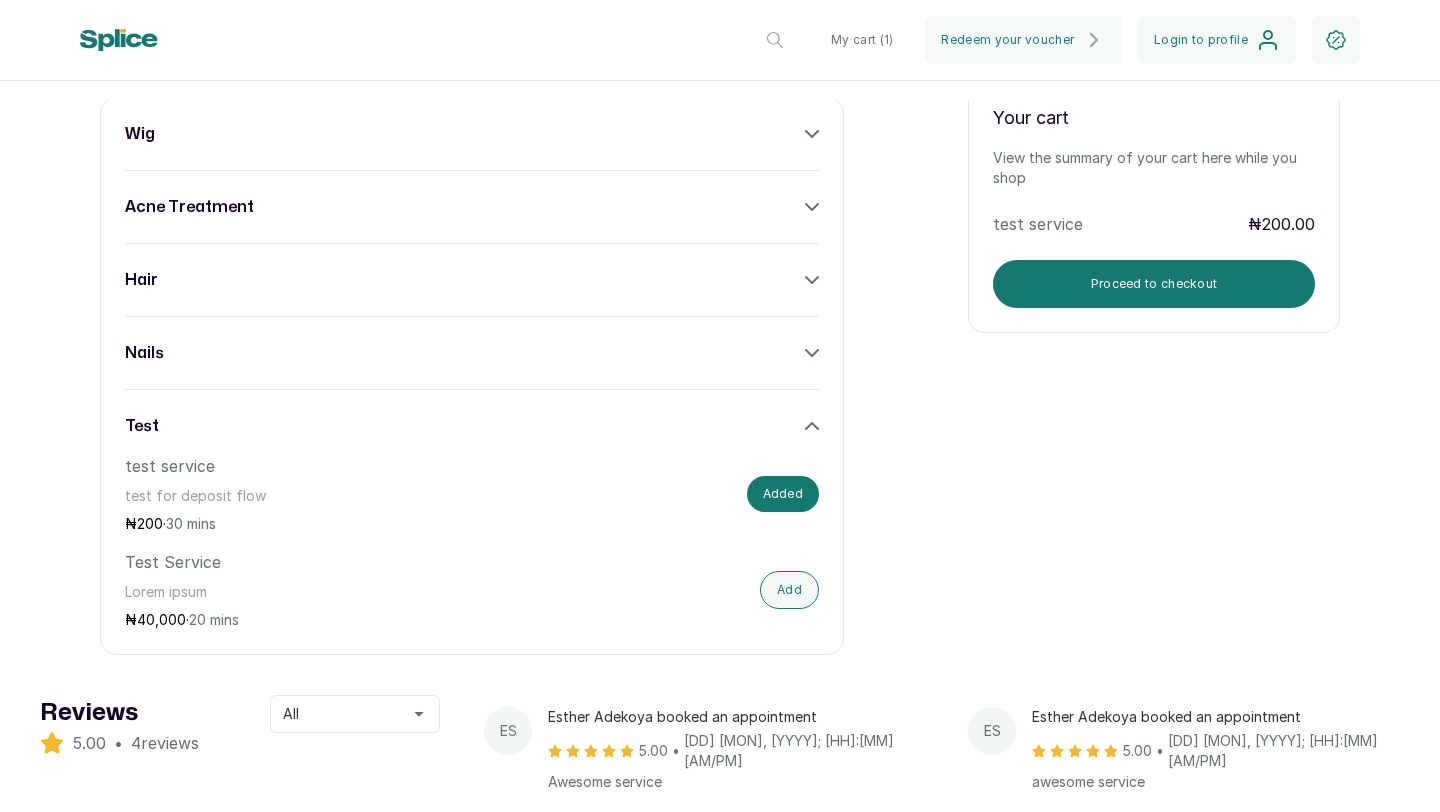 scroll, scrollTop: 843, scrollLeft: 0, axis: vertical 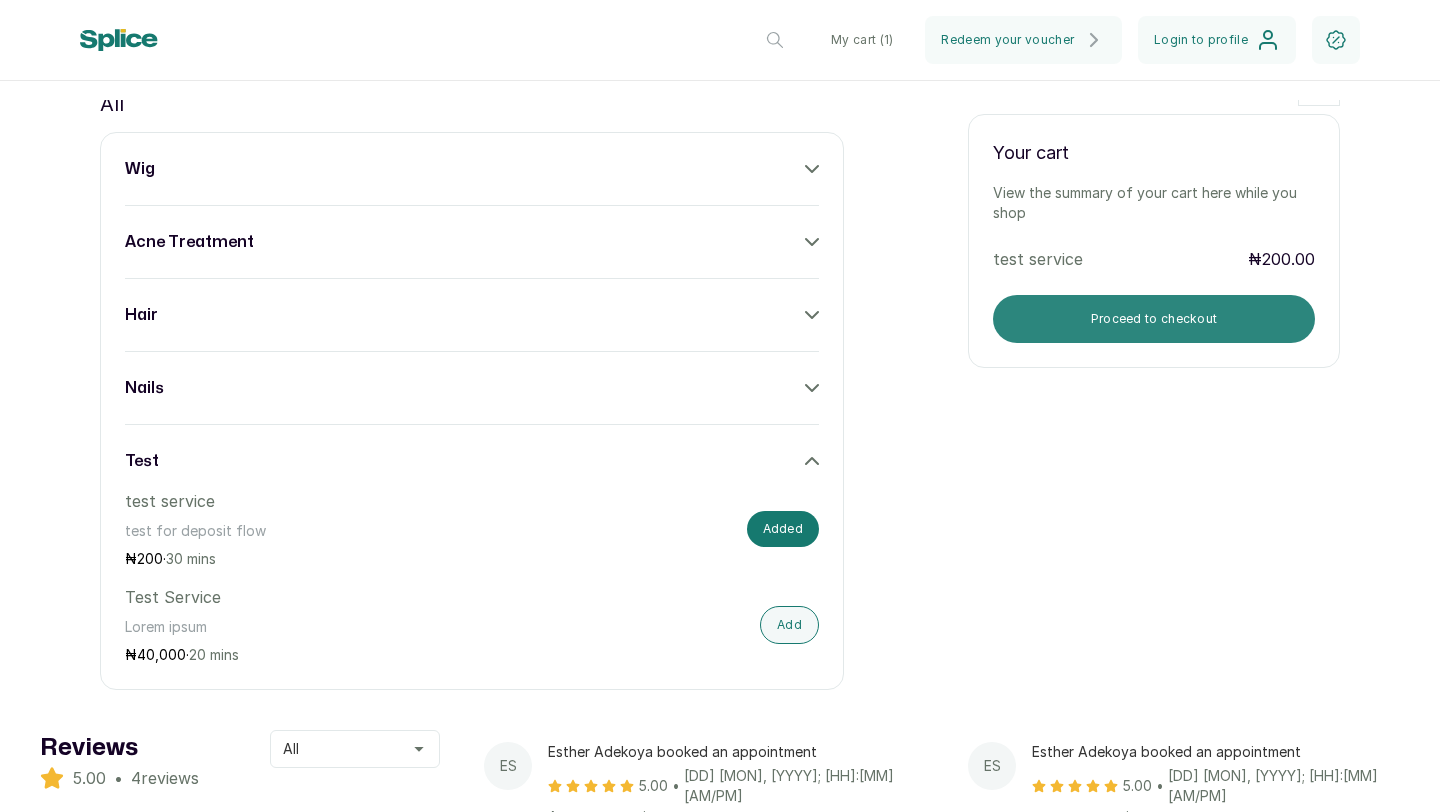 click on "Proceed to checkout" at bounding box center (1154, 319) 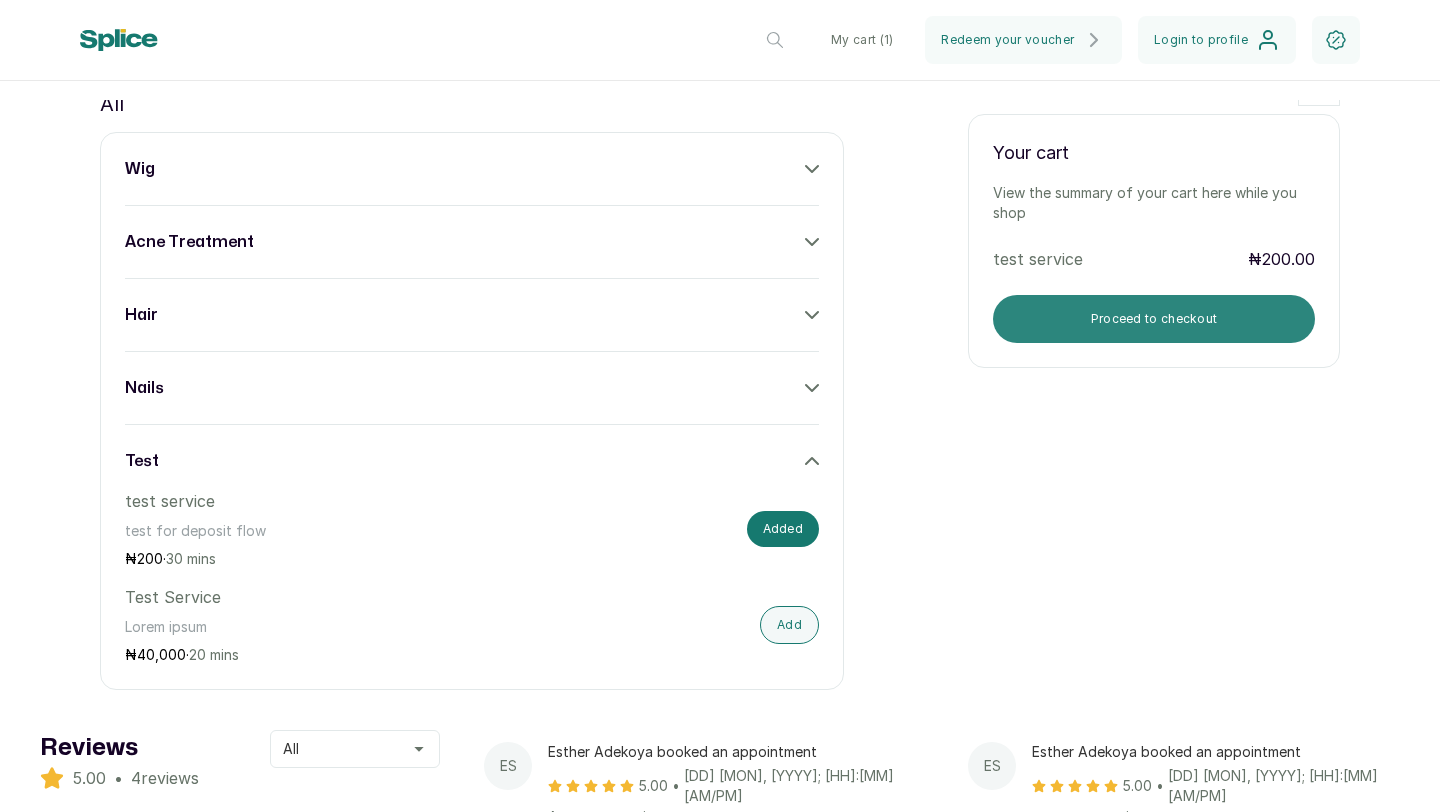 scroll, scrollTop: 142, scrollLeft: 0, axis: vertical 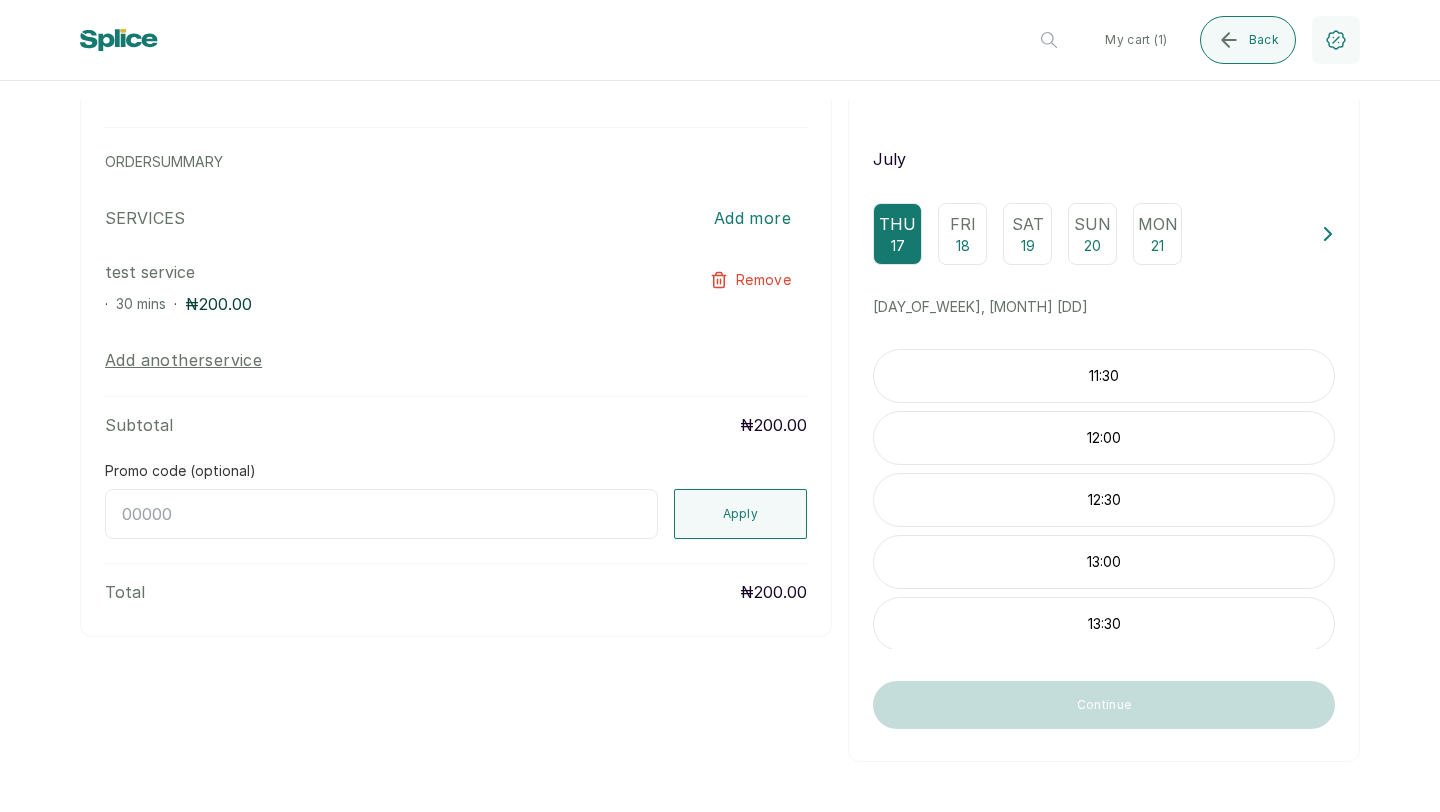 click on "12:00" at bounding box center (1104, 438) 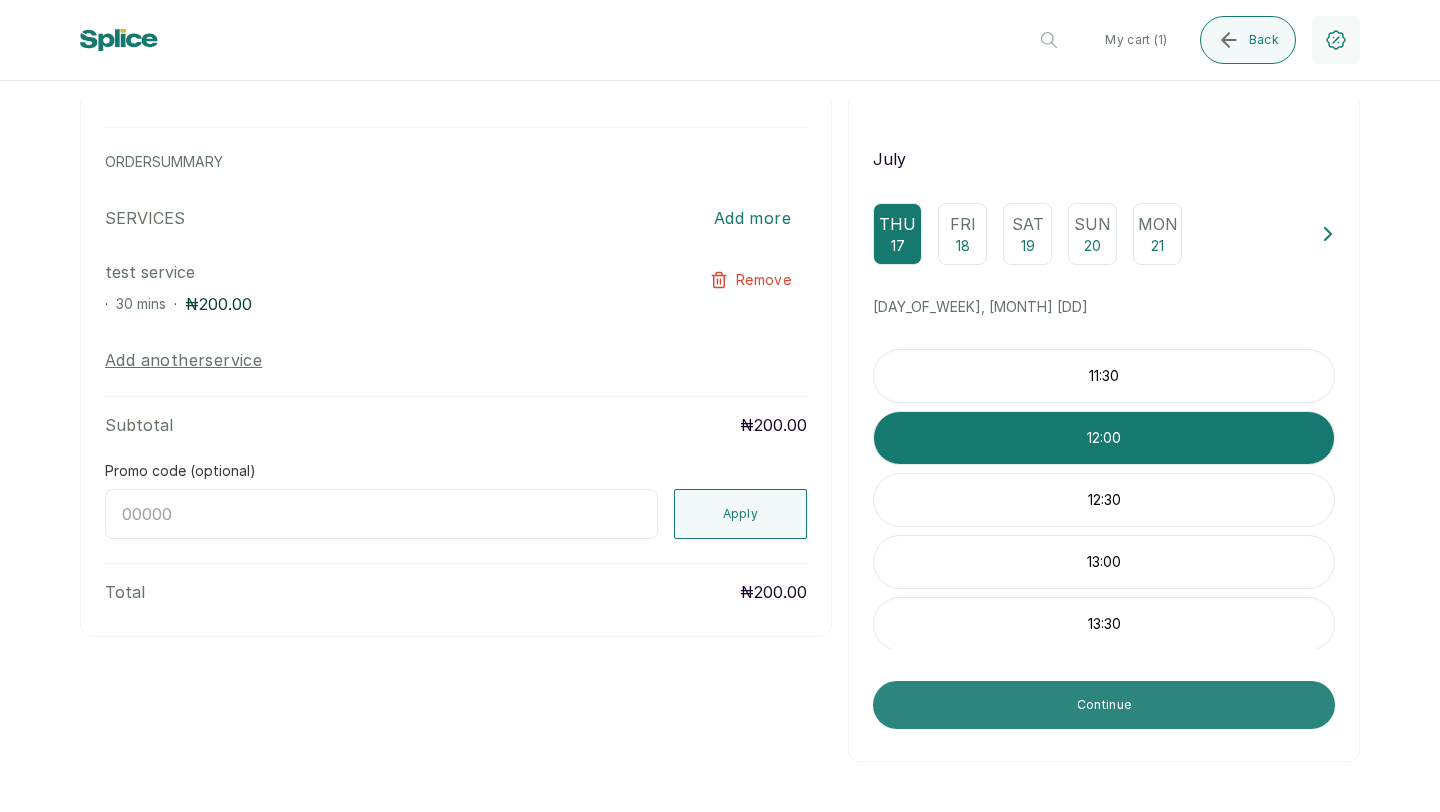 click on "Continue" at bounding box center [1104, 705] 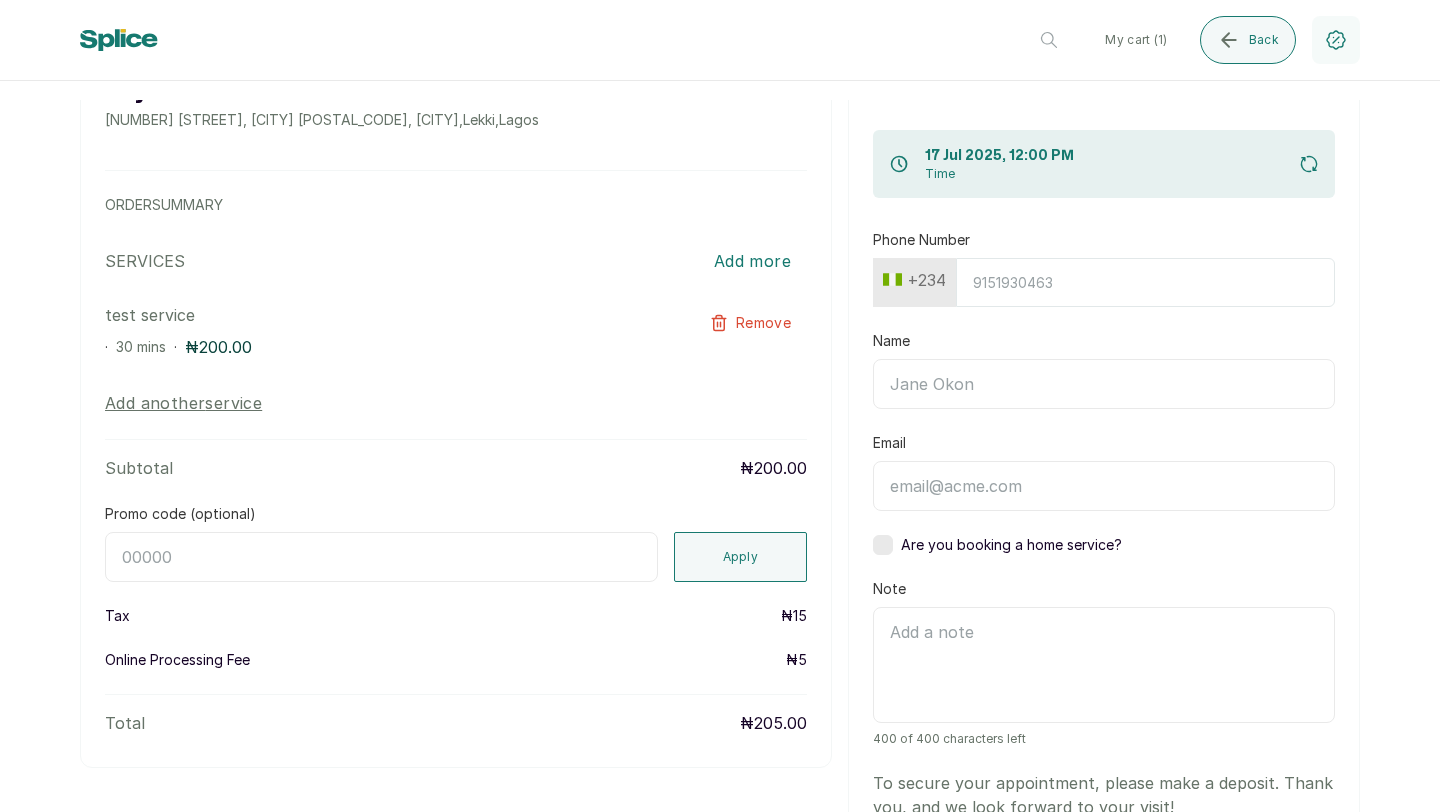 scroll, scrollTop: 92, scrollLeft: 0, axis: vertical 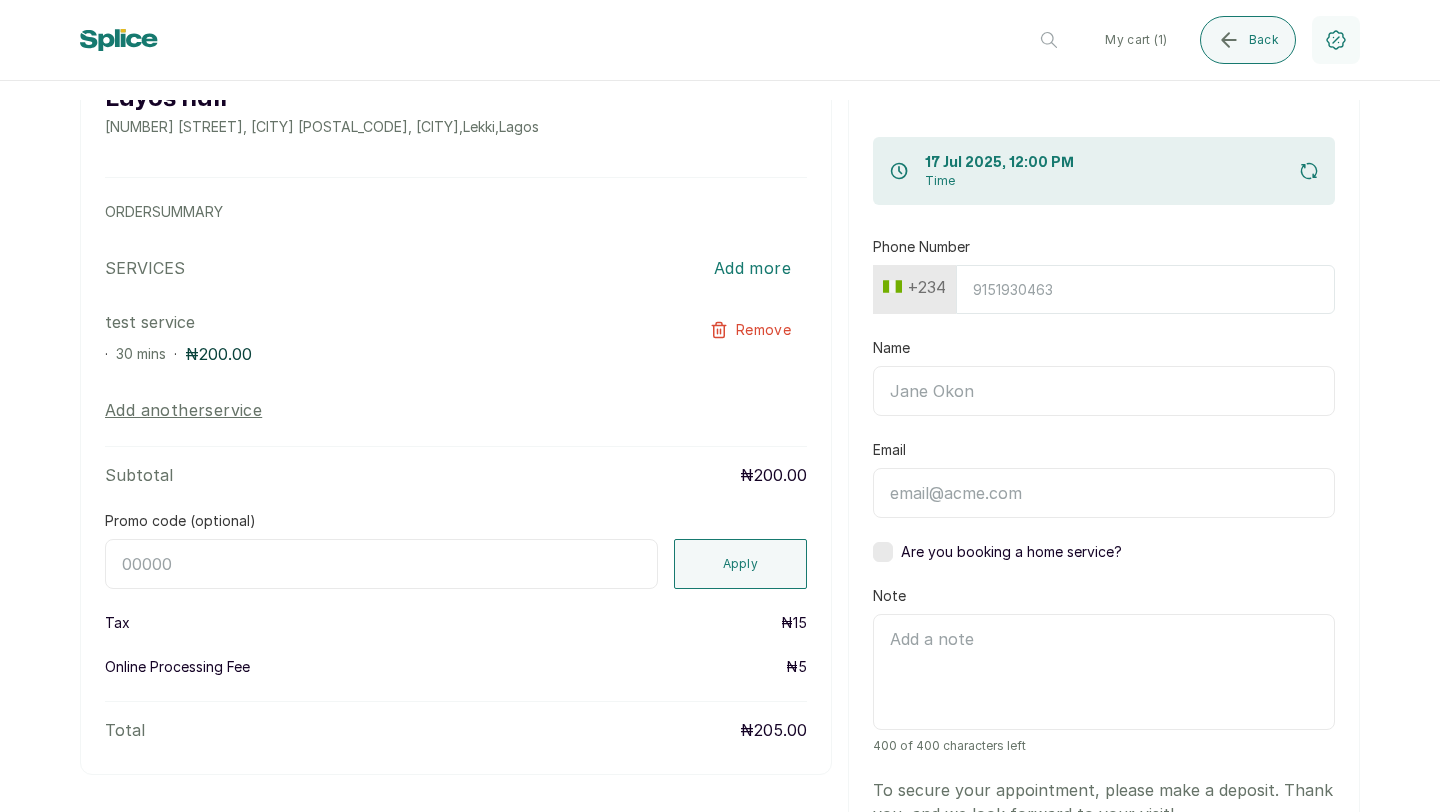 click on "Name" at bounding box center [1104, 391] 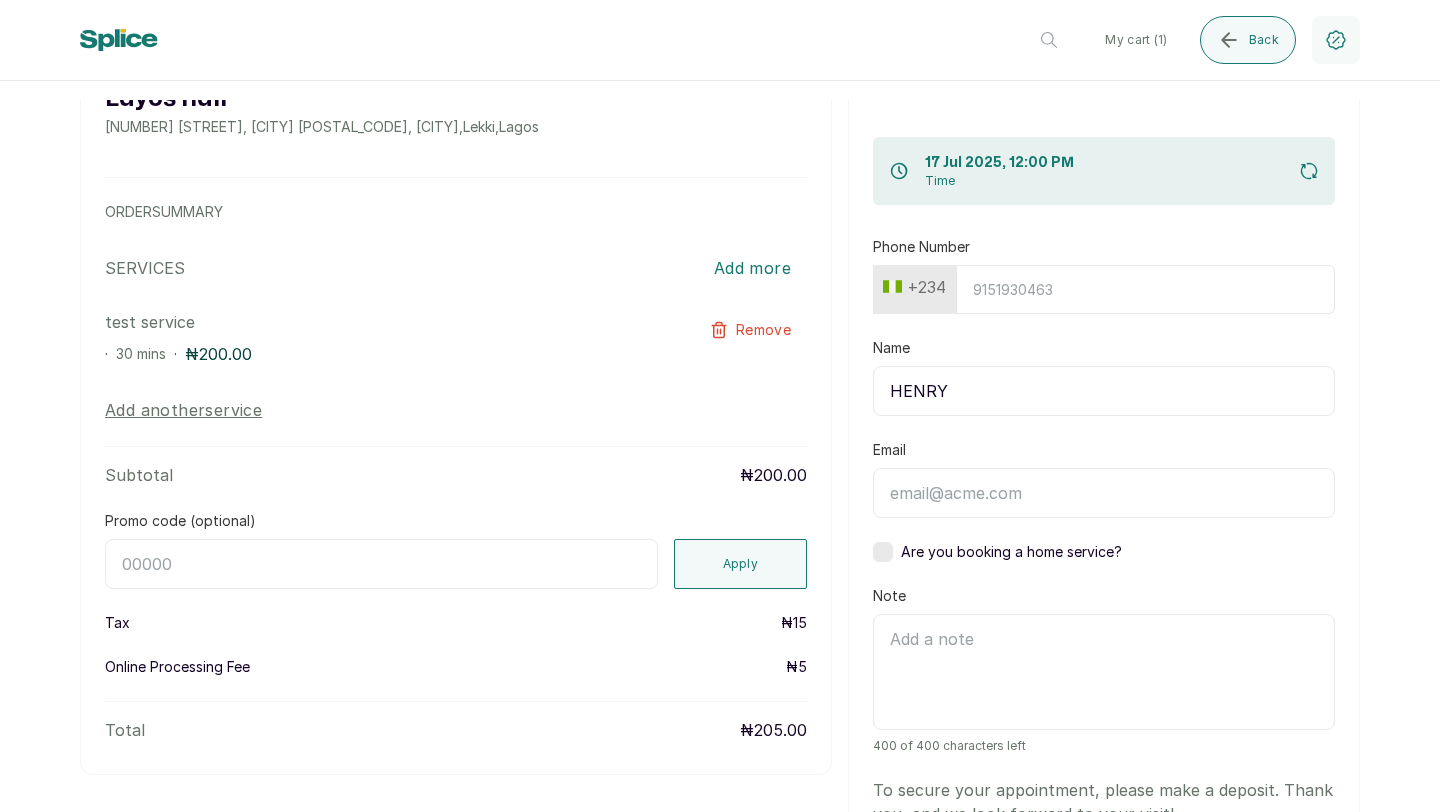 type on "HENRY" 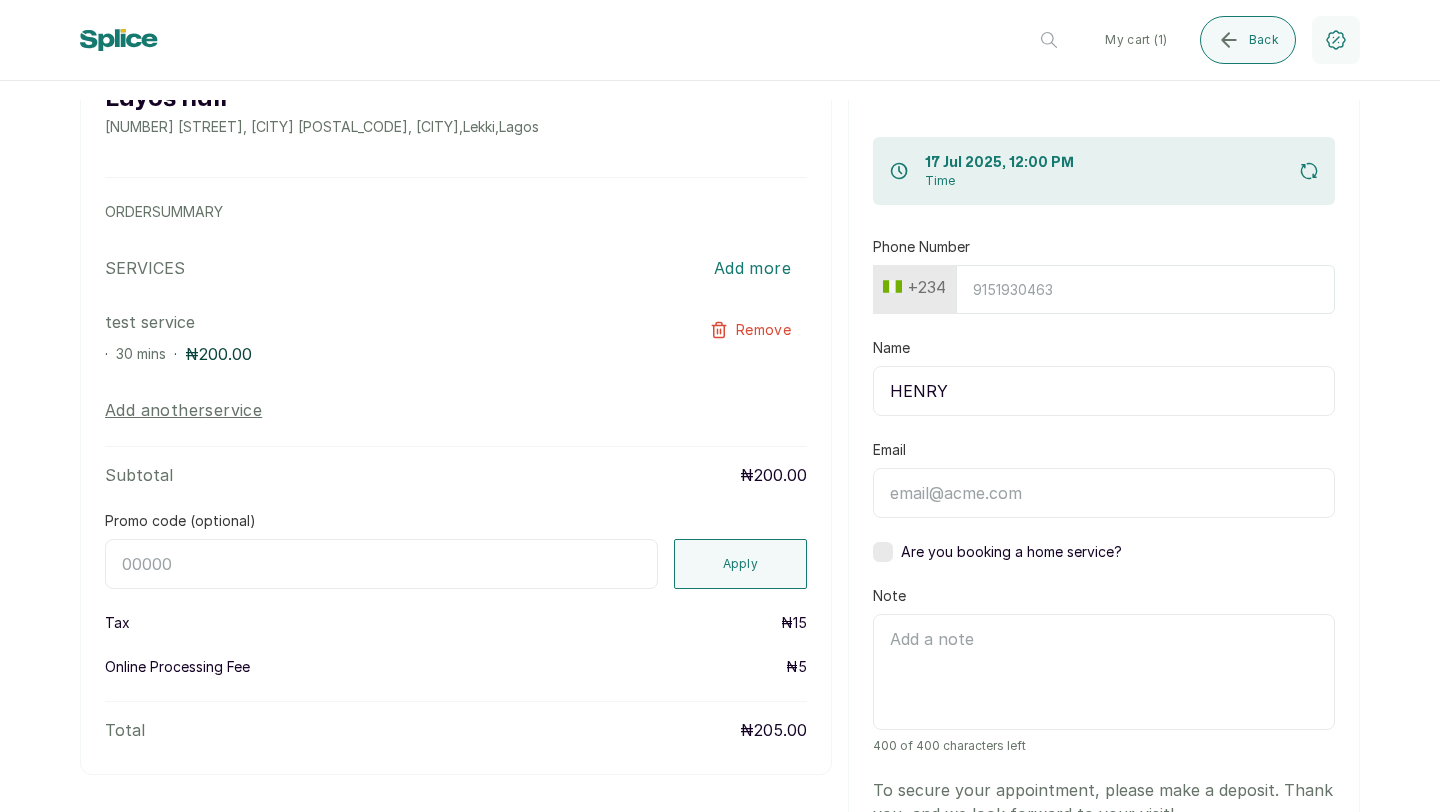 click on "Phone Number" at bounding box center (1145, 289) 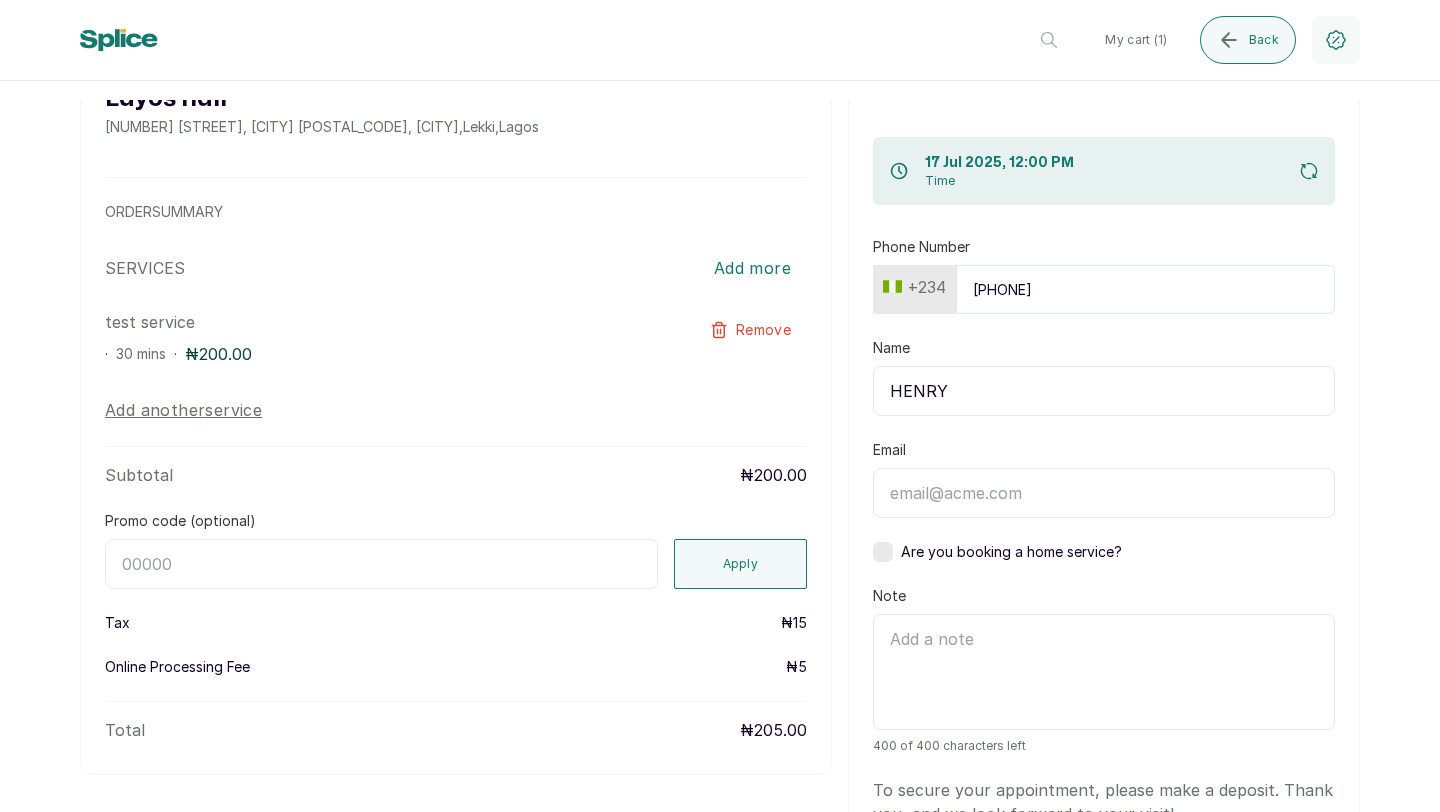 type on "[PHONE]" 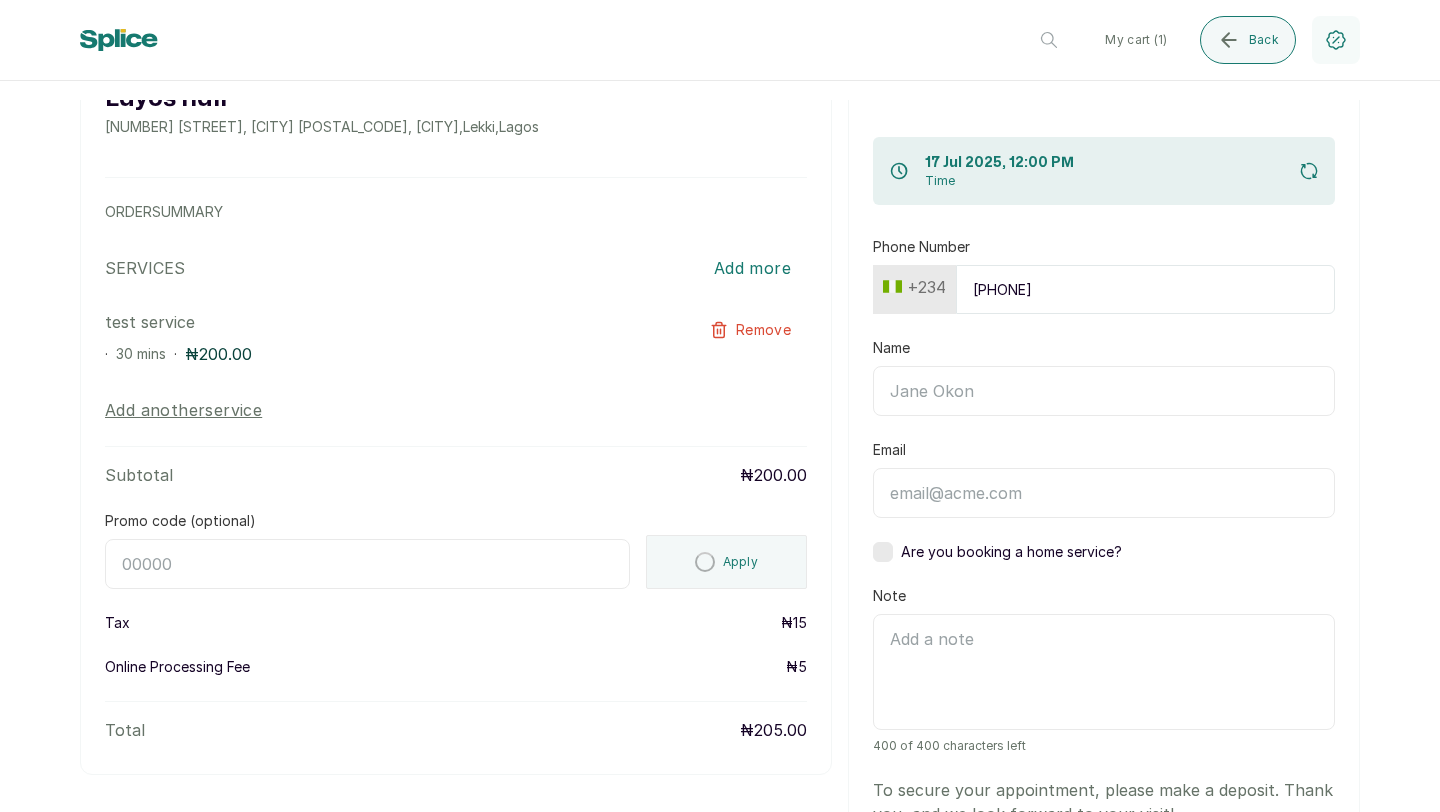 type on "[PHONE]" 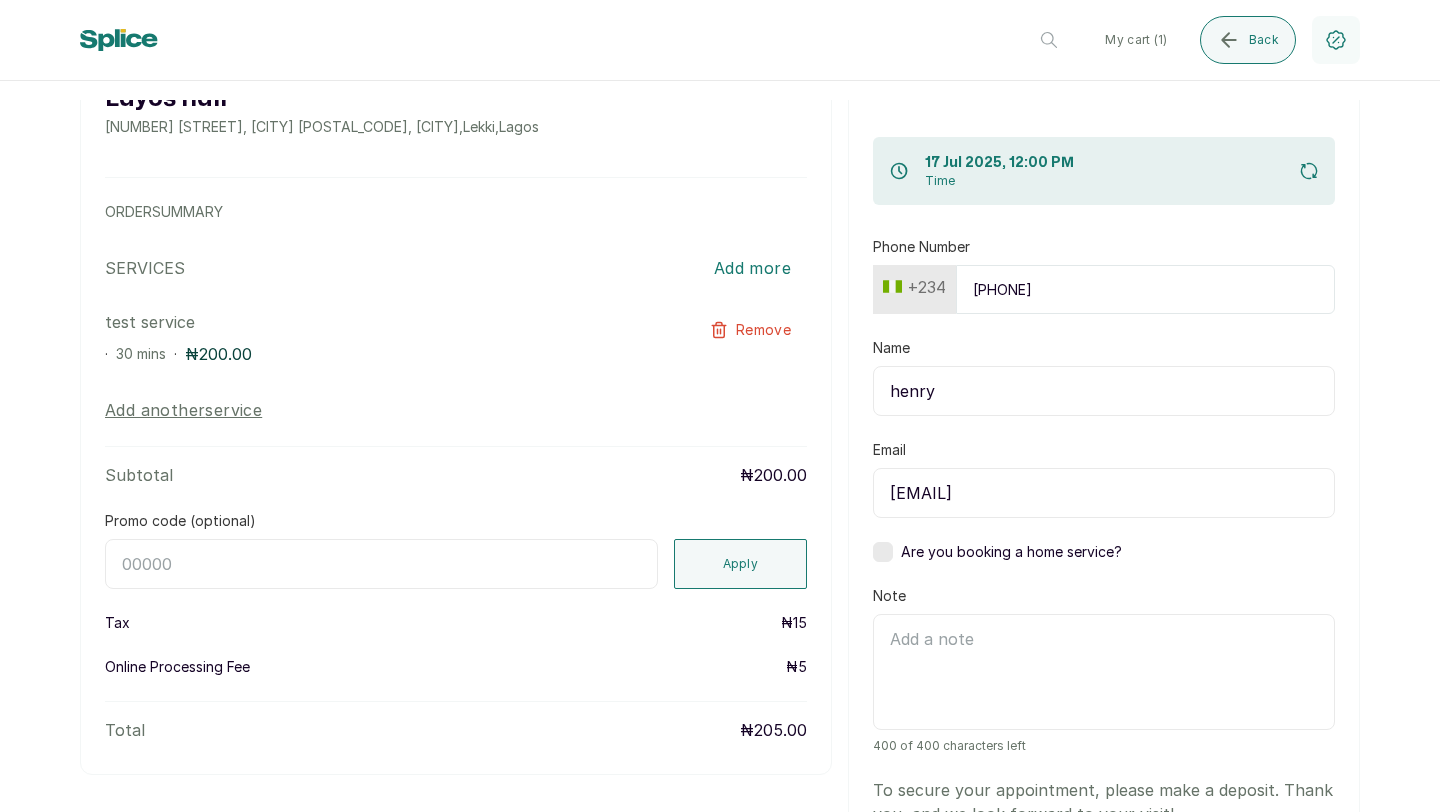 type on "[PHONE]" 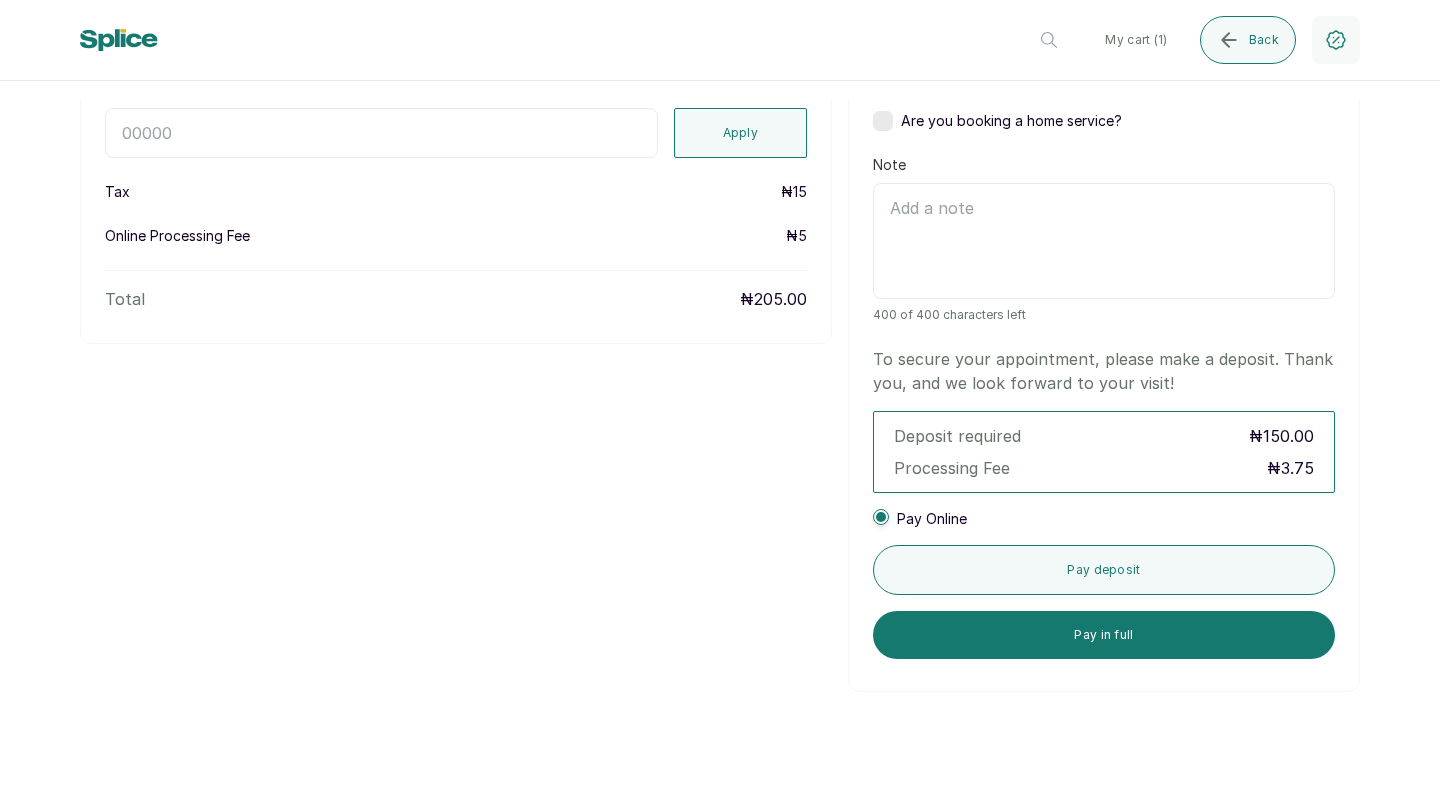 scroll, scrollTop: 526, scrollLeft: 0, axis: vertical 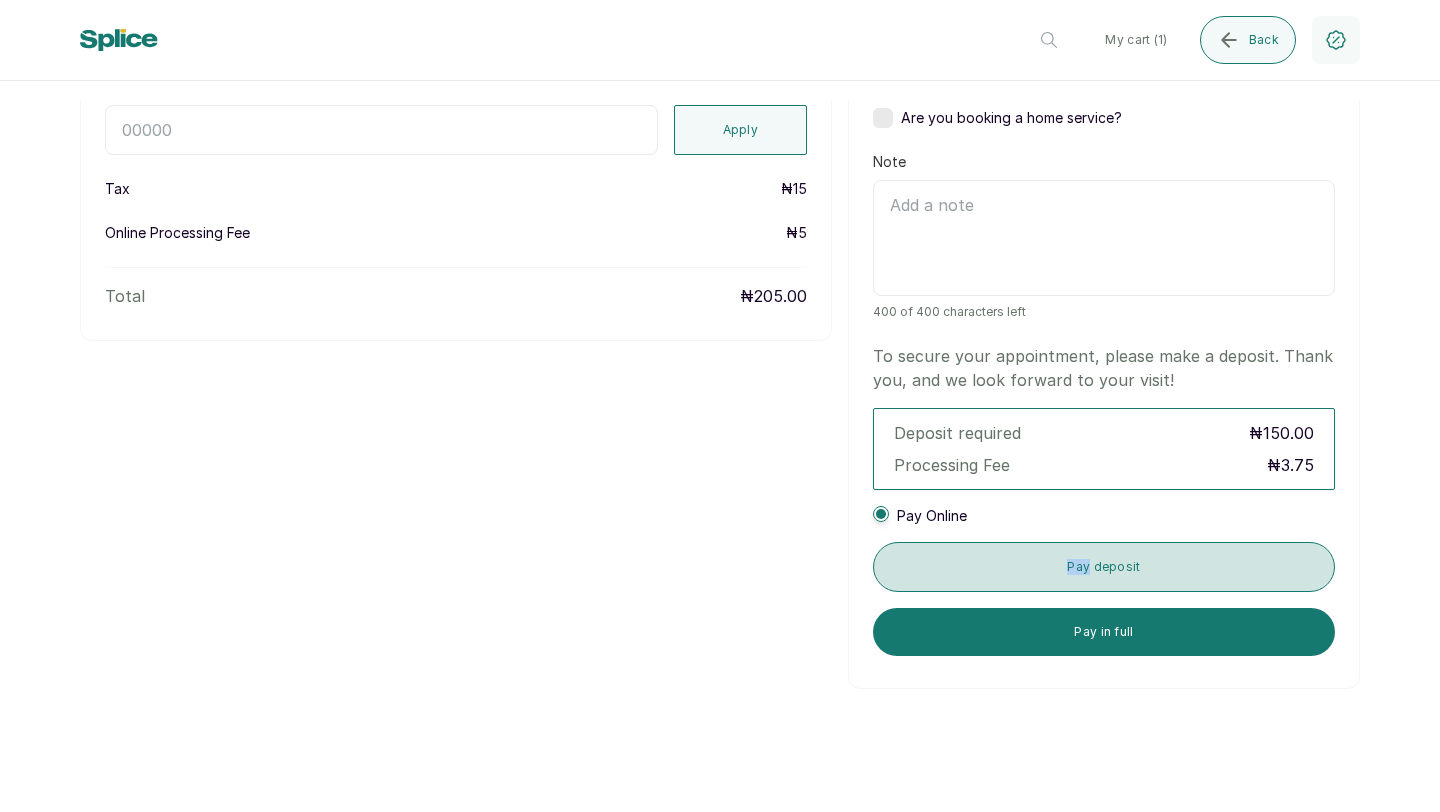 click on "Pay deposit" at bounding box center (1104, 567) 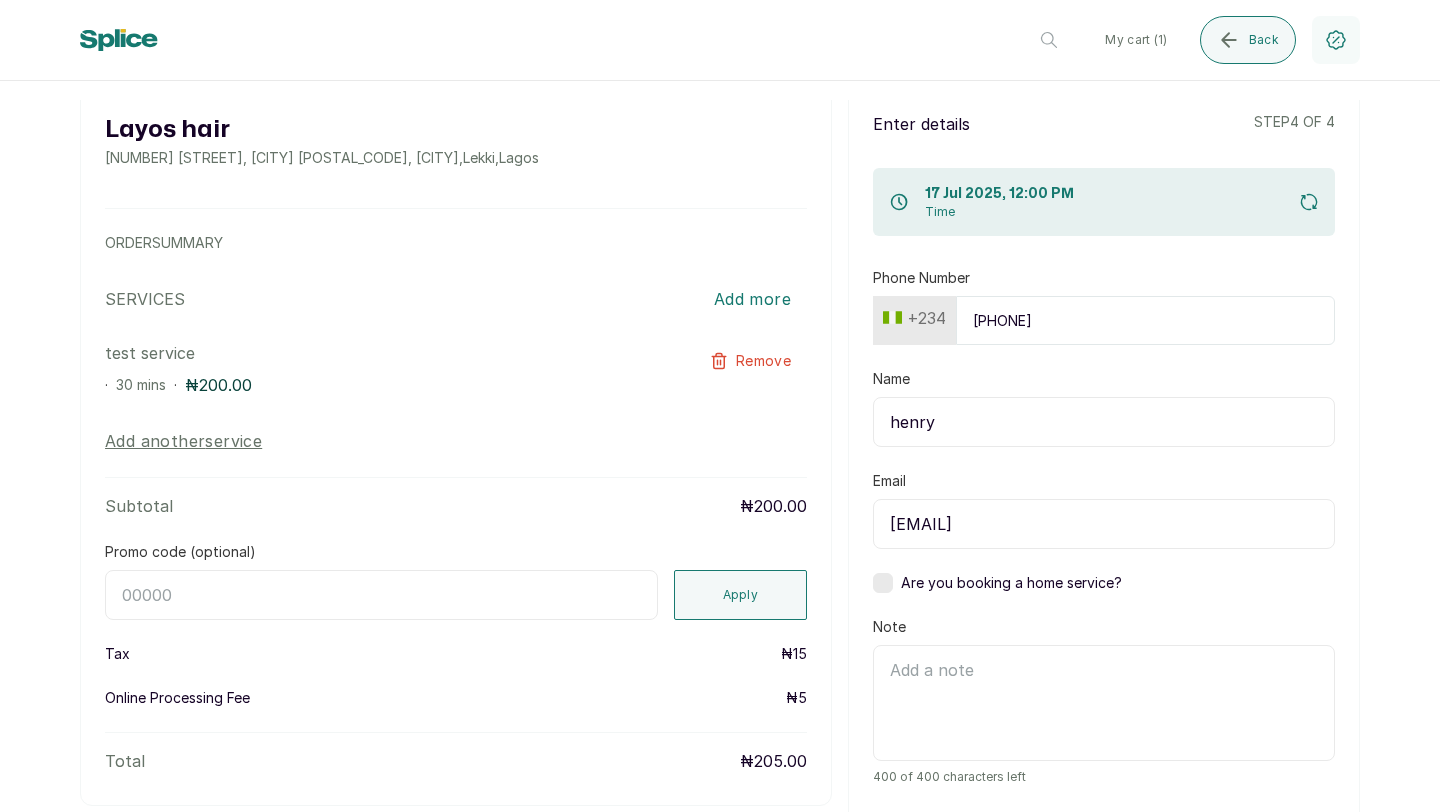 scroll, scrollTop: 0, scrollLeft: 0, axis: both 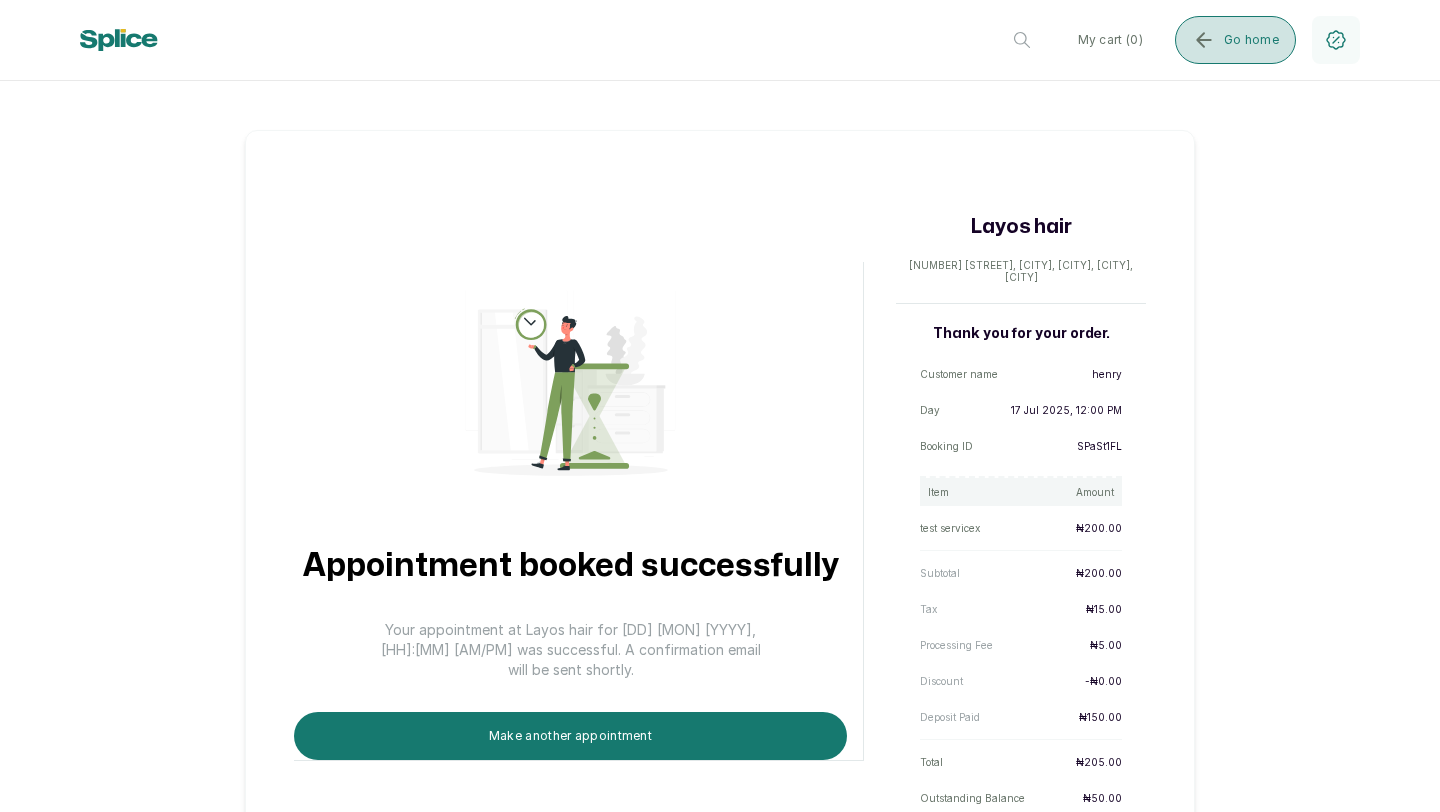 click on "Go home" at bounding box center [1235, 40] 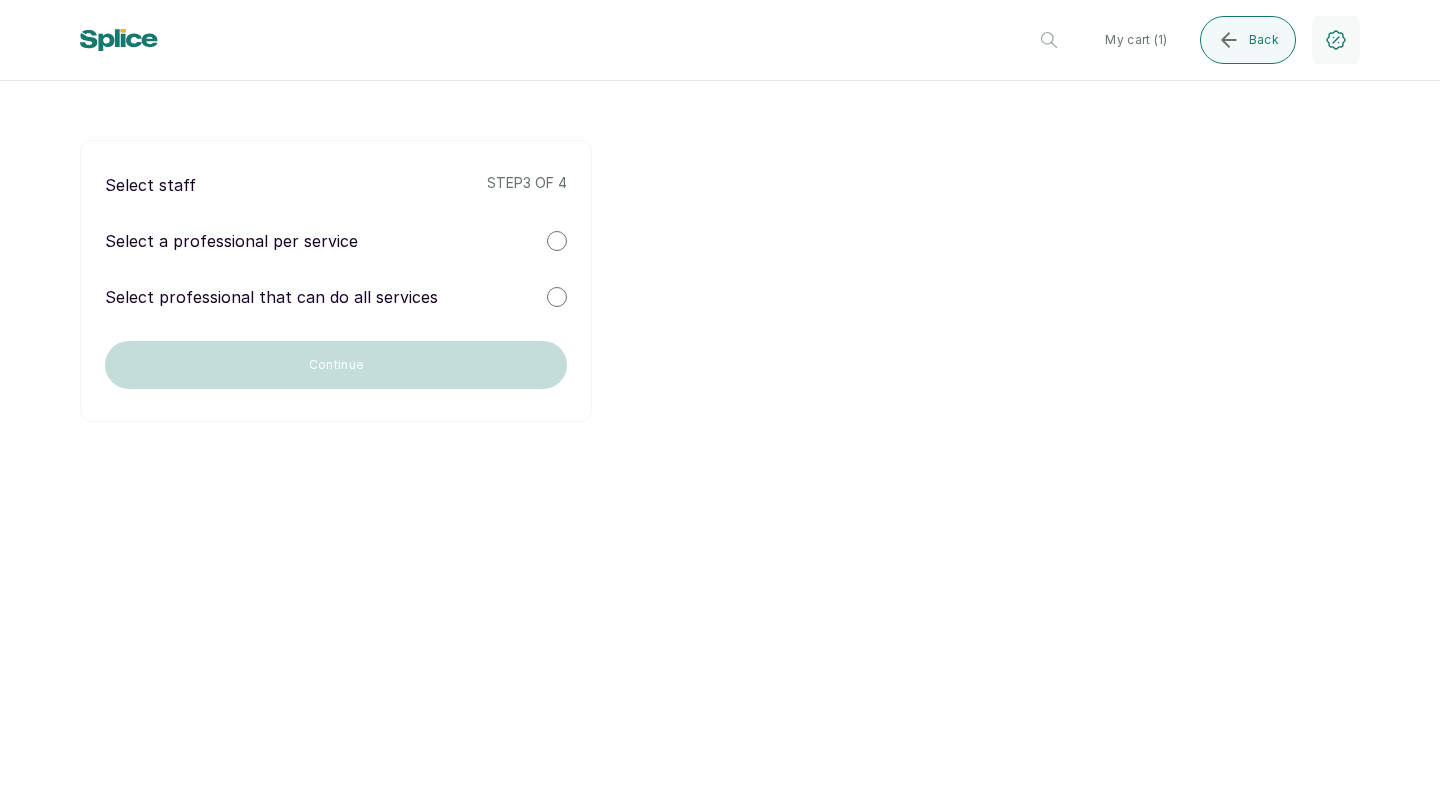 scroll, scrollTop: 0, scrollLeft: 0, axis: both 